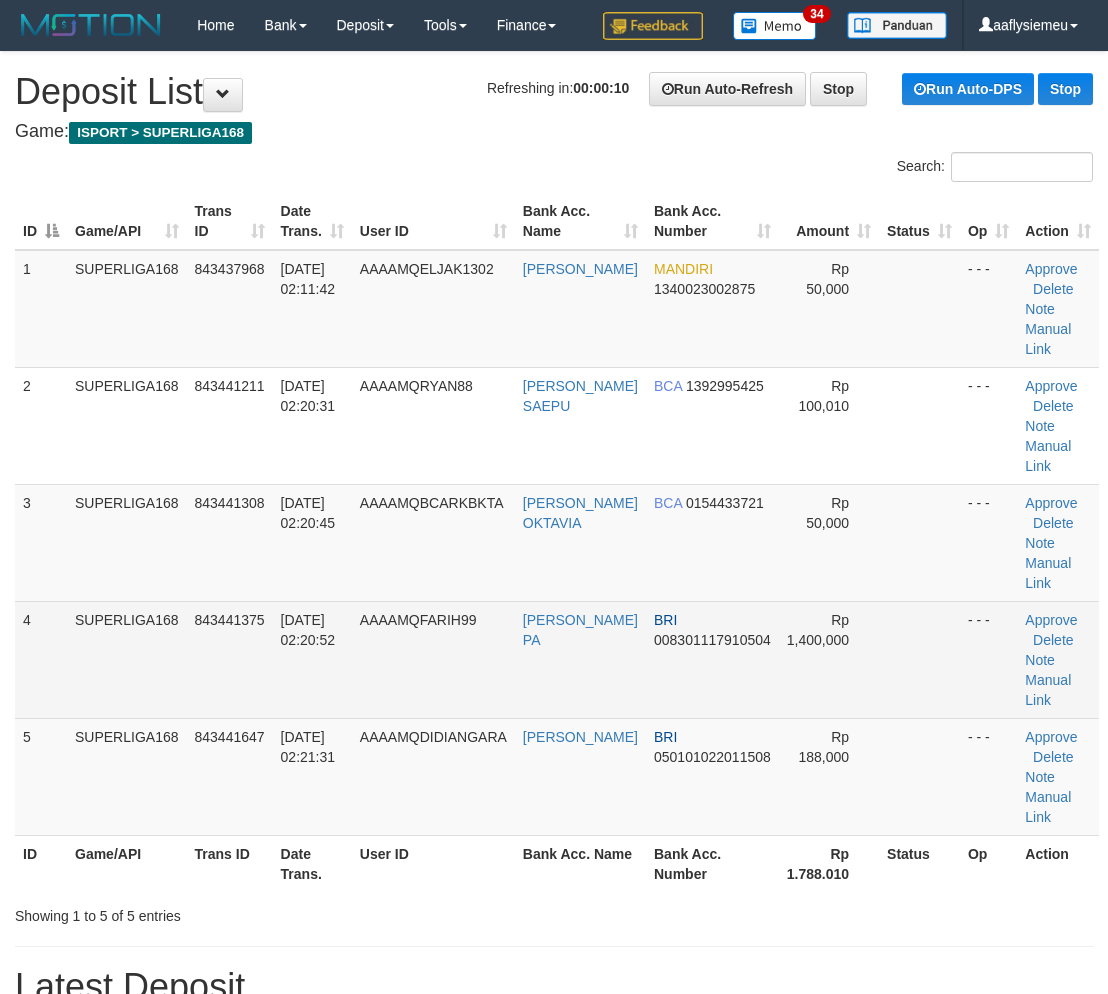 scroll, scrollTop: 62, scrollLeft: 0, axis: vertical 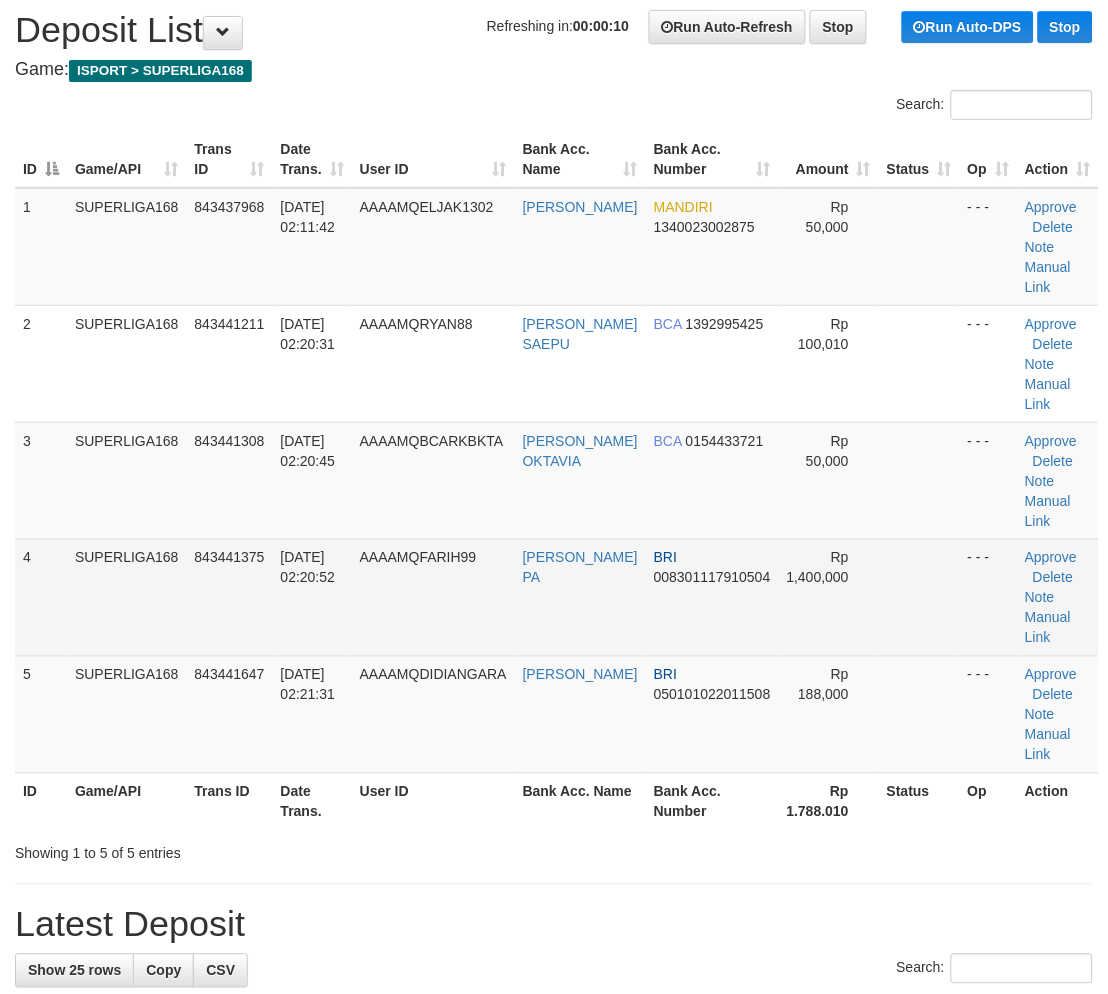click on "843441375" at bounding box center (230, 597) 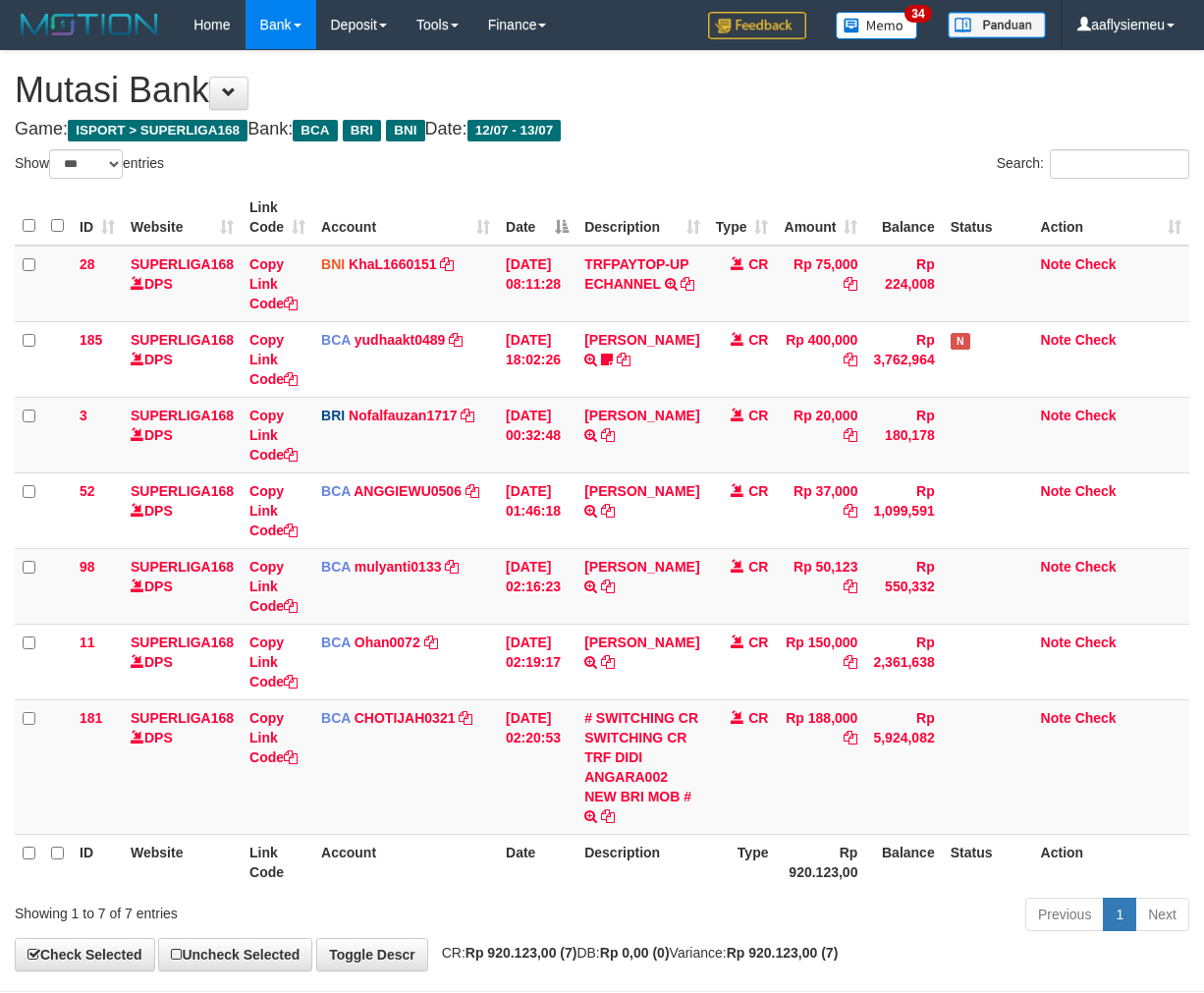 select on "***" 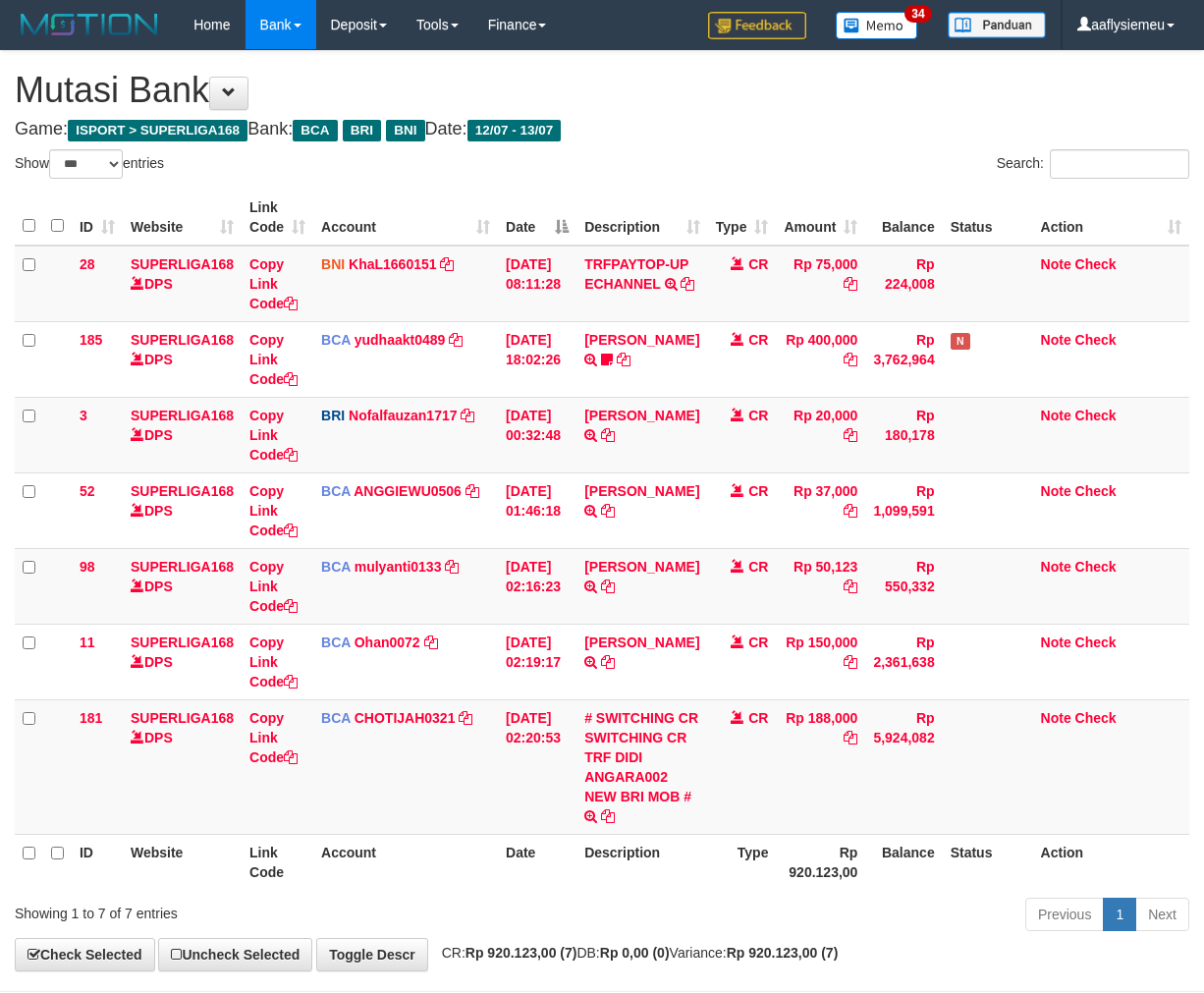 scroll, scrollTop: 128, scrollLeft: 0, axis: vertical 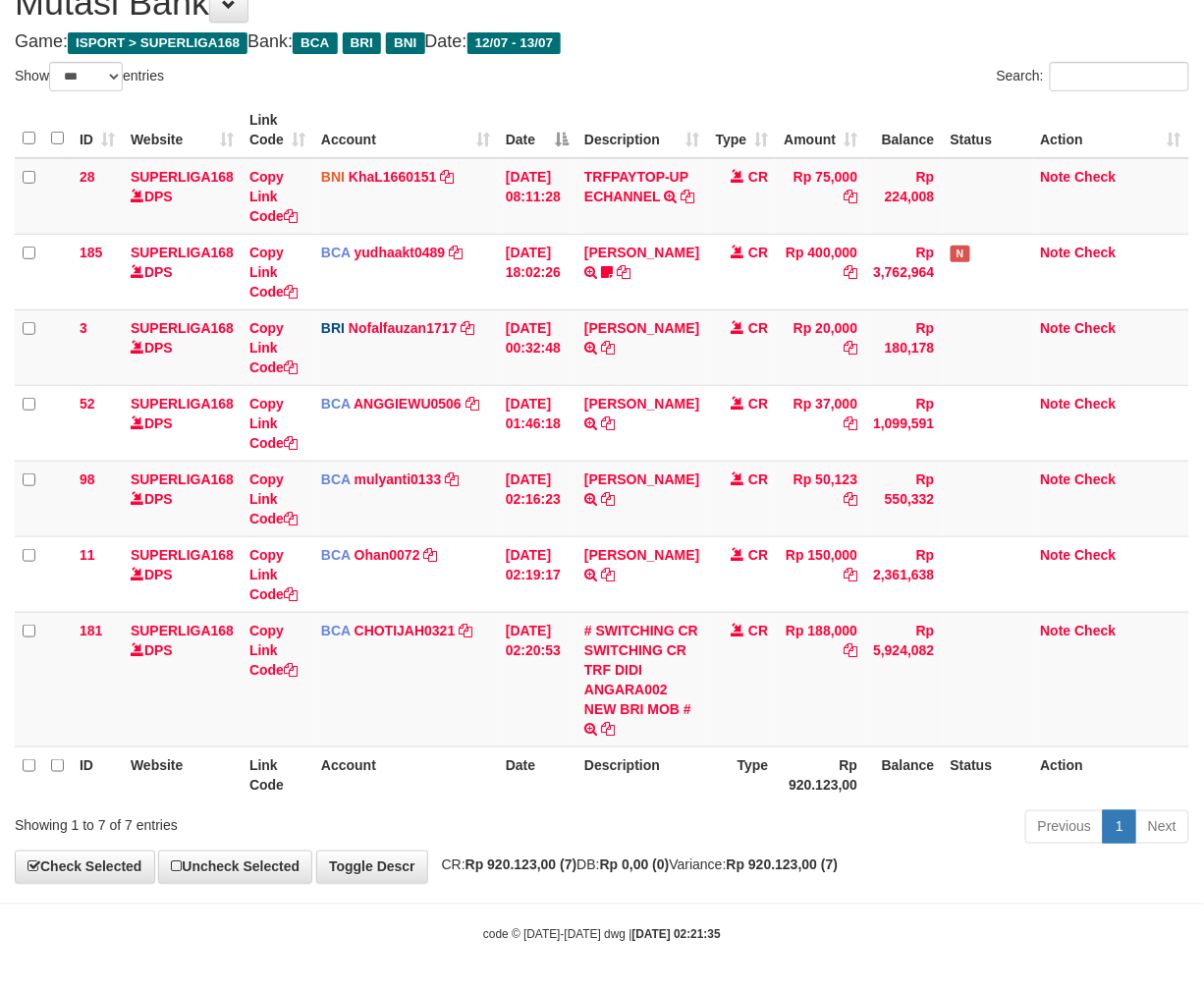 click on "Type" at bounding box center [742, 774] 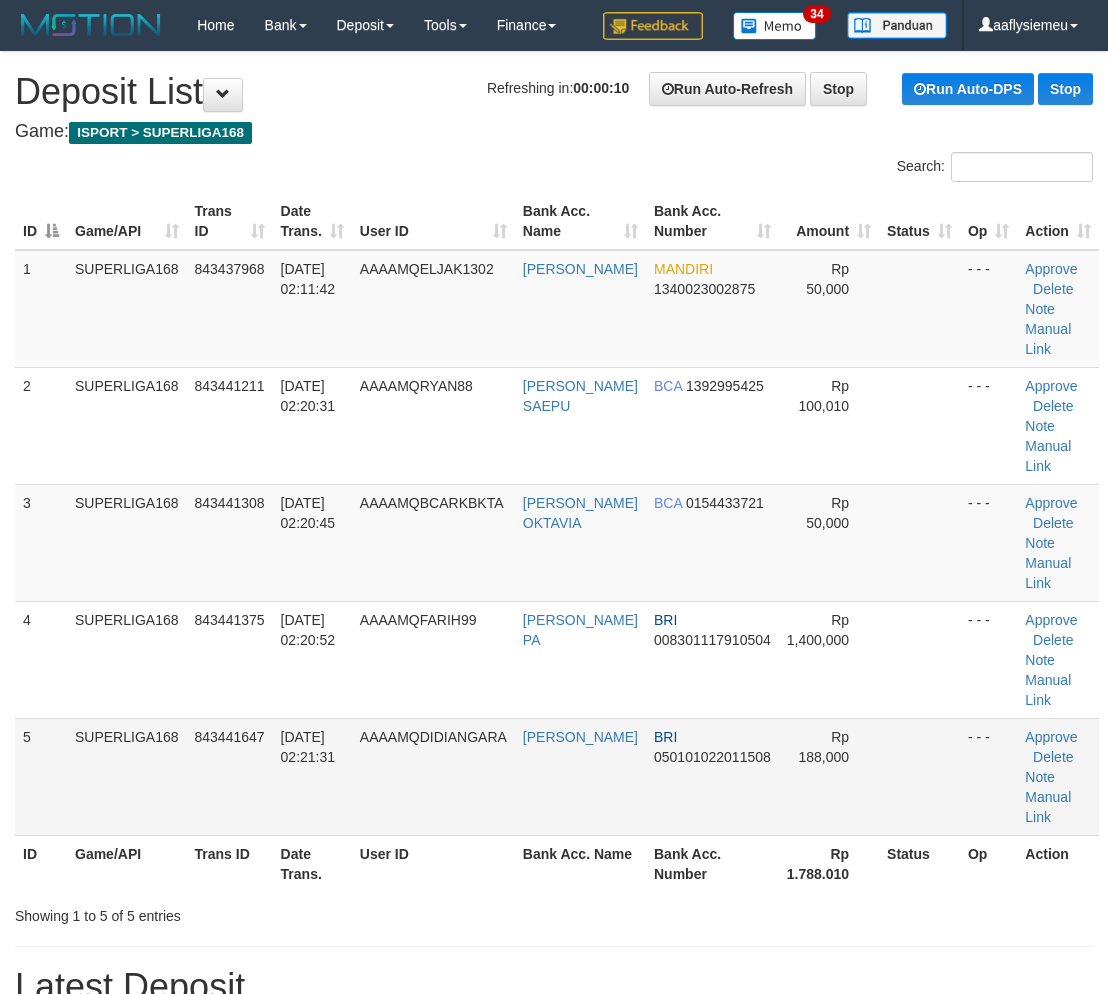 scroll, scrollTop: 62, scrollLeft: 0, axis: vertical 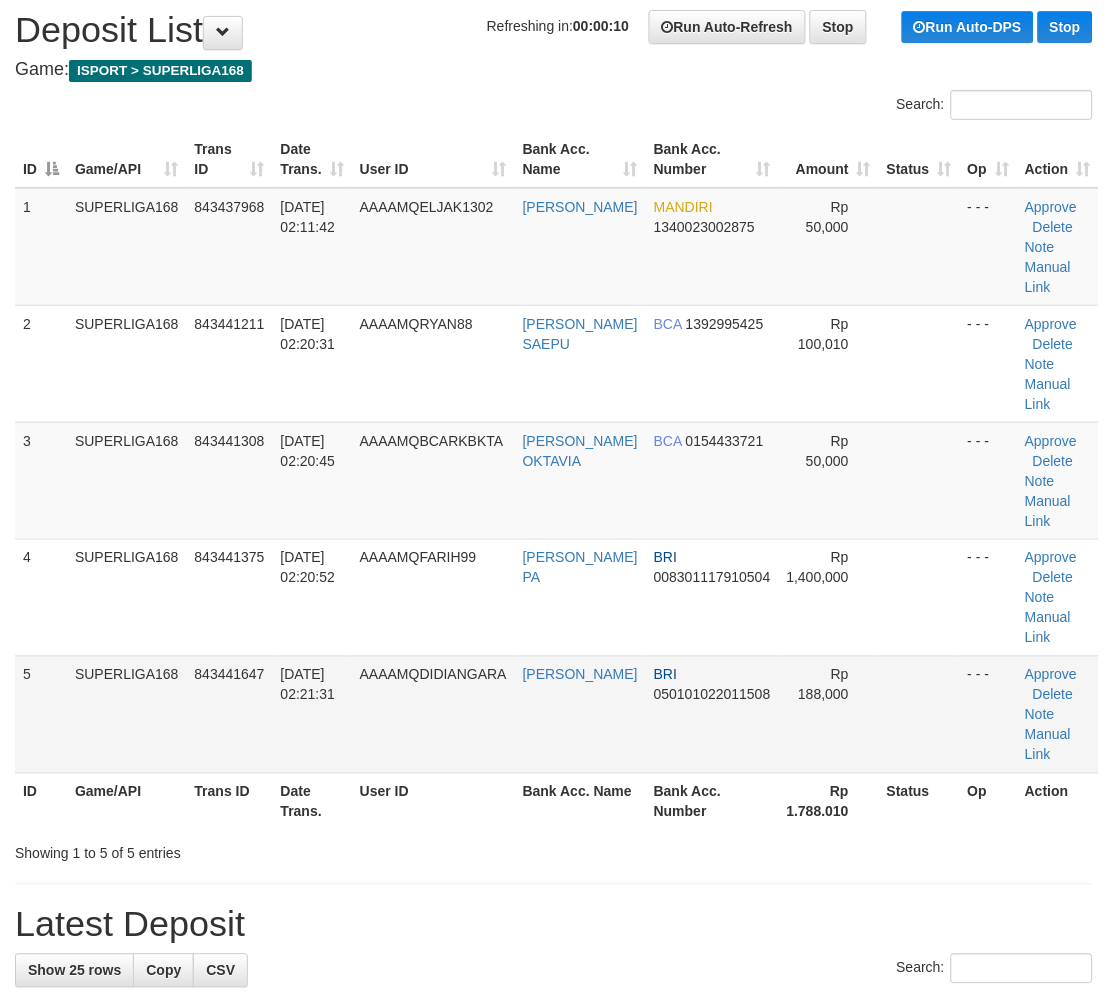 click on "13/07/2025 02:21:31" at bounding box center [312, 714] 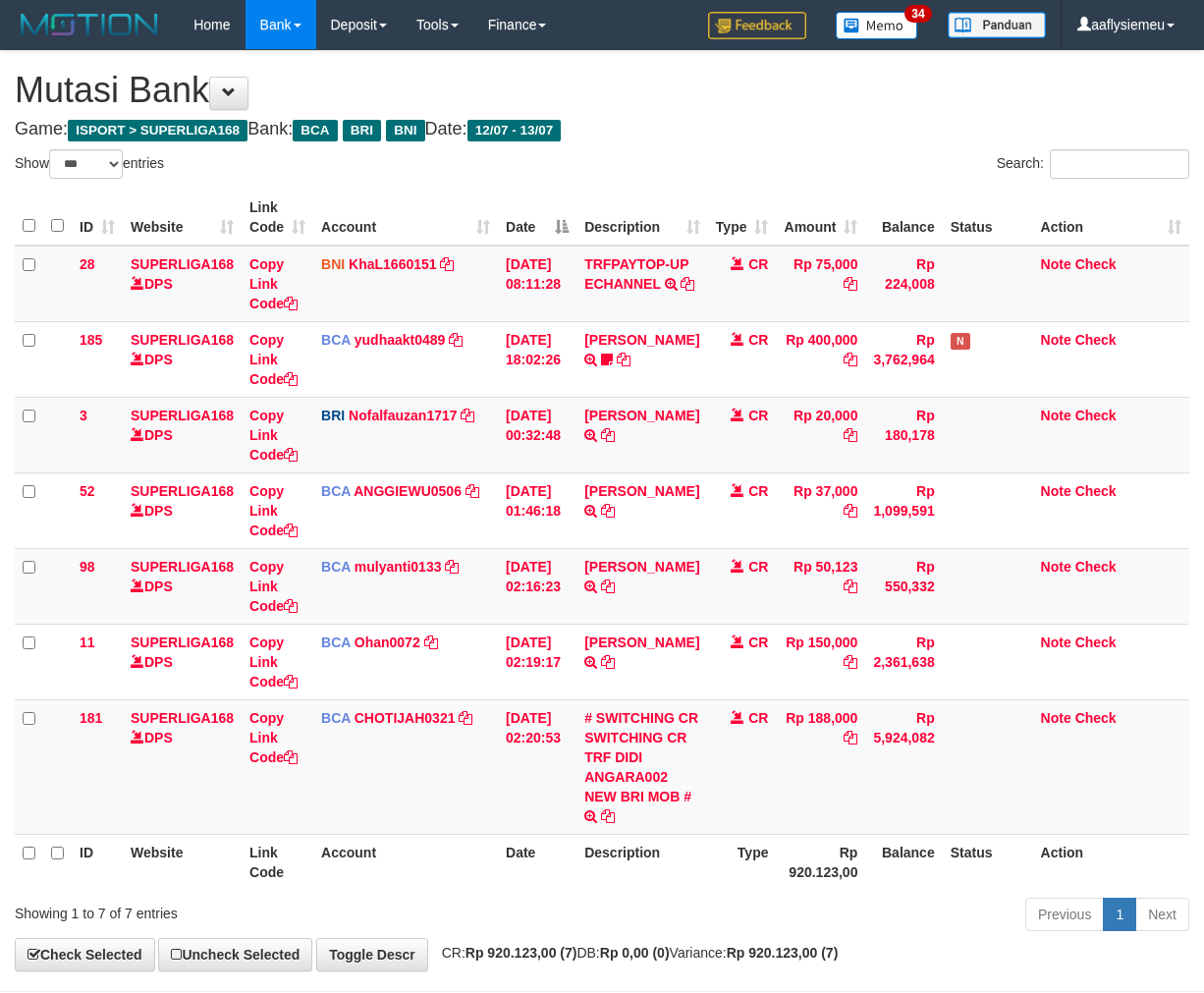 select on "***" 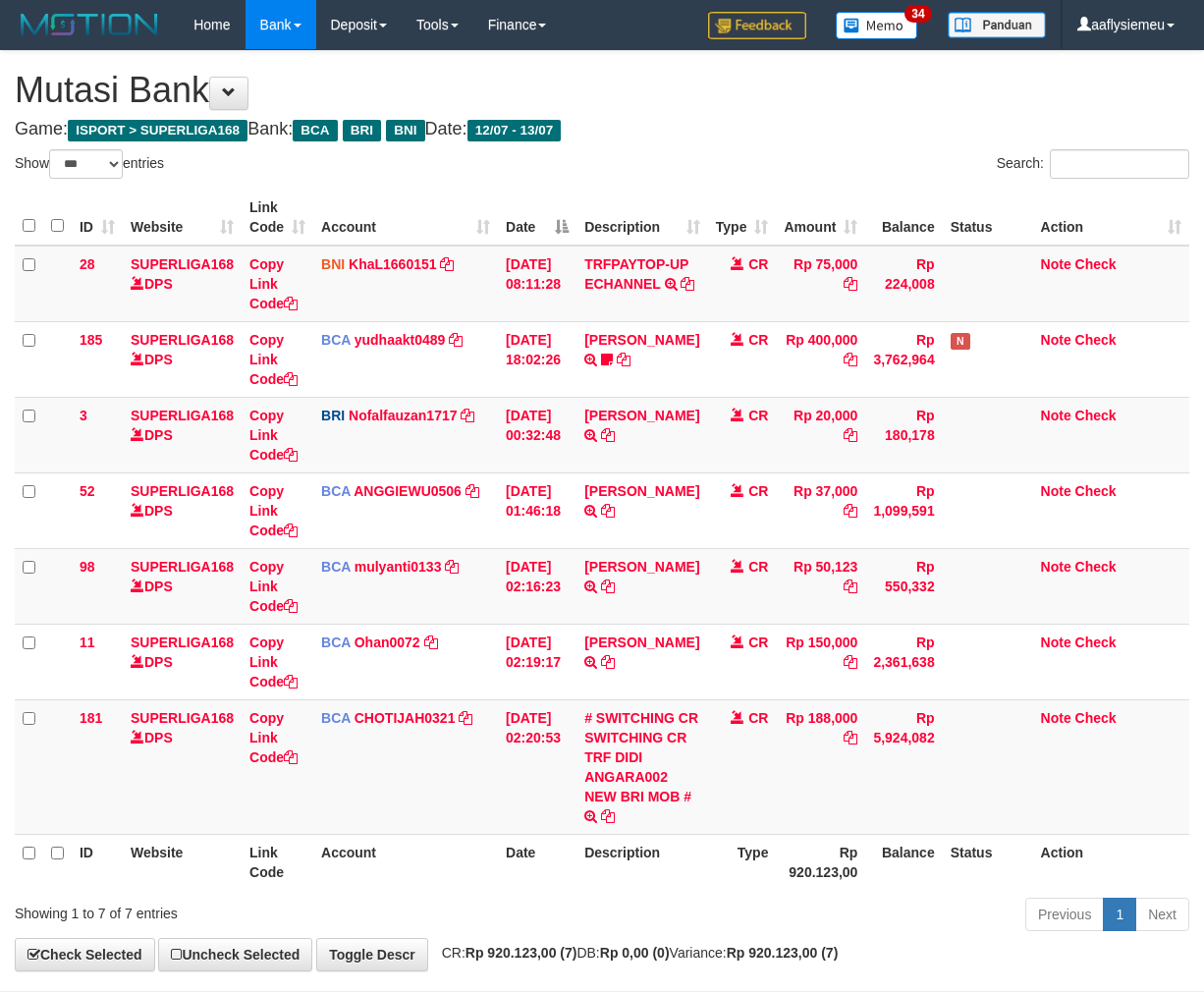 scroll, scrollTop: 128, scrollLeft: 0, axis: vertical 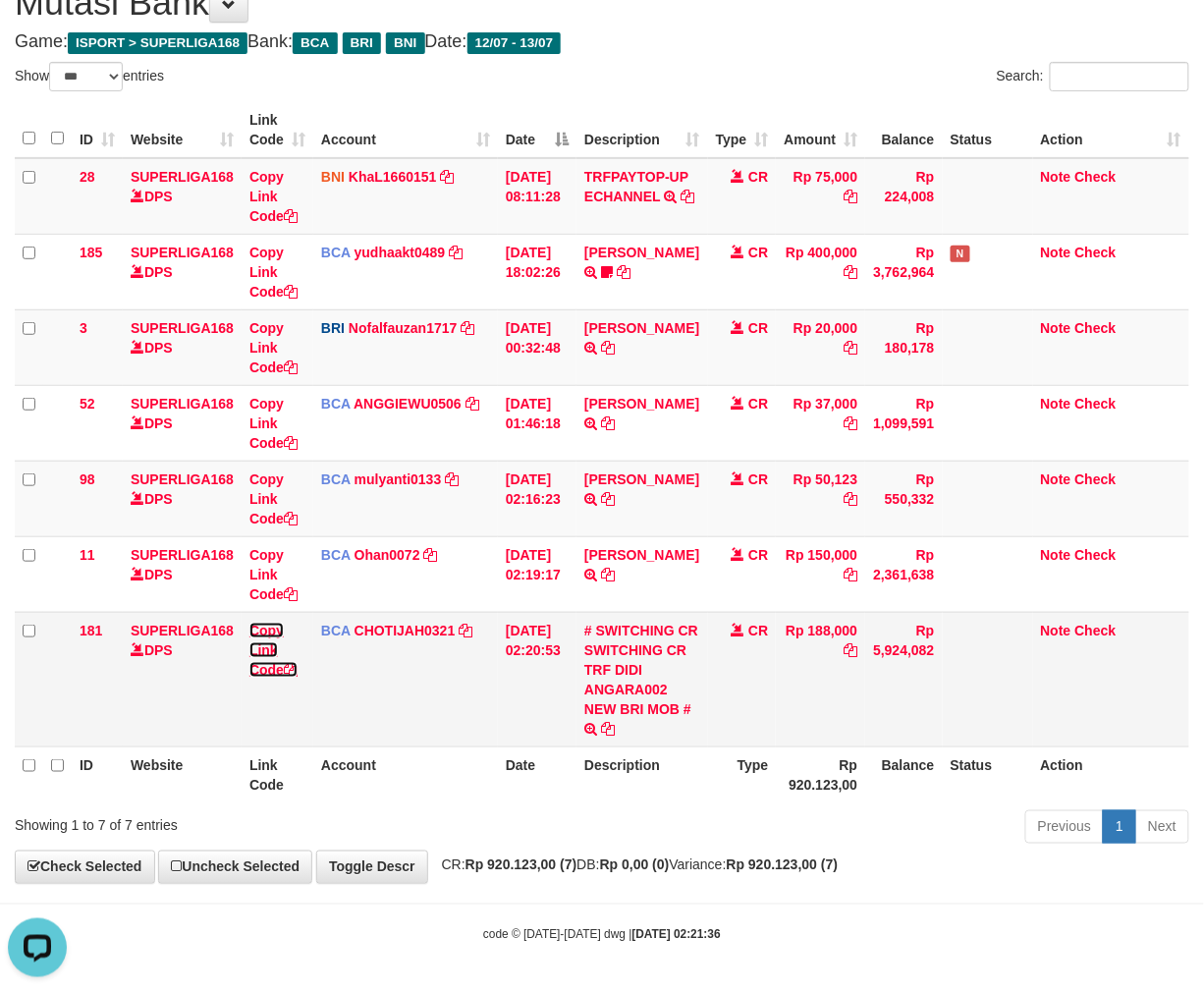 click on "Copy Link Code" at bounding box center [273, 650] 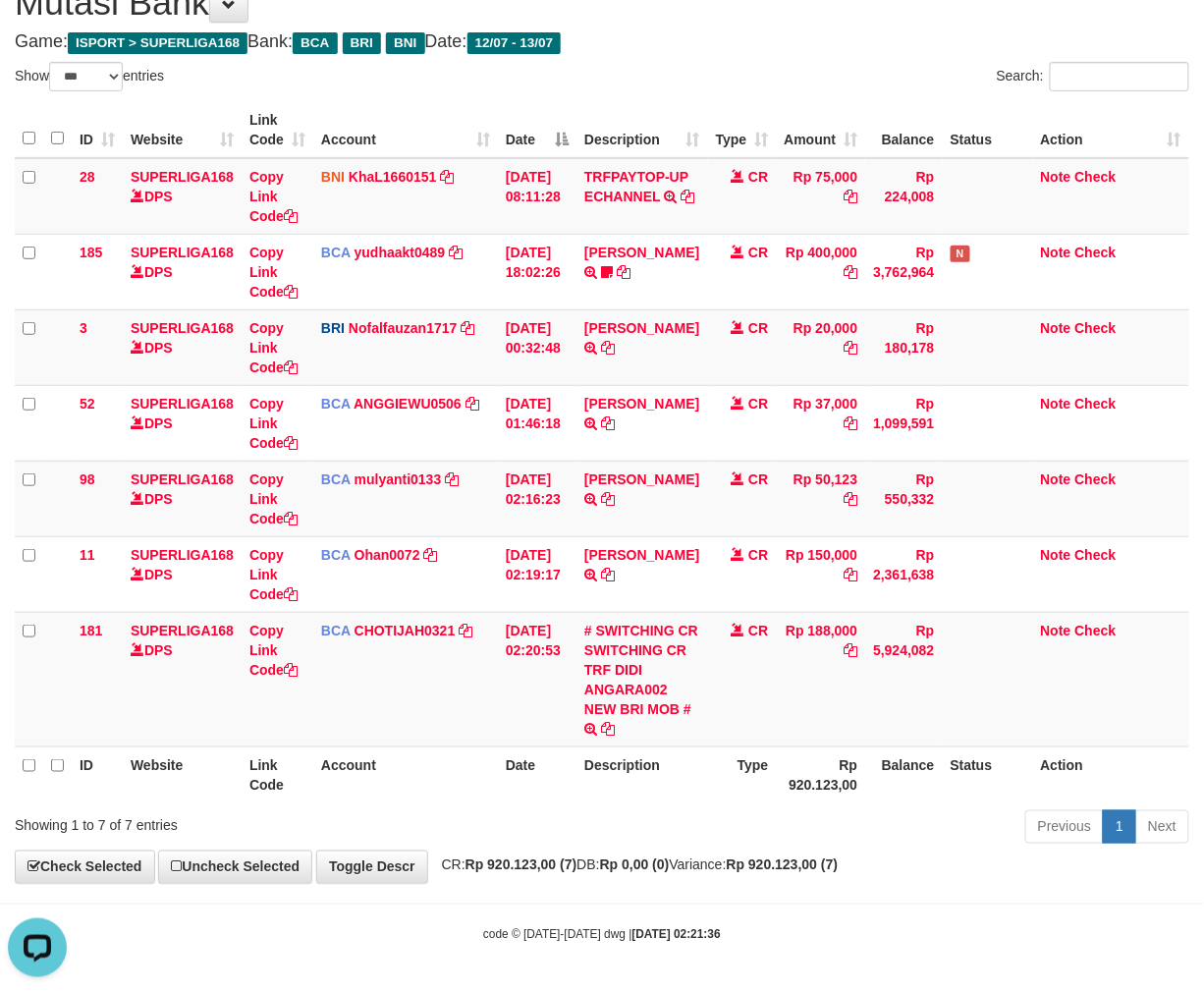 scroll, scrollTop: 292, scrollLeft: 0, axis: vertical 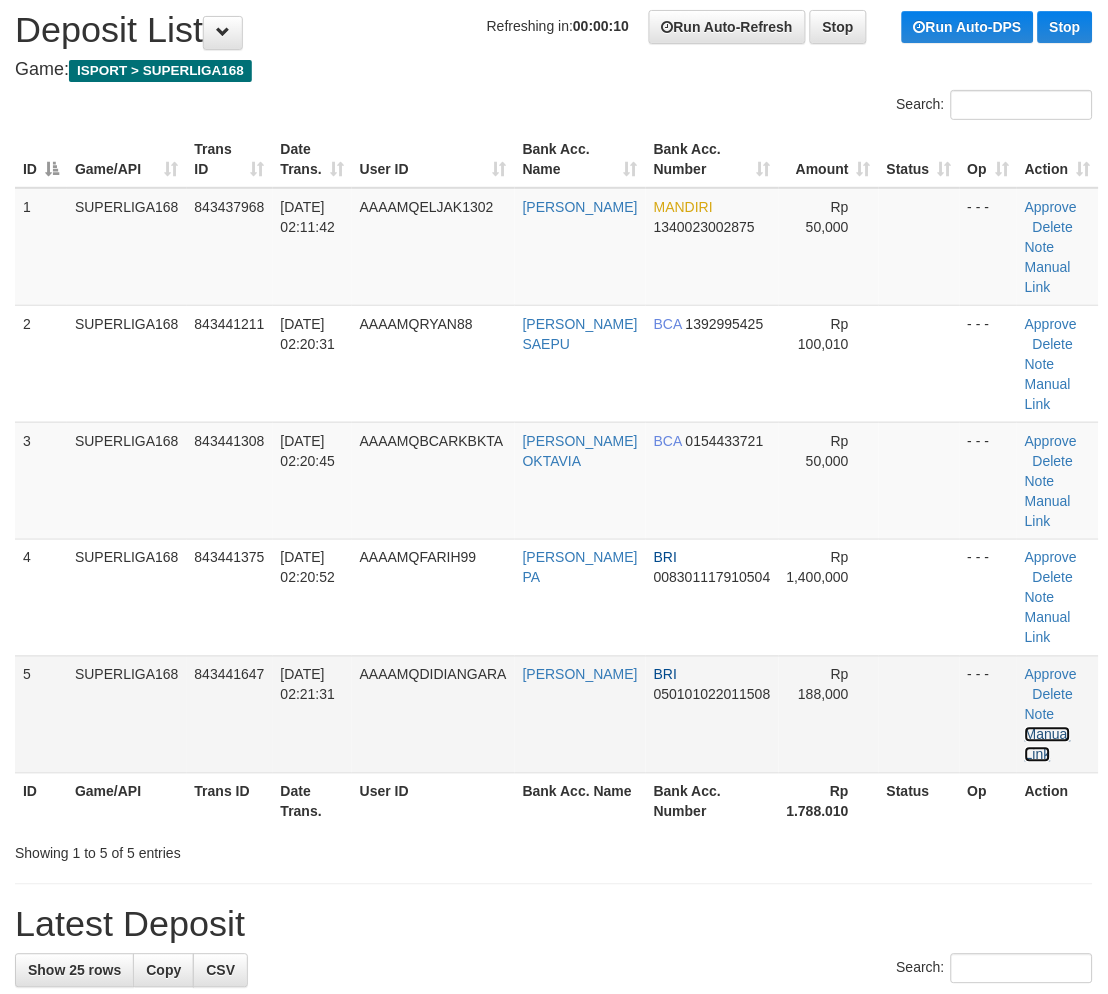drag, startPoint x: 1056, startPoint y: 671, endPoint x: 300, endPoint y: 762, distance: 761.45715 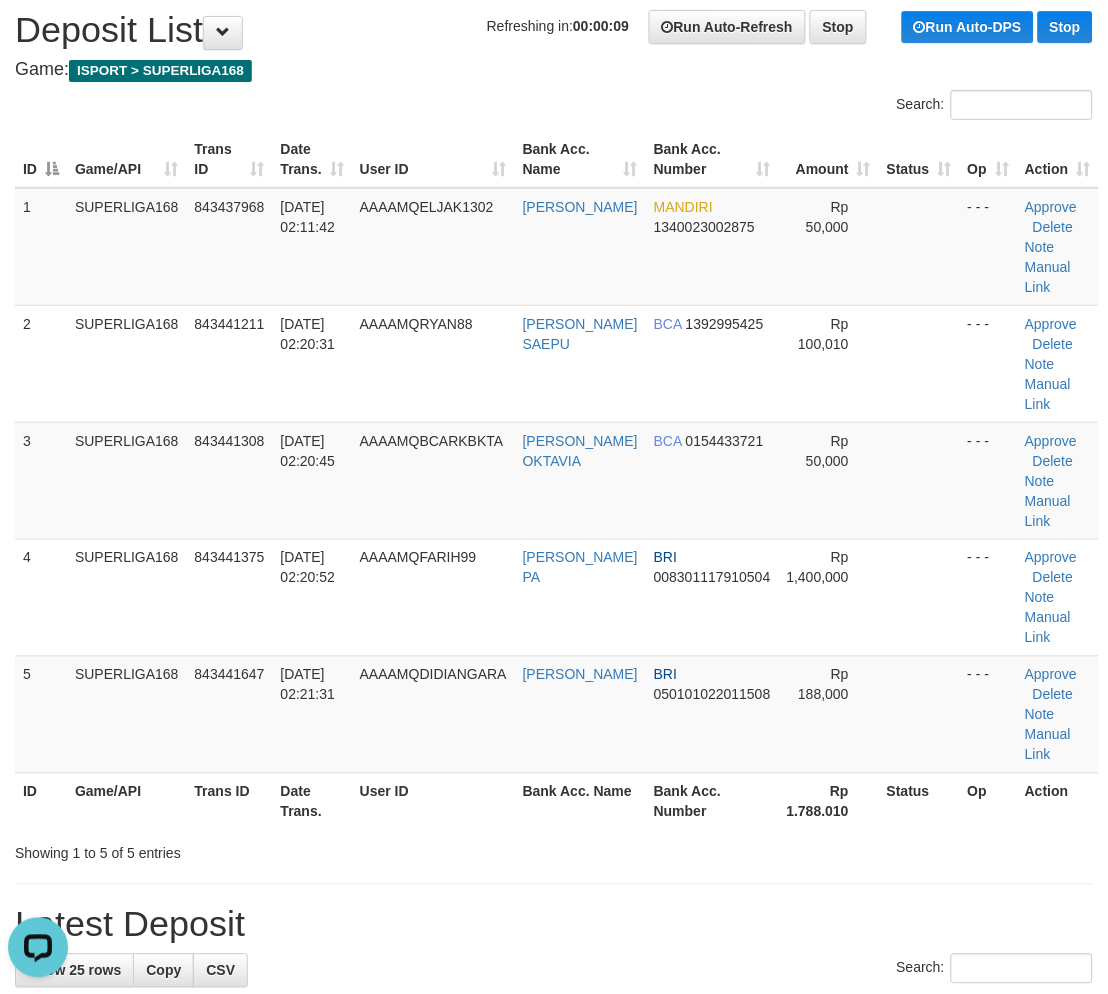 scroll, scrollTop: 0, scrollLeft: 0, axis: both 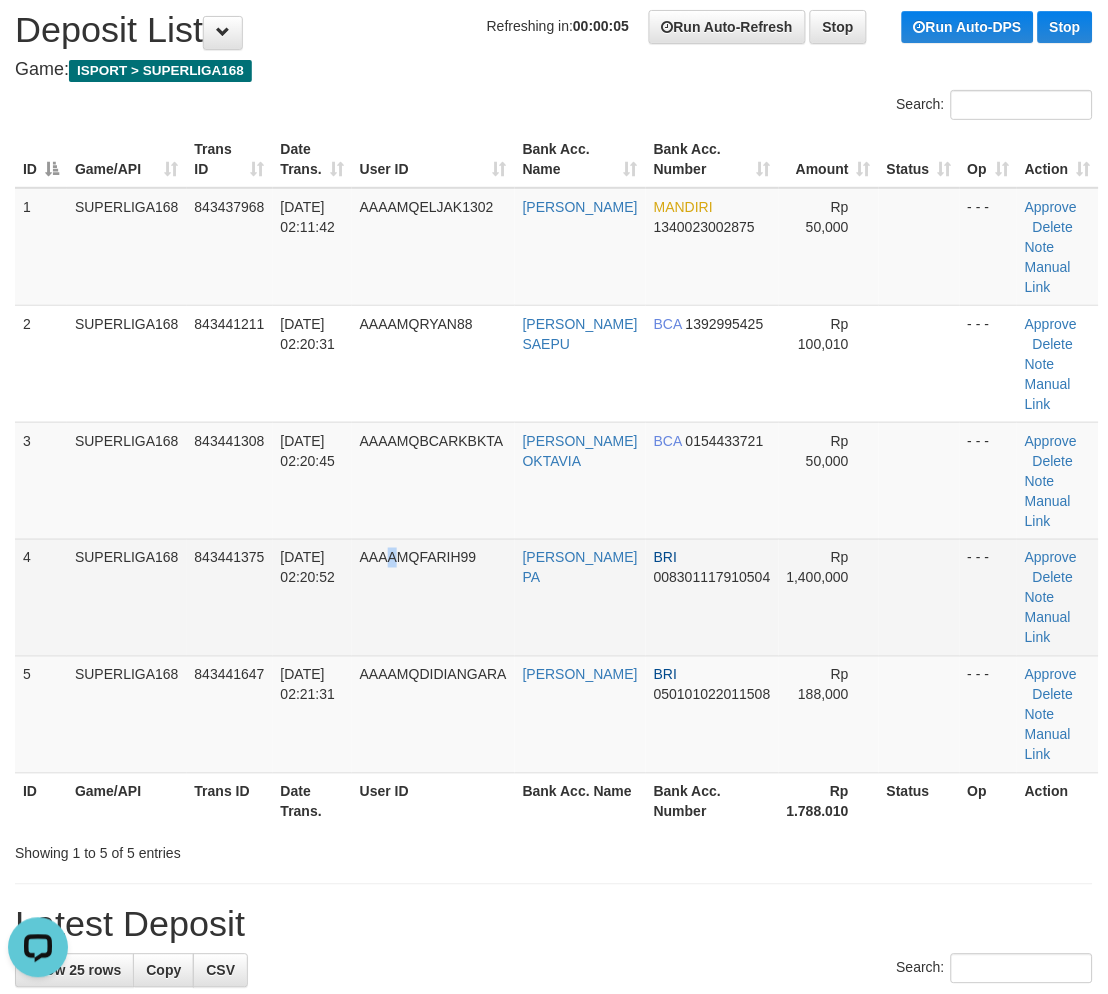 drag, startPoint x: 414, startPoint y: 522, endPoint x: 25, endPoint y: 663, distance: 413.76562 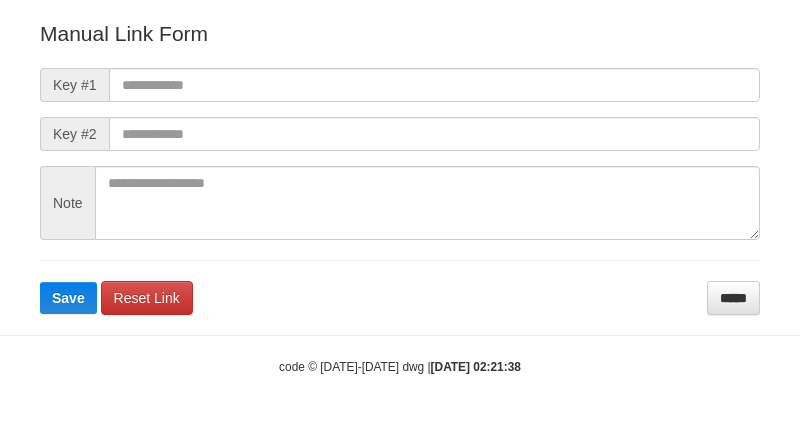 scroll, scrollTop: 242, scrollLeft: 0, axis: vertical 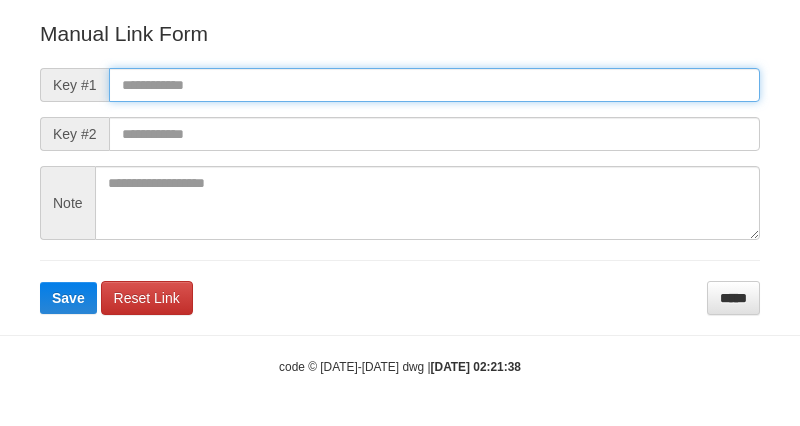 click at bounding box center (434, 85) 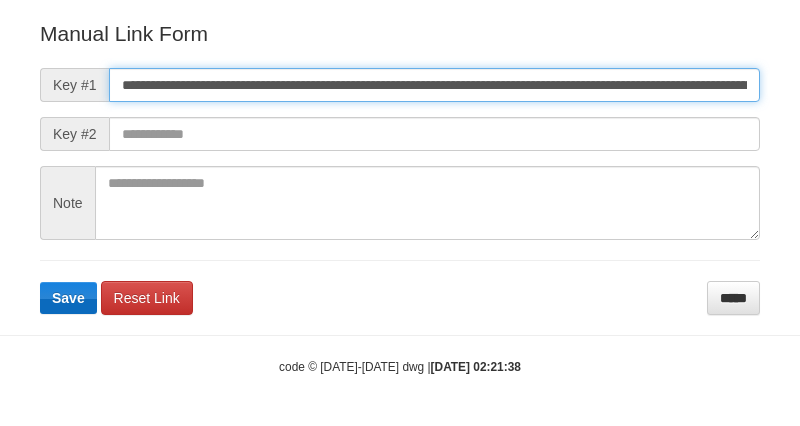 scroll, scrollTop: 0, scrollLeft: 1346, axis: horizontal 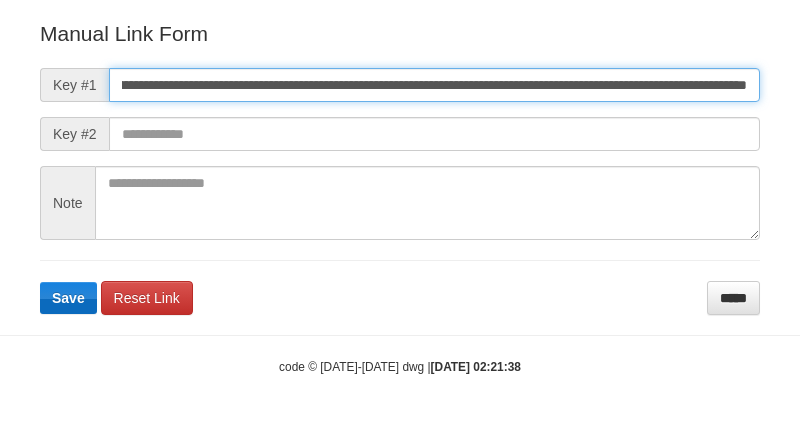 type on "**********" 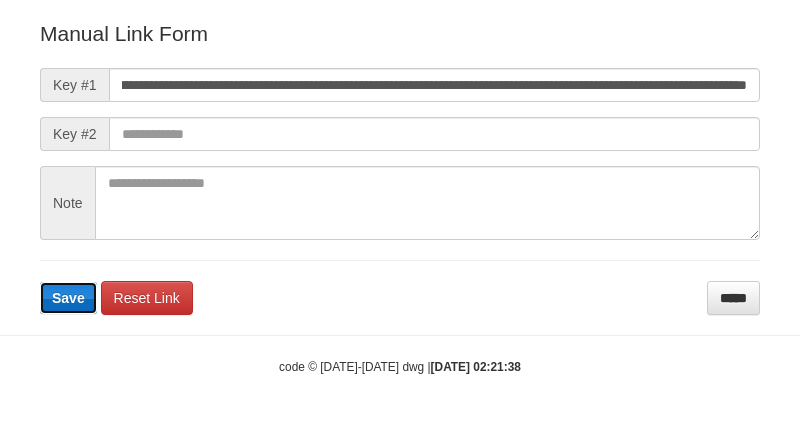 type 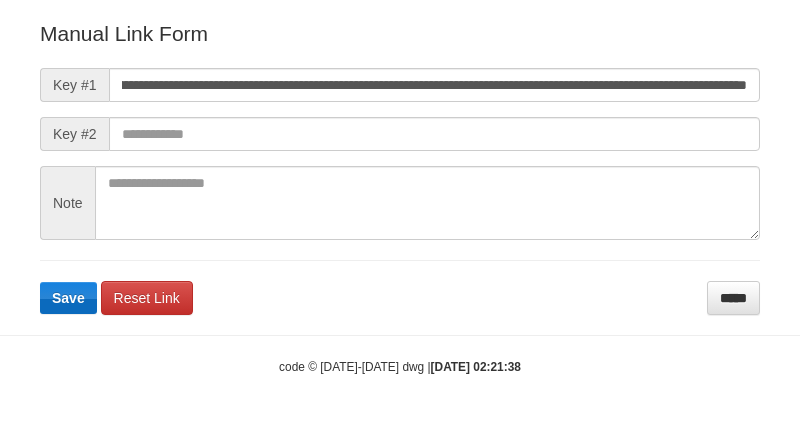 scroll, scrollTop: 0, scrollLeft: 0, axis: both 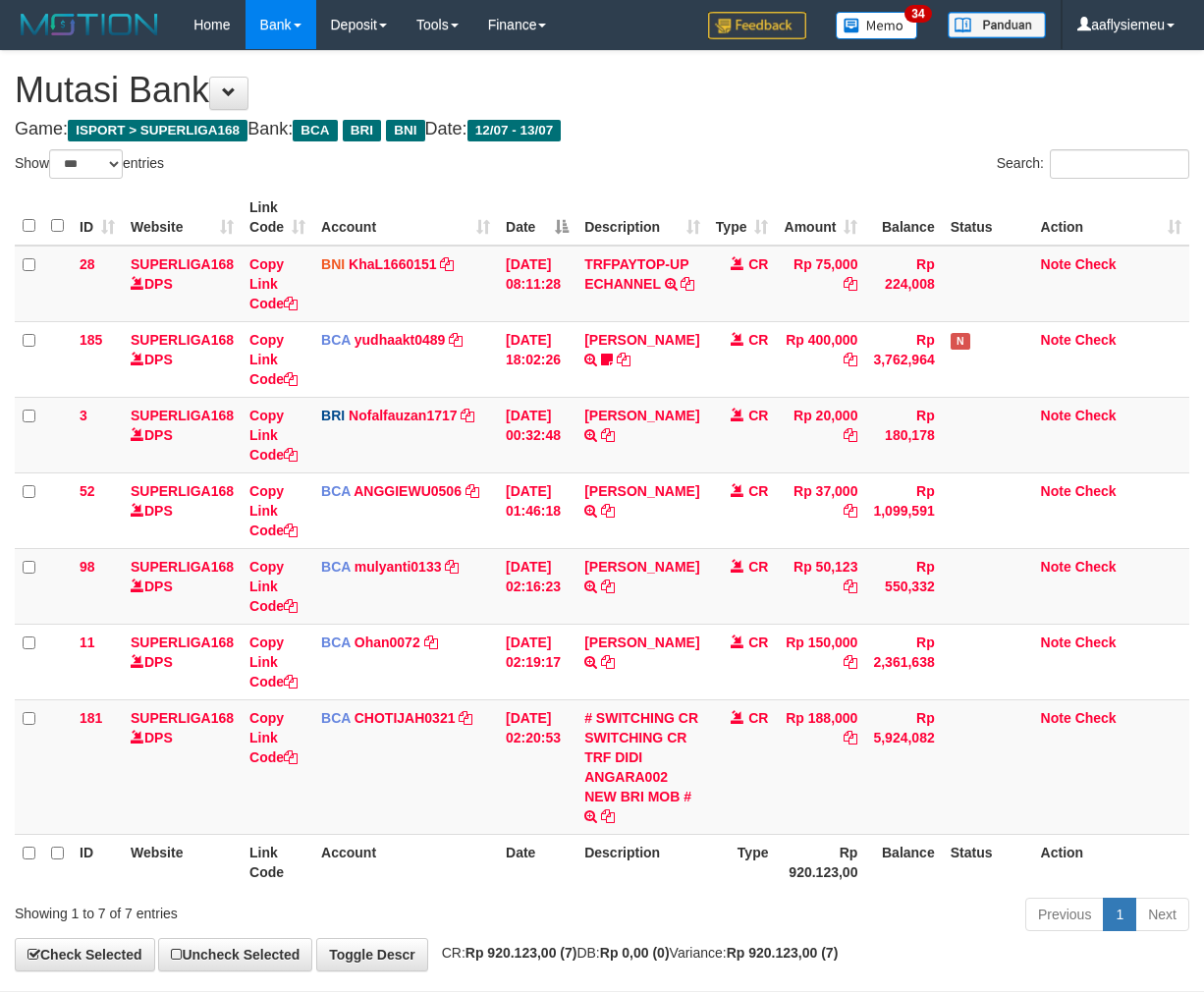 select on "***" 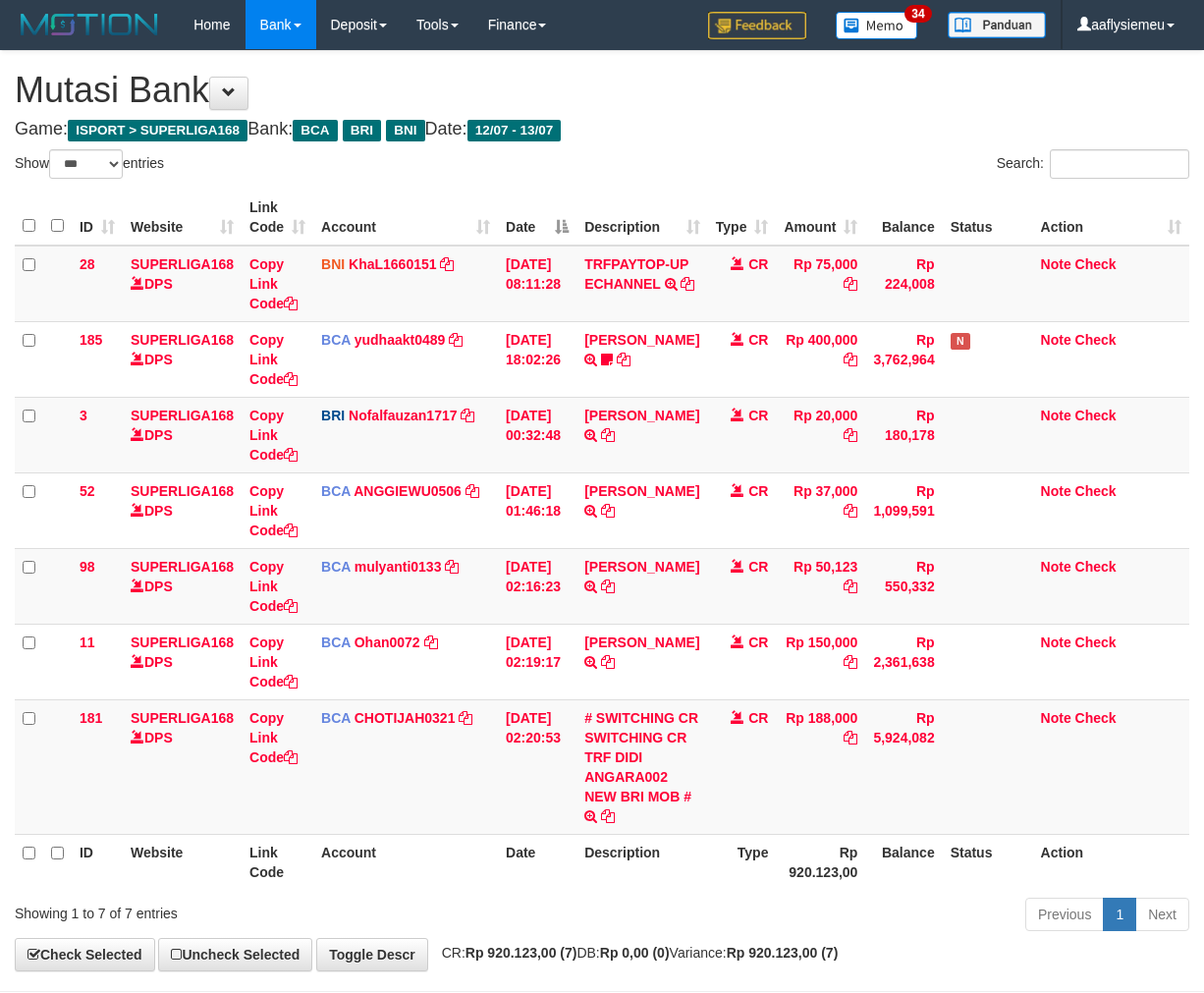 scroll, scrollTop: 128, scrollLeft: 0, axis: vertical 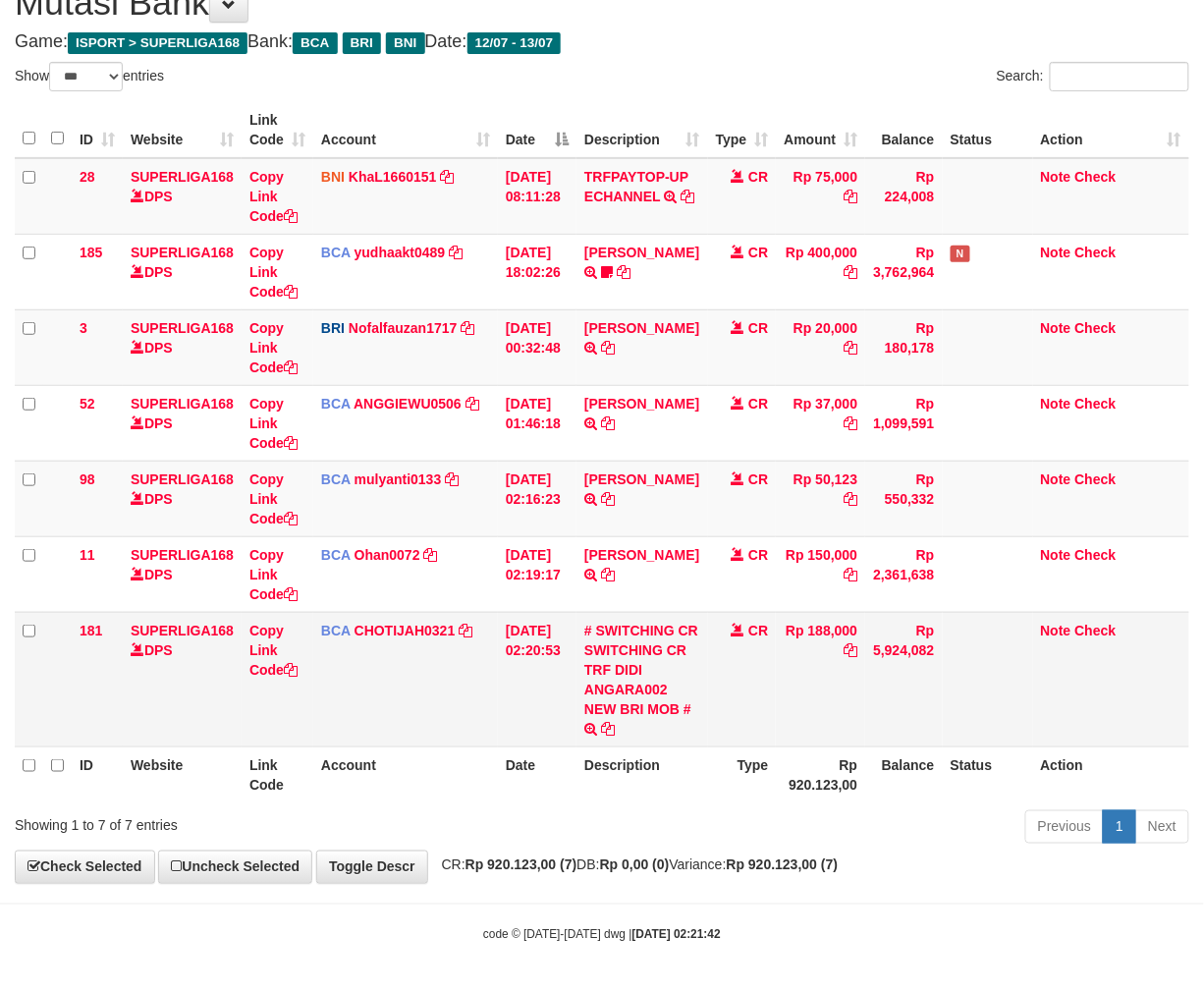 drag, startPoint x: 778, startPoint y: 828, endPoint x: 1123, endPoint y: 739, distance: 356.29482 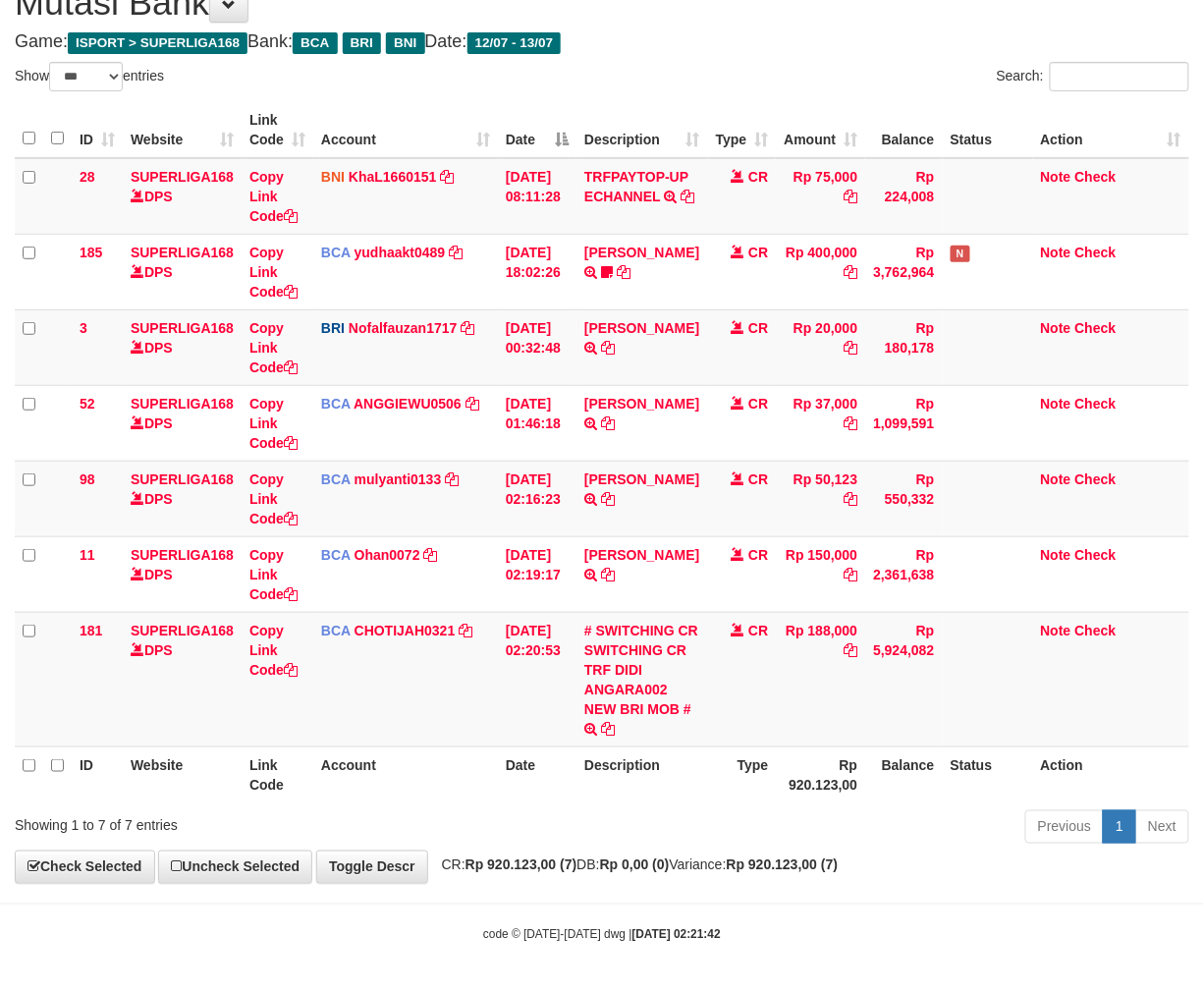 click on "2025/07/13 02:21:42" at bounding box center [677, 935] 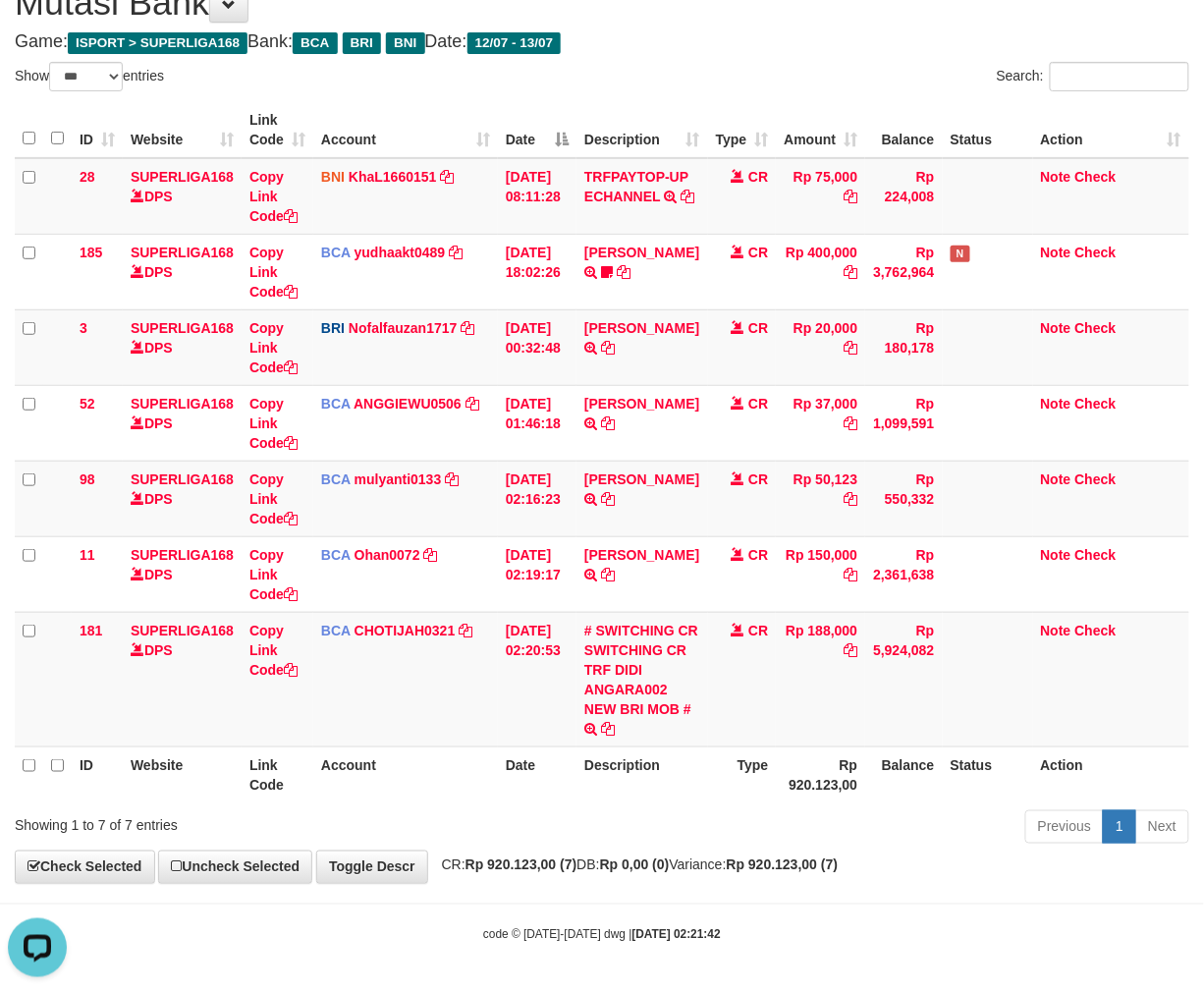 scroll, scrollTop: 0, scrollLeft: 0, axis: both 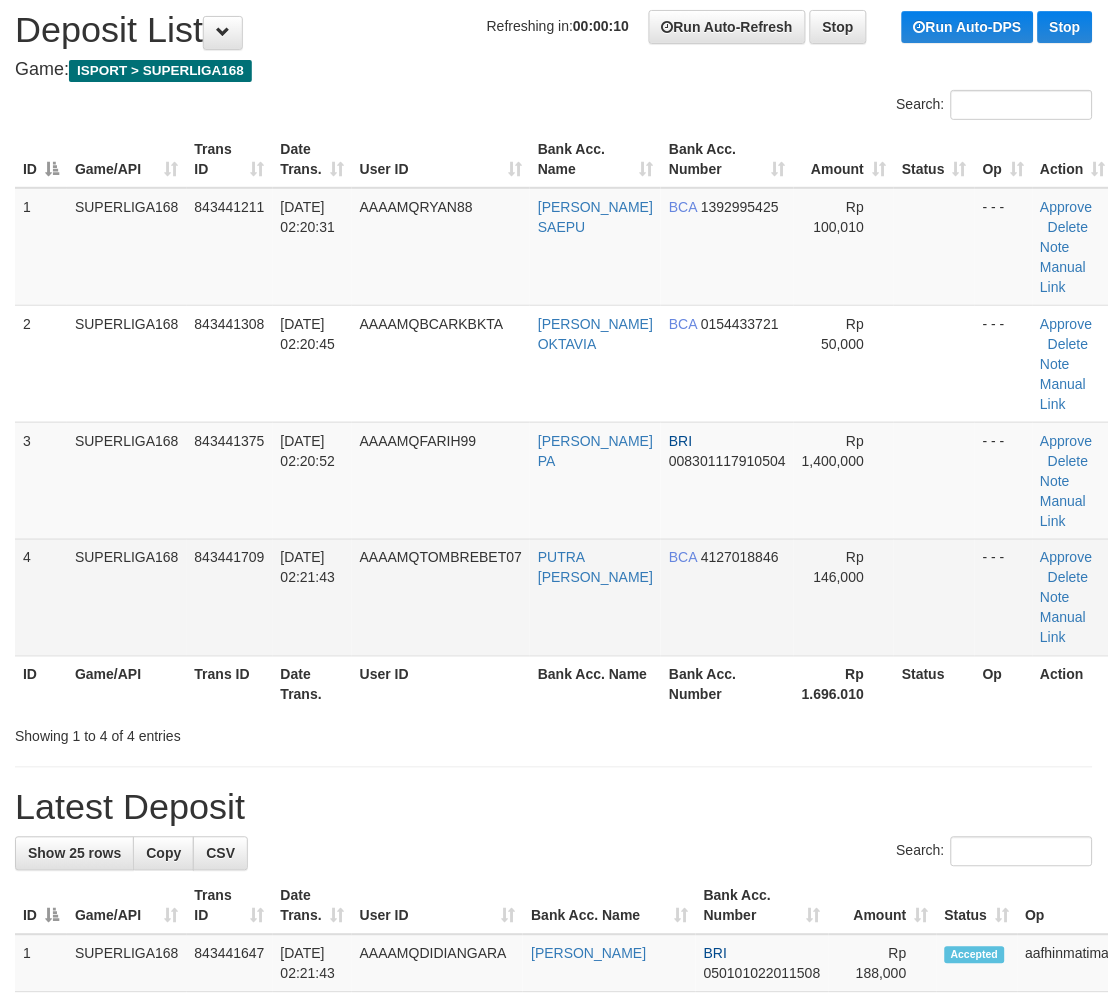 drag, startPoint x: 180, startPoint y: 620, endPoint x: 152, endPoint y: 642, distance: 35.608986 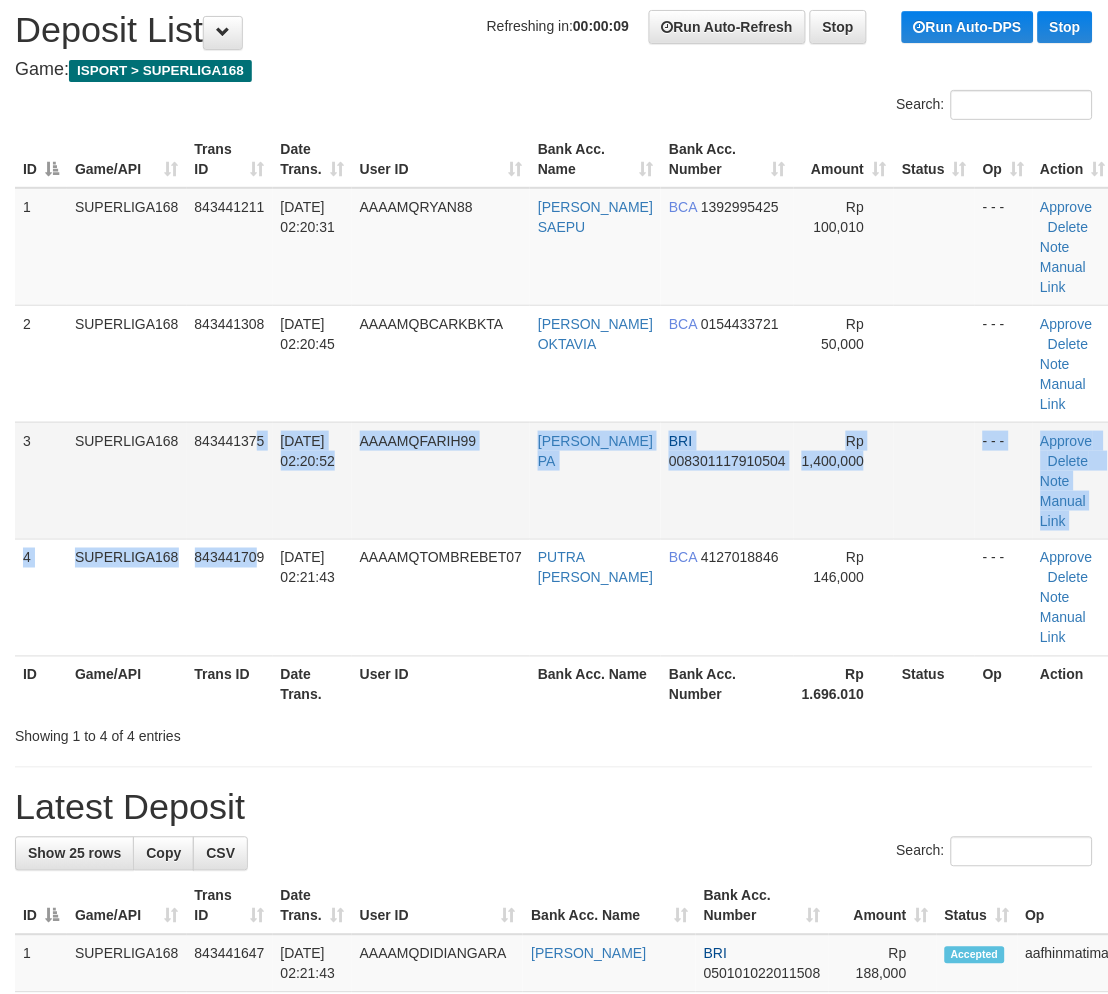 drag, startPoint x: 256, startPoint y: 555, endPoint x: 25, endPoint y: 642, distance: 246.84003 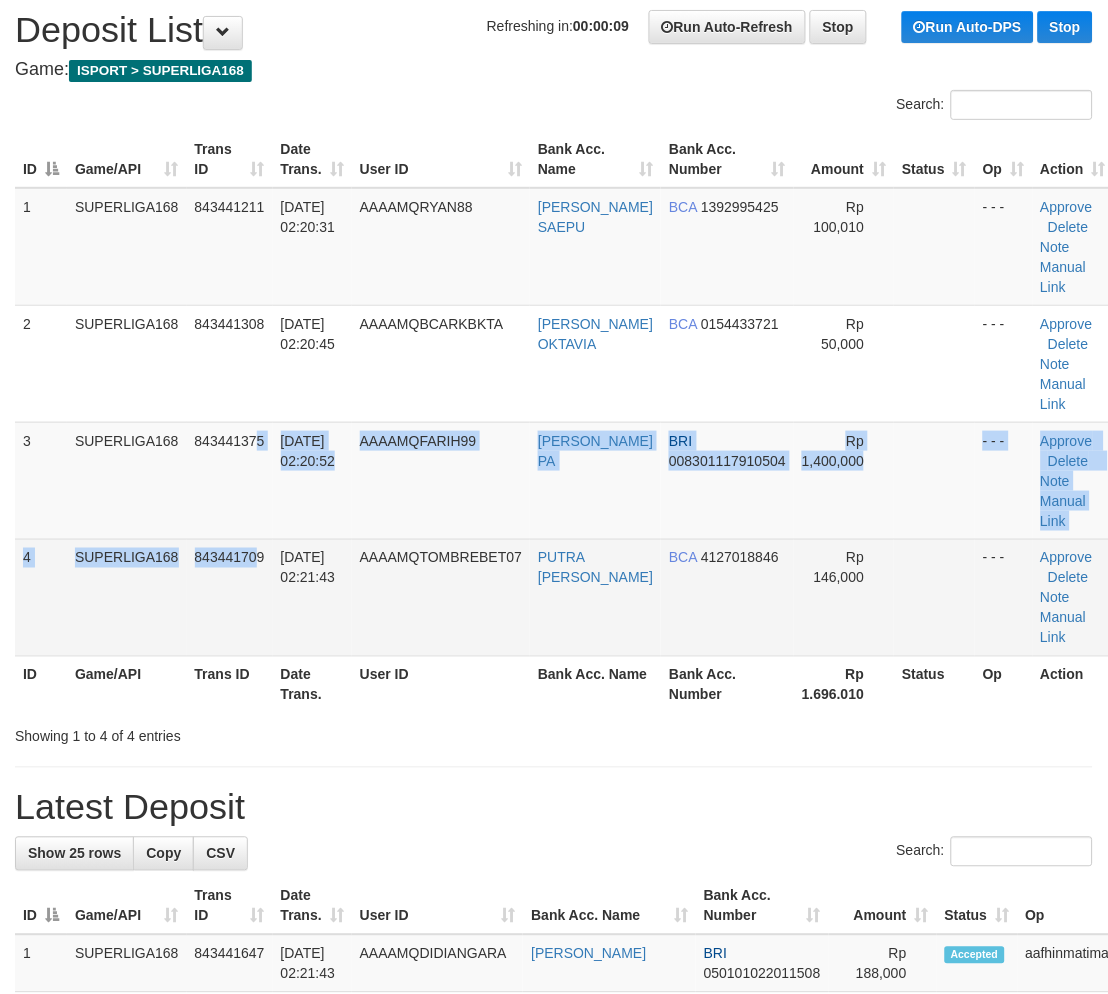 click on "843441709" at bounding box center [230, 597] 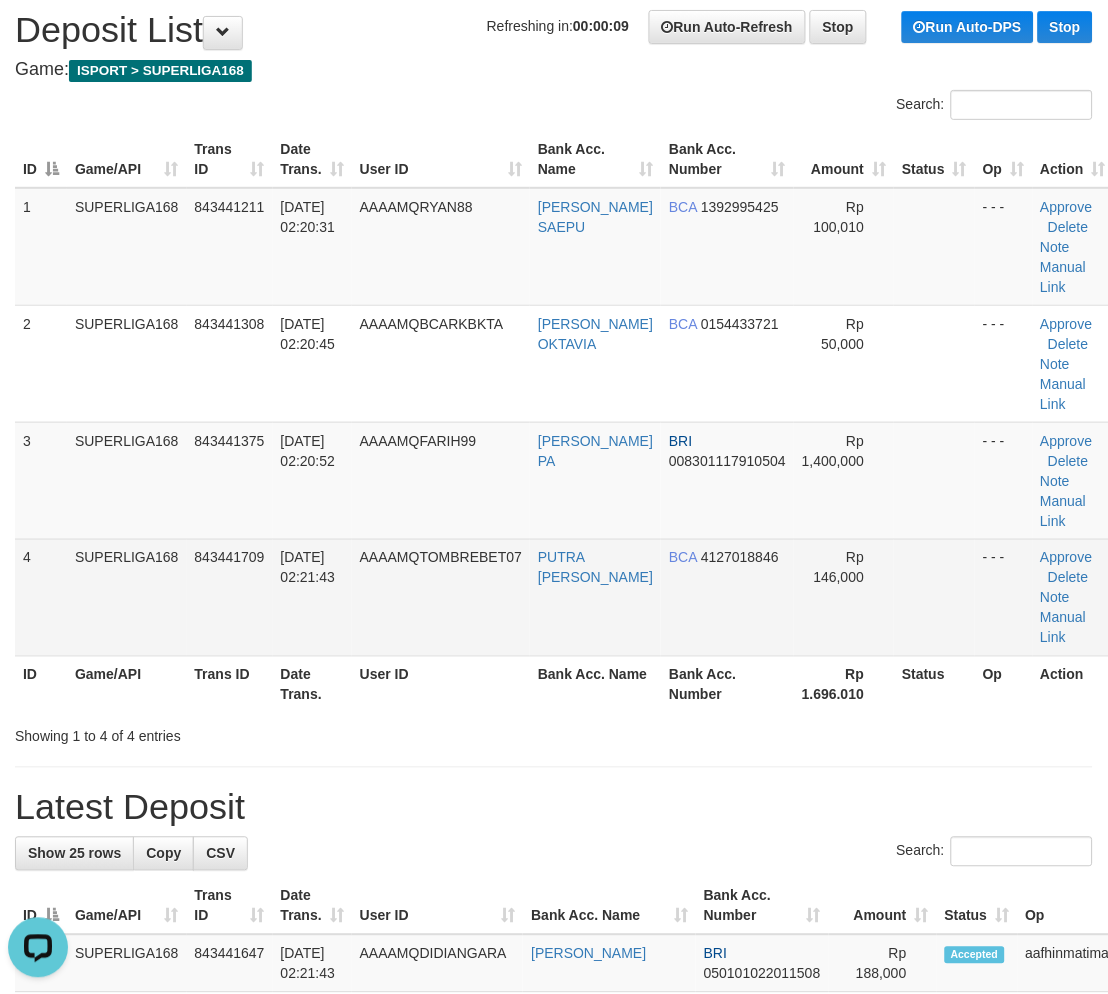 scroll, scrollTop: 0, scrollLeft: 0, axis: both 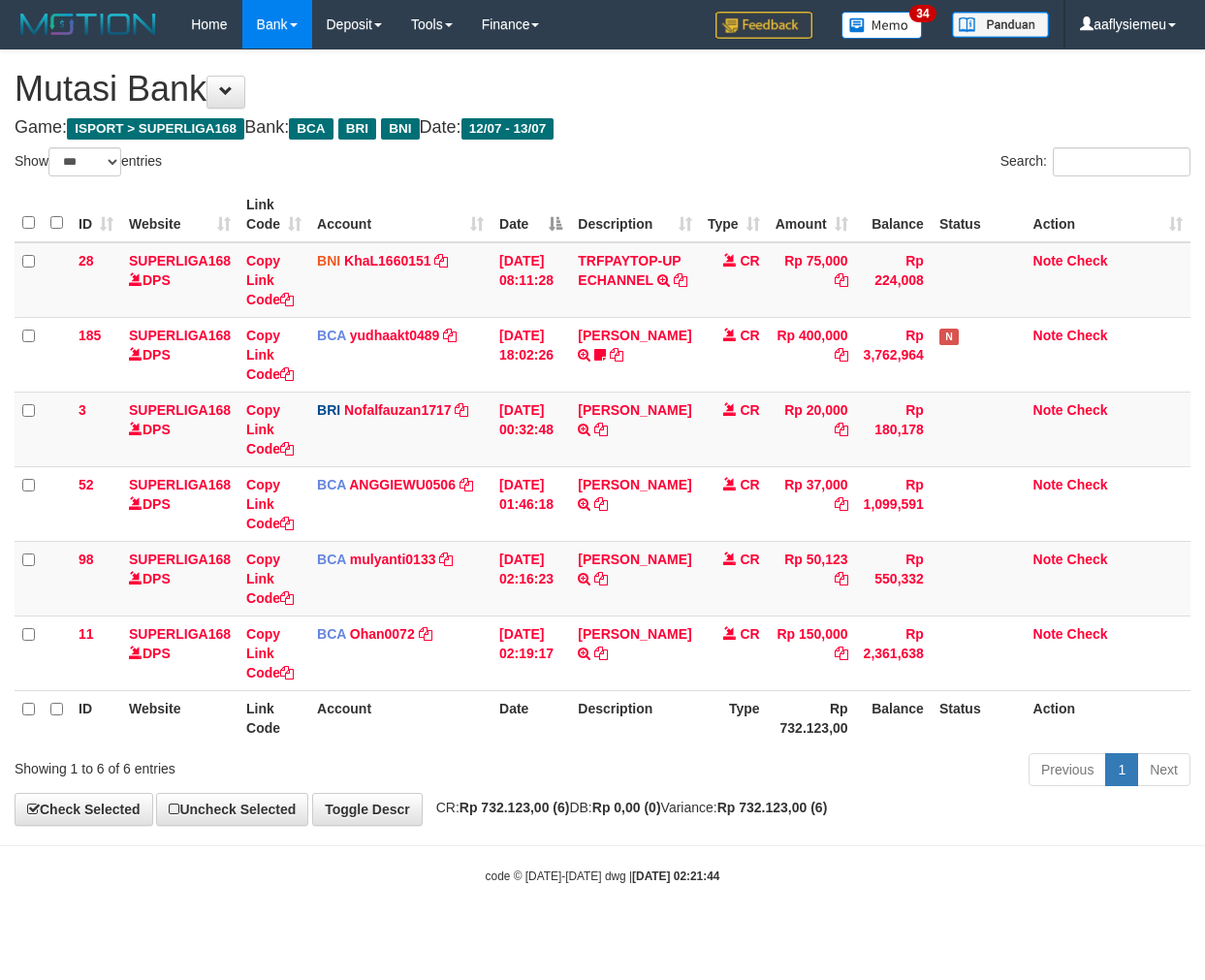 select on "***" 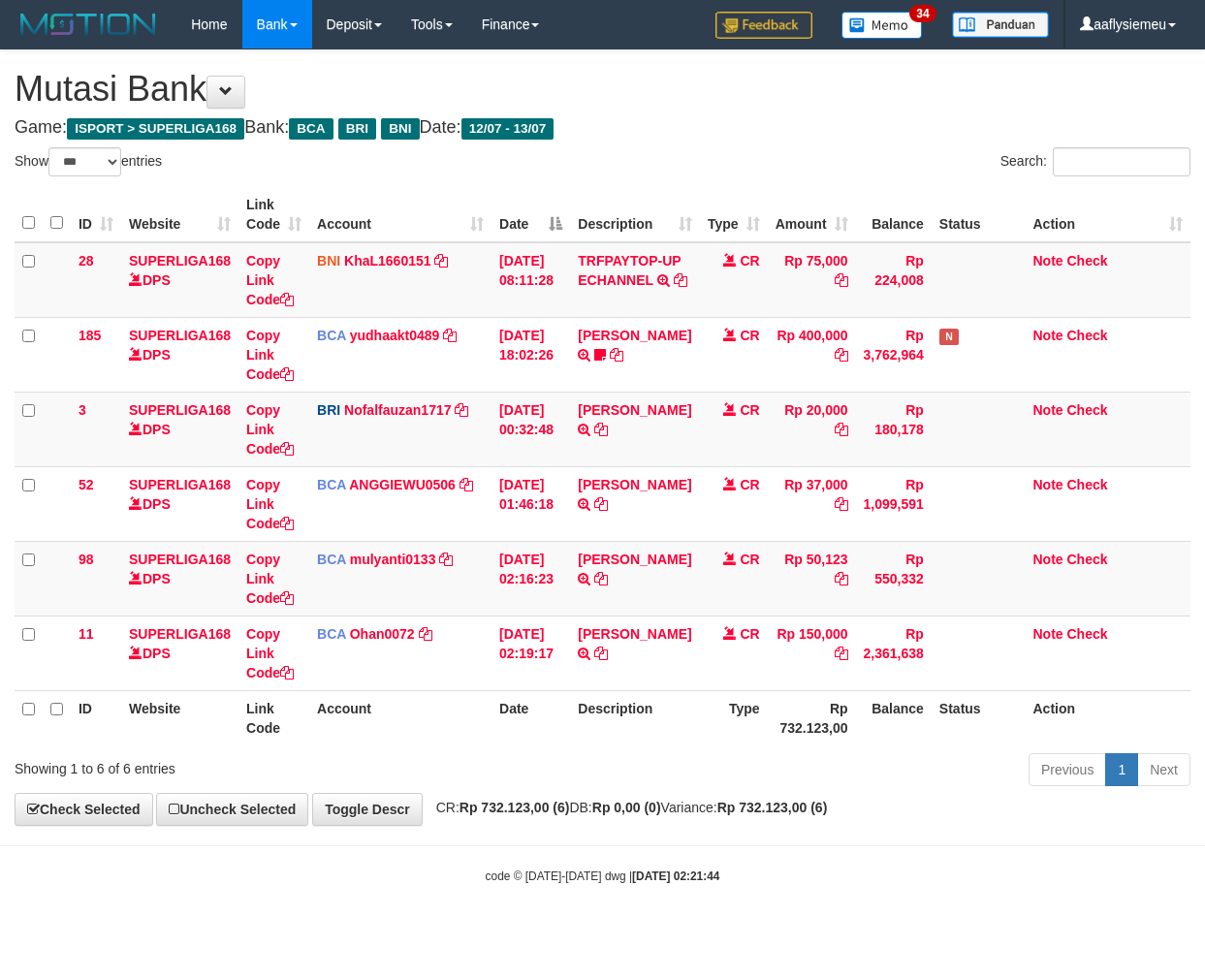 scroll, scrollTop: 0, scrollLeft: 0, axis: both 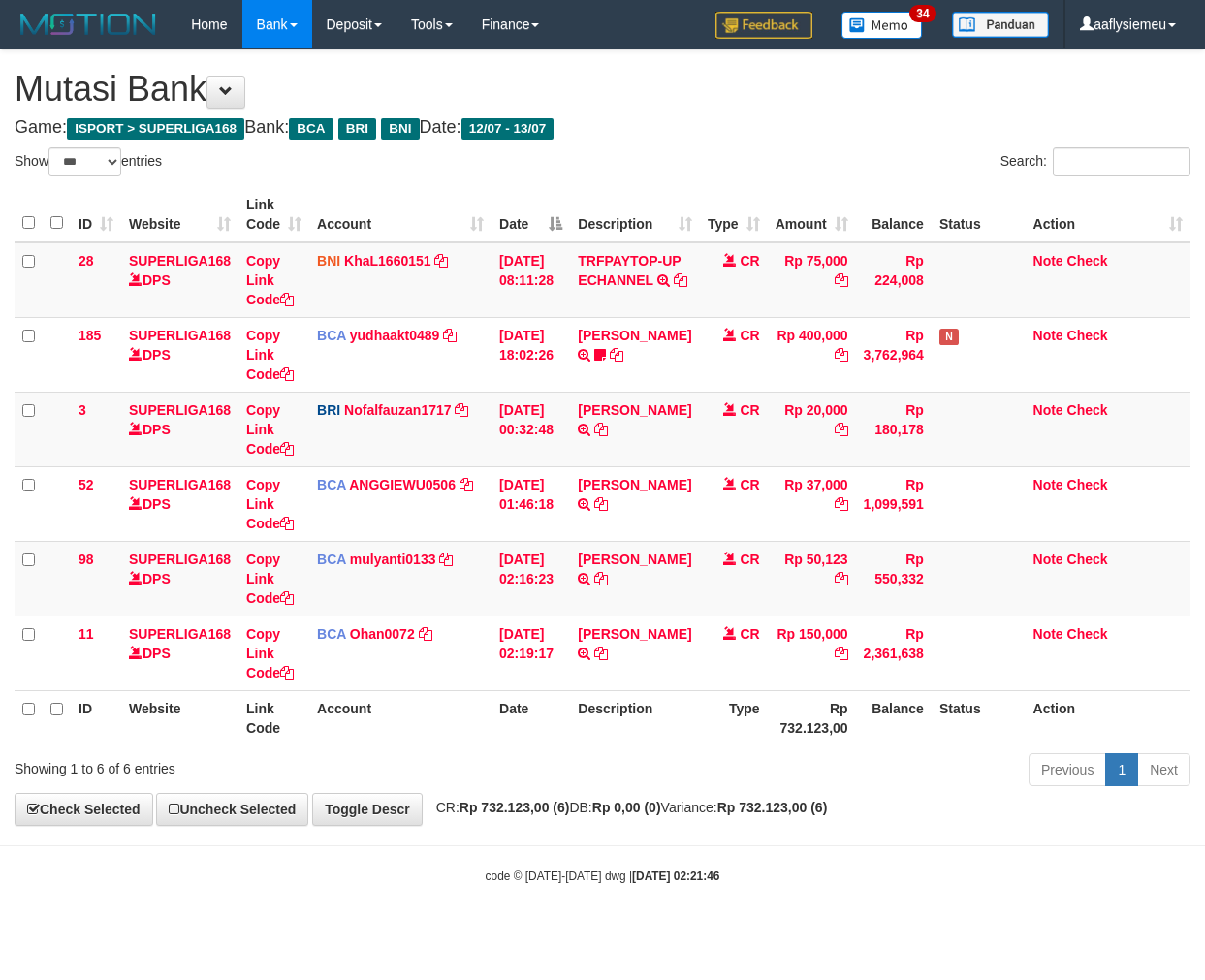 select on "***" 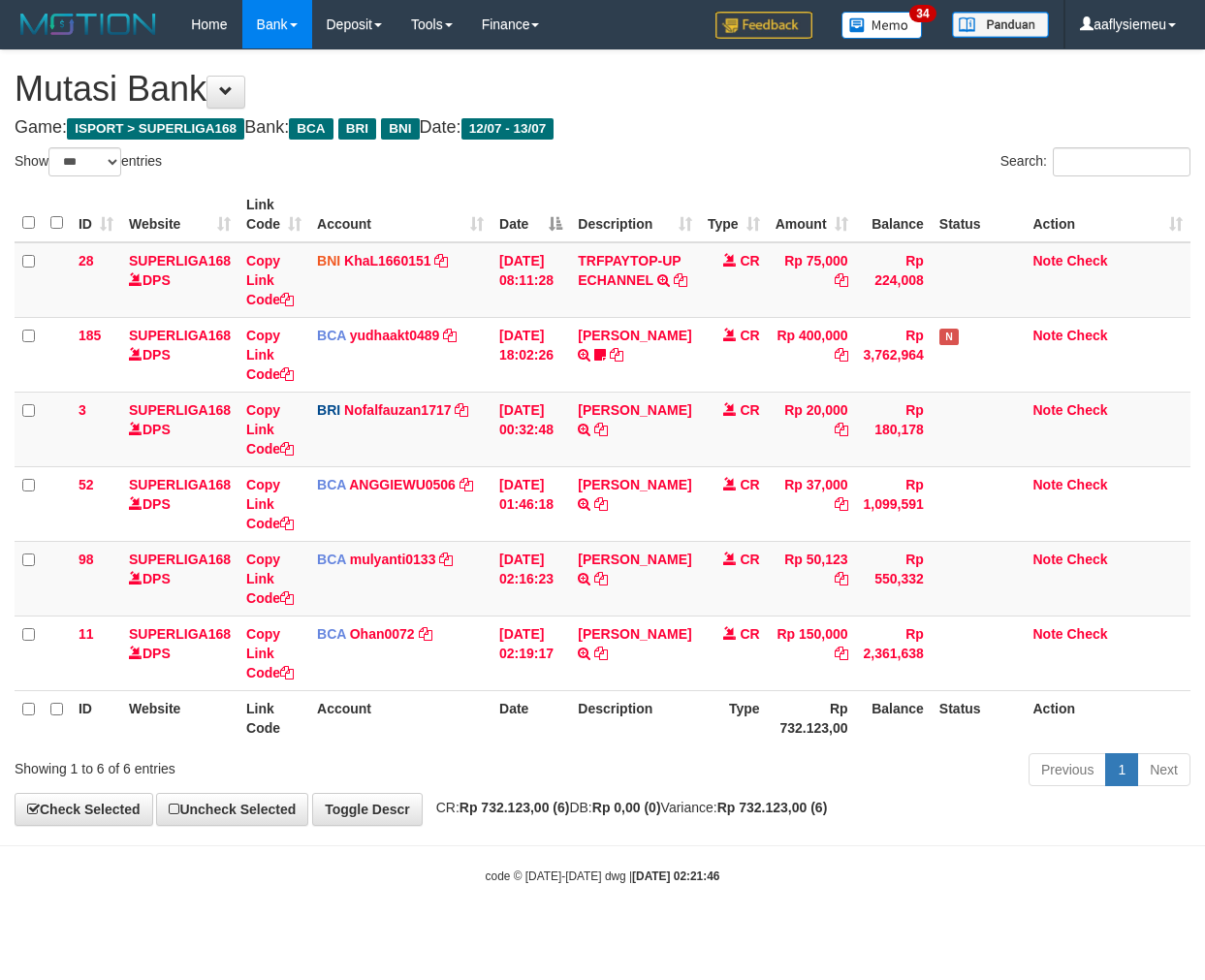 scroll, scrollTop: 0, scrollLeft: 0, axis: both 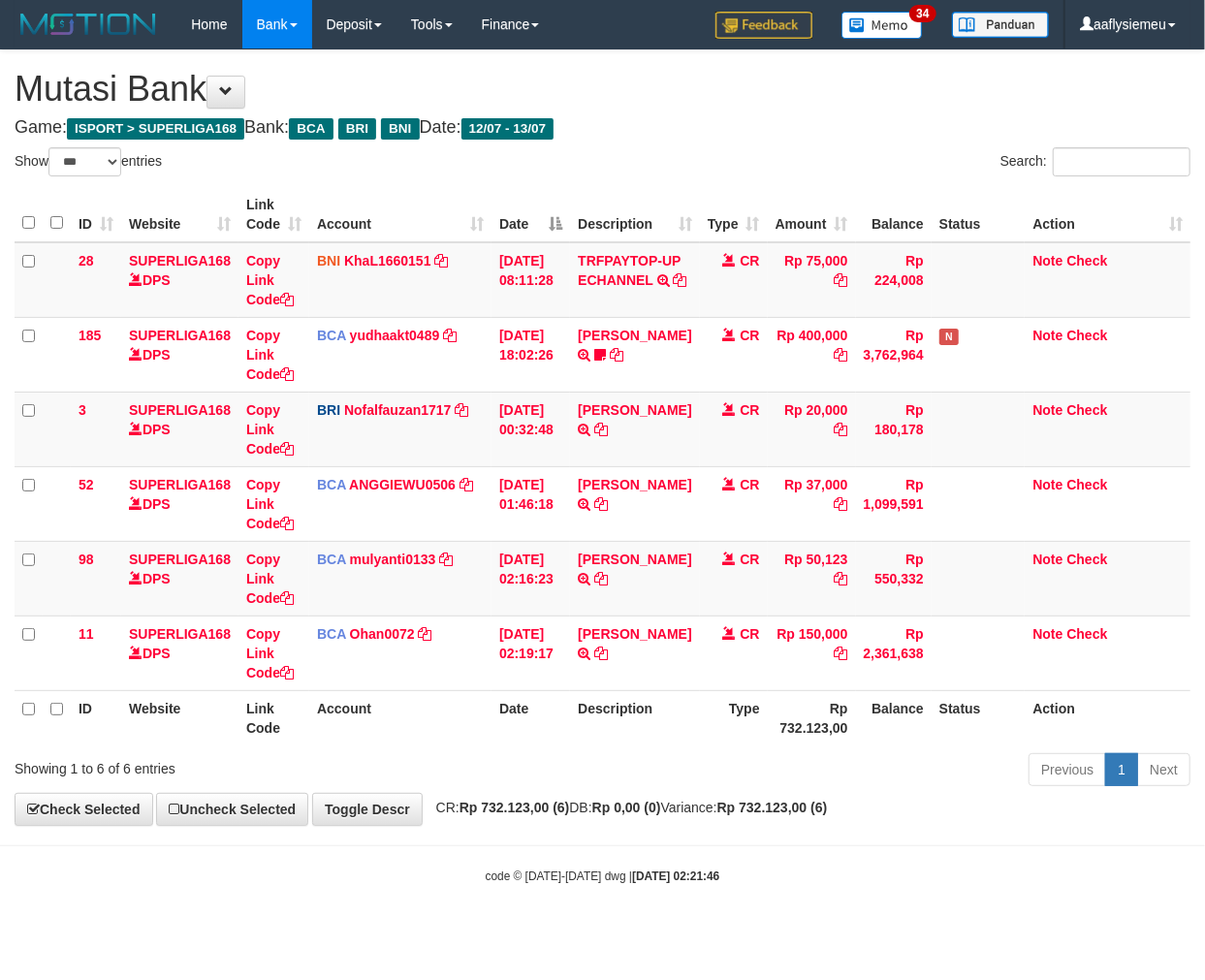 click on "Showing 1 to 6 of 6 entries" at bounding box center [251, 765] 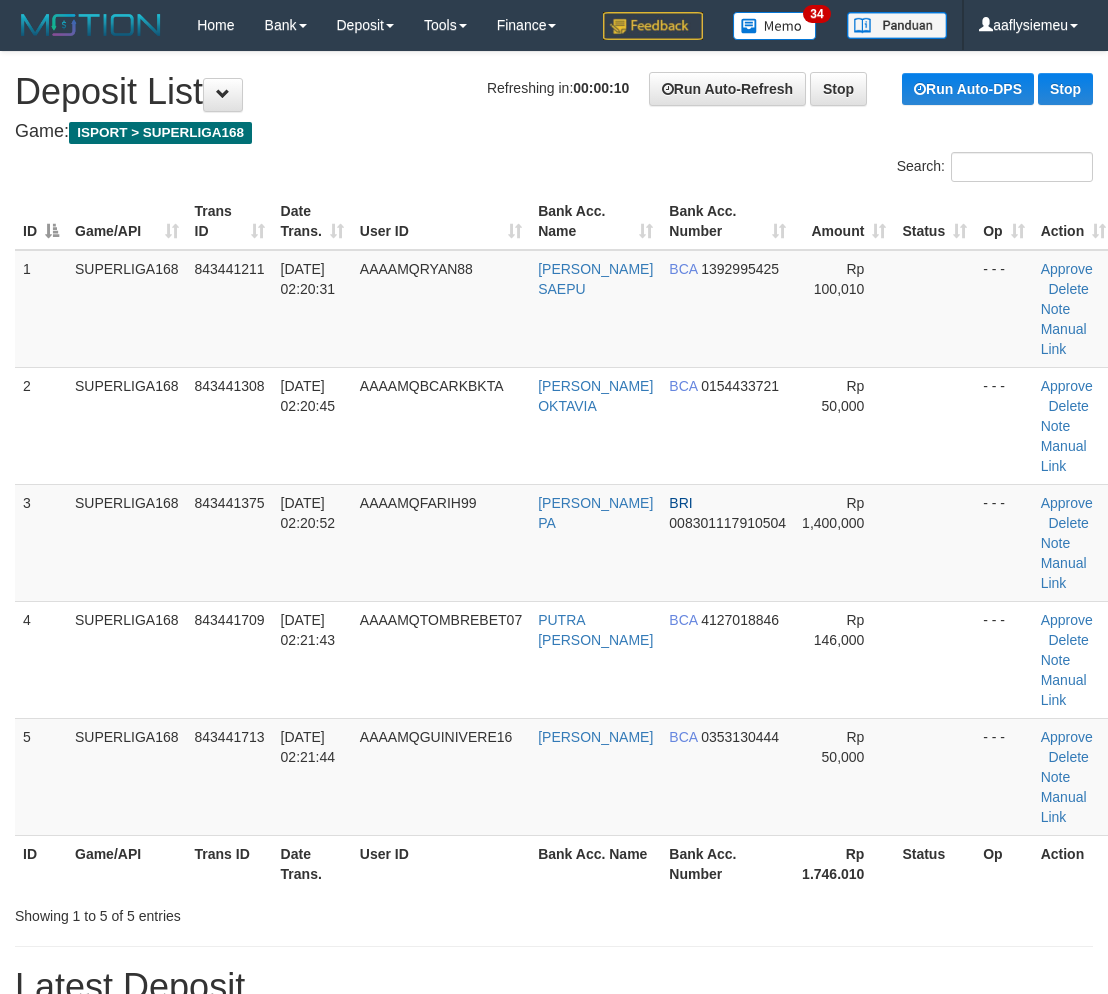 click on "1
SUPERLIGA168
843441211
[DATE] 02:20:31
AAAAMQRYAN88
[PERSON_NAME]
BCA
1392995425
Rp 100,010
- - -
Approve
[GEOGRAPHIC_DATA]
Note
Manual Link
2
SUPERLIGA168
843441308
[DATE] 02:20:45
AAAAMQBCARKBKTA
[PERSON_NAME] OKTAVIA
BCA
0154433721
Rp 50,000
- - -
Approve
Note" at bounding box center (564, 543) 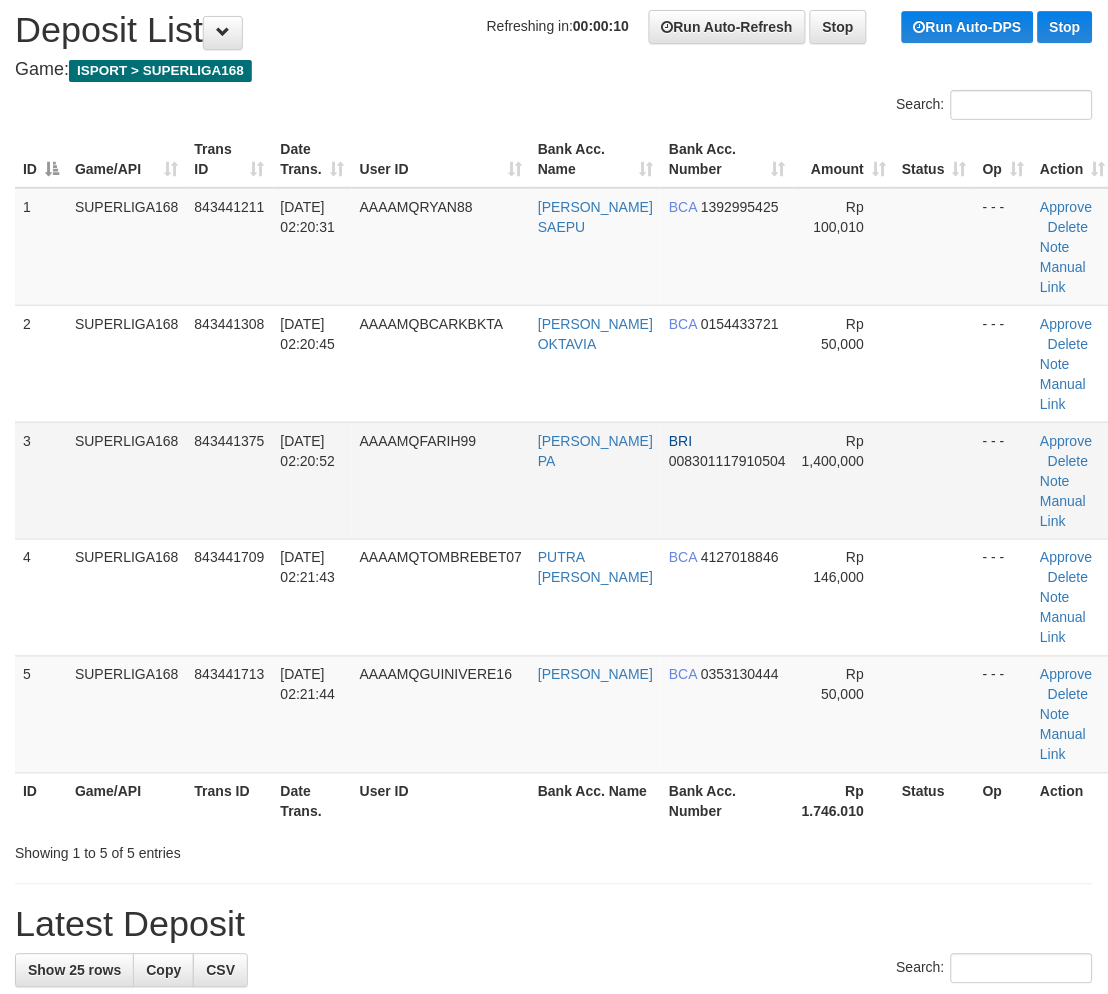 click on "843441375" at bounding box center [230, 480] 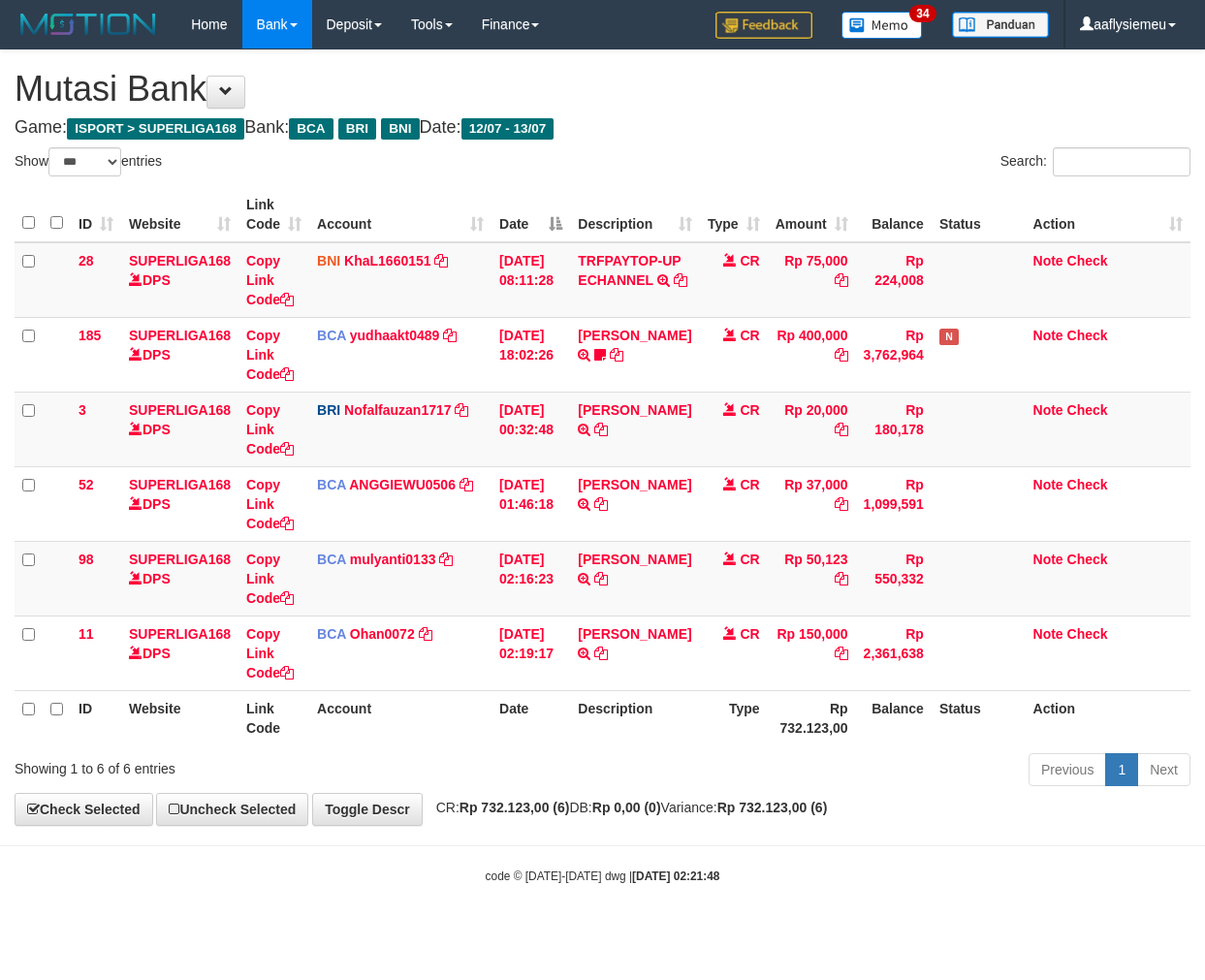 select on "***" 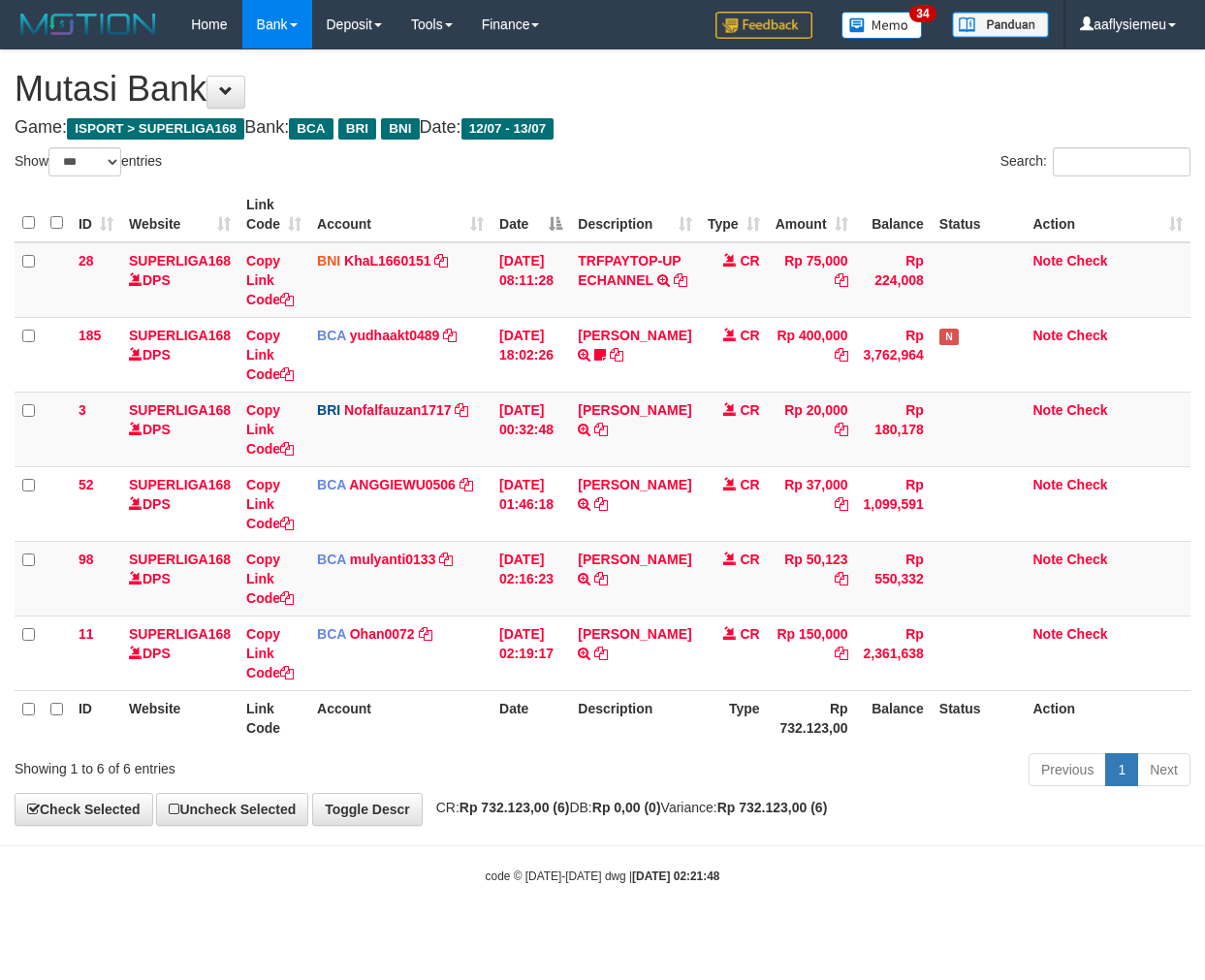 scroll, scrollTop: 0, scrollLeft: 0, axis: both 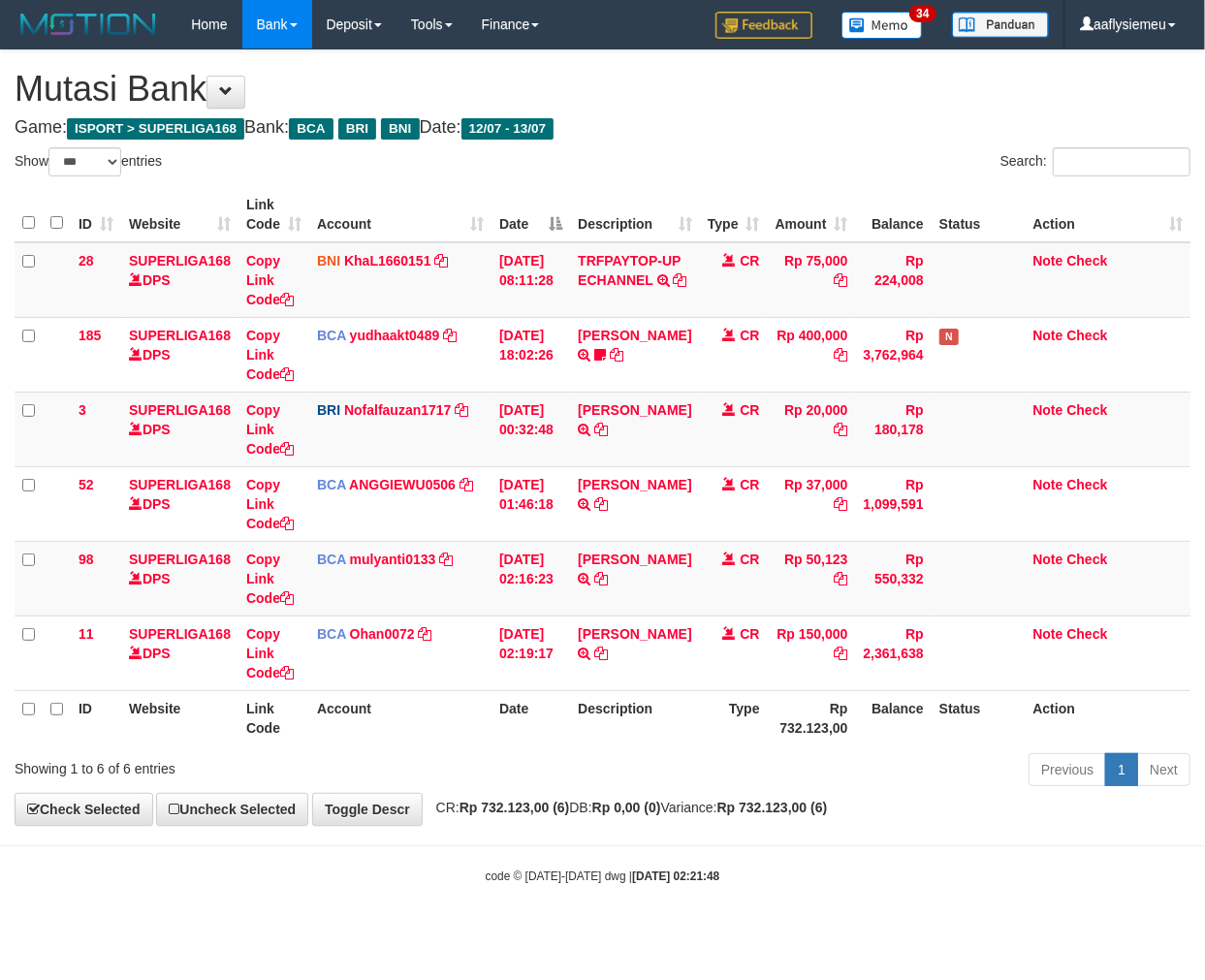 click at bounding box center (602, 845) 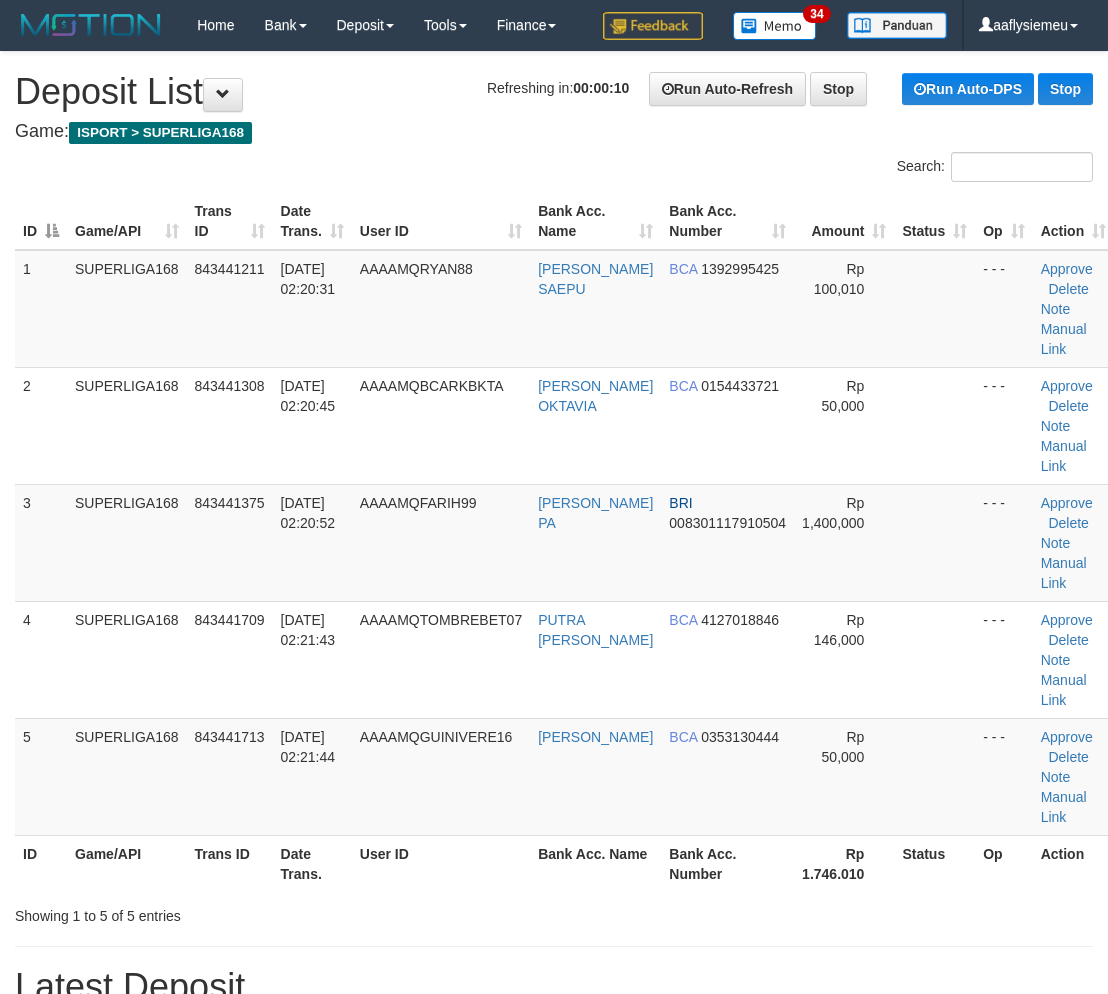 scroll, scrollTop: 62, scrollLeft: 0, axis: vertical 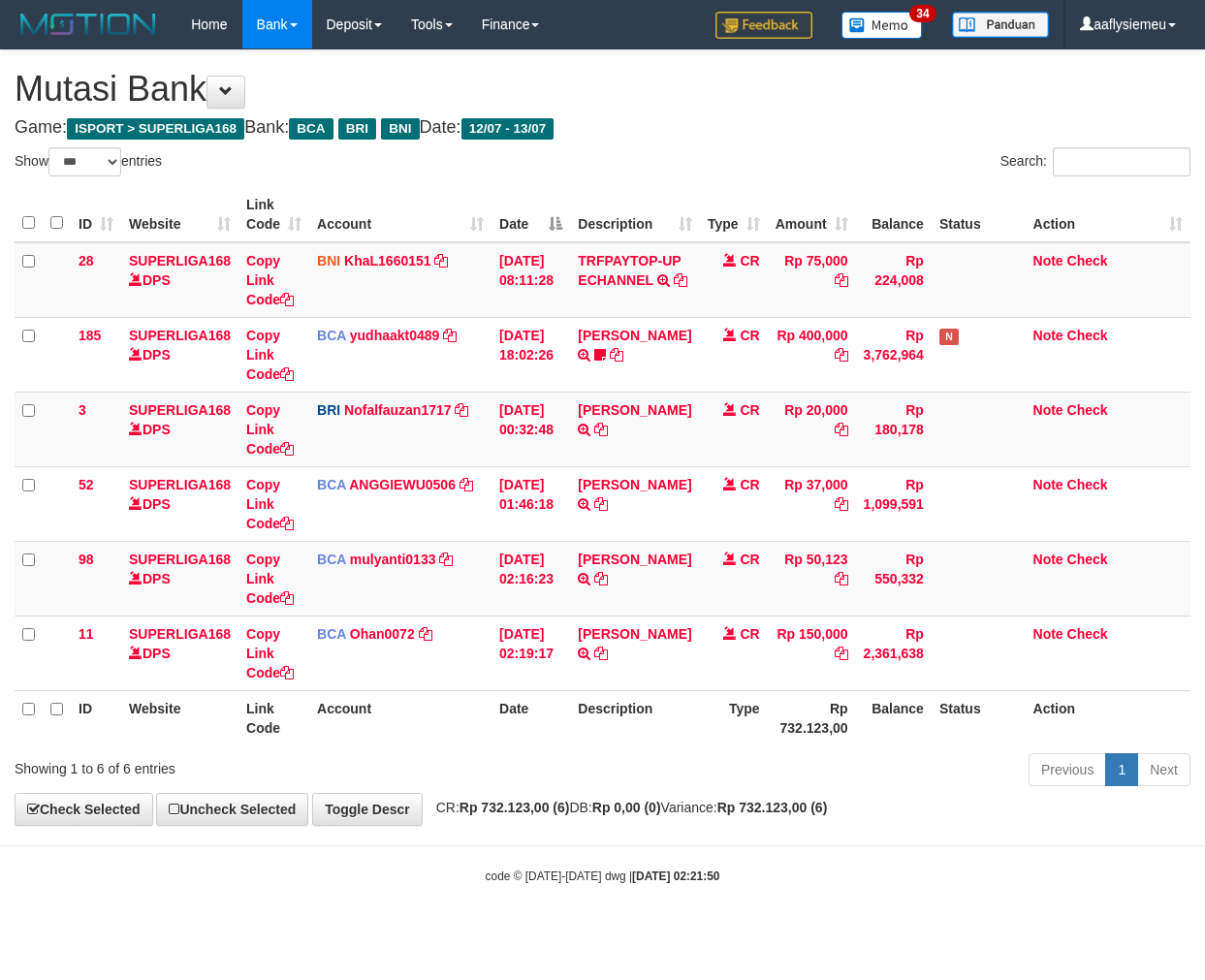 select on "***" 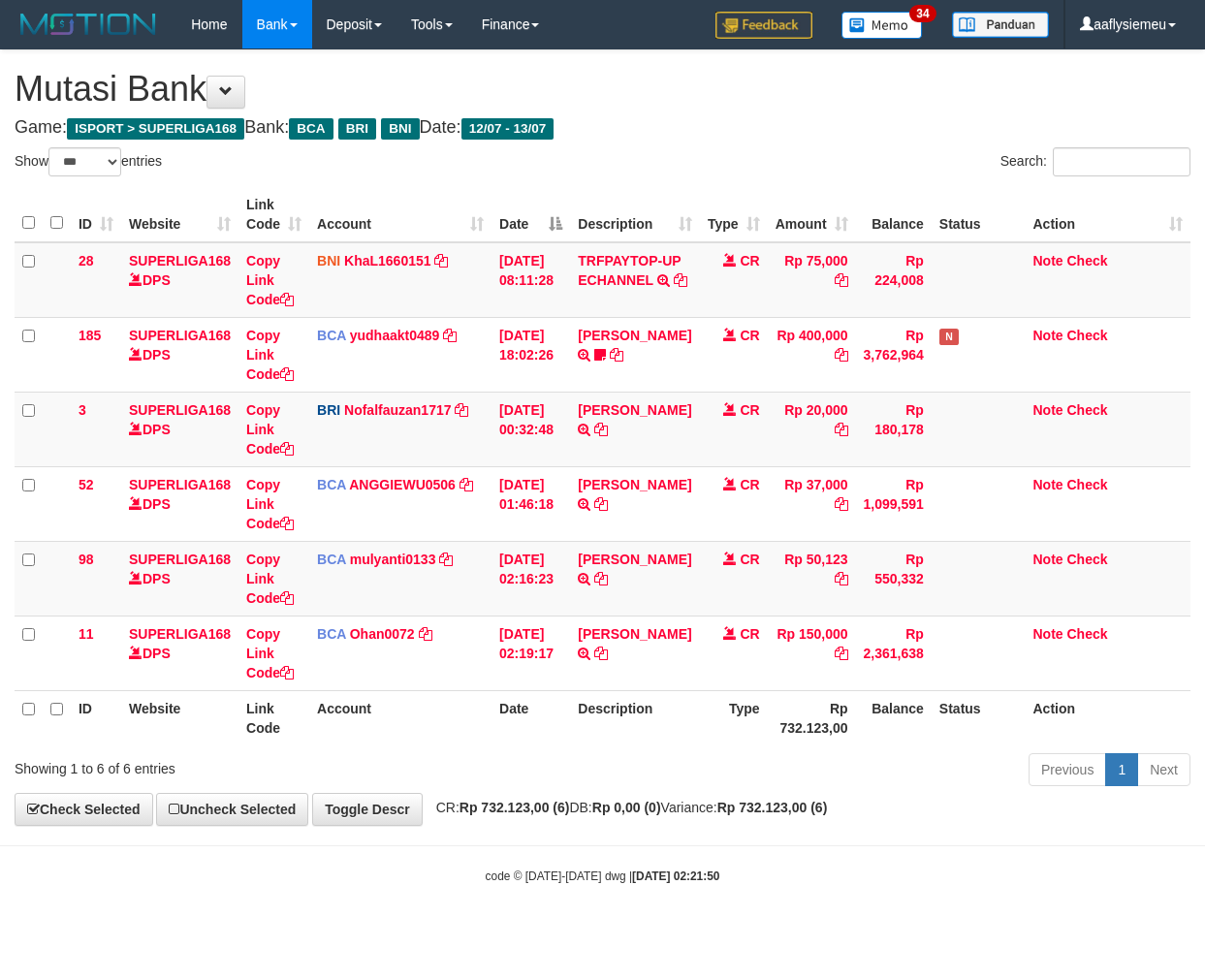 scroll, scrollTop: 0, scrollLeft: 0, axis: both 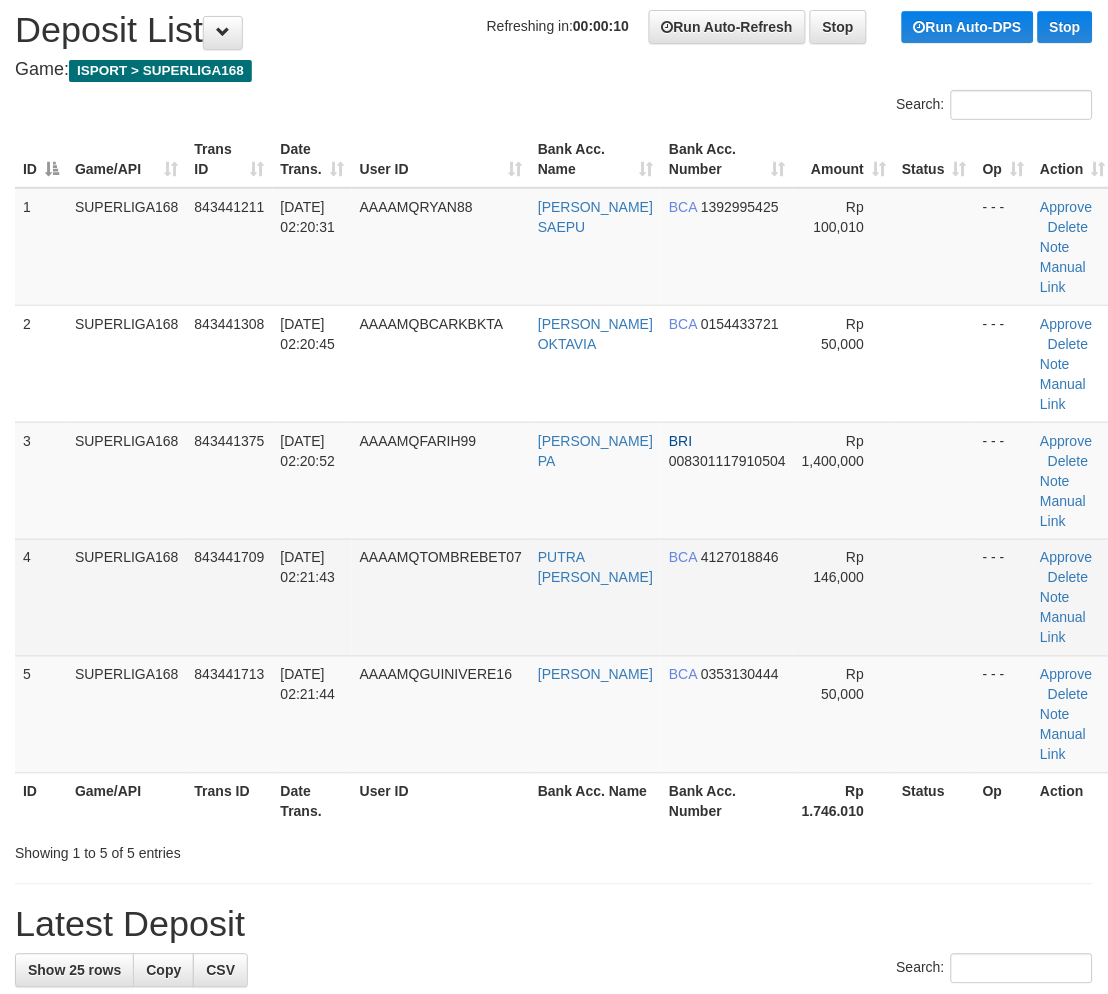 click on "SUPERLIGA168" at bounding box center [127, 597] 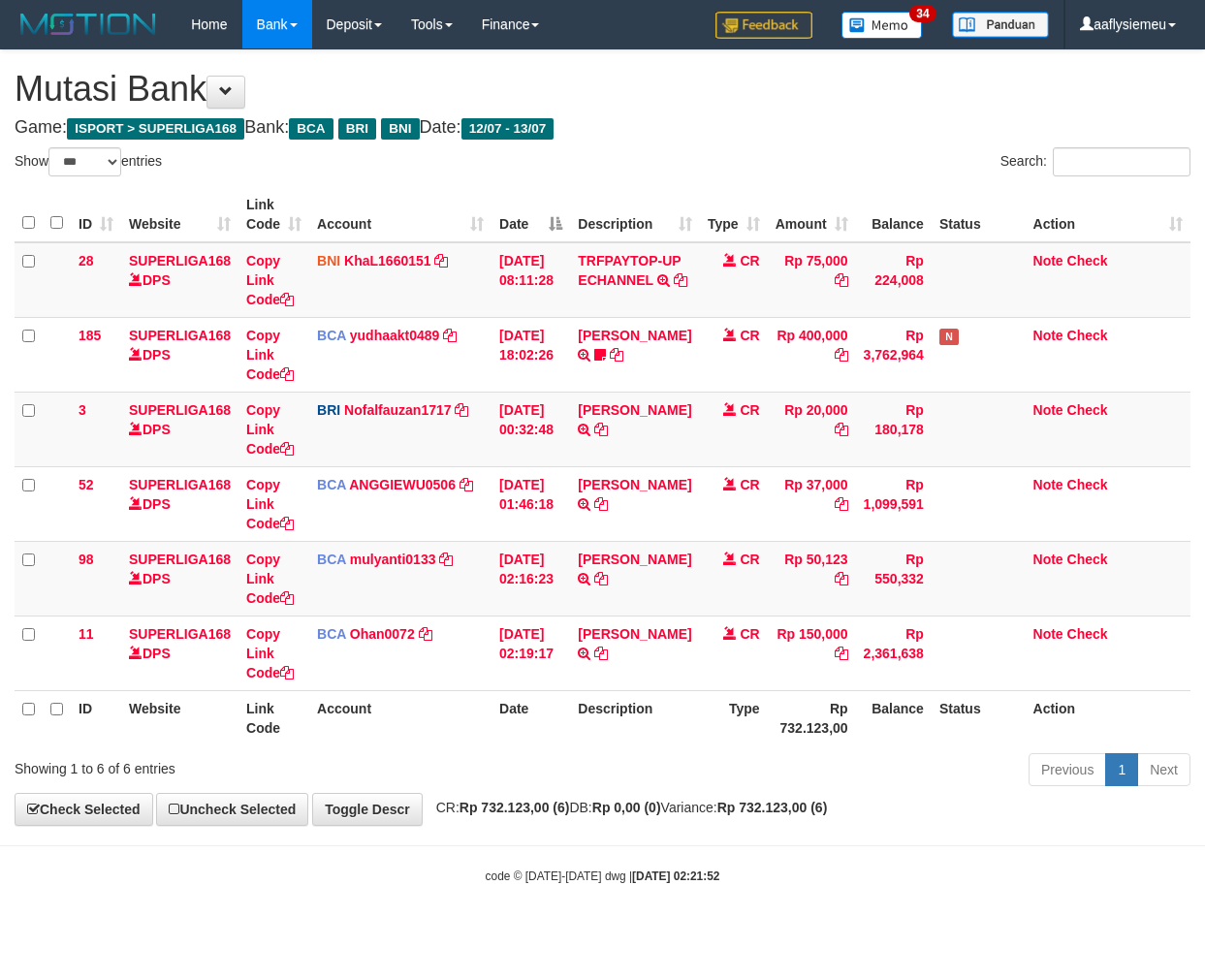 select on "***" 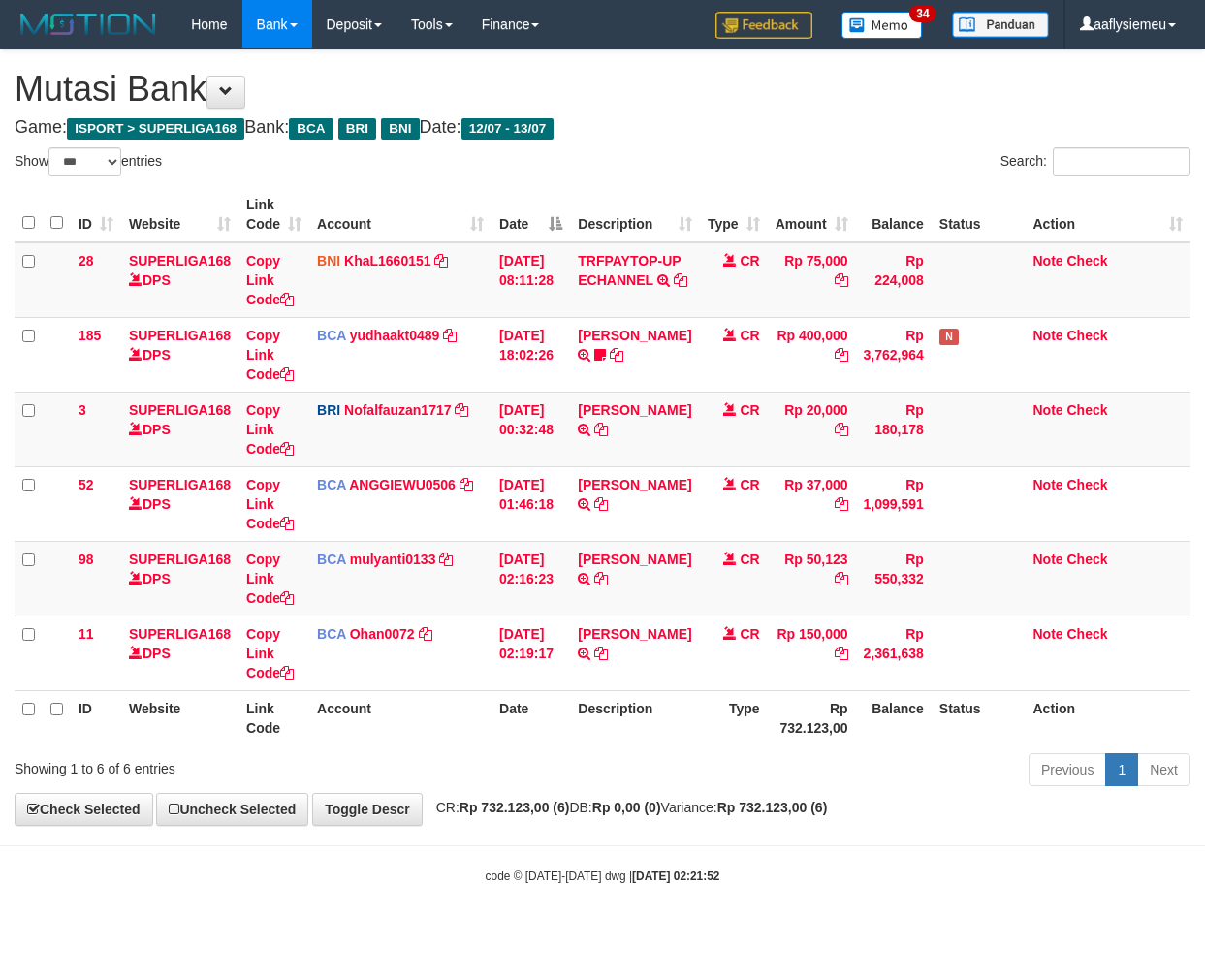 scroll, scrollTop: 0, scrollLeft: 0, axis: both 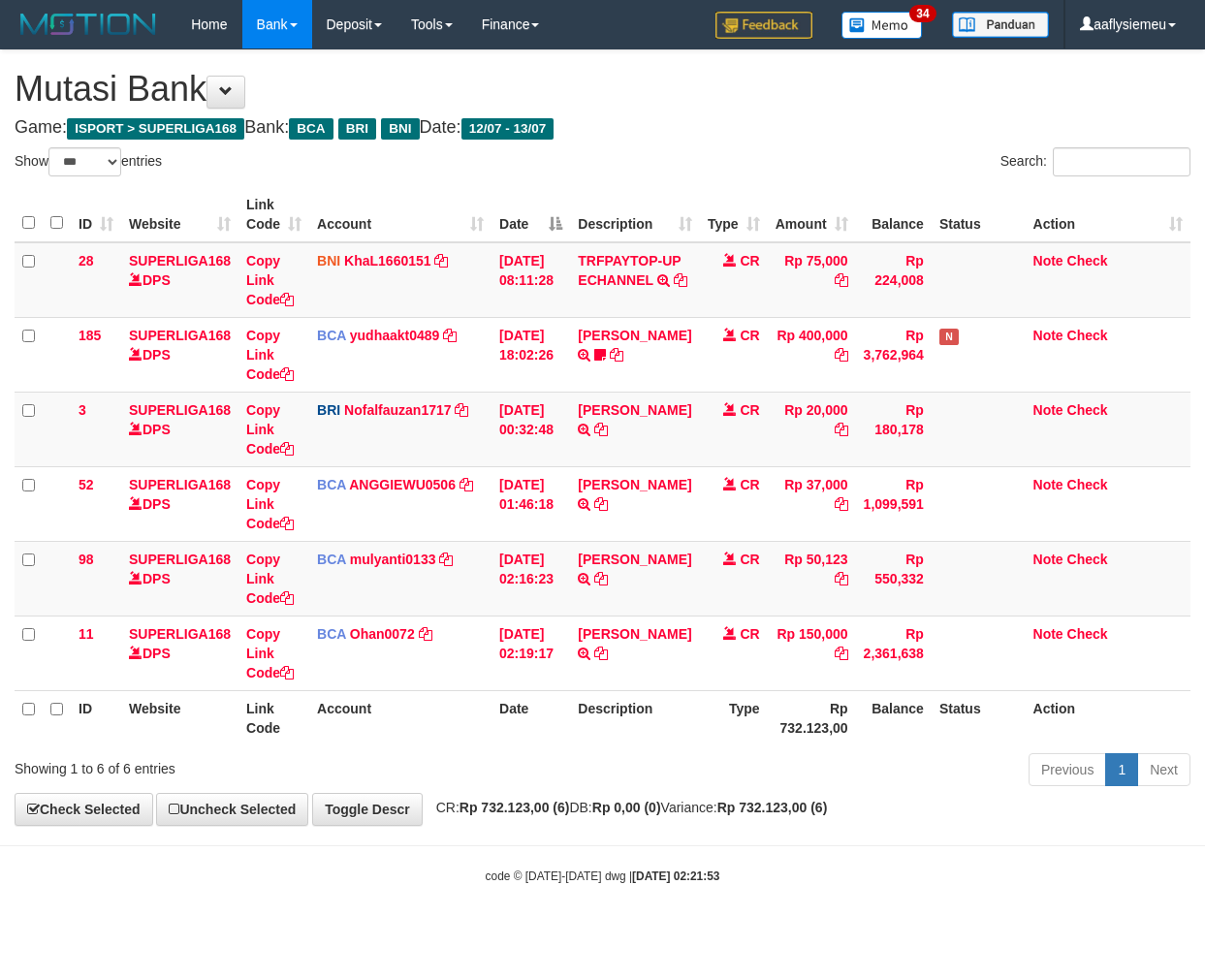 select on "***" 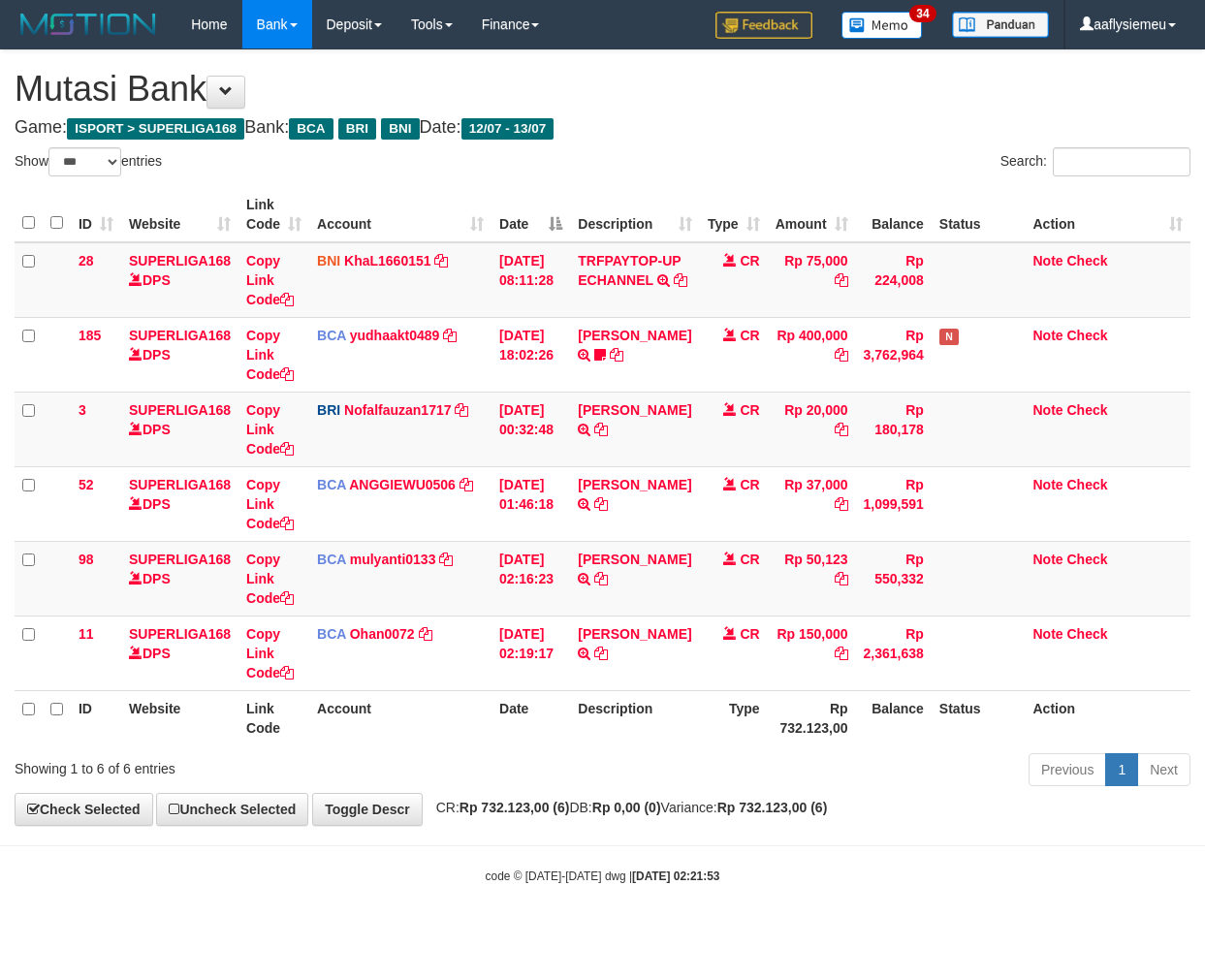 scroll, scrollTop: 0, scrollLeft: 0, axis: both 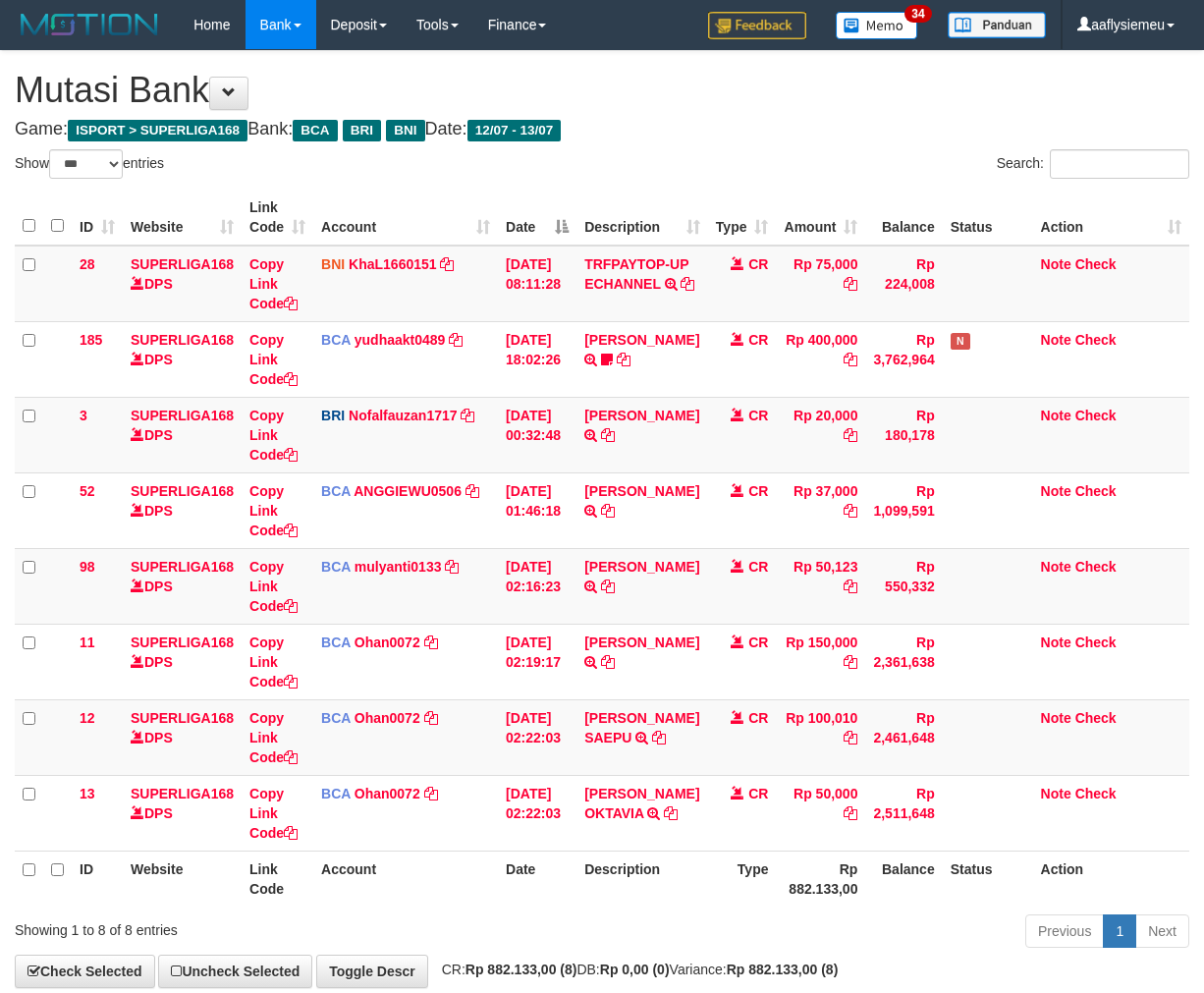 select on "***" 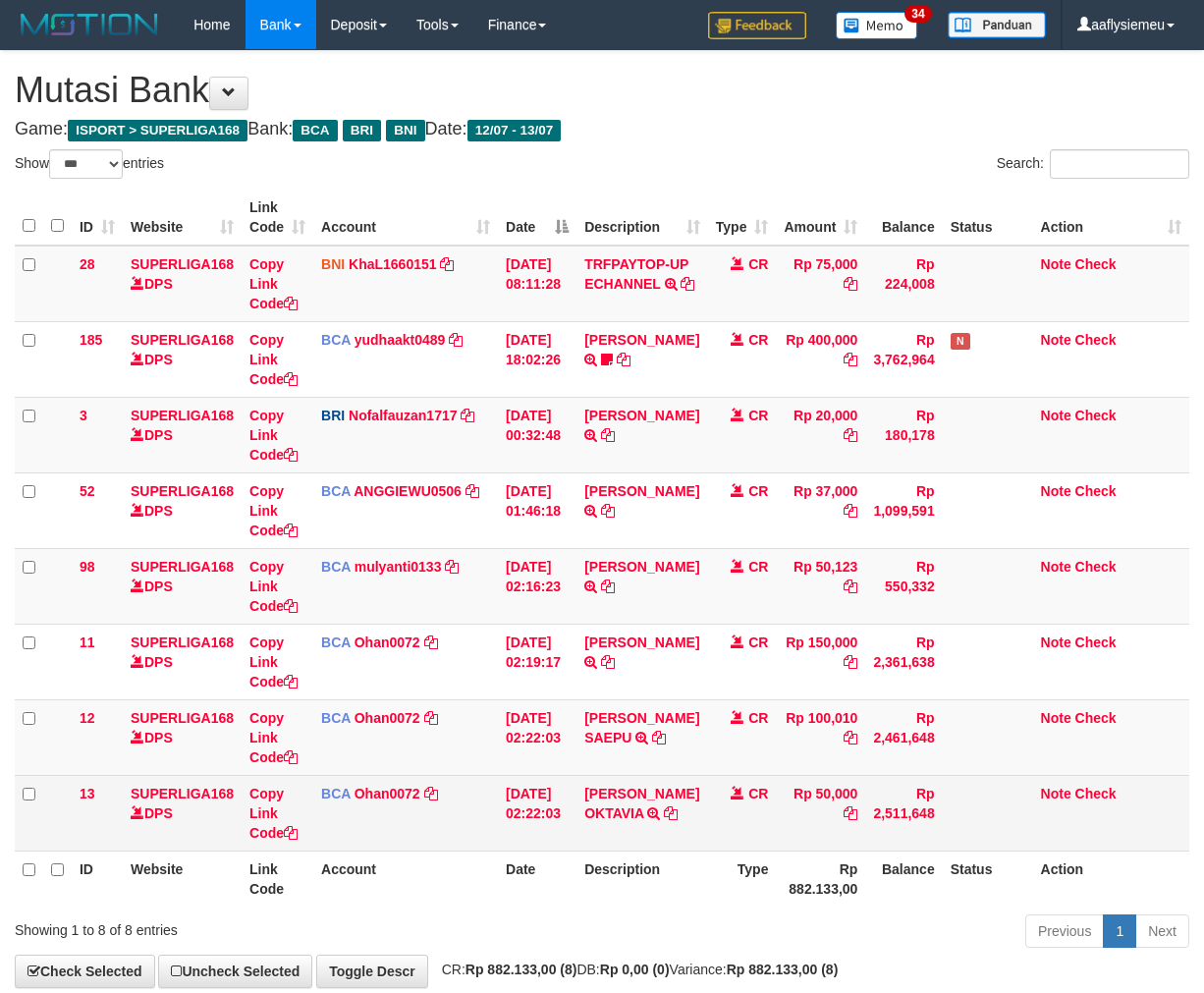 scroll, scrollTop: 0, scrollLeft: 0, axis: both 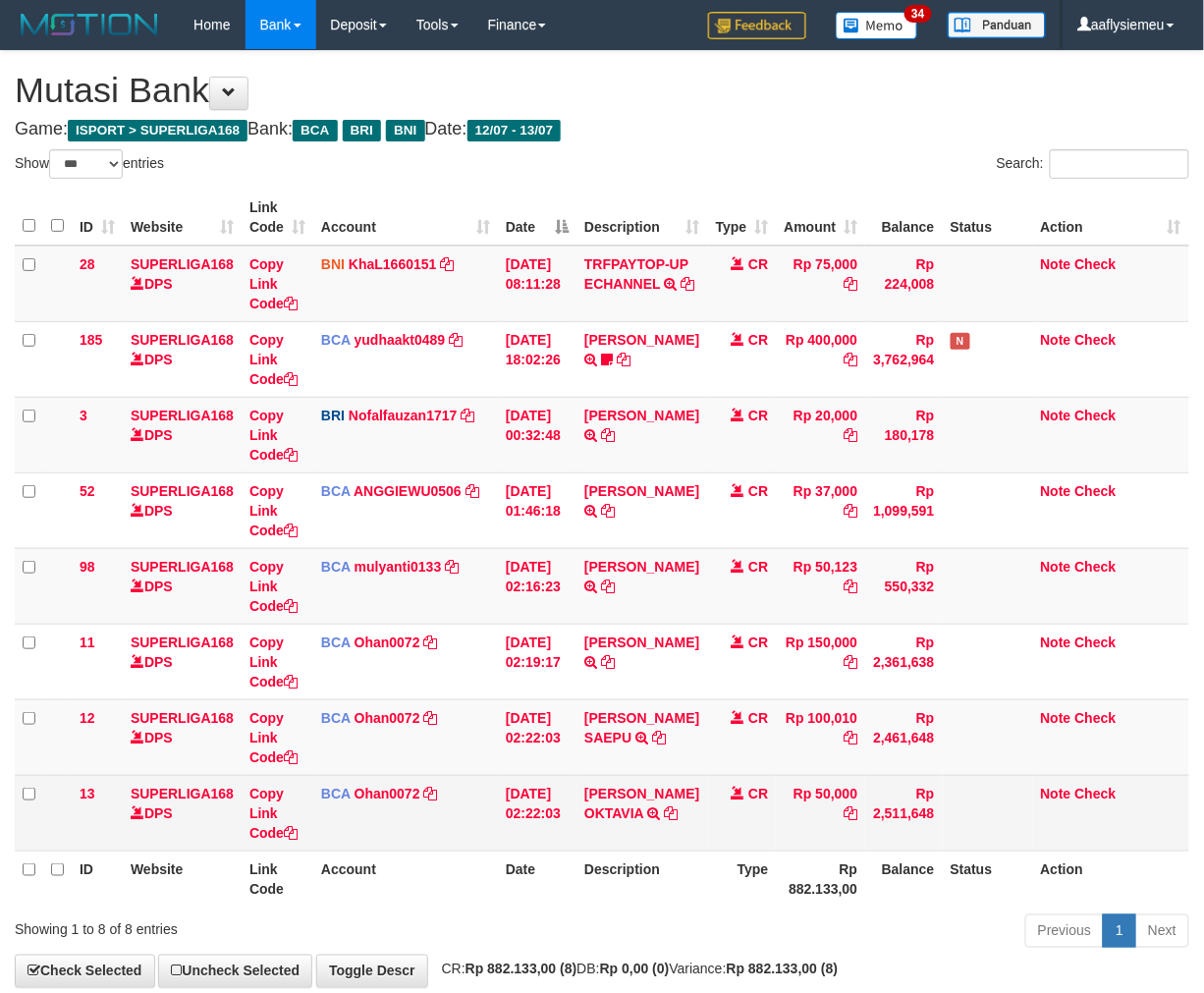 click on "BCA
Ohan0072
DPS
JOHAN
mutasi_20250713_4801 | 13
mutasi_20250713_4801 | 13" at bounding box center [406, 812] 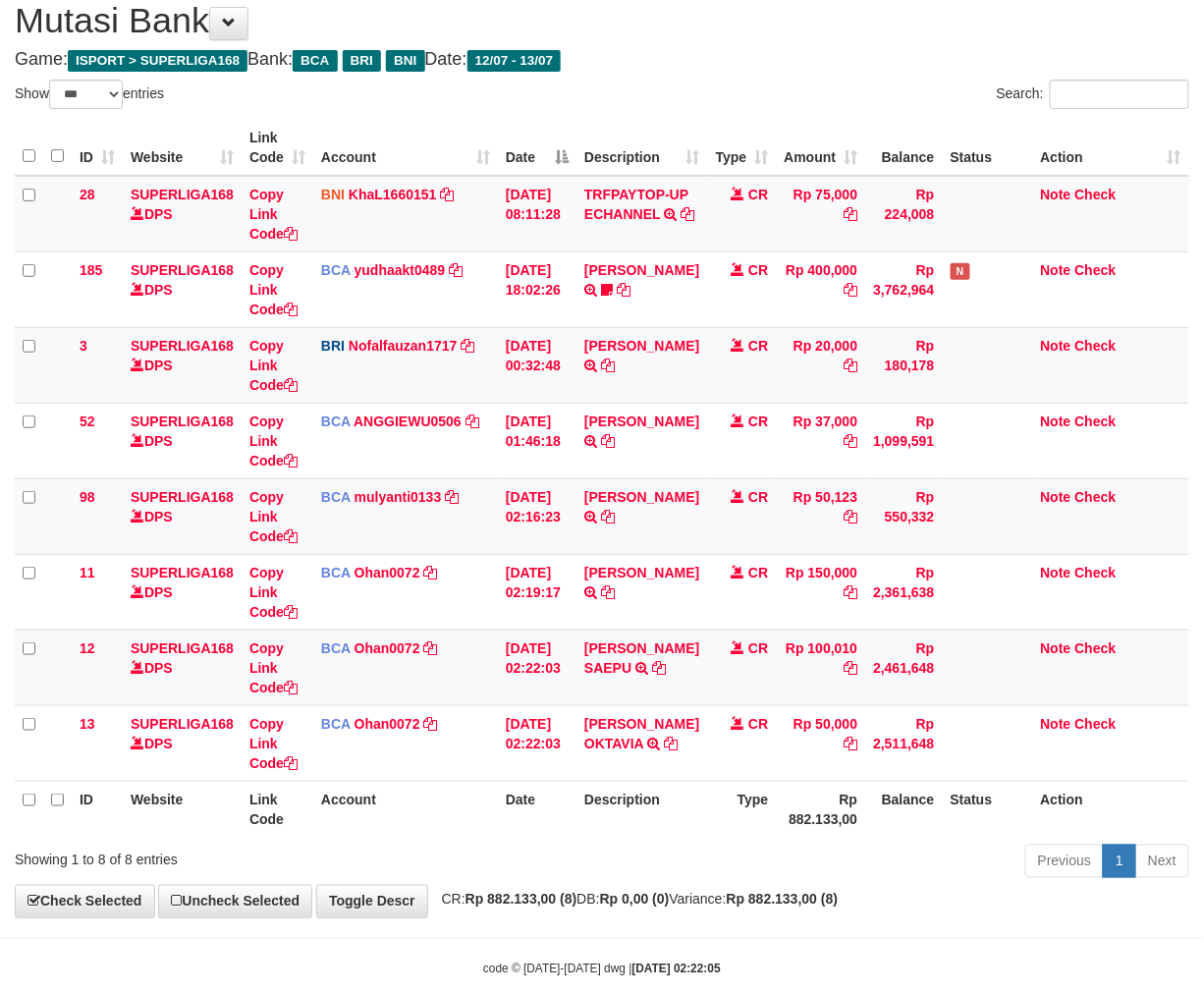 scroll, scrollTop: 124, scrollLeft: 0, axis: vertical 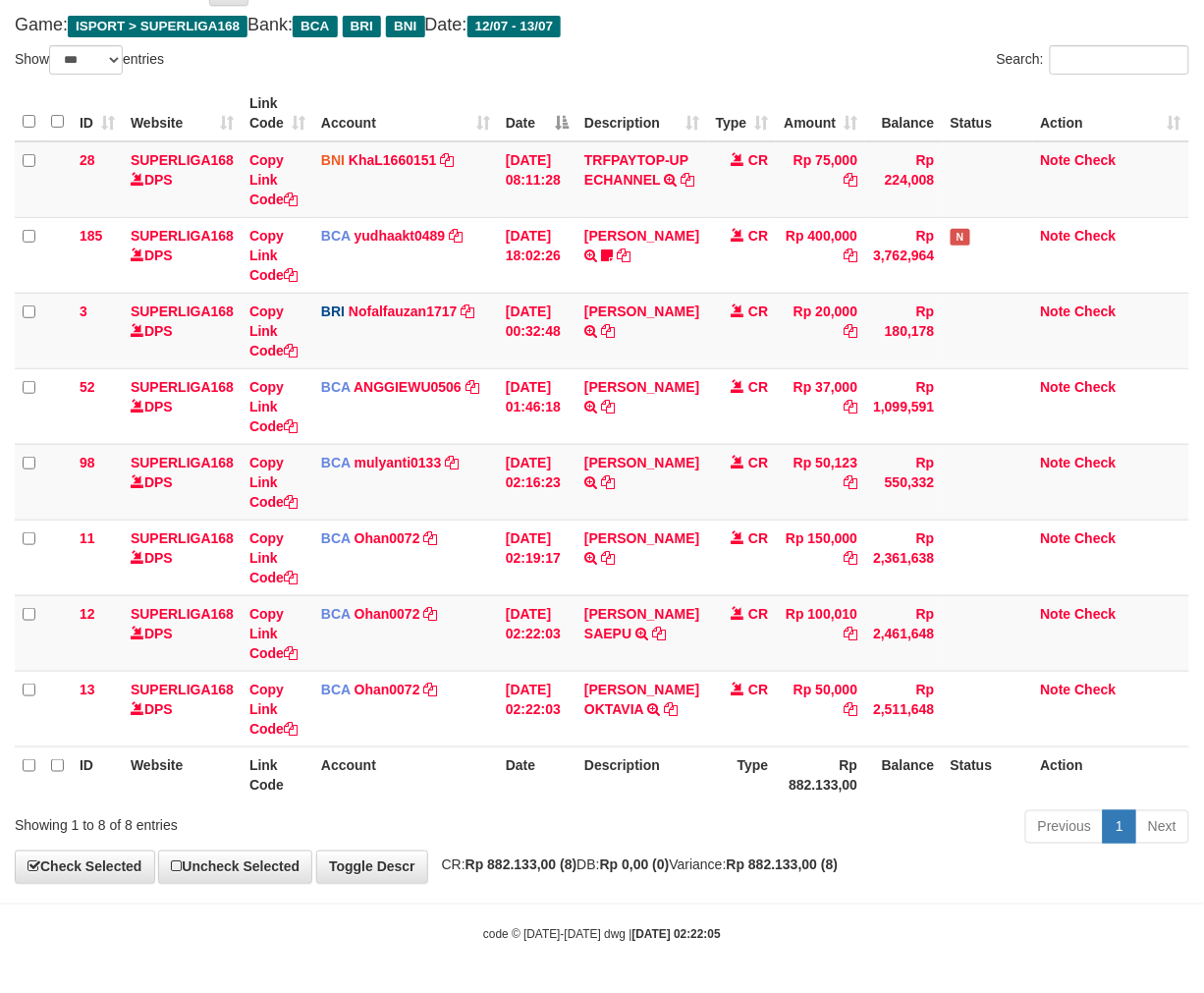 click on "**********" at bounding box center [602, 414] 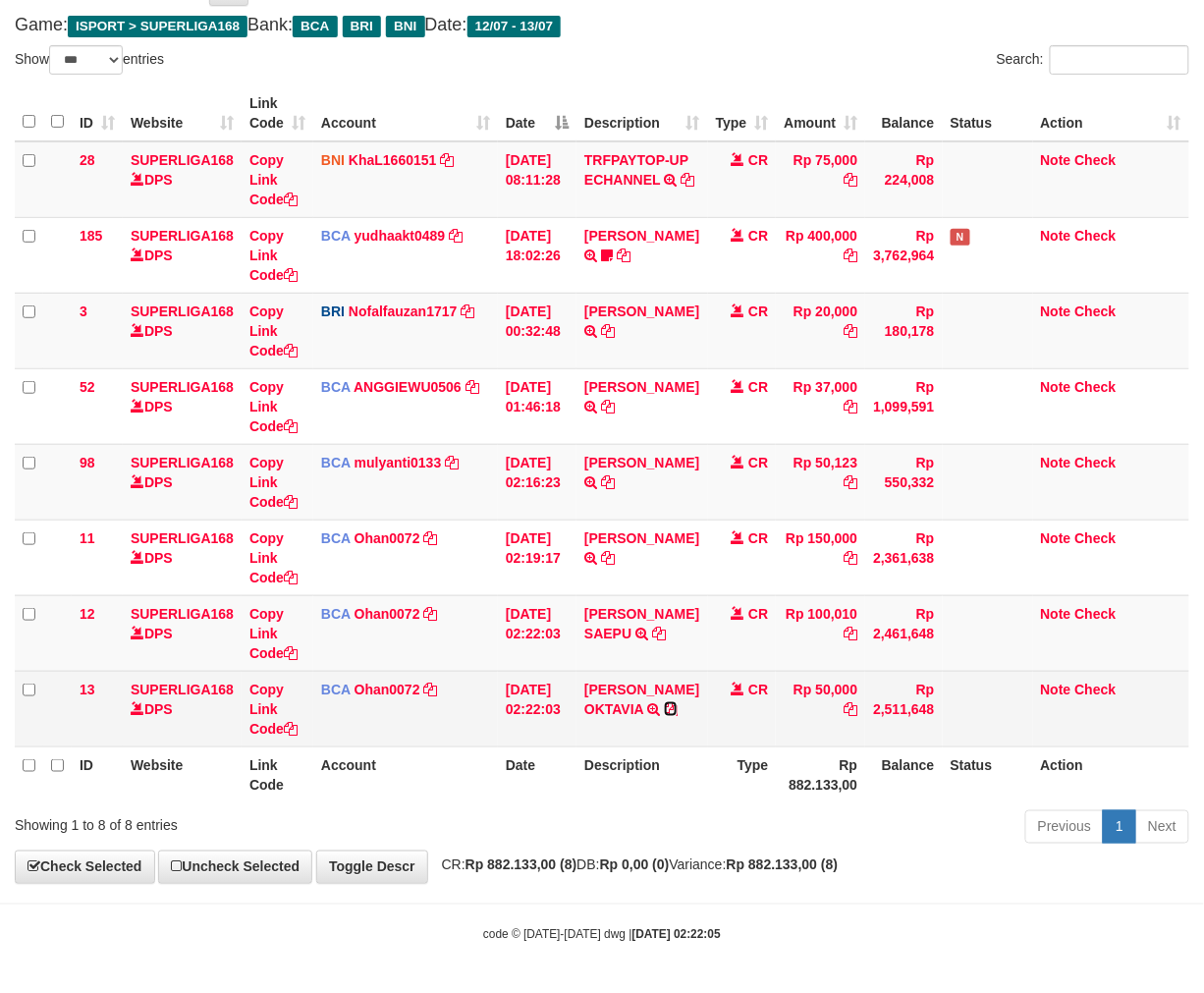 click at bounding box center [671, 709] 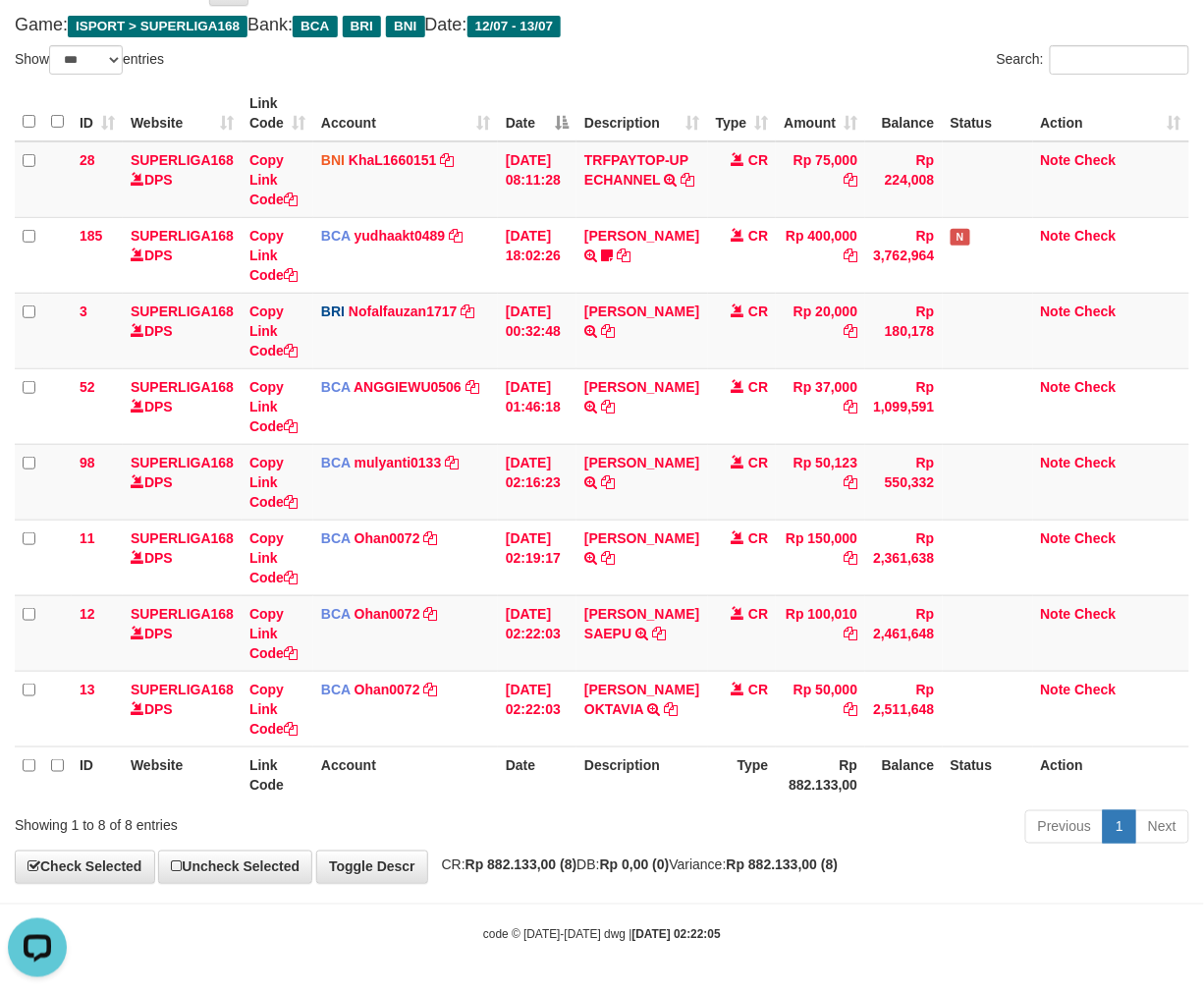 scroll, scrollTop: 0, scrollLeft: 0, axis: both 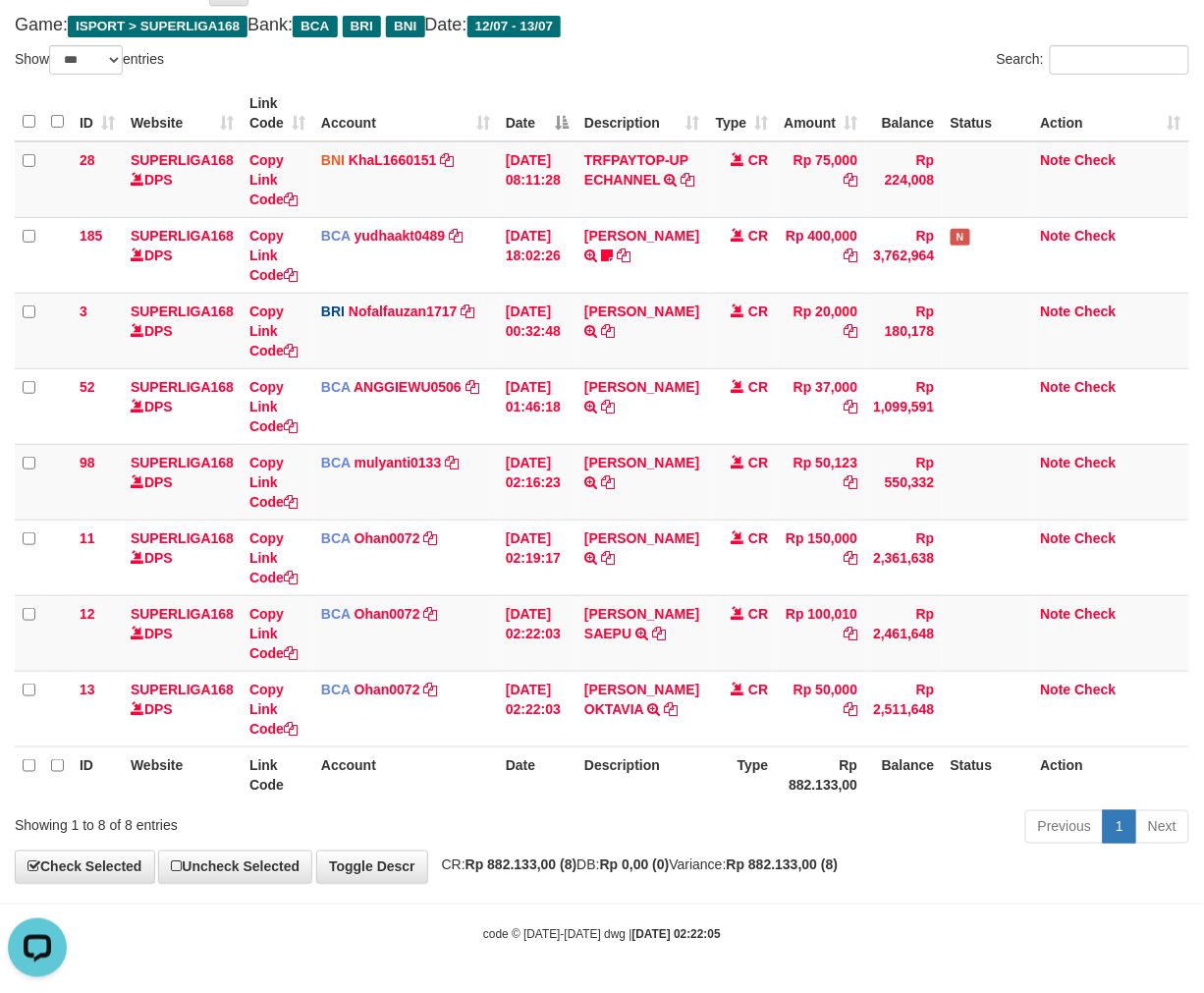 drag, startPoint x: 749, startPoint y: 865, endPoint x: 776, endPoint y: 852, distance: 29.966648 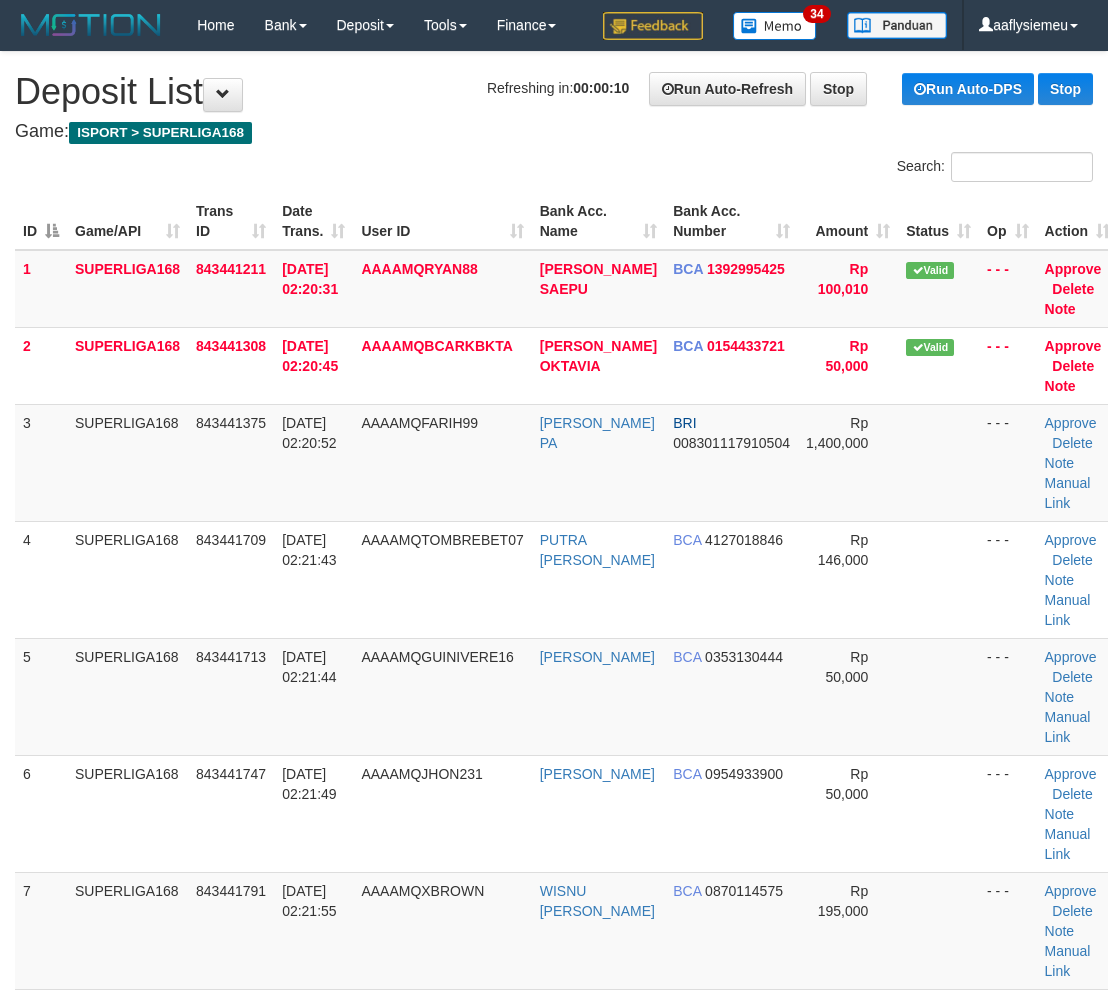 scroll, scrollTop: 0, scrollLeft: 0, axis: both 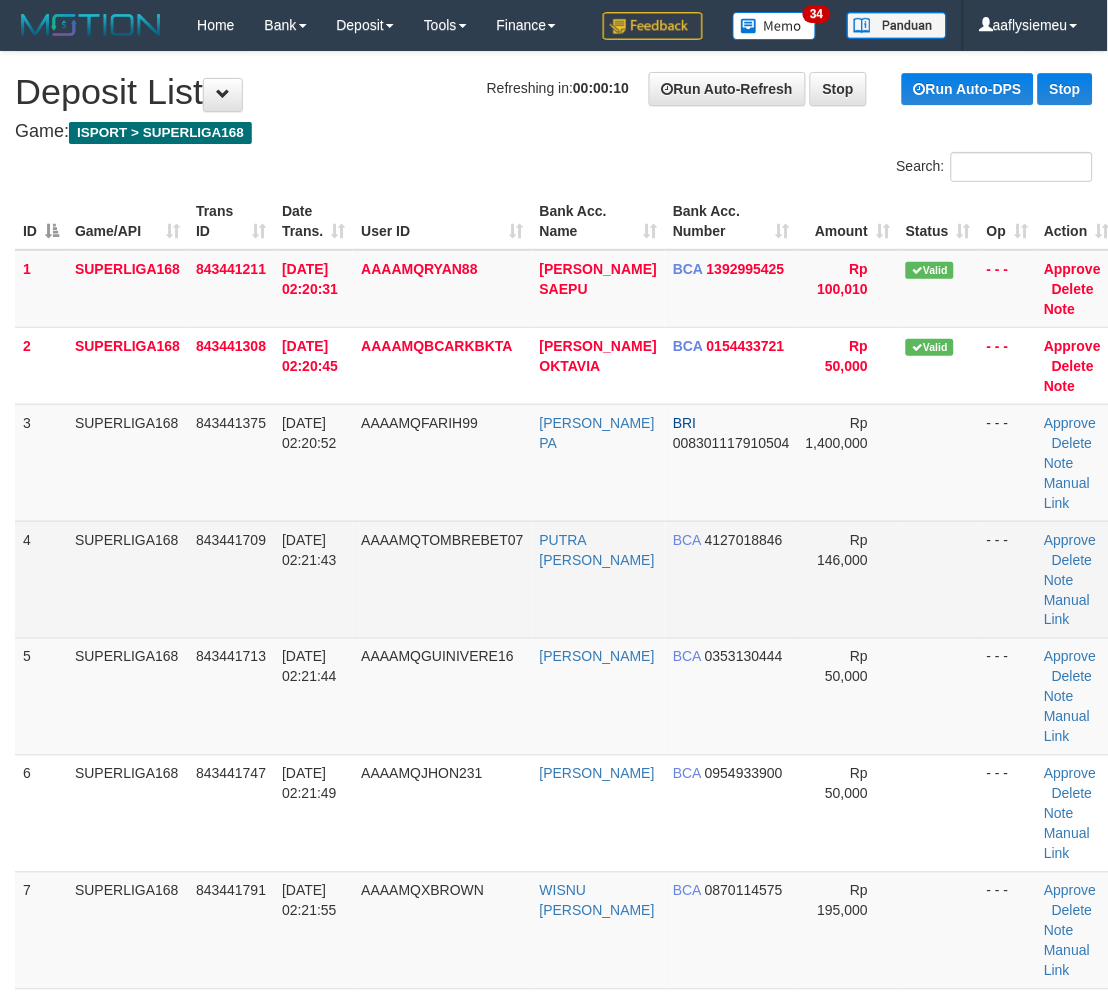 click on "843441709" at bounding box center [231, 579] 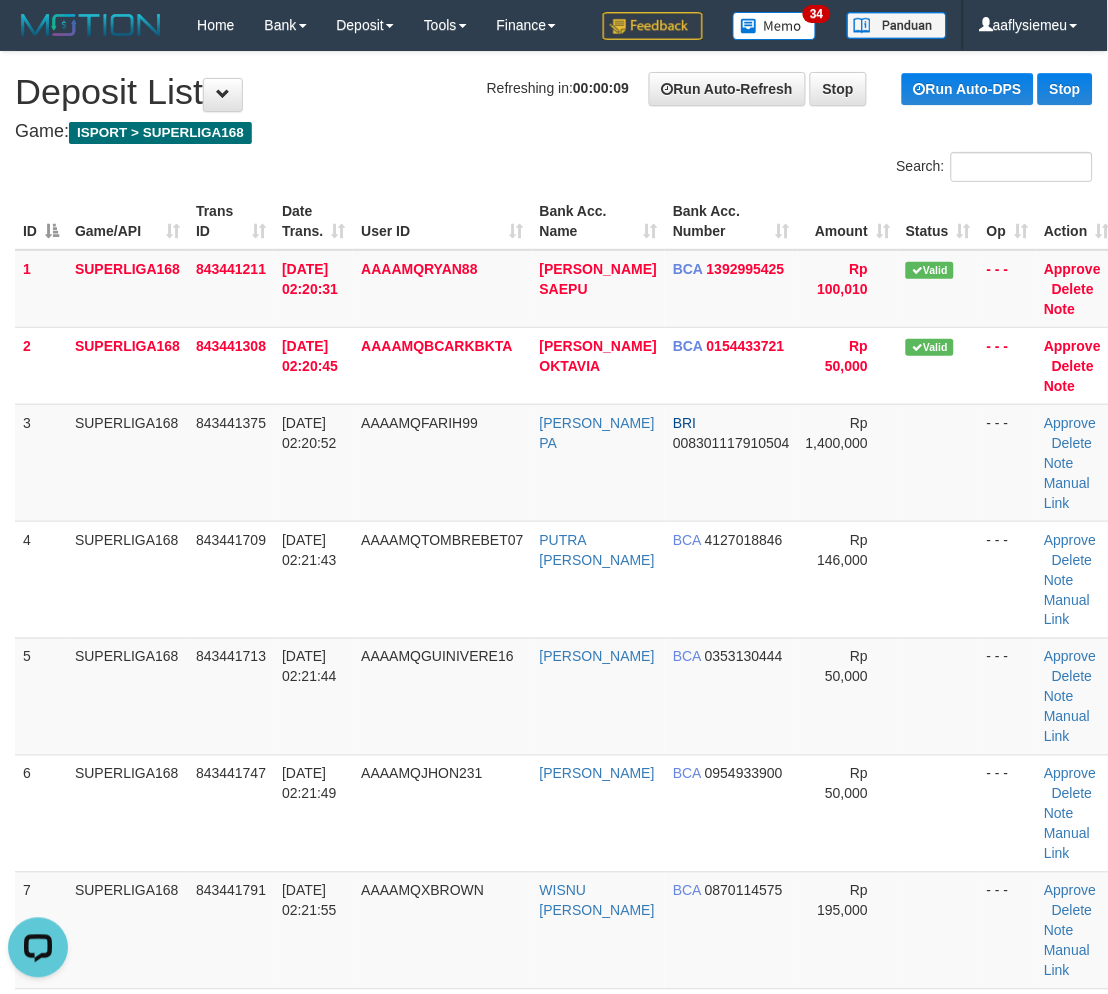 scroll, scrollTop: 0, scrollLeft: 0, axis: both 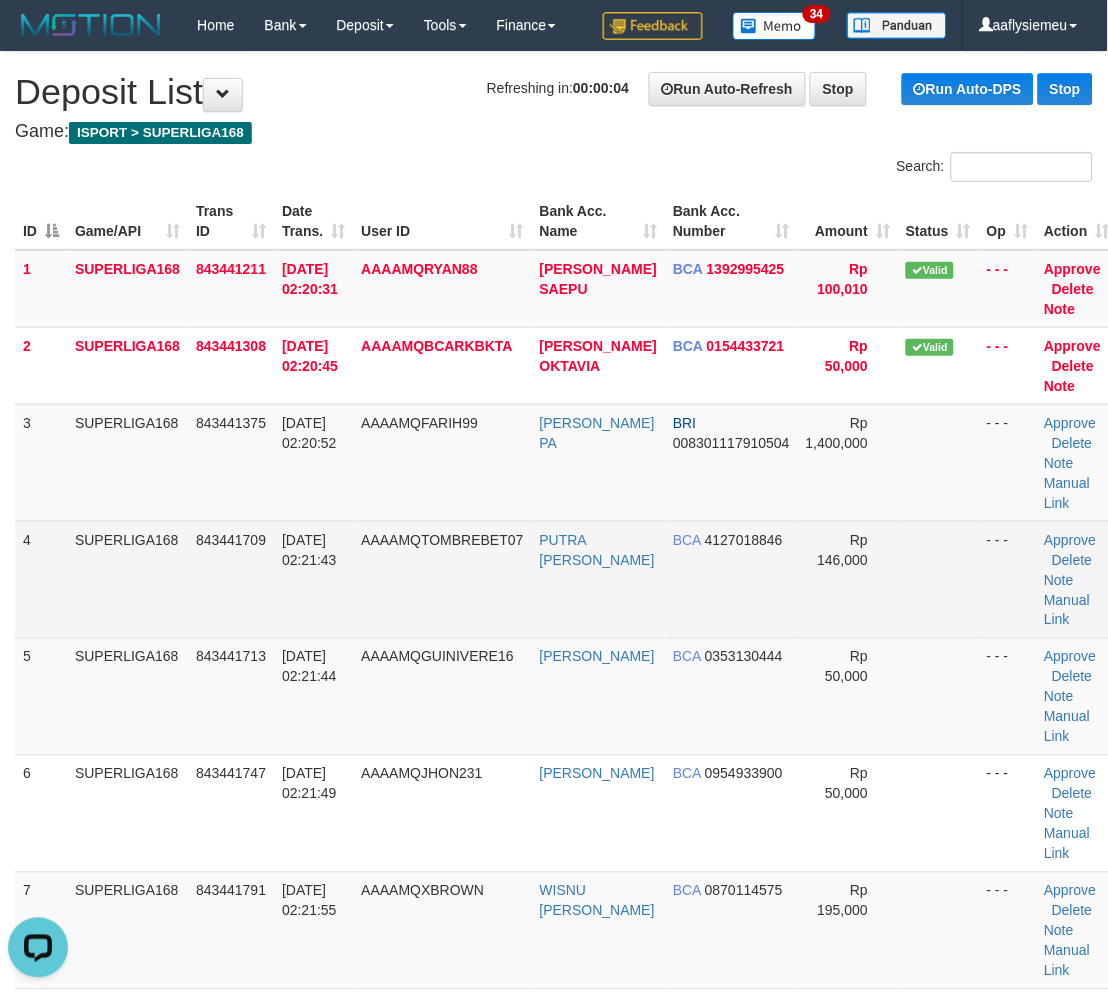 click on "13/07/2025 02:21:43" at bounding box center [313, 579] 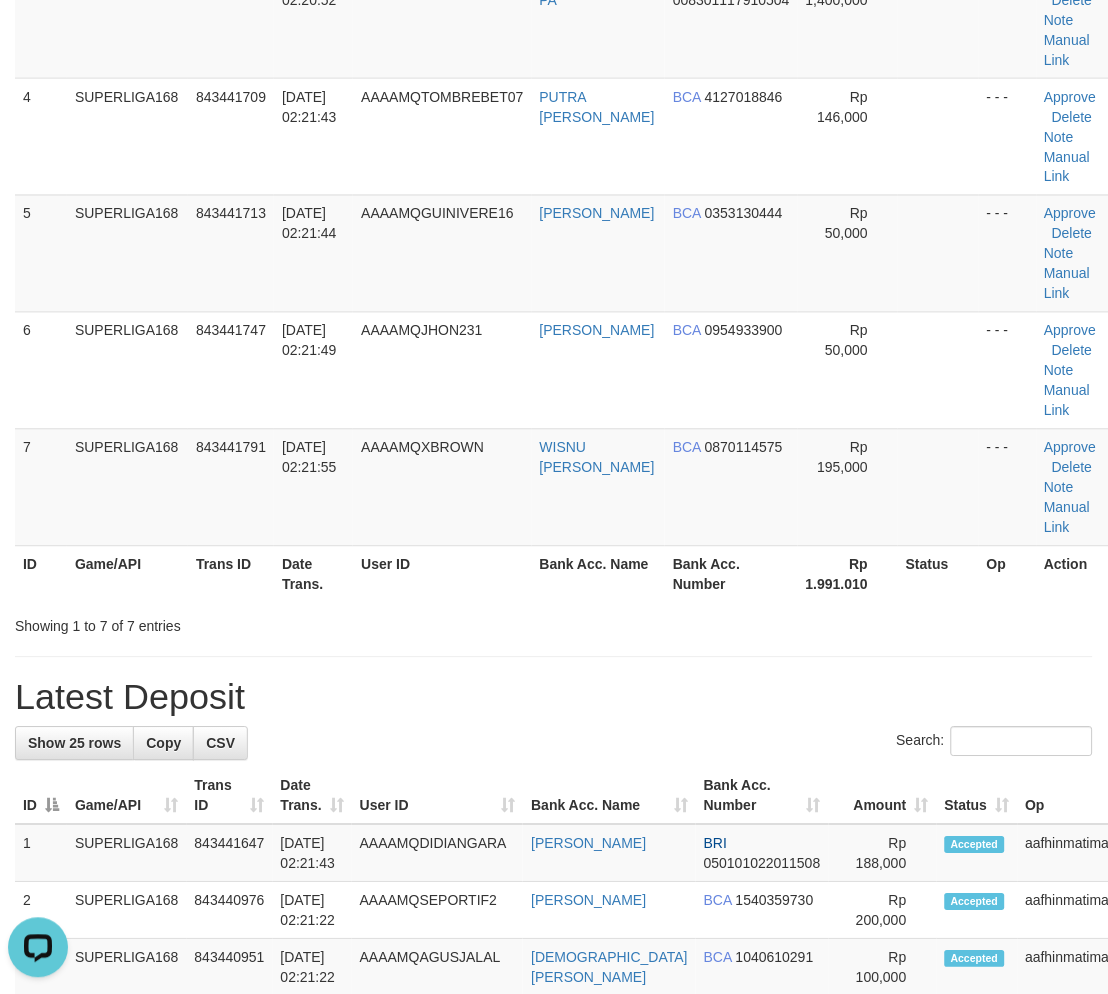 scroll, scrollTop: 444, scrollLeft: 0, axis: vertical 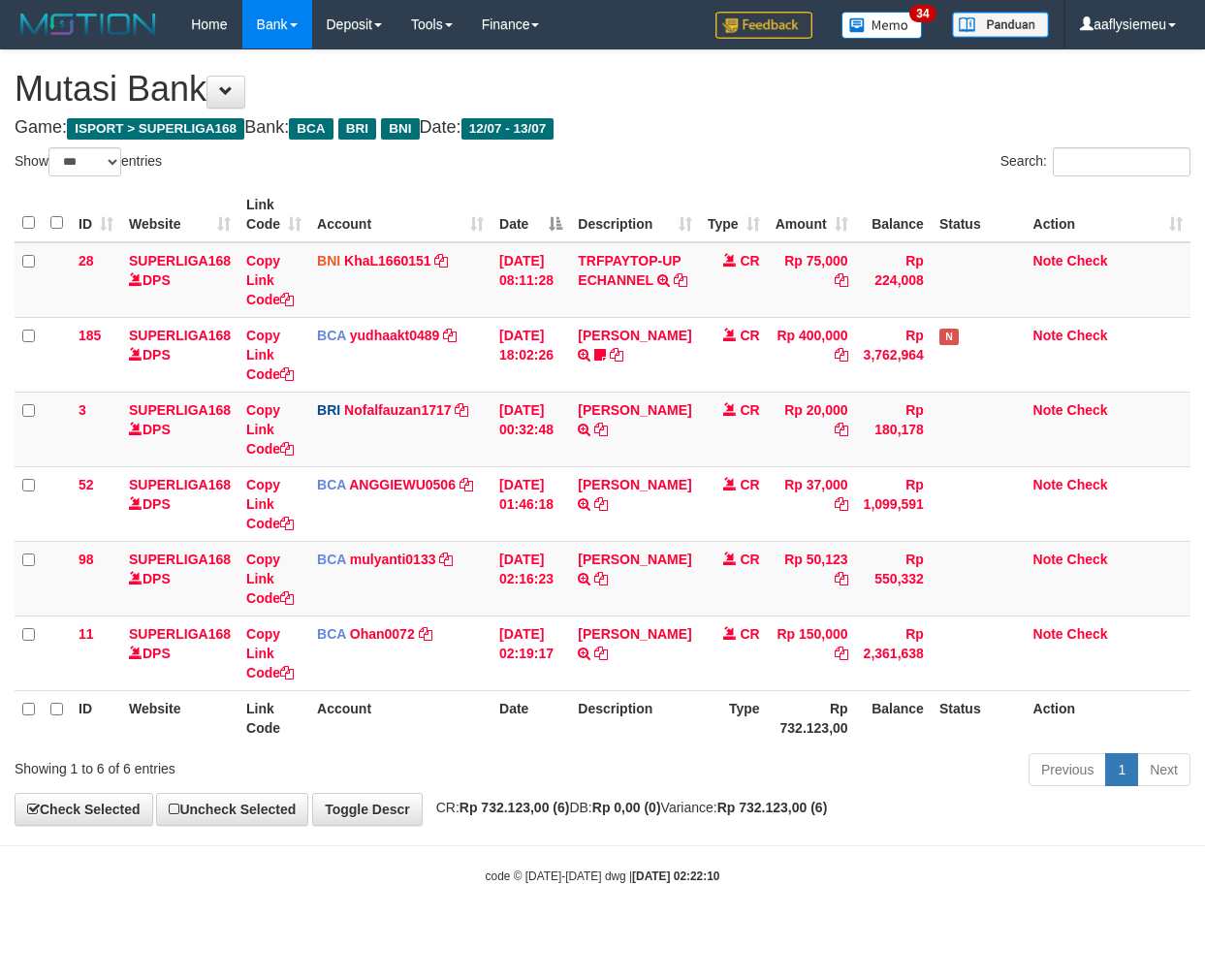 select on "***" 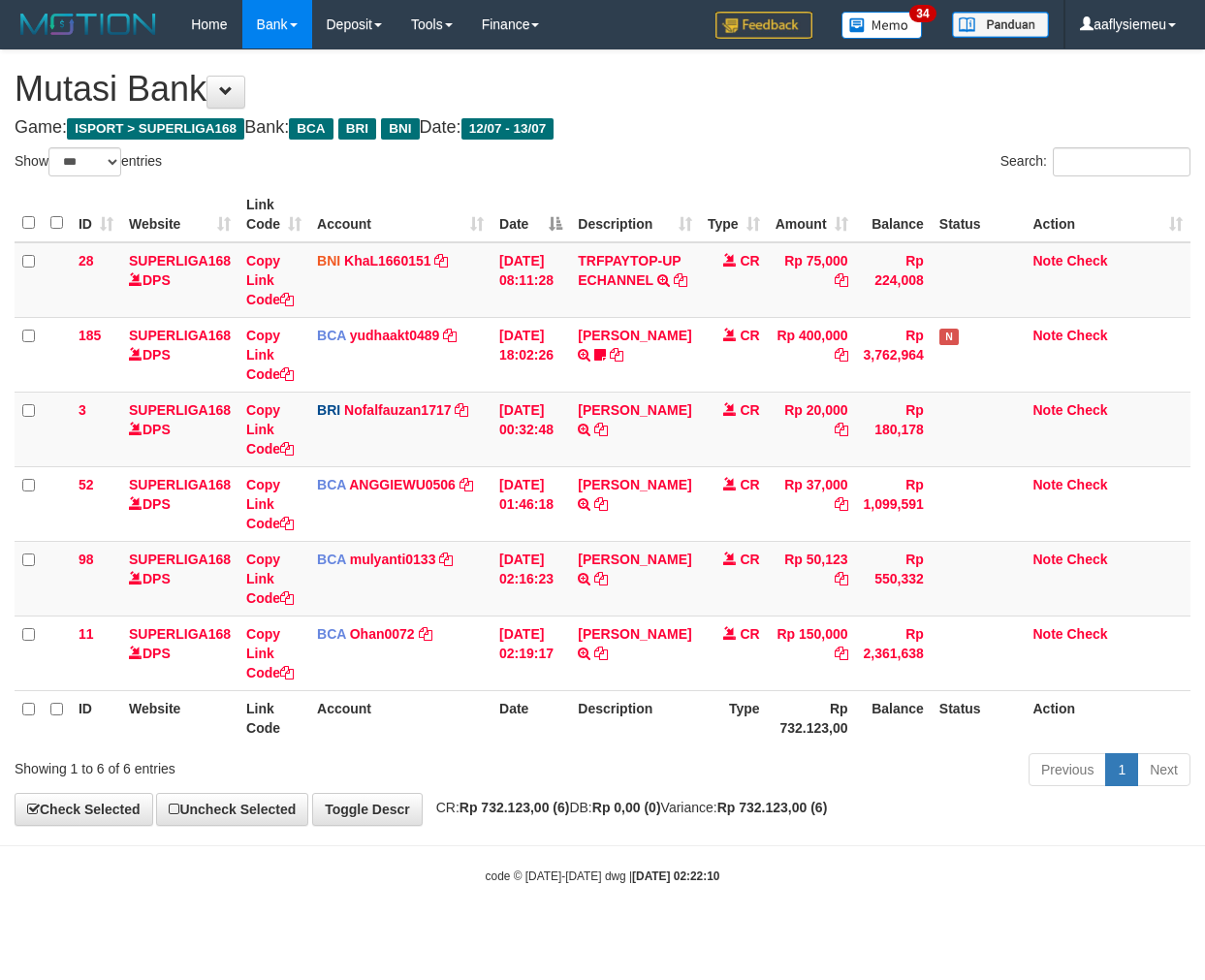 scroll, scrollTop: 0, scrollLeft: 0, axis: both 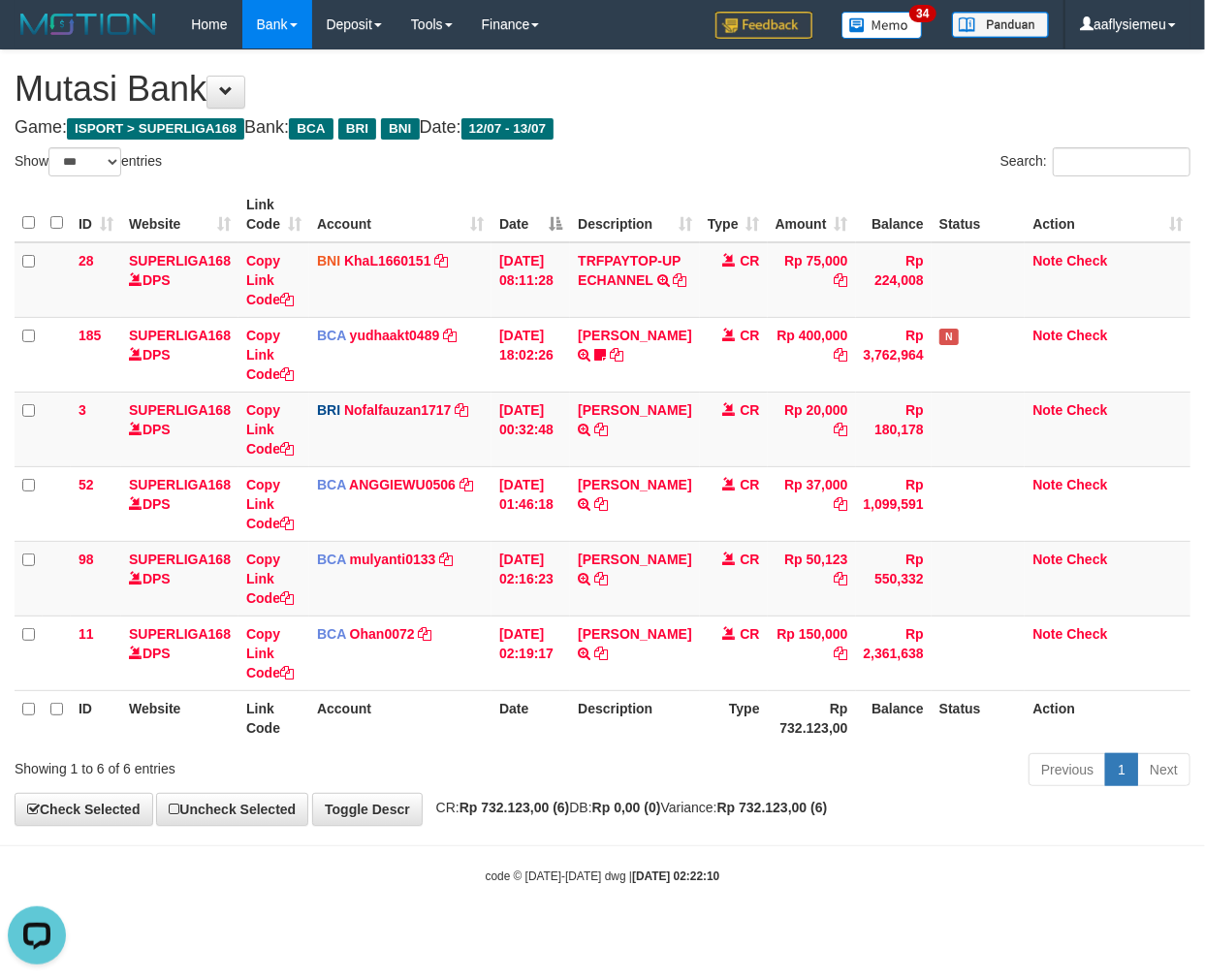 drag, startPoint x: 475, startPoint y: 763, endPoint x: 1202, endPoint y: 683, distance: 731.38841 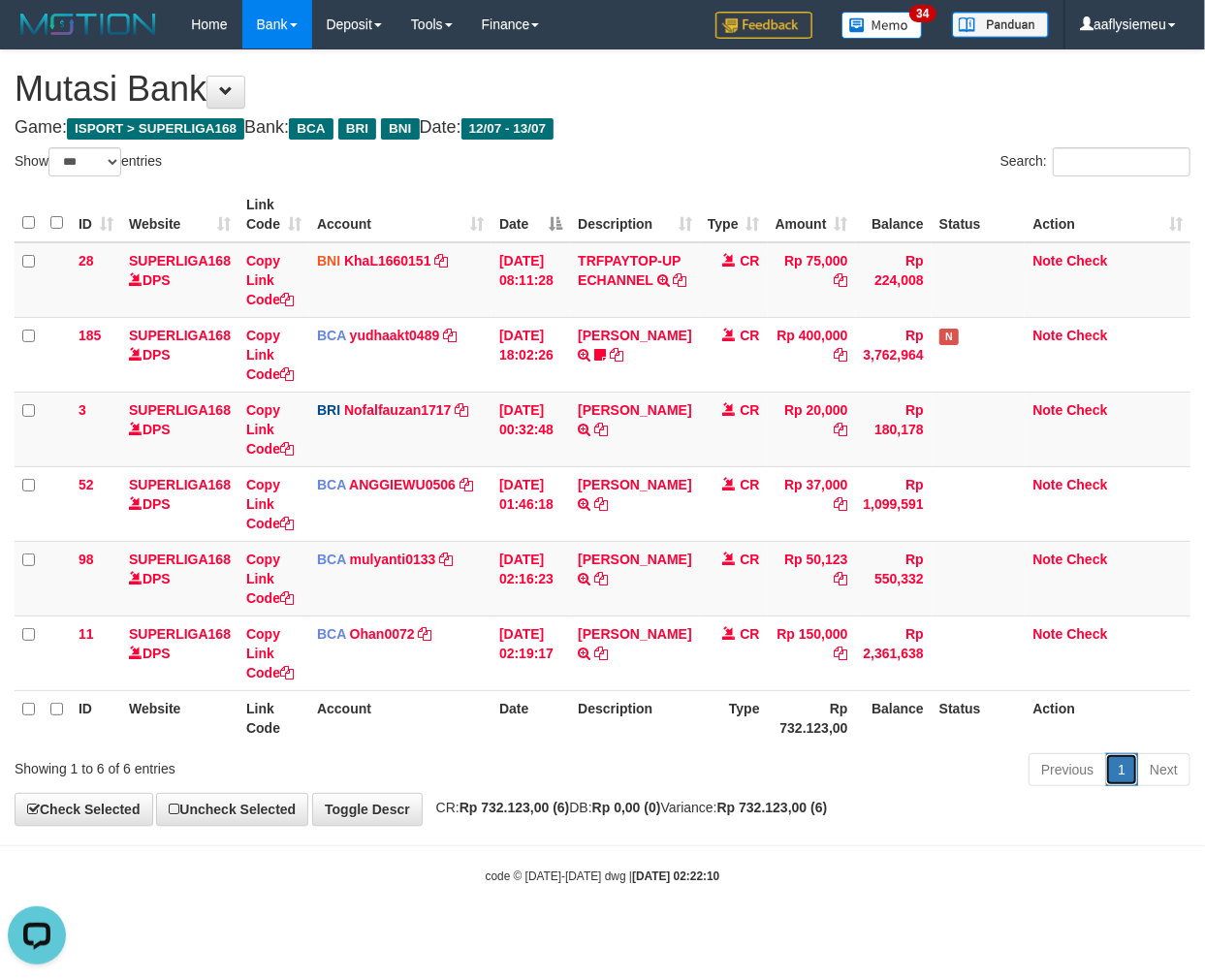 click on "Previous 1 Next" at bounding box center (1109, 770) 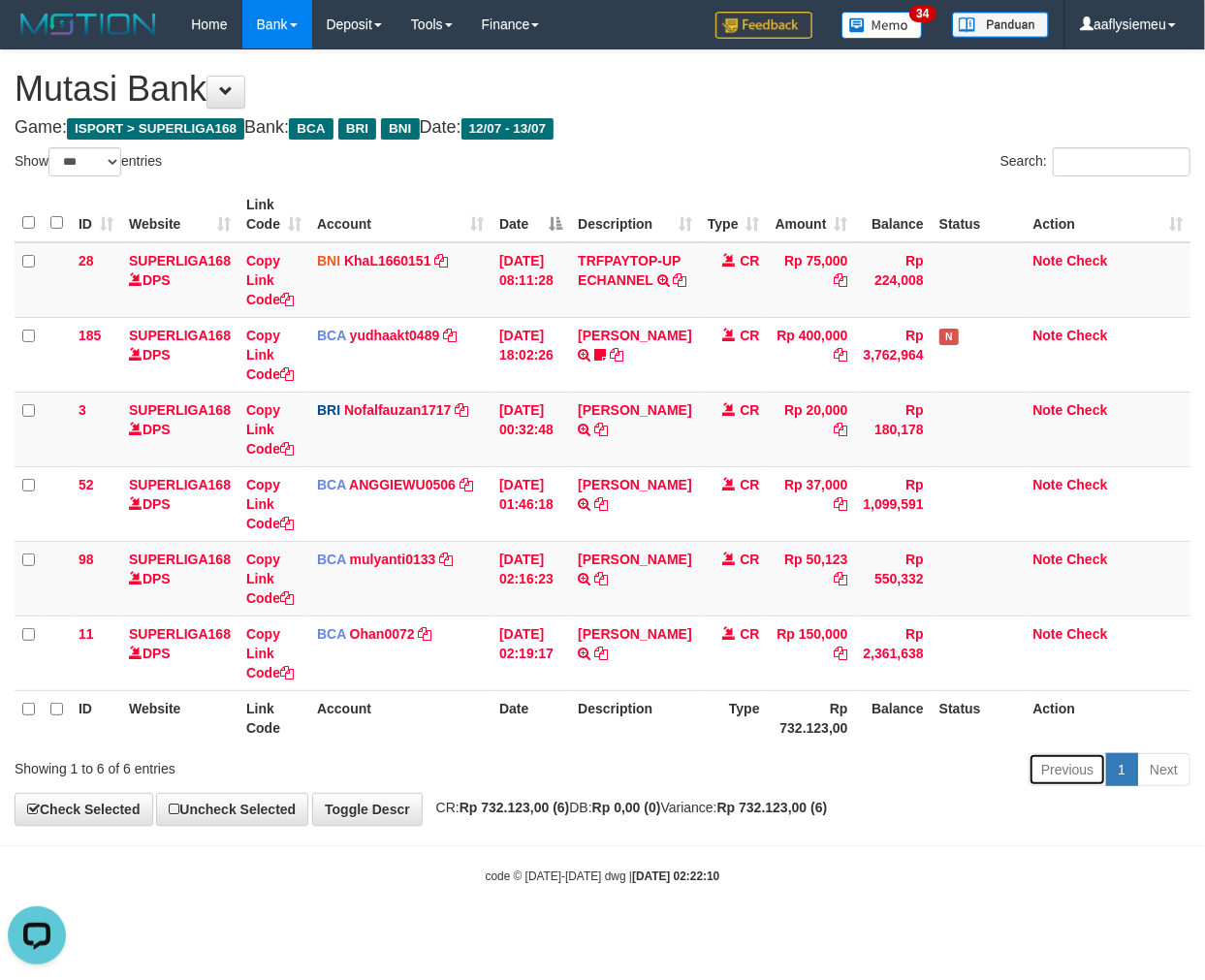drag, startPoint x: 1103, startPoint y: 777, endPoint x: 1166, endPoint y: 746, distance: 70.21396 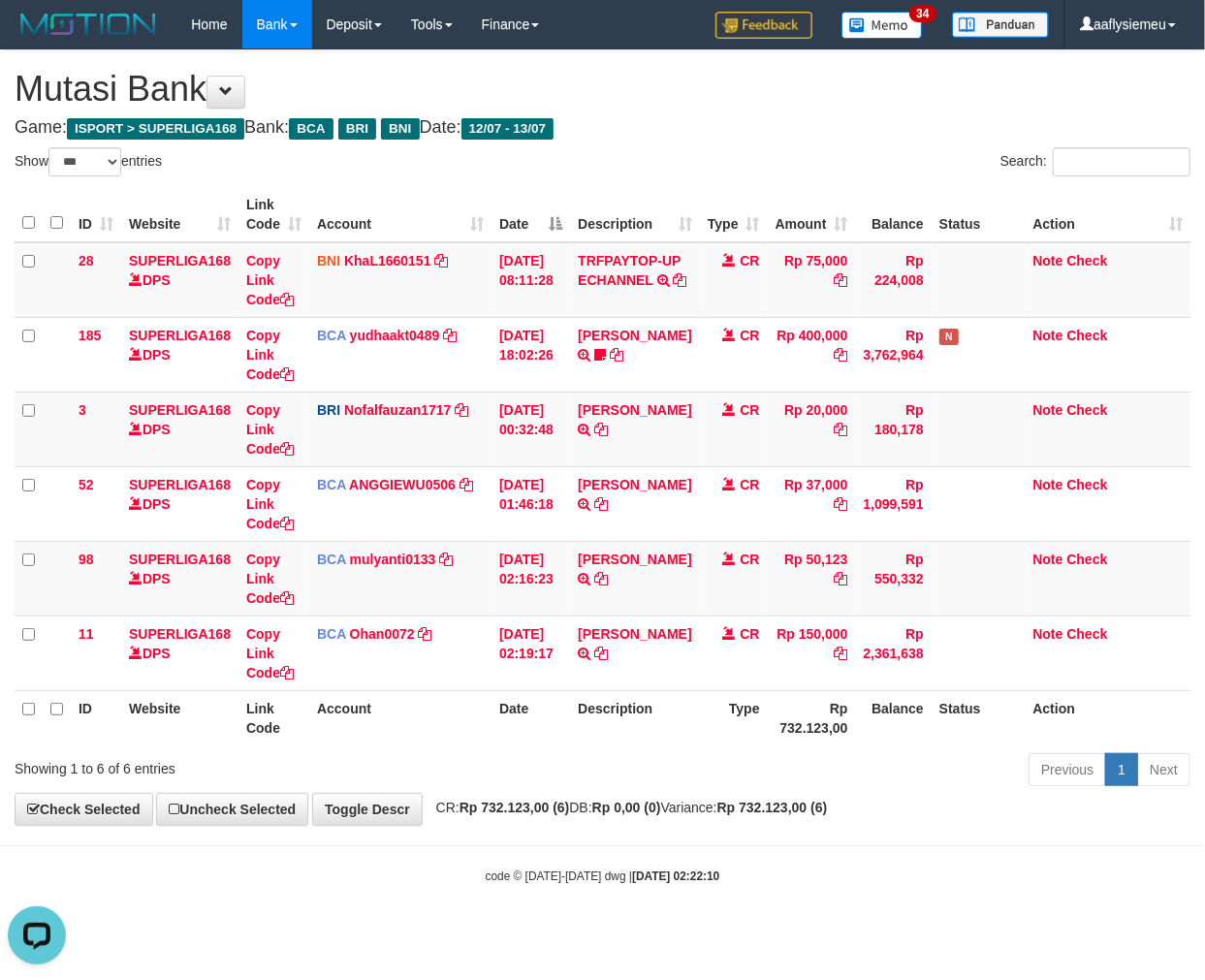 click on "Toggle navigation
Home
Bank
Account List
Load
By Website
Group
[ISPORT]													SUPERLIGA168
By Load Group (DPS)
34" at bounding box center [602, 466] 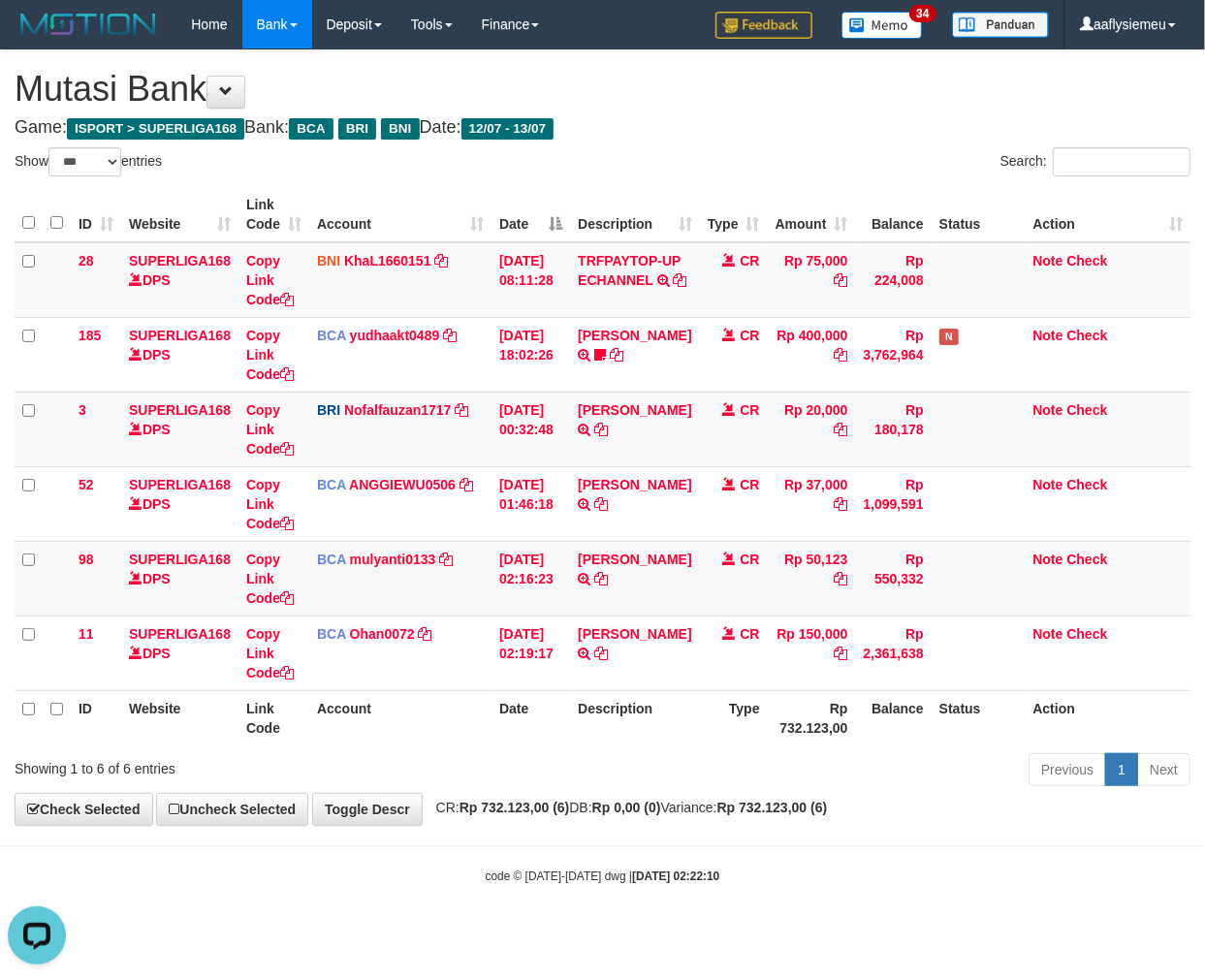 drag, startPoint x: 839, startPoint y: 850, endPoint x: 1088, endPoint y: 738, distance: 273.0293 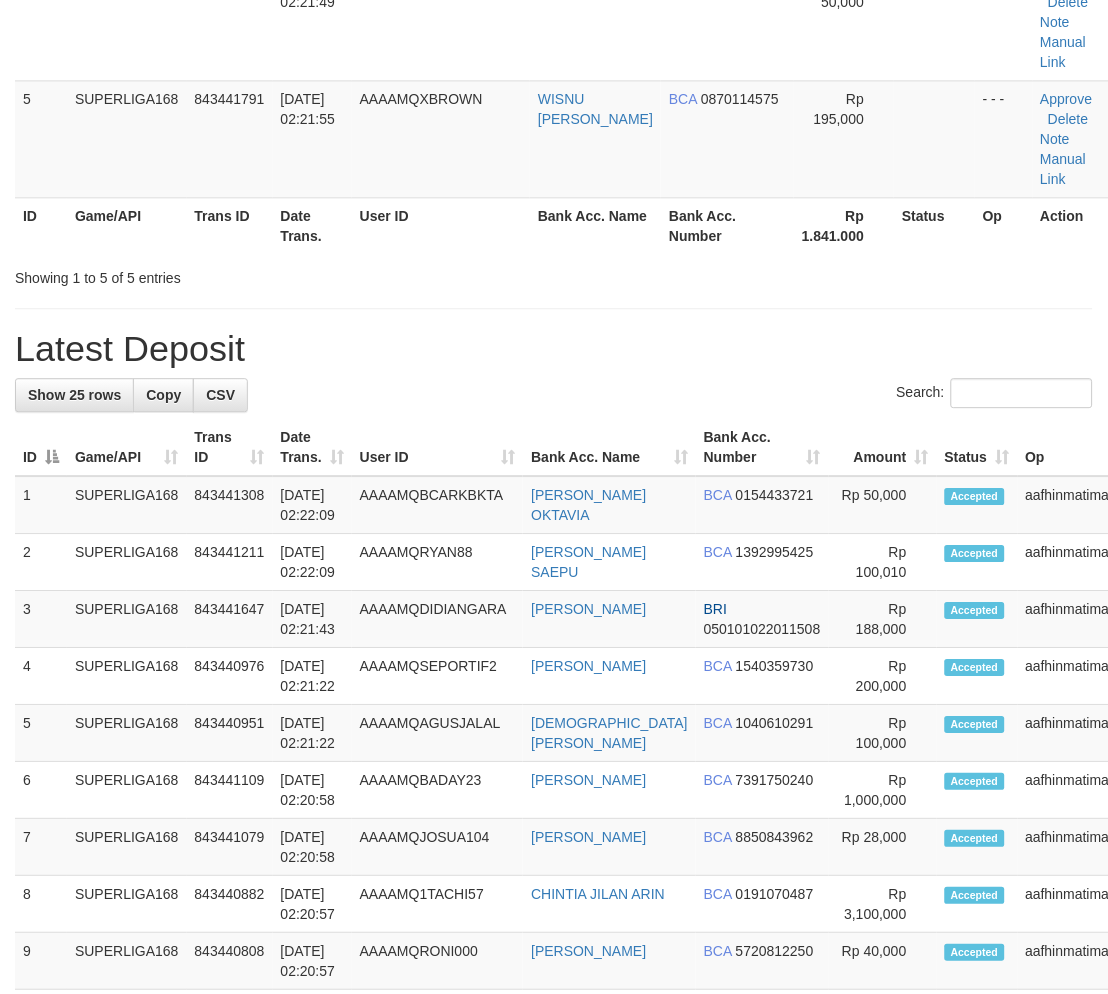 scroll, scrollTop: 632, scrollLeft: 0, axis: vertical 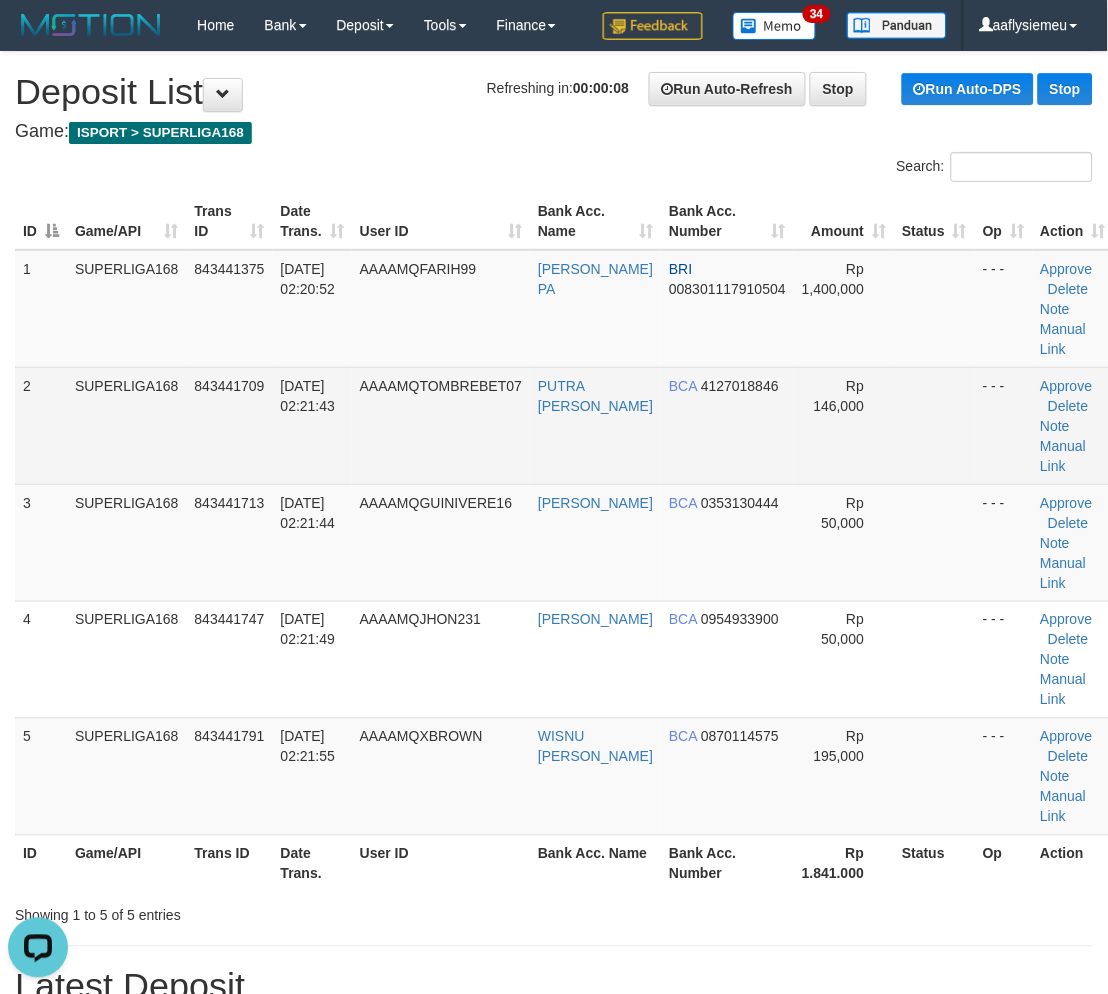 click on "843441709" at bounding box center (230, 425) 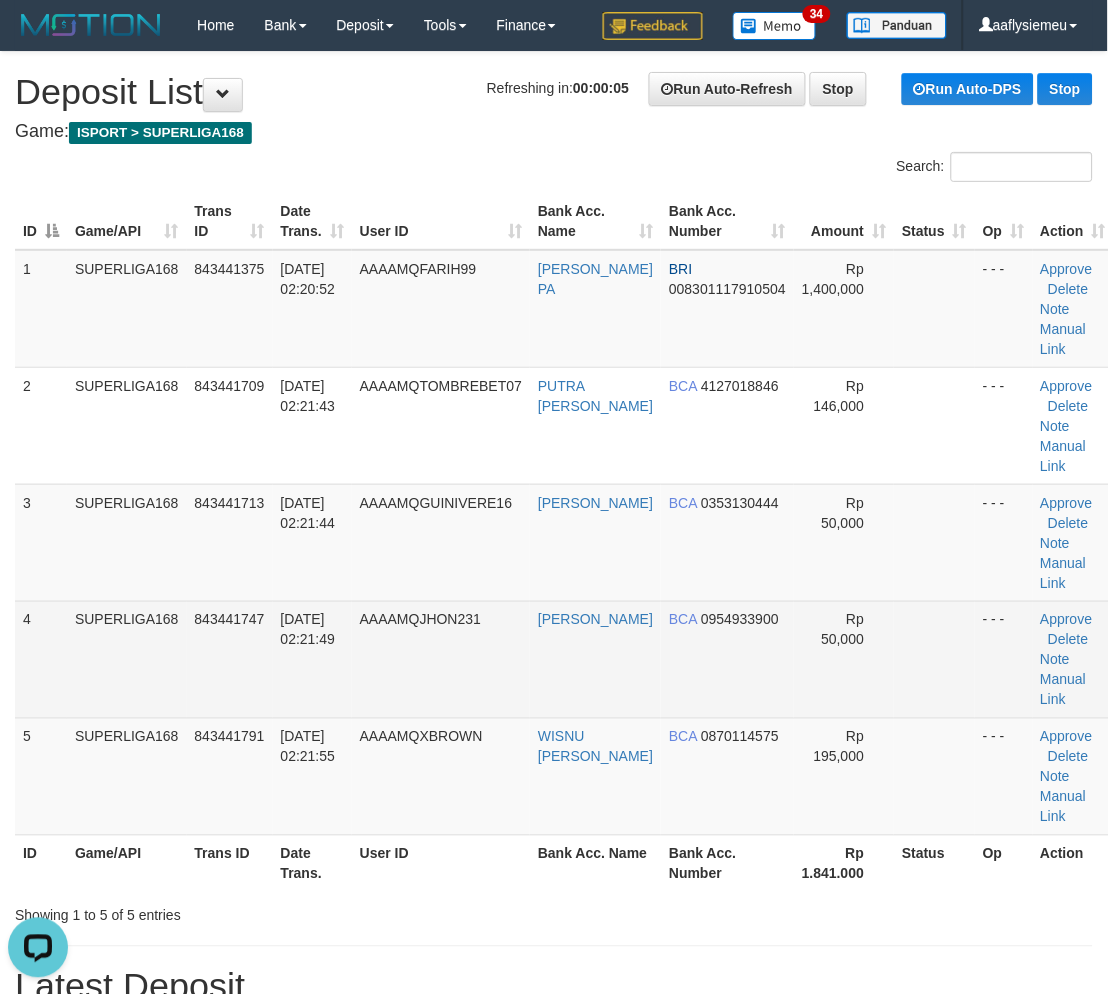click on "4" at bounding box center [41, 659] 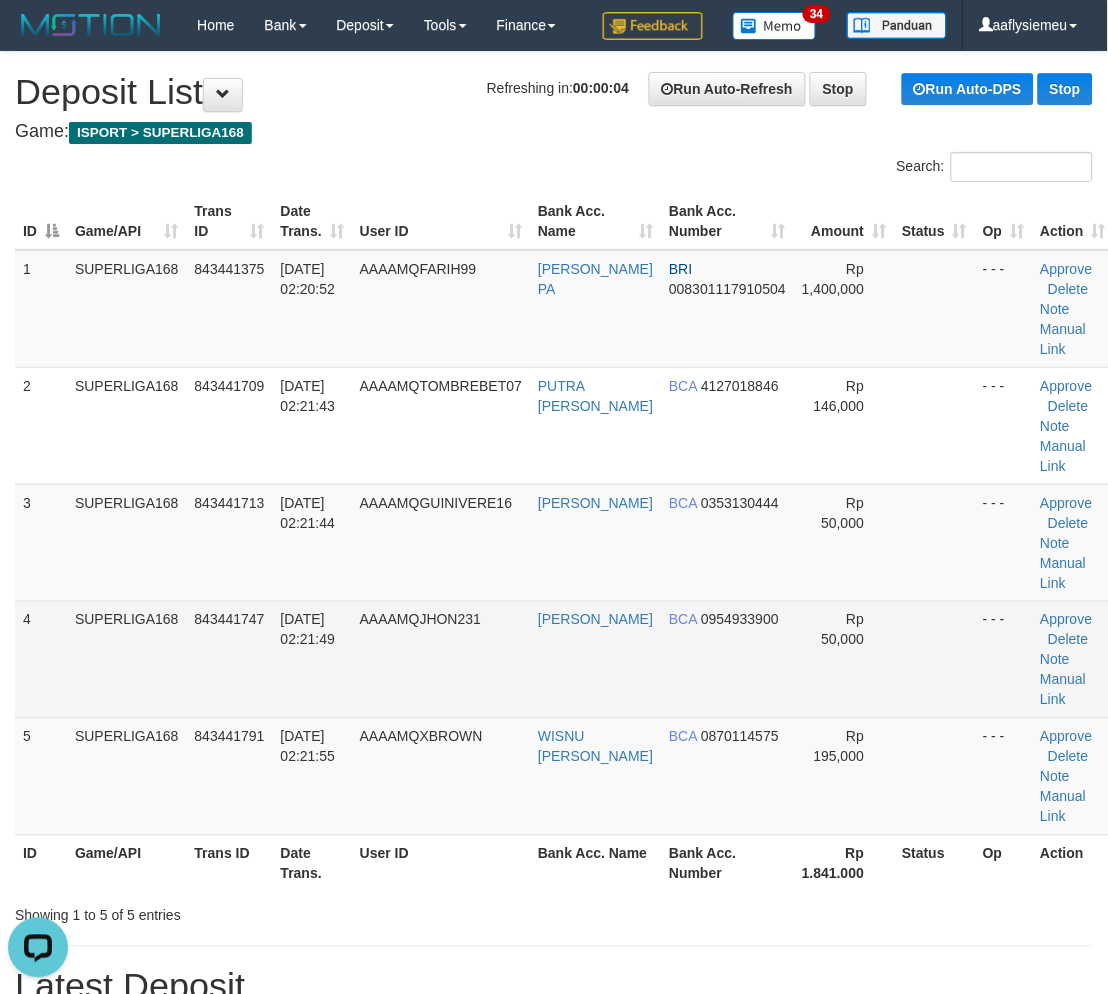 click on "4" at bounding box center (41, 659) 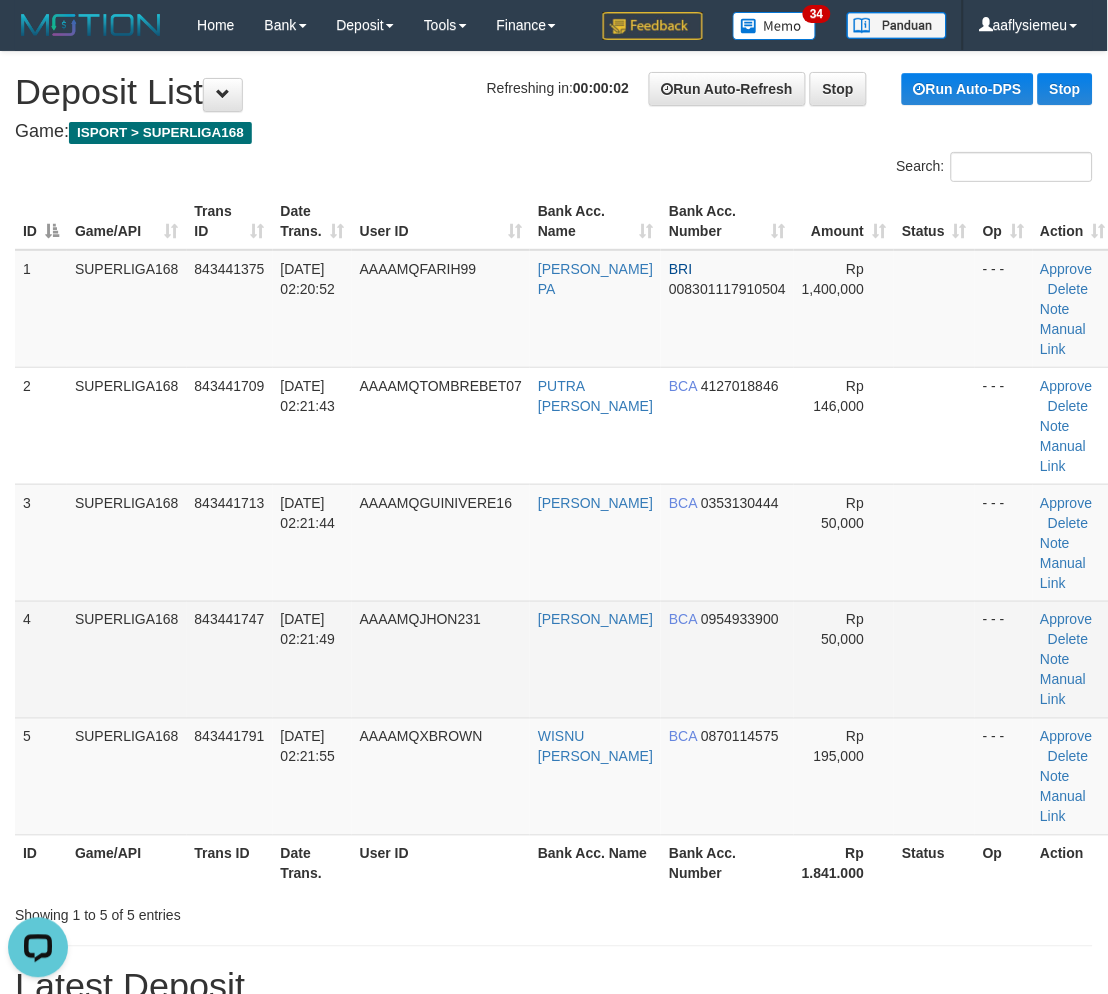 click on "SUPERLIGA168" at bounding box center (127, 659) 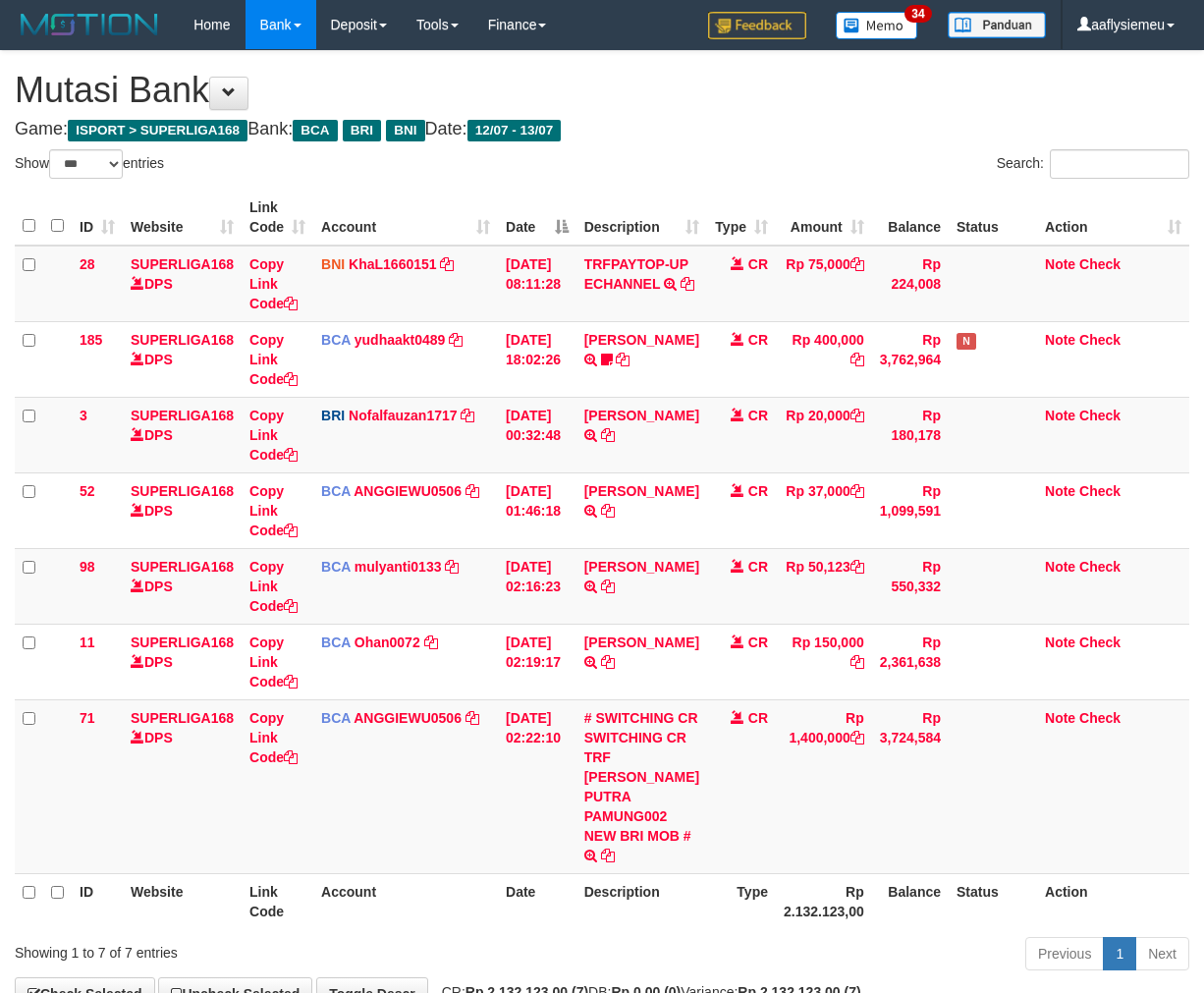 select on "***" 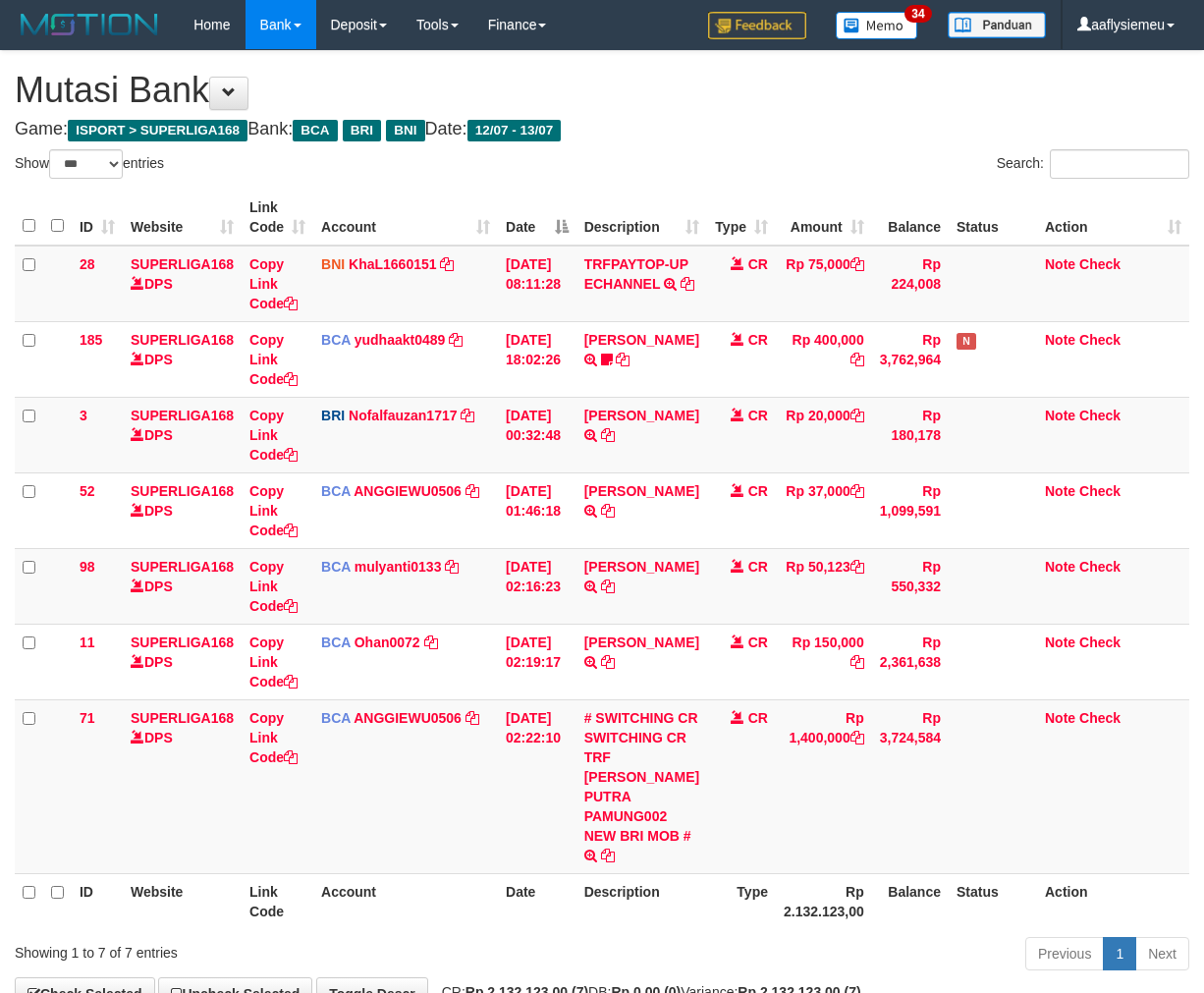 scroll, scrollTop: 0, scrollLeft: 0, axis: both 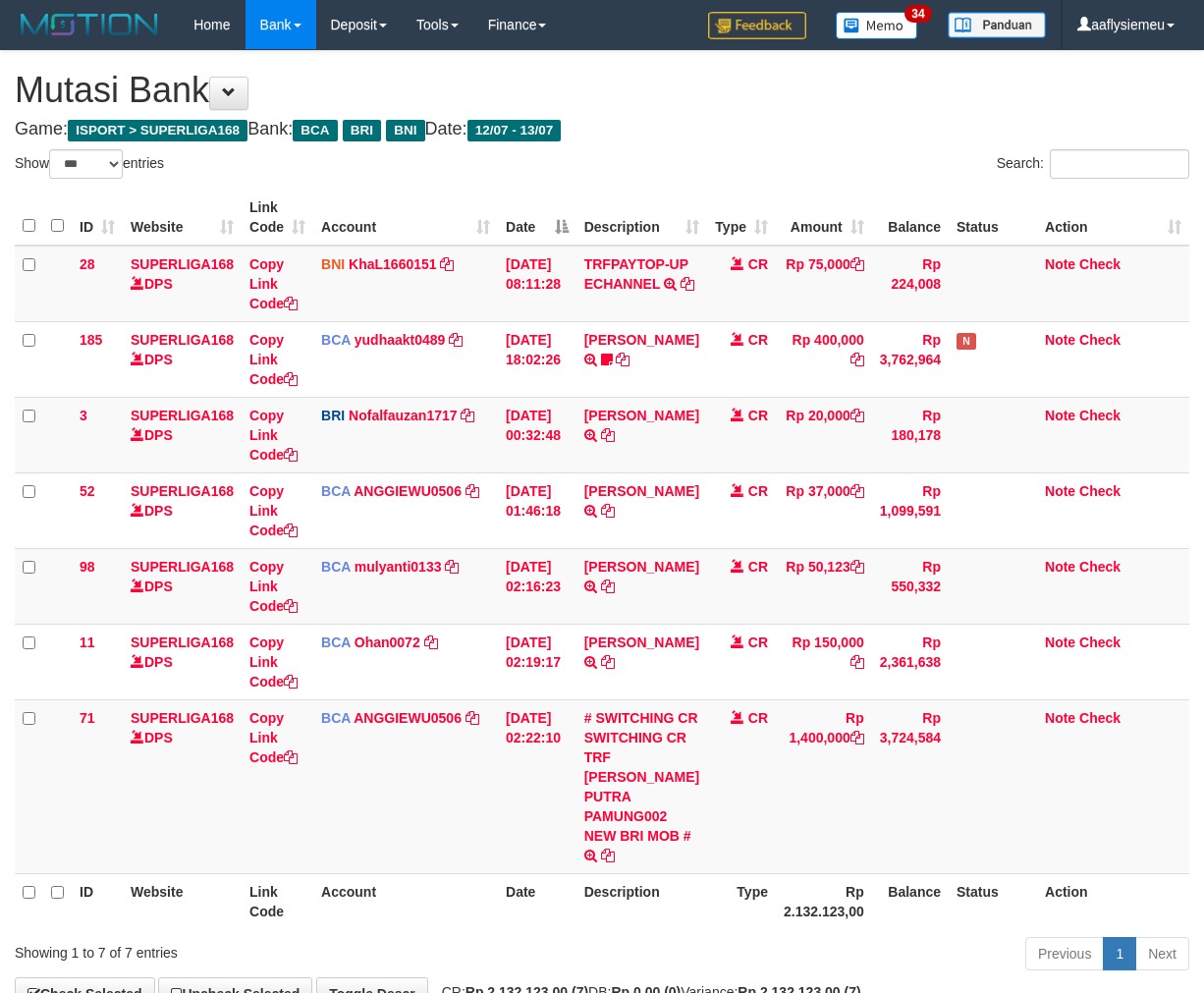 select on "***" 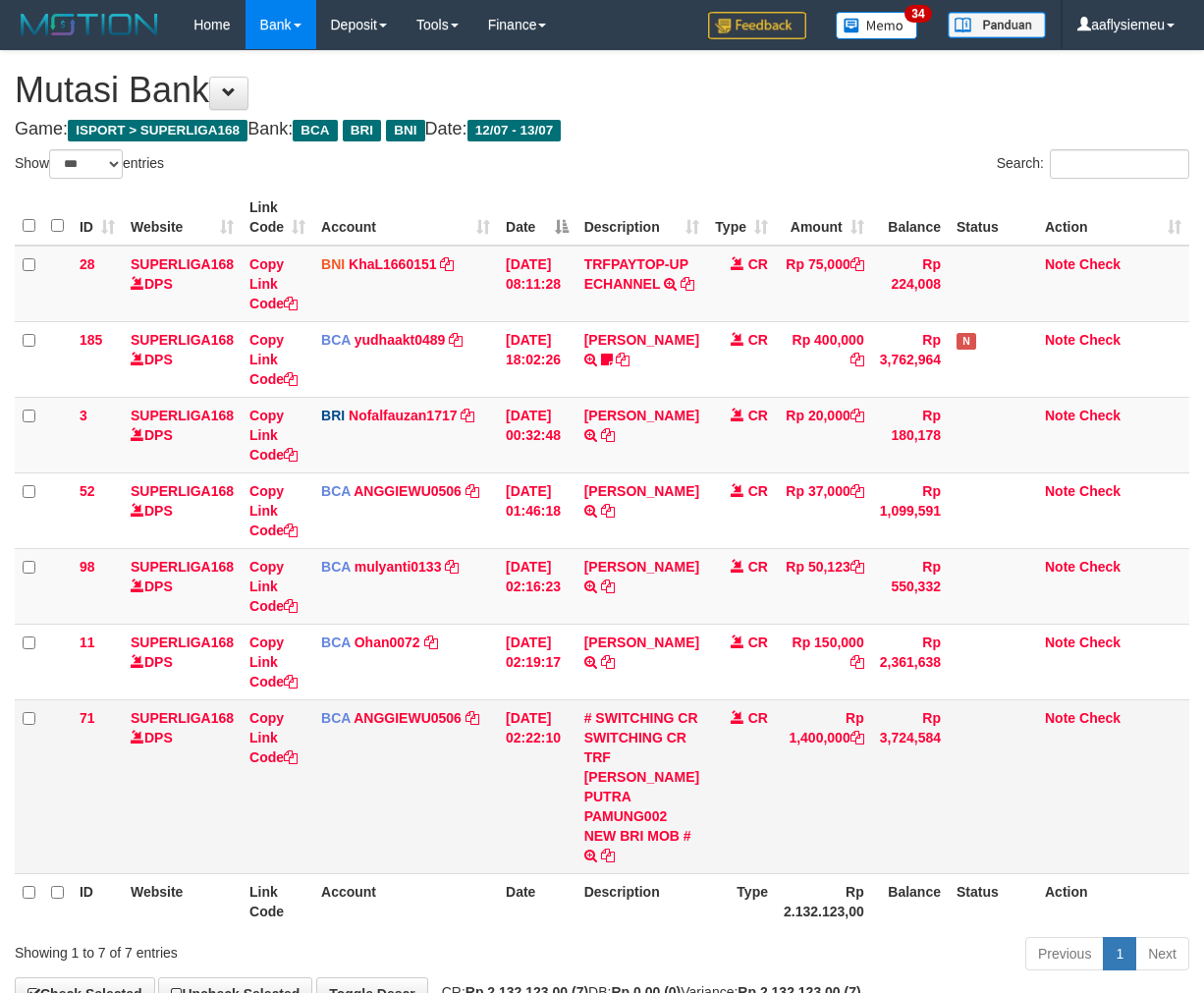 scroll, scrollTop: 0, scrollLeft: 0, axis: both 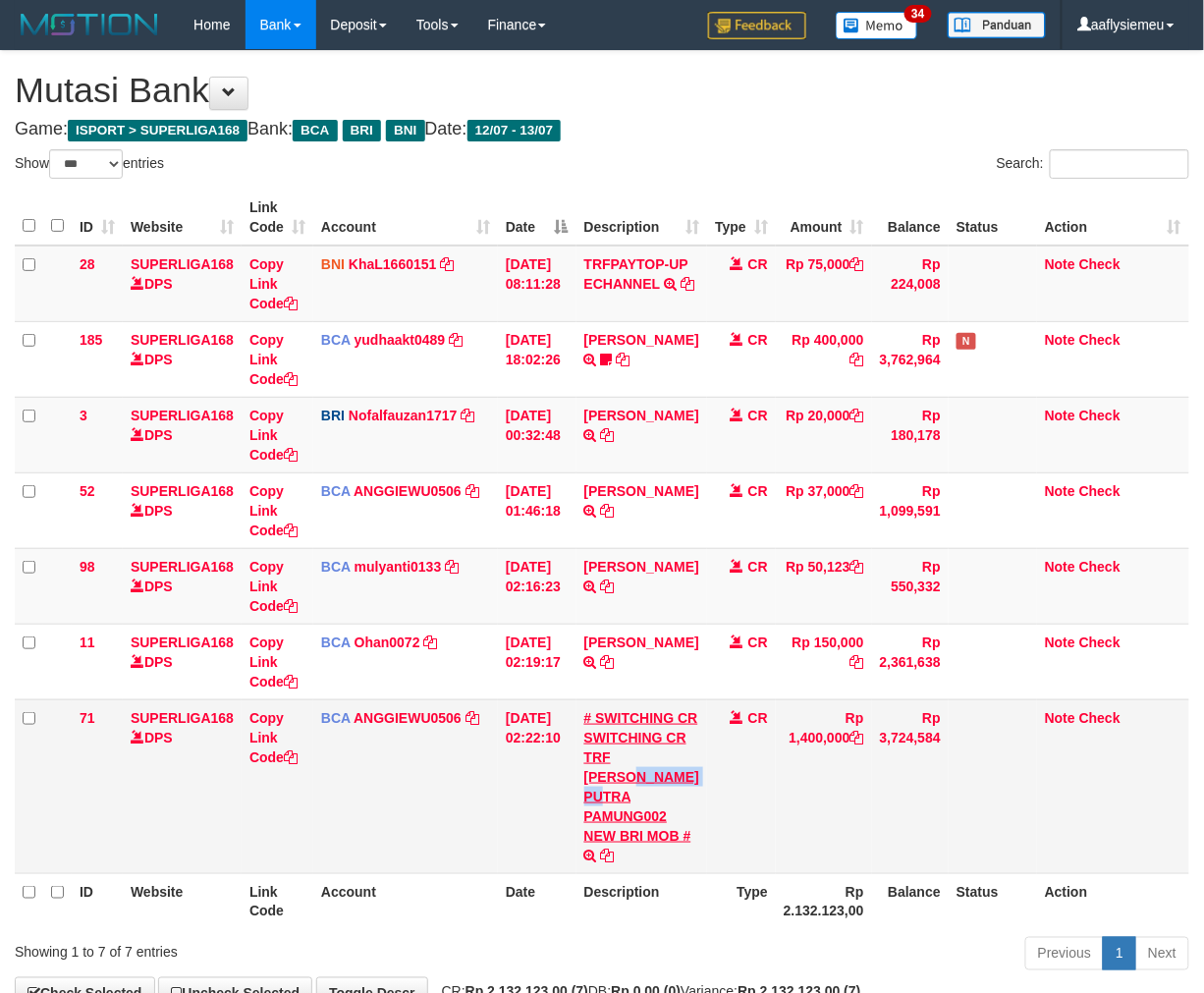 copy on "PUTRA PAMU" 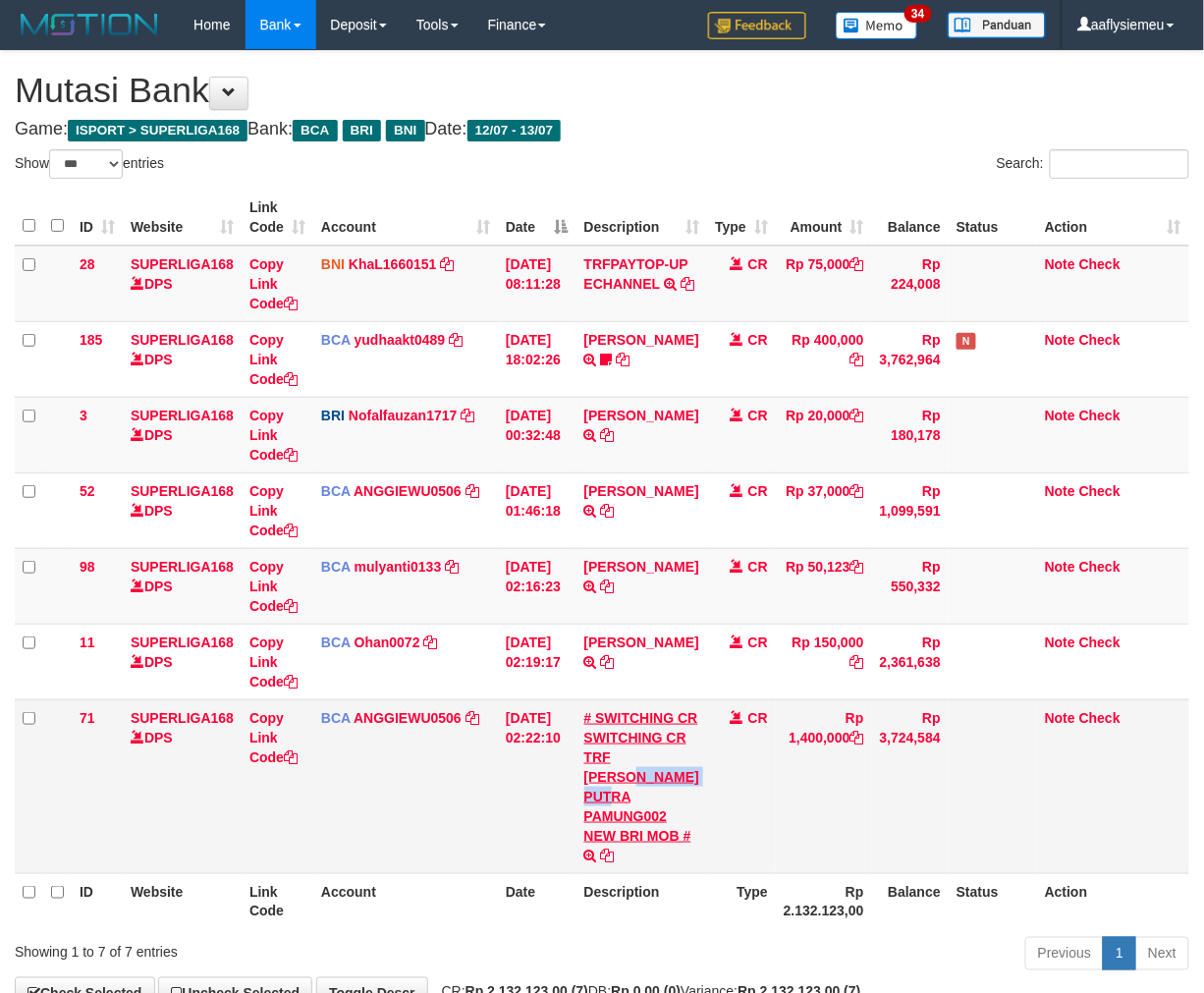 drag, startPoint x: 587, startPoint y: 813, endPoint x: 641, endPoint y: 828, distance: 56.04463 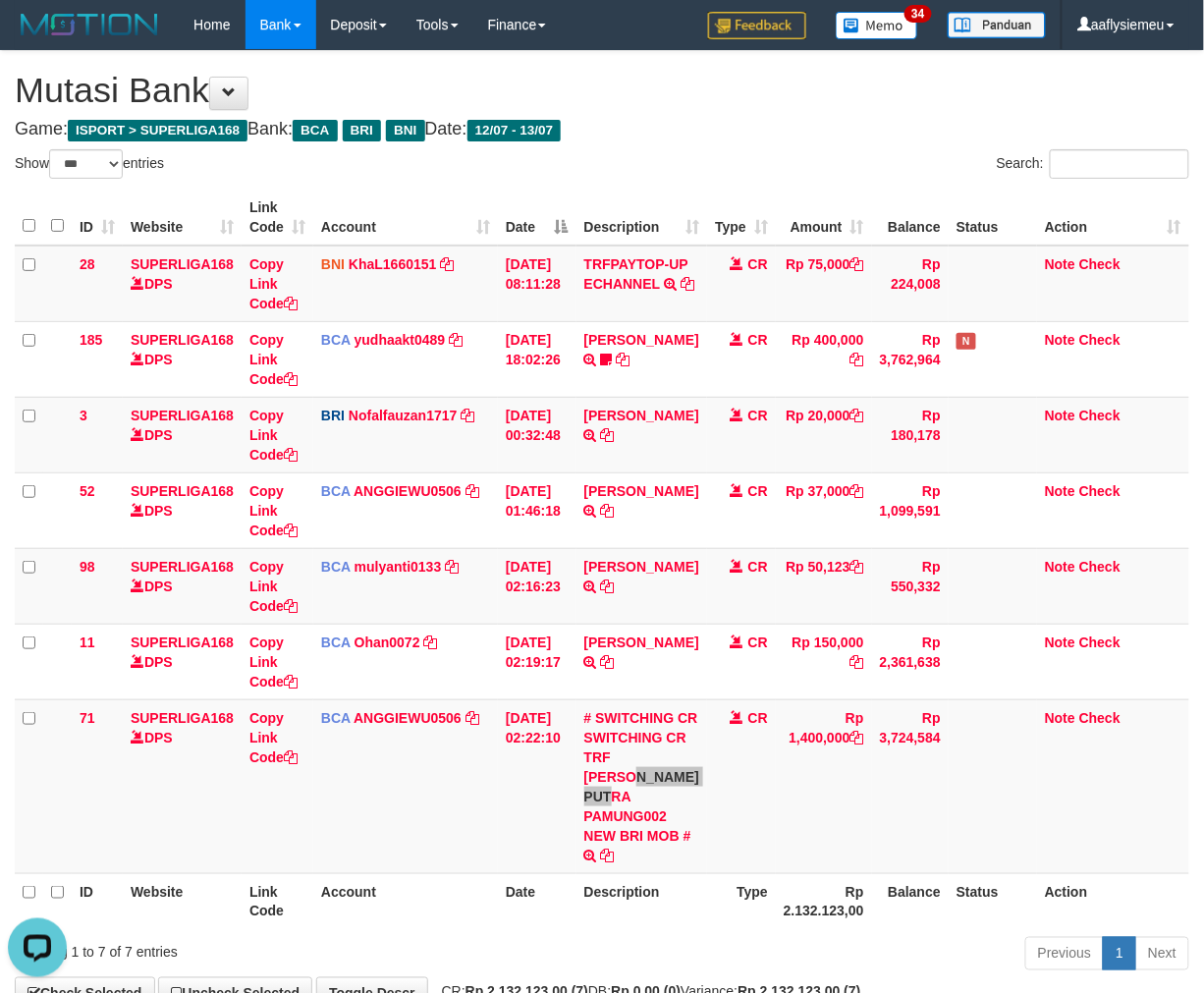 scroll, scrollTop: 0, scrollLeft: 0, axis: both 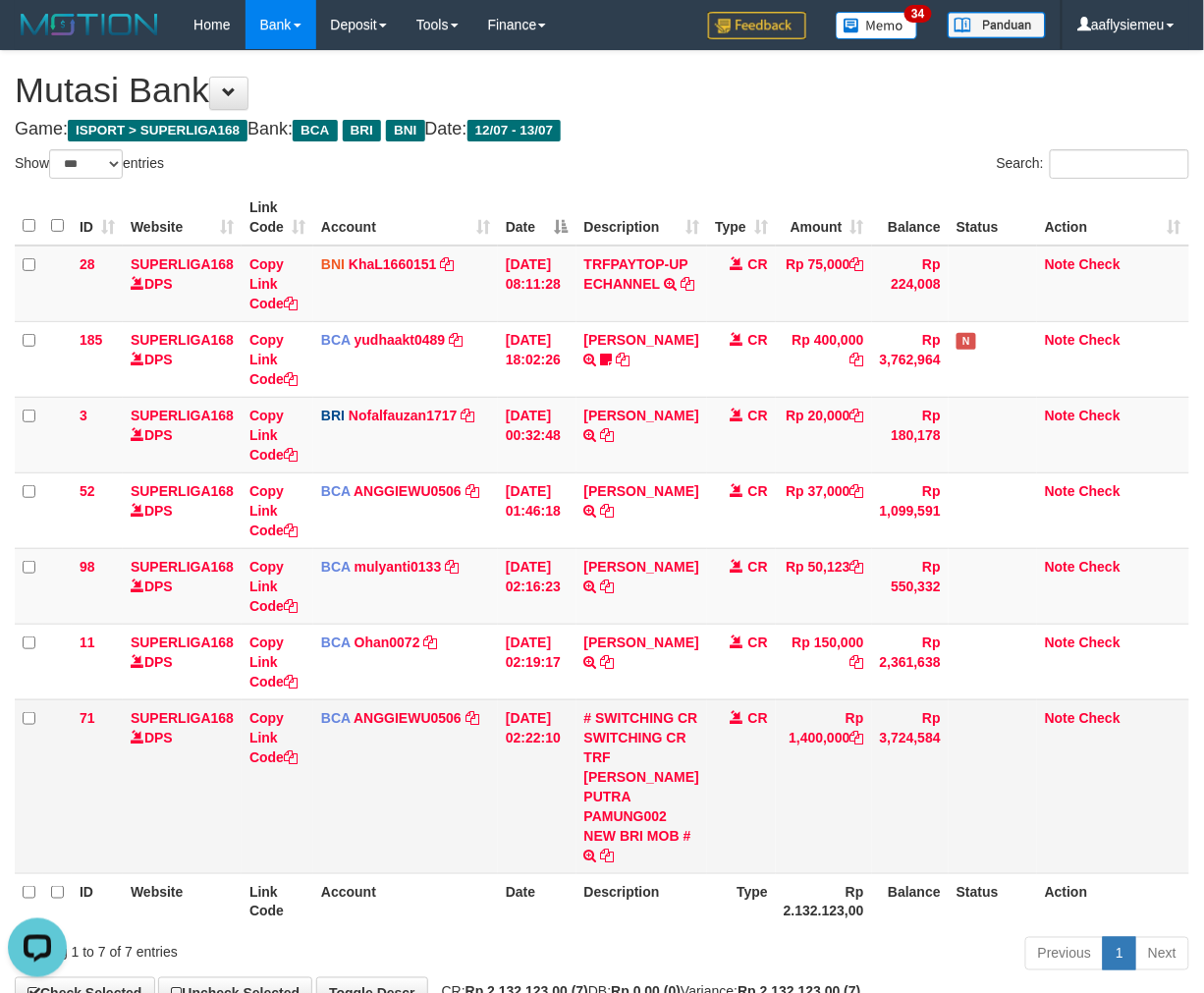 drag, startPoint x: 790, startPoint y: 853, endPoint x: 854, endPoint y: 841, distance: 65.11528 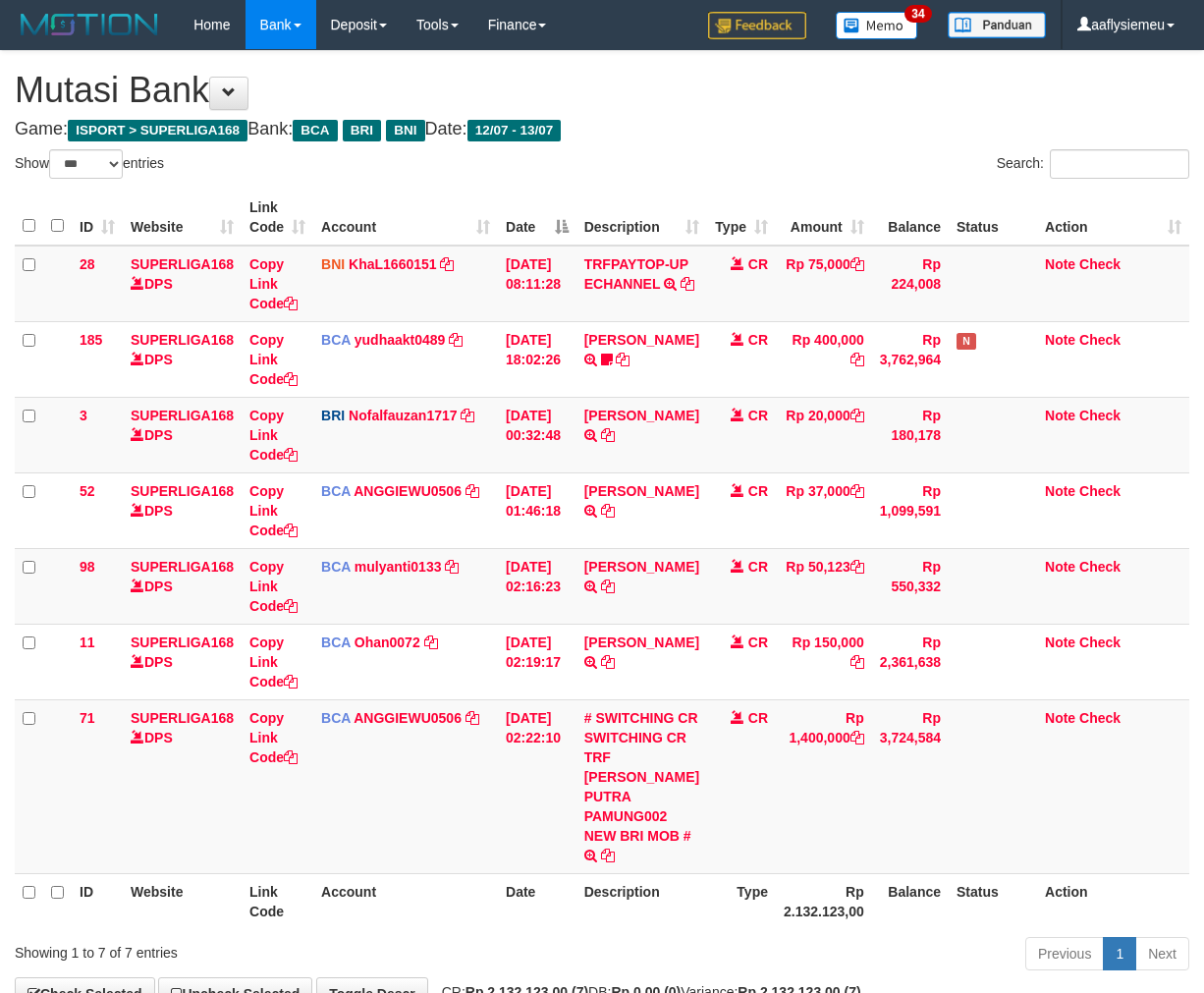select on "***" 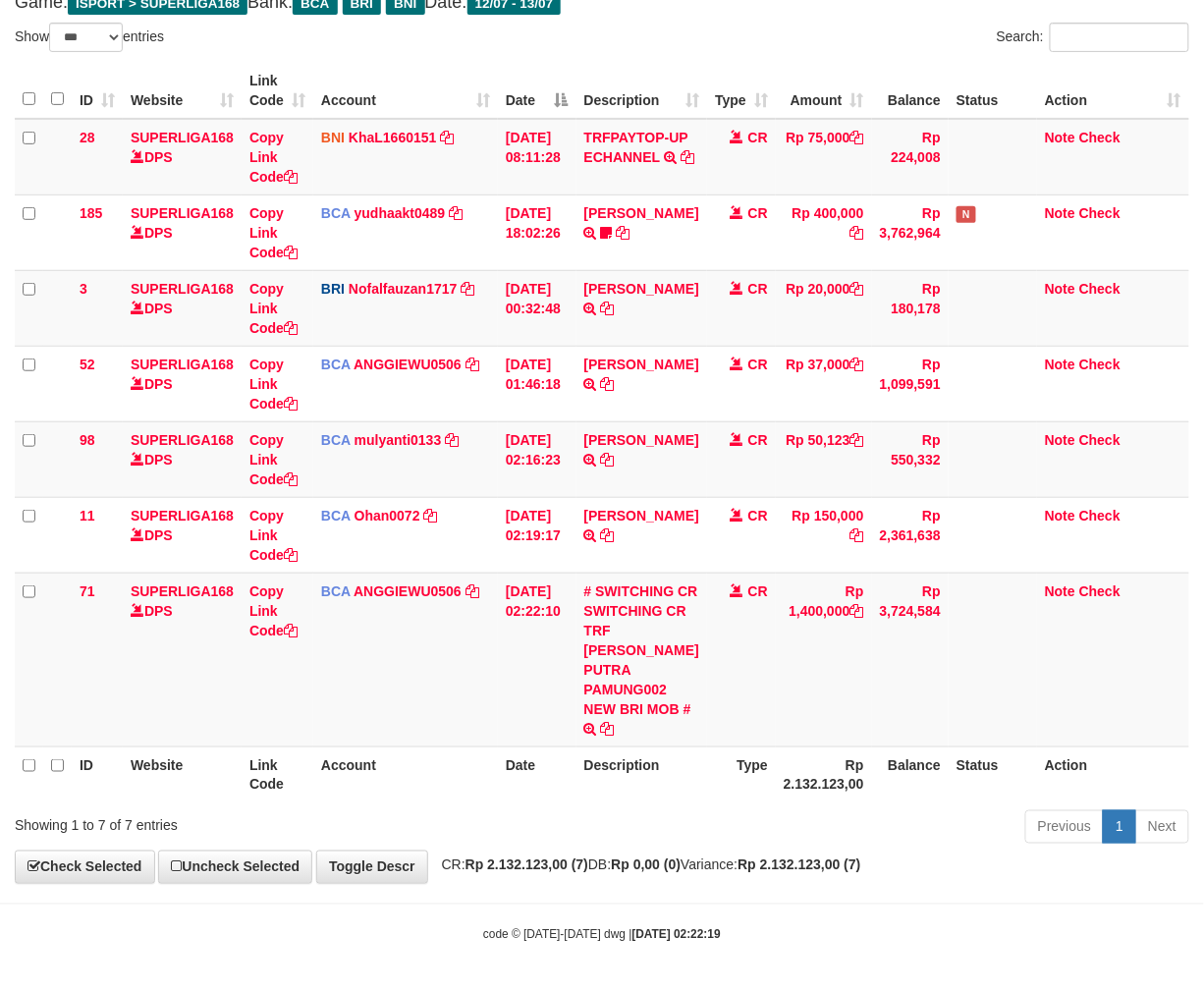 scroll, scrollTop: 147, scrollLeft: 0, axis: vertical 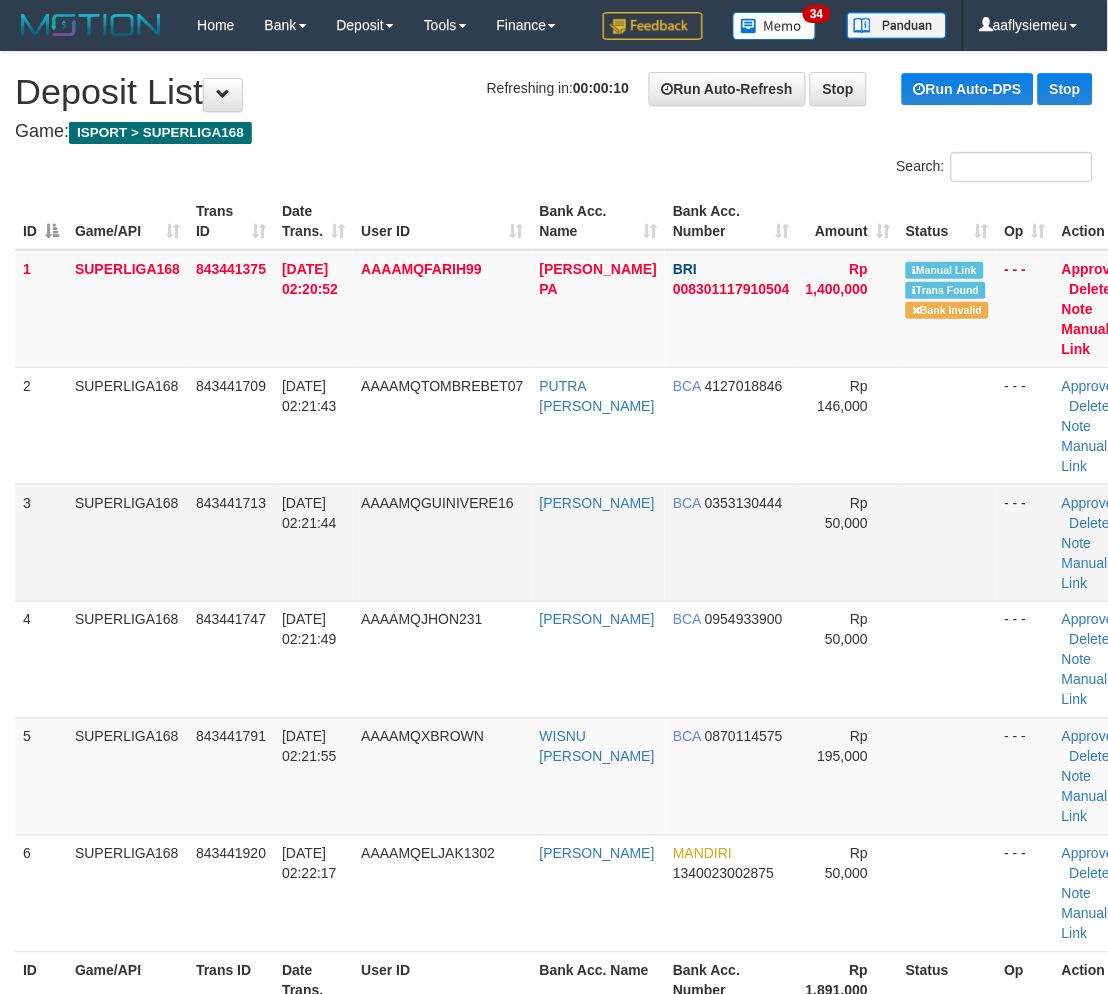 click on "AAAAMQGUINIVERE16" at bounding box center (442, 542) 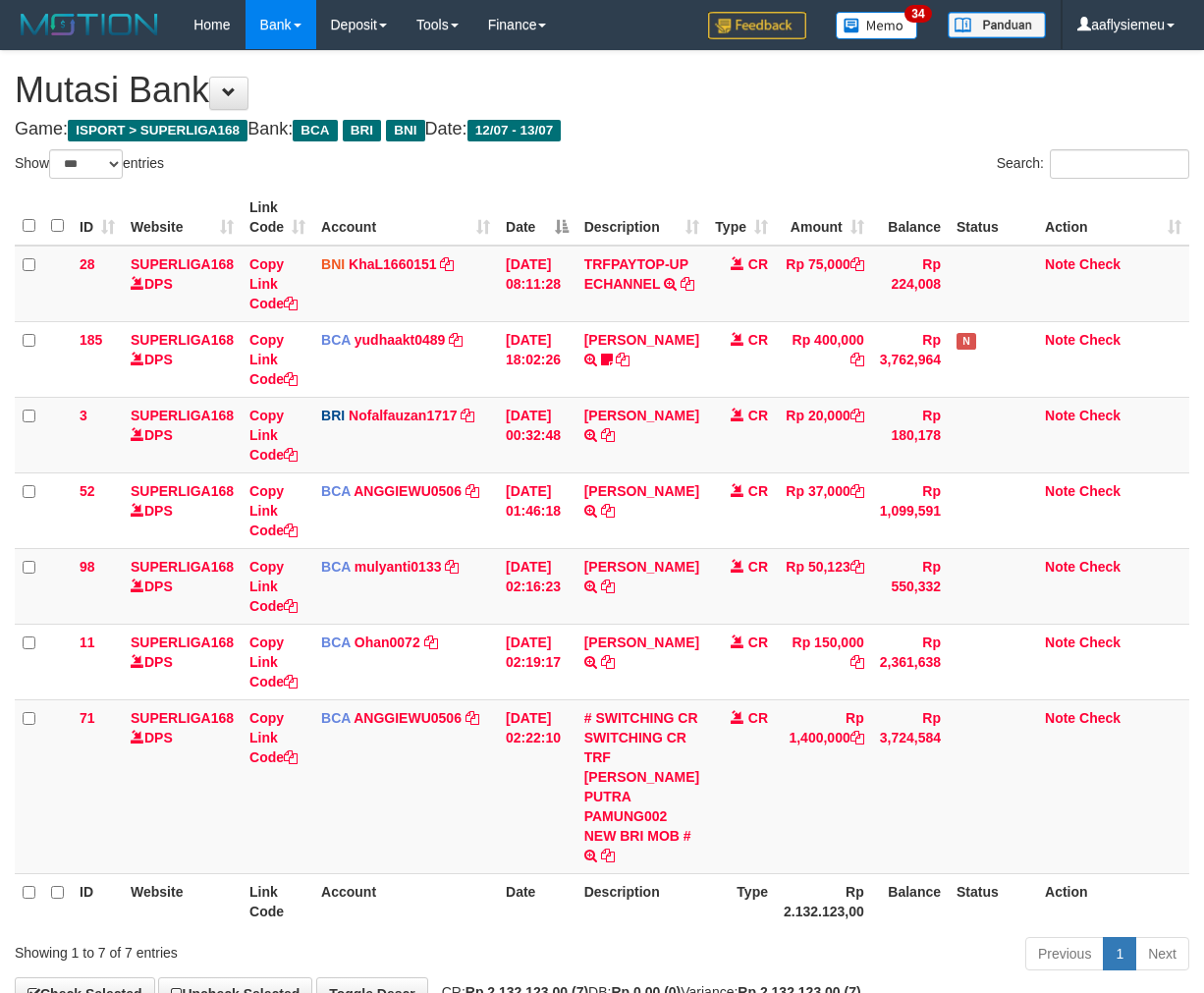 select on "***" 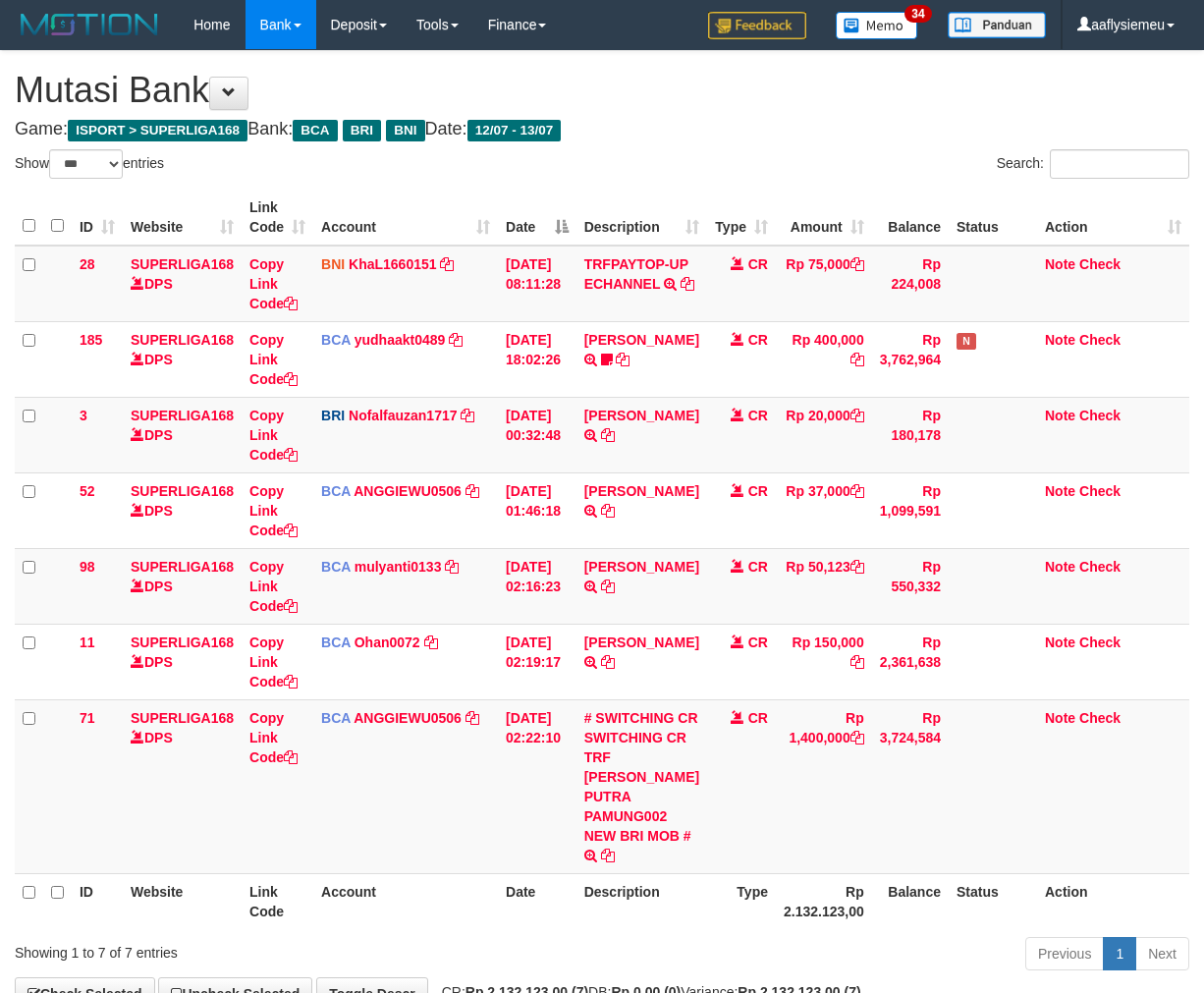 scroll, scrollTop: 147, scrollLeft: 0, axis: vertical 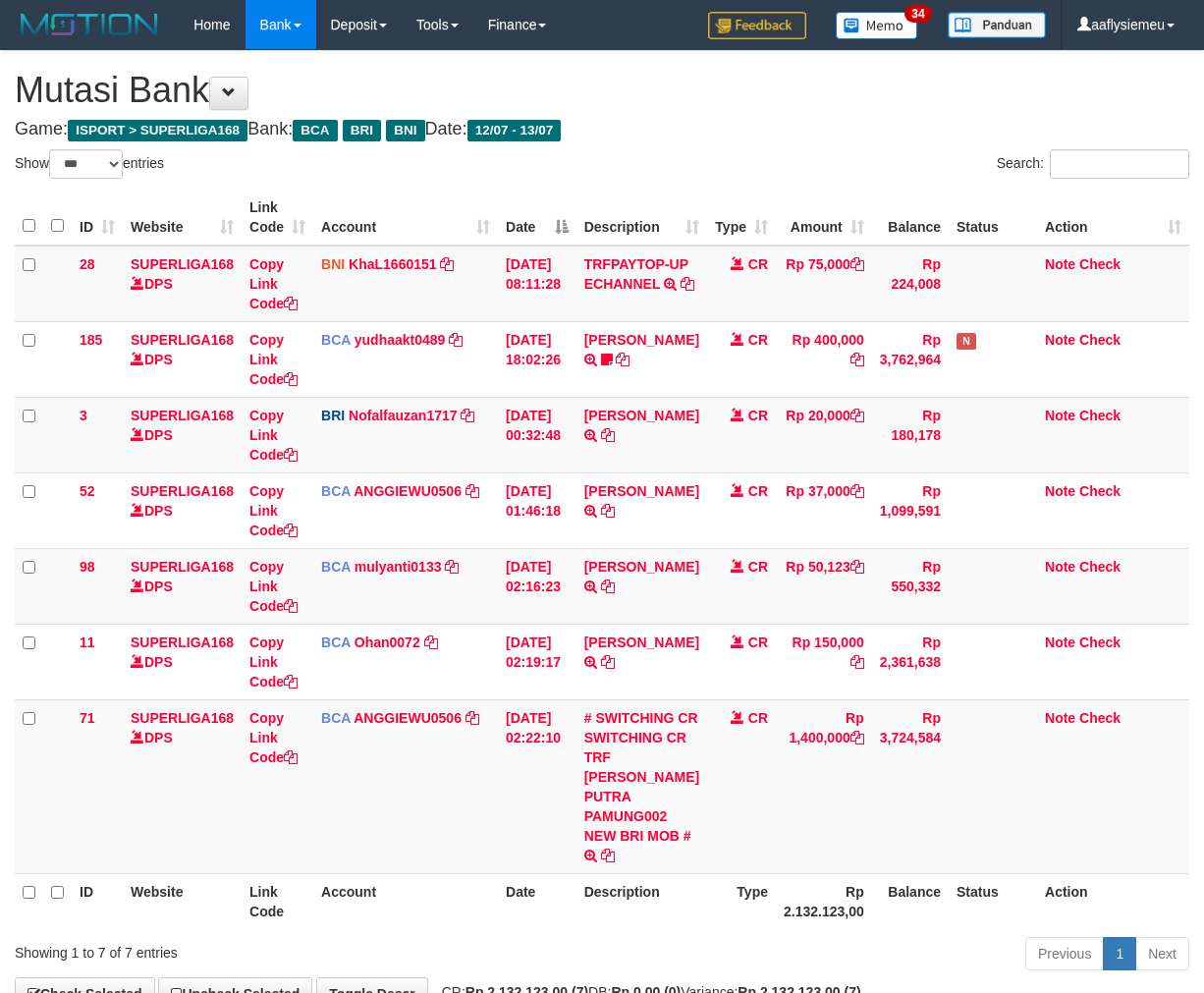 select on "***" 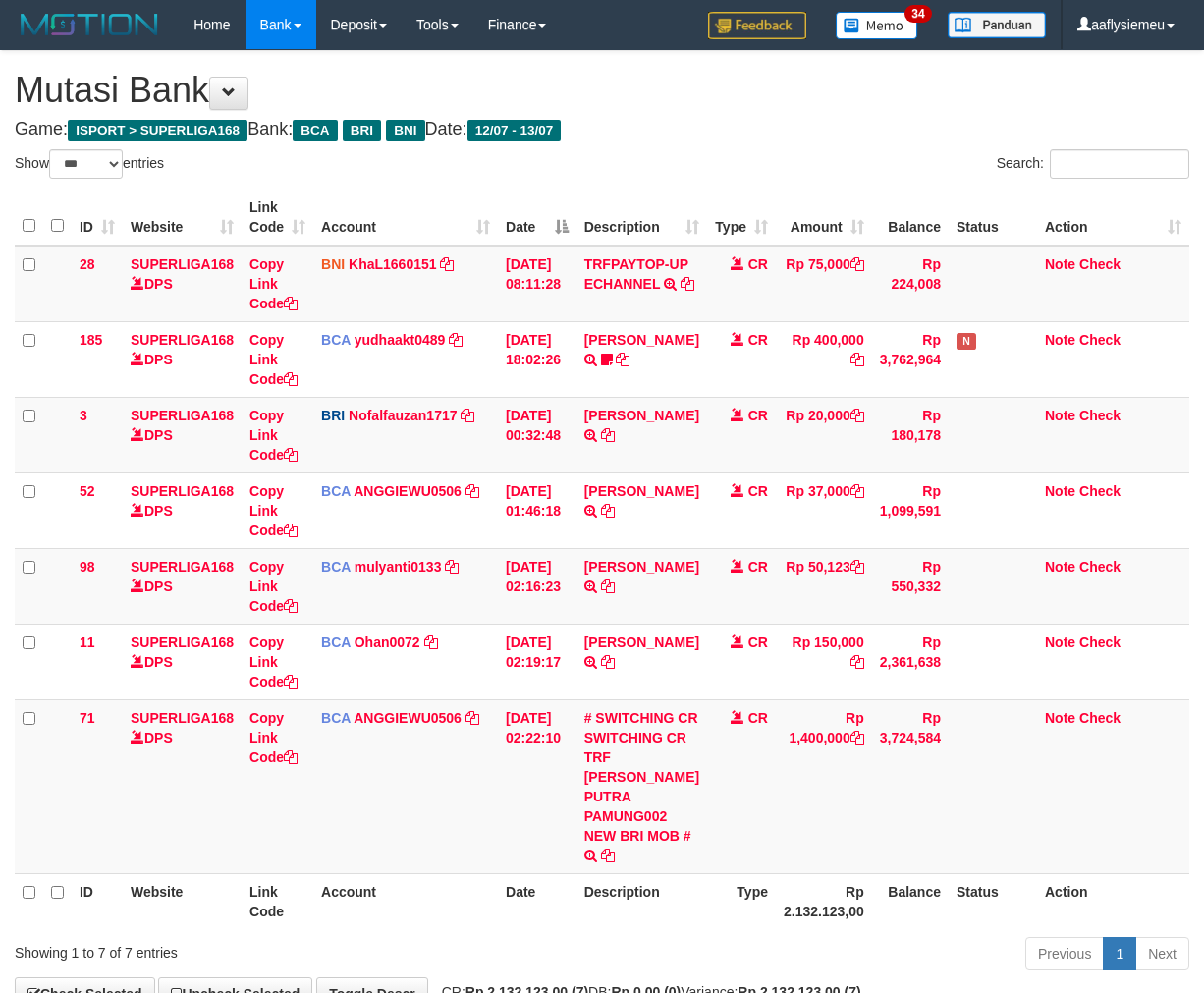 click on "Previous 1 Next" at bounding box center (852, 956) 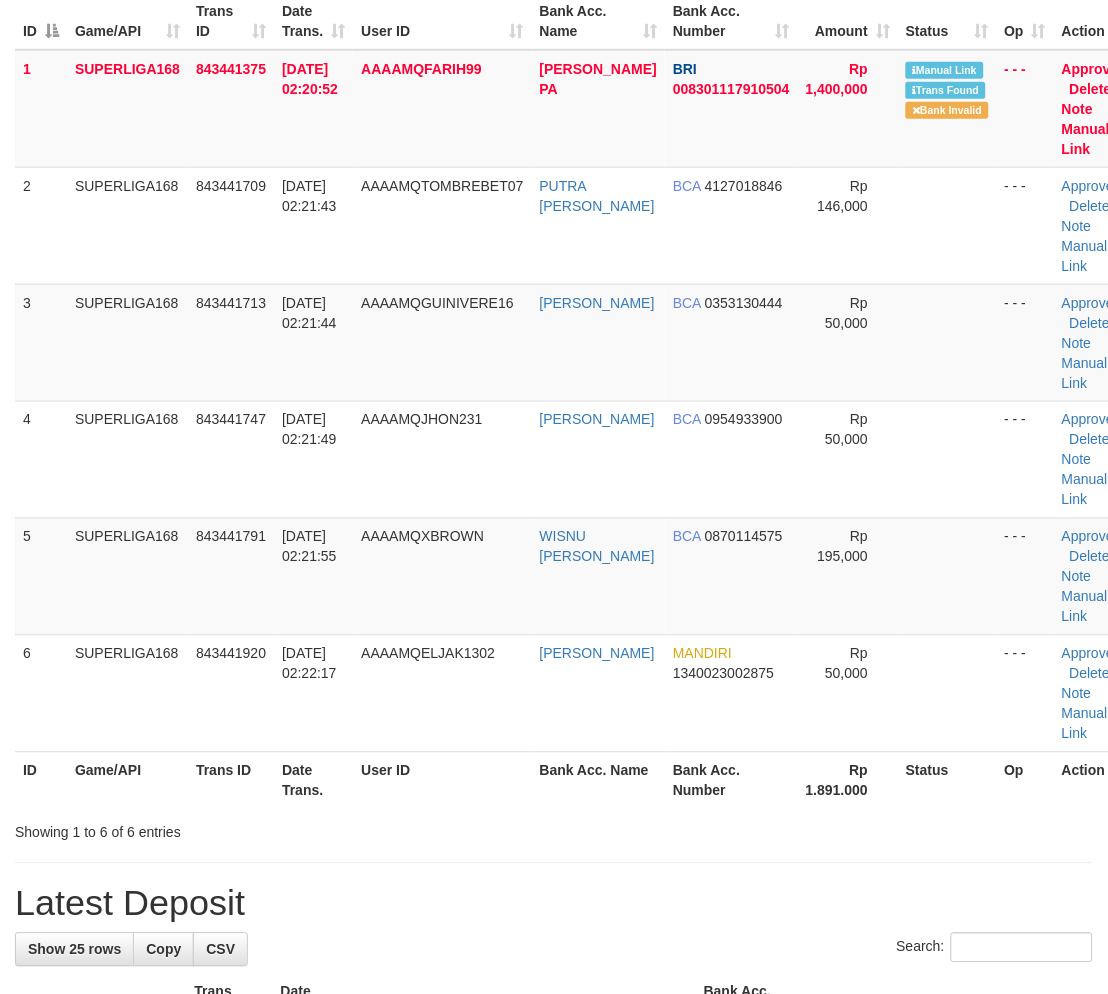 scroll, scrollTop: 444, scrollLeft: 0, axis: vertical 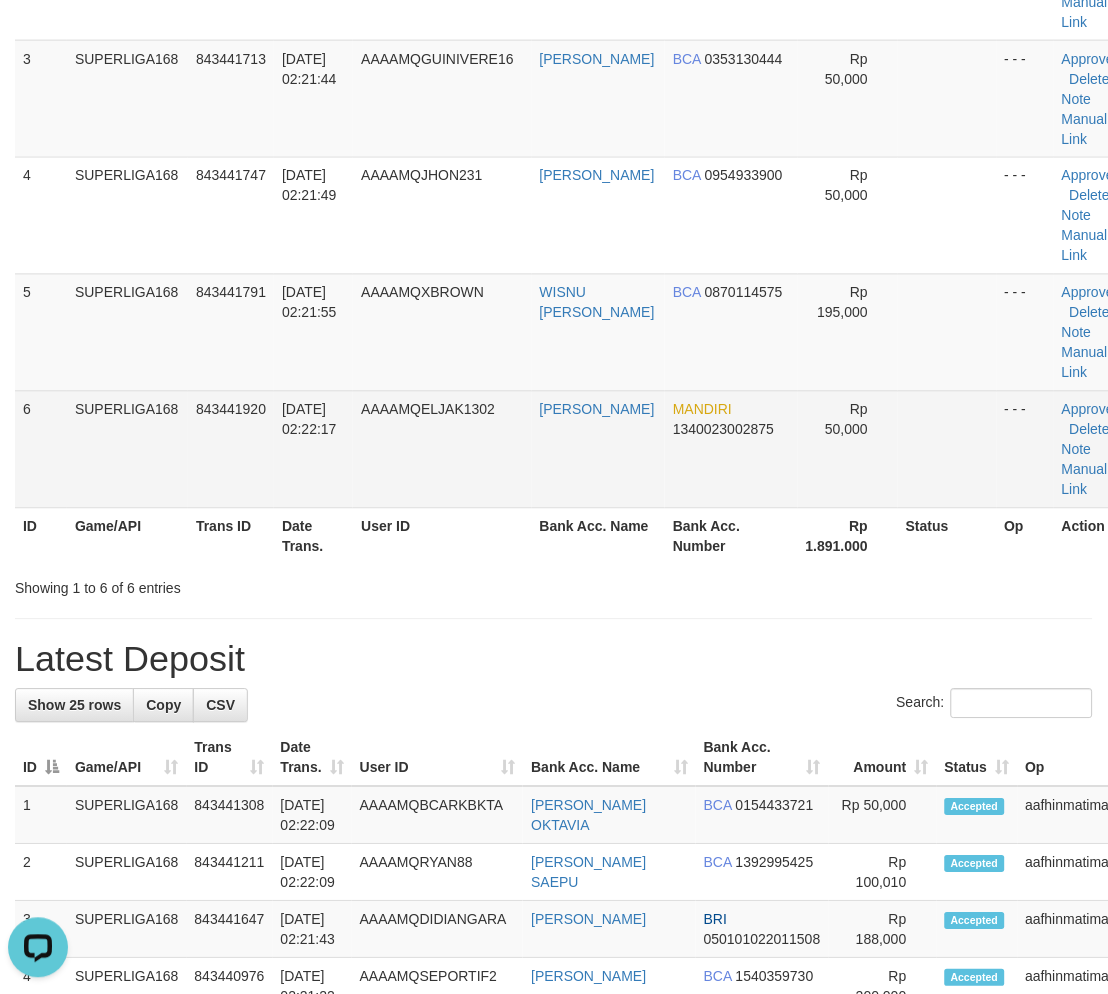 click on "[DATE] 02:22:17" at bounding box center [313, 449] 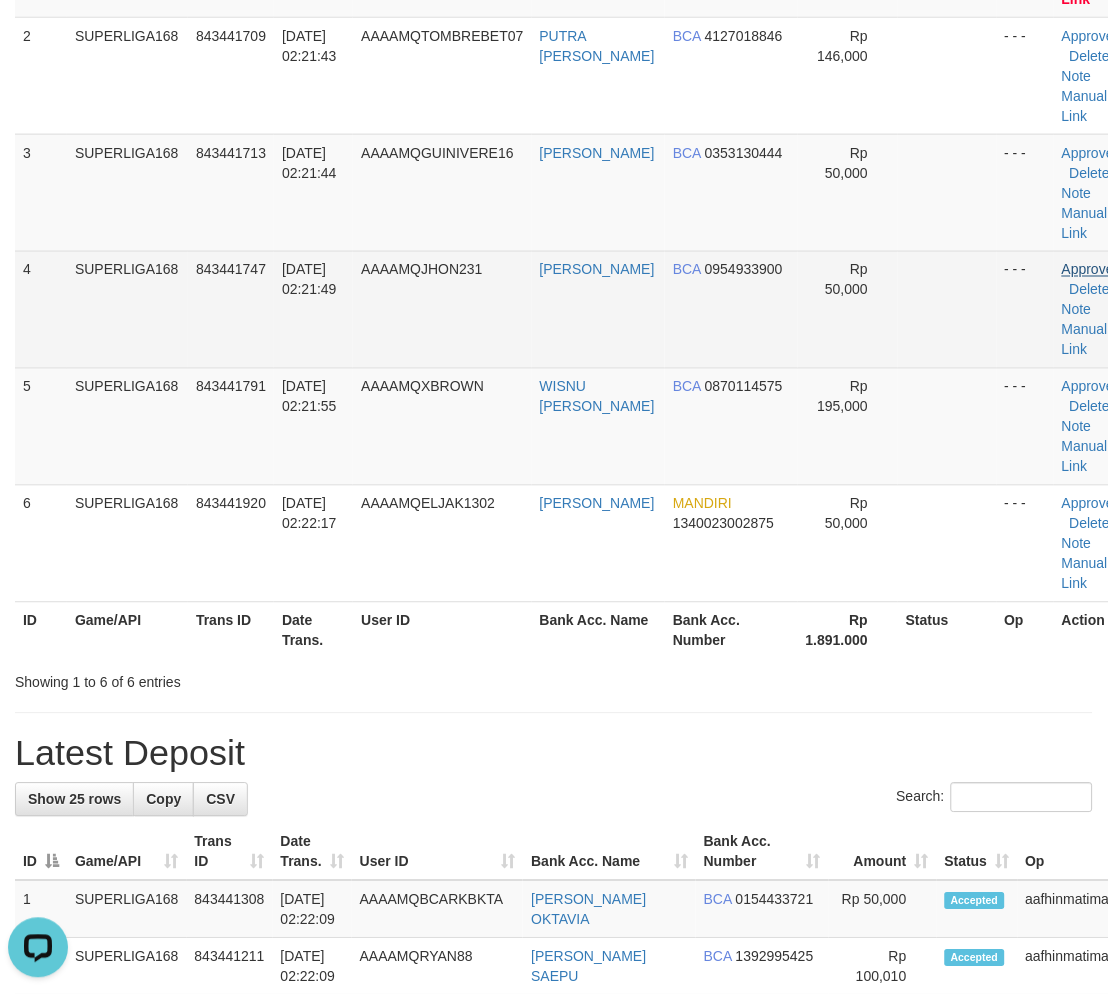 scroll, scrollTop: 222, scrollLeft: 0, axis: vertical 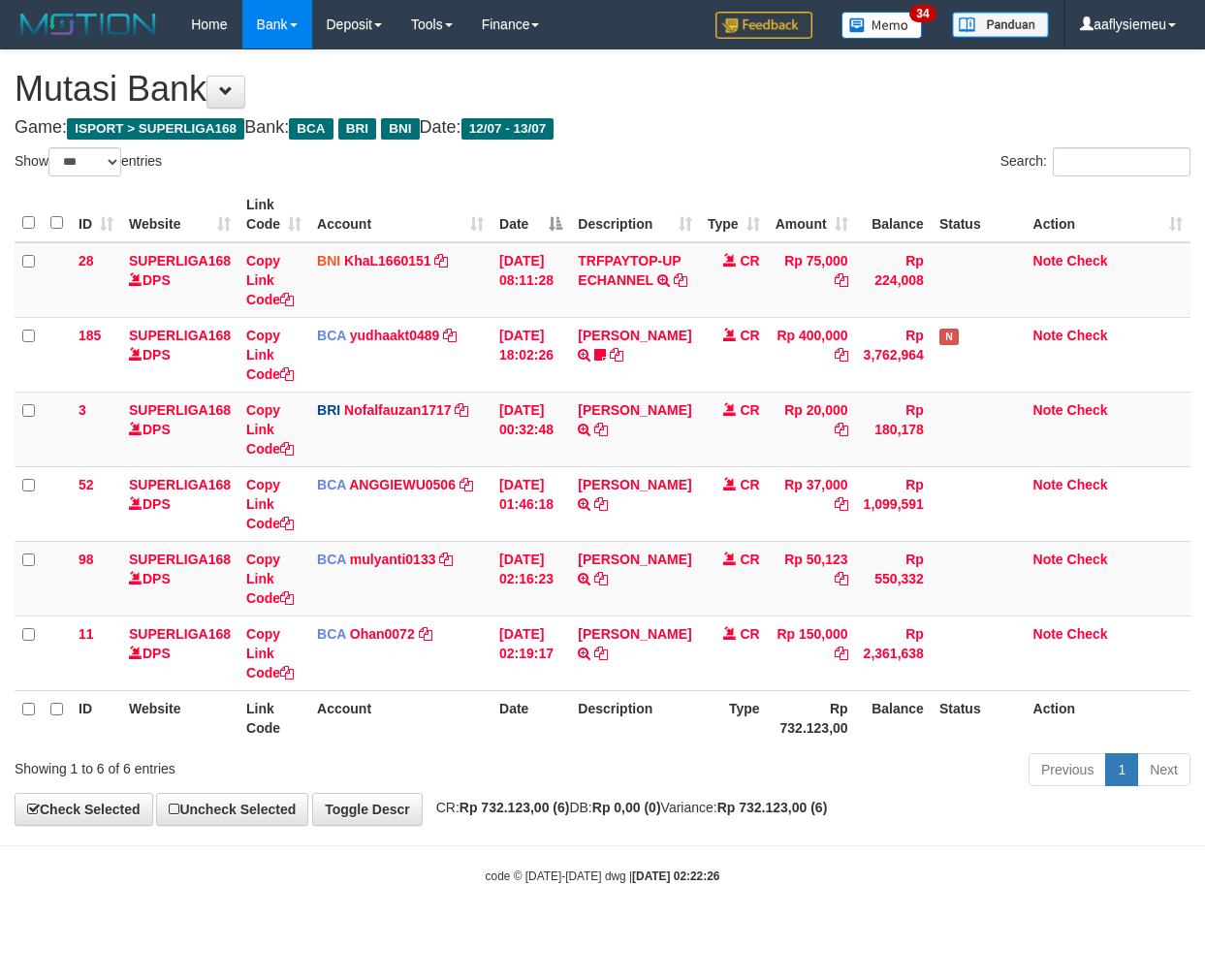 select on "***" 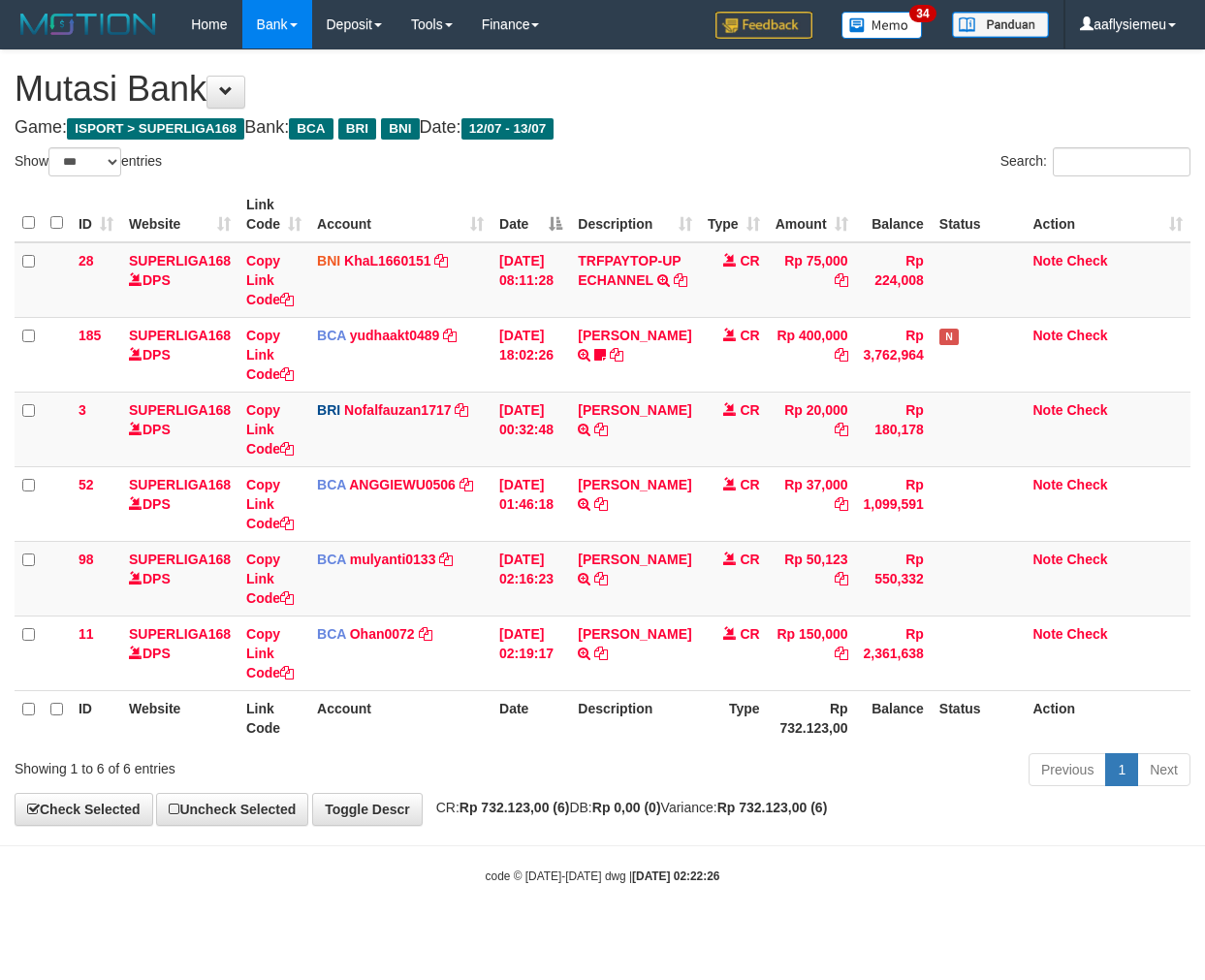 scroll, scrollTop: 0, scrollLeft: 0, axis: both 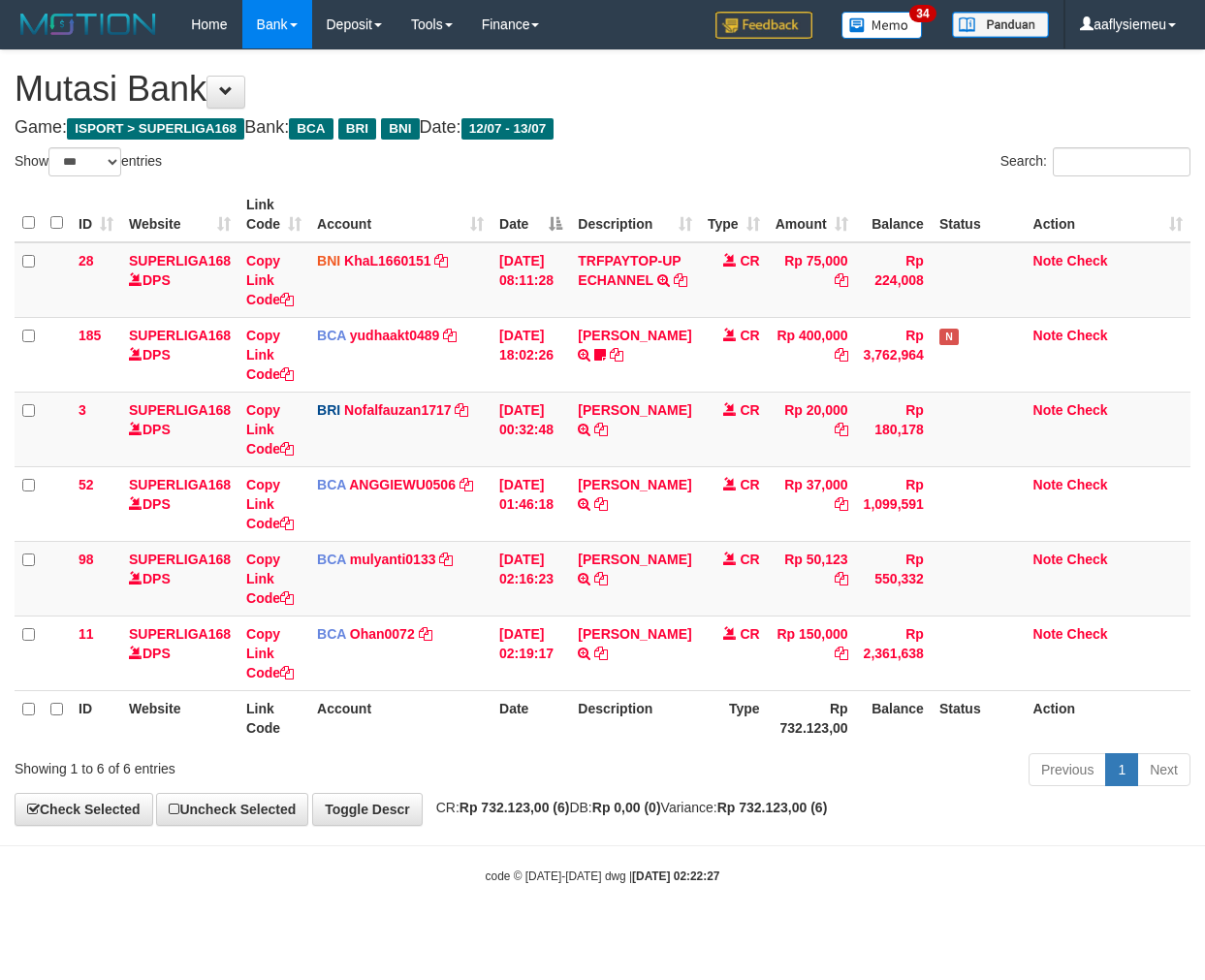 select on "***" 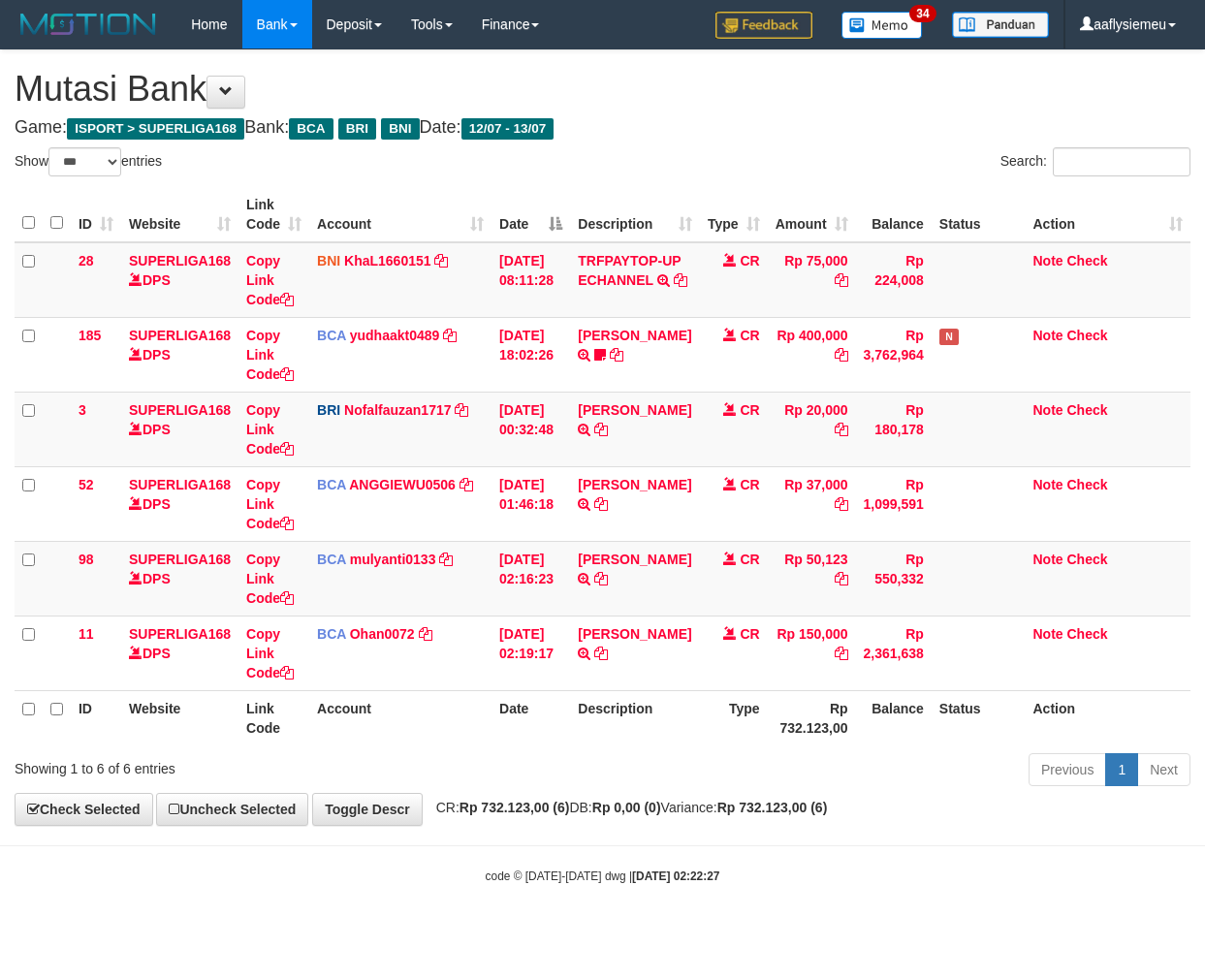 scroll, scrollTop: 0, scrollLeft: 0, axis: both 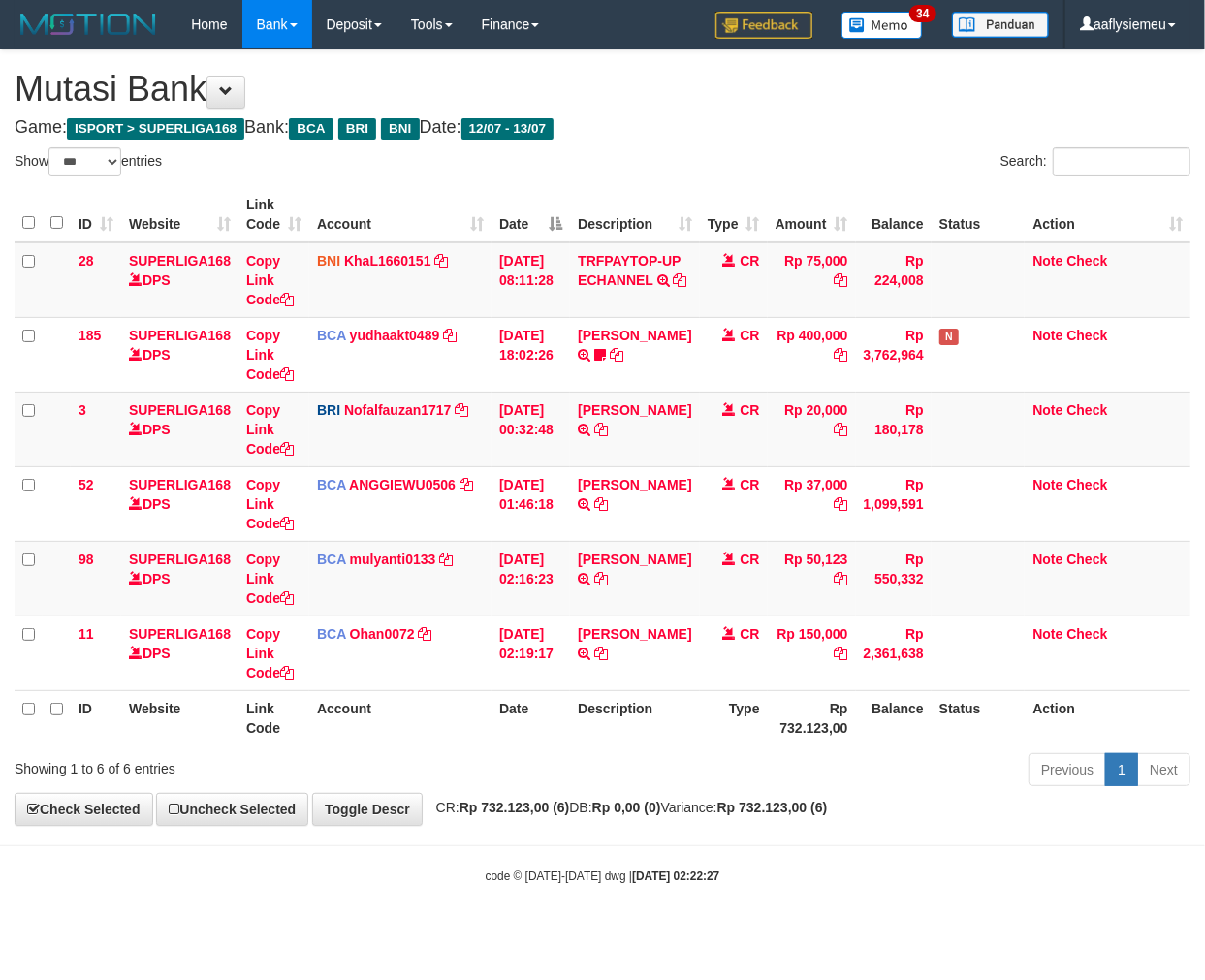 click on "Previous 1 Next" at bounding box center [853, 772] 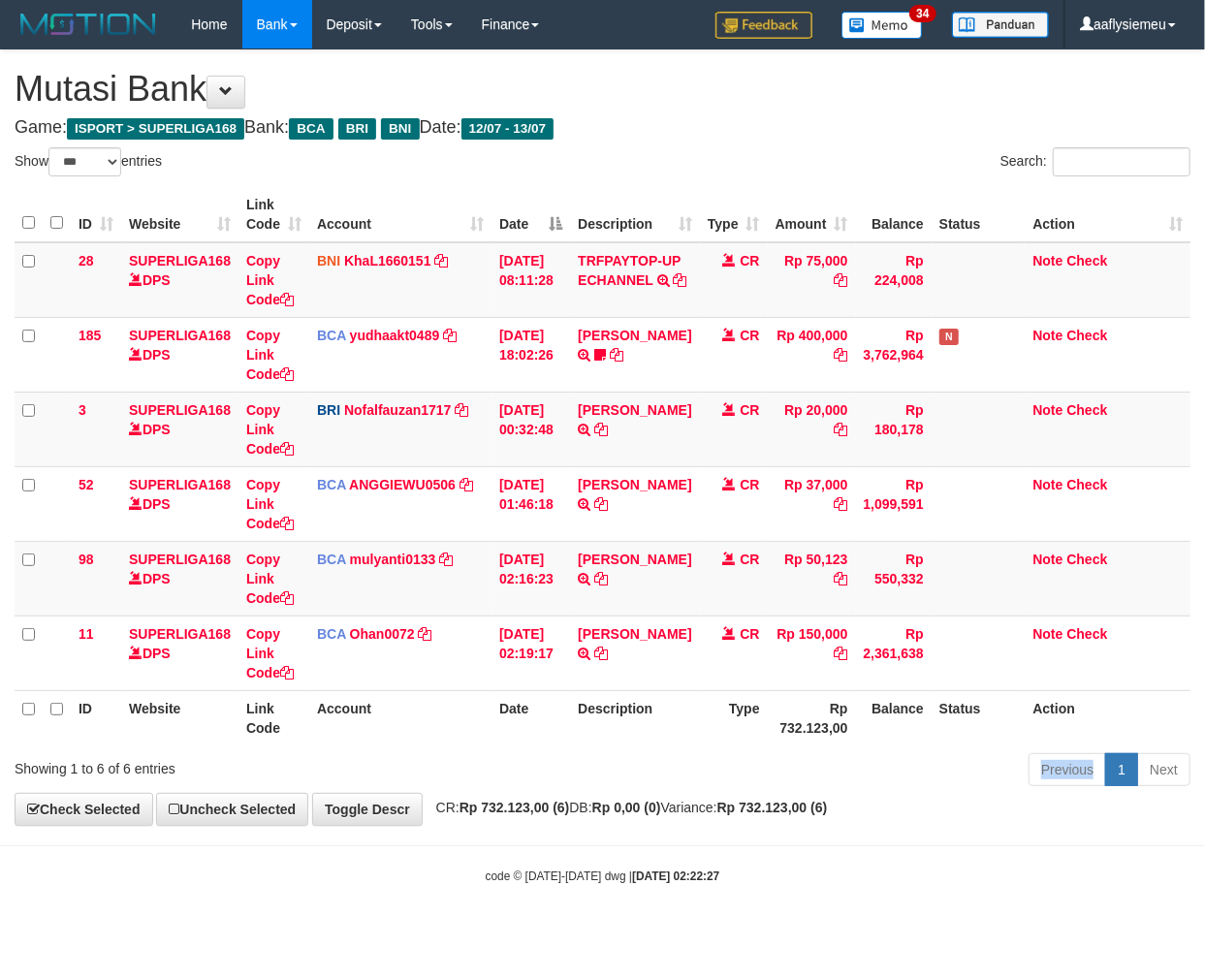 click on "Previous 1 Next" at bounding box center (853, 772) 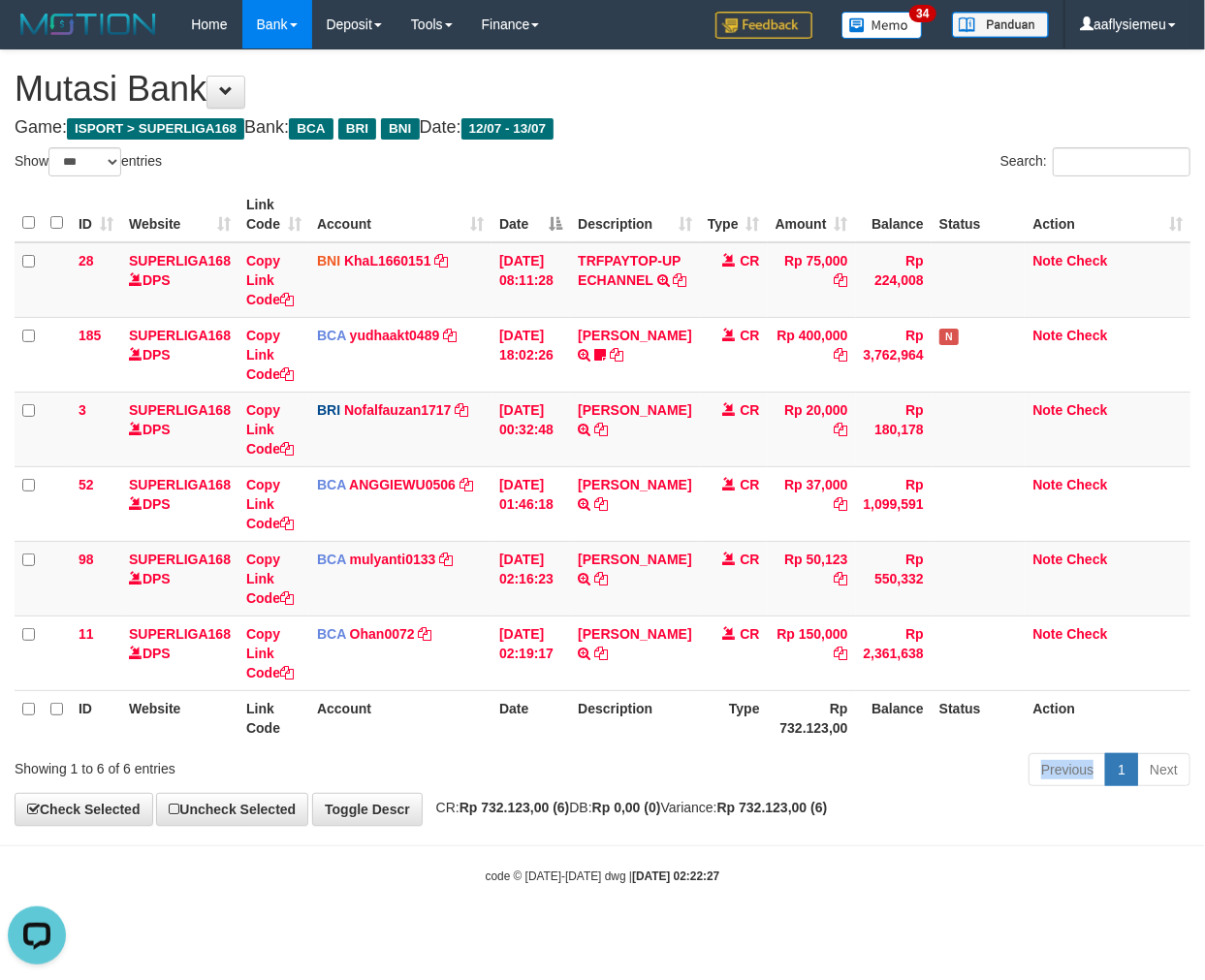 scroll, scrollTop: 0, scrollLeft: 0, axis: both 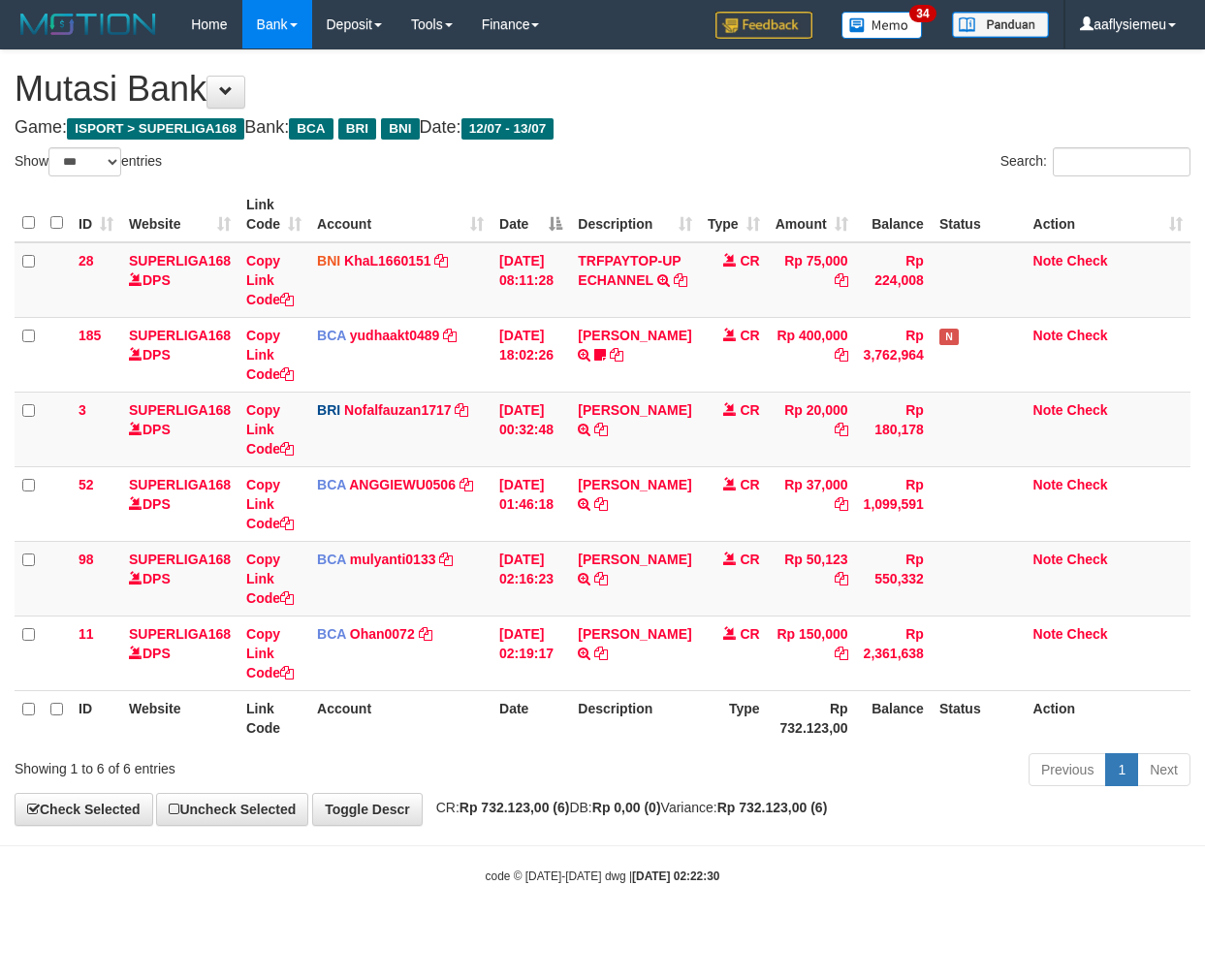 select on "***" 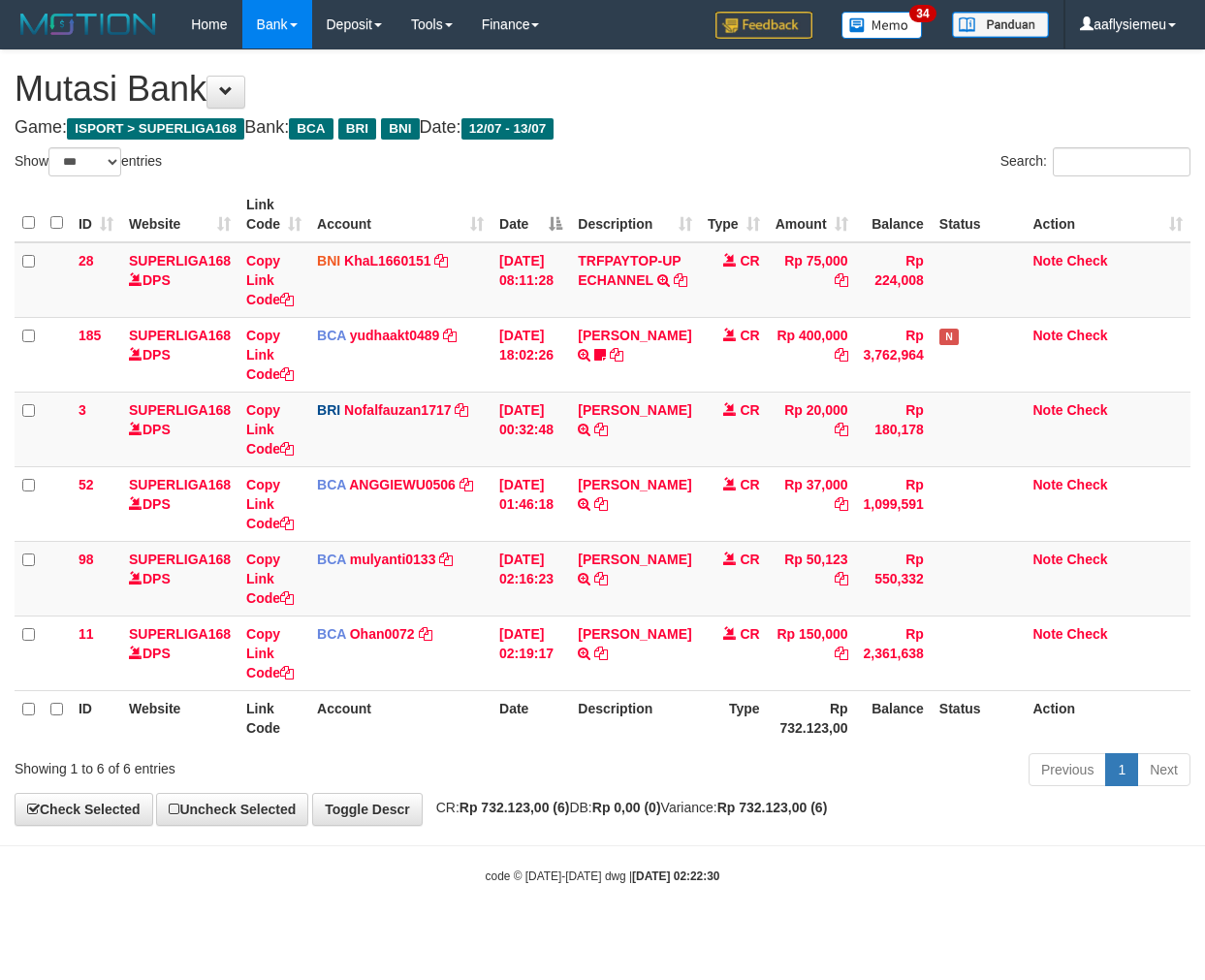 scroll, scrollTop: 0, scrollLeft: 0, axis: both 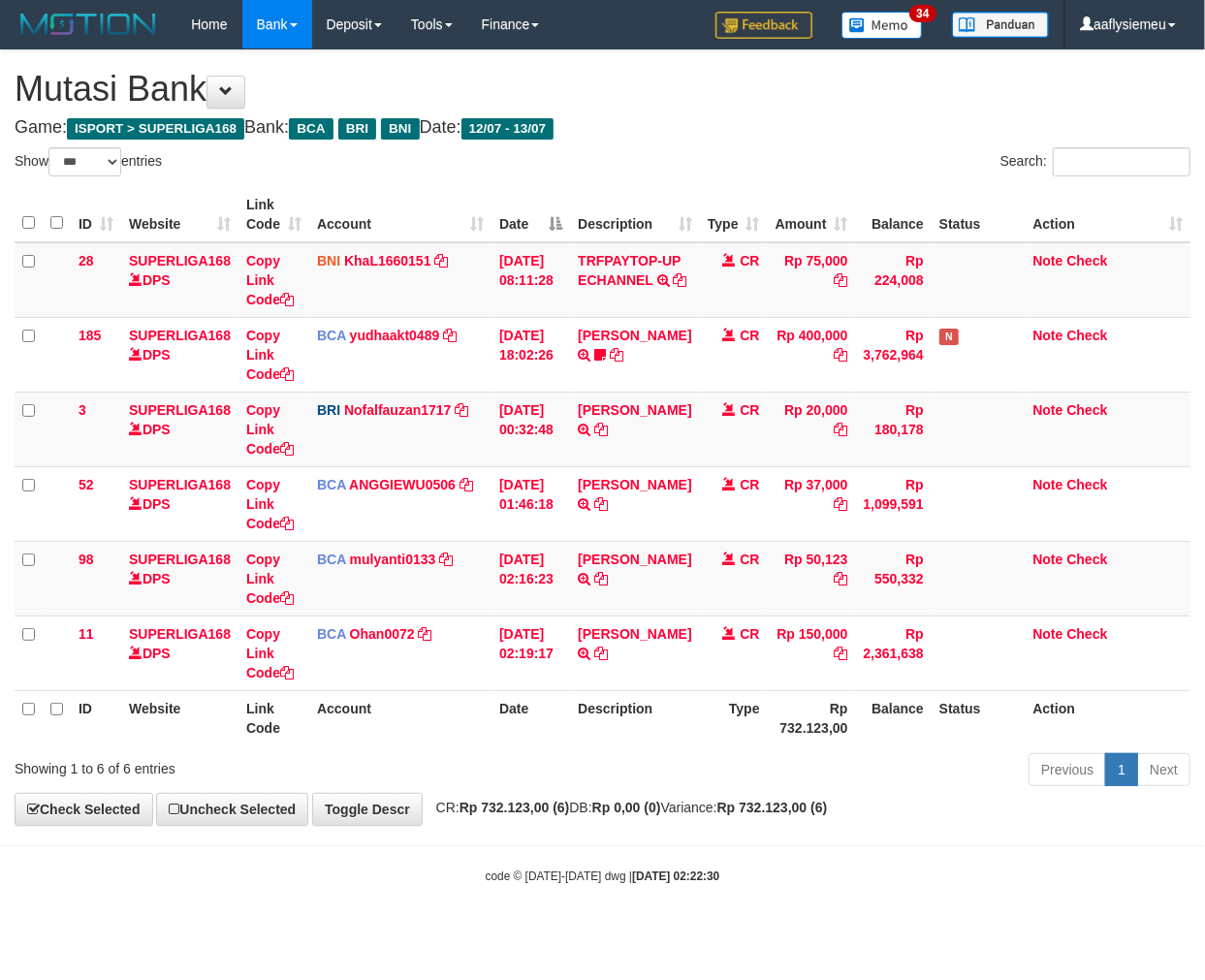 click on "ID Website Link Code Account Date Description Type Amount Balance Status Action
28
SUPERLIGA168    DPS
Copy Link Code
BNI
KhaL1660151
DPS
KHEIR TSAR MUHAMMAD ALI
mutasi_20250712_4651 | 28
mutasi_20250712_4651 | 28
12/07/2025 08:11:28
TRFPAYTOP-UP ECHANNEL         TRF/PAY/TOP-UP ECHANNEL
CR
Rp 75,000
Rp 224,008
Note
Check
185
SUPERLIGA168    DPS
Copy Link Code
BCA
yudhaakt0489
DPS" at bounding box center (602, 466) 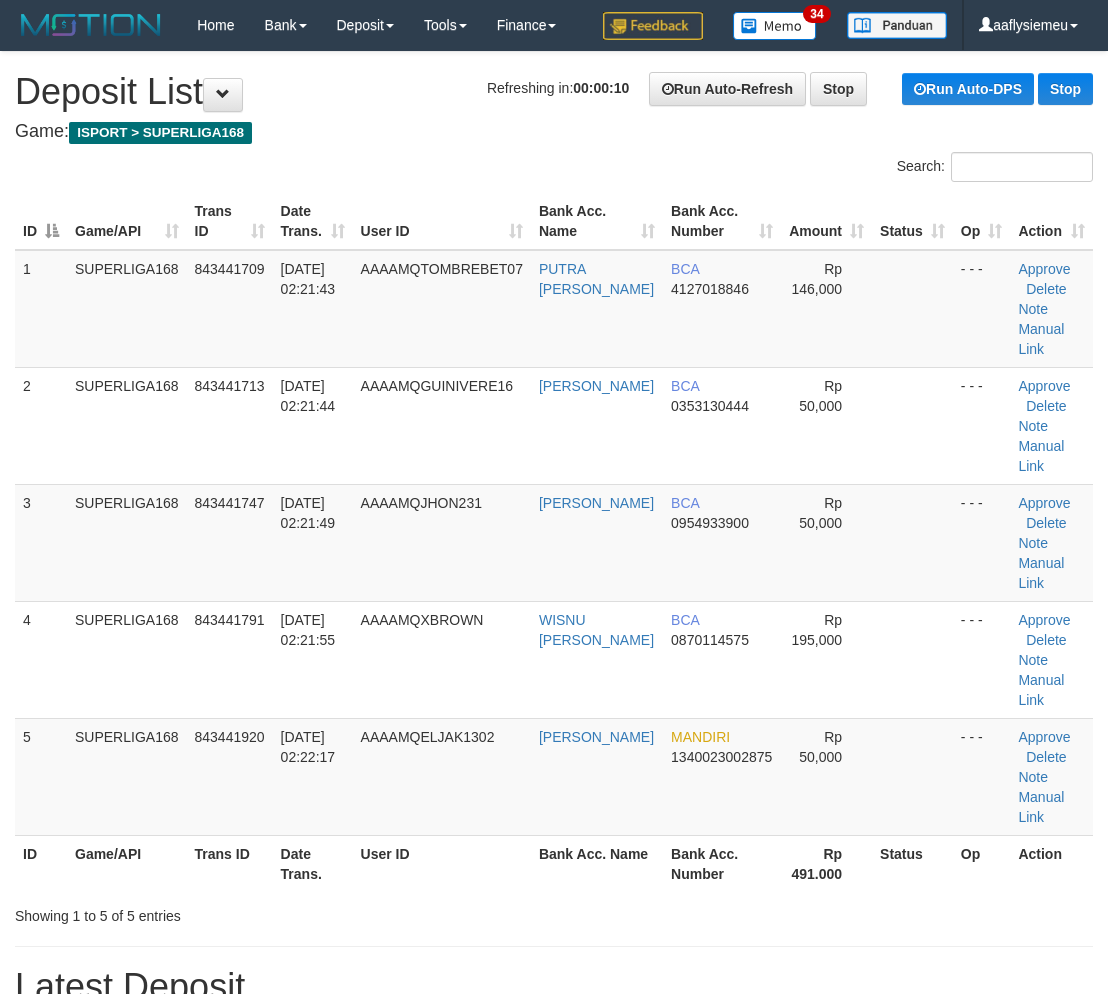 scroll, scrollTop: 10, scrollLeft: 0, axis: vertical 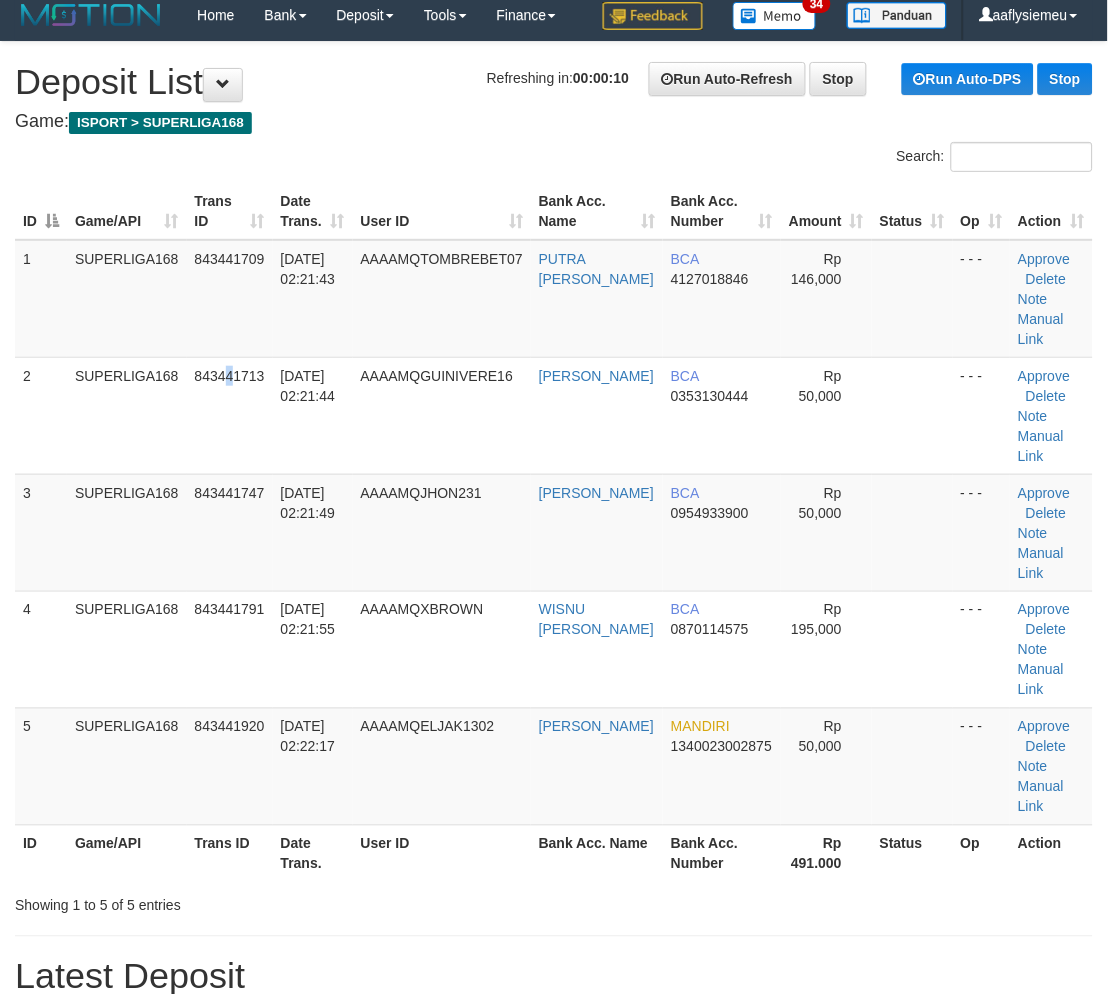 drag, startPoint x: 231, startPoint y: 454, endPoint x: 6, endPoint y: 587, distance: 261.36948 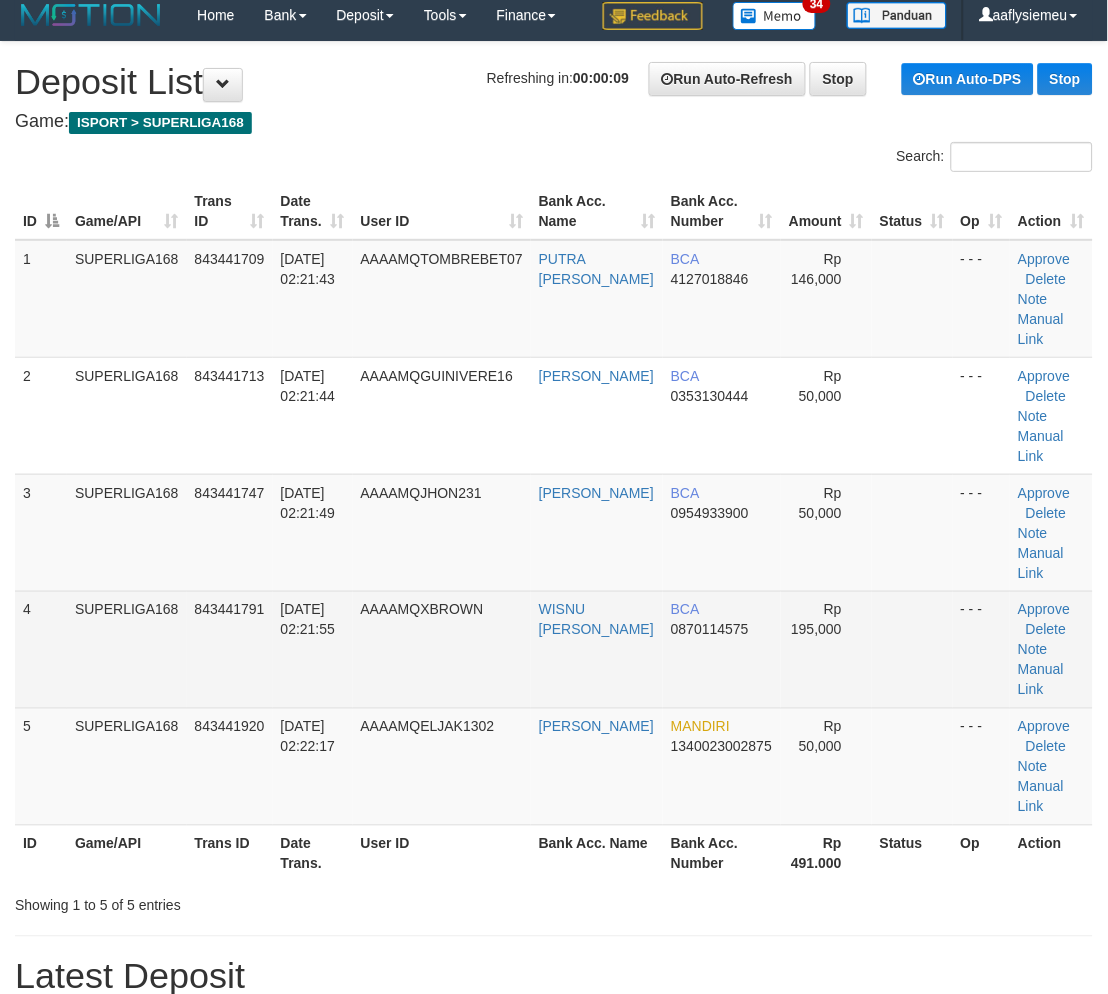 click on "843441791" at bounding box center (230, 649) 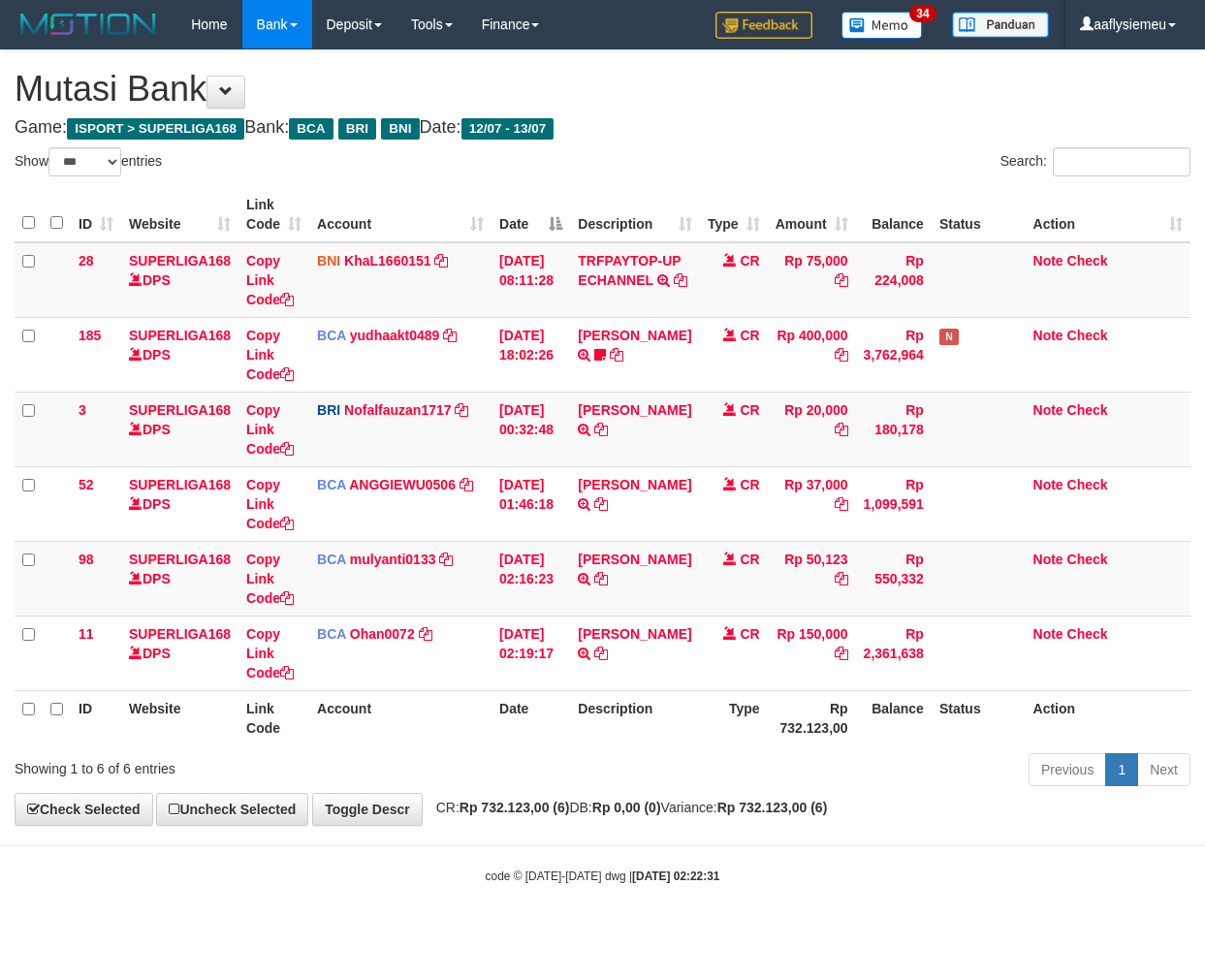 select on "***" 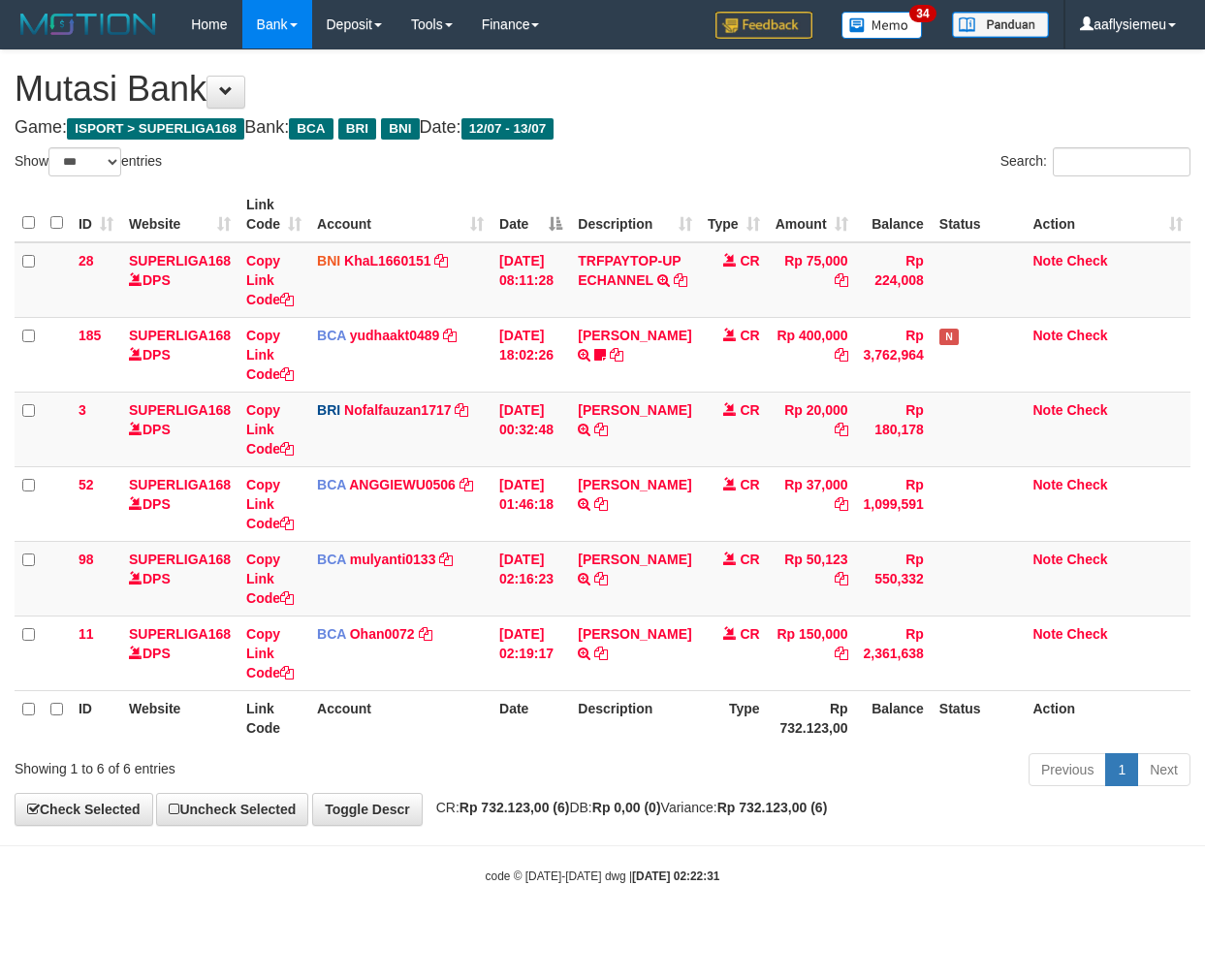 scroll, scrollTop: 0, scrollLeft: 0, axis: both 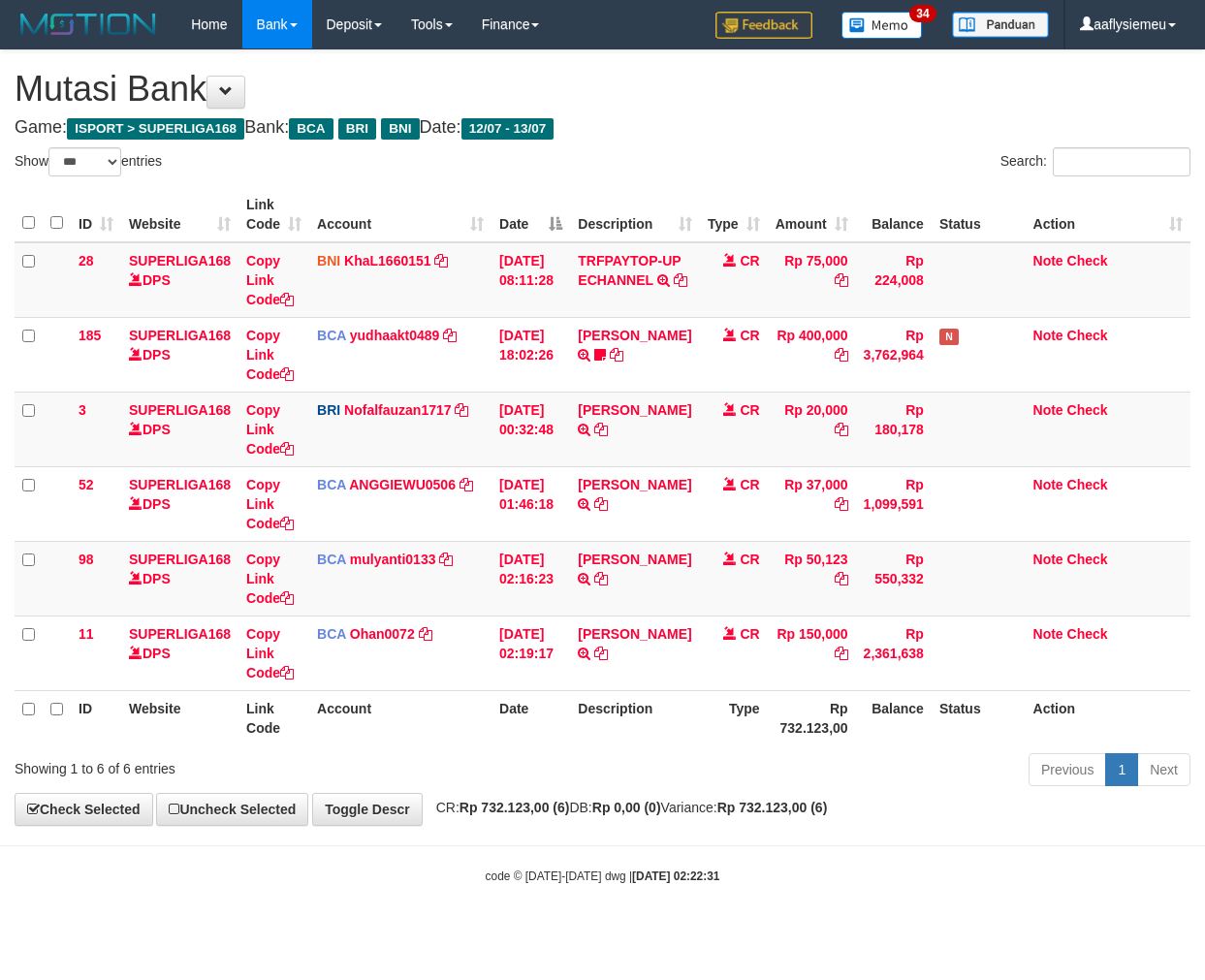 select on "***" 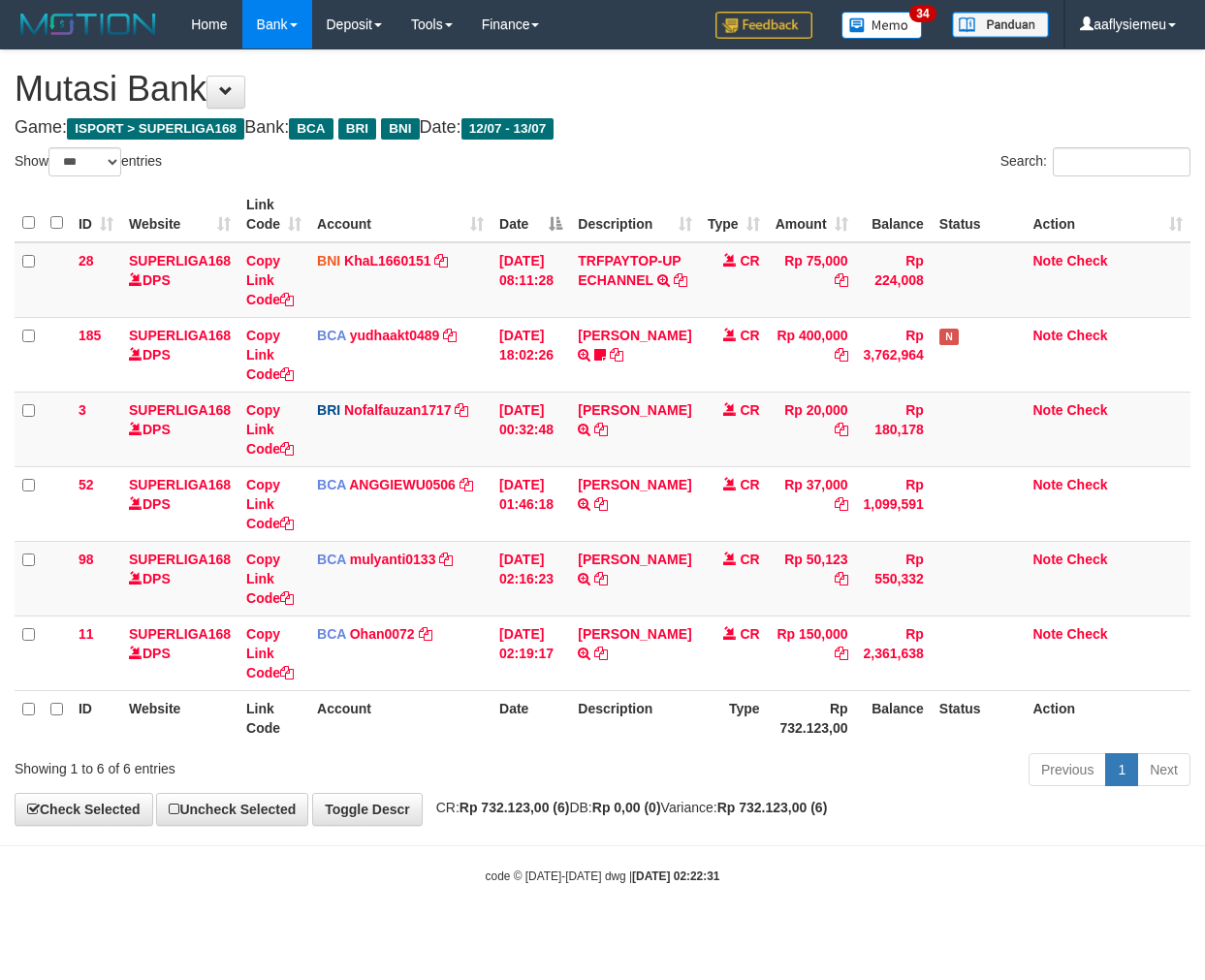 scroll, scrollTop: 0, scrollLeft: 0, axis: both 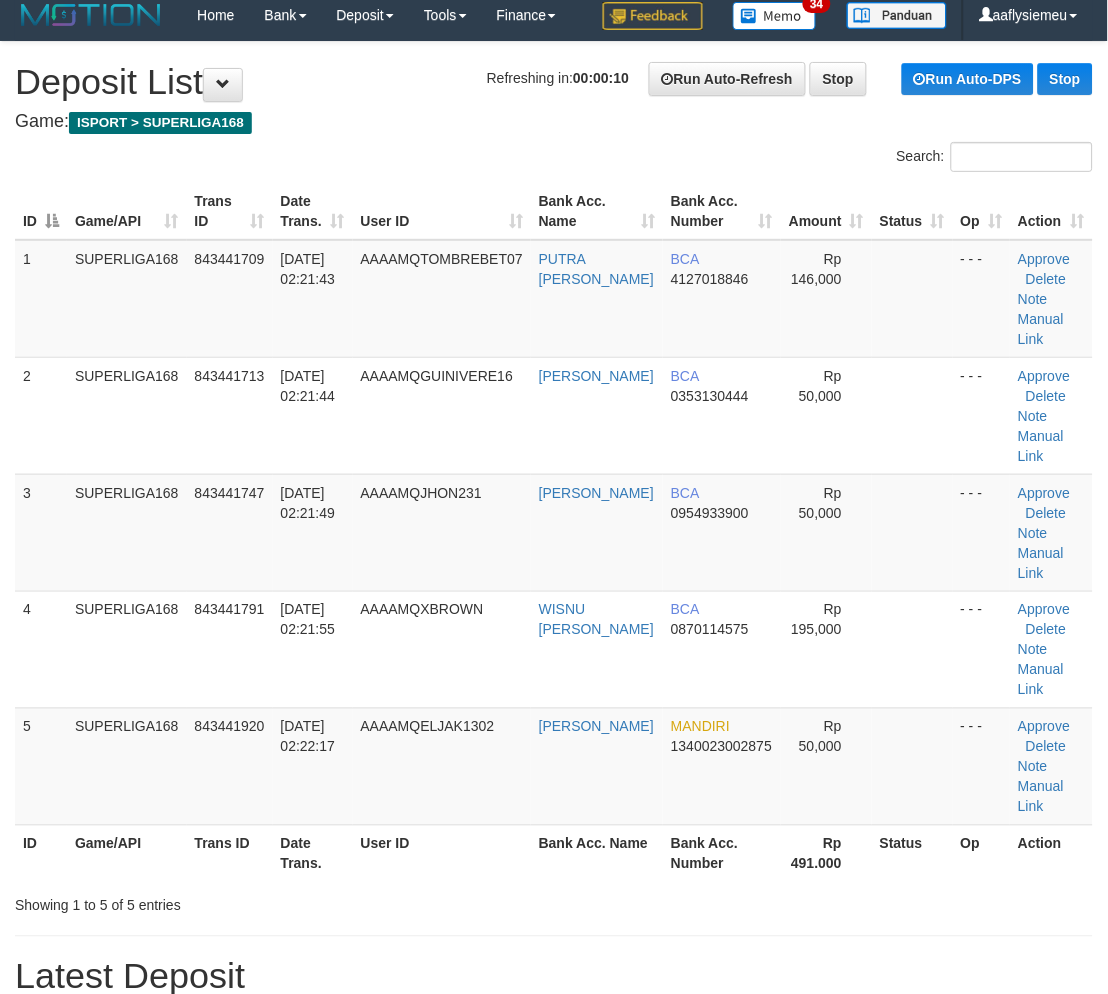 drag, startPoint x: 223, startPoint y: 620, endPoint x: 3, endPoint y: 714, distance: 239.24046 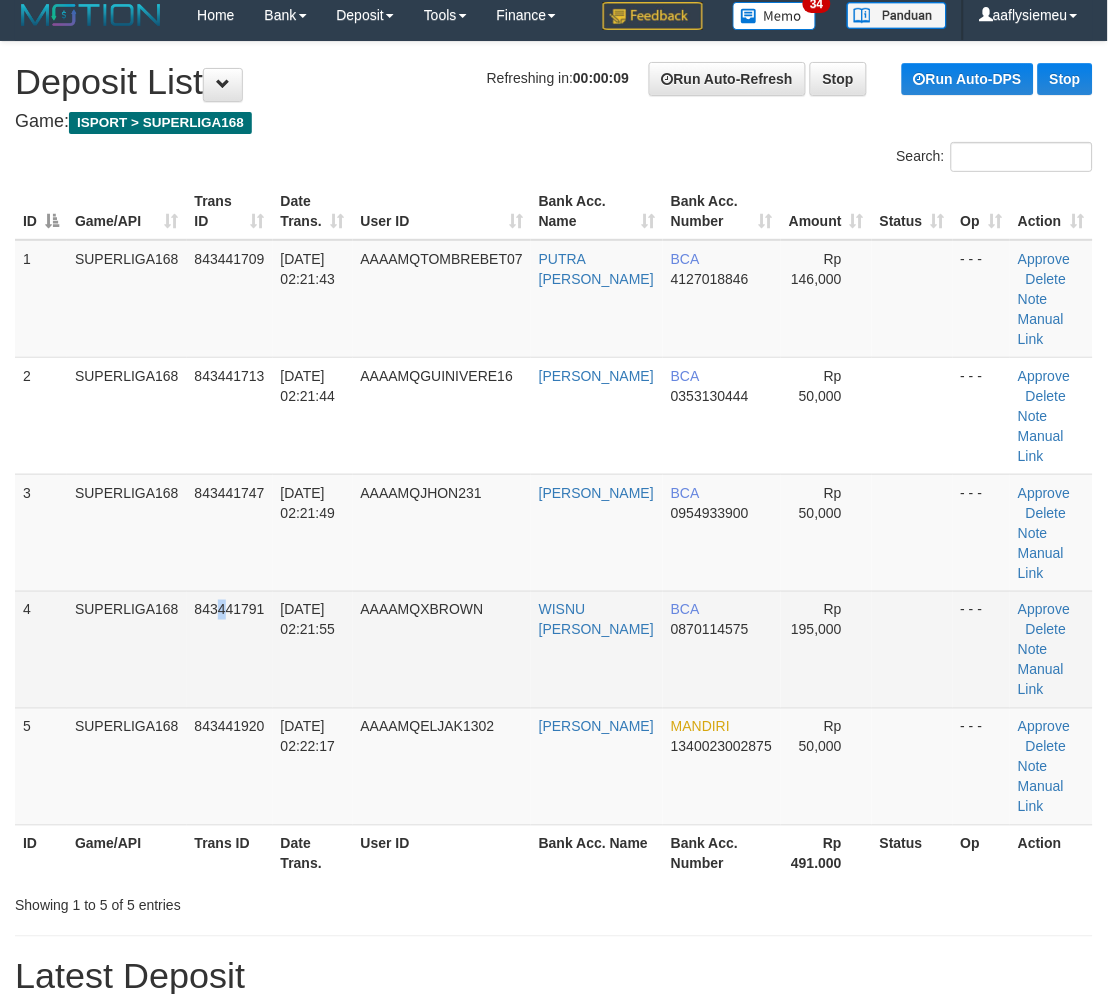 drag, startPoint x: 165, startPoint y: 644, endPoint x: 84, endPoint y: 685, distance: 90.78546 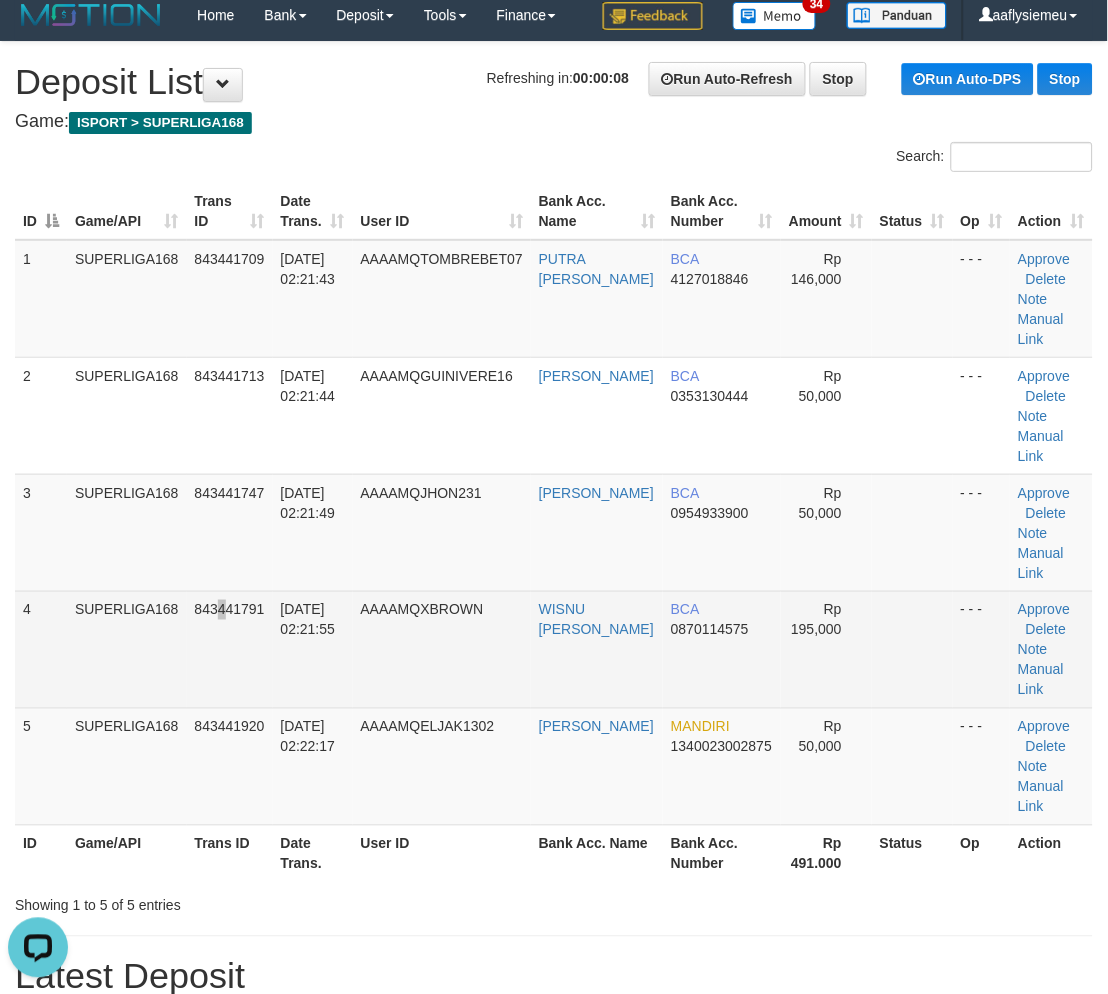 scroll, scrollTop: 0, scrollLeft: 0, axis: both 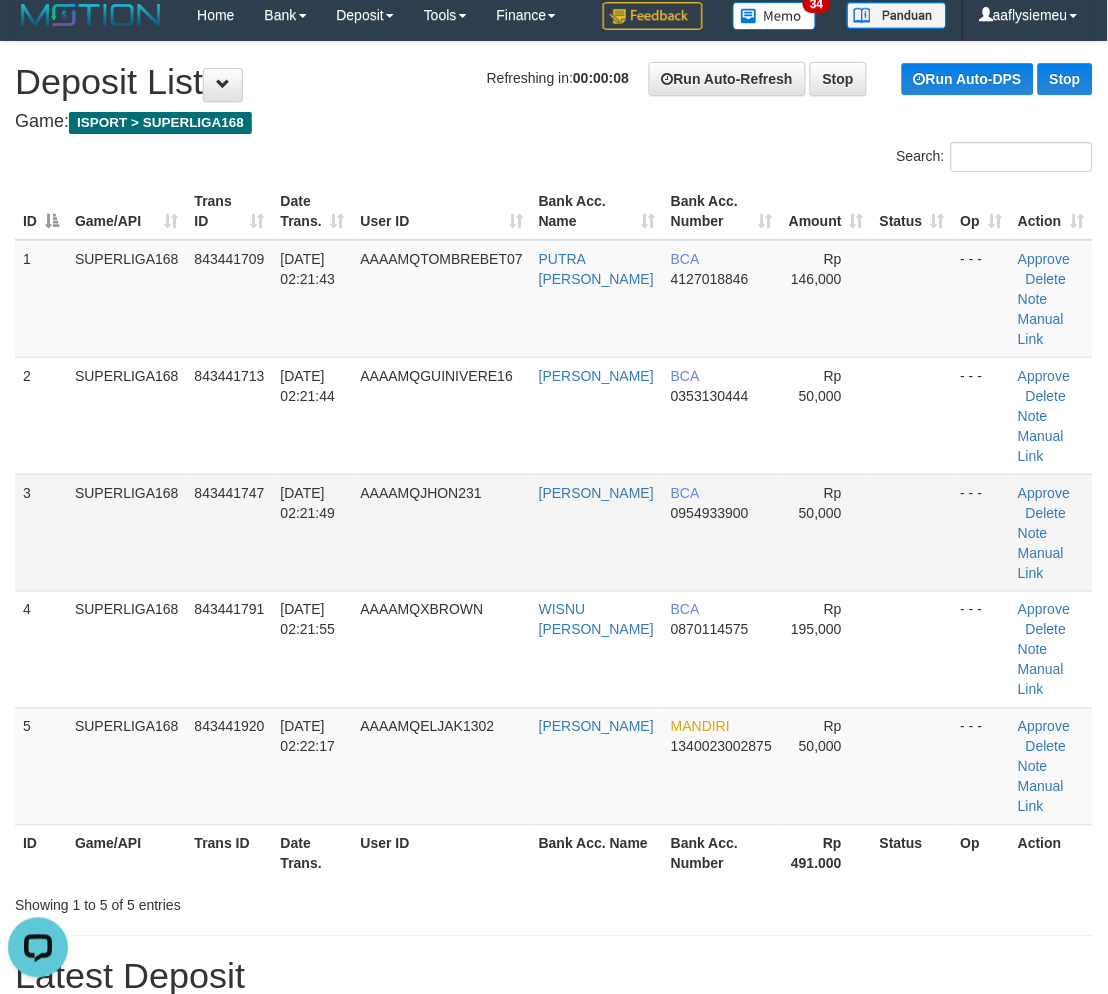 click on "AAAAMQJHON231" at bounding box center (442, 532) 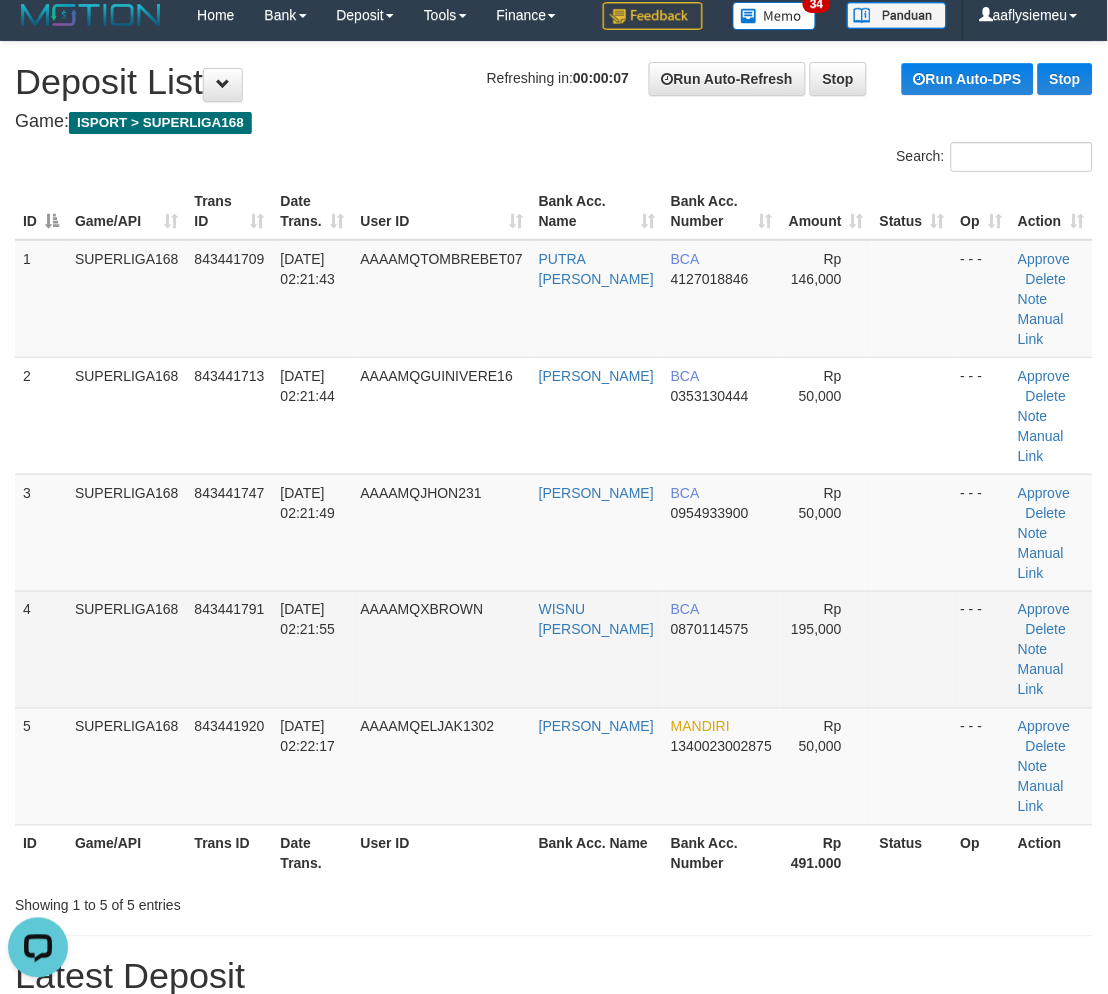 click on "SUPERLIGA168" at bounding box center (127, 649) 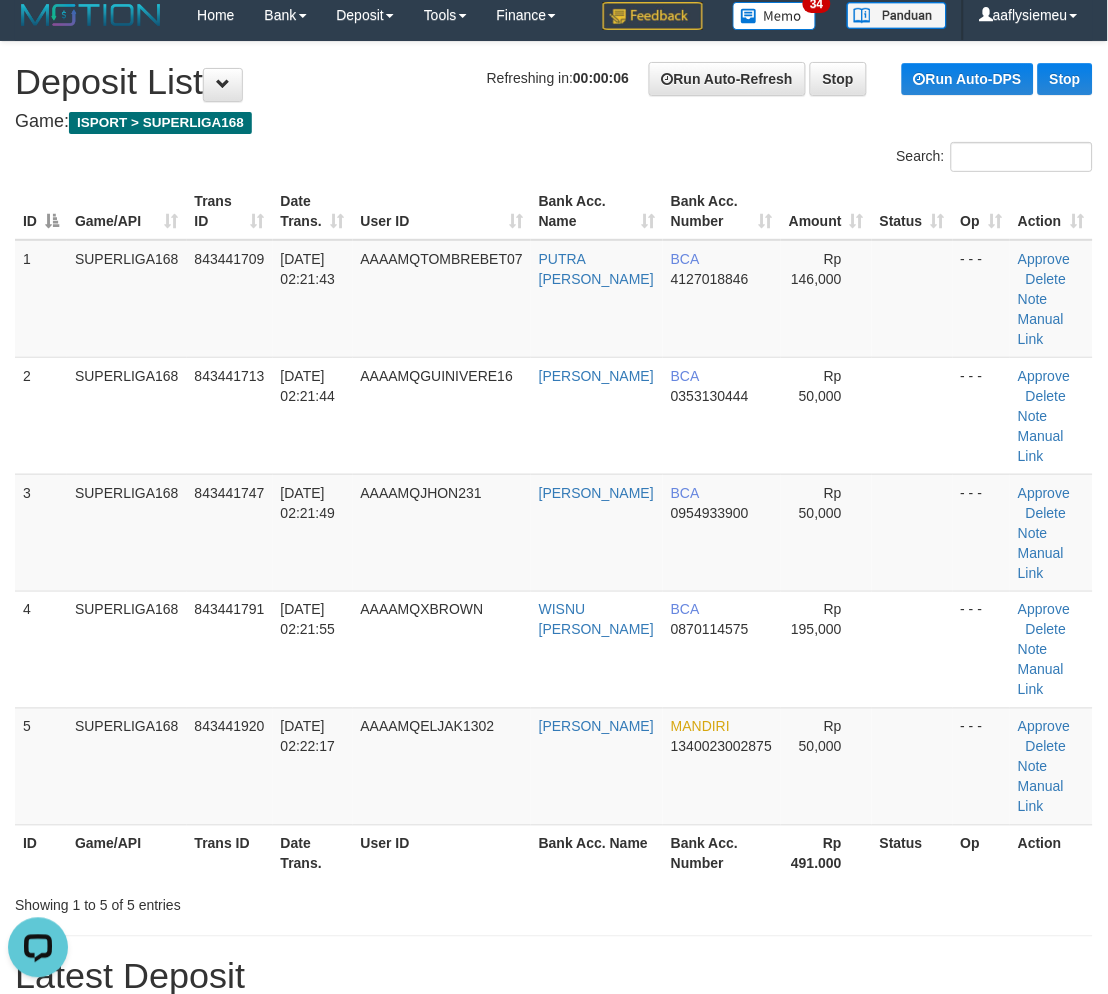 drag, startPoint x: 227, startPoint y: 632, endPoint x: 3, endPoint y: 695, distance: 232.69078 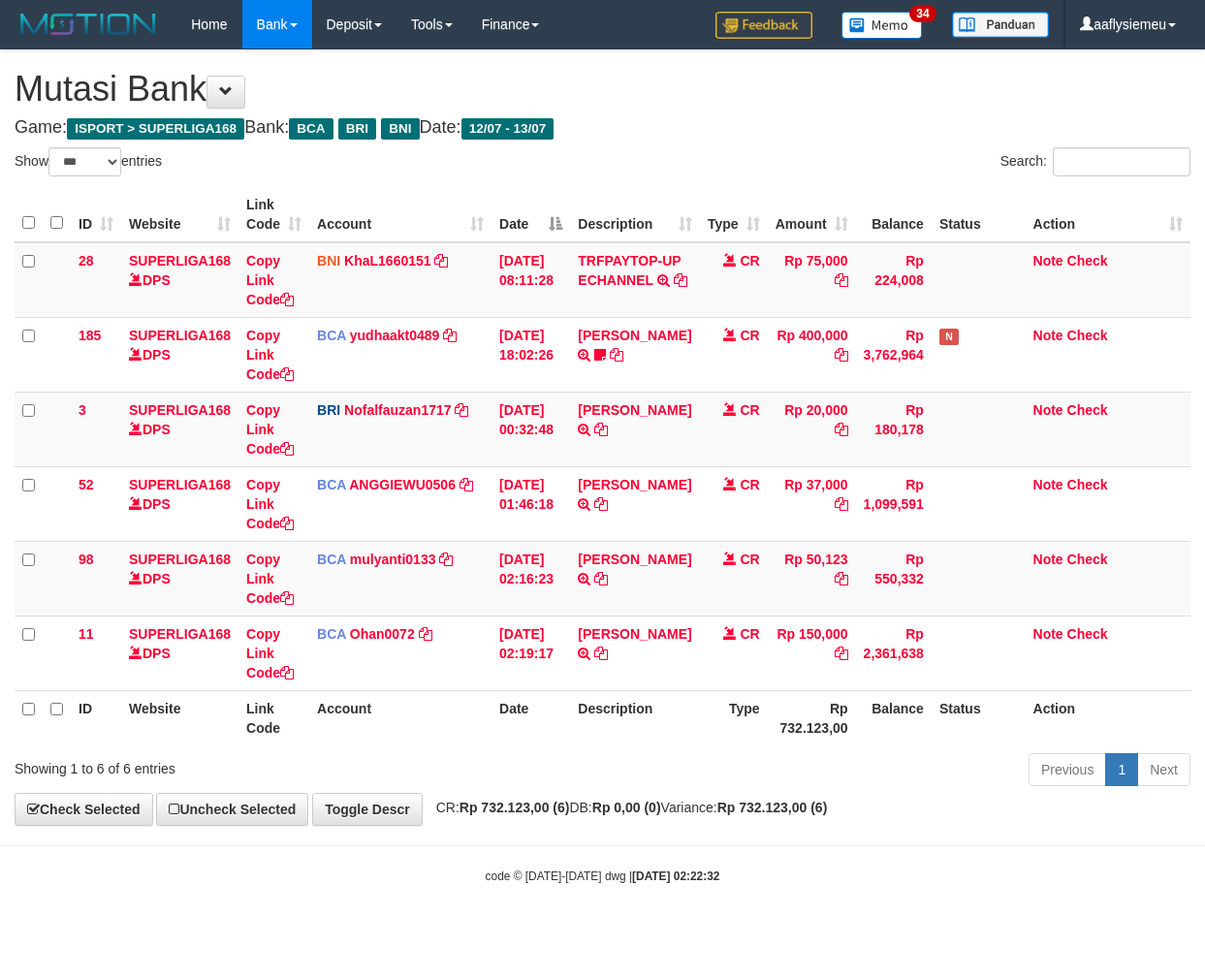 select on "***" 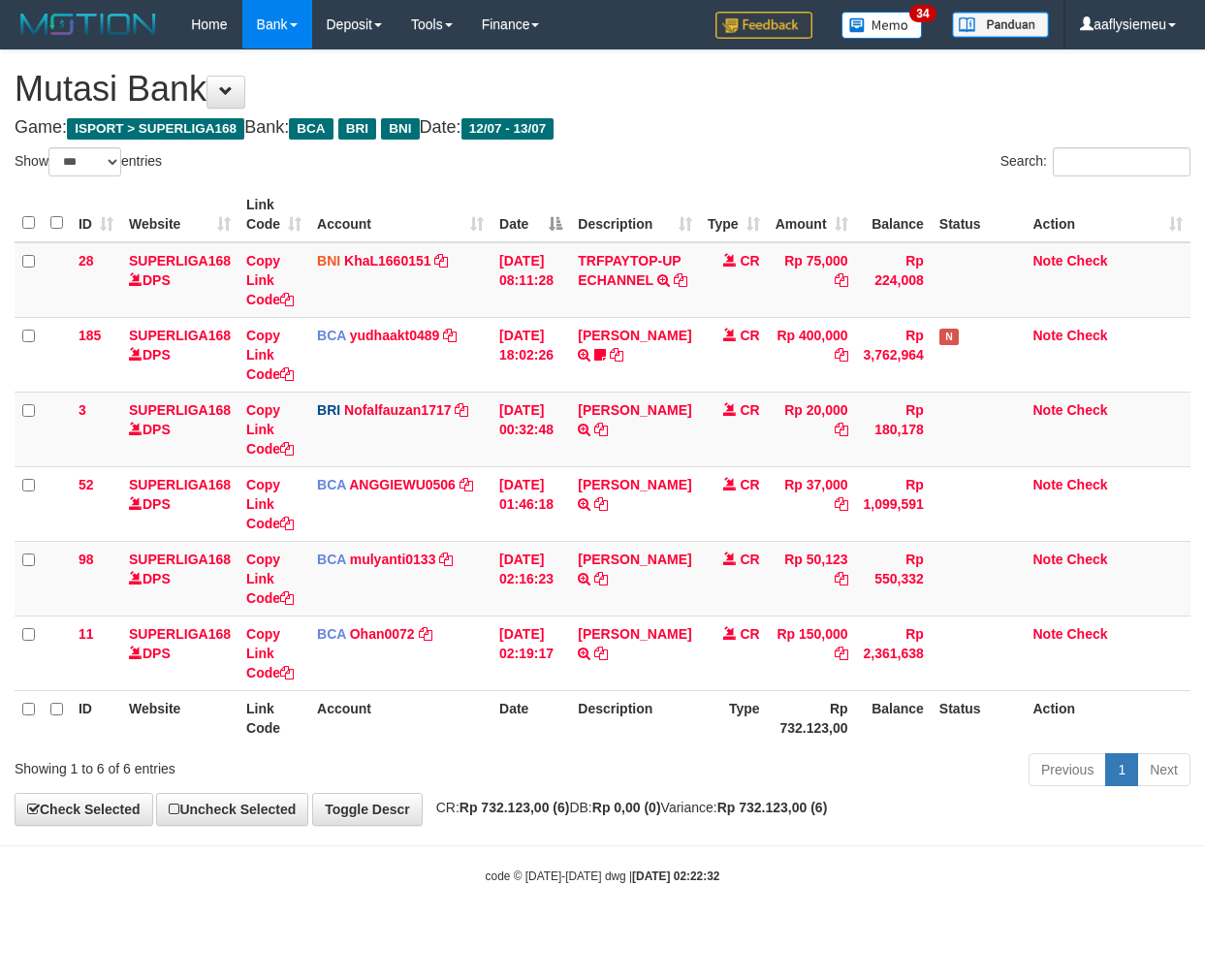 scroll, scrollTop: 0, scrollLeft: 0, axis: both 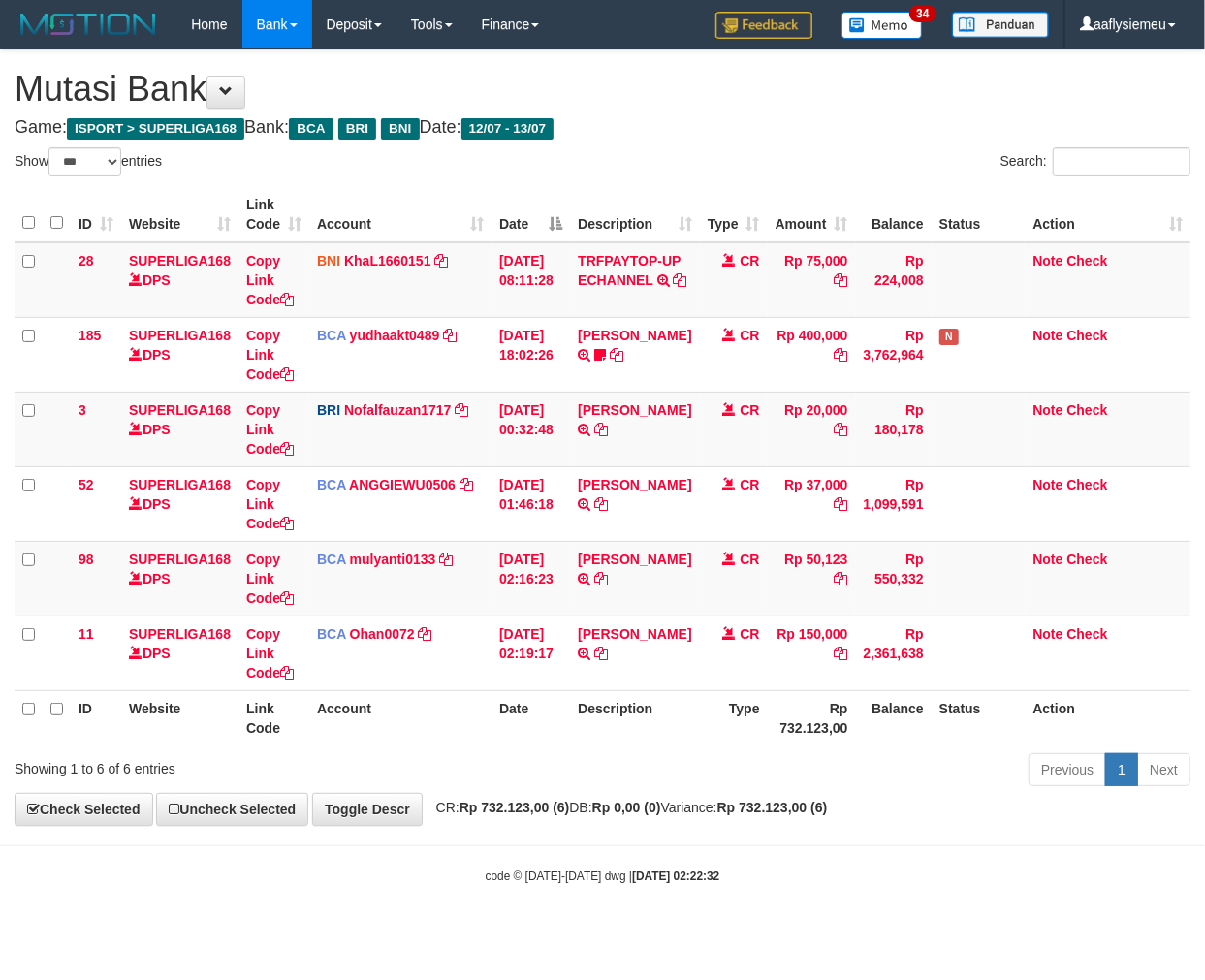 click on "Toggle navigation
Home
Bank
Account List
Load
By Website
Group
[ISPORT]													SUPERLIGA168
By Load Group (DPS)
34" at bounding box center (602, 466) 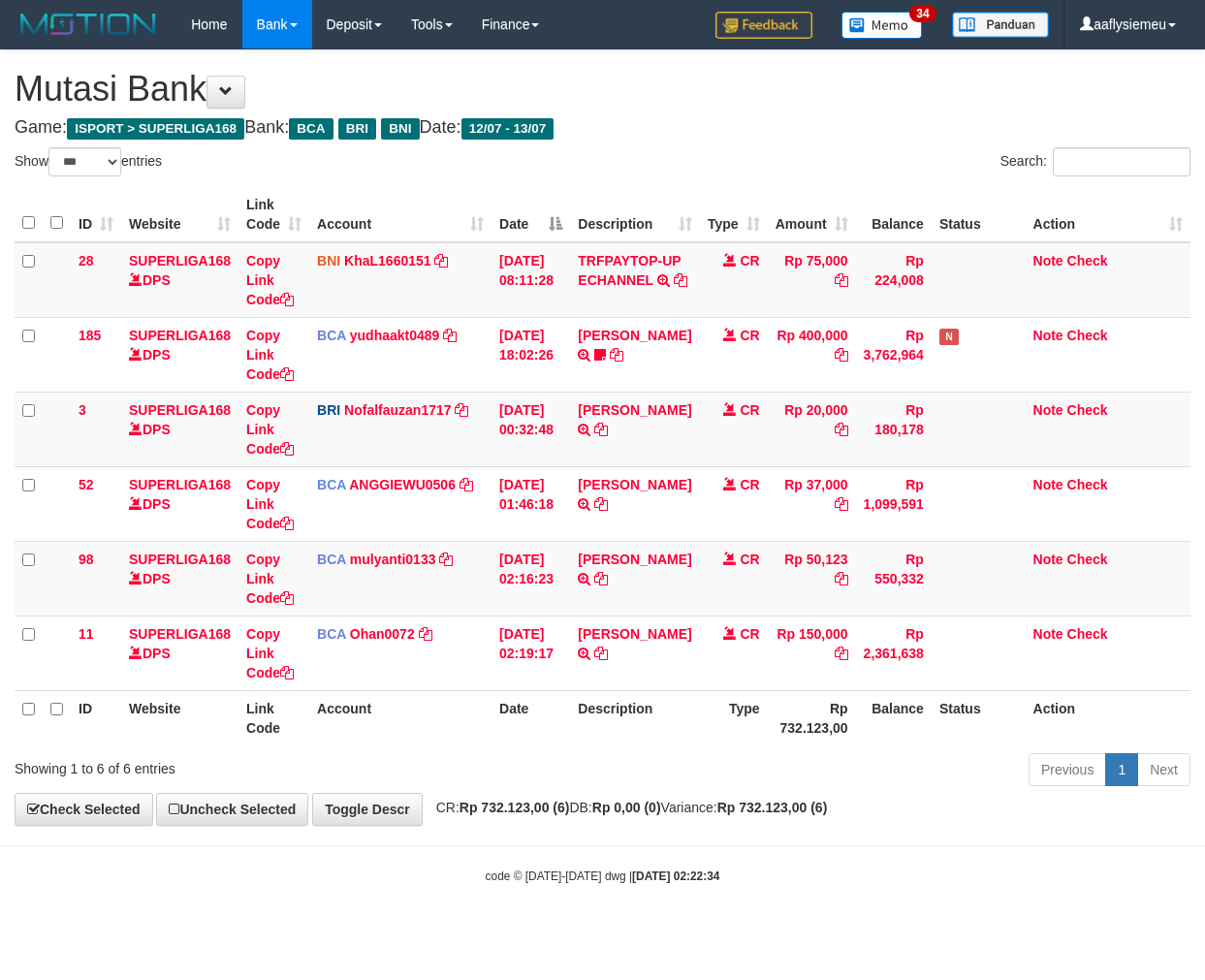 select on "***" 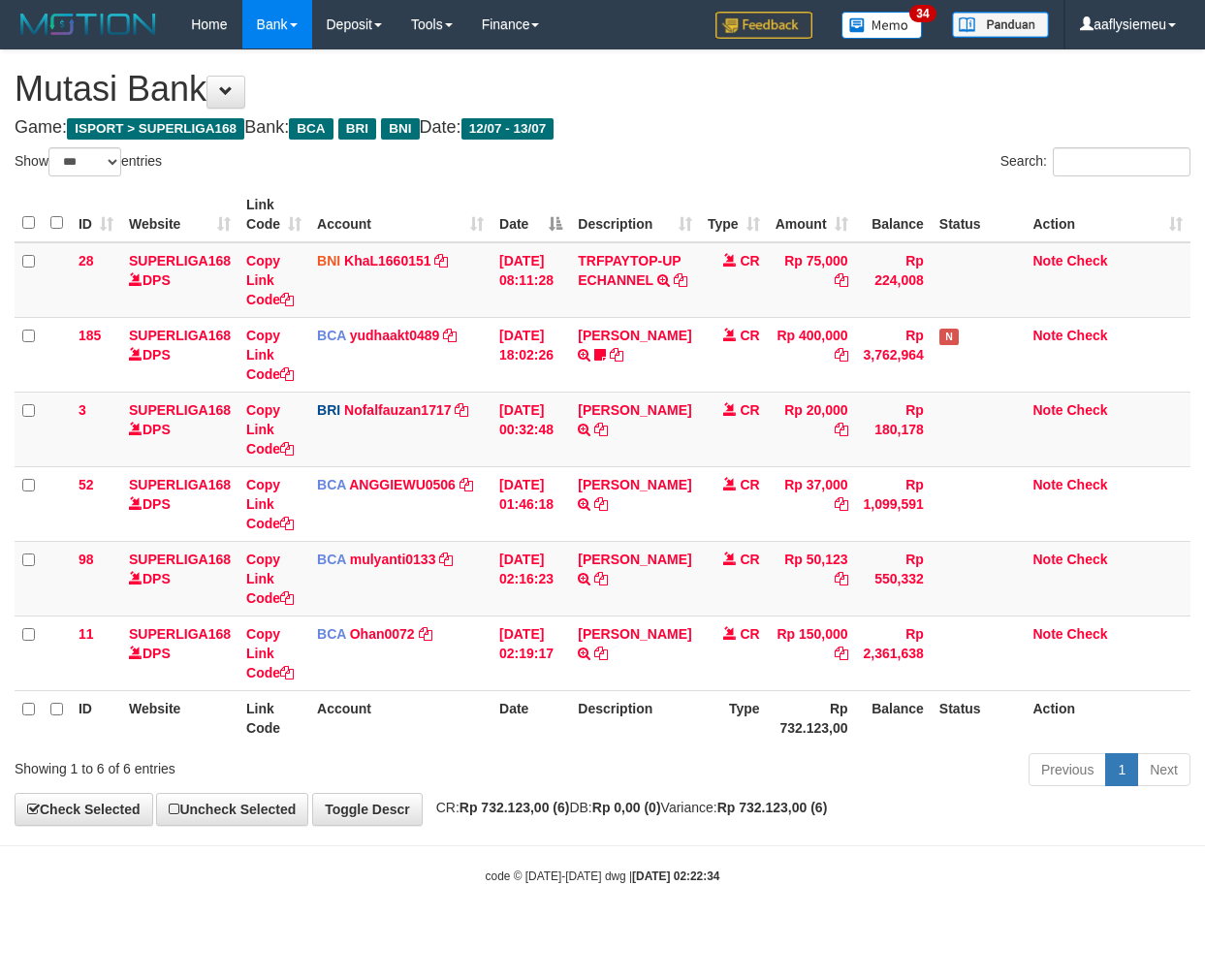 scroll, scrollTop: 0, scrollLeft: 0, axis: both 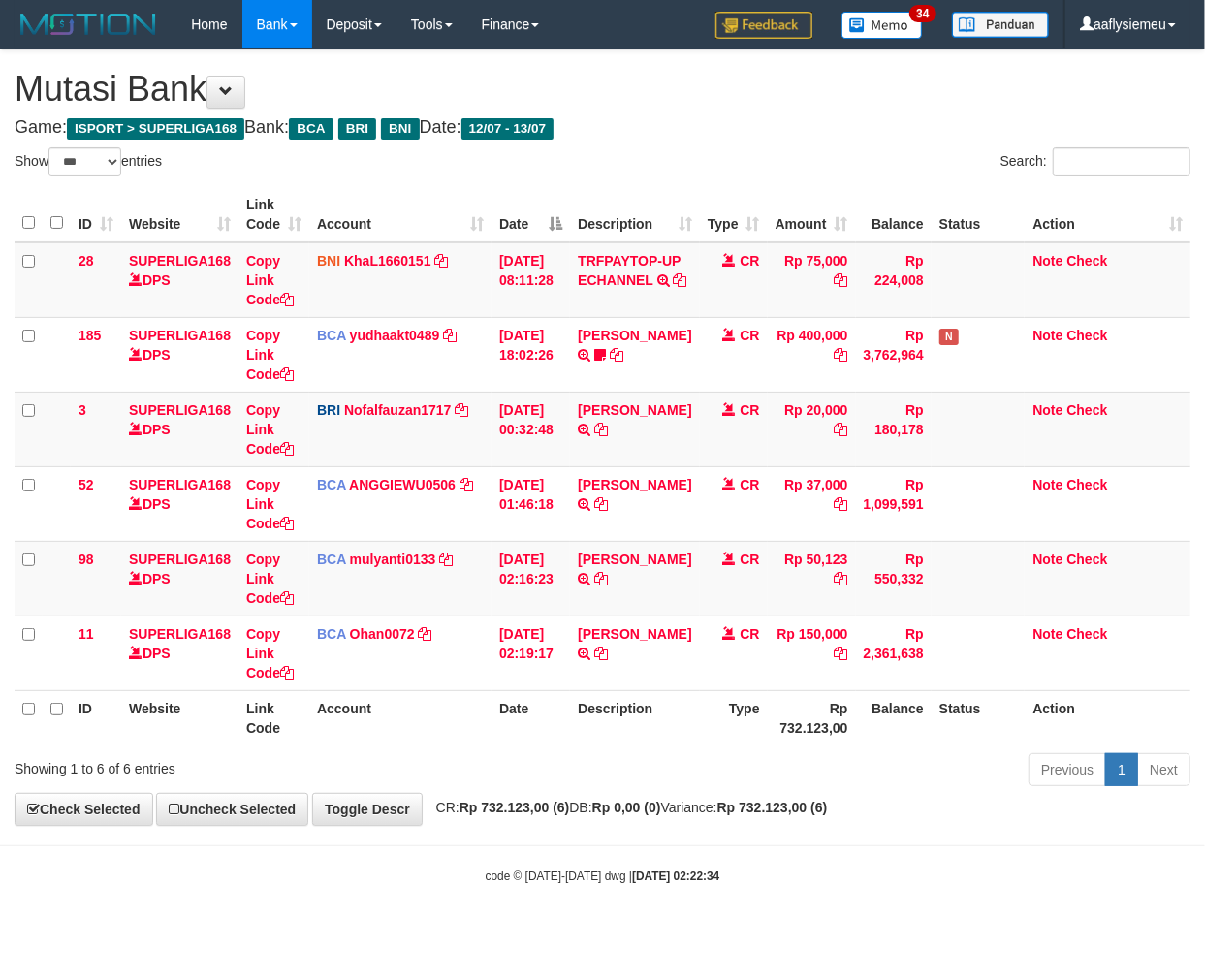 drag, startPoint x: 0, startPoint y: 0, endPoint x: 781, endPoint y: 892, distance: 1185.5906 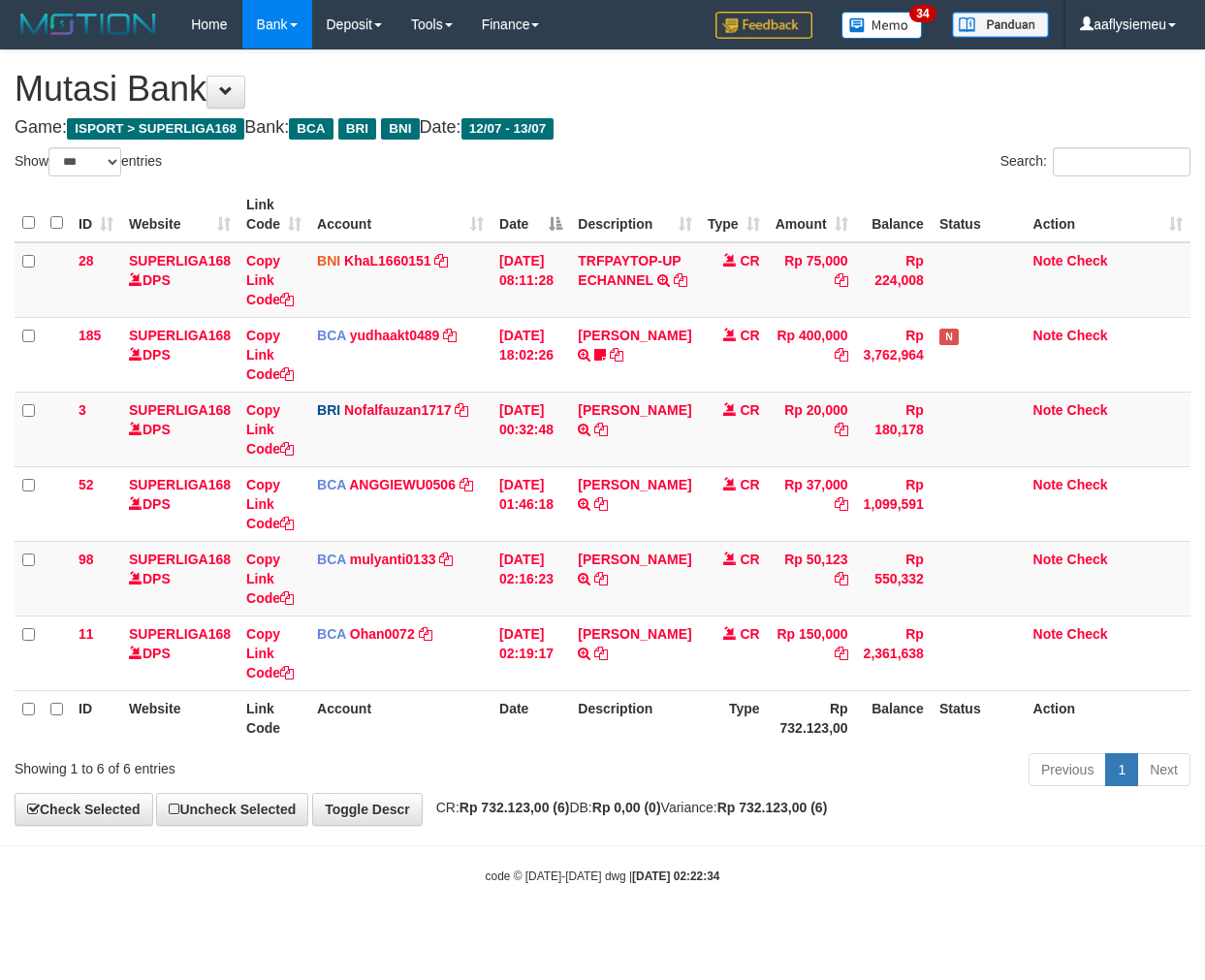 select on "***" 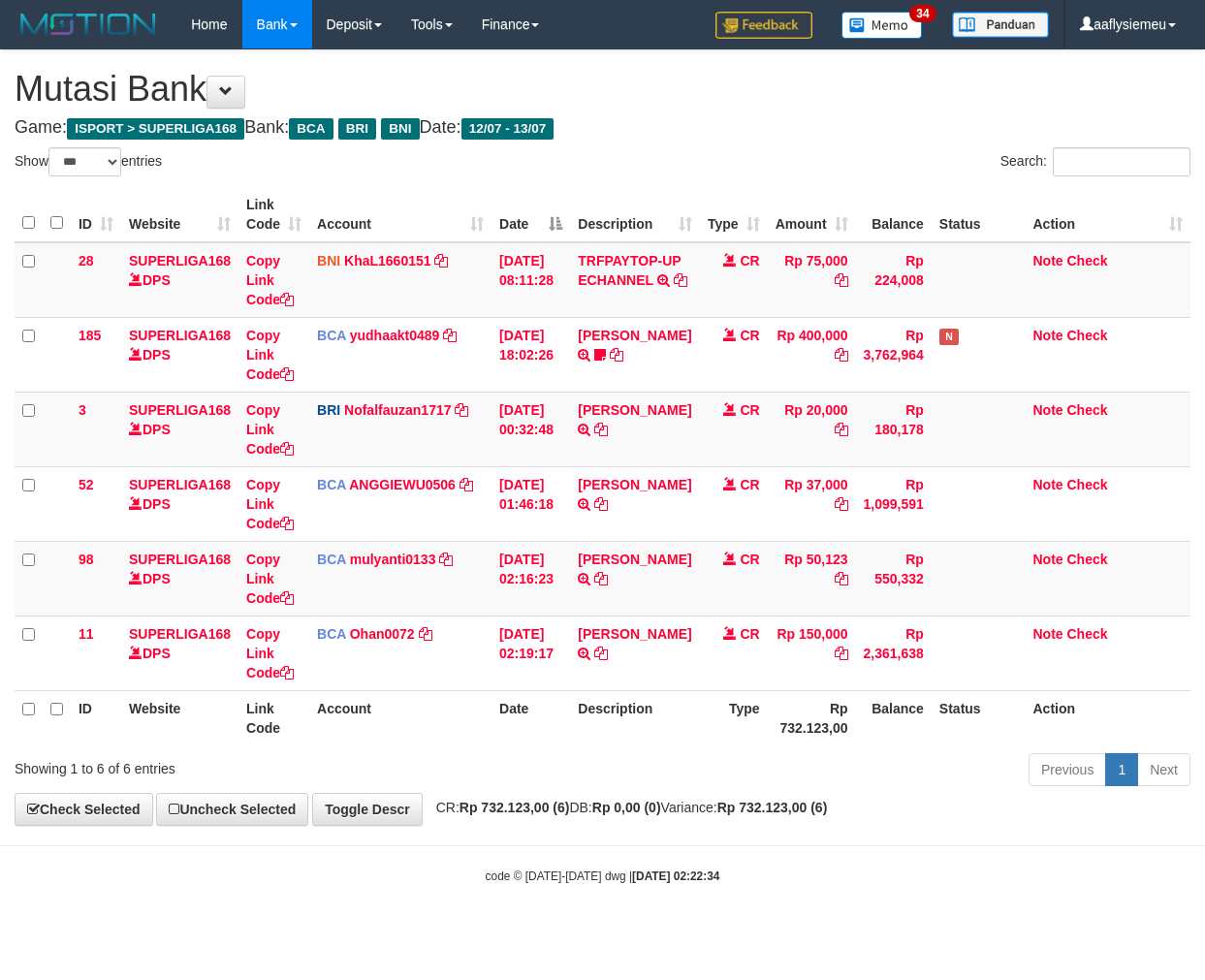 scroll, scrollTop: 0, scrollLeft: 0, axis: both 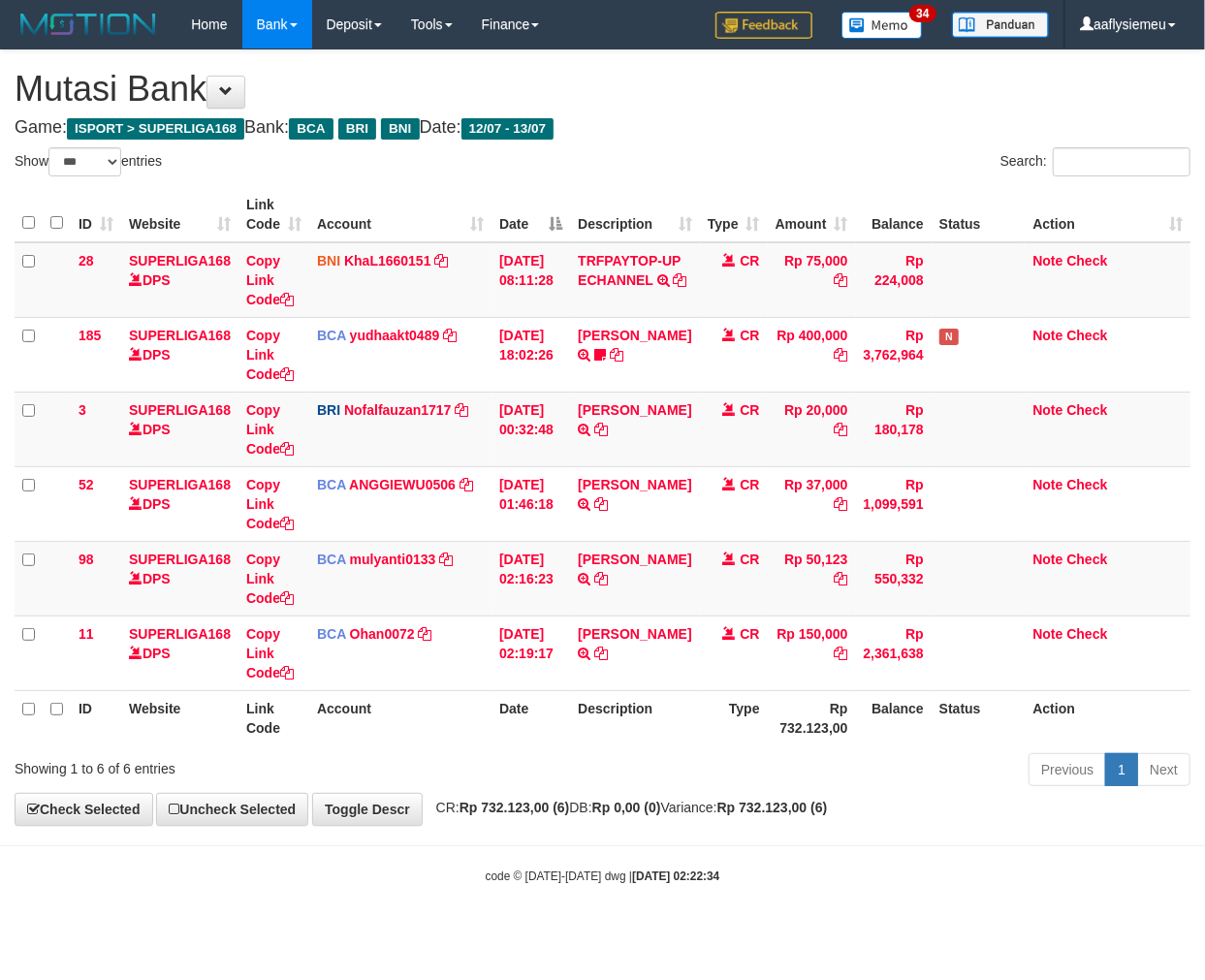 click on "Toggle navigation
Home
Bank
Account List
Load
By Website
Group
[ISPORT]													SUPERLIGA168
By Load Group (DPS)
34" at bounding box center [602, 466] 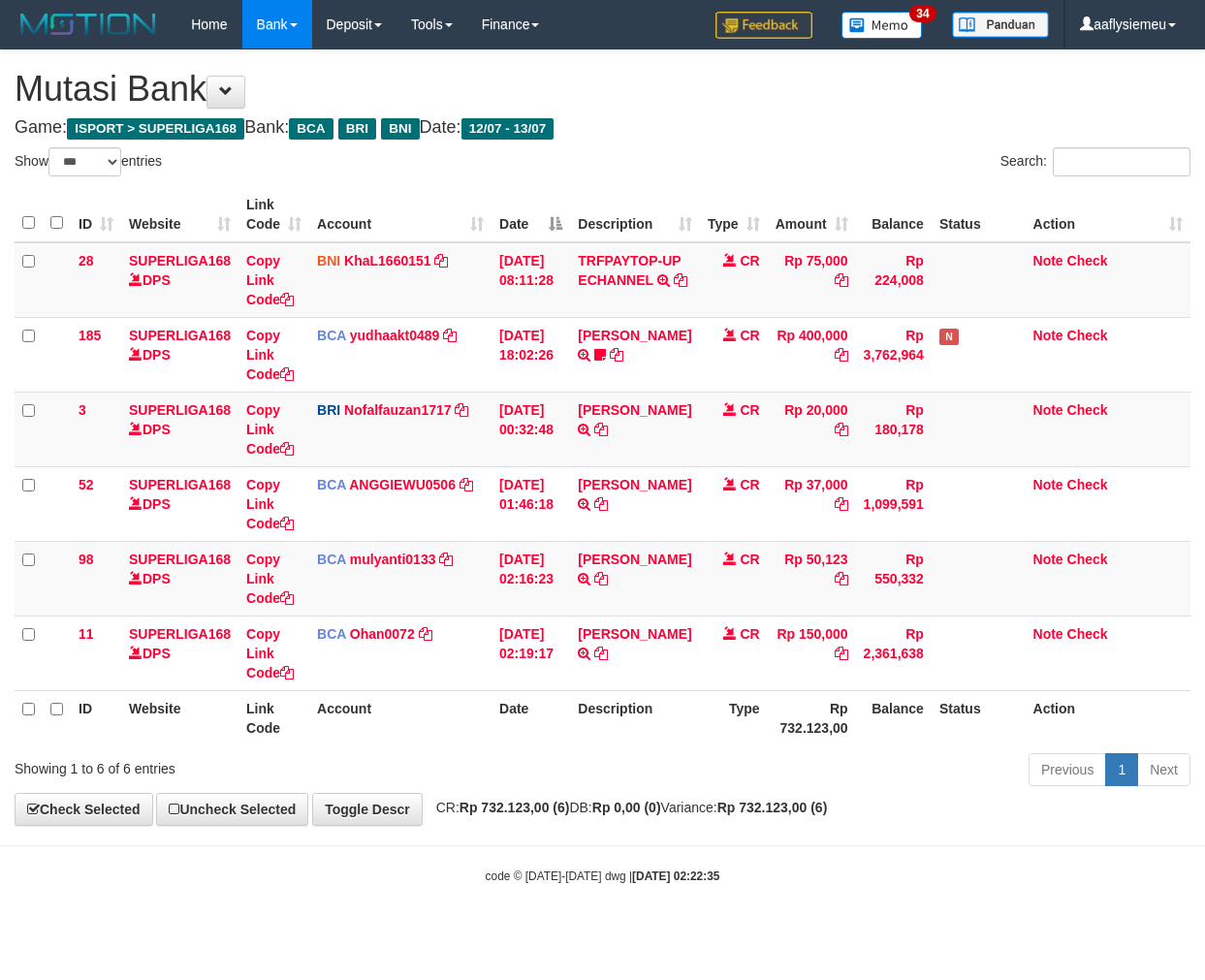select on "***" 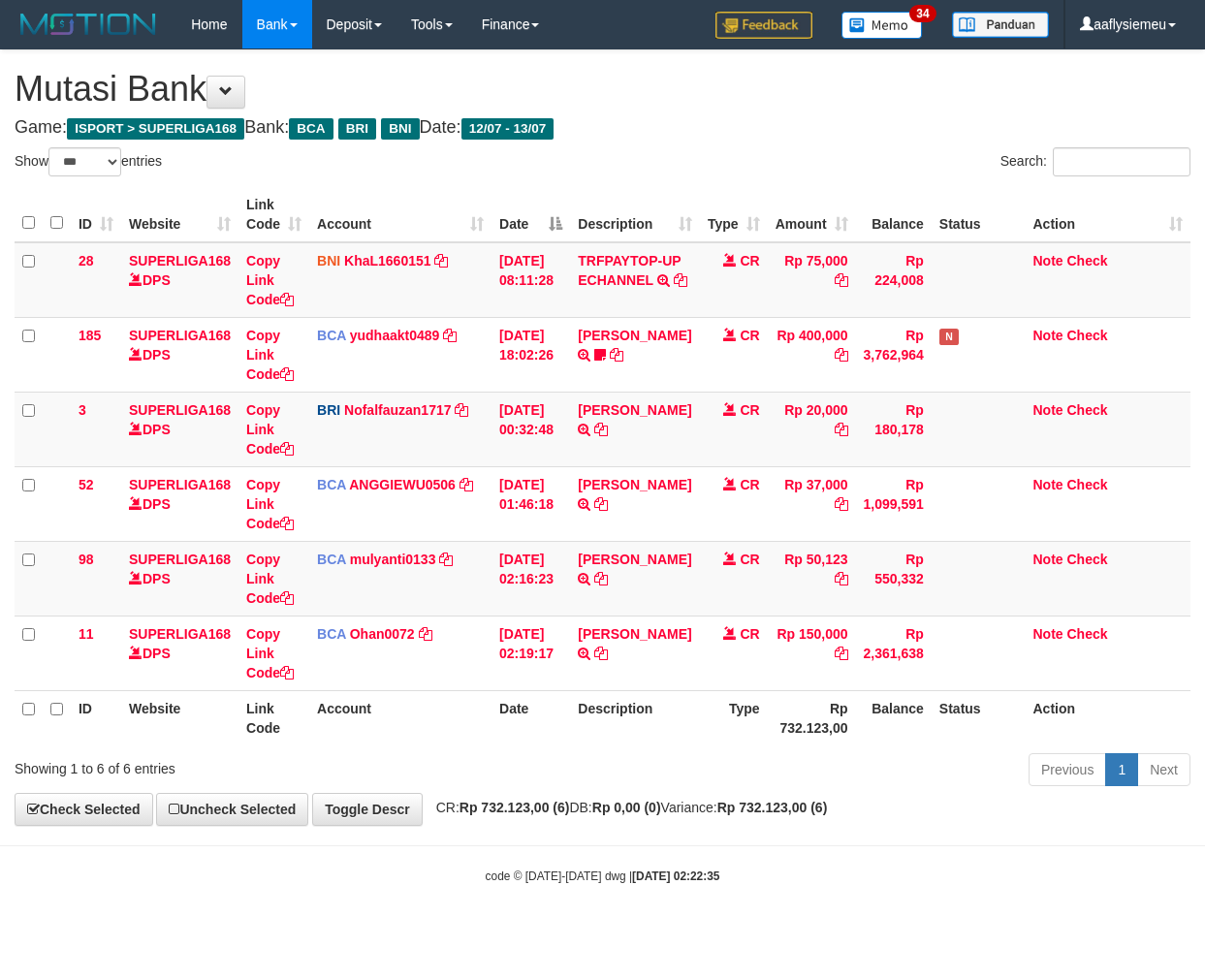 scroll, scrollTop: 0, scrollLeft: 0, axis: both 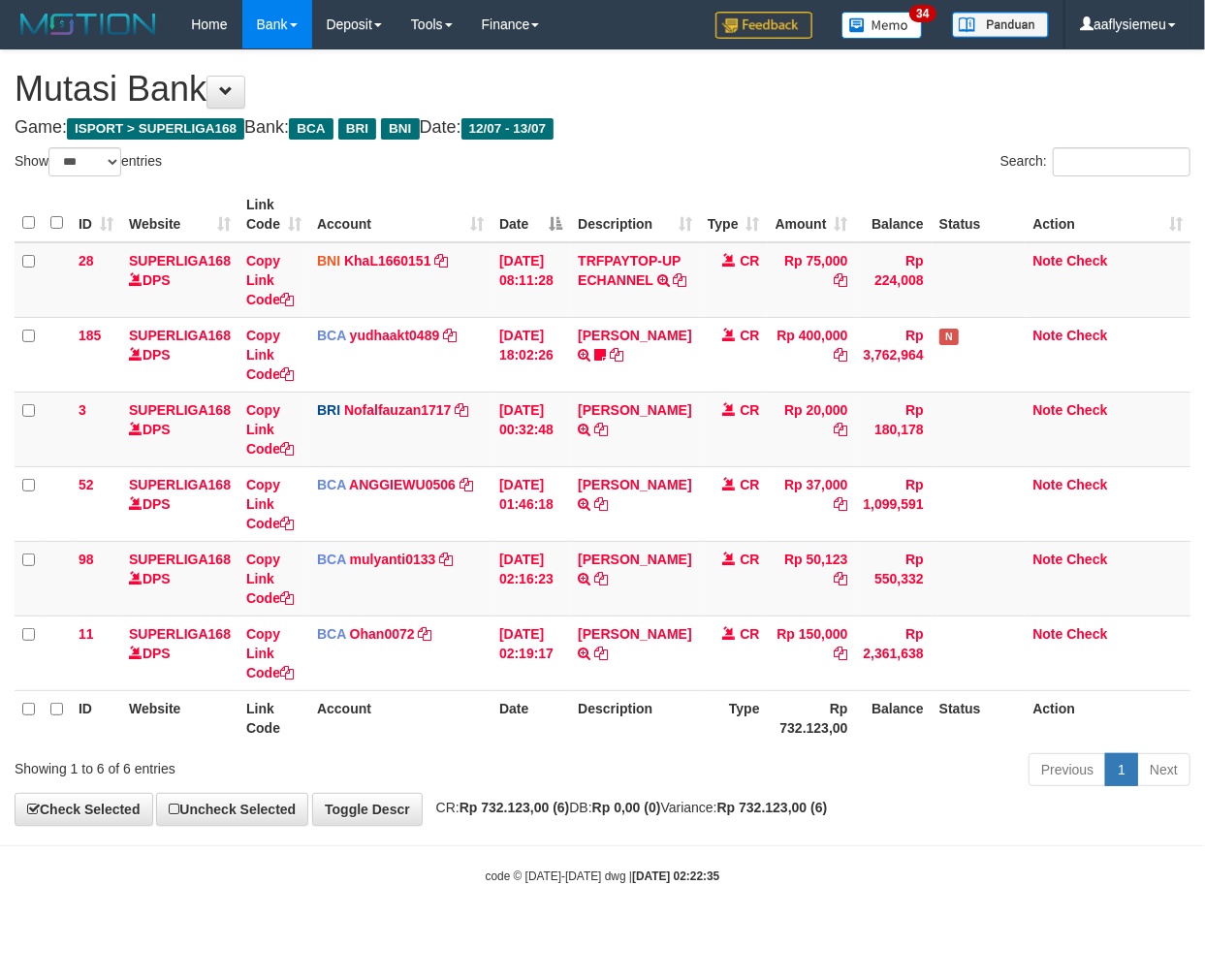 click on "Toggle navigation
Home
Bank
Account List
Load
By Website
Group
[ISPORT]													SUPERLIGA168
By Load Group (DPS)
34" at bounding box center (602, 466) 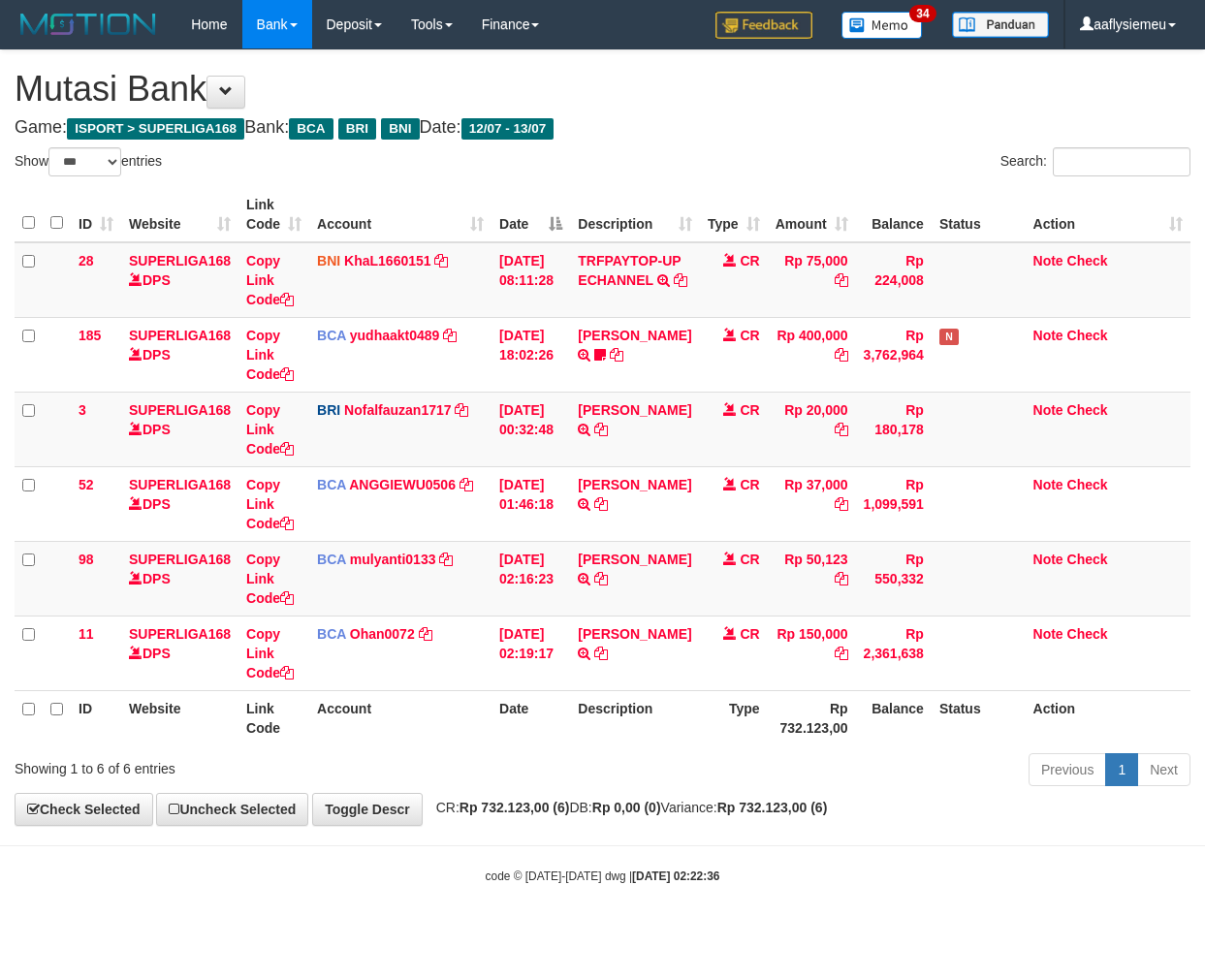 select on "***" 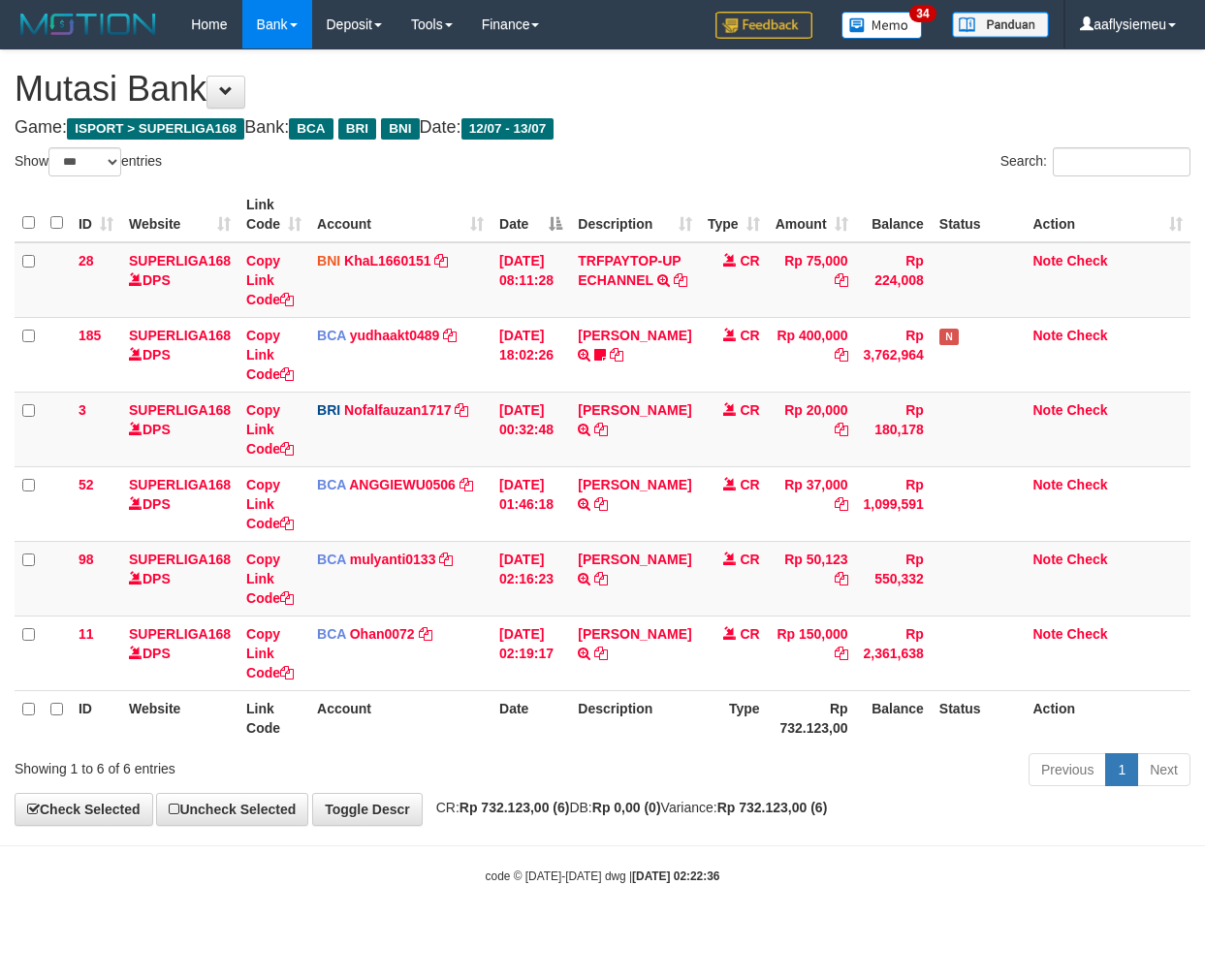 scroll, scrollTop: 0, scrollLeft: 0, axis: both 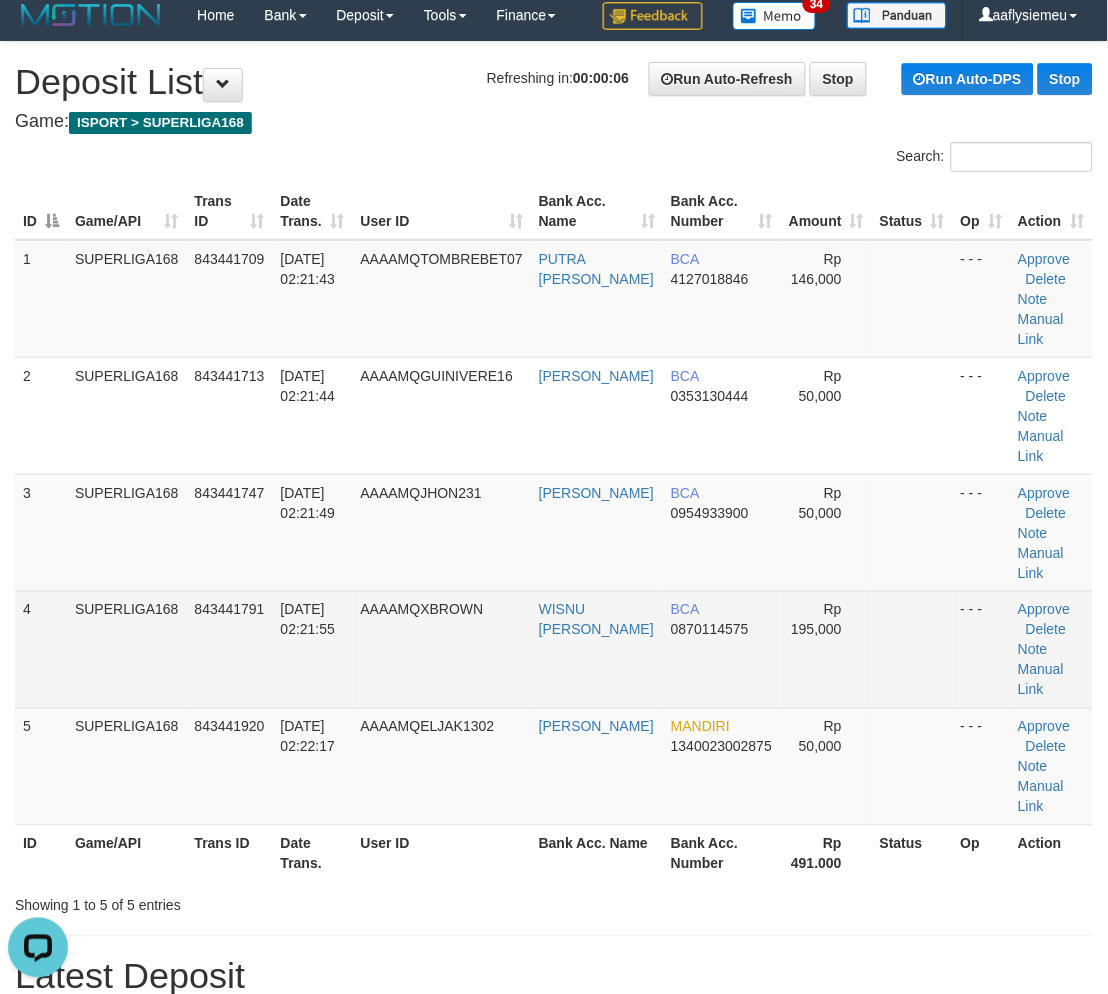 click on "SUPERLIGA168" at bounding box center [127, 649] 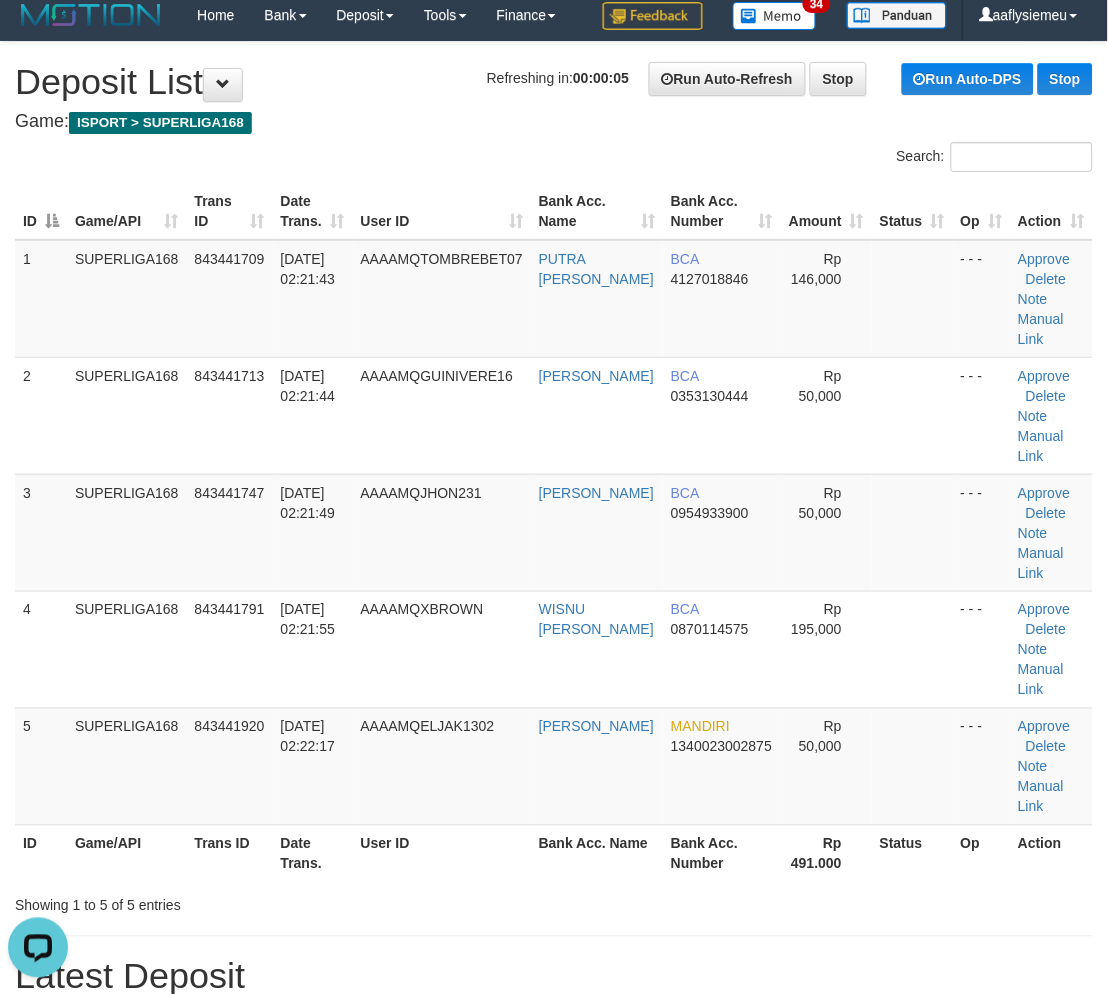 drag, startPoint x: 232, startPoint y: 486, endPoint x: 2, endPoint y: 604, distance: 258.5034 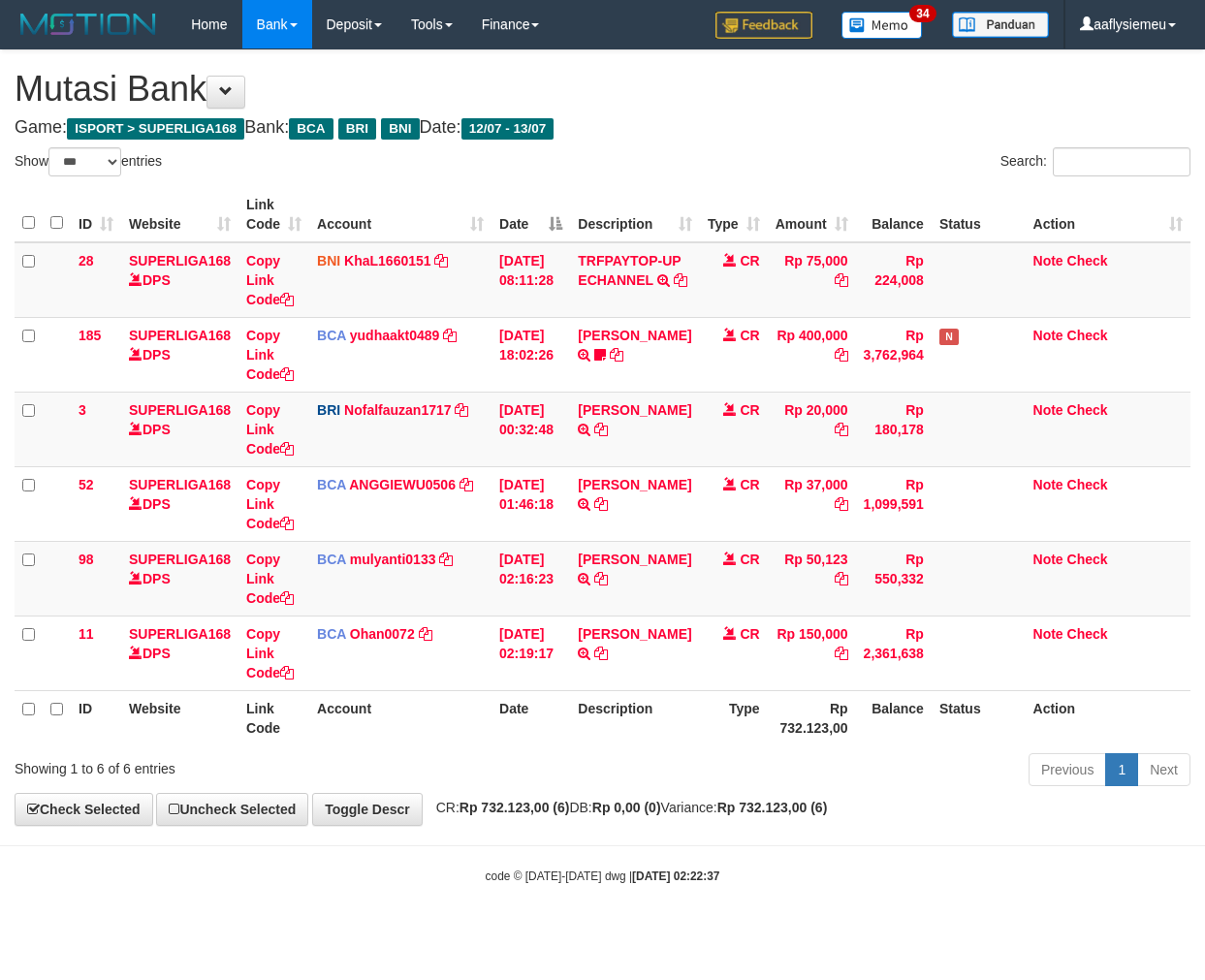 select on "***" 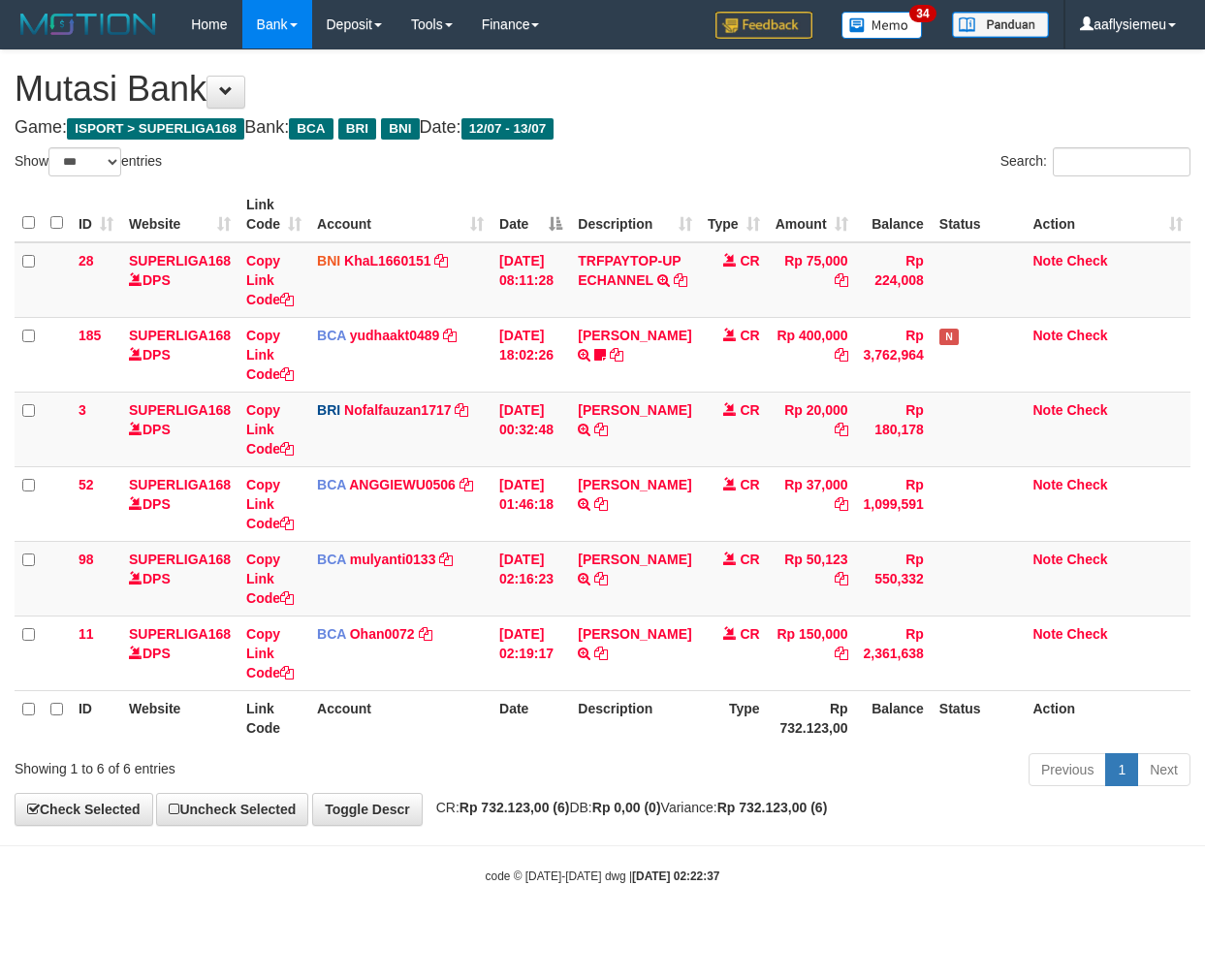 scroll, scrollTop: 0, scrollLeft: 0, axis: both 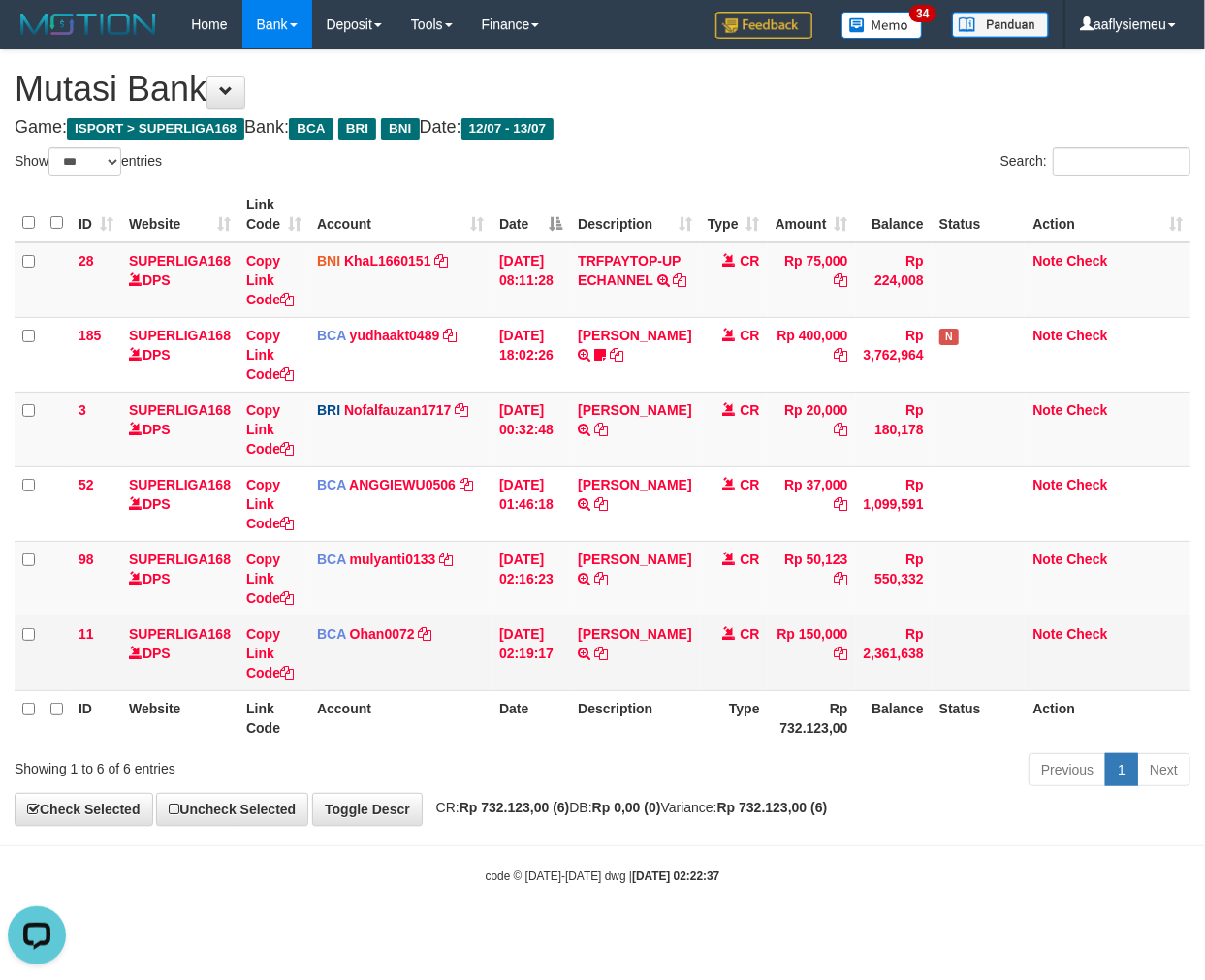 click on "[DATE] 02:19:17" at bounding box center (530, 652) 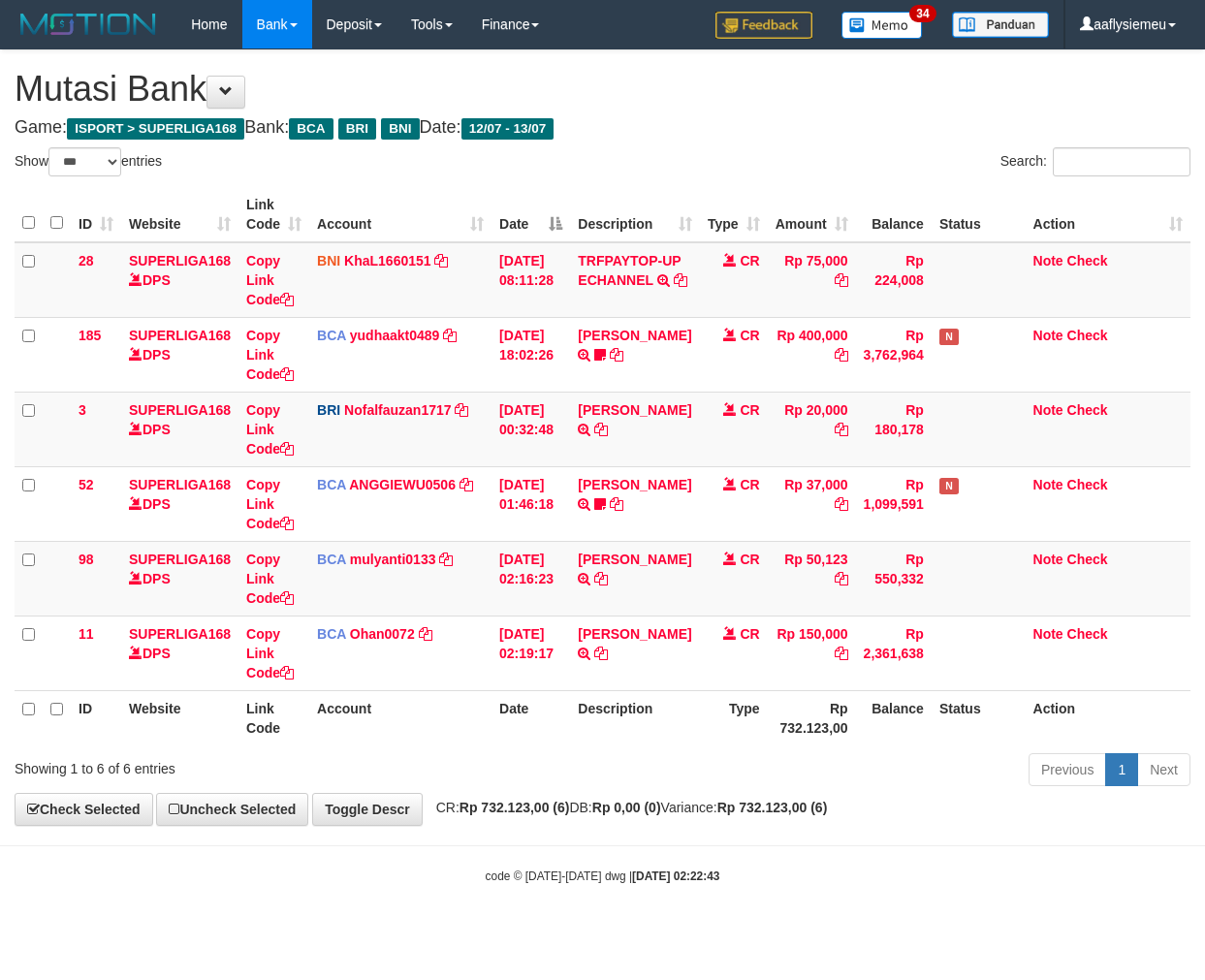 select on "***" 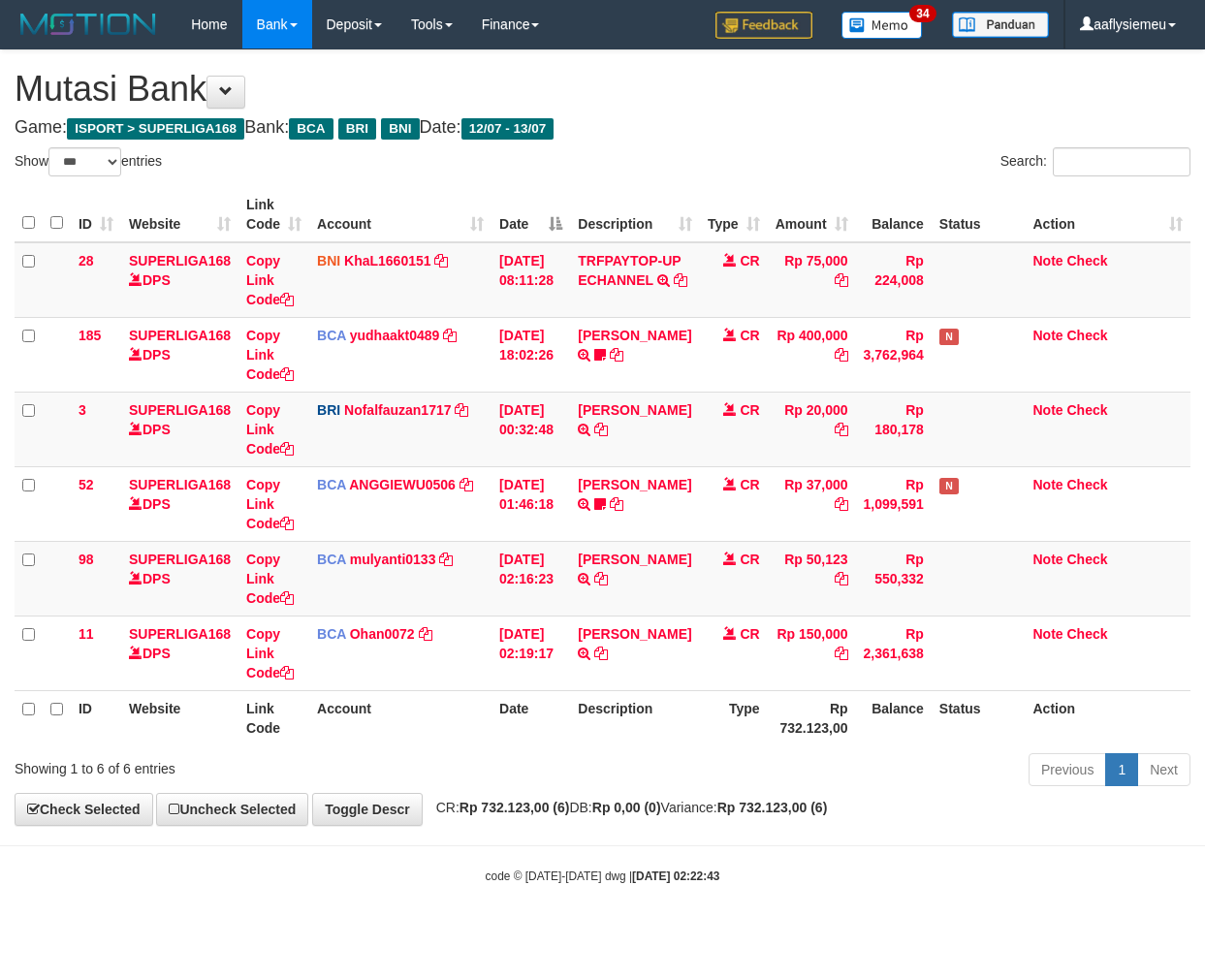scroll, scrollTop: 0, scrollLeft: 0, axis: both 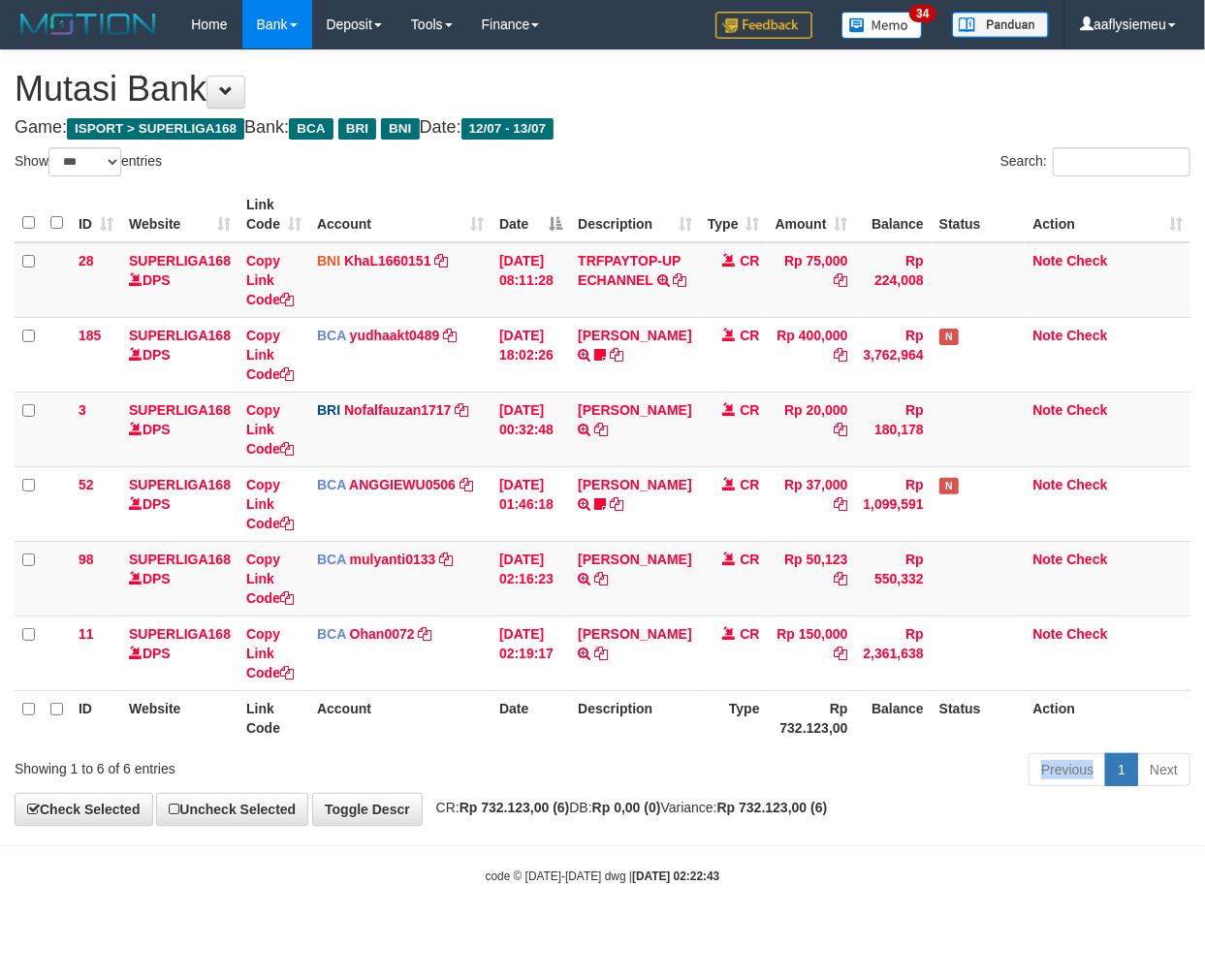 drag, startPoint x: 0, startPoint y: 0, endPoint x: 708, endPoint y: 811, distance: 1076.5617 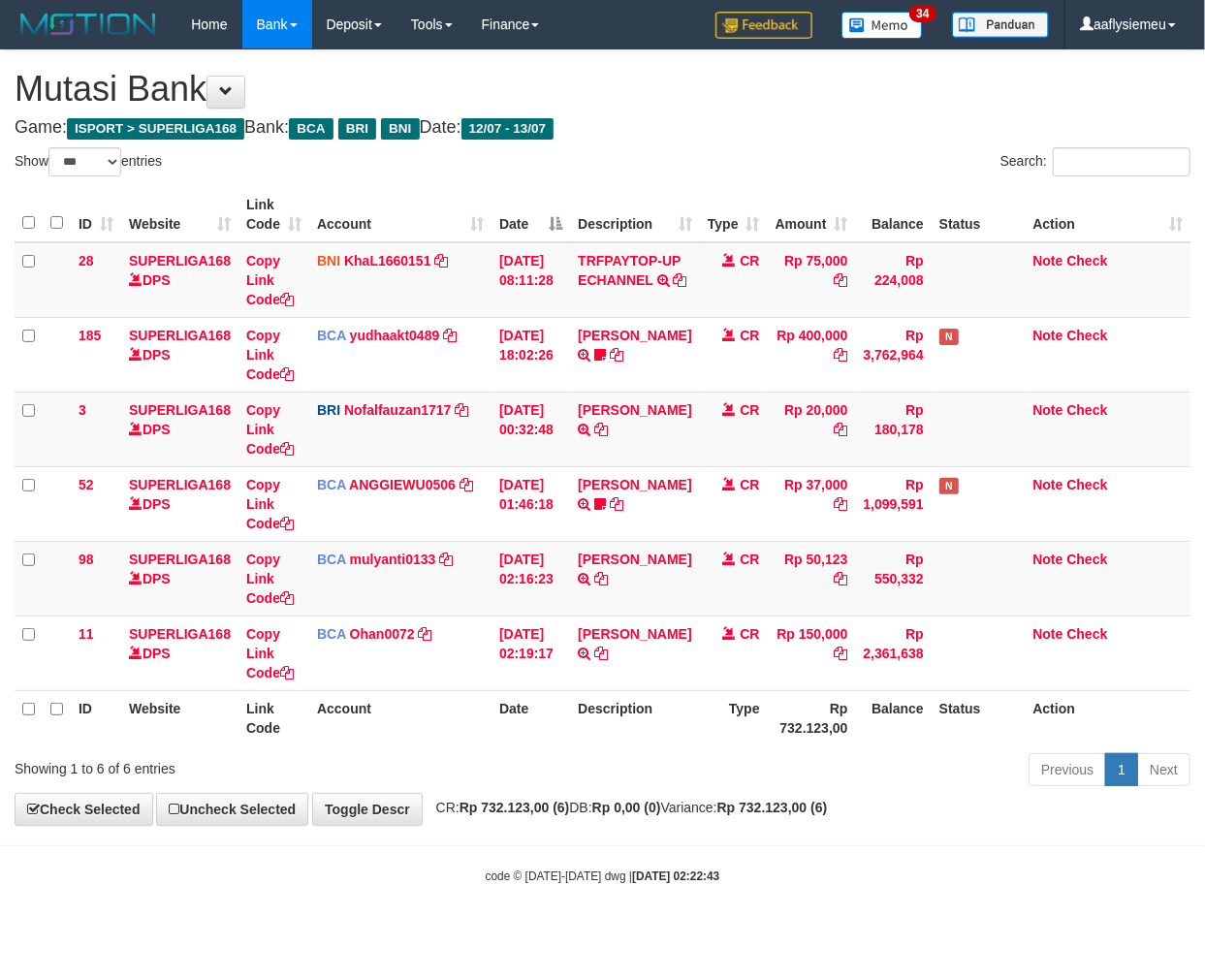 click on "Previous 1 Next" at bounding box center [853, 772] 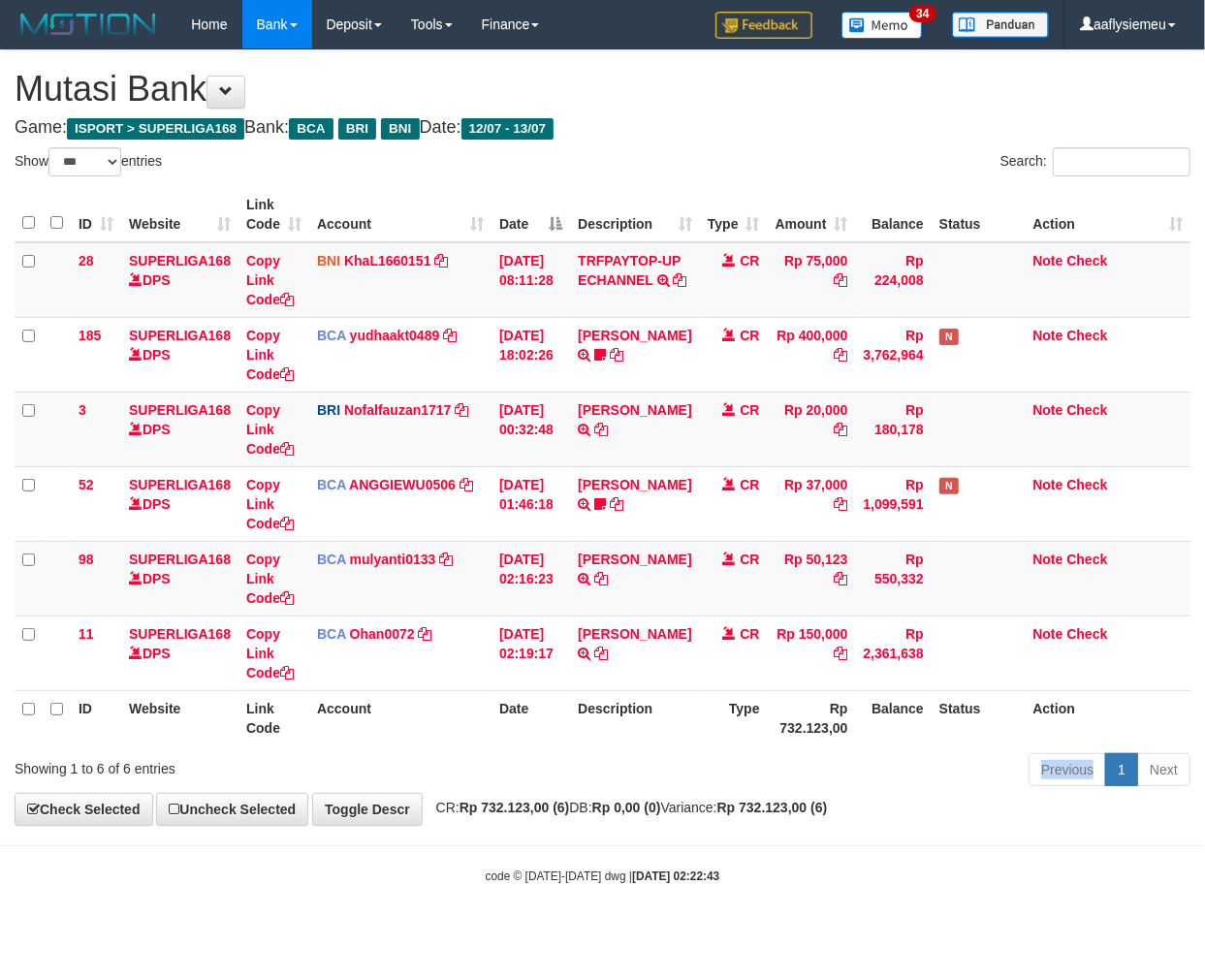 drag, startPoint x: 851, startPoint y: 803, endPoint x: 777, endPoint y: 743, distance: 95.26804 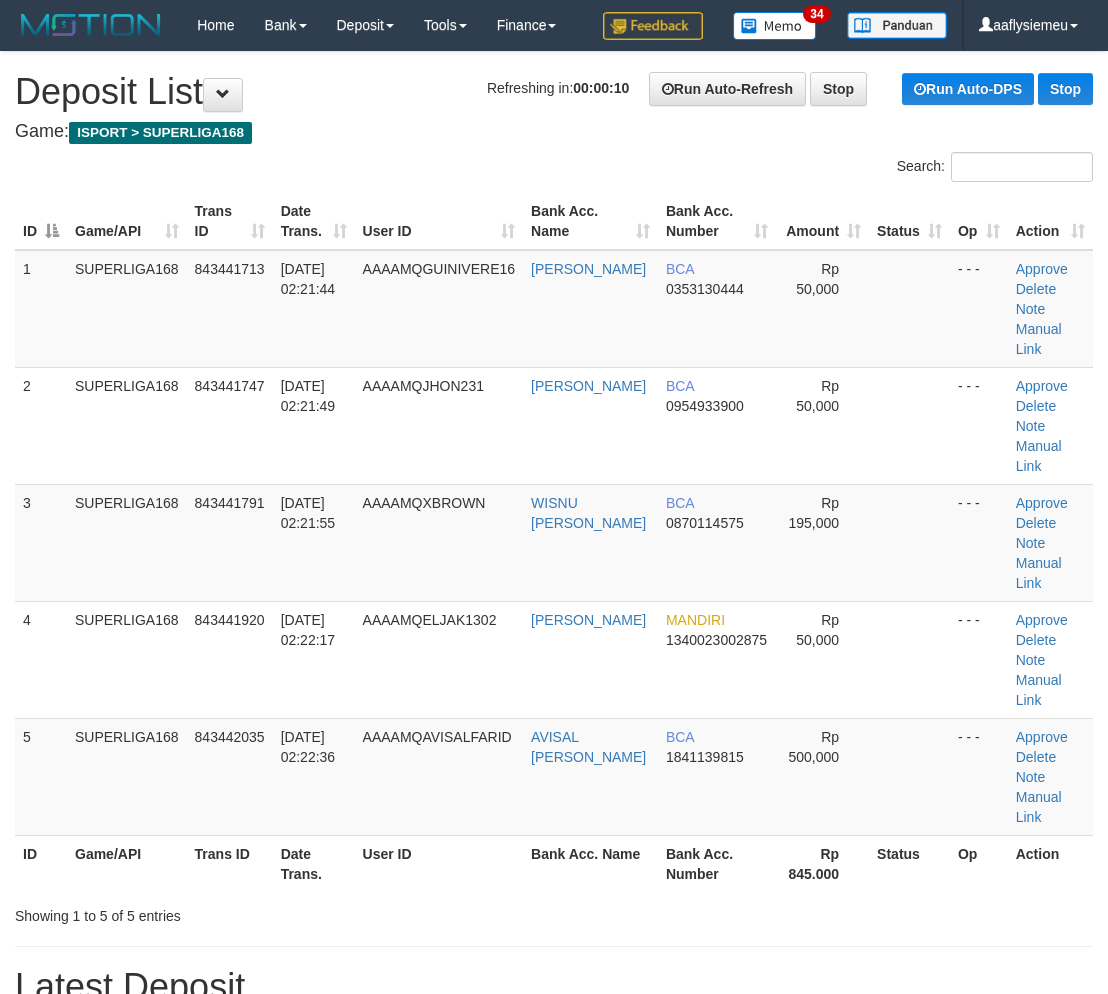 scroll, scrollTop: 10, scrollLeft: 0, axis: vertical 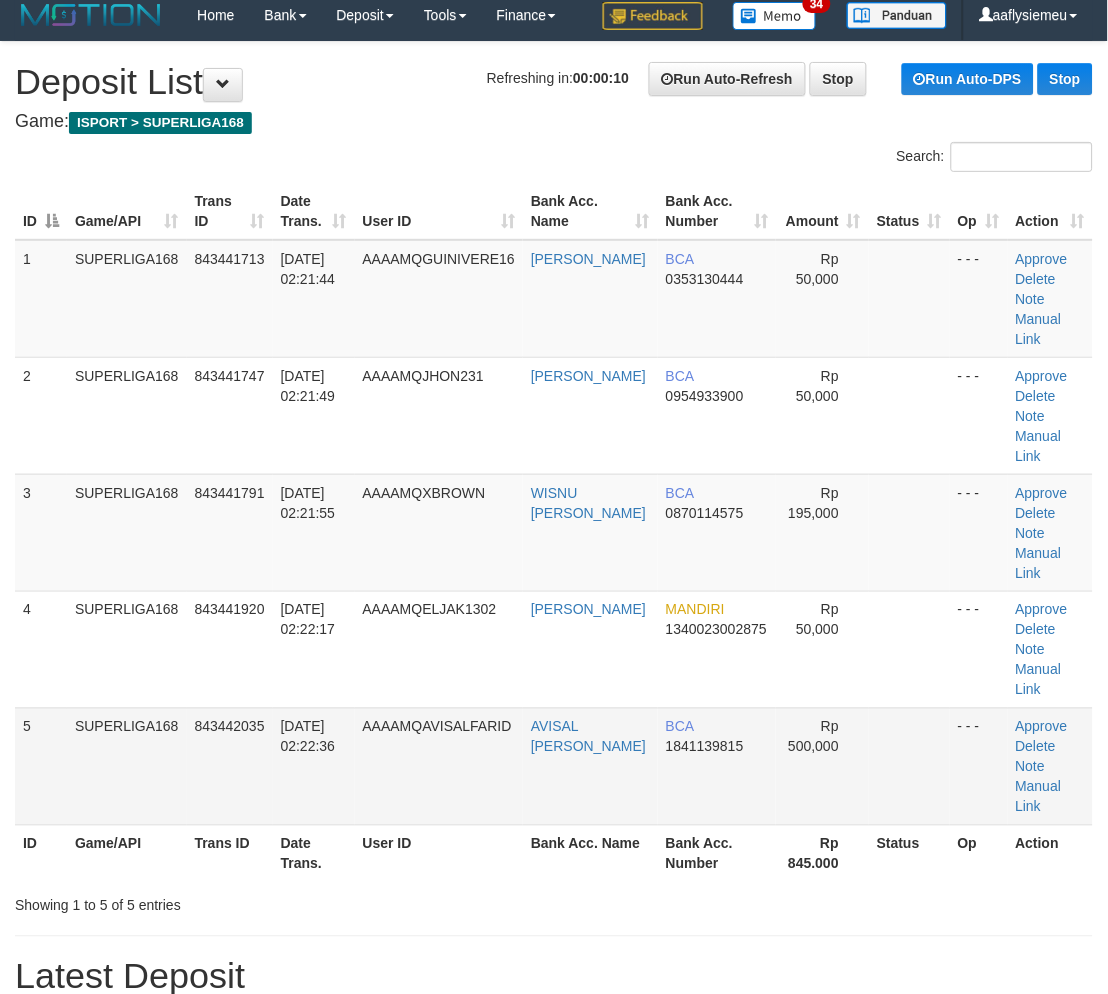 click on "SUPERLIGA168" at bounding box center [127, 766] 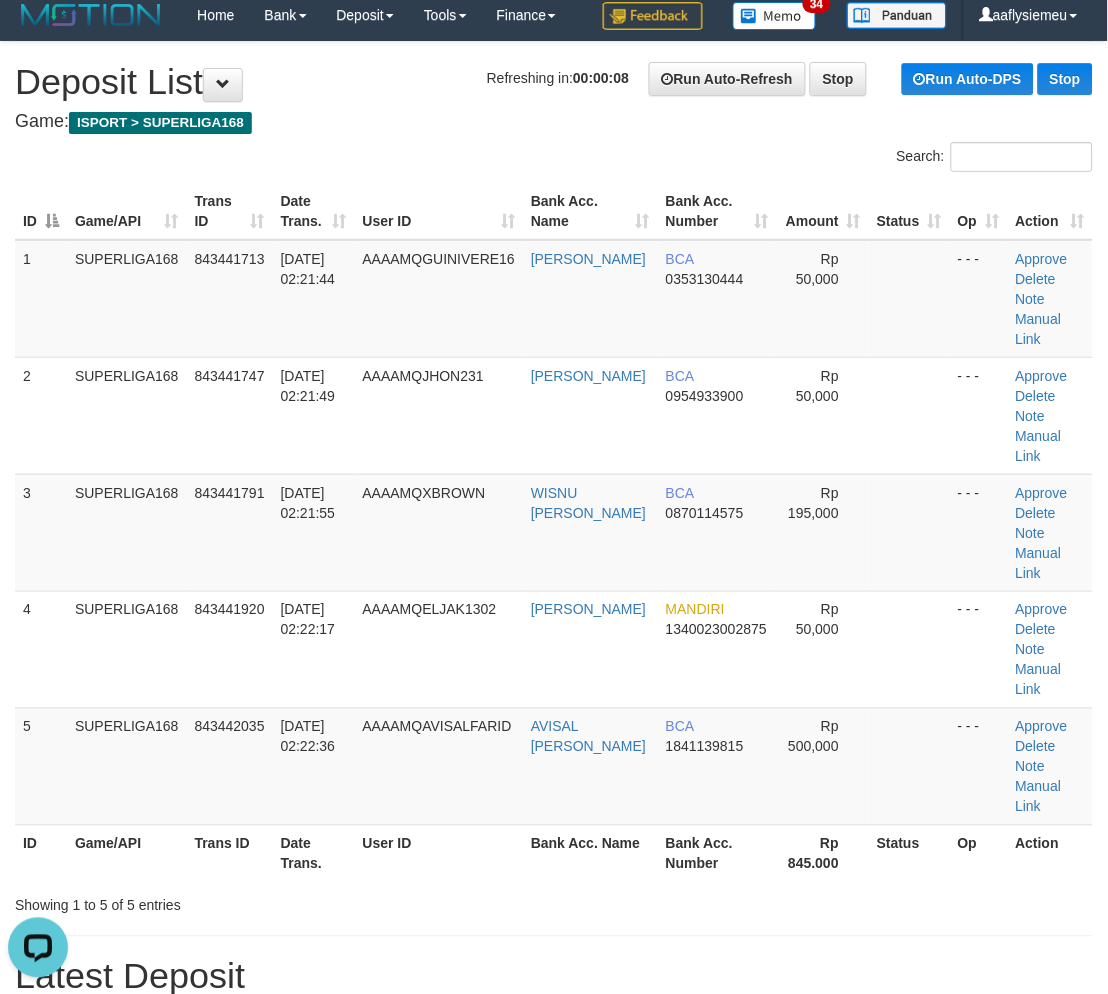 scroll, scrollTop: 0, scrollLeft: 0, axis: both 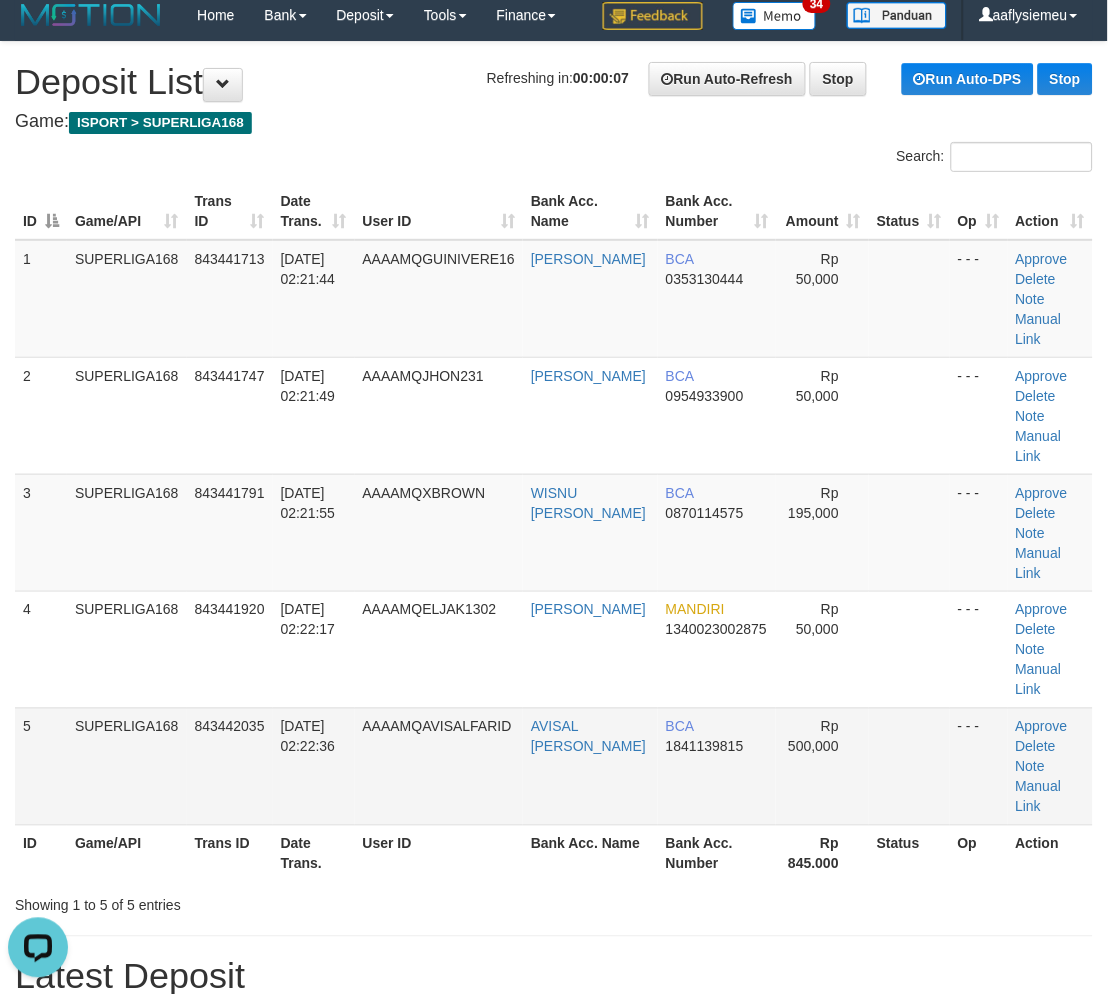 click on "SUPERLIGA168" at bounding box center [127, 766] 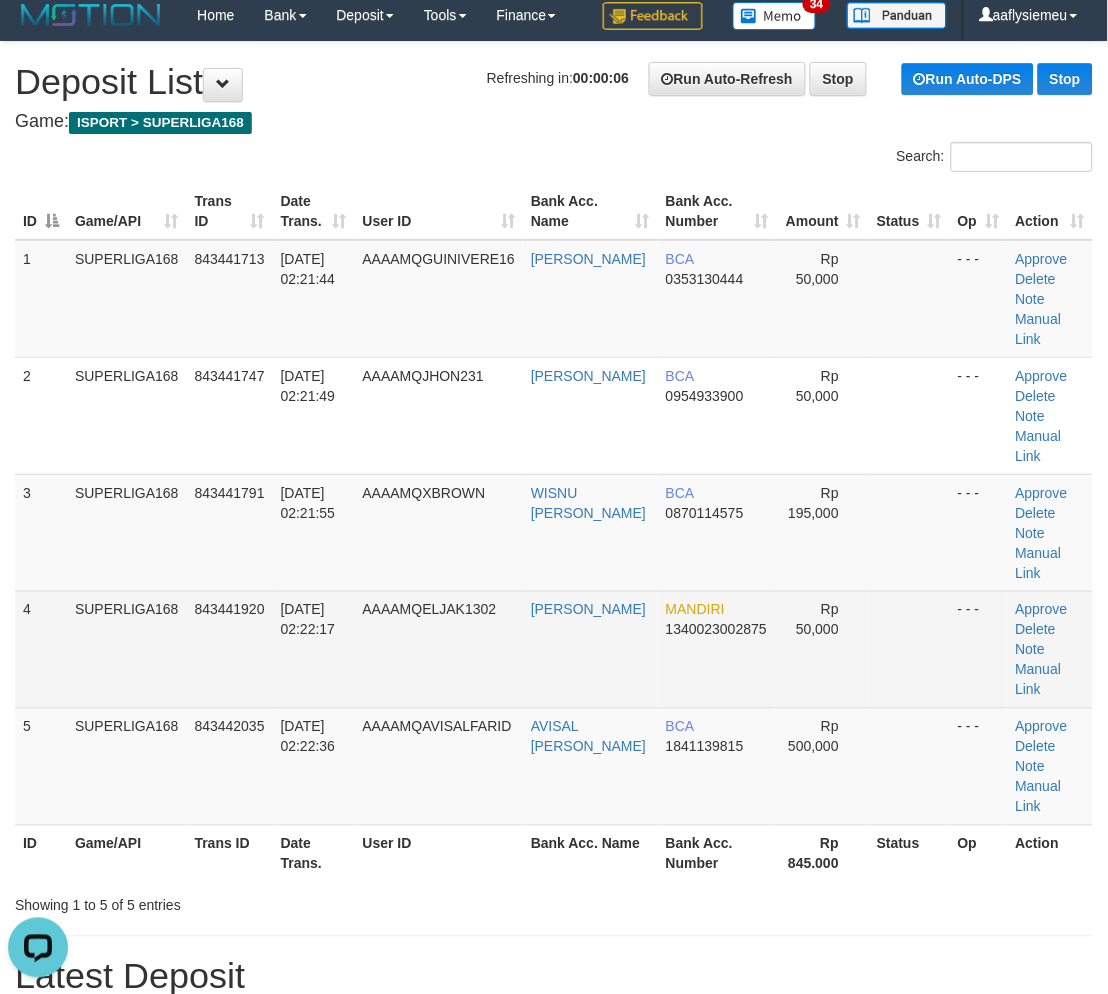click on "4
SUPERLIGA168
843441920
13/07/2025 02:22:17
AAAAMQELJAK1302
ANA SOFIANA
MANDIRI
1340023002875
Rp 50,000
- - -
Approve
Delete
Note
Manual Link" at bounding box center [554, 649] 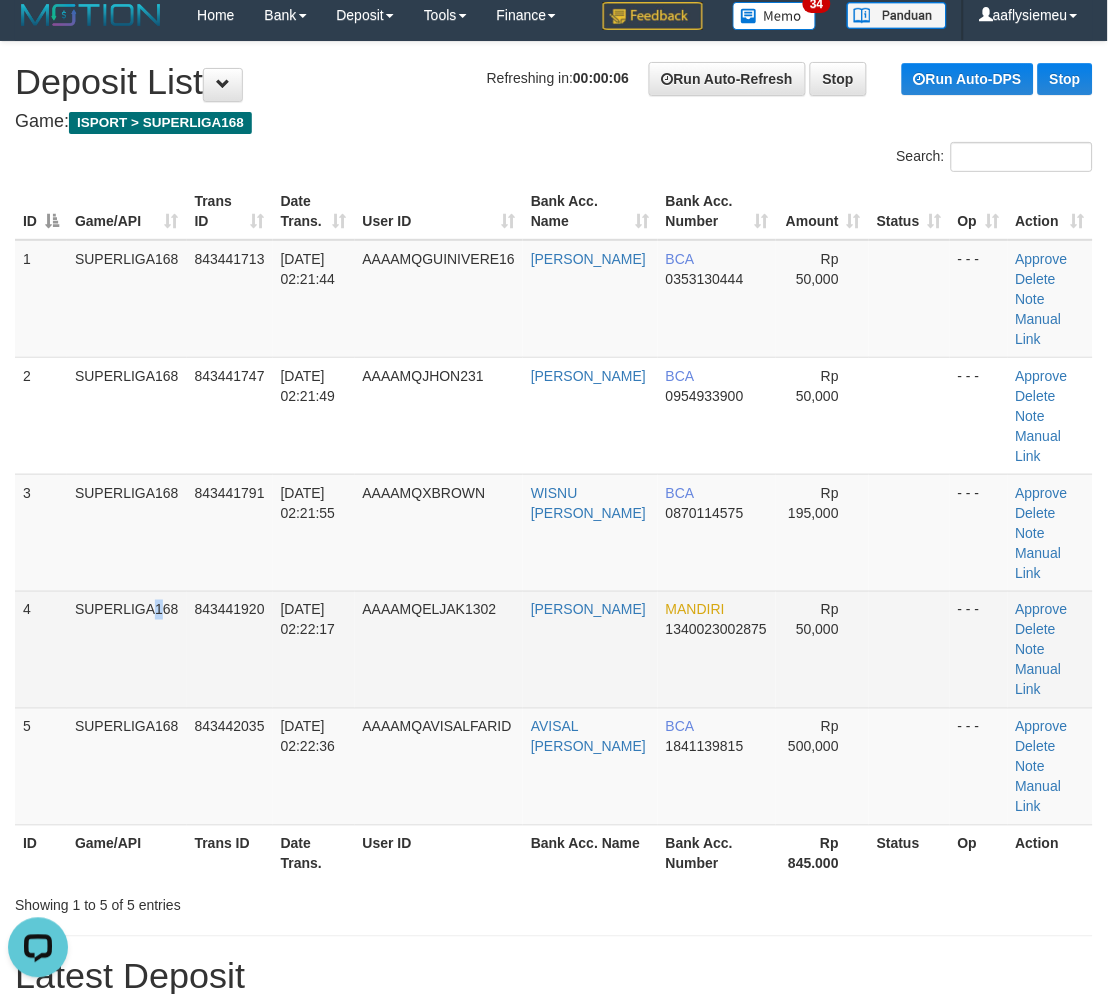 click on "SUPERLIGA168" at bounding box center (127, 649) 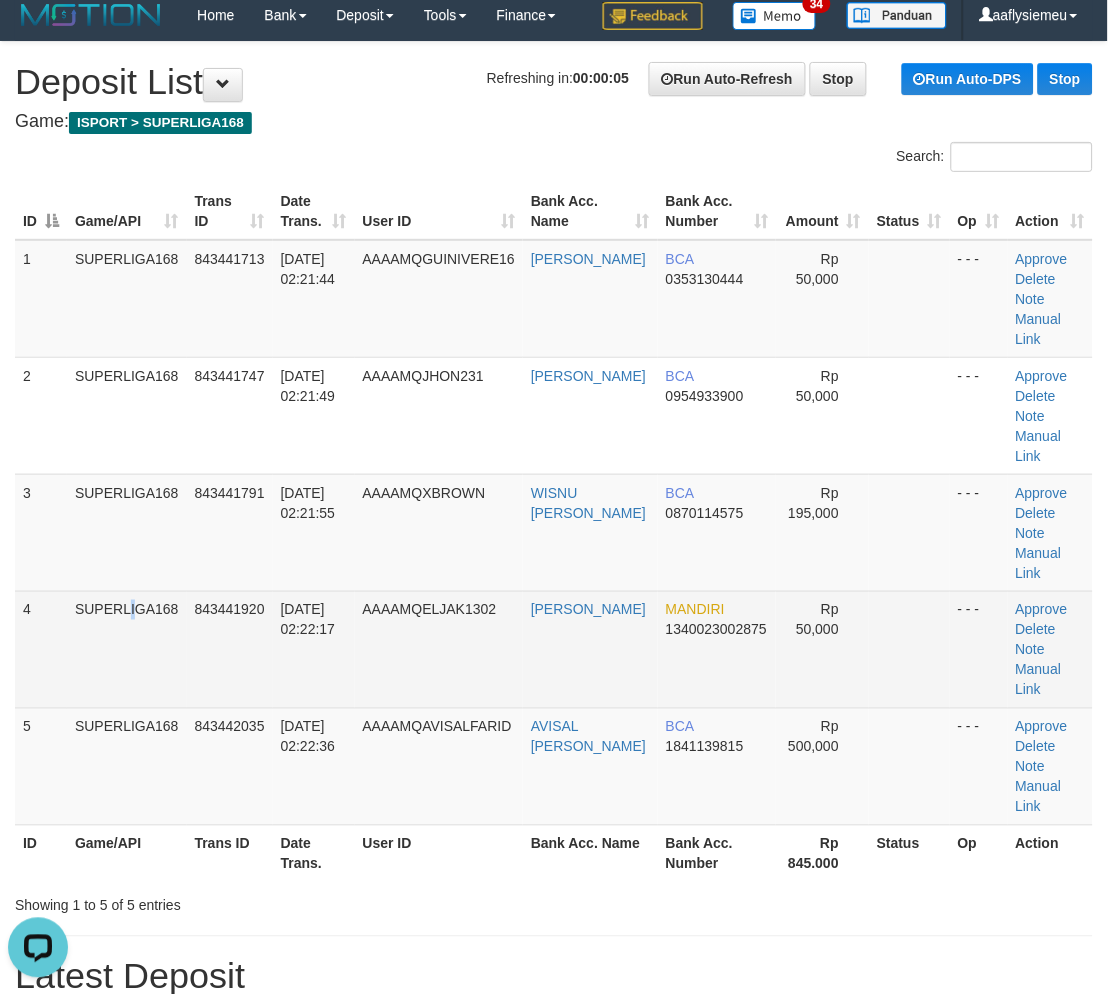 click on "SUPERLIGA168" at bounding box center [127, 649] 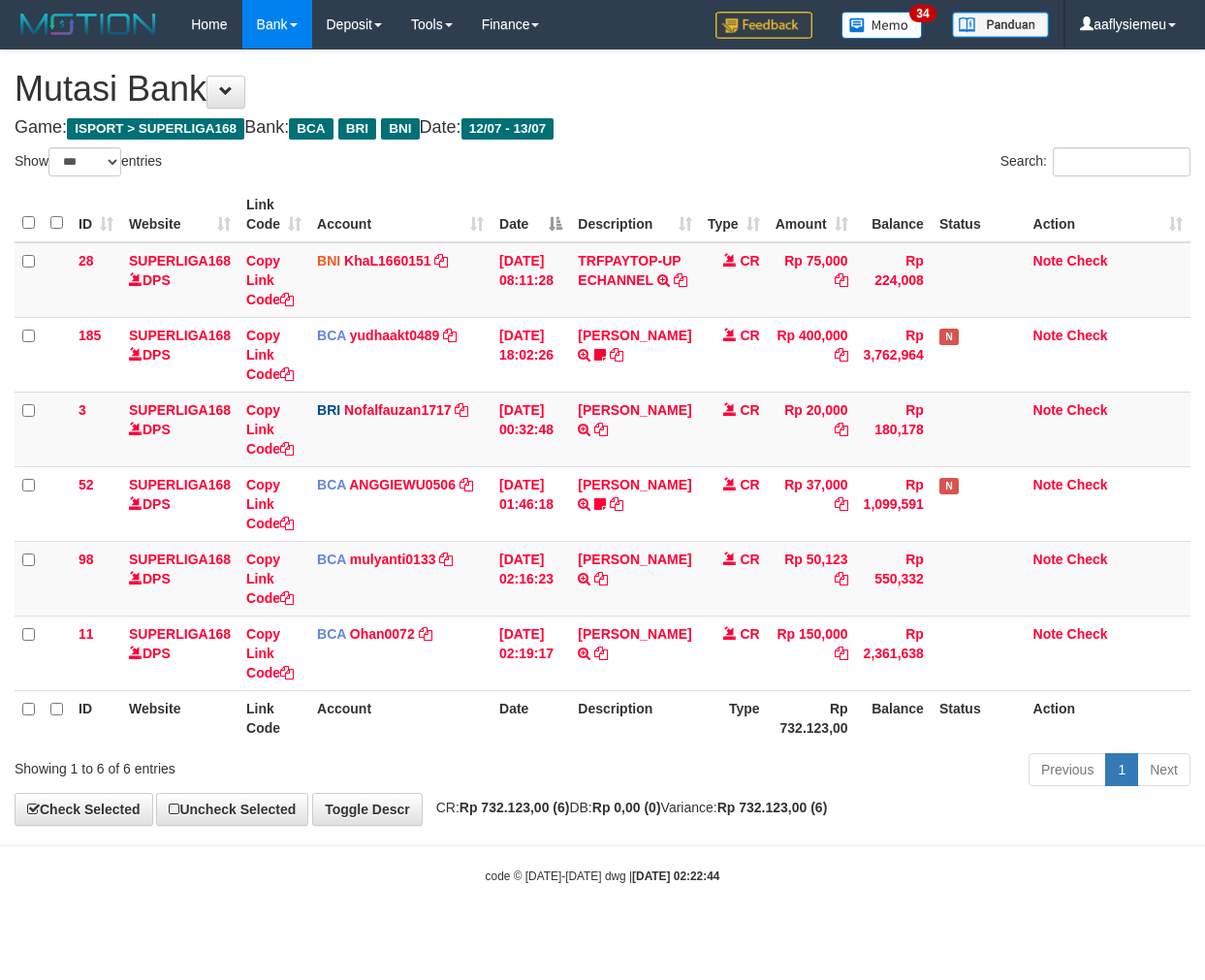 select on "***" 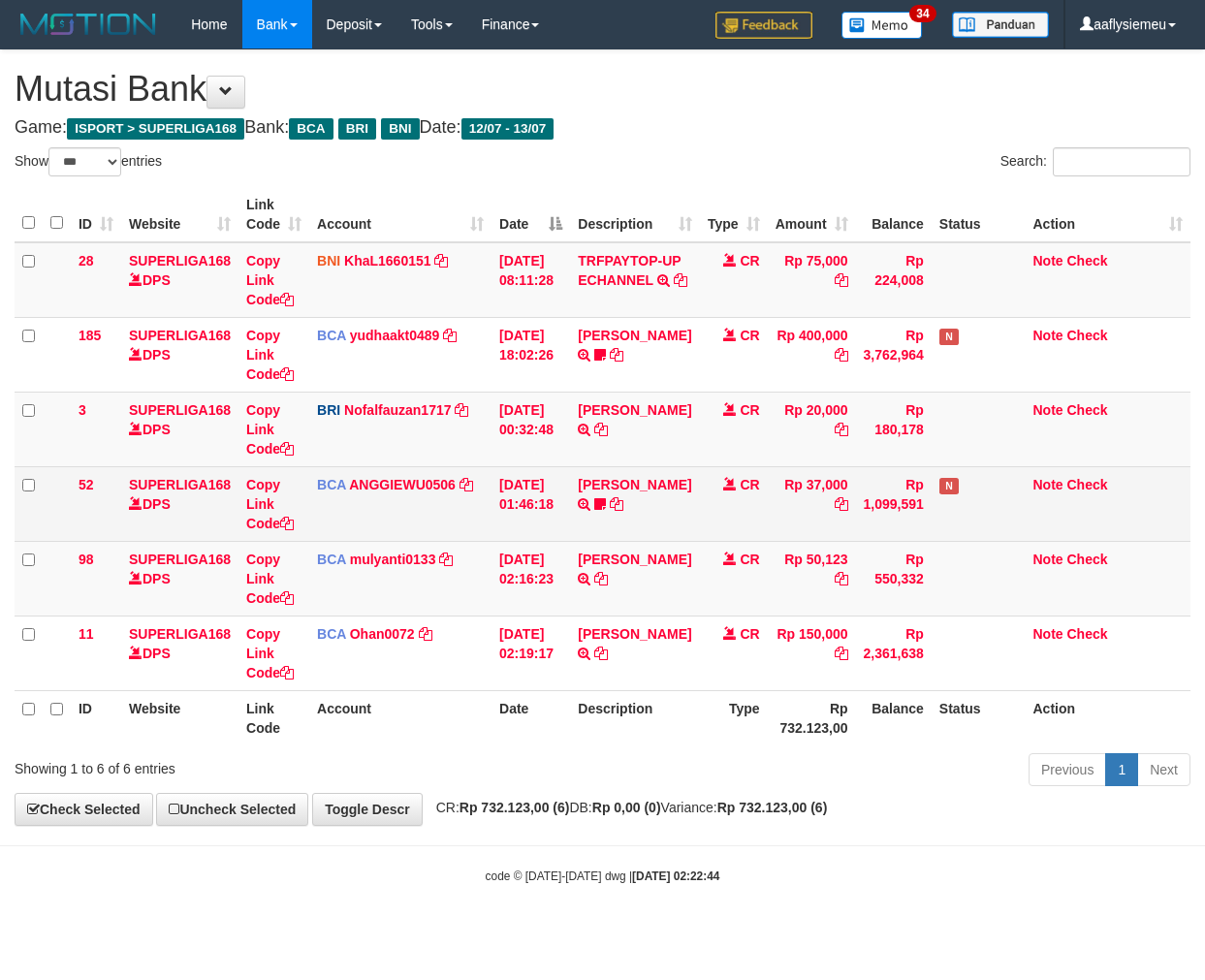 scroll, scrollTop: 0, scrollLeft: 0, axis: both 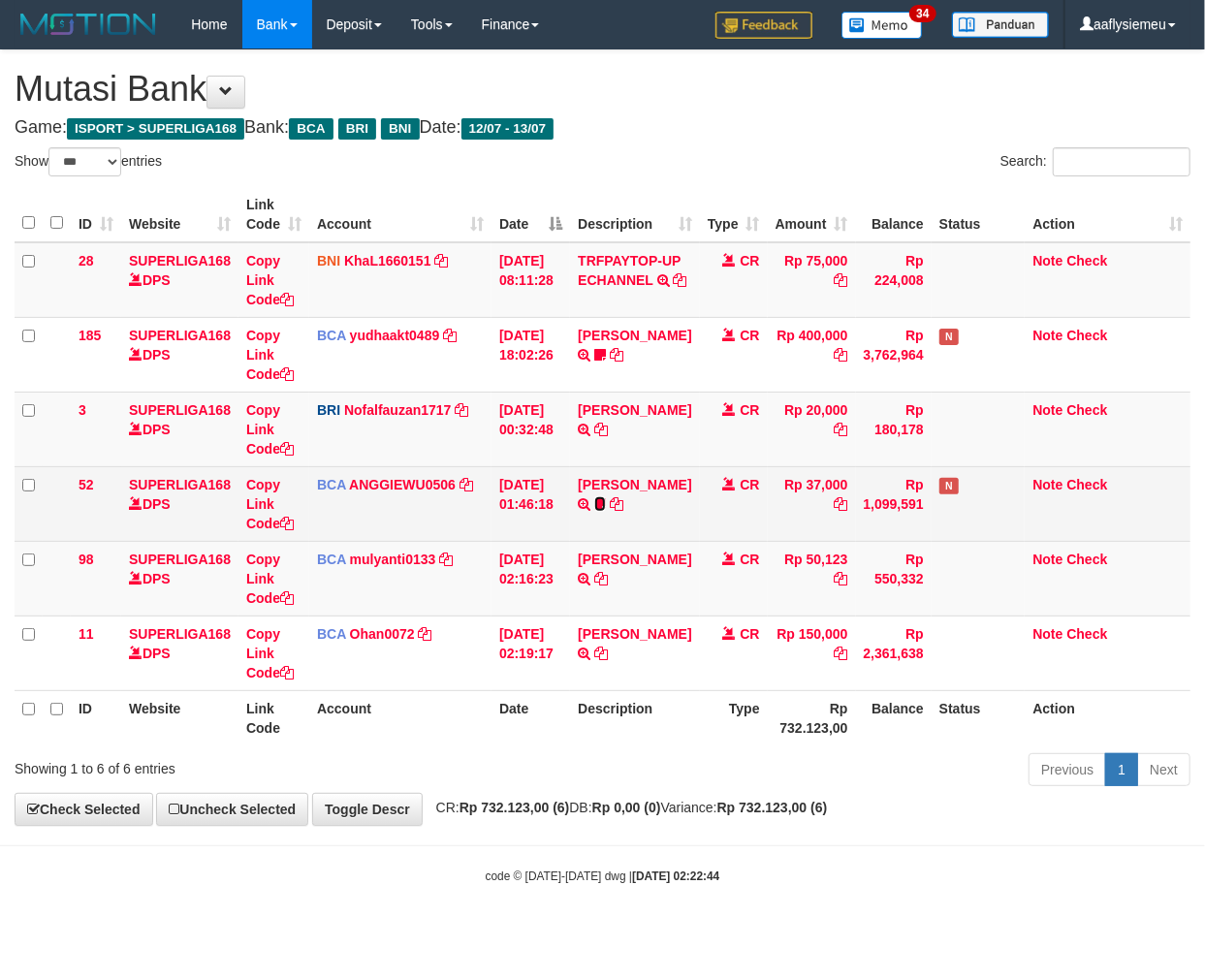 click at bounding box center [600, 504] 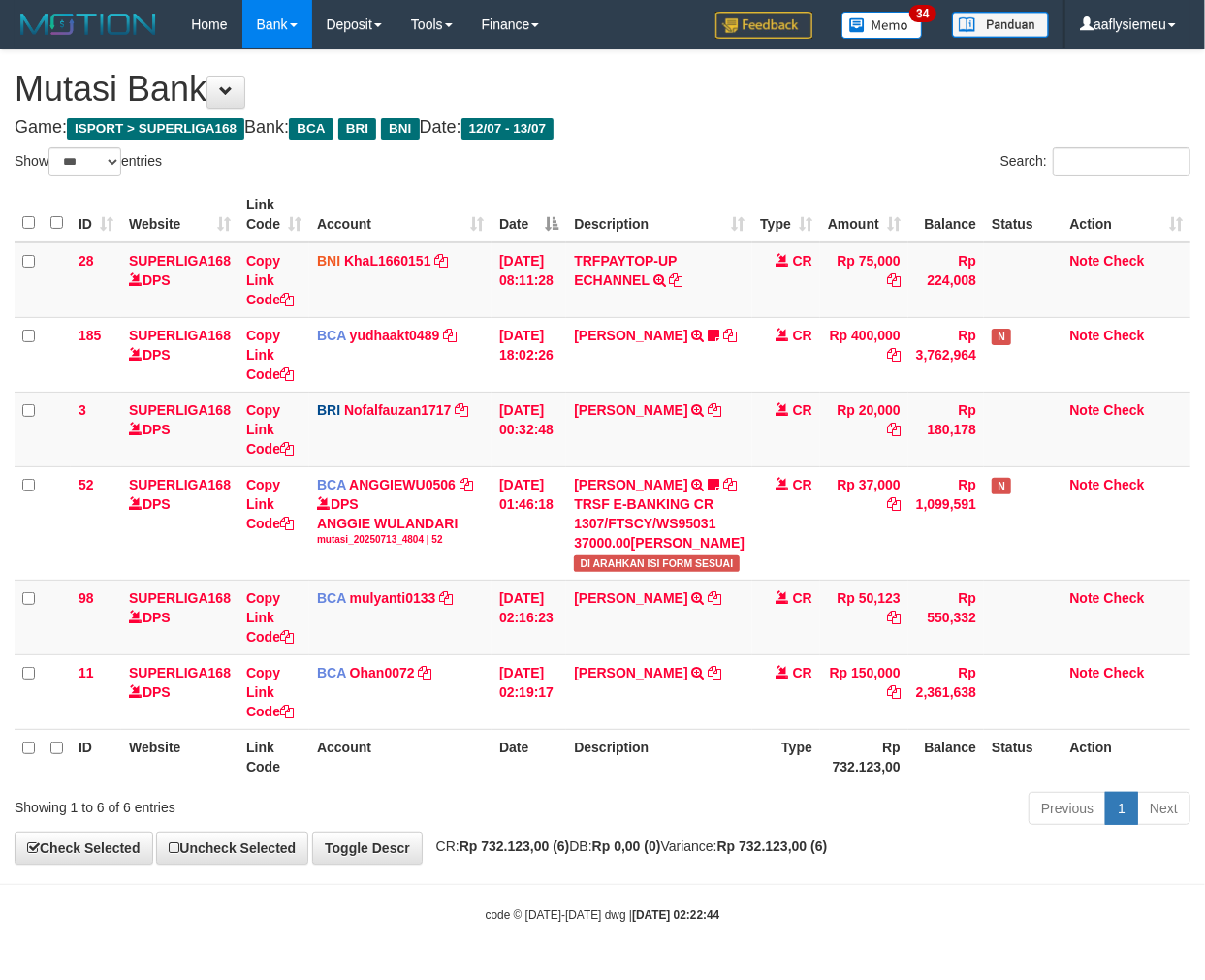 drag, startPoint x: 632, startPoint y: 801, endPoint x: 1196, endPoint y: 719, distance: 569.92982 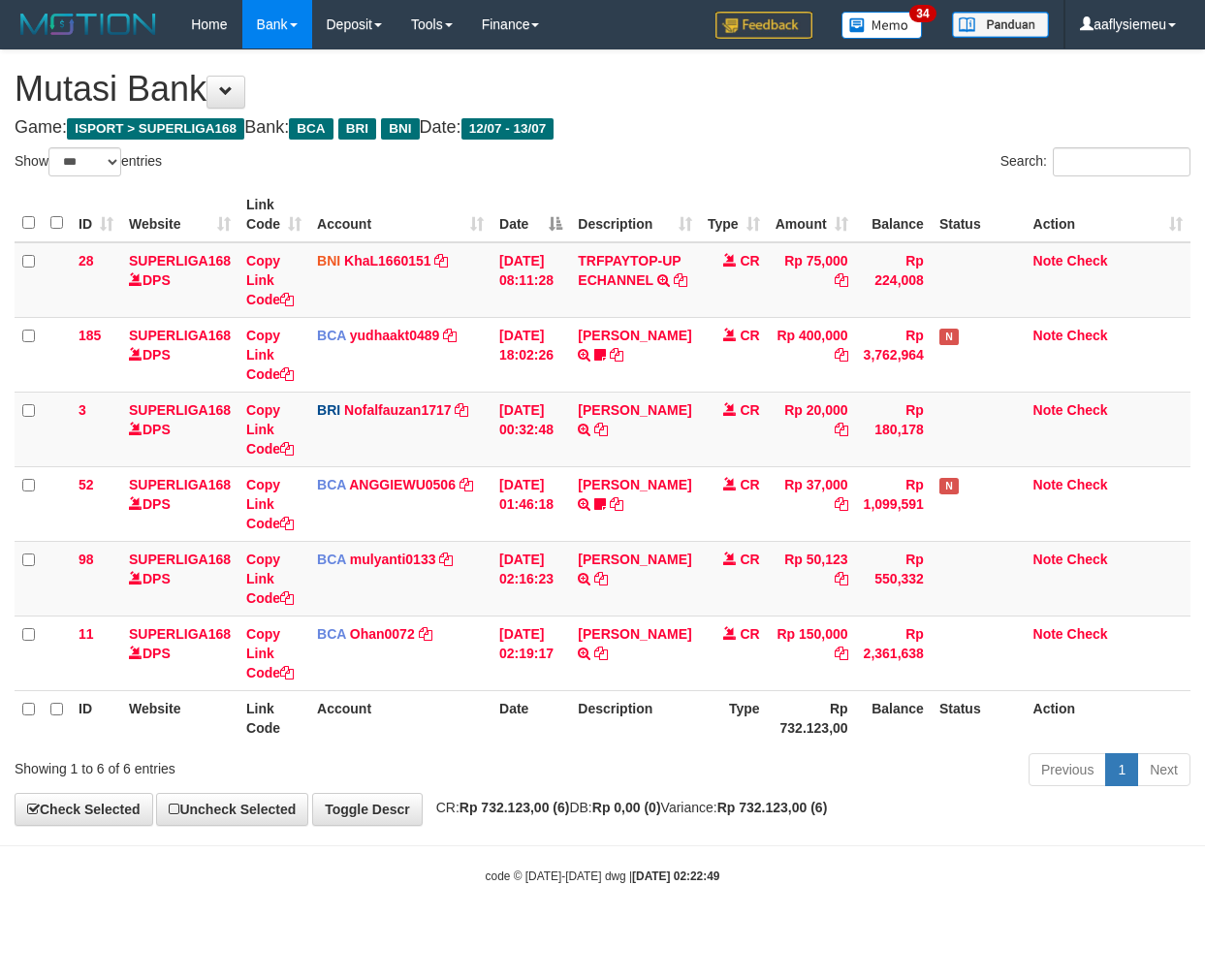select on "***" 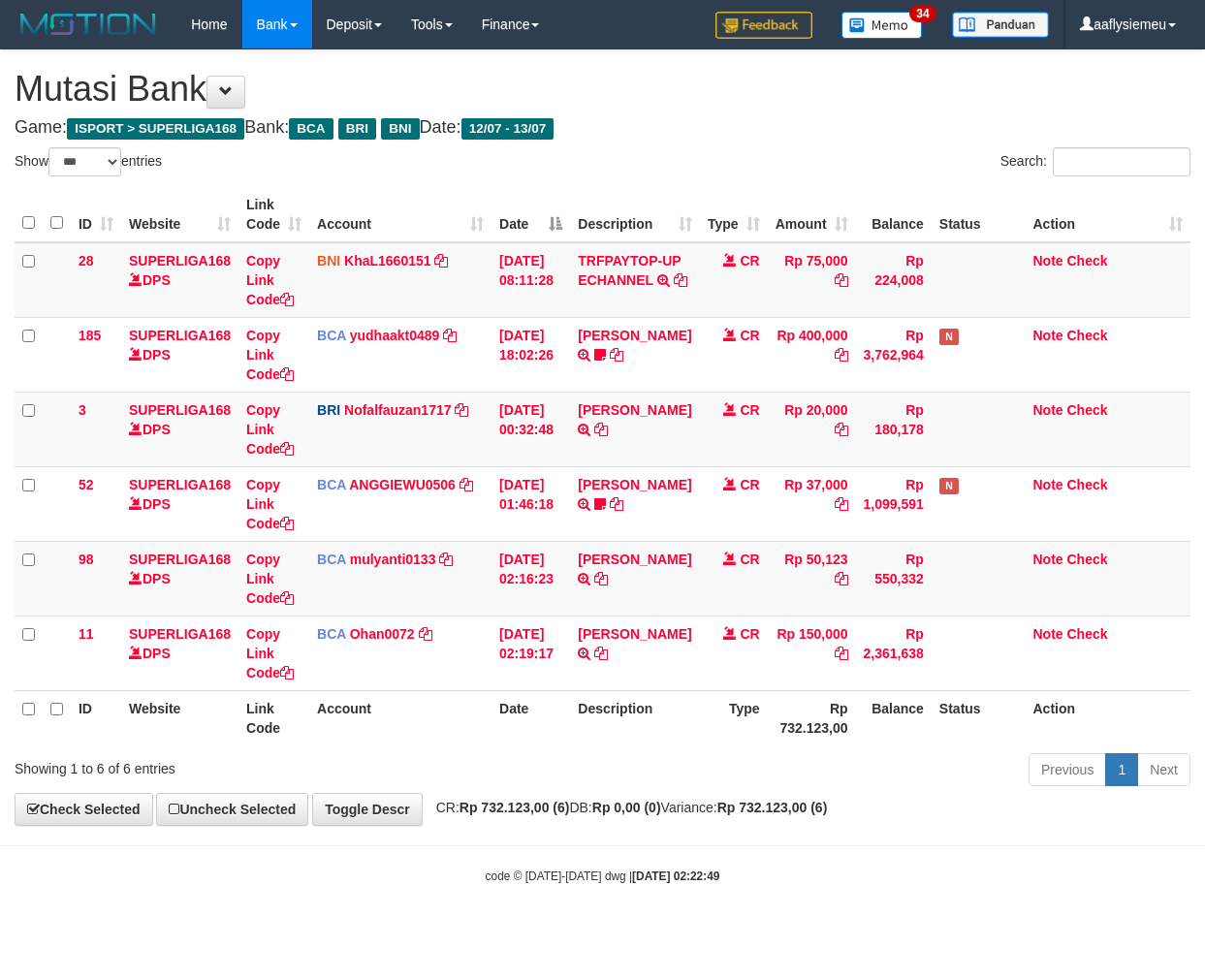 scroll, scrollTop: 0, scrollLeft: 0, axis: both 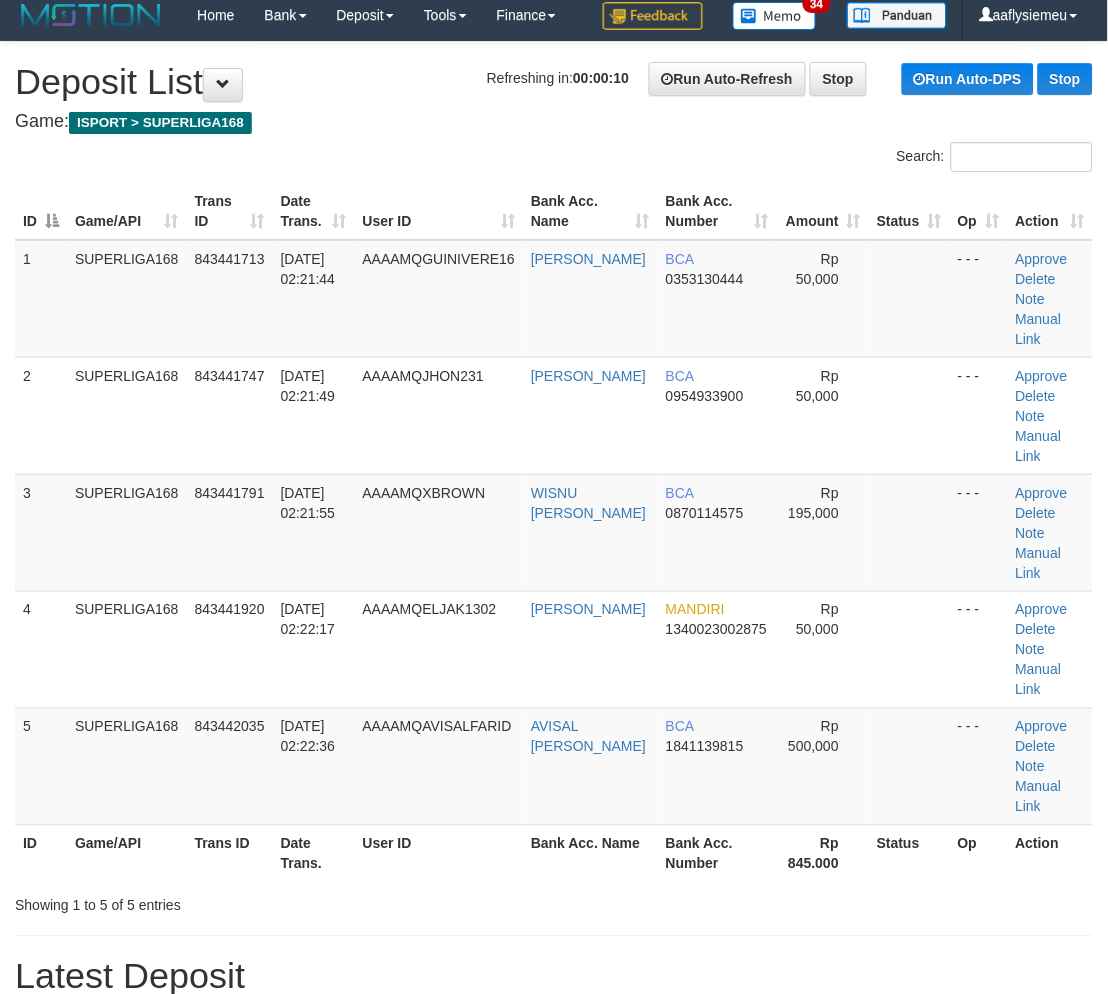 drag, startPoint x: 164, startPoint y: 572, endPoint x: 1, endPoint y: 638, distance: 175.85506 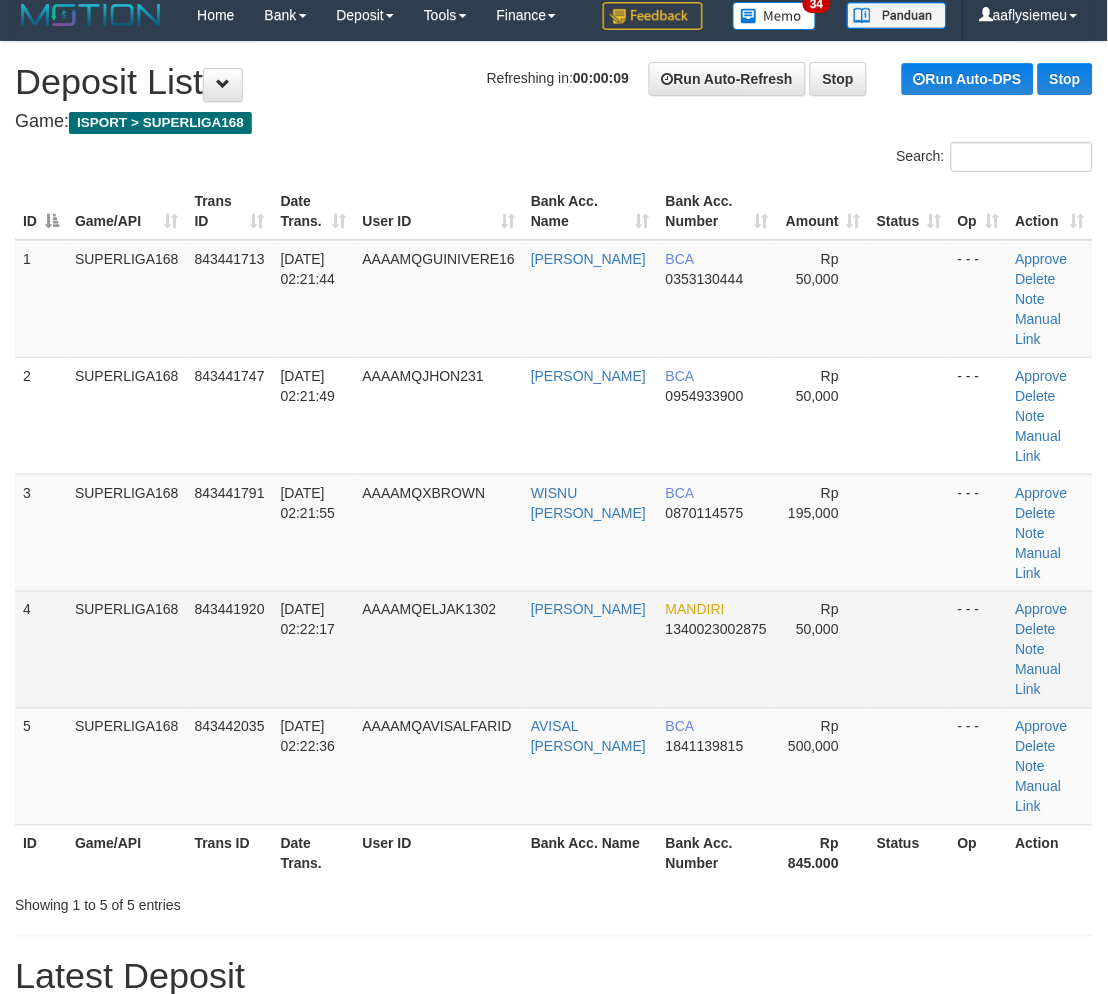 click on "SUPERLIGA168" at bounding box center (127, 649) 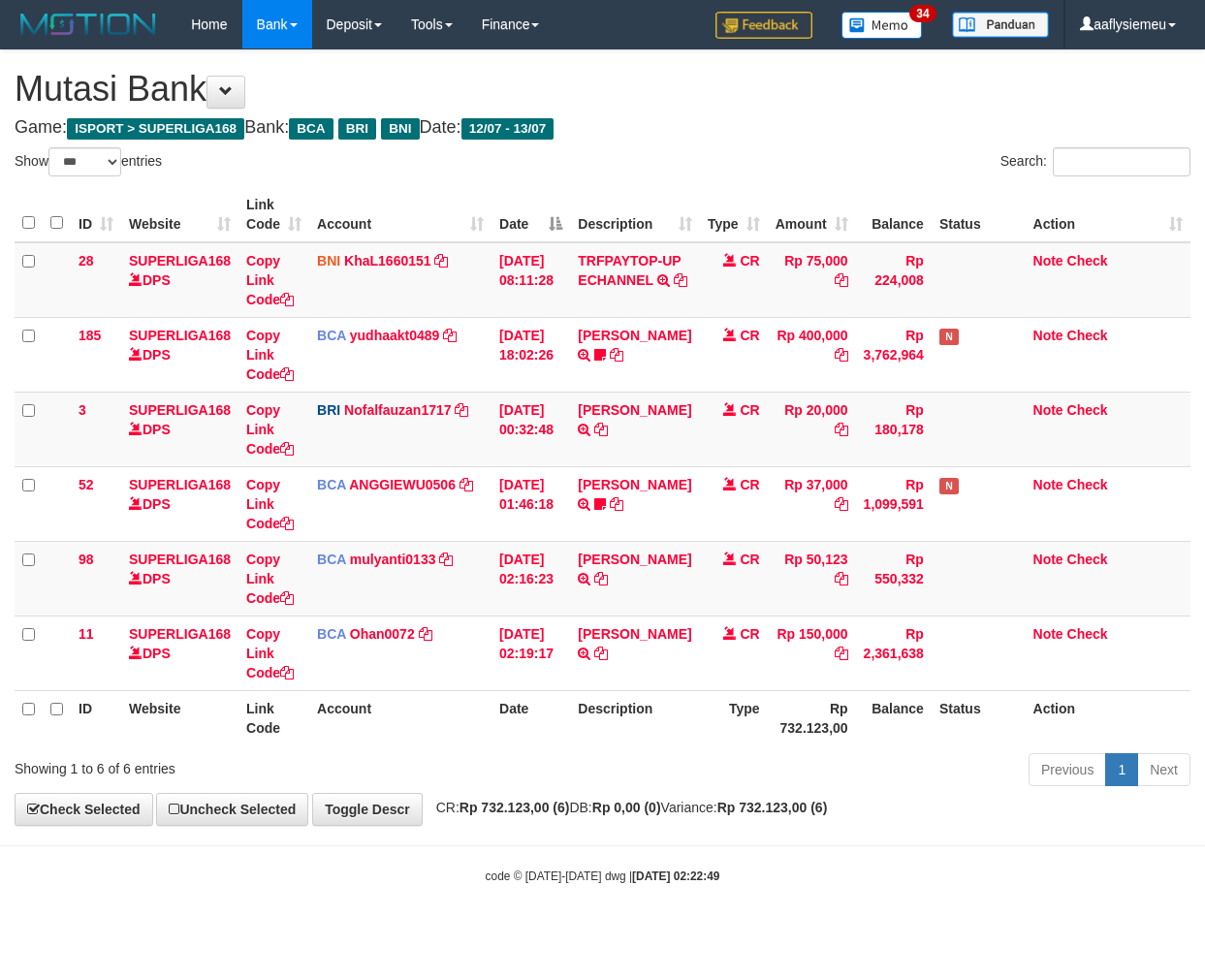 select on "***" 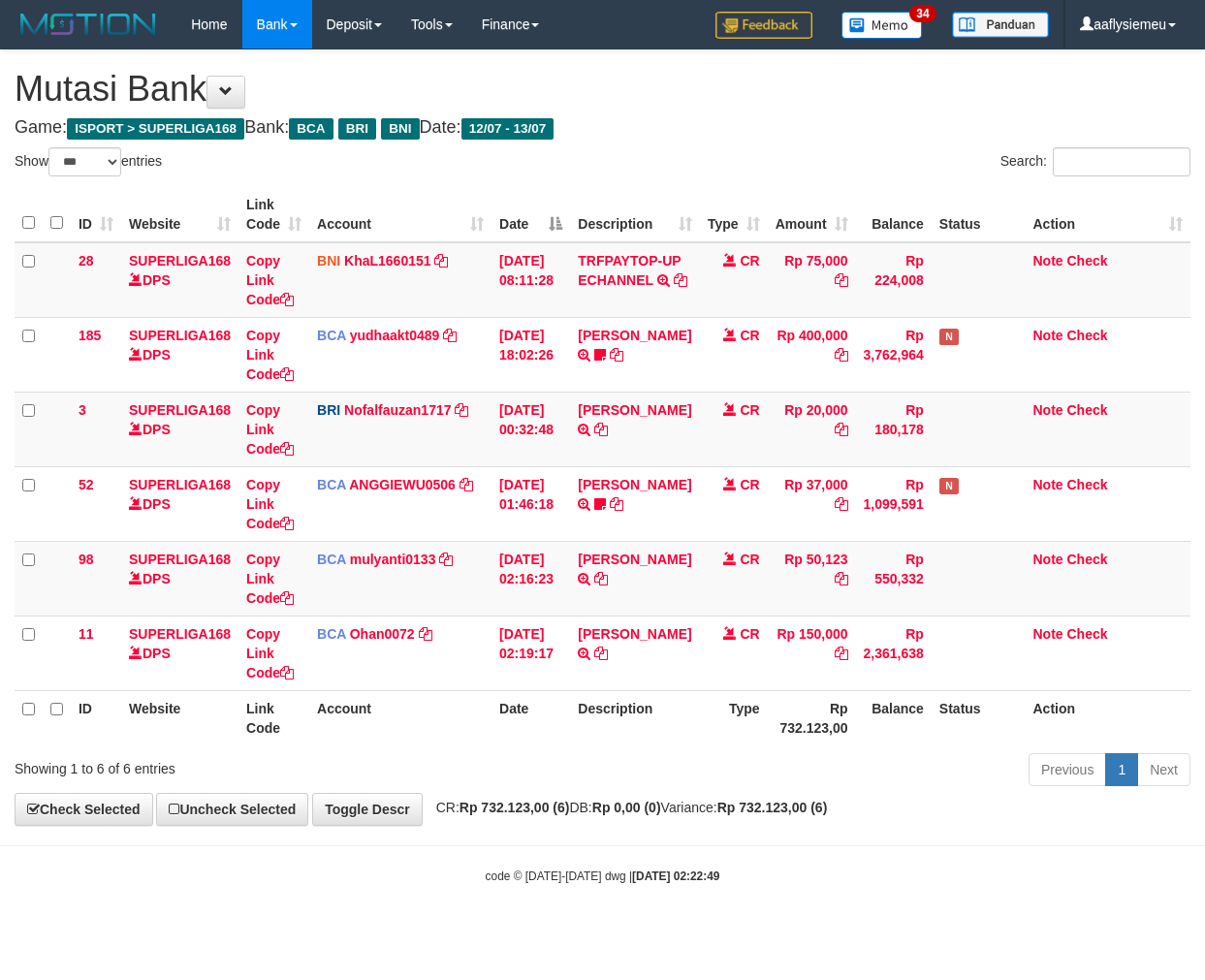 scroll, scrollTop: 0, scrollLeft: 0, axis: both 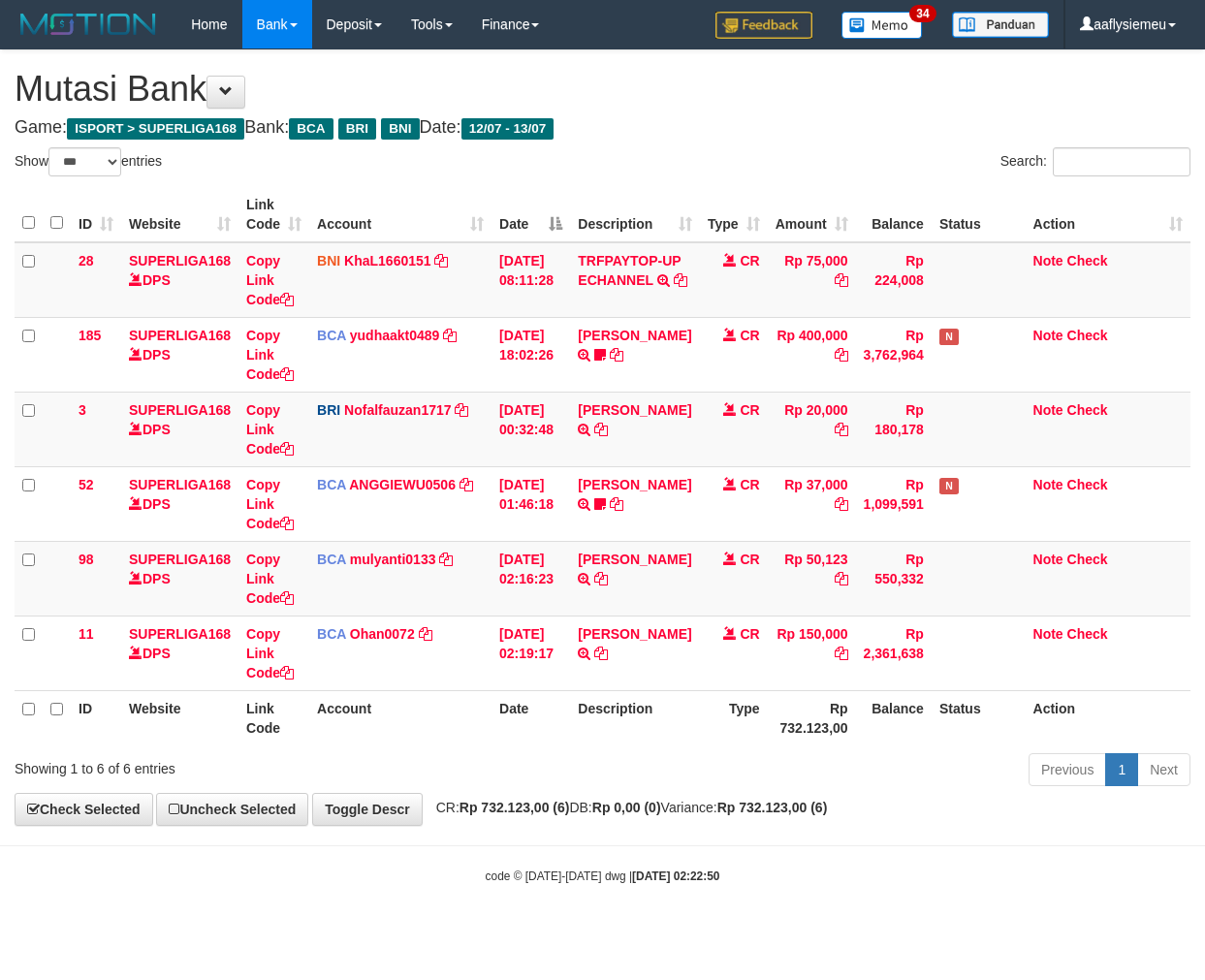 select on "***" 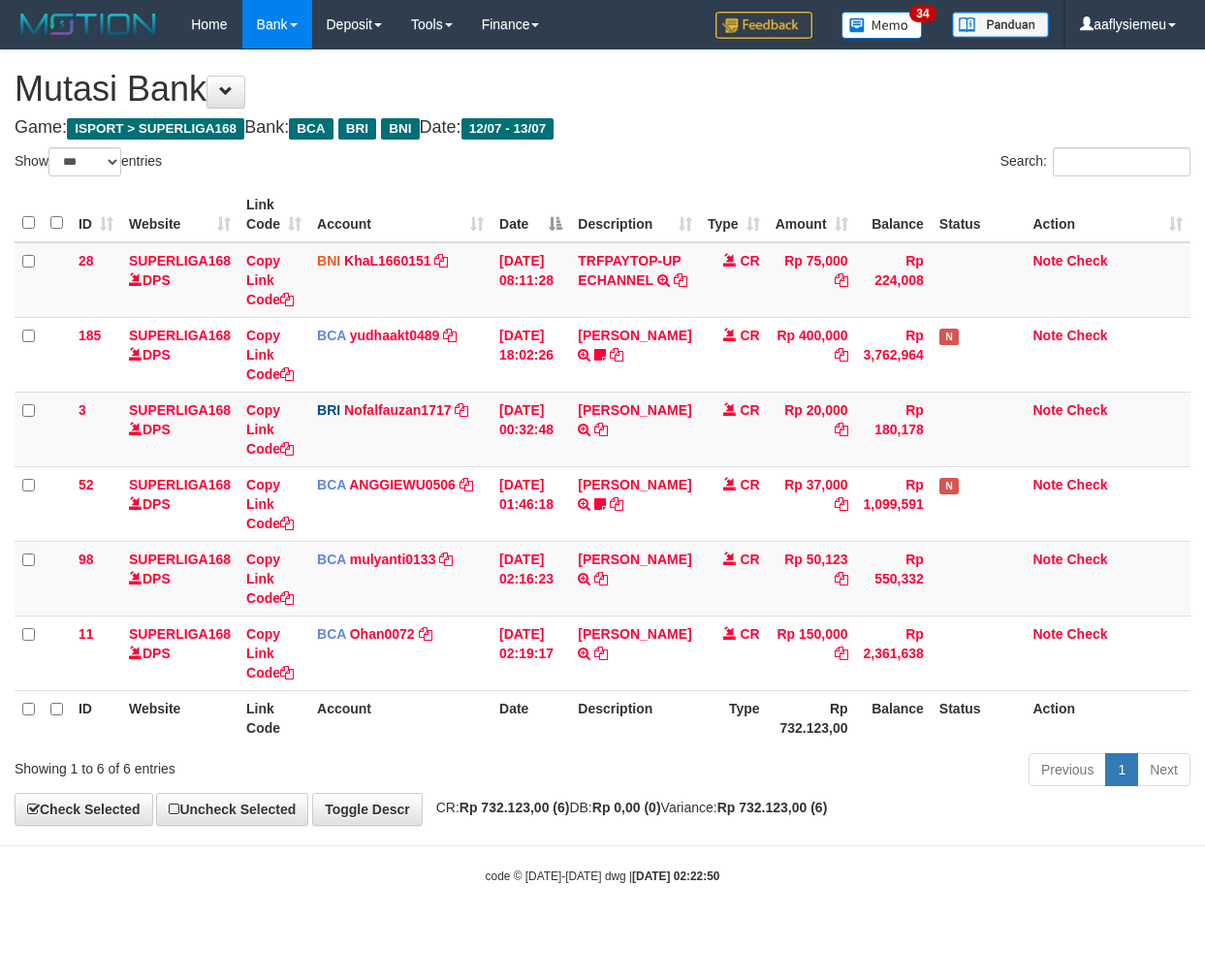 scroll, scrollTop: 0, scrollLeft: 0, axis: both 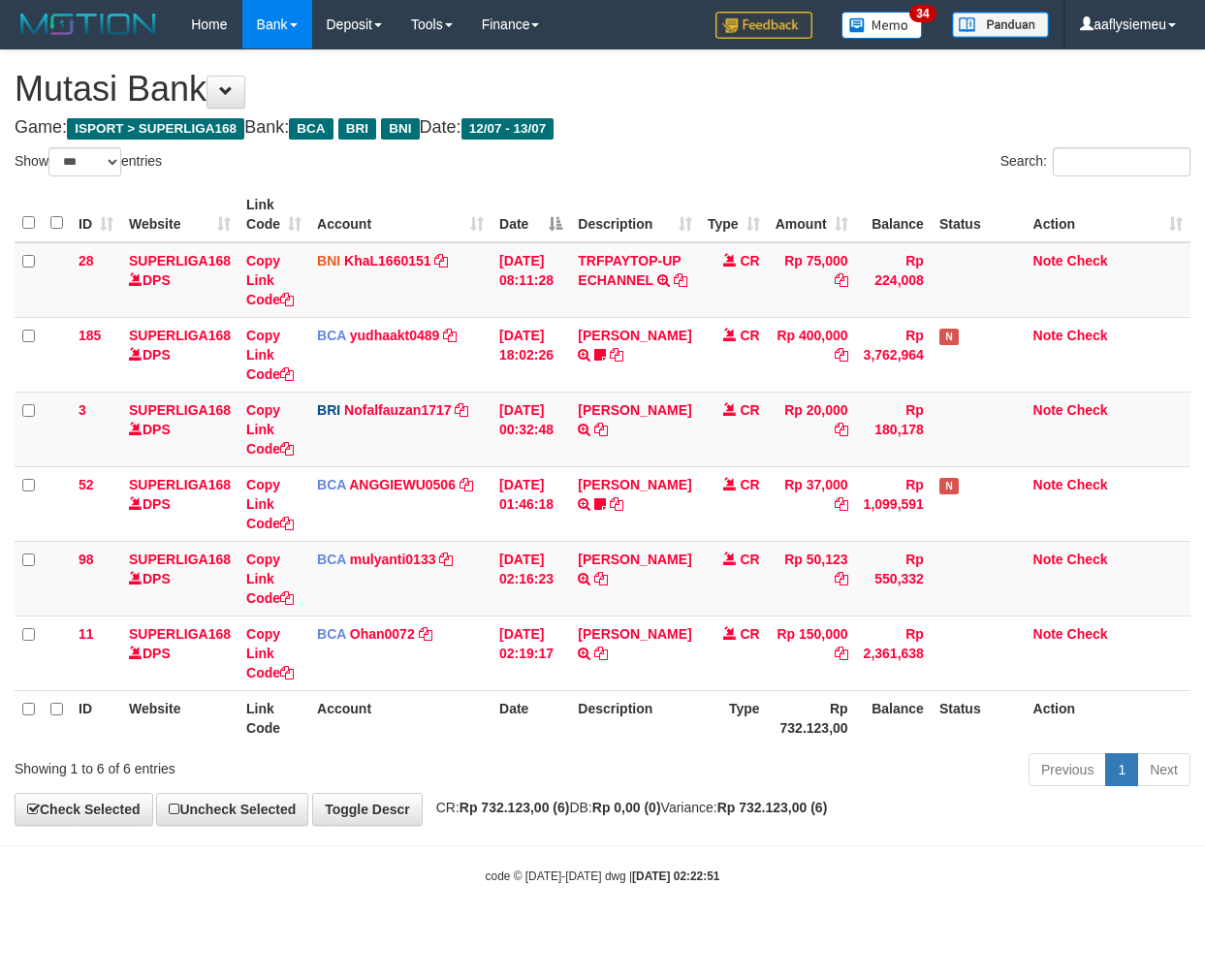 select on "***" 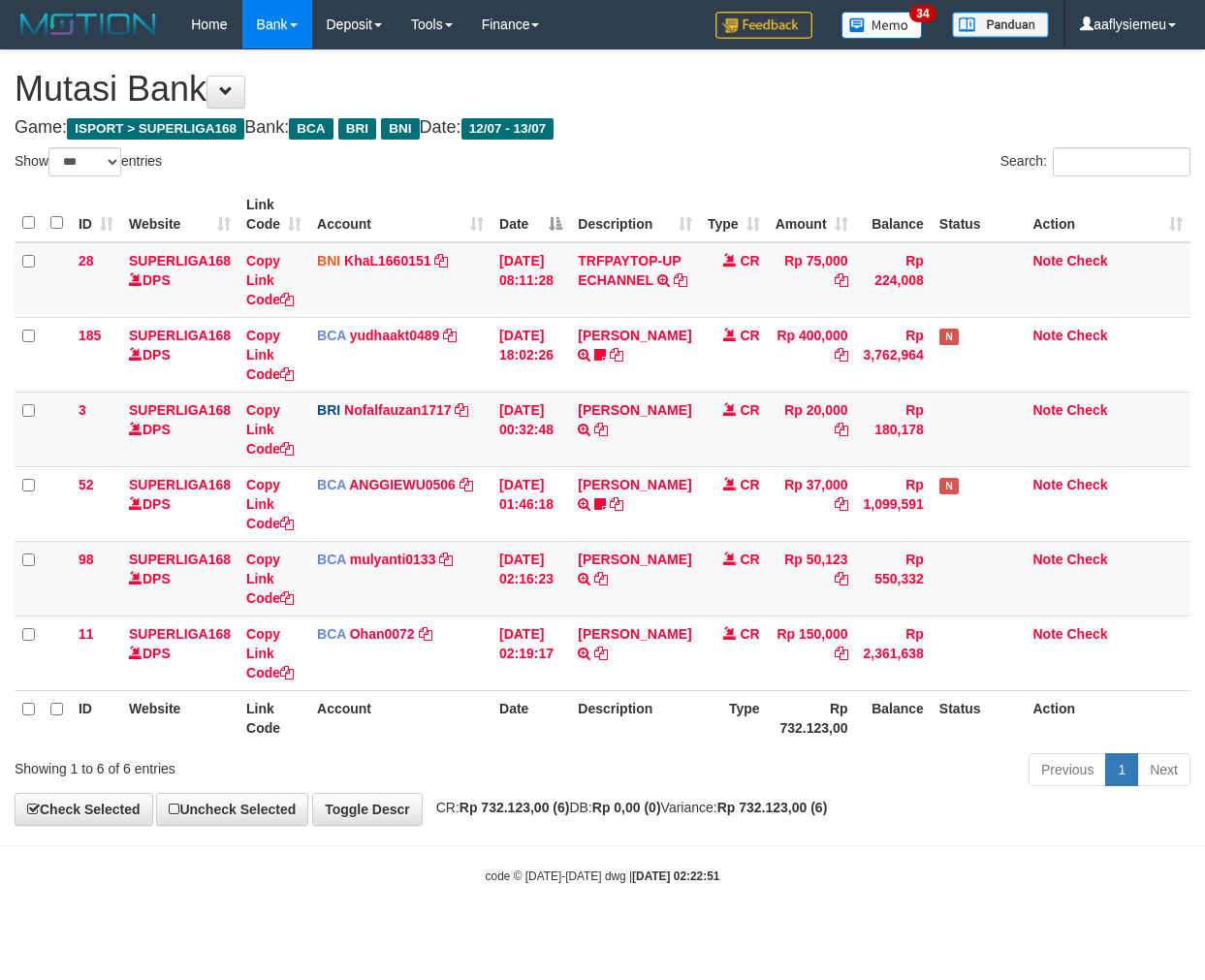scroll, scrollTop: 0, scrollLeft: 0, axis: both 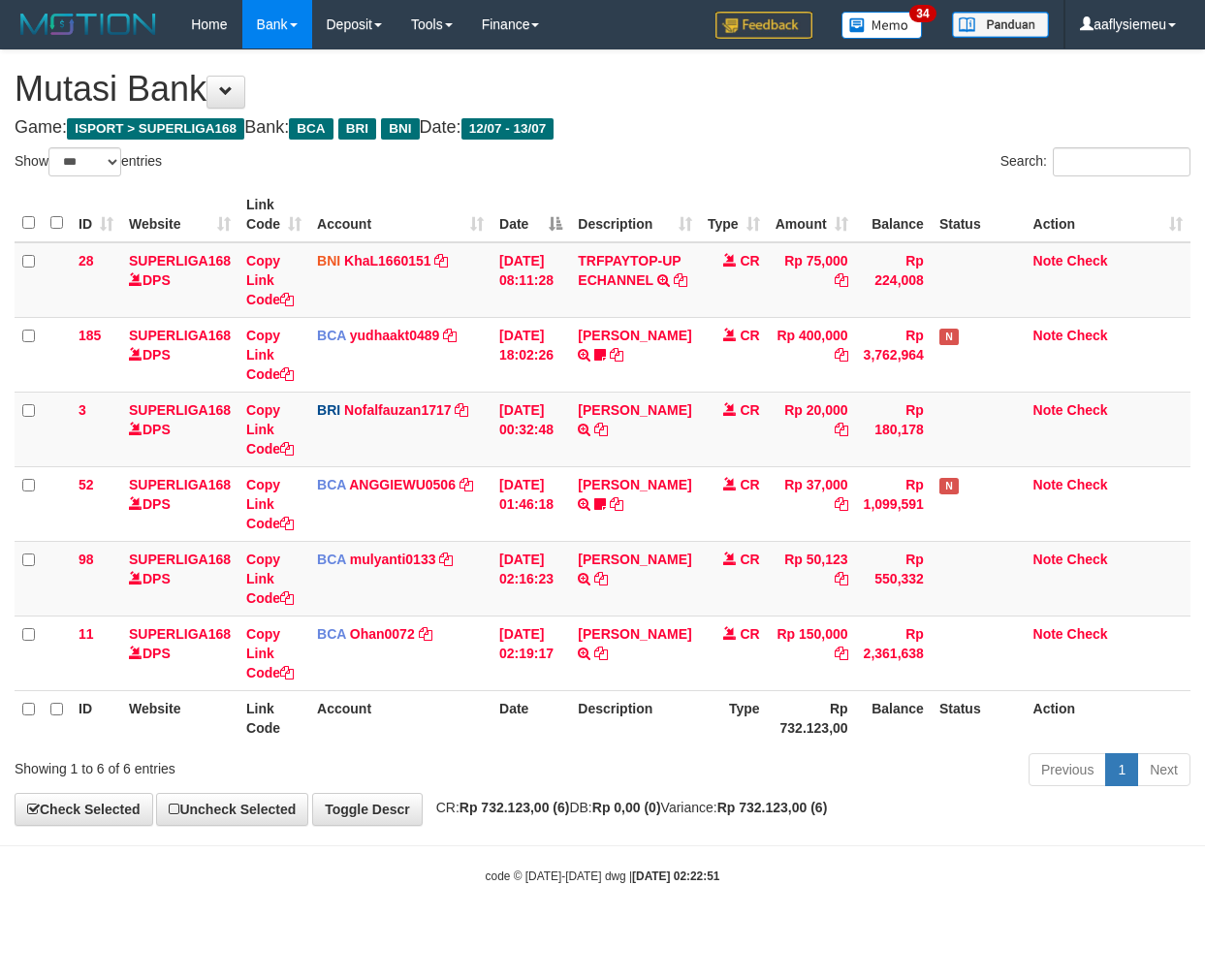 select on "***" 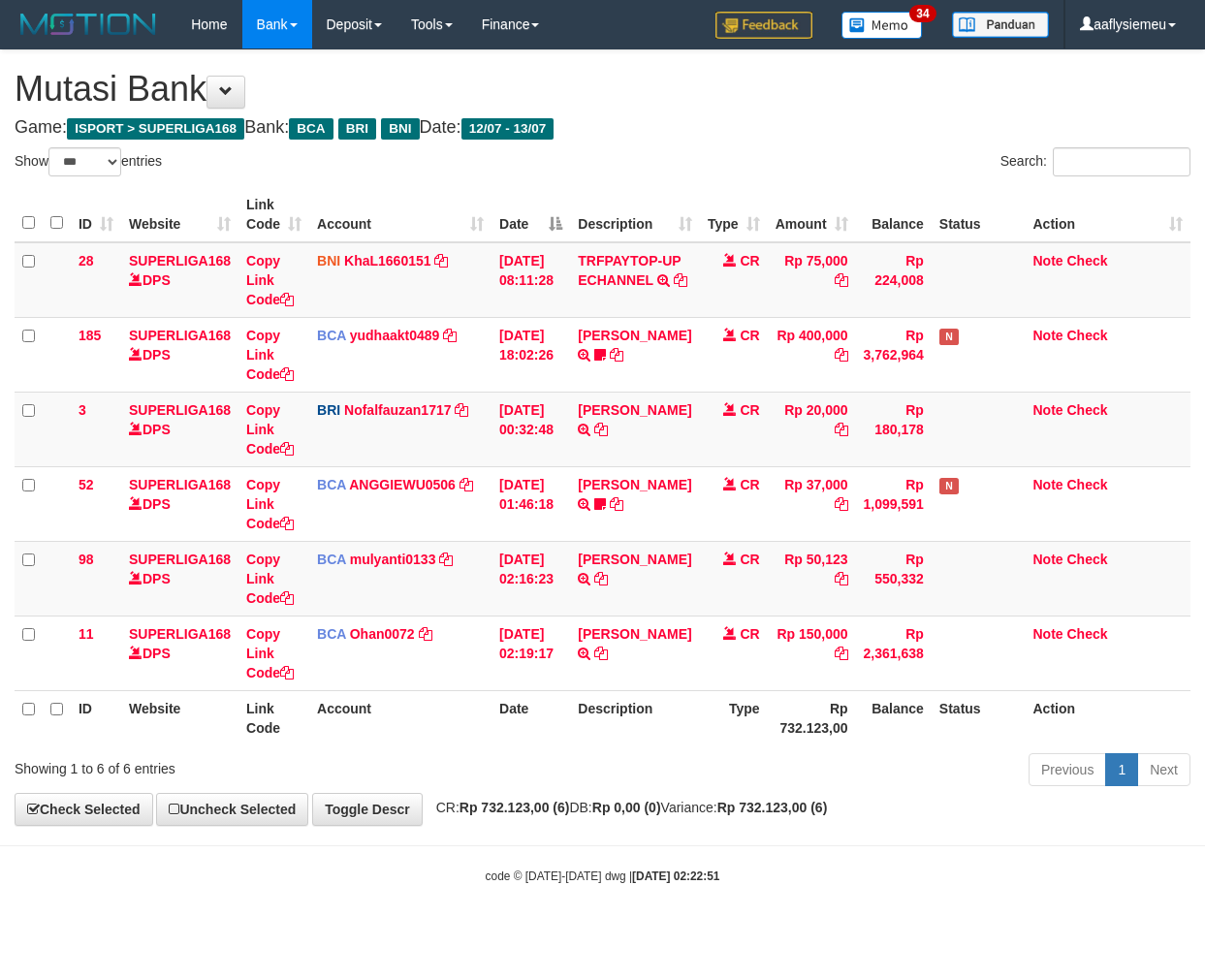 scroll, scrollTop: 0, scrollLeft: 0, axis: both 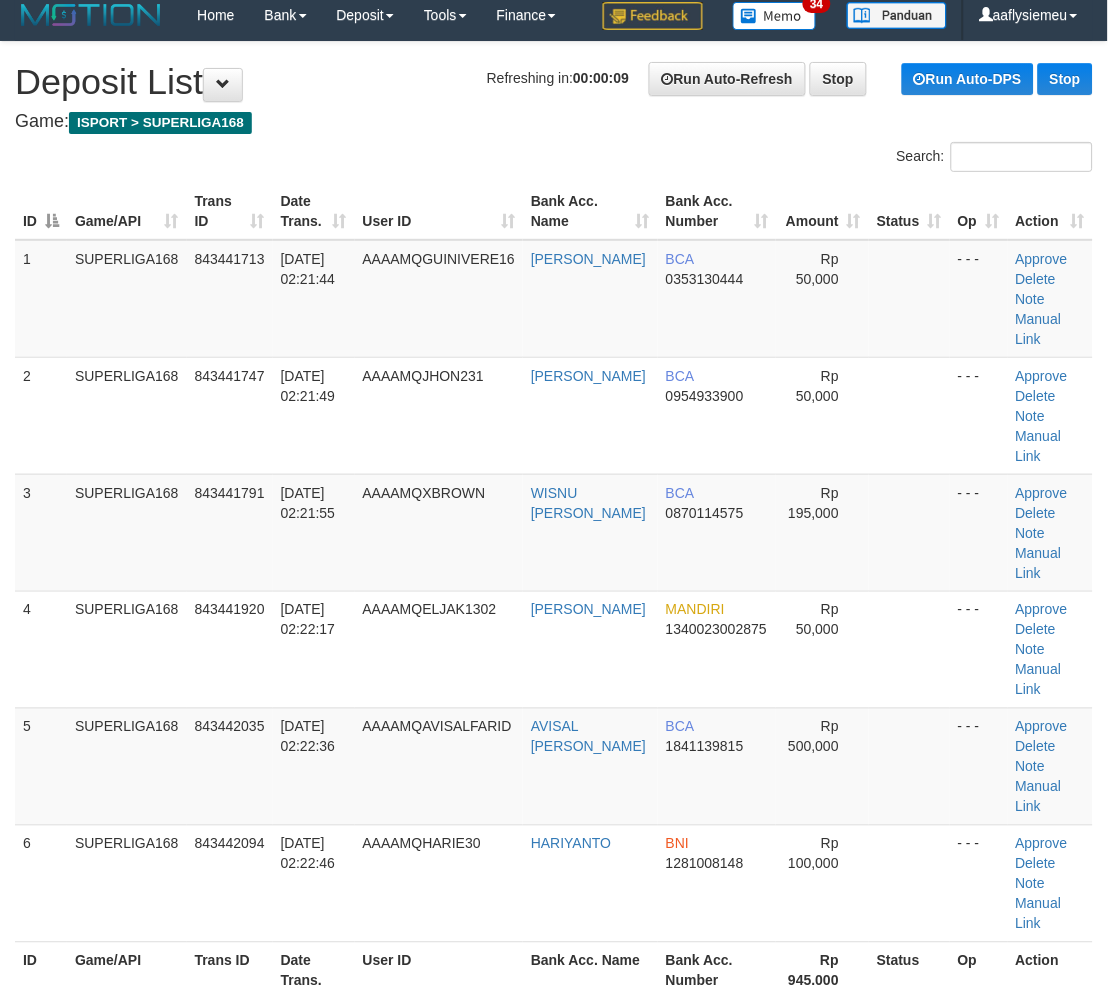 click on "ID Game/API Trans ID Date Trans. User ID Bank Acc. Name Bank Acc. Number Amount Status Op Action
1
SUPERLIGA168
843441713
[DATE] 02:21:44
AAAAMQGUINIVERE16
[PERSON_NAME]
BCA
0353130444
Rp 50,000
- - -
Approve
[GEOGRAPHIC_DATA]
Note
Manual Link
2
SUPERLIGA168
843441747
[DATE] 02:21:49
AAAAMQJHON231
[PERSON_NAME]
BCA
0954933900
Rp 50,000" at bounding box center [554, 591] 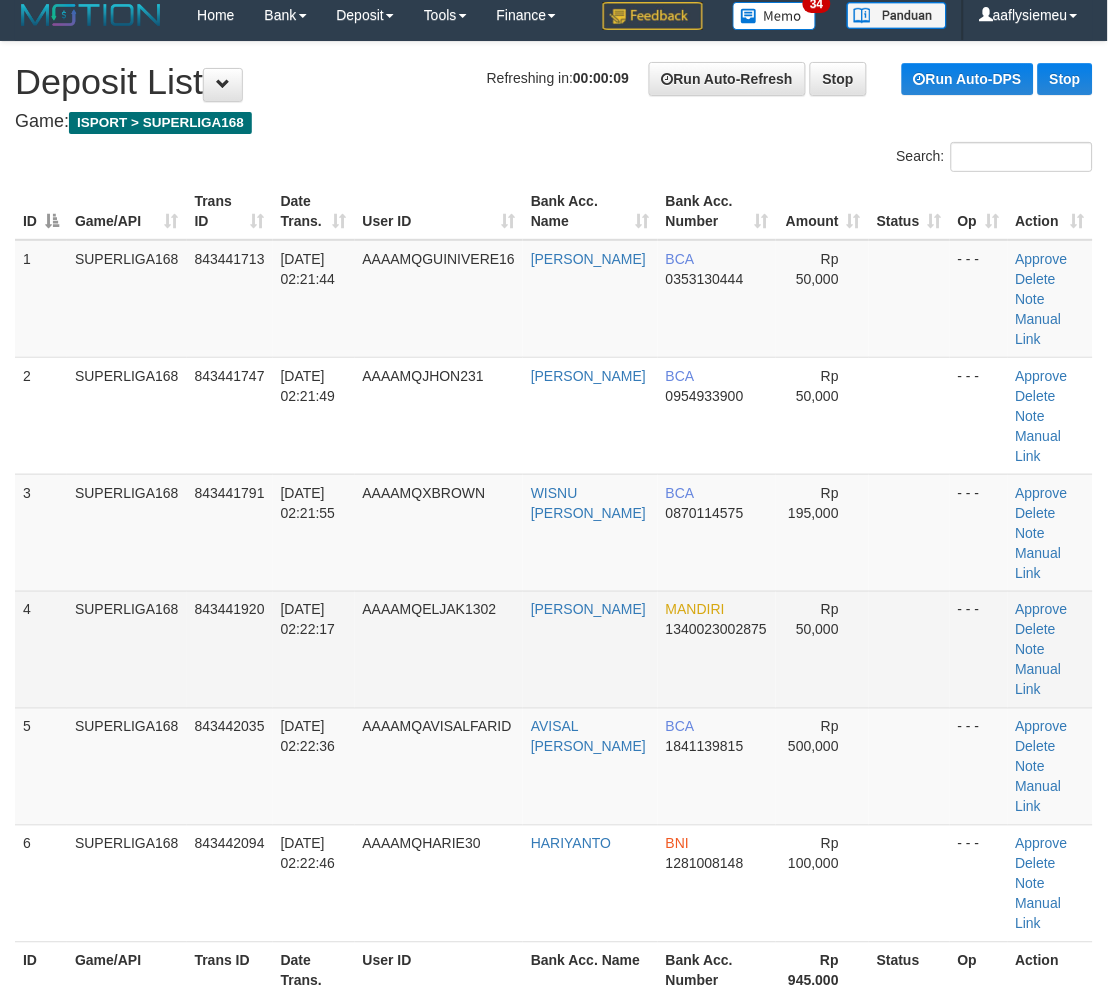 drag, startPoint x: 66, startPoint y: 597, endPoint x: 2, endPoint y: 636, distance: 74.94665 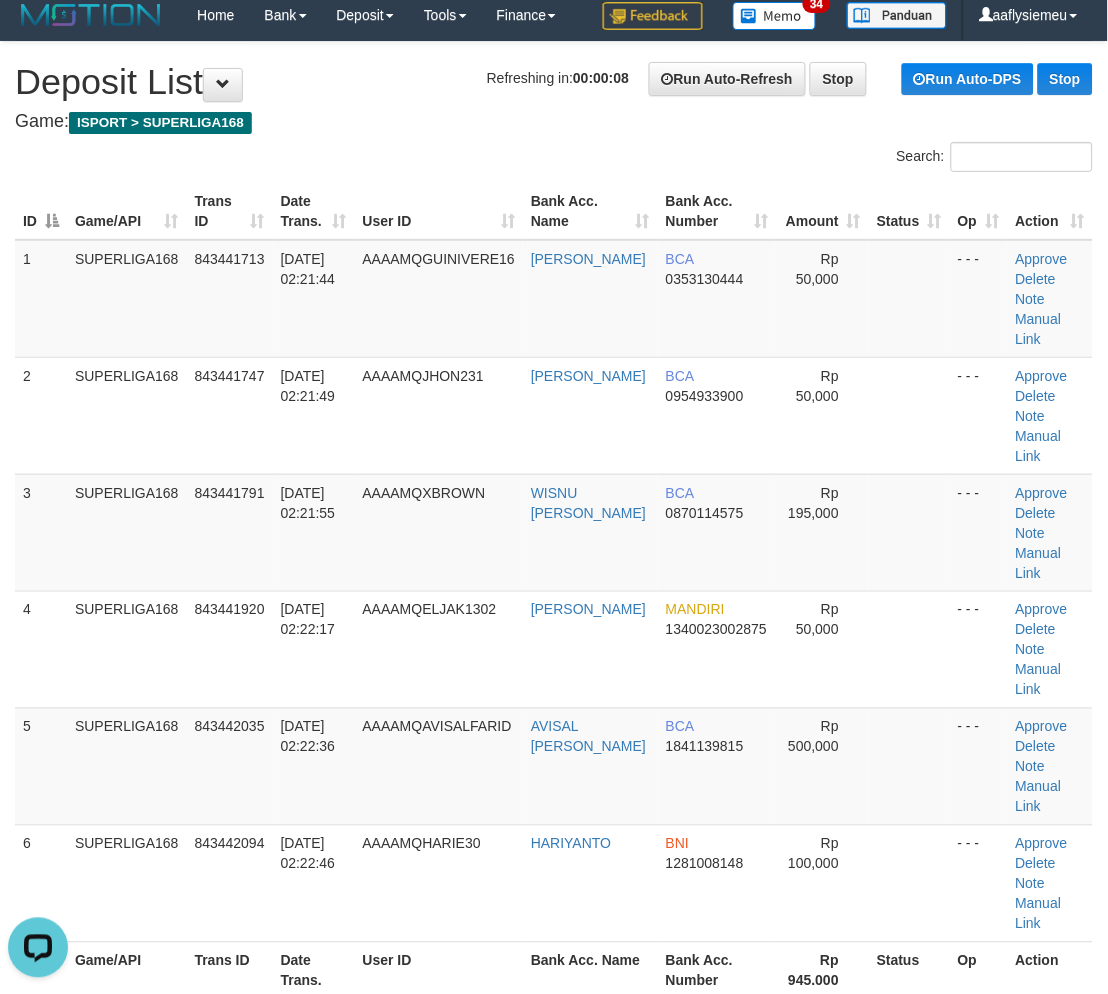 scroll, scrollTop: 0, scrollLeft: 0, axis: both 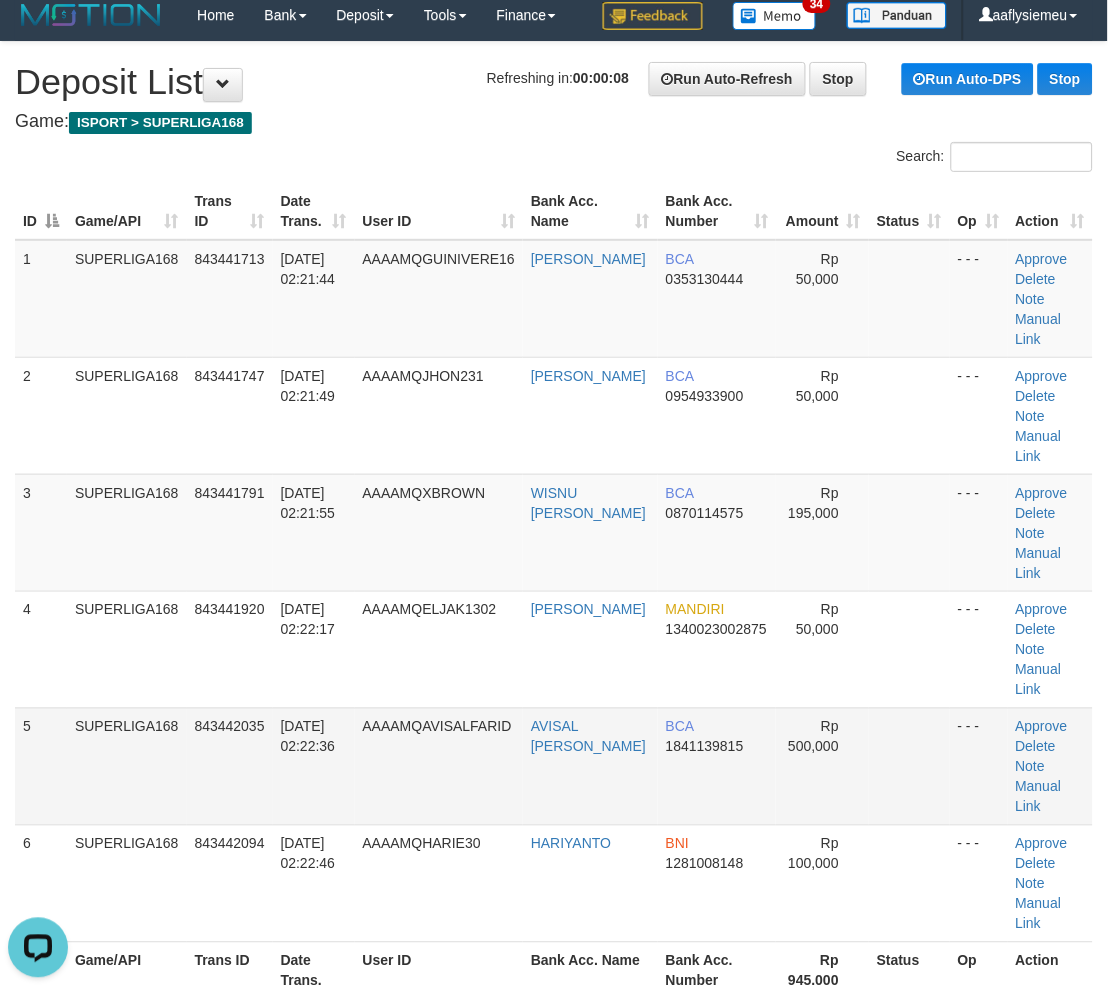 click on "13/07/2025 02:22:36" at bounding box center (314, 766) 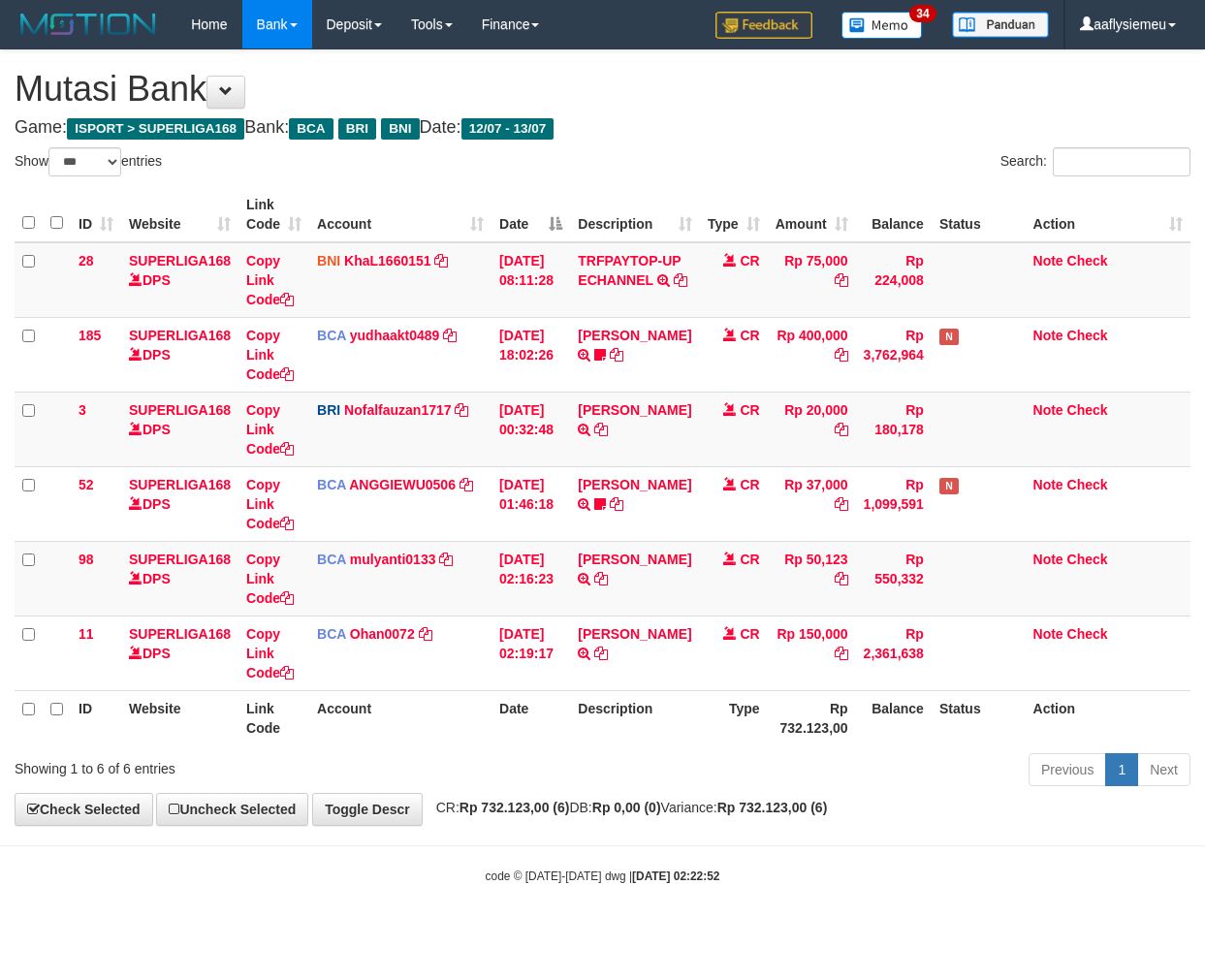 select on "***" 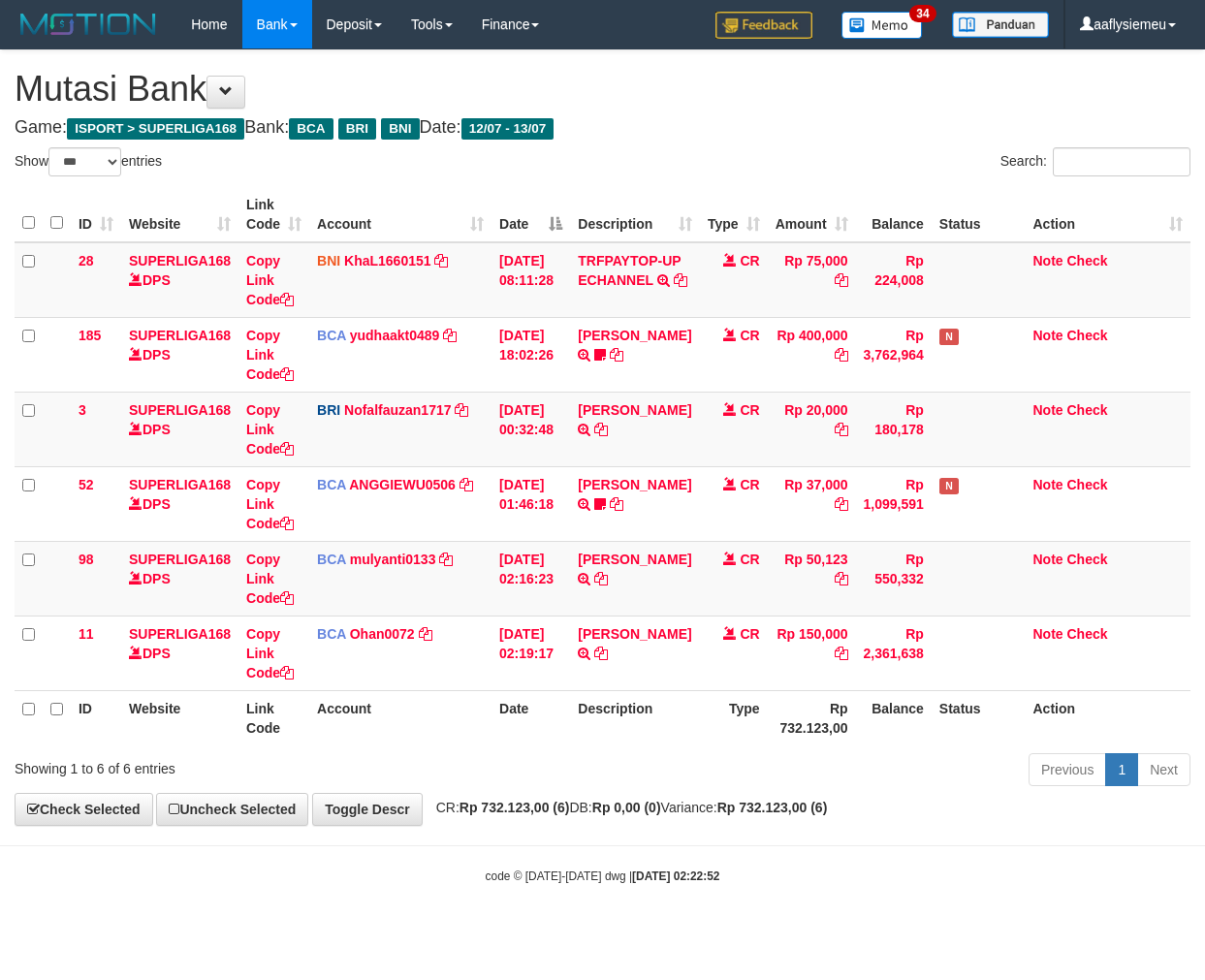 scroll, scrollTop: 0, scrollLeft: 0, axis: both 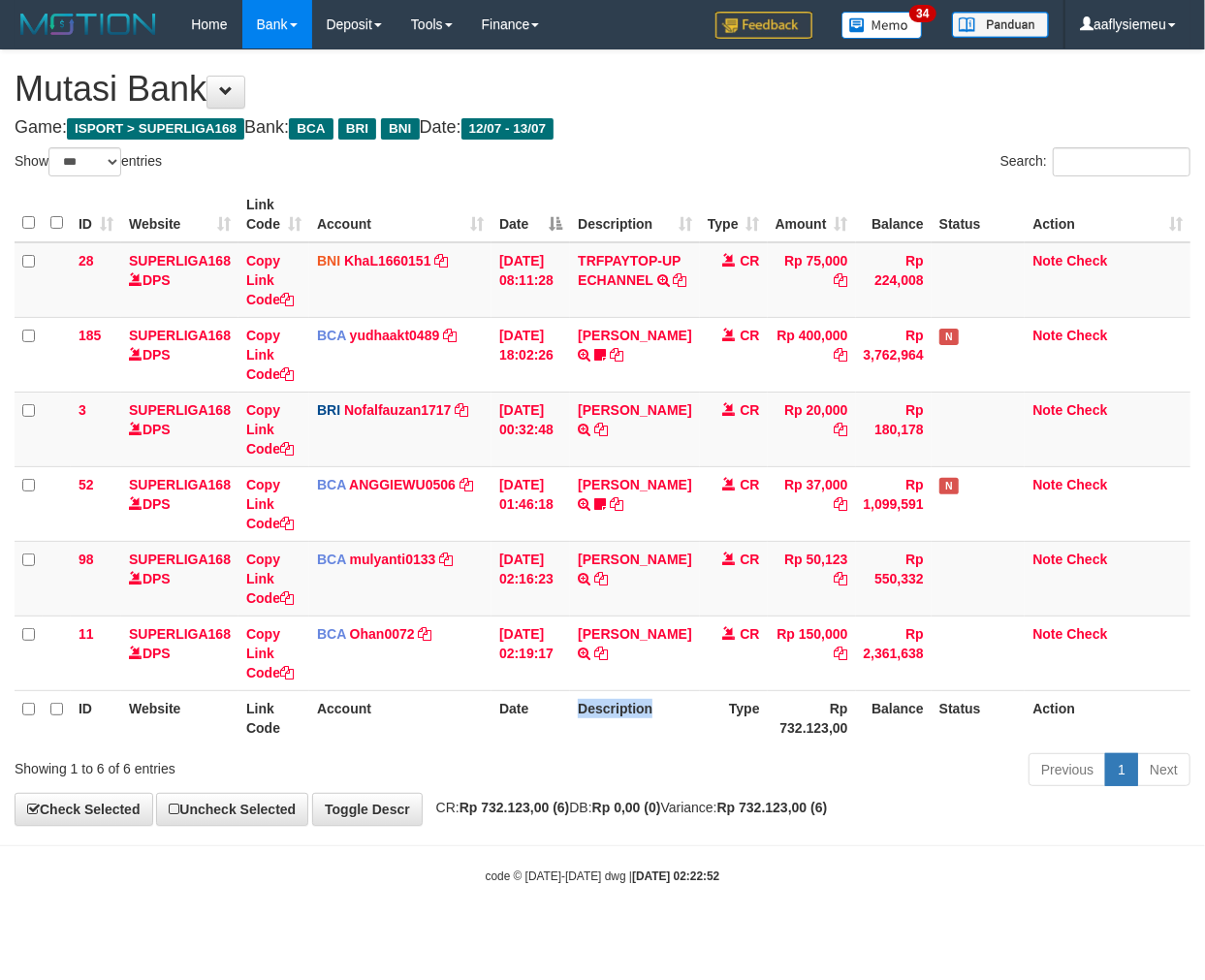 click on "Description" at bounding box center (634, 717) 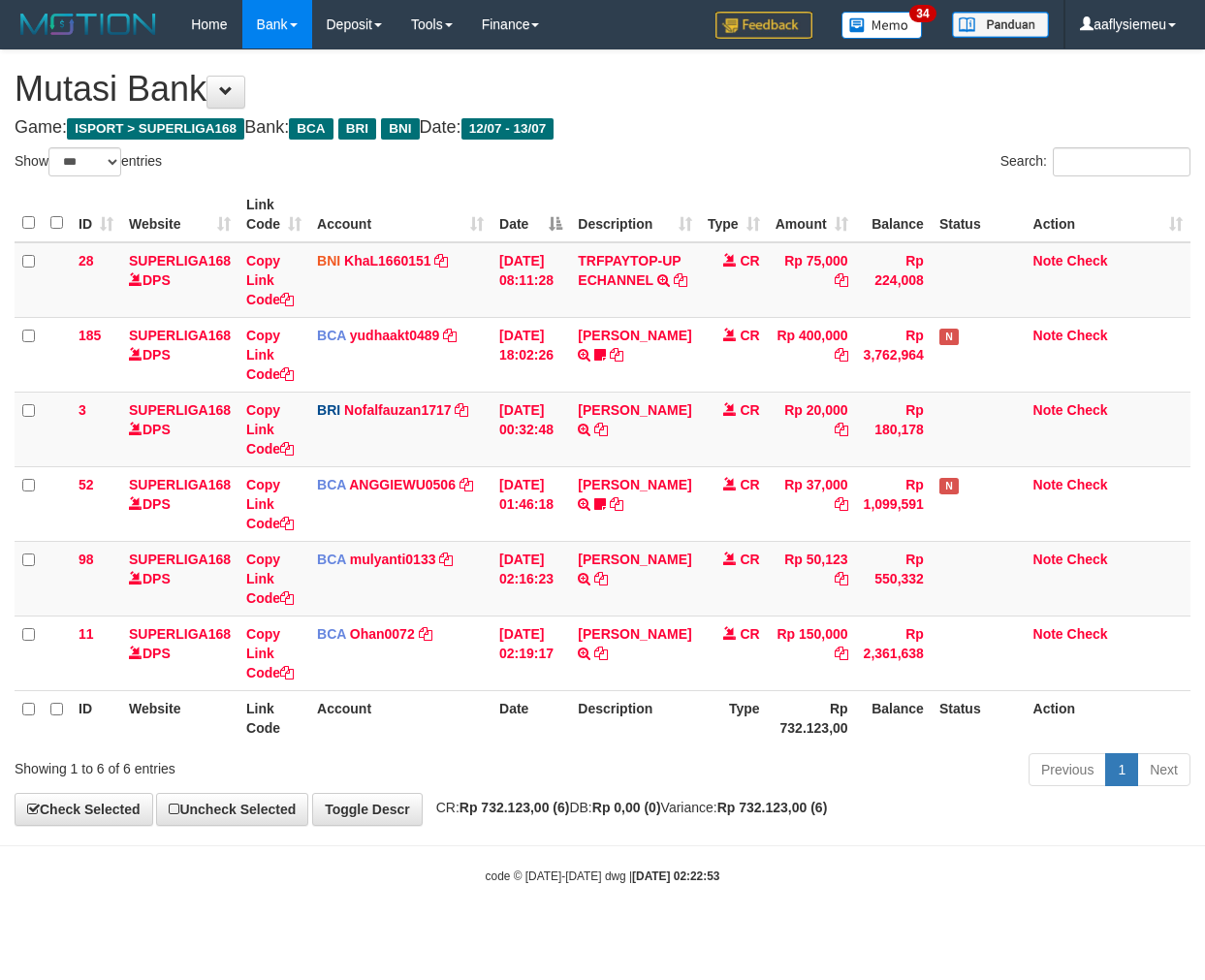 select on "***" 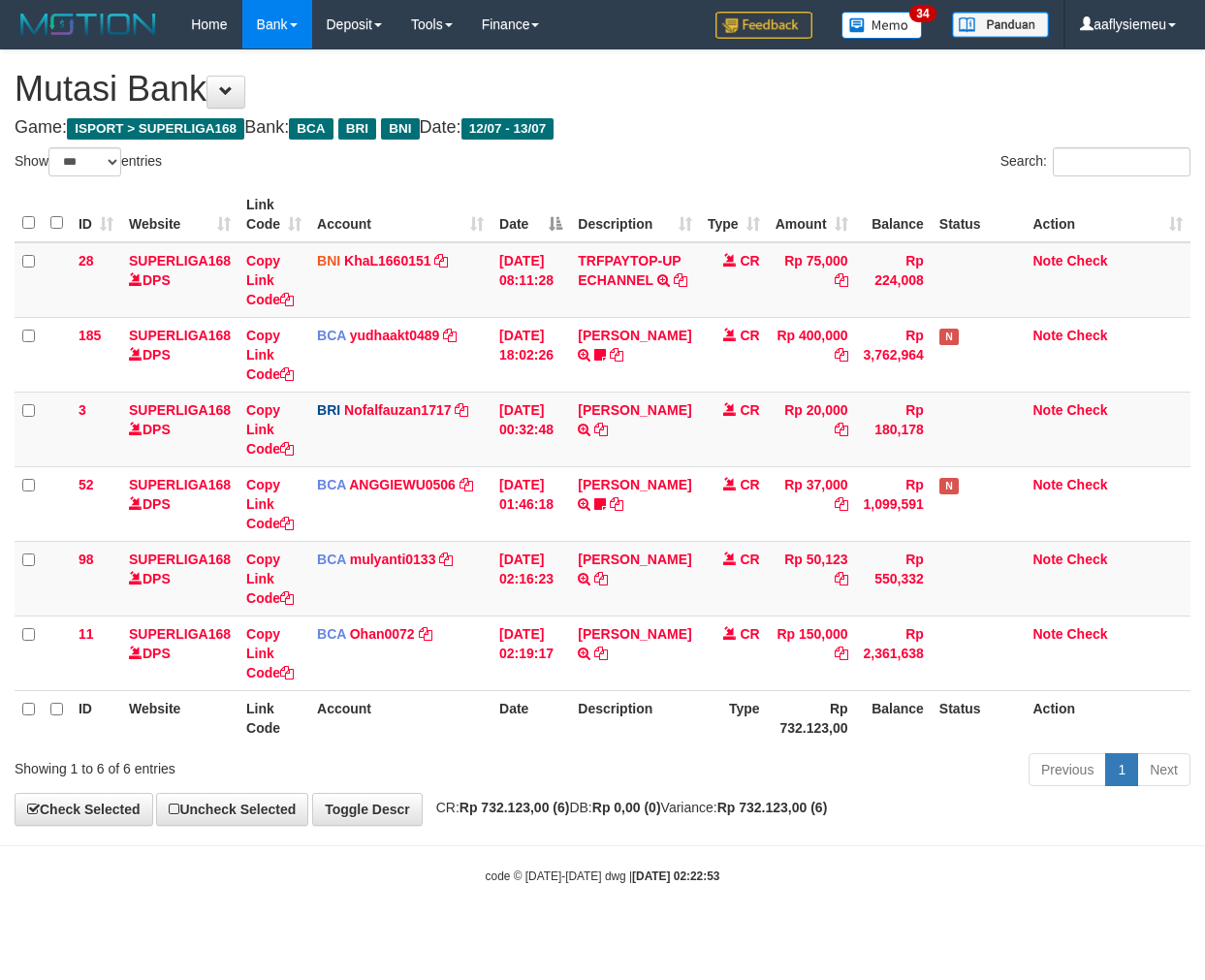 scroll, scrollTop: 0, scrollLeft: 0, axis: both 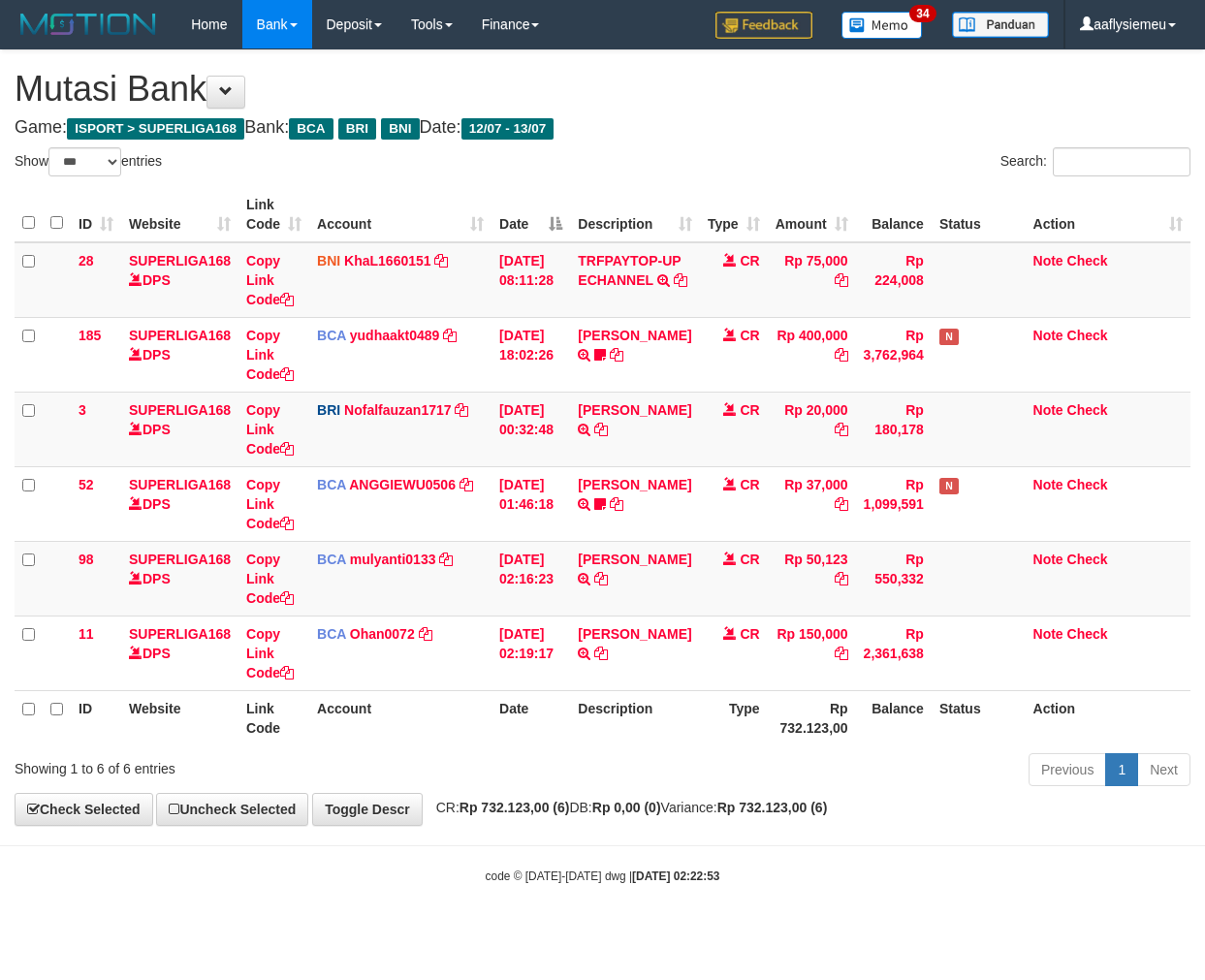 select on "***" 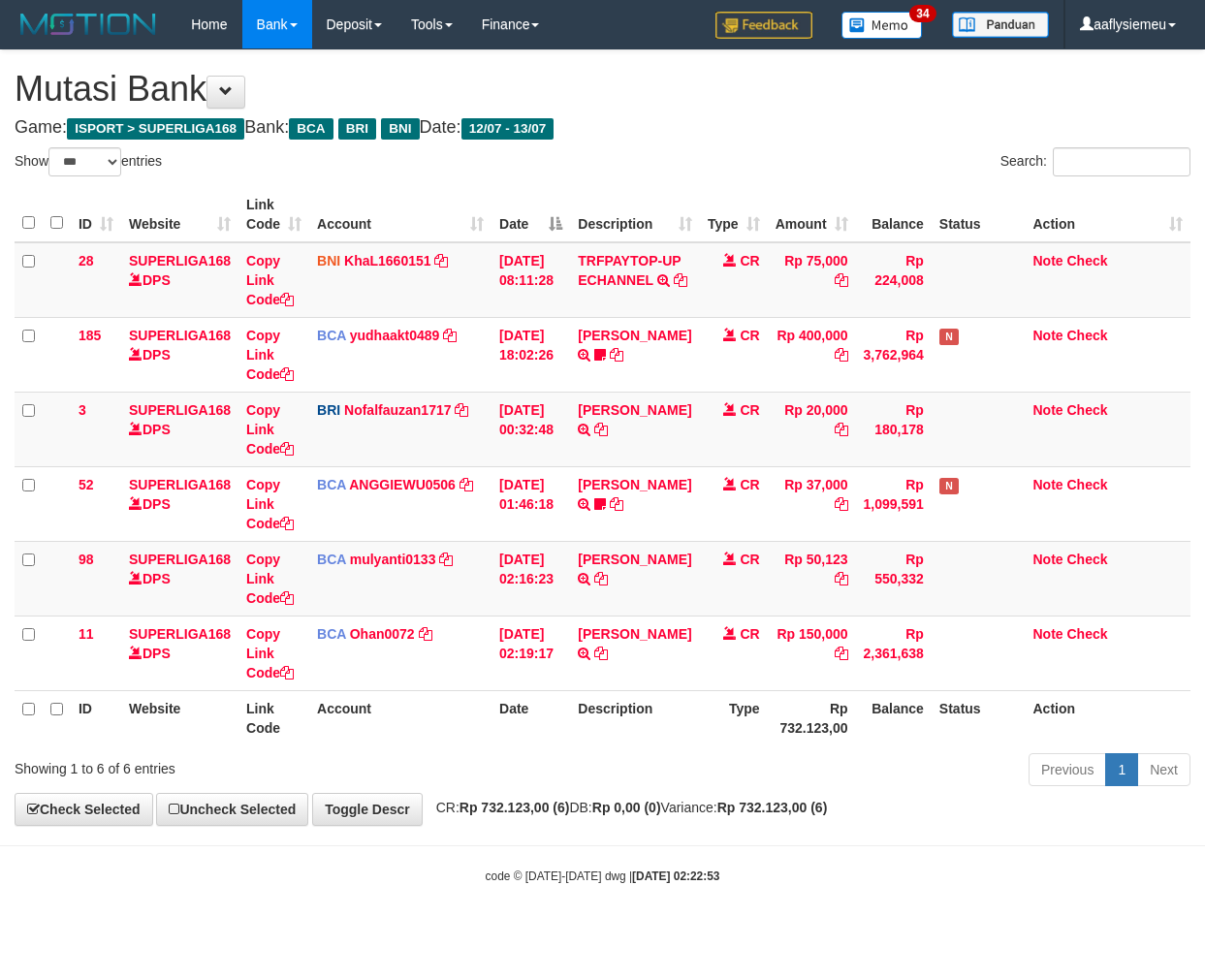 scroll, scrollTop: 0, scrollLeft: 0, axis: both 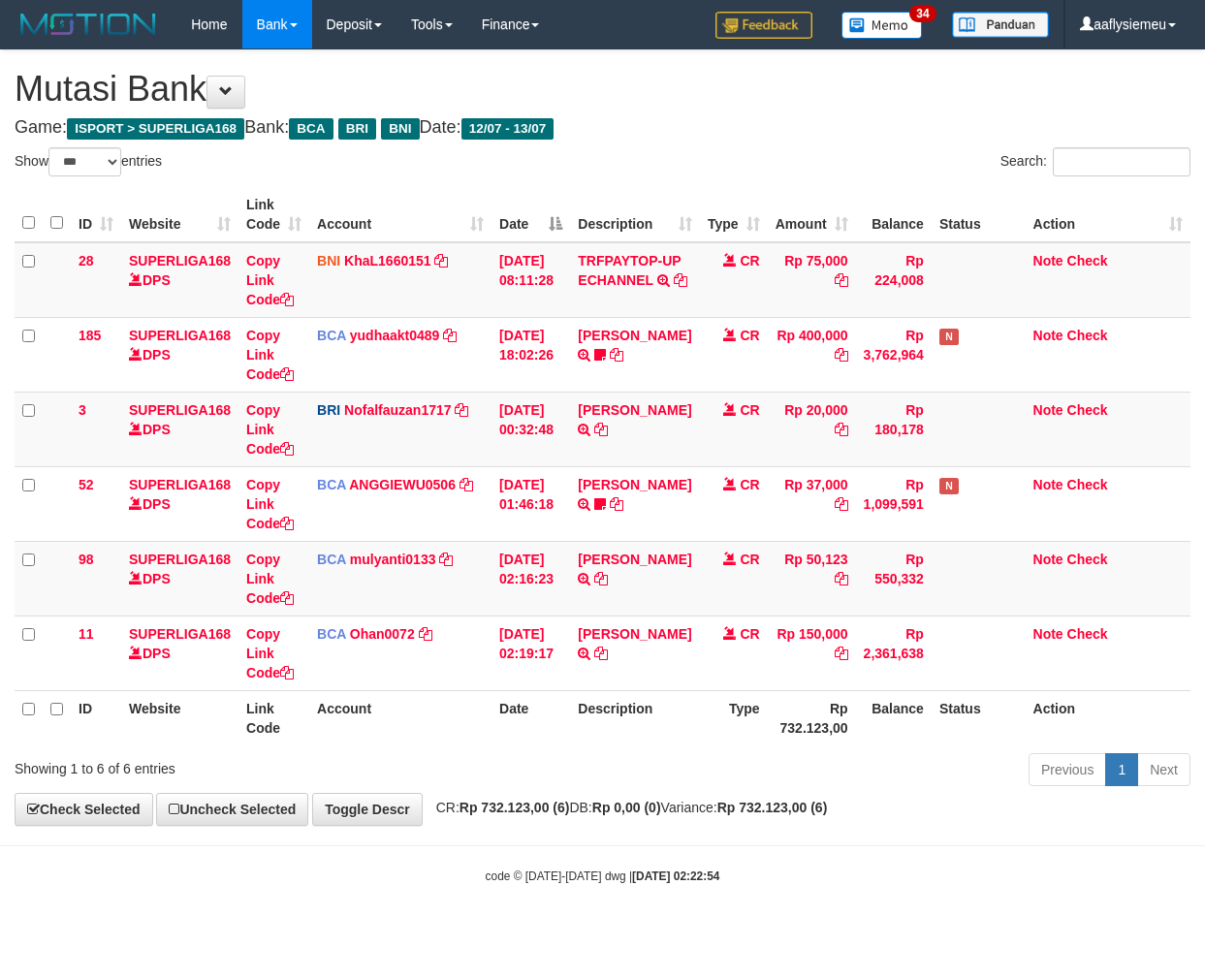select on "***" 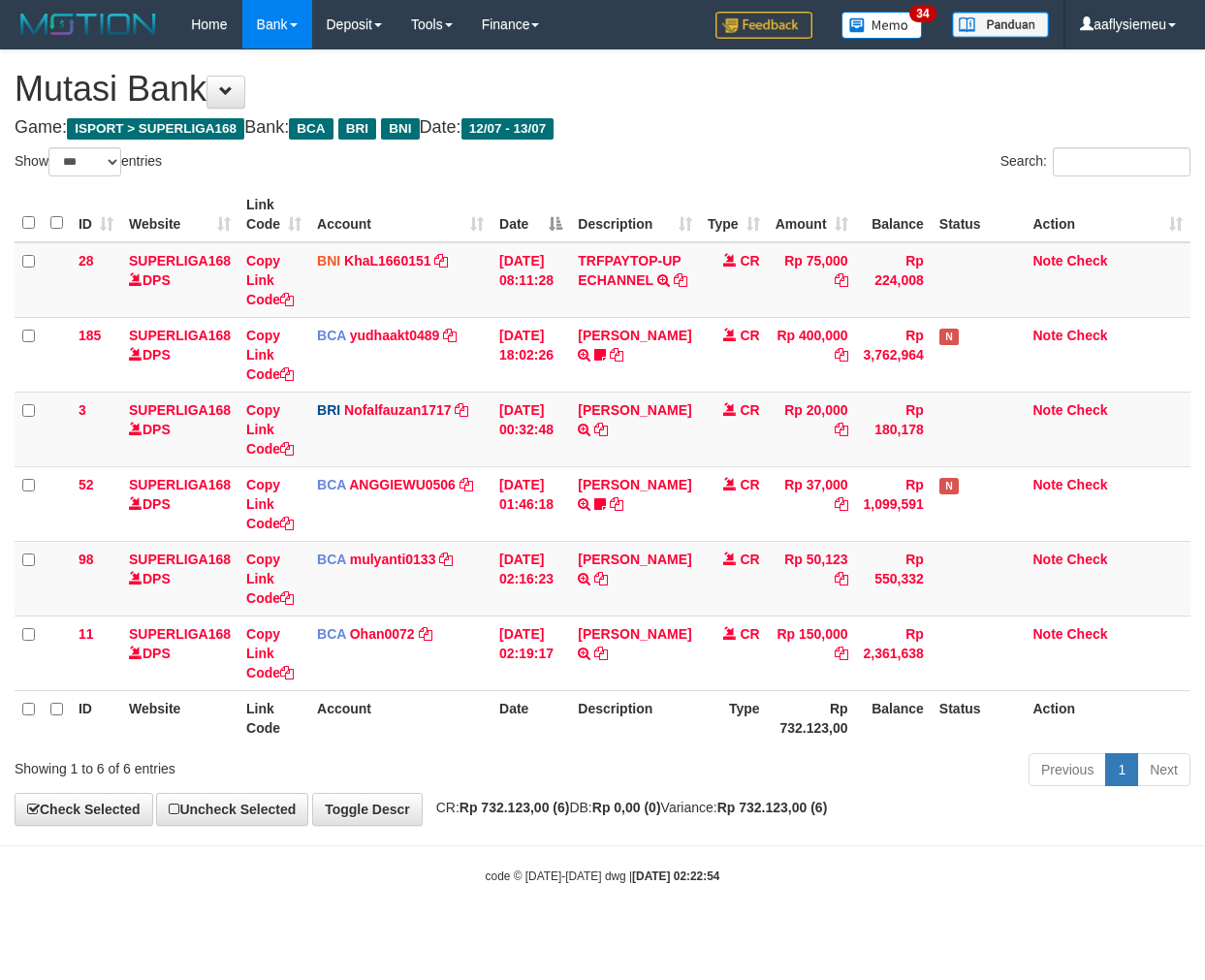 scroll, scrollTop: 0, scrollLeft: 0, axis: both 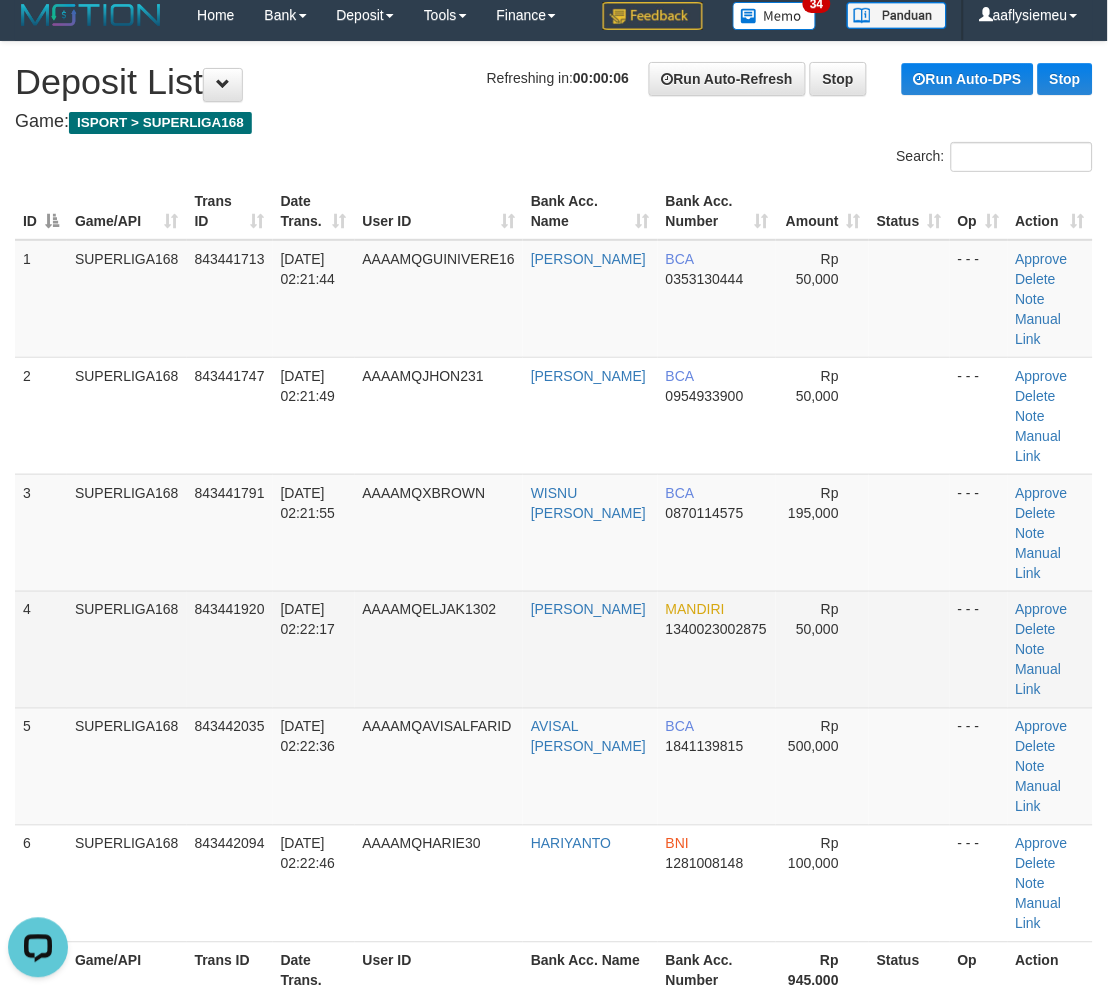 click on "SUPERLIGA168" at bounding box center (127, 649) 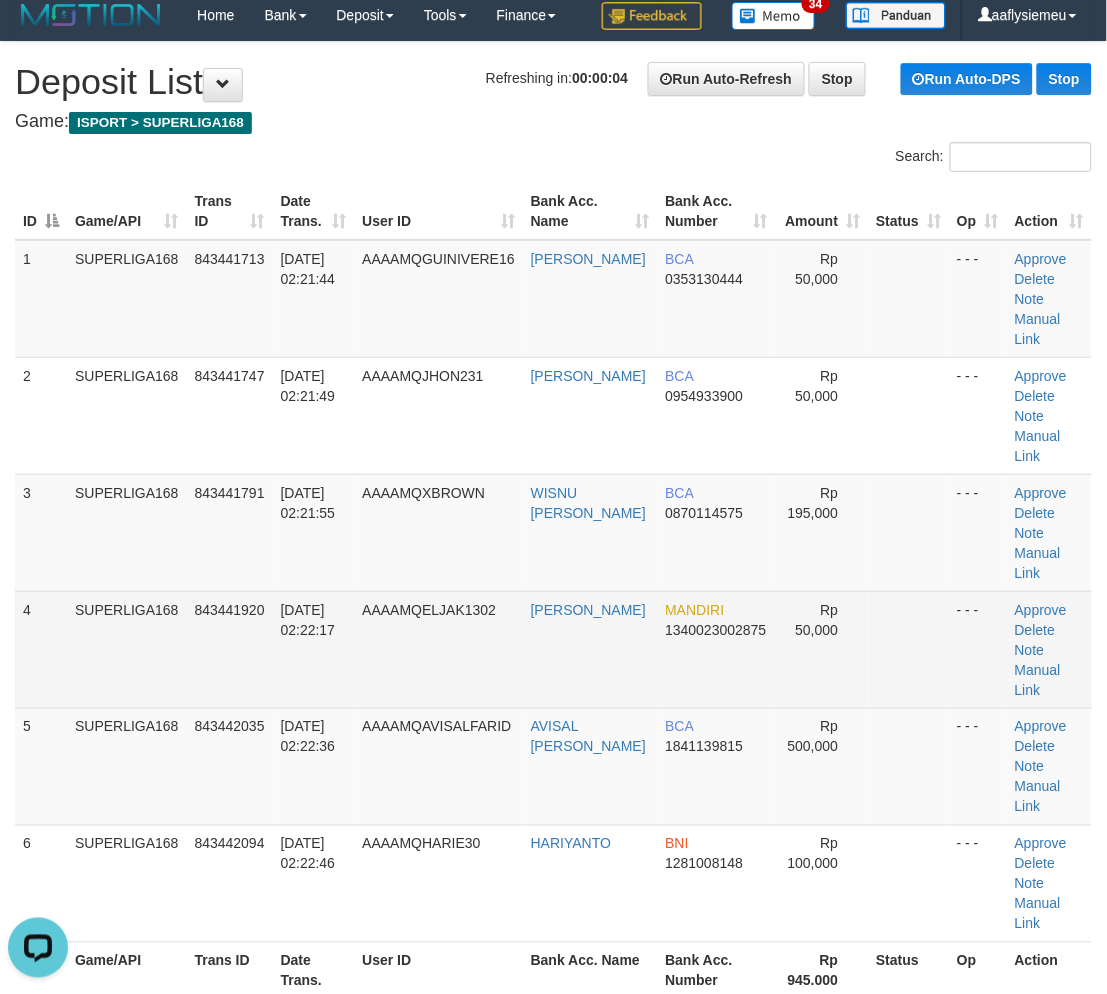 click on "SUPERLIGA168" at bounding box center [127, 649] 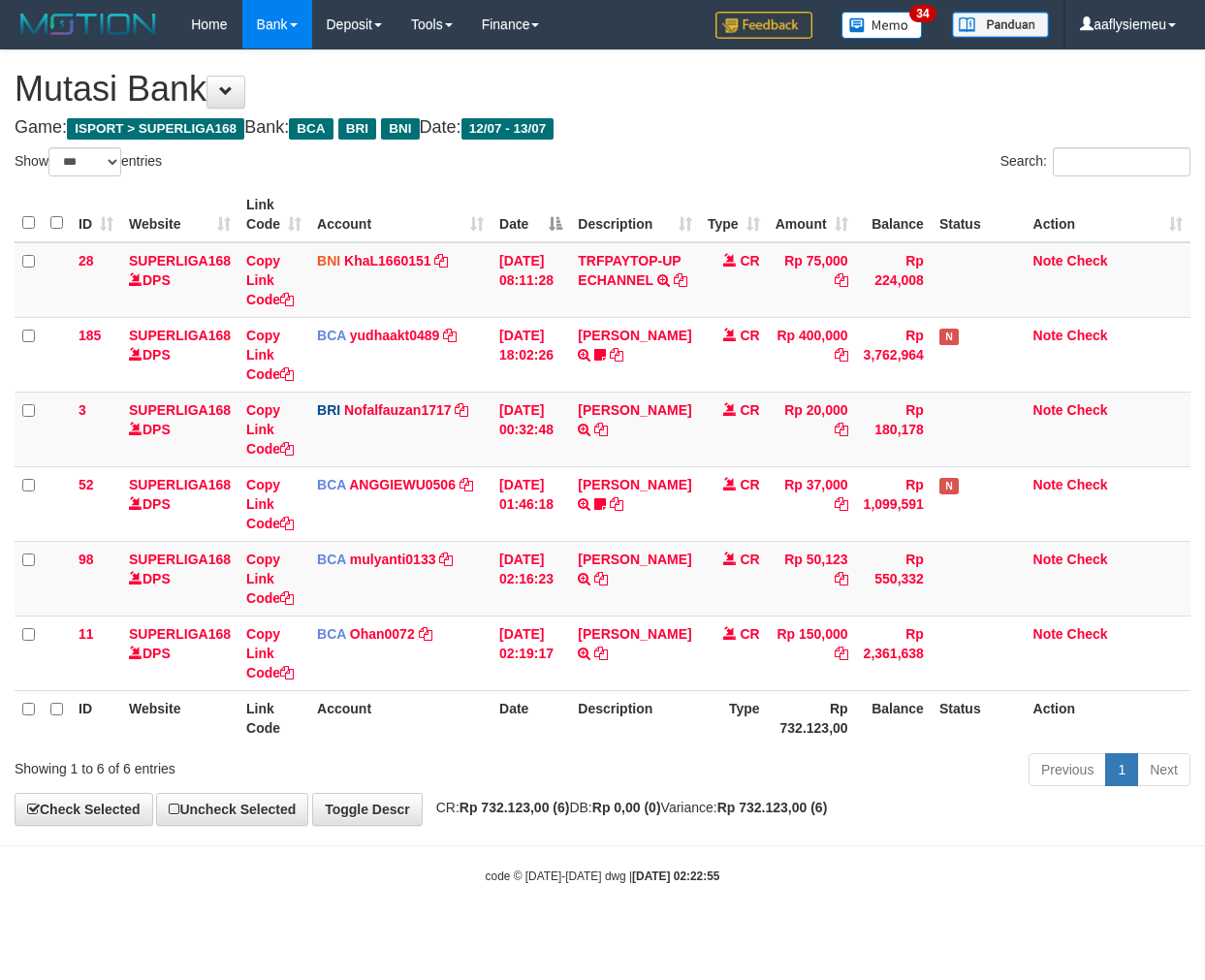 select on "***" 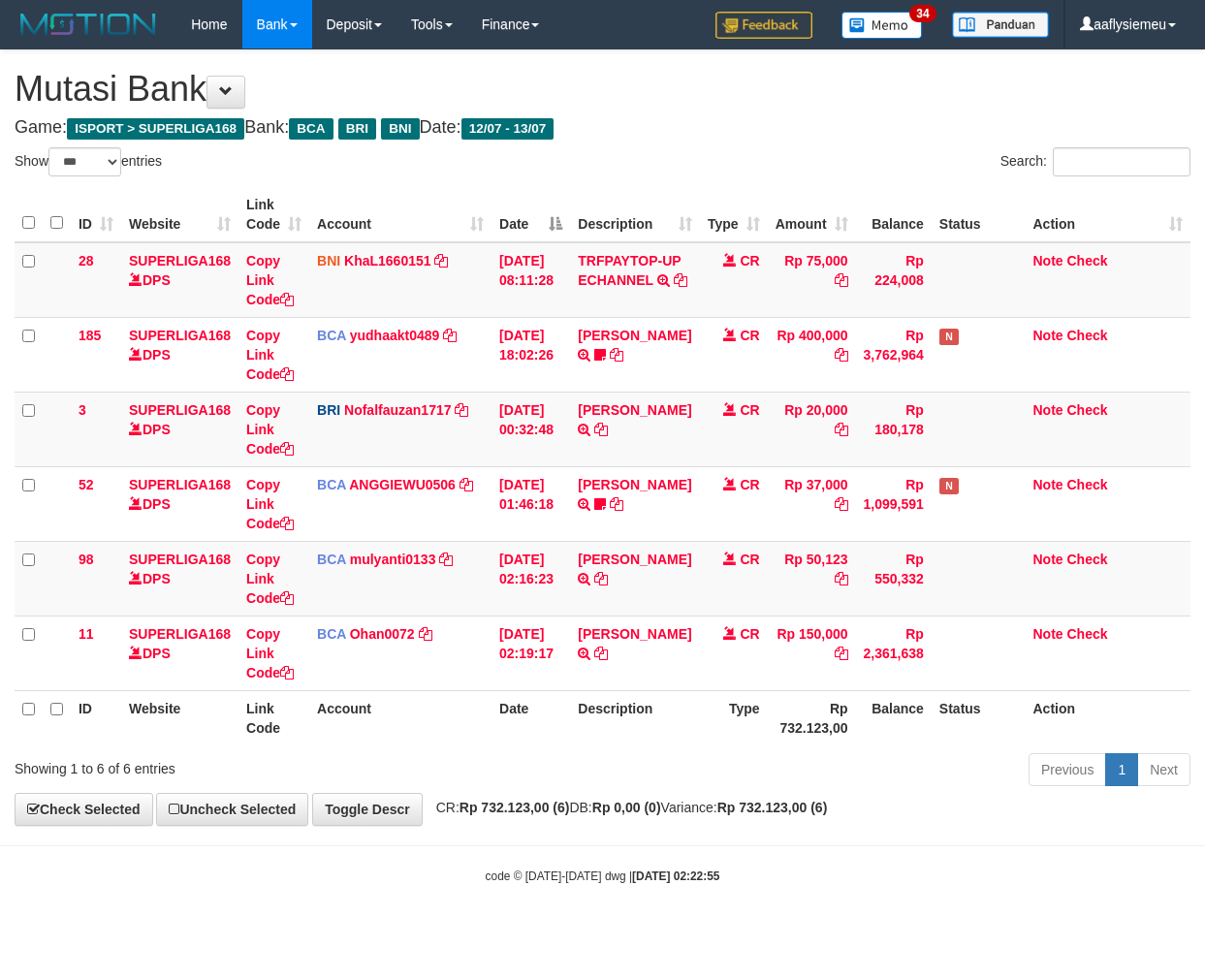 scroll, scrollTop: 0, scrollLeft: 0, axis: both 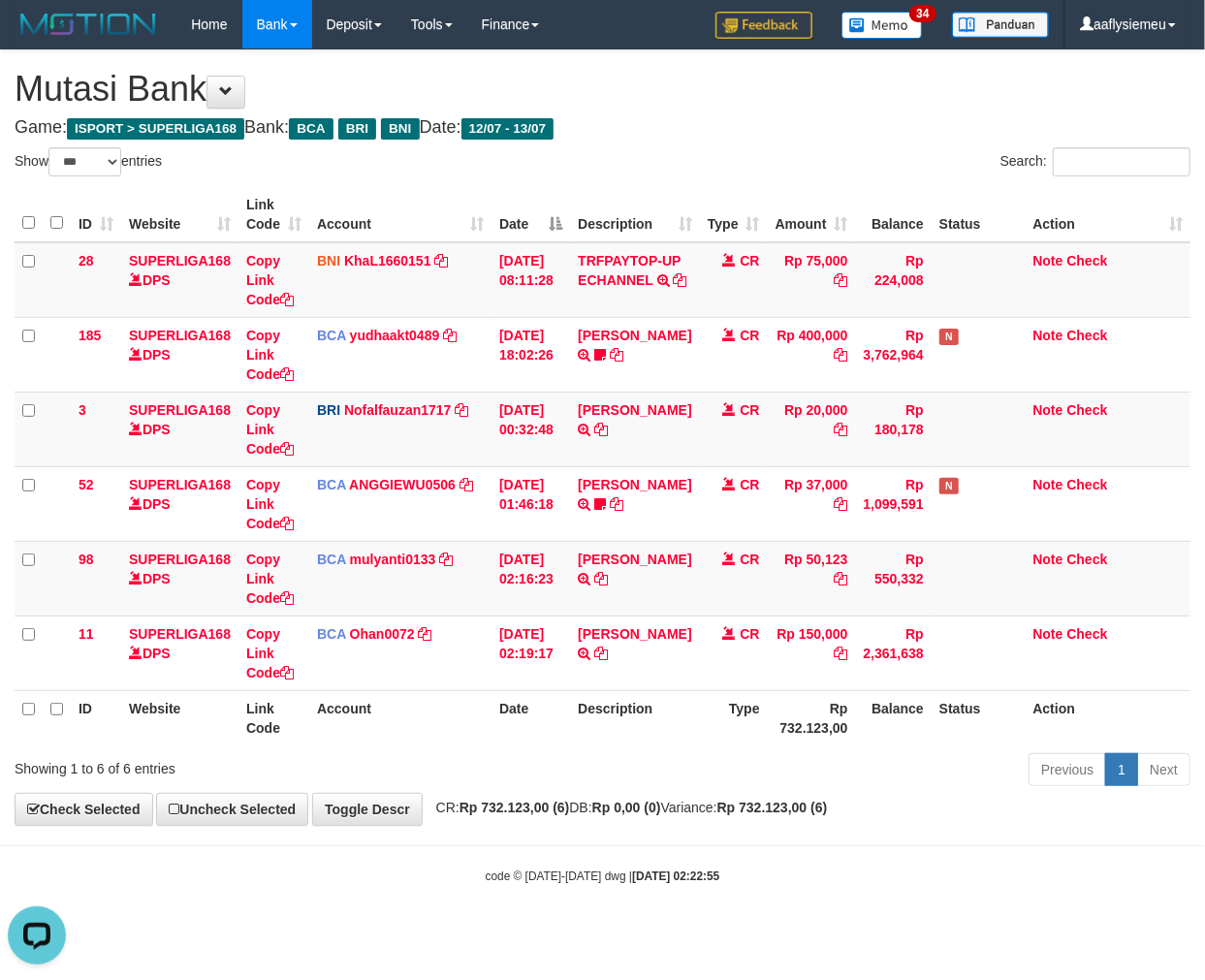 click on "Previous 1 Next" at bounding box center (853, 772) 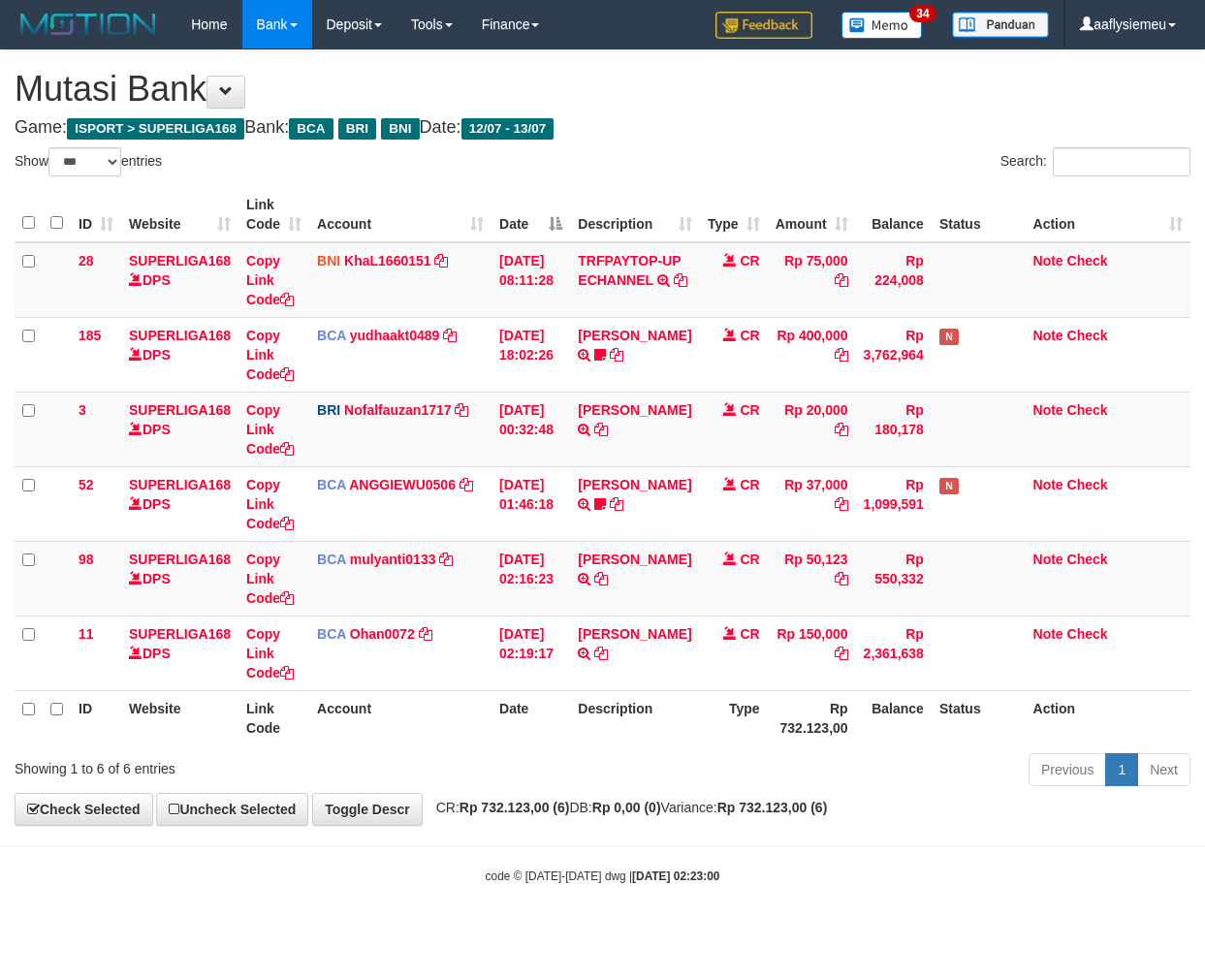 select on "***" 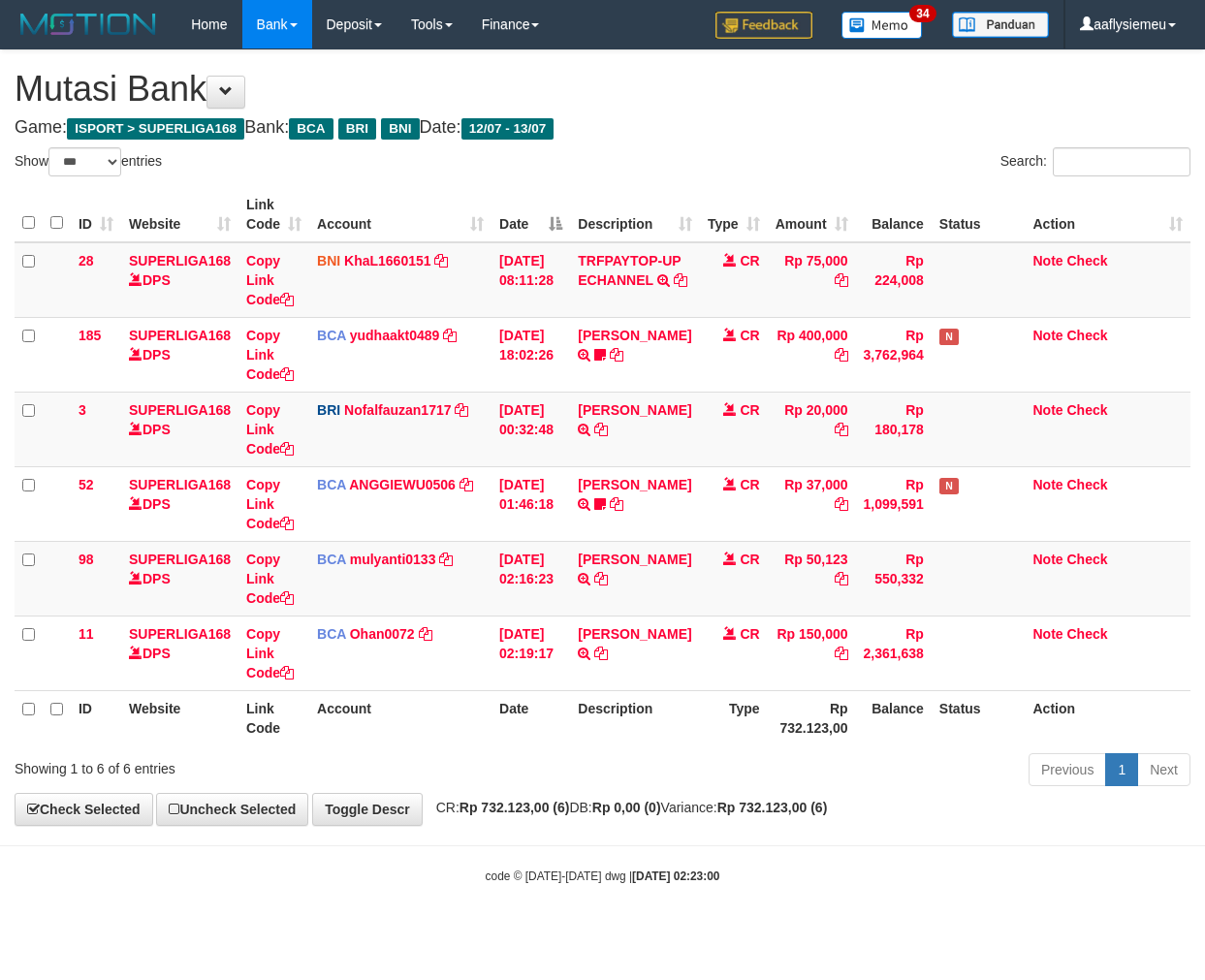 scroll, scrollTop: 0, scrollLeft: 0, axis: both 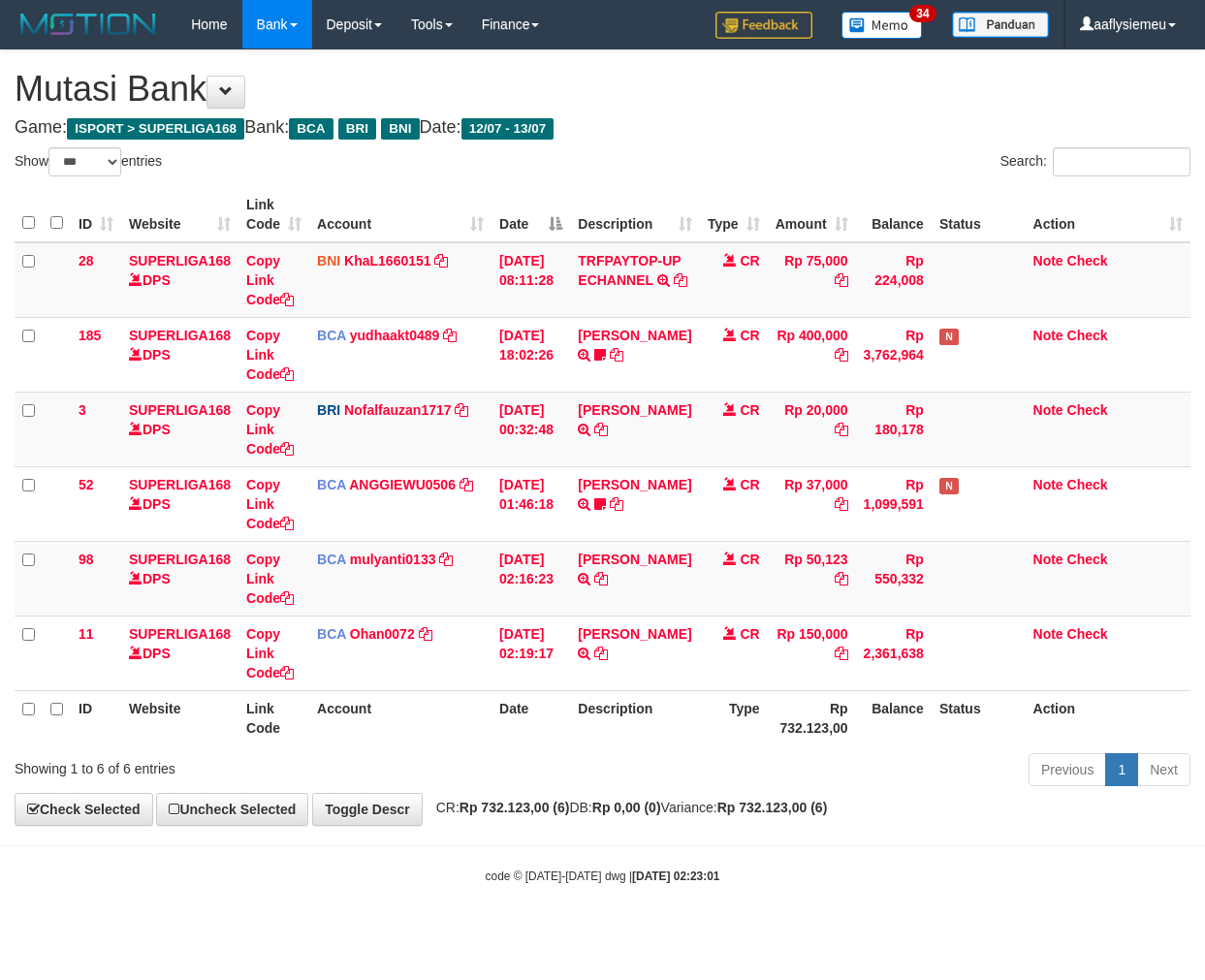 select on "***" 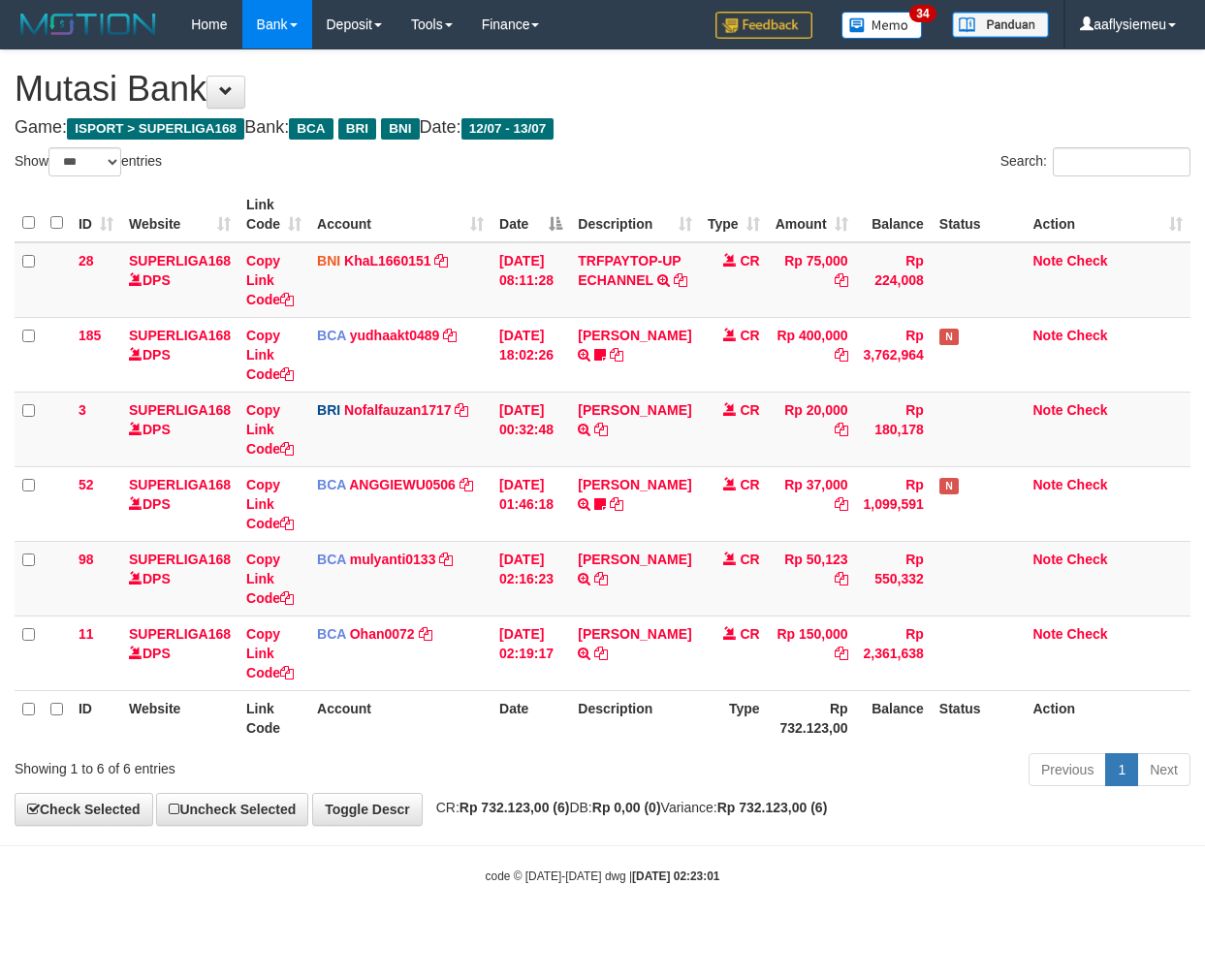 scroll, scrollTop: 0, scrollLeft: 0, axis: both 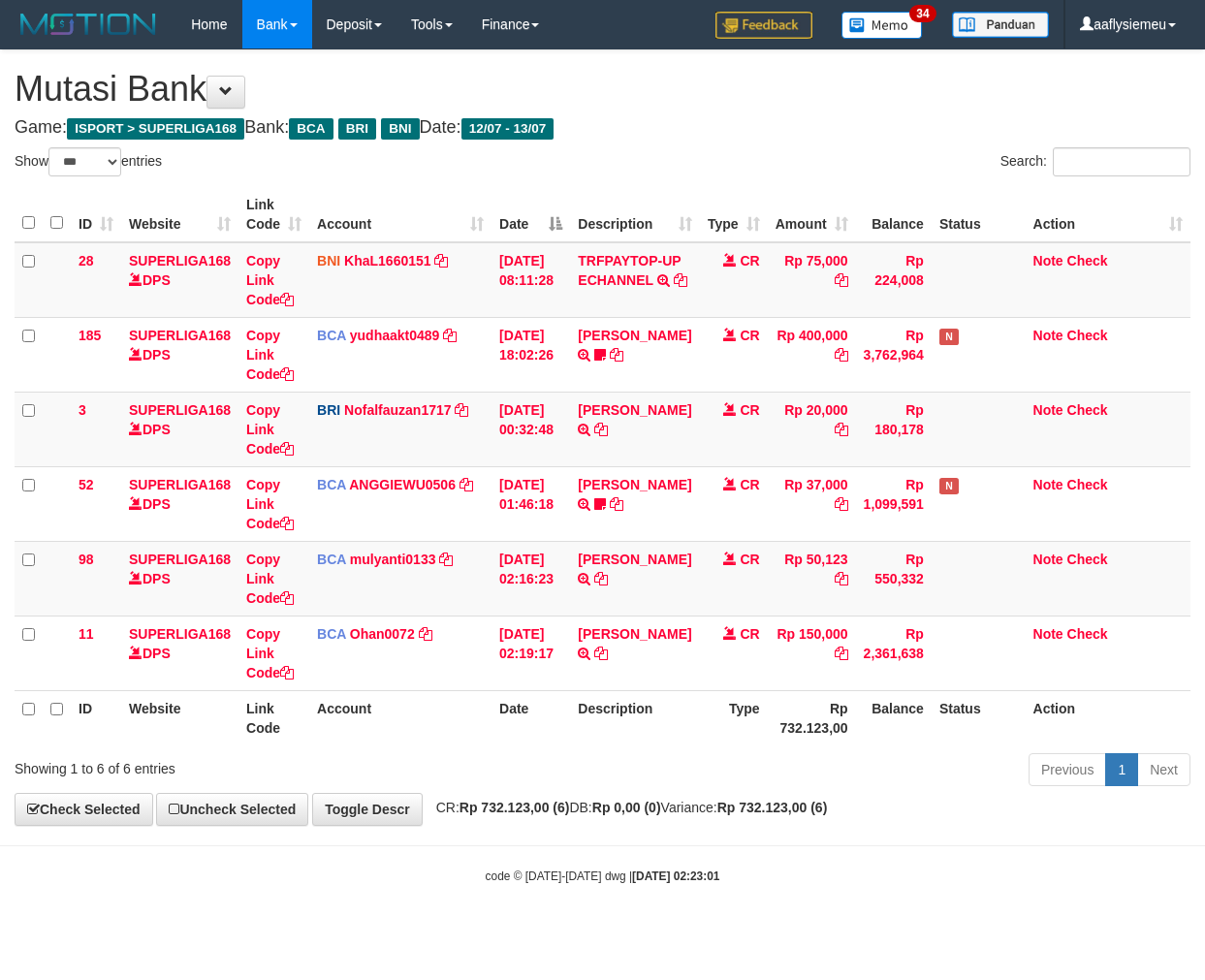 select on "***" 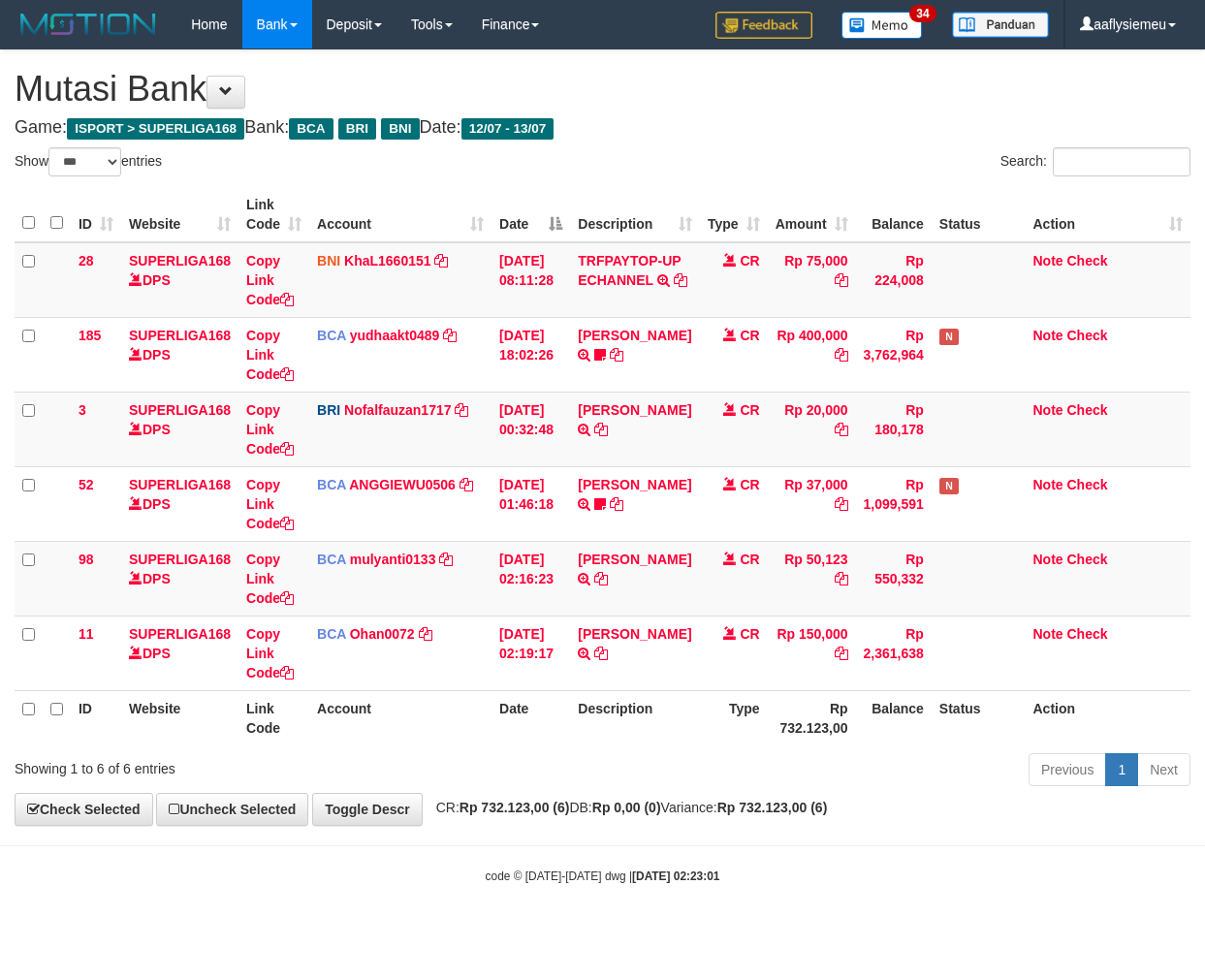 scroll, scrollTop: 0, scrollLeft: 0, axis: both 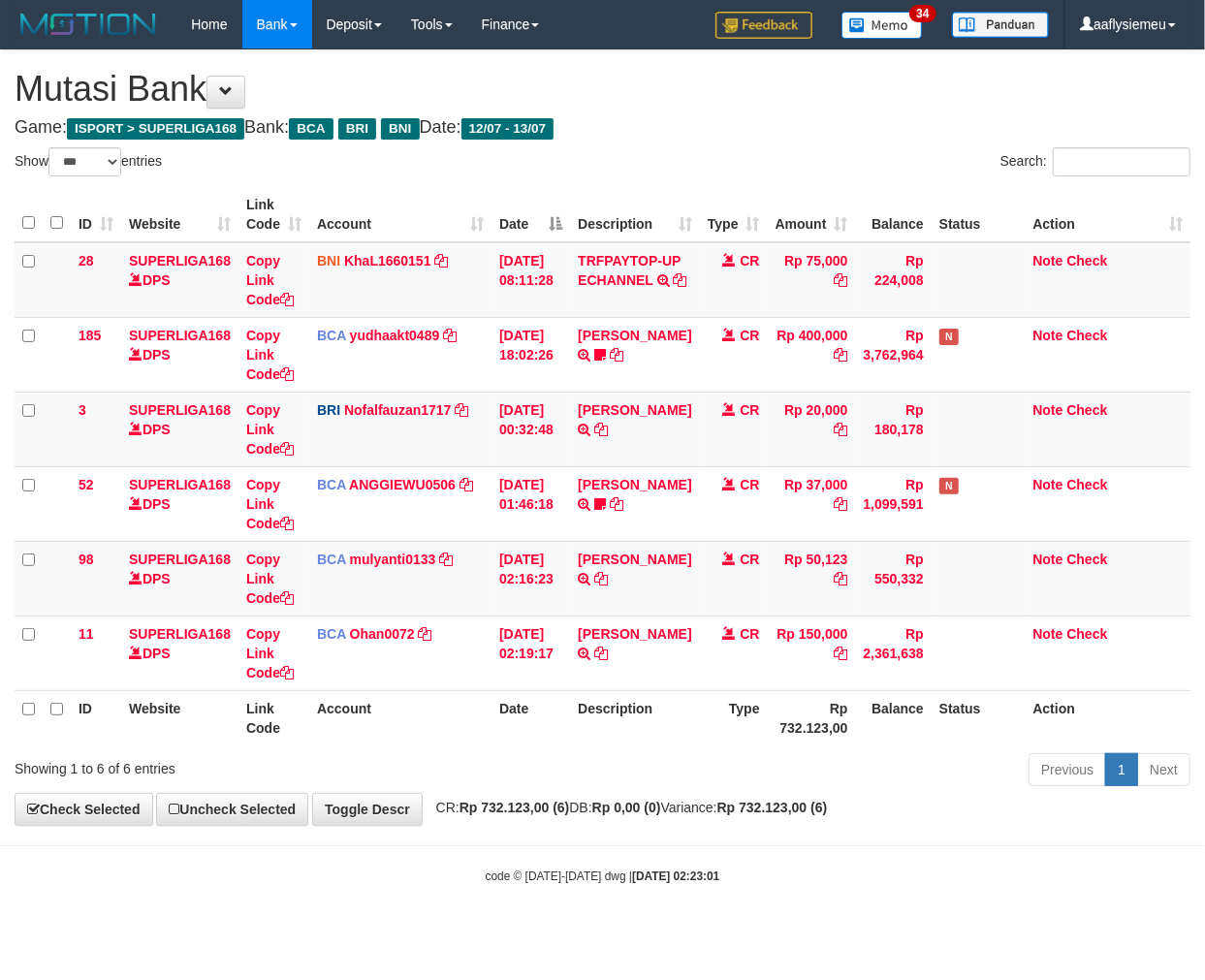 click at bounding box center [602, 845] 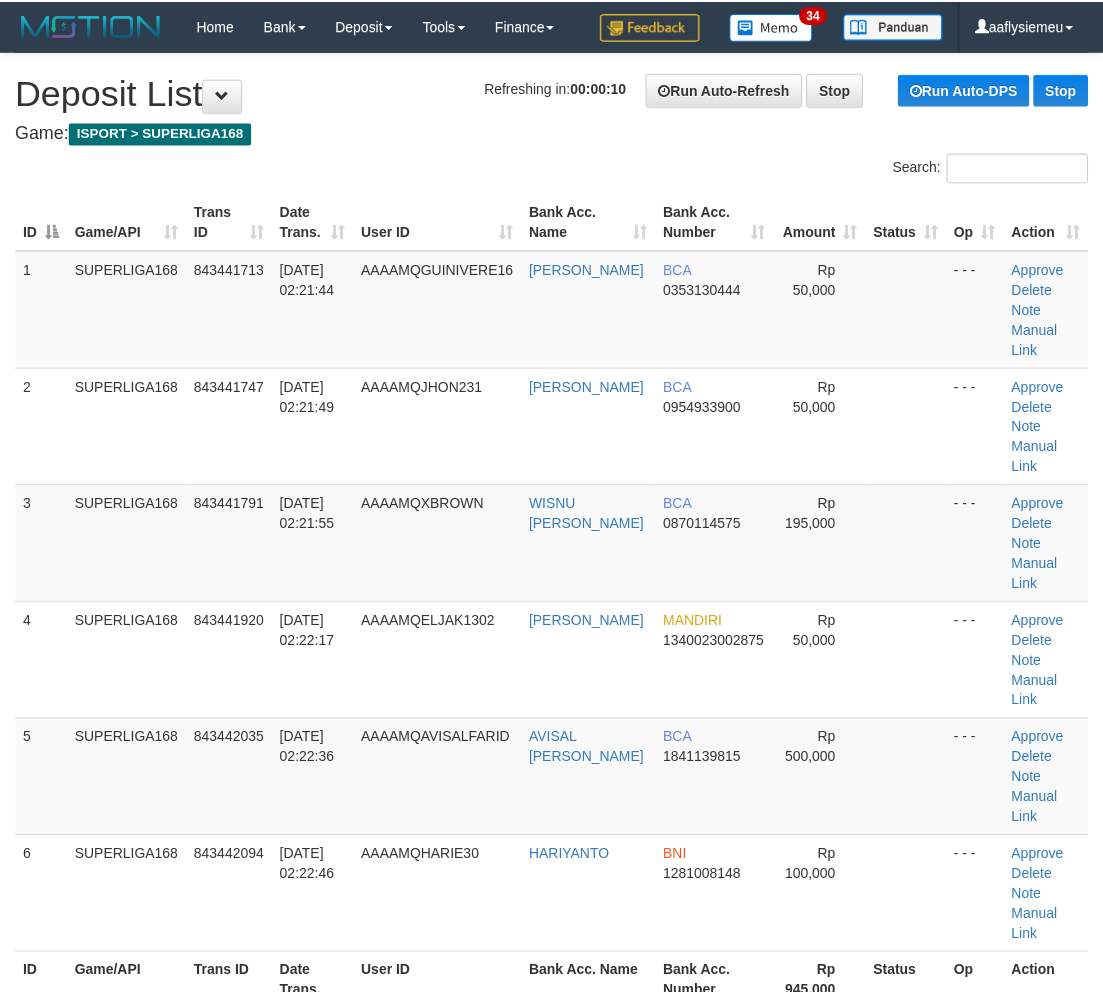 scroll, scrollTop: 10, scrollLeft: 0, axis: vertical 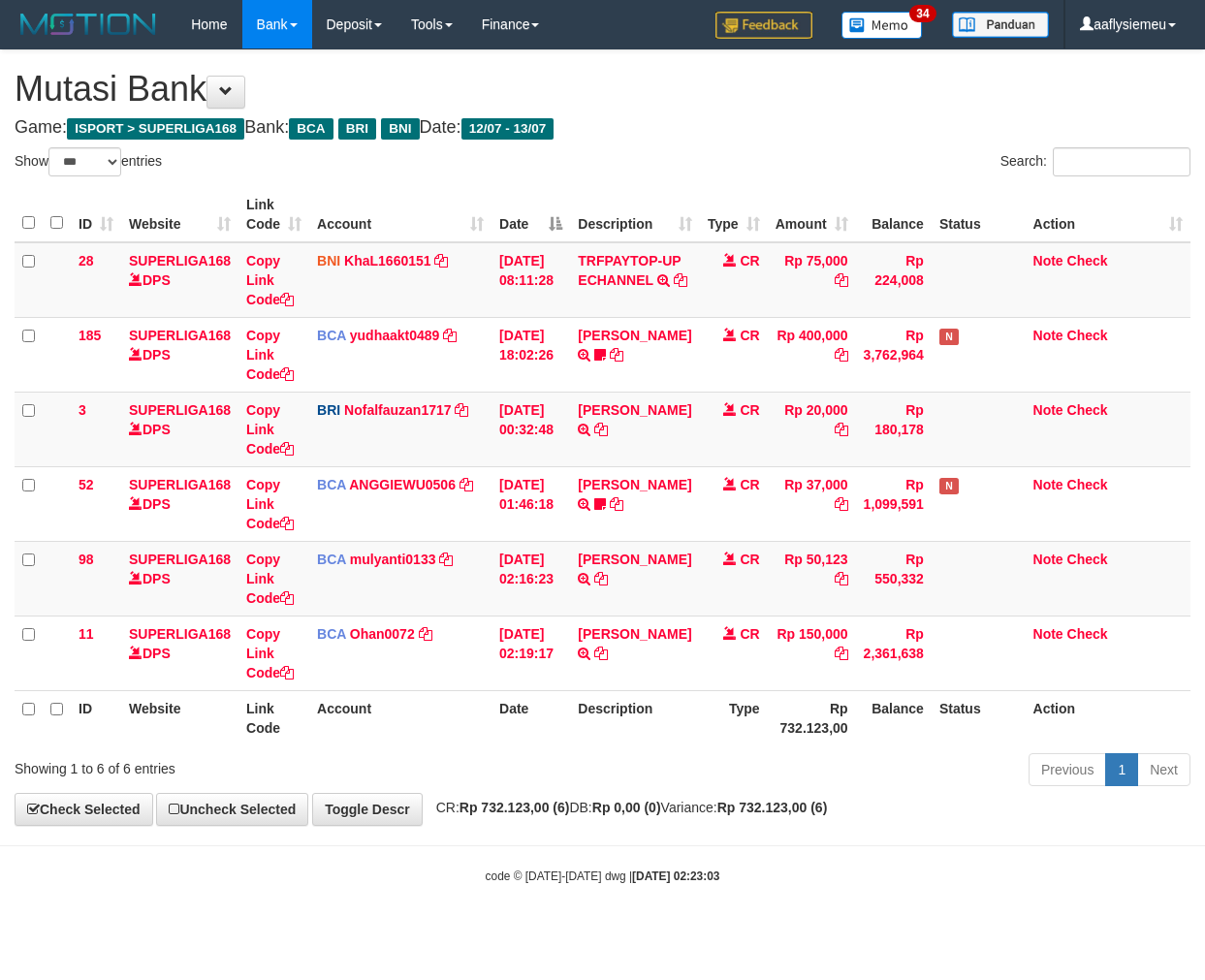 select on "***" 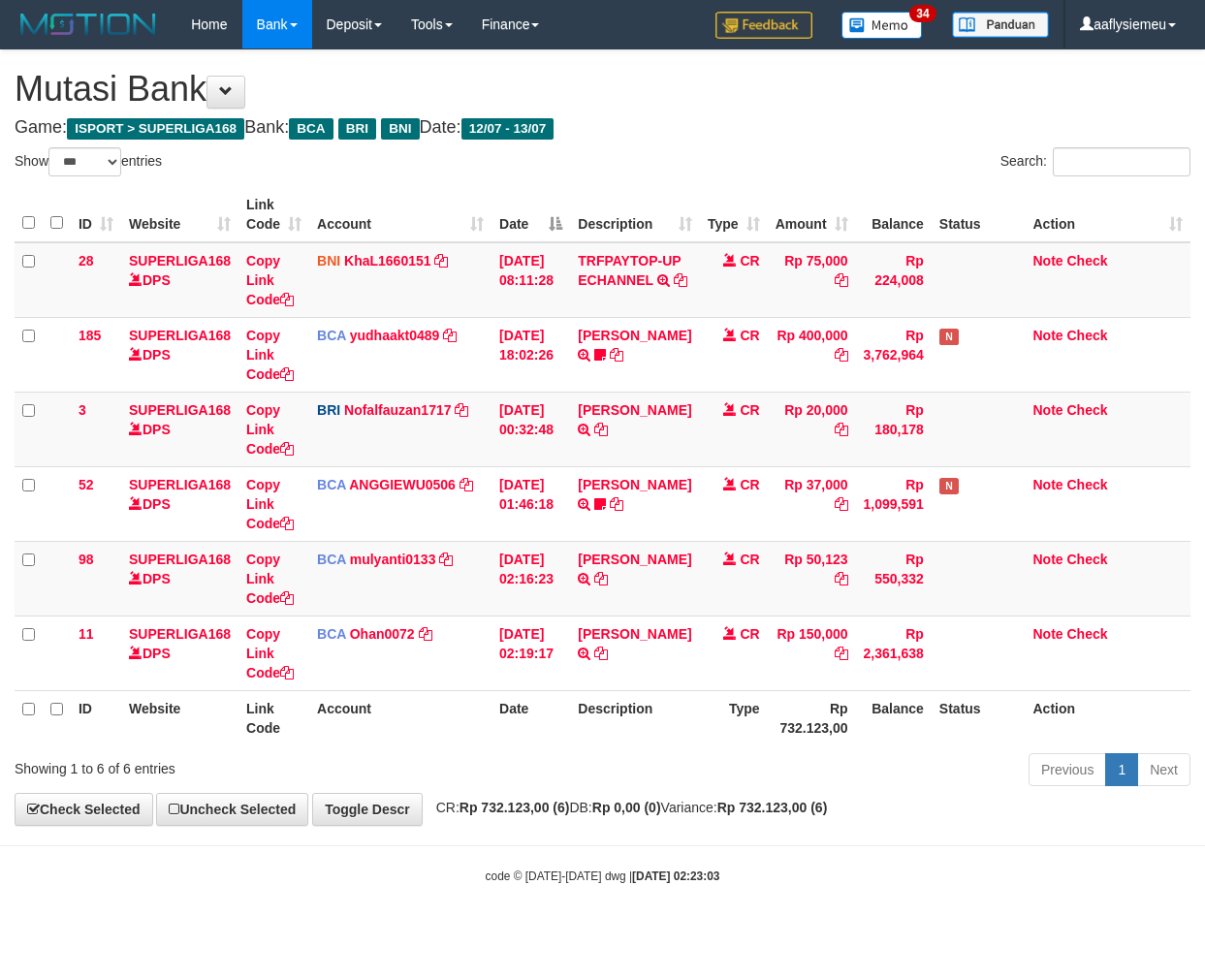 scroll, scrollTop: 0, scrollLeft: 0, axis: both 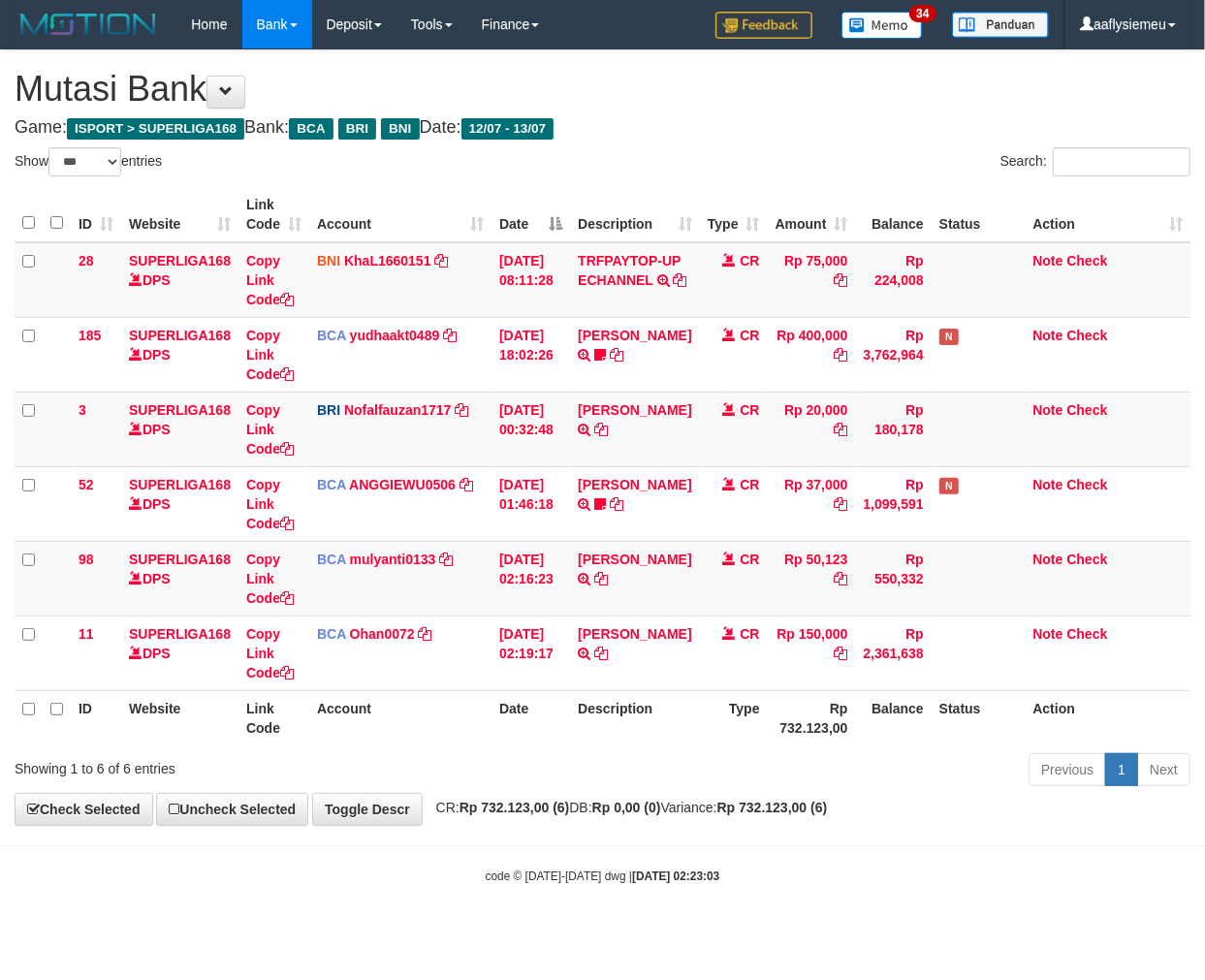 click on "Previous 1 Next" at bounding box center (853, 772) 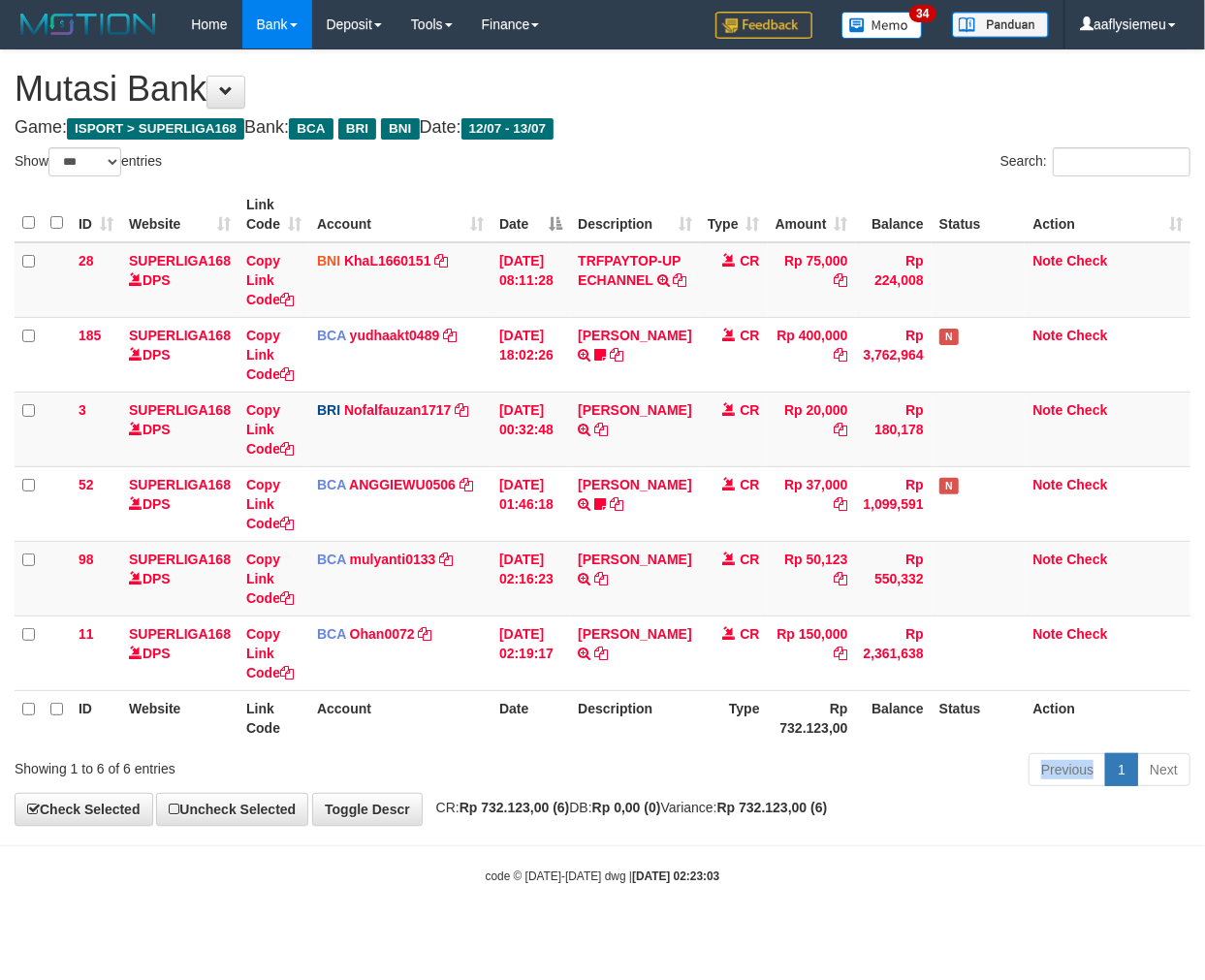 click on "Previous 1 Next" at bounding box center (853, 772) 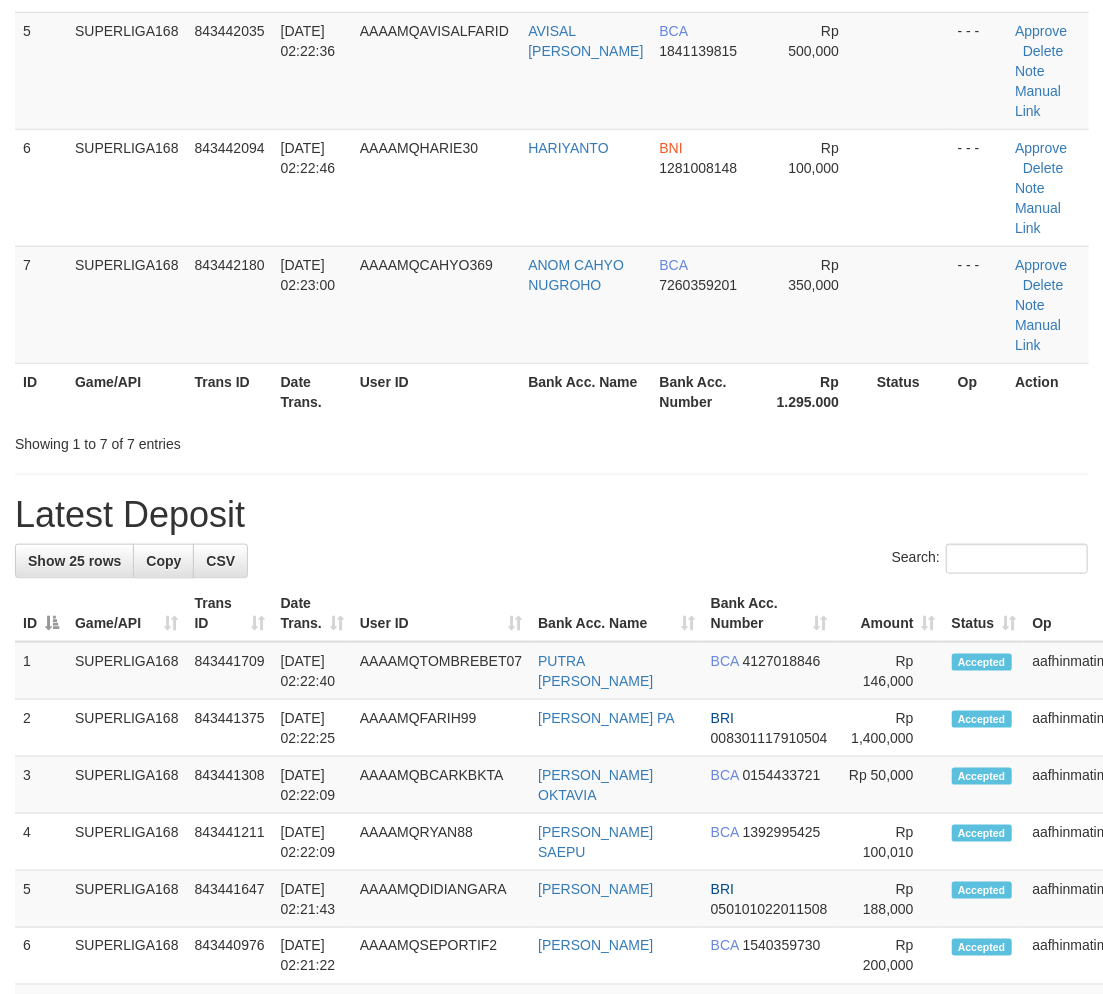 scroll, scrollTop: 707, scrollLeft: 0, axis: vertical 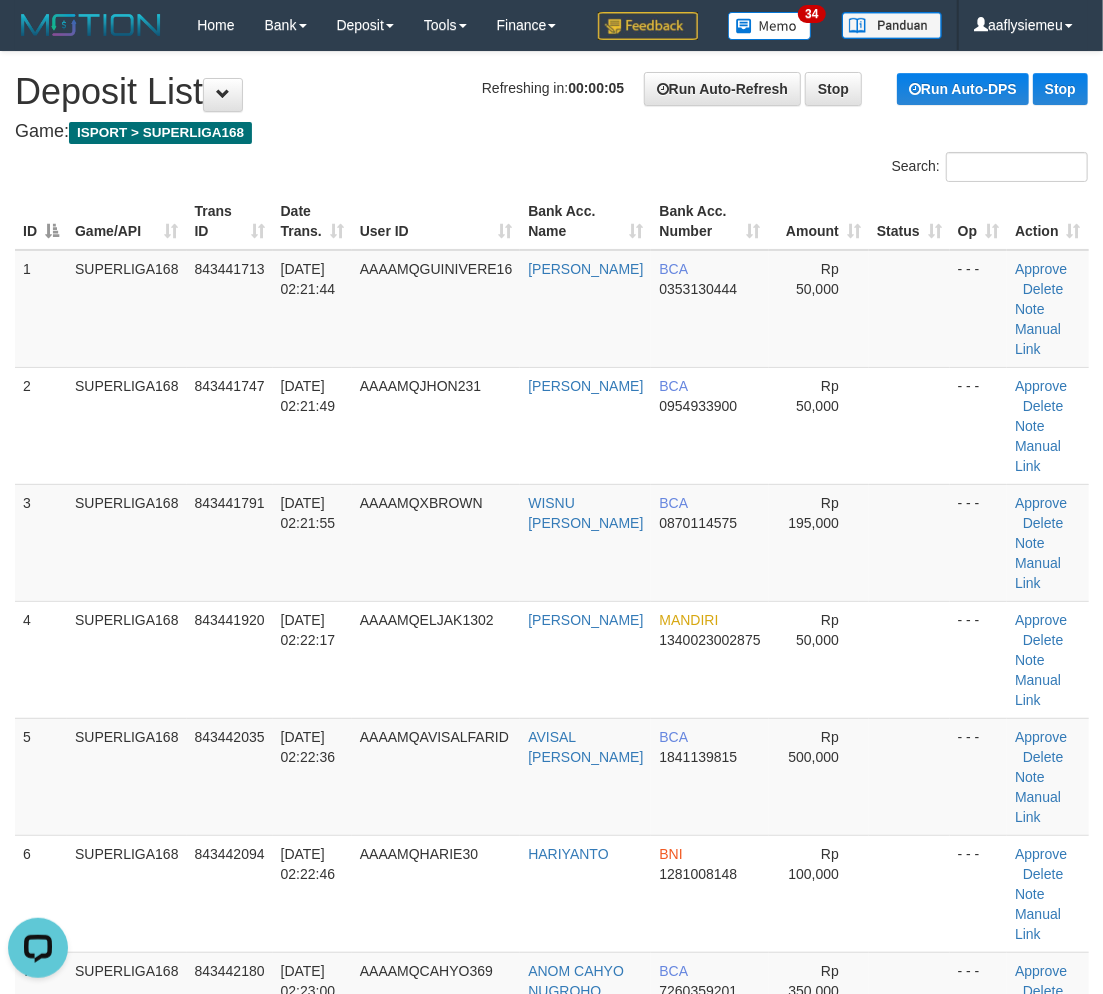 drag, startPoint x: 353, startPoint y: 480, endPoint x: 1, endPoint y: 581, distance: 366.2035 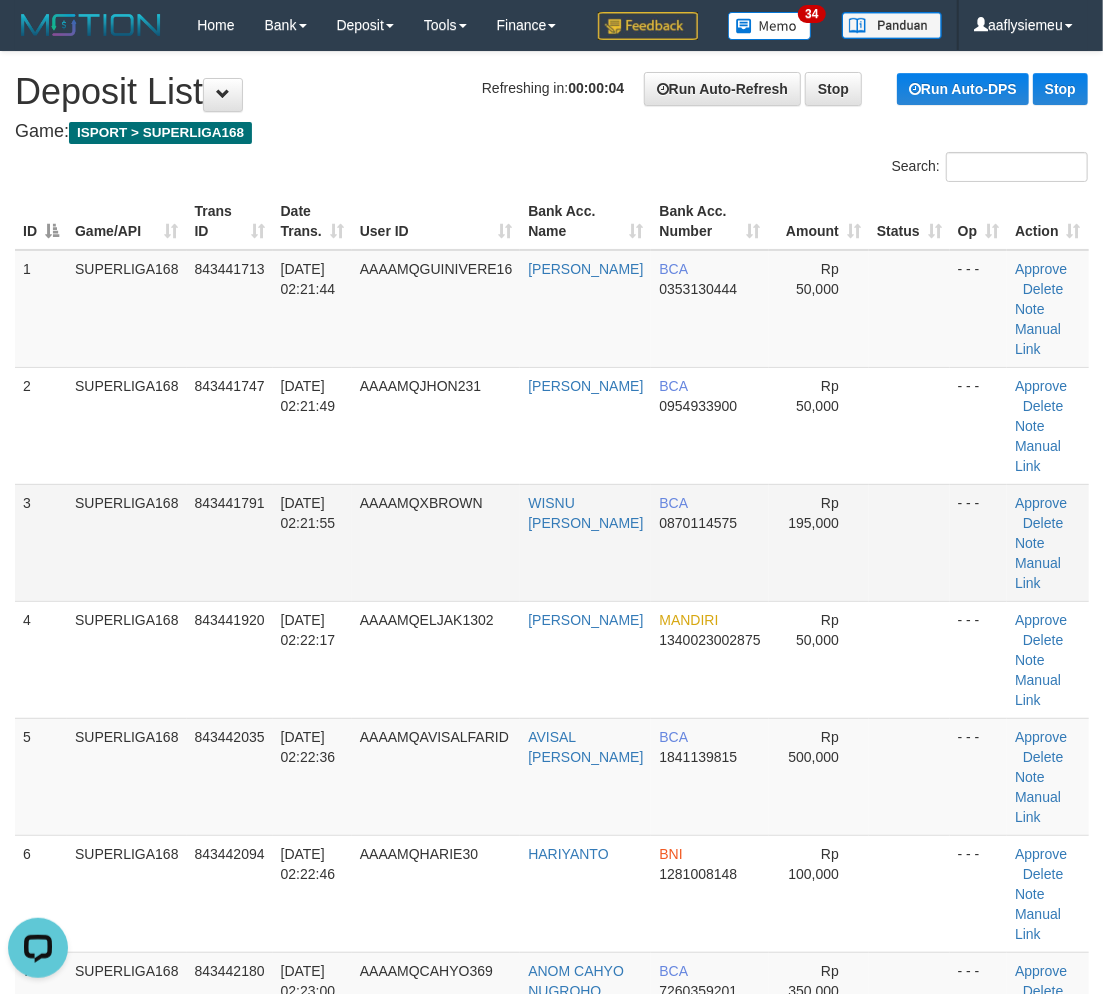 drag, startPoint x: 216, startPoint y: 552, endPoint x: 1, endPoint y: 594, distance: 219.06392 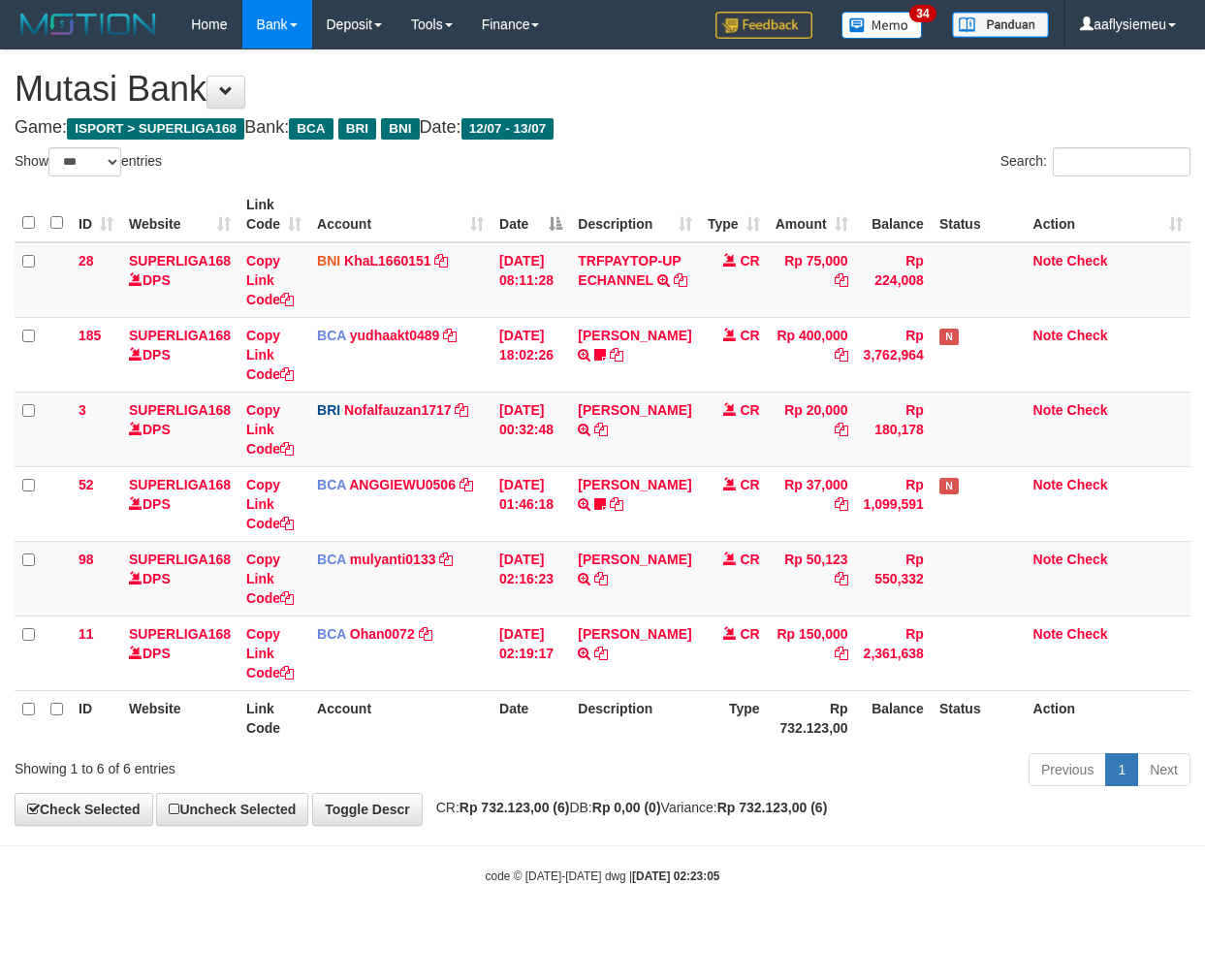 select on "***" 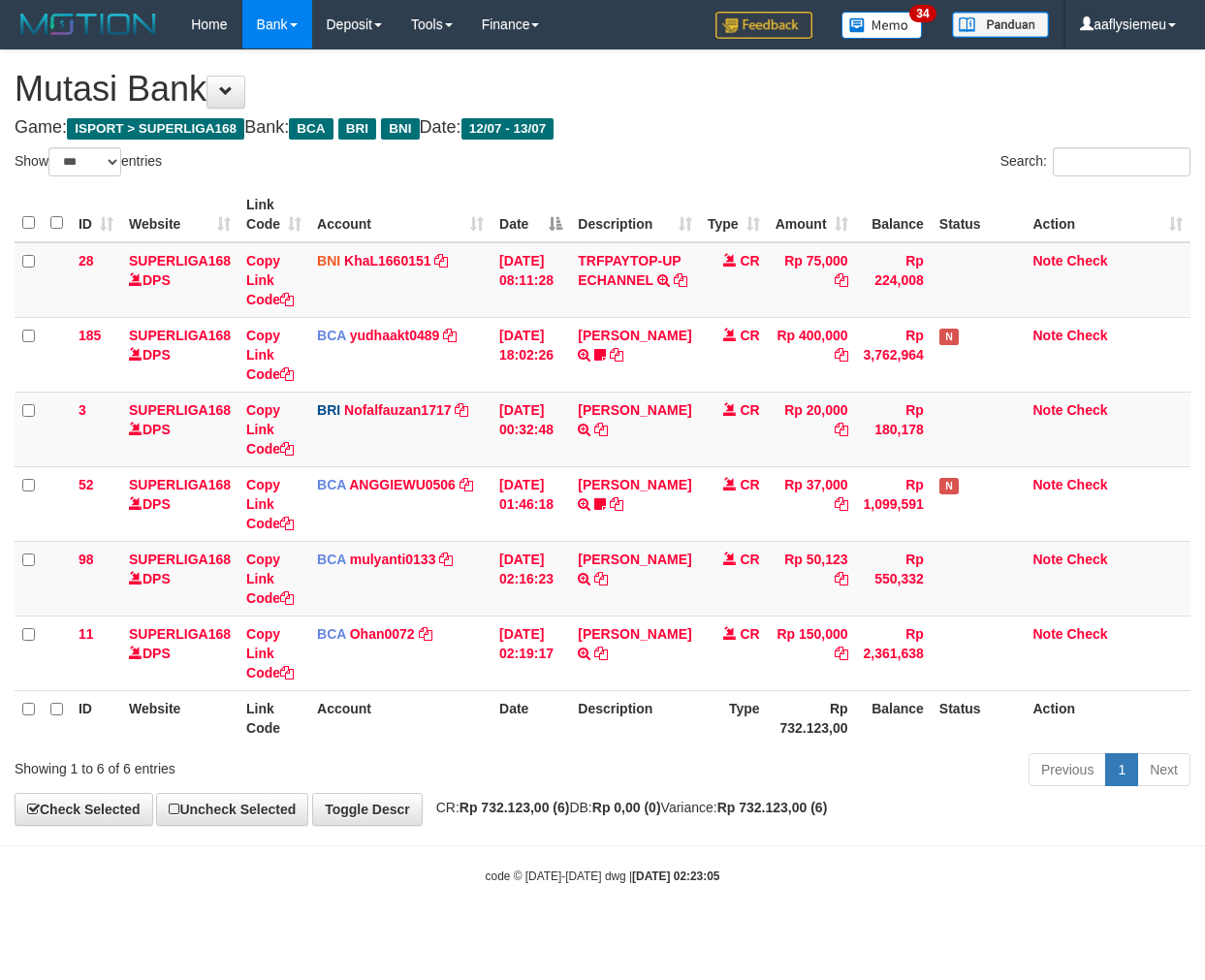 scroll, scrollTop: 0, scrollLeft: 0, axis: both 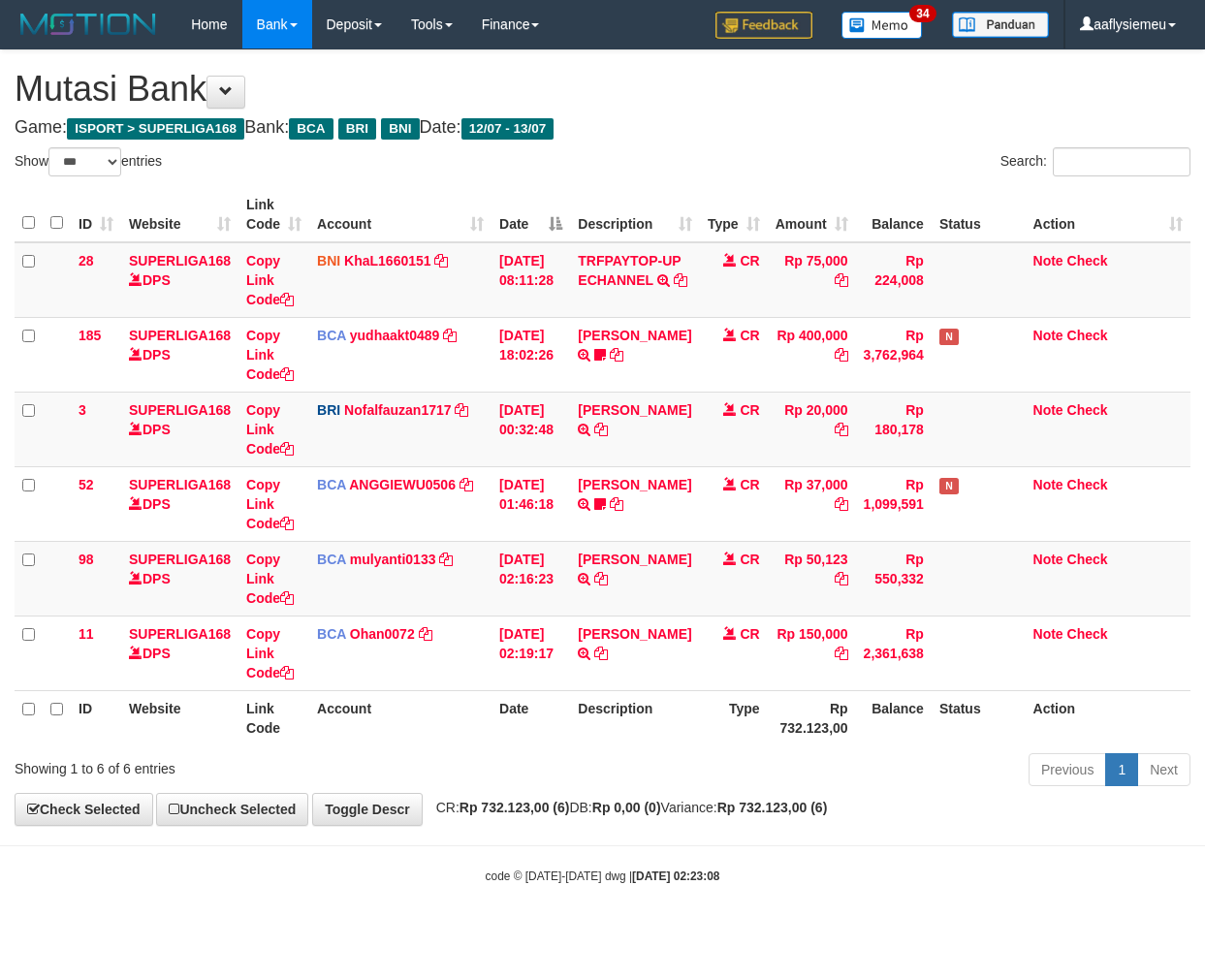 select on "***" 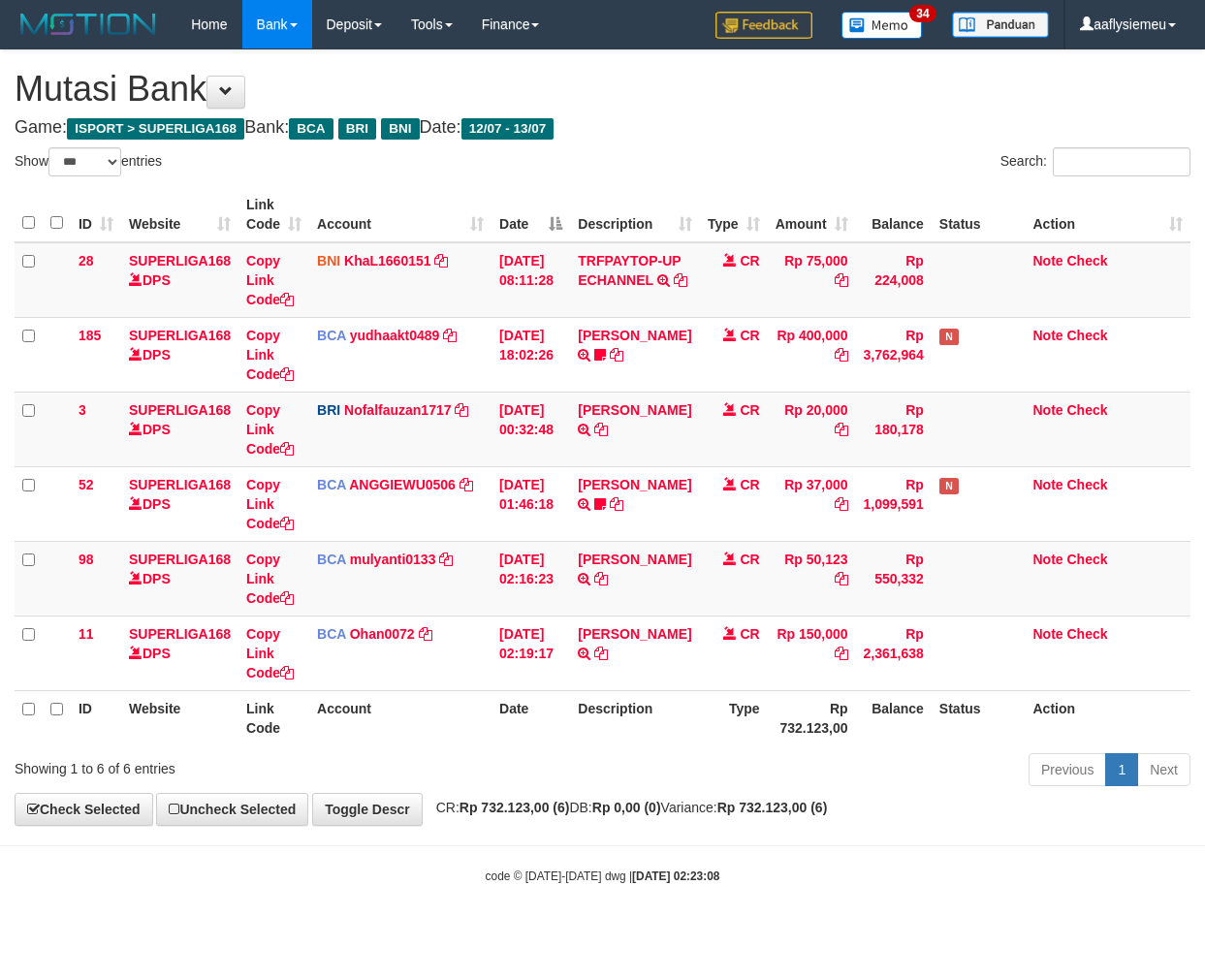 scroll, scrollTop: 0, scrollLeft: 0, axis: both 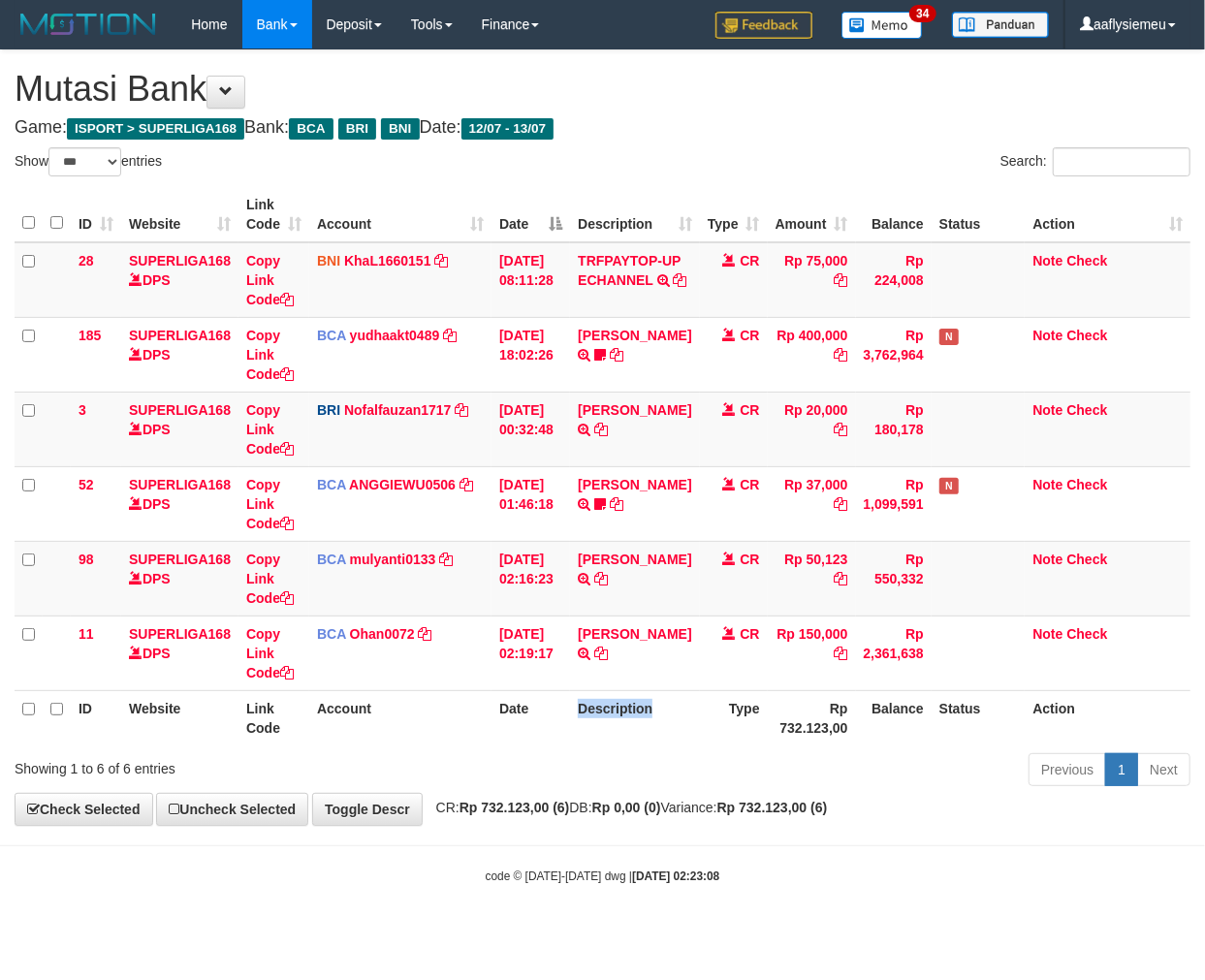 click on "Description" at bounding box center (634, 717) 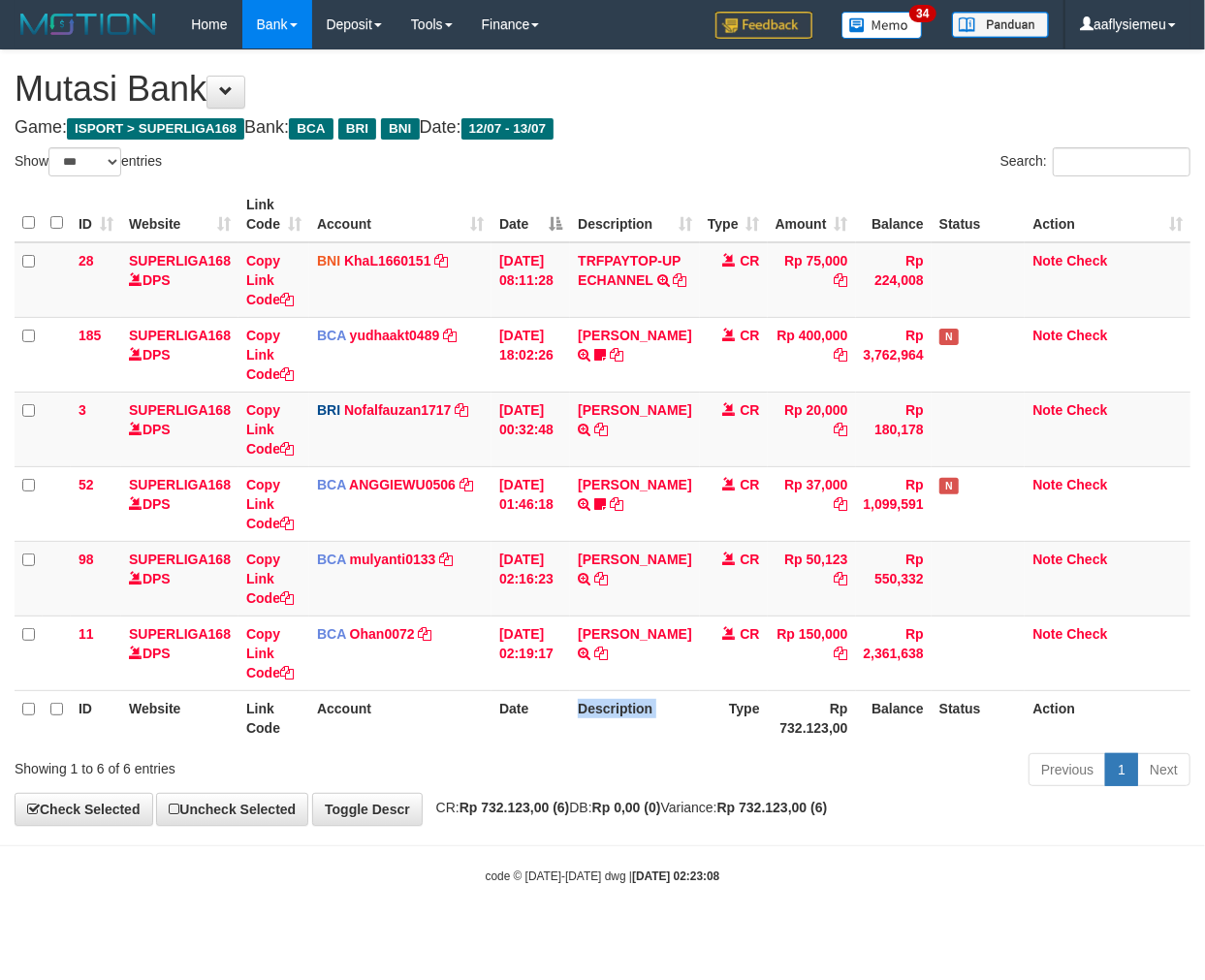 drag, startPoint x: 0, startPoint y: 0, endPoint x: 618, endPoint y: 762, distance: 981.1055 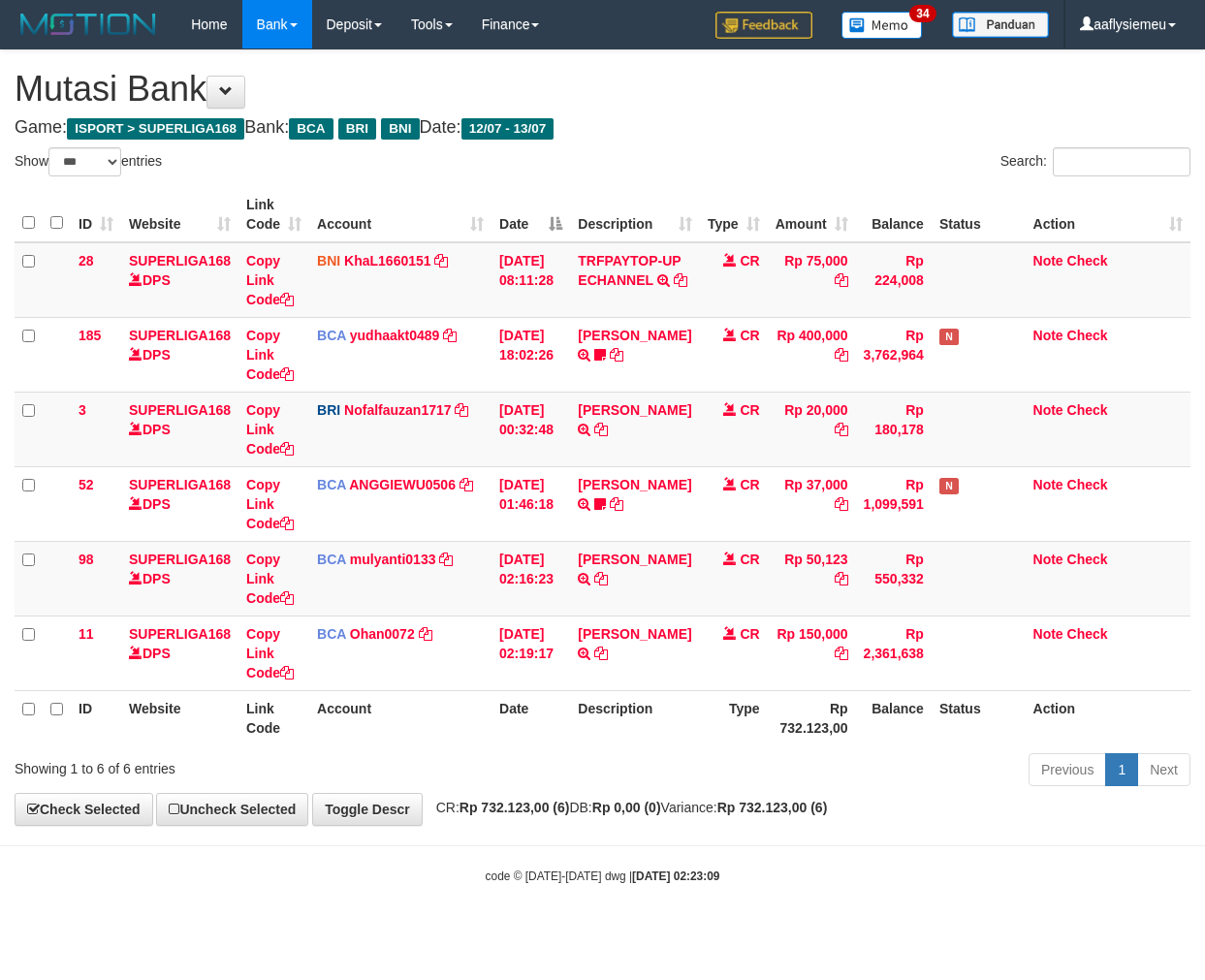 select on "***" 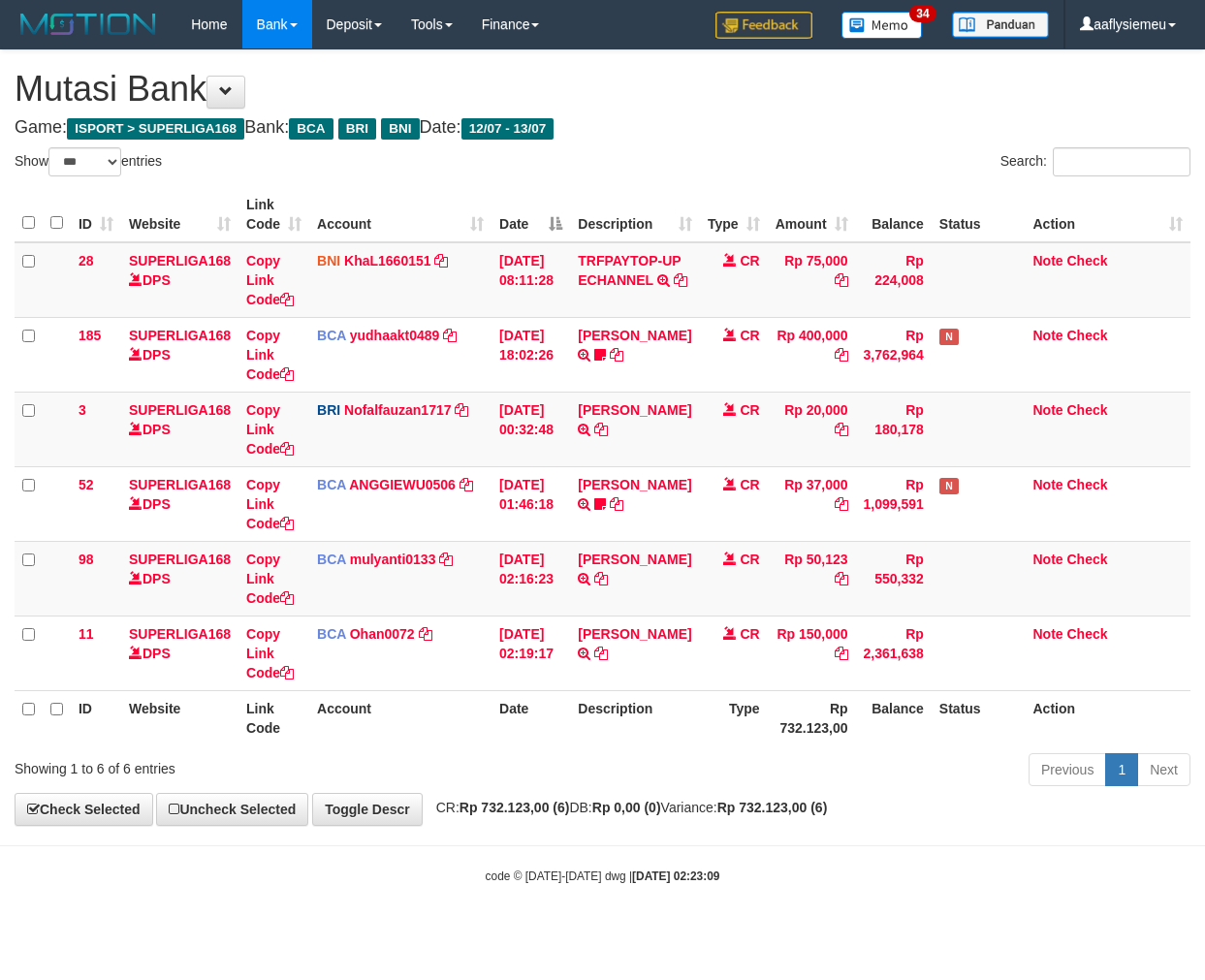 scroll, scrollTop: 0, scrollLeft: 0, axis: both 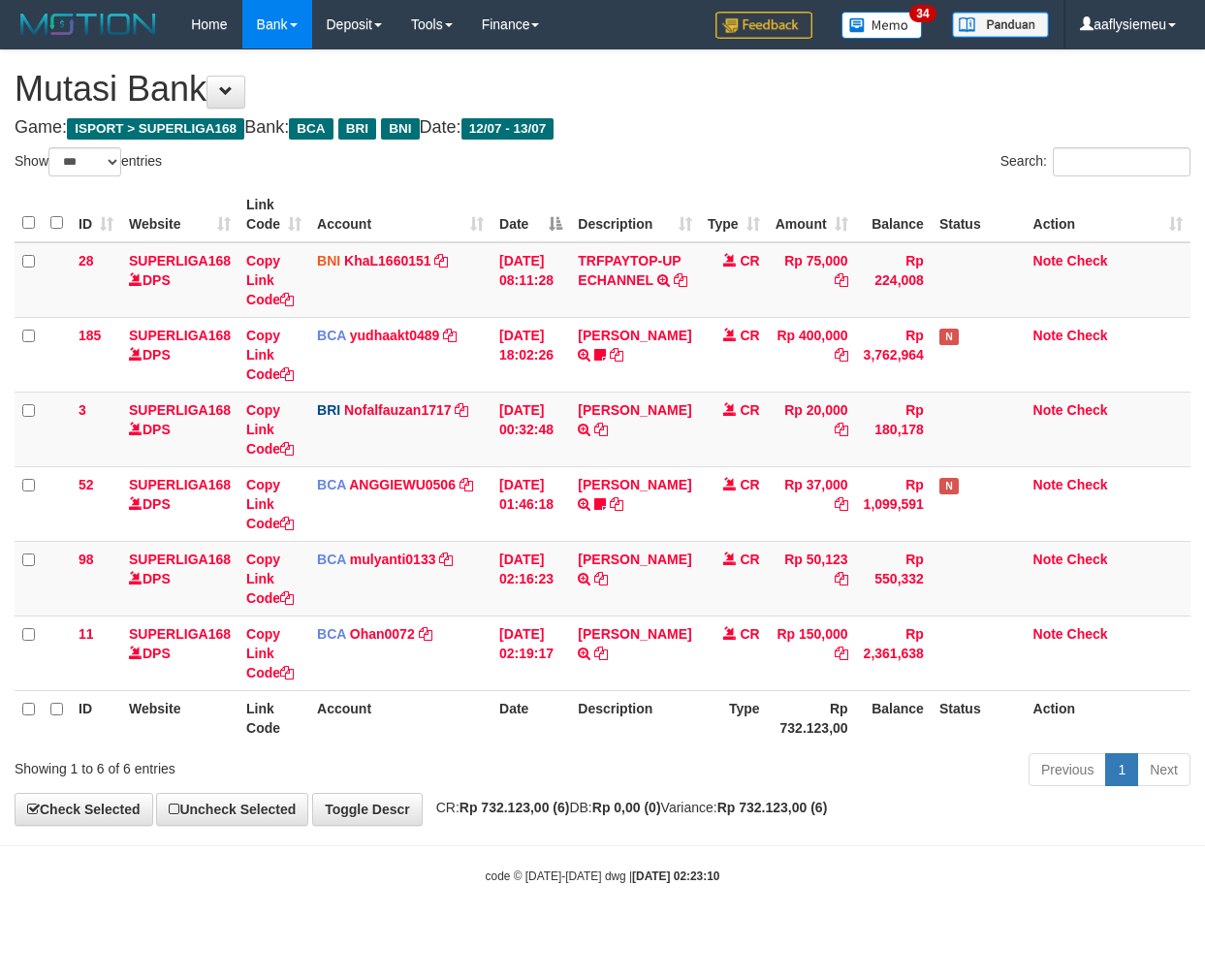 select on "***" 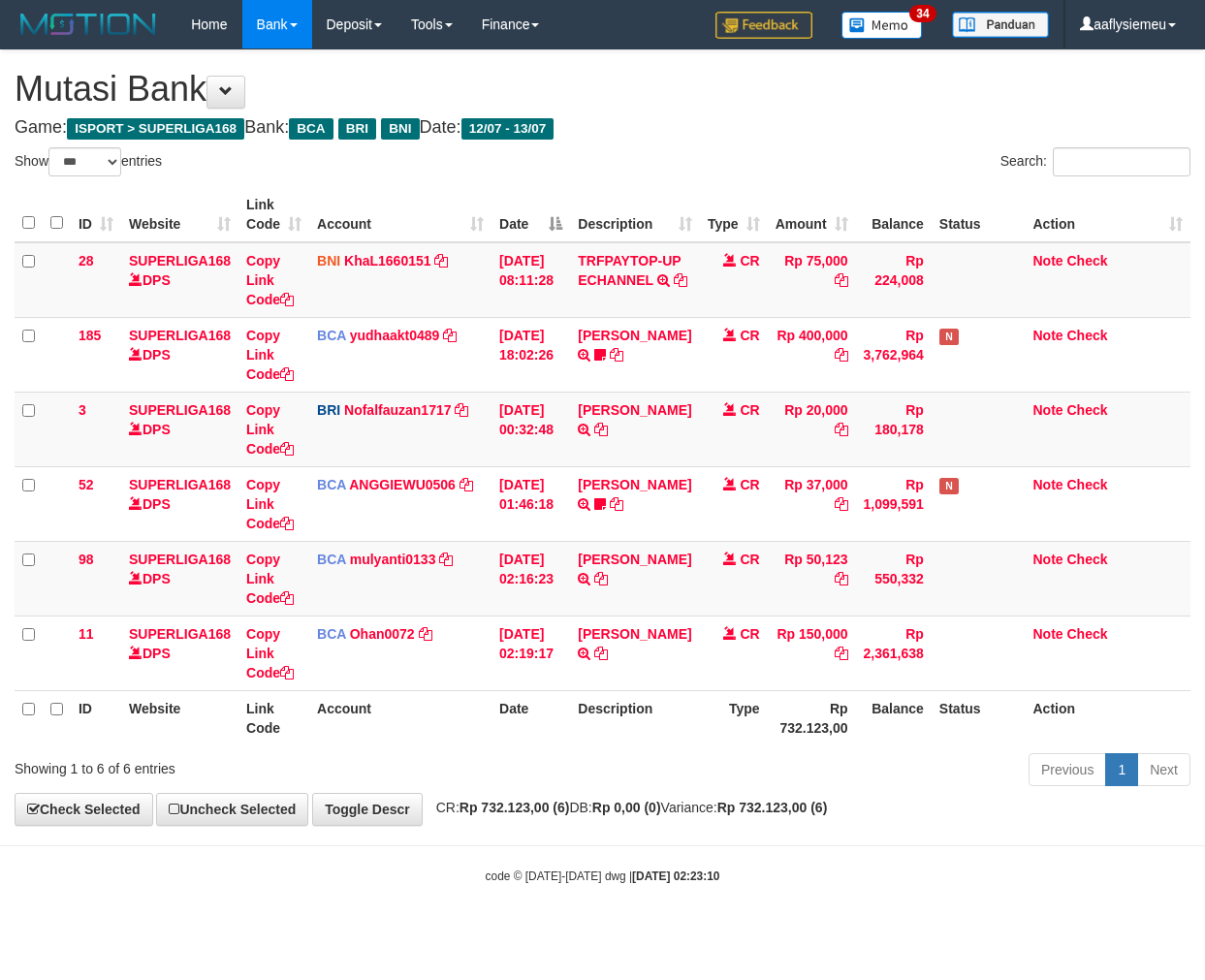 scroll, scrollTop: 0, scrollLeft: 0, axis: both 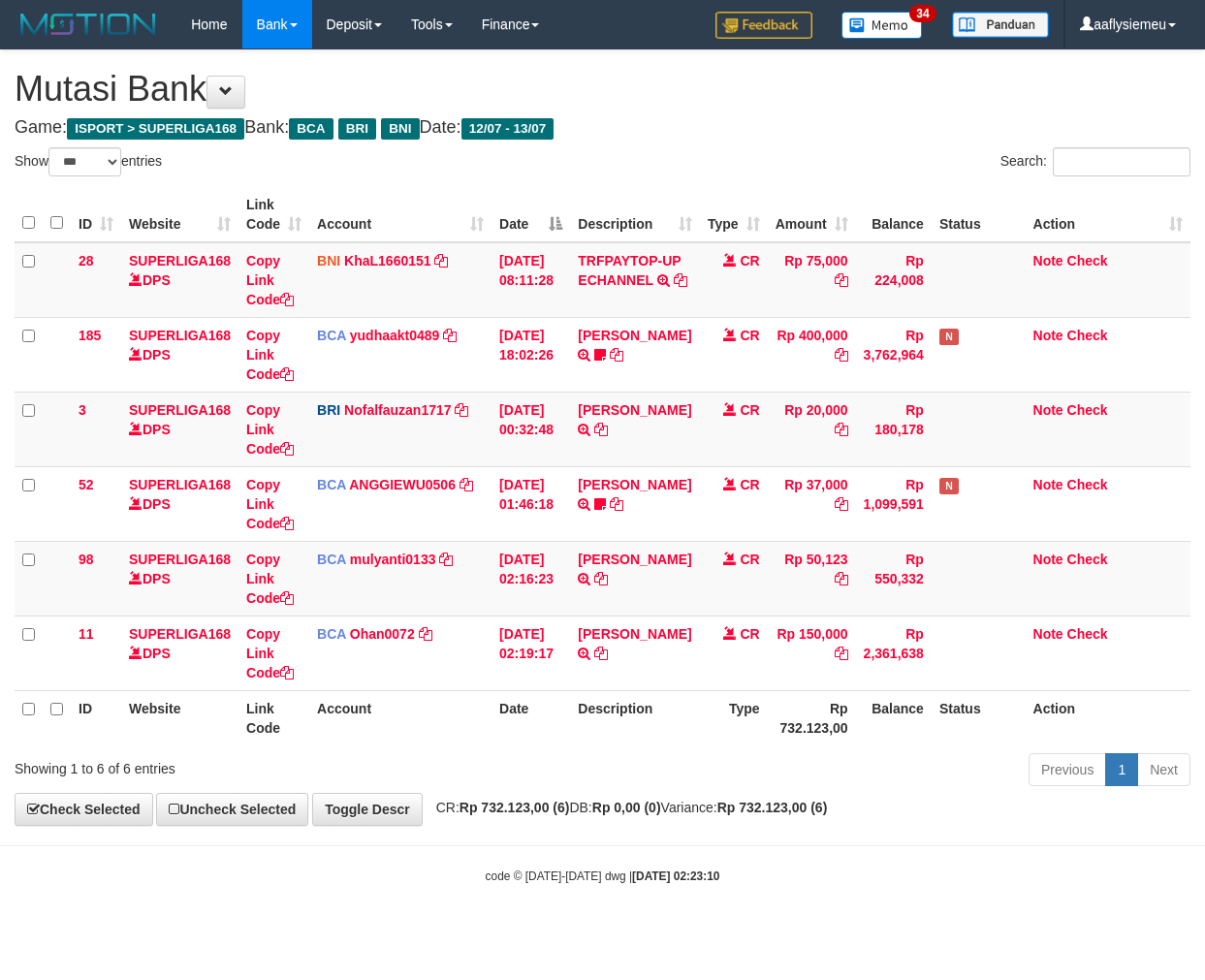 select on "***" 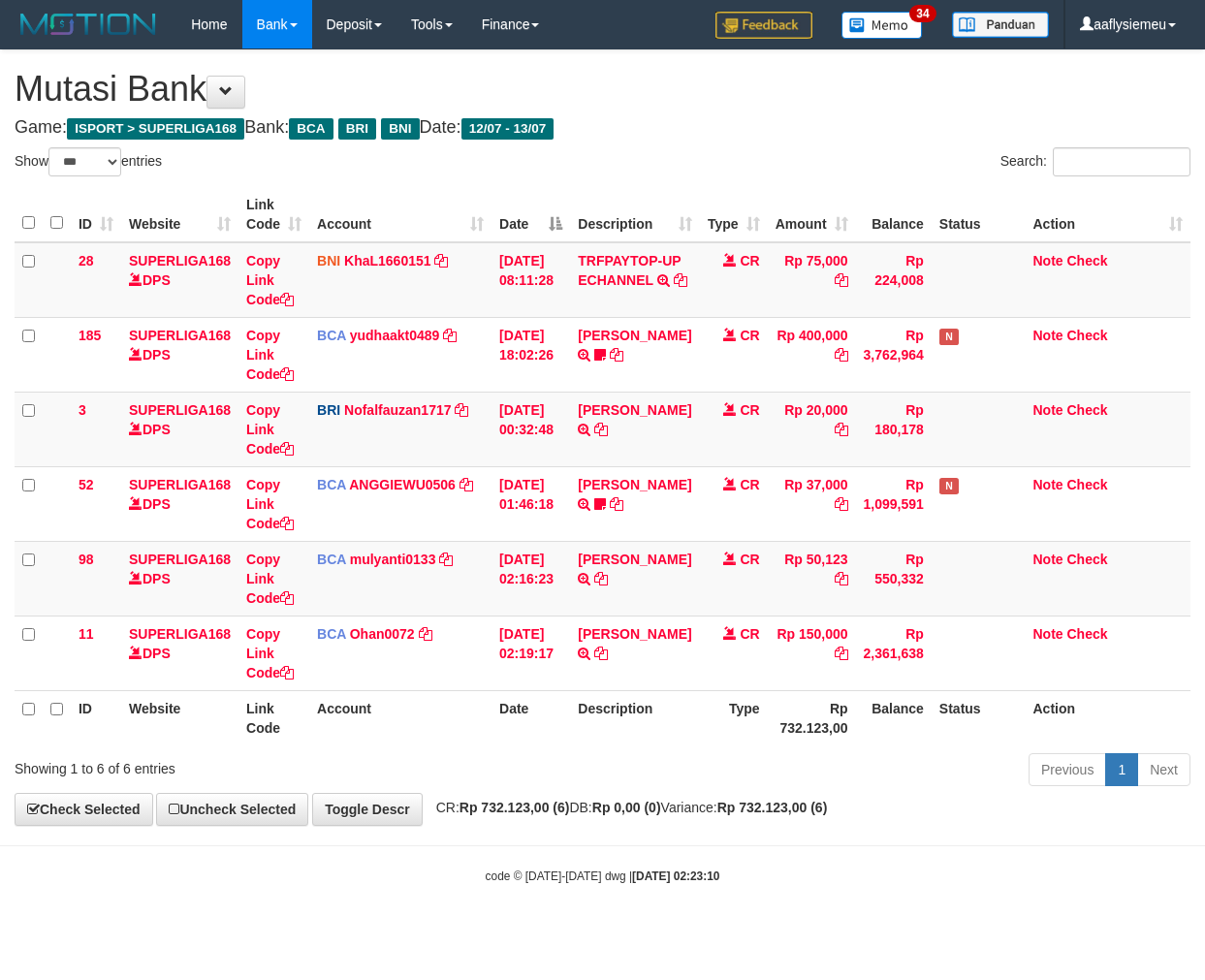 scroll, scrollTop: 0, scrollLeft: 0, axis: both 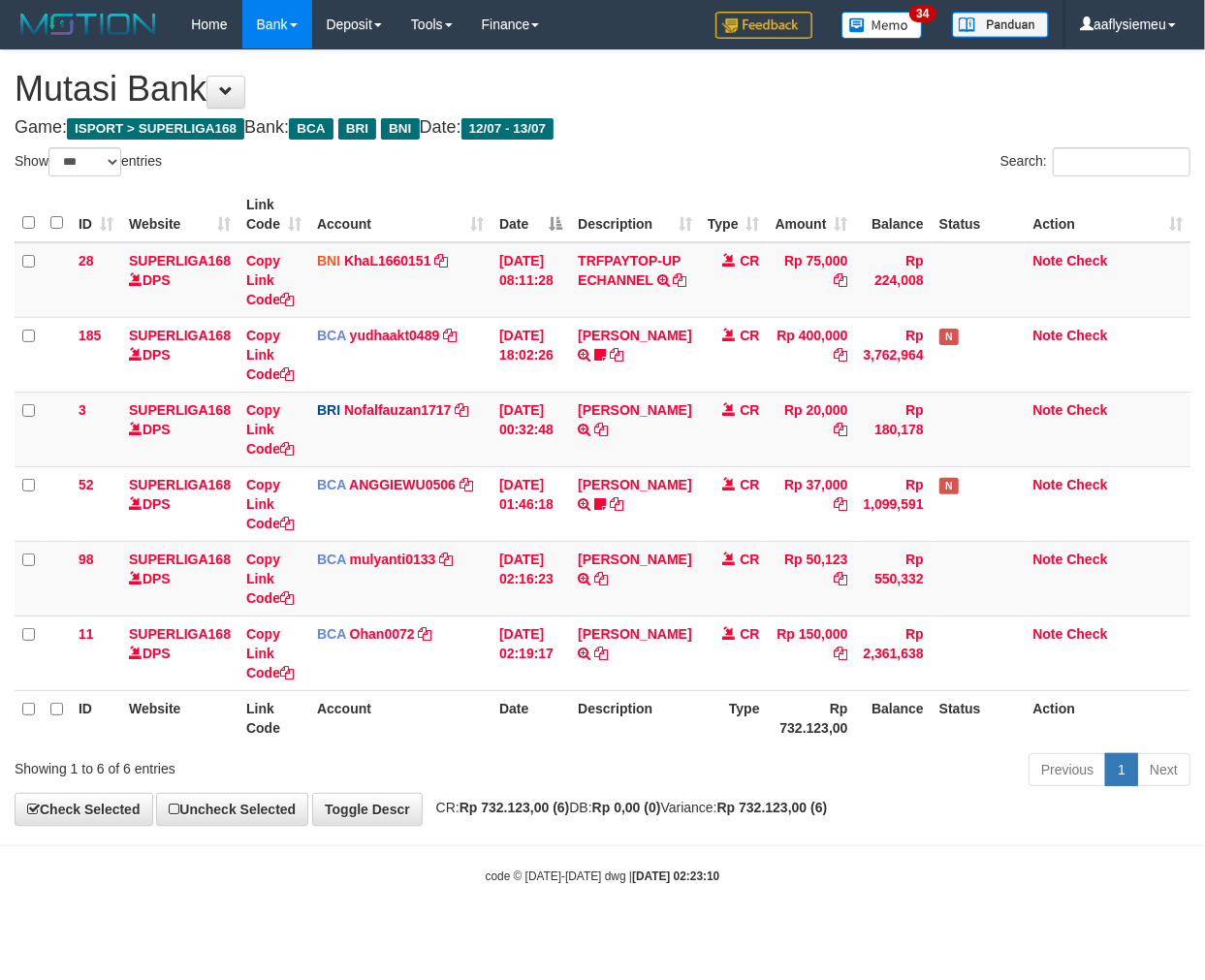click on "Description" at bounding box center [634, 717] 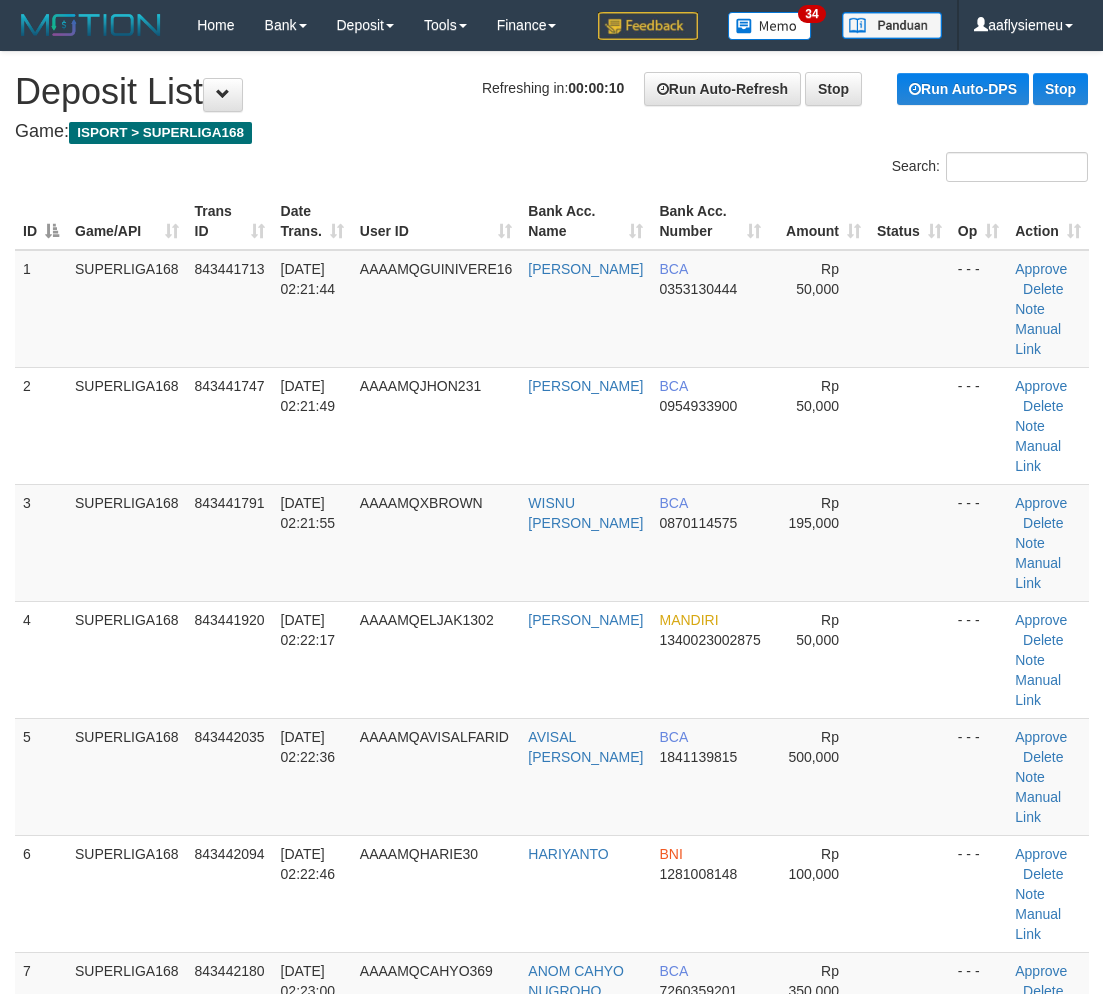 scroll, scrollTop: 0, scrollLeft: 0, axis: both 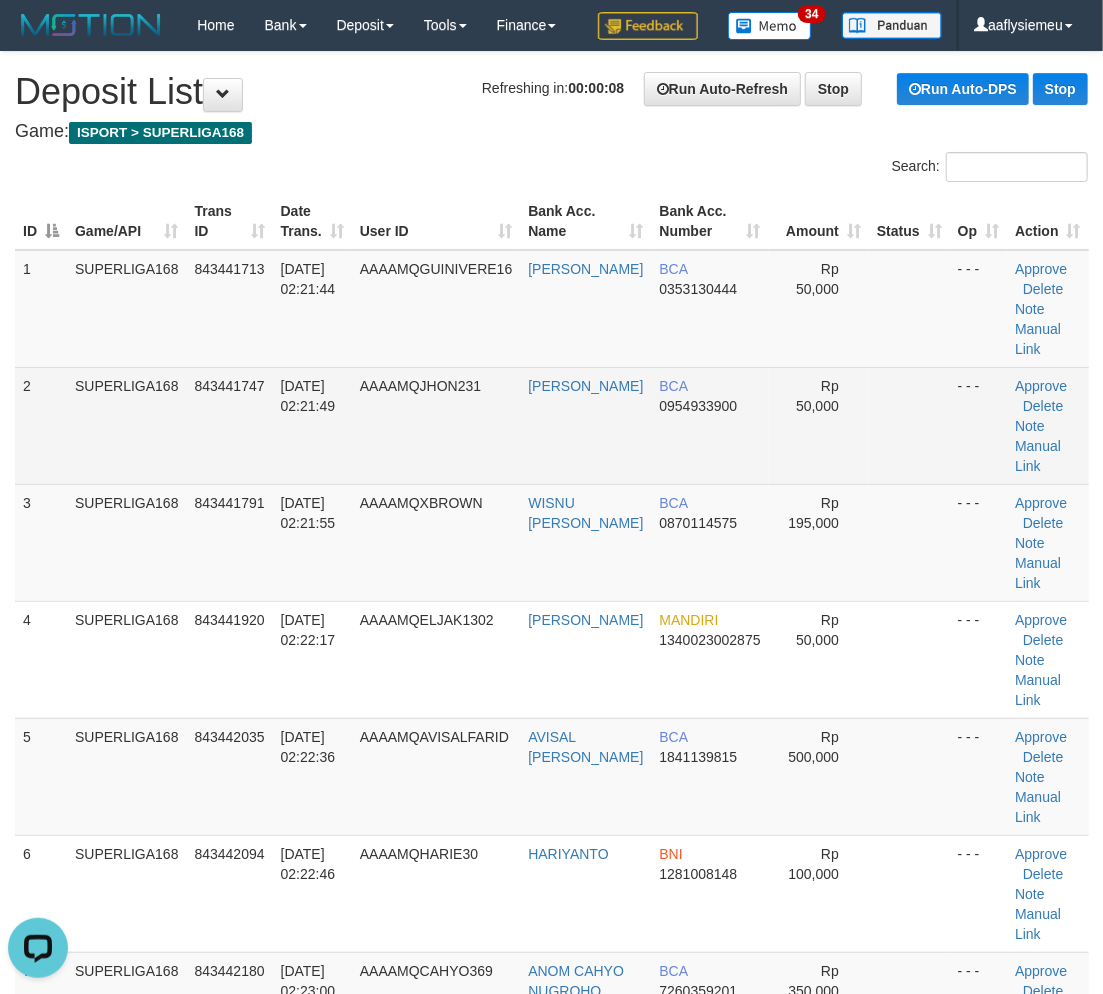 click on "SUPERLIGA168" at bounding box center (127, 425) 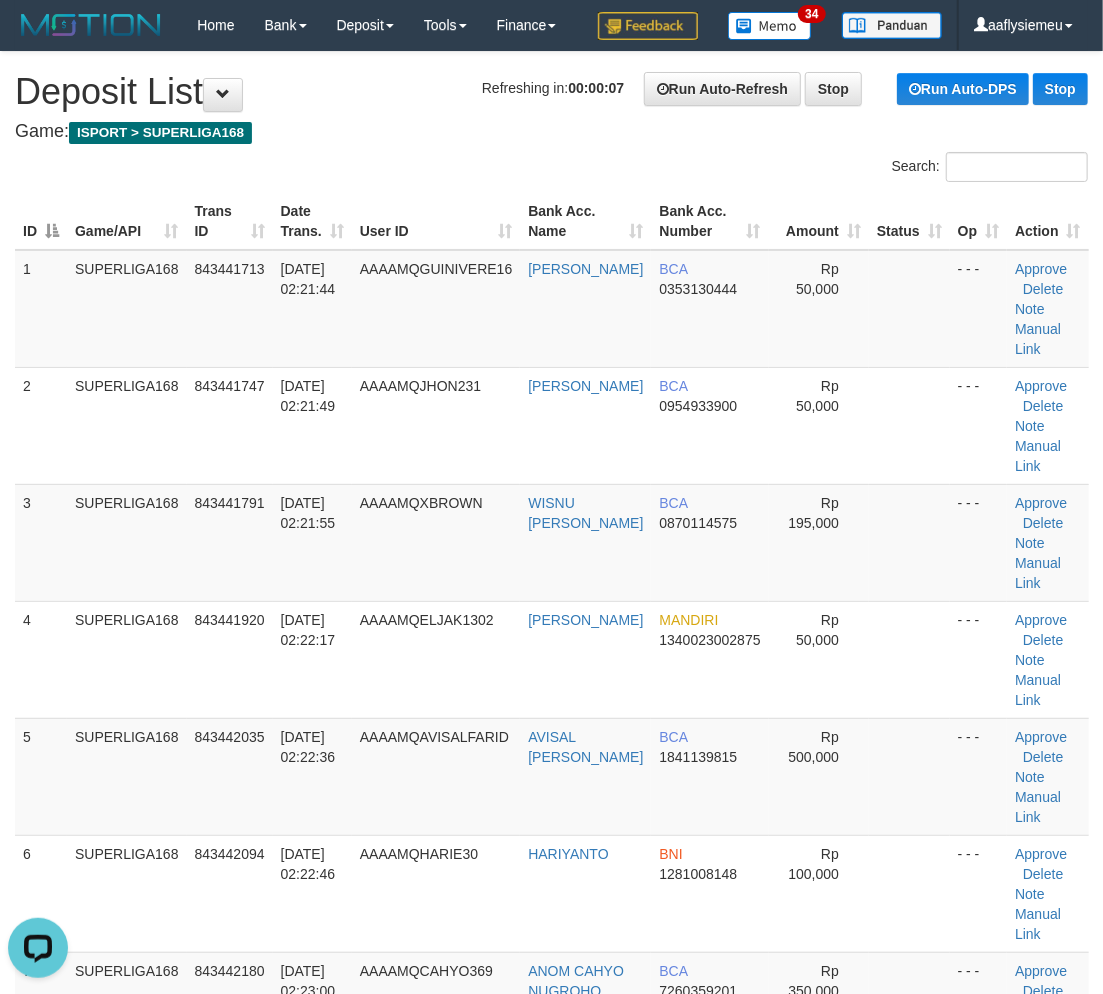 click on "3" at bounding box center [41, 542] 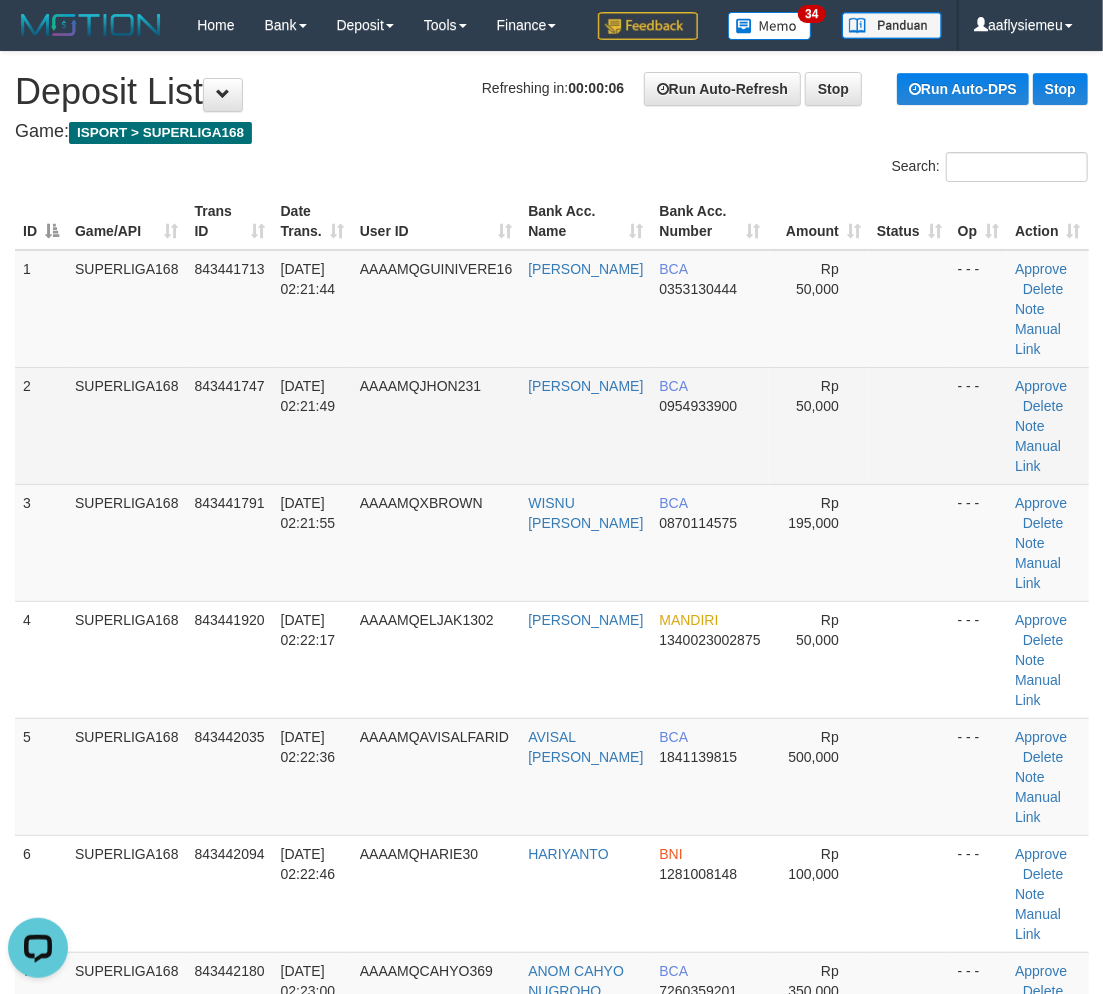 click on "2" at bounding box center [41, 425] 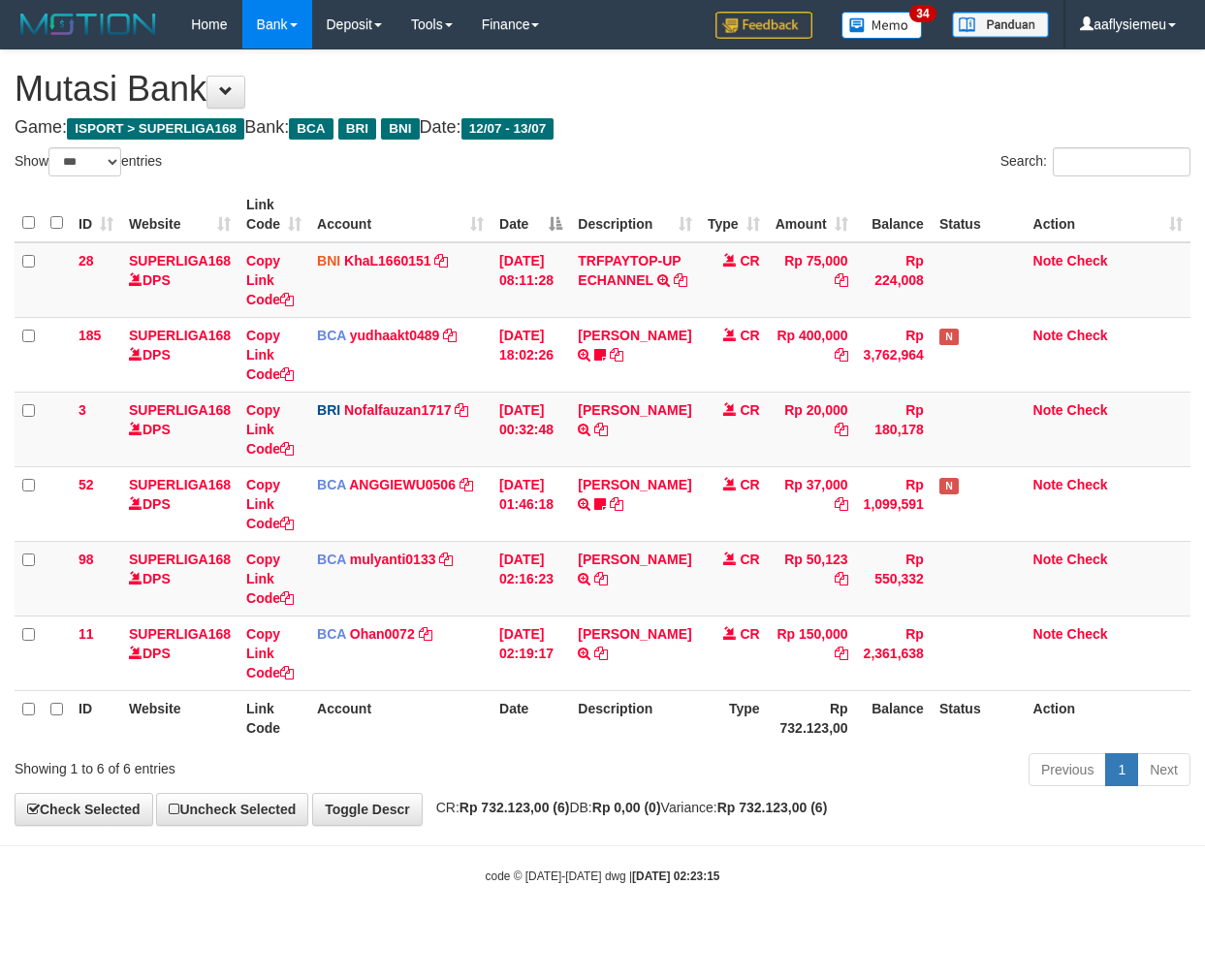 select on "***" 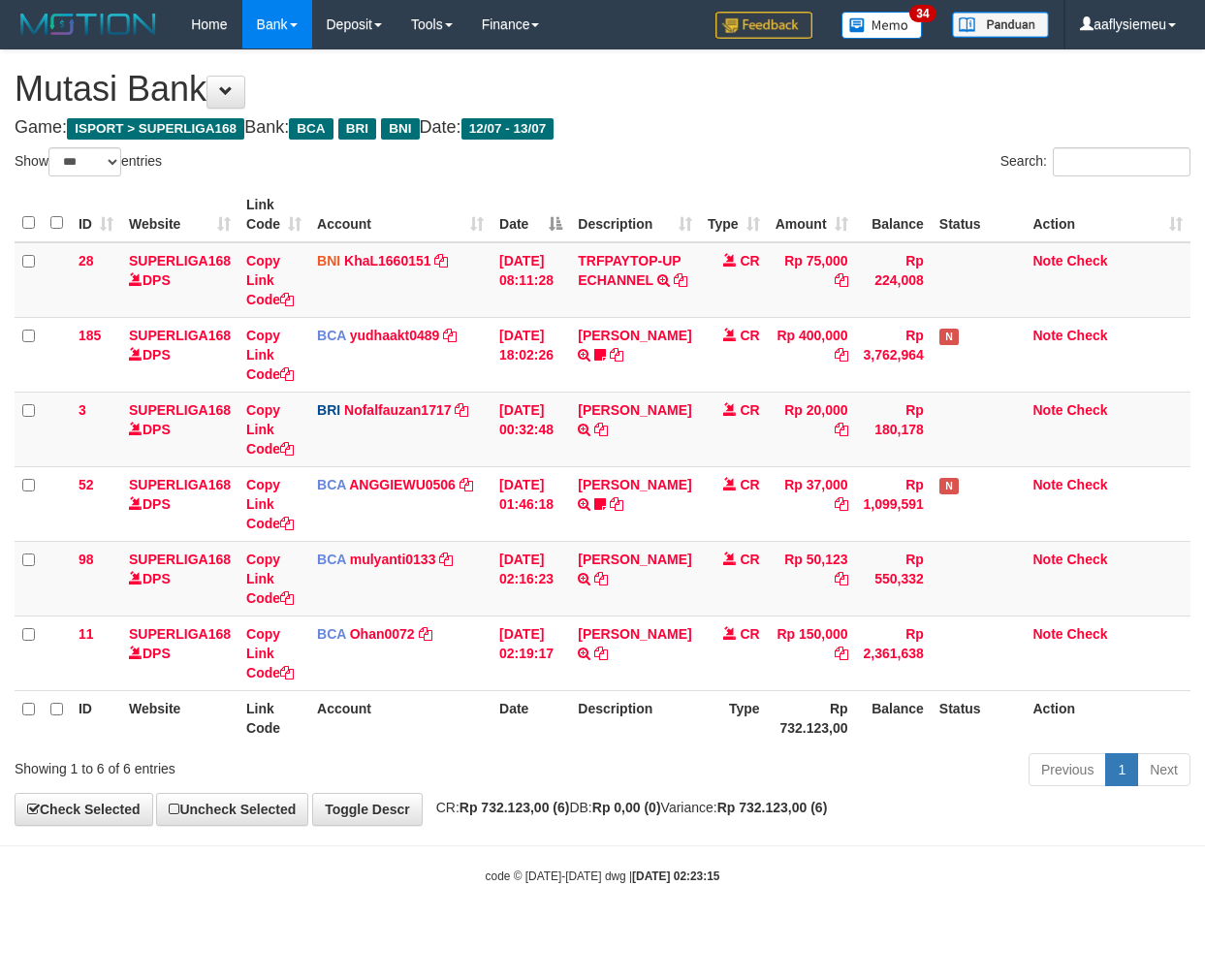 scroll, scrollTop: 0, scrollLeft: 0, axis: both 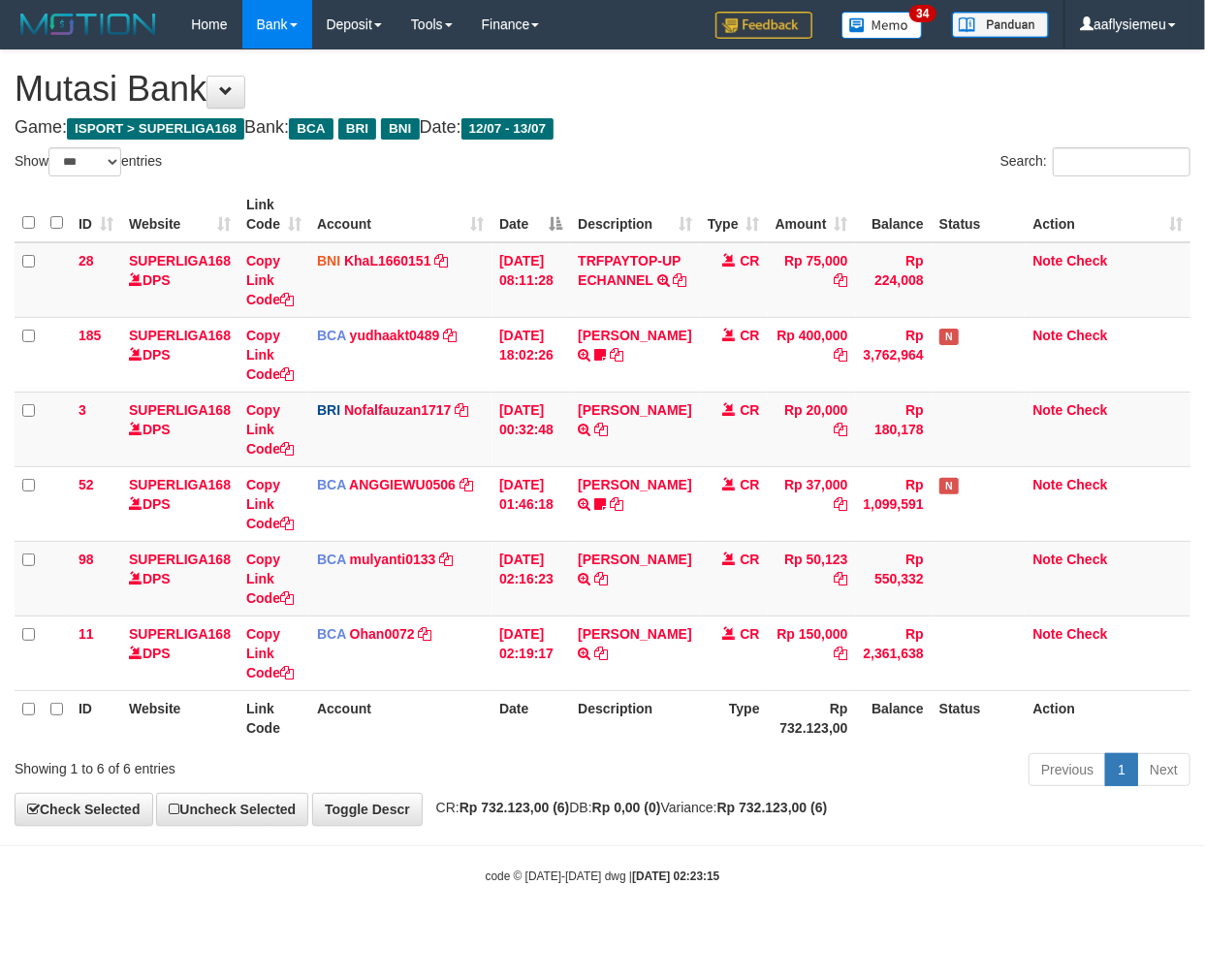 click on "Account" at bounding box center [400, 717] 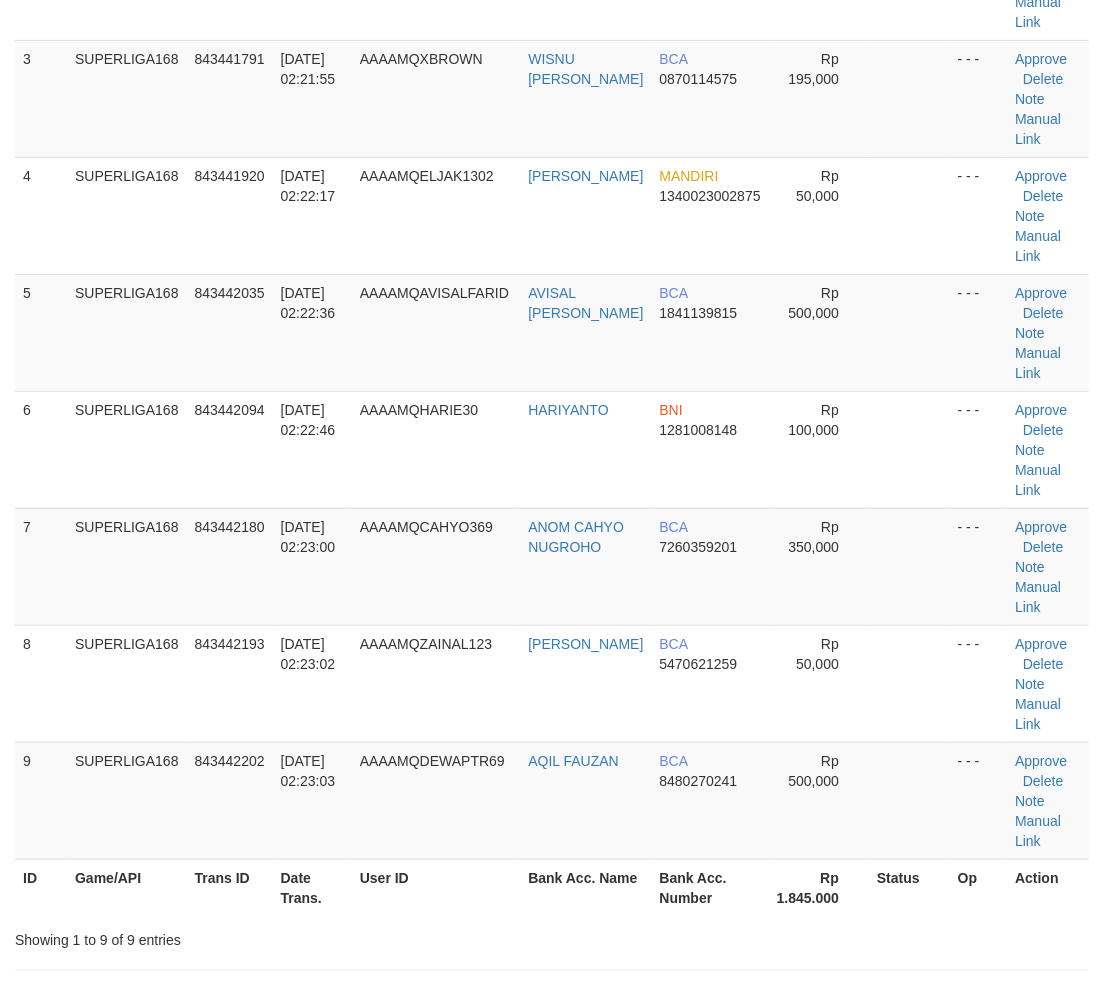 scroll, scrollTop: 497, scrollLeft: 0, axis: vertical 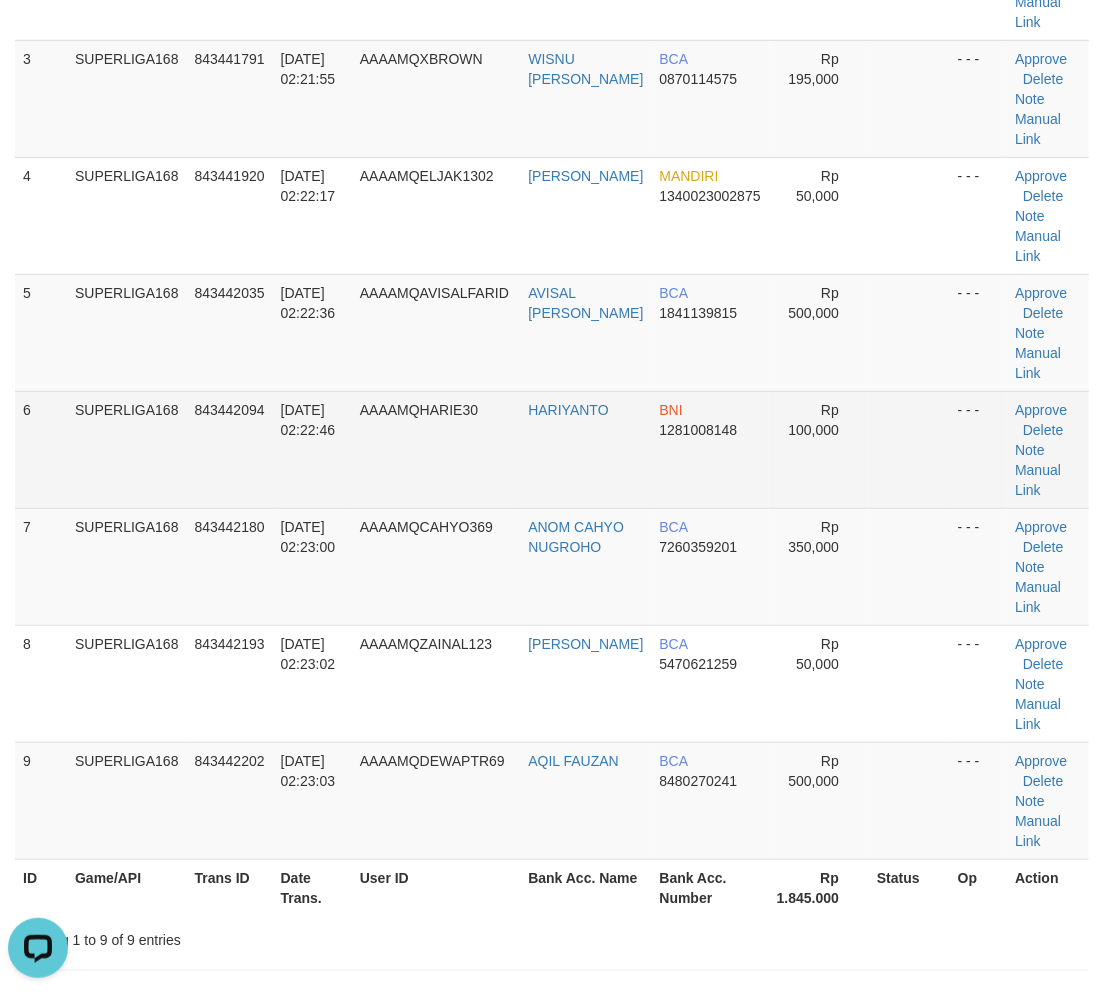 click on "843442094" at bounding box center (230, 449) 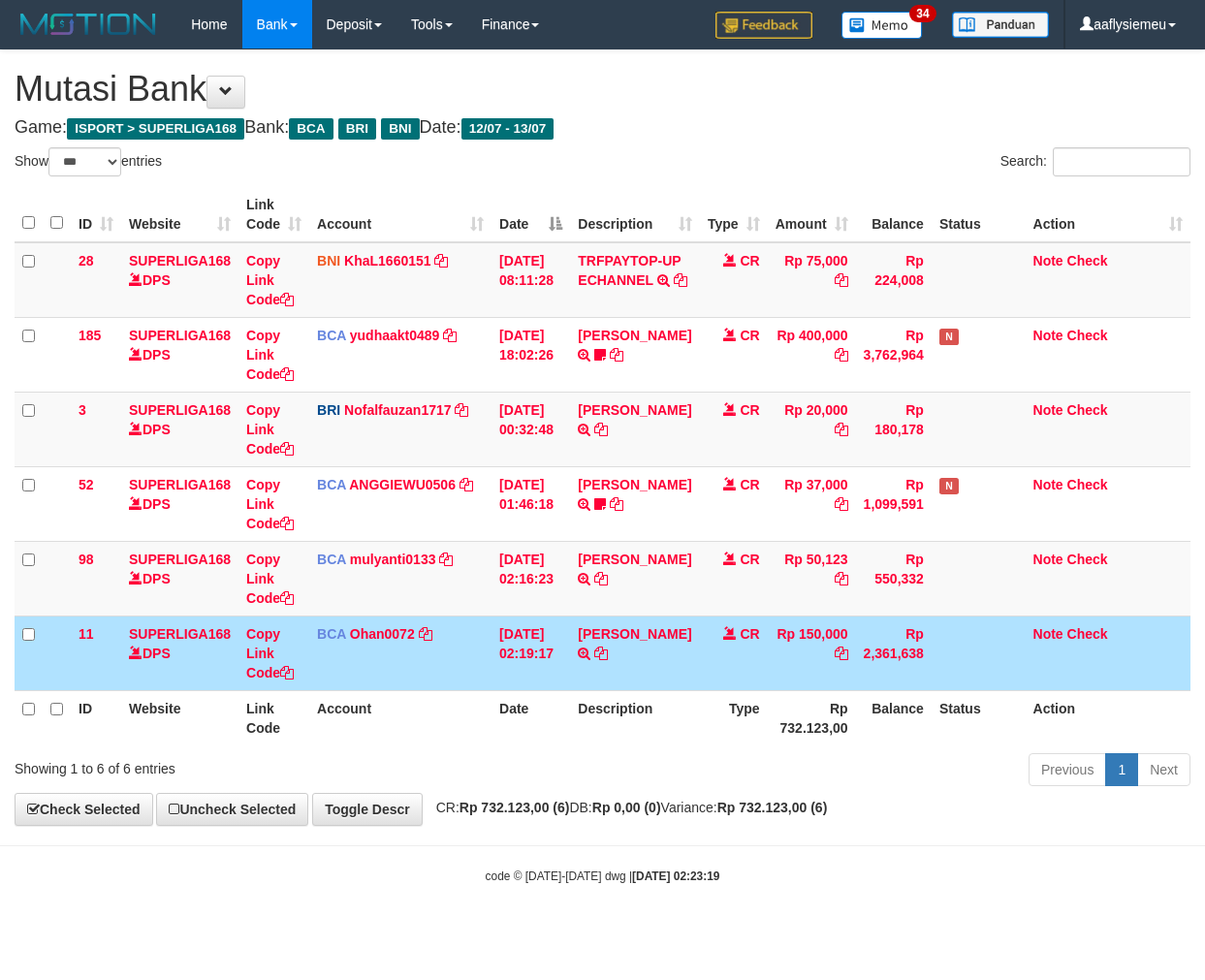 select on "***" 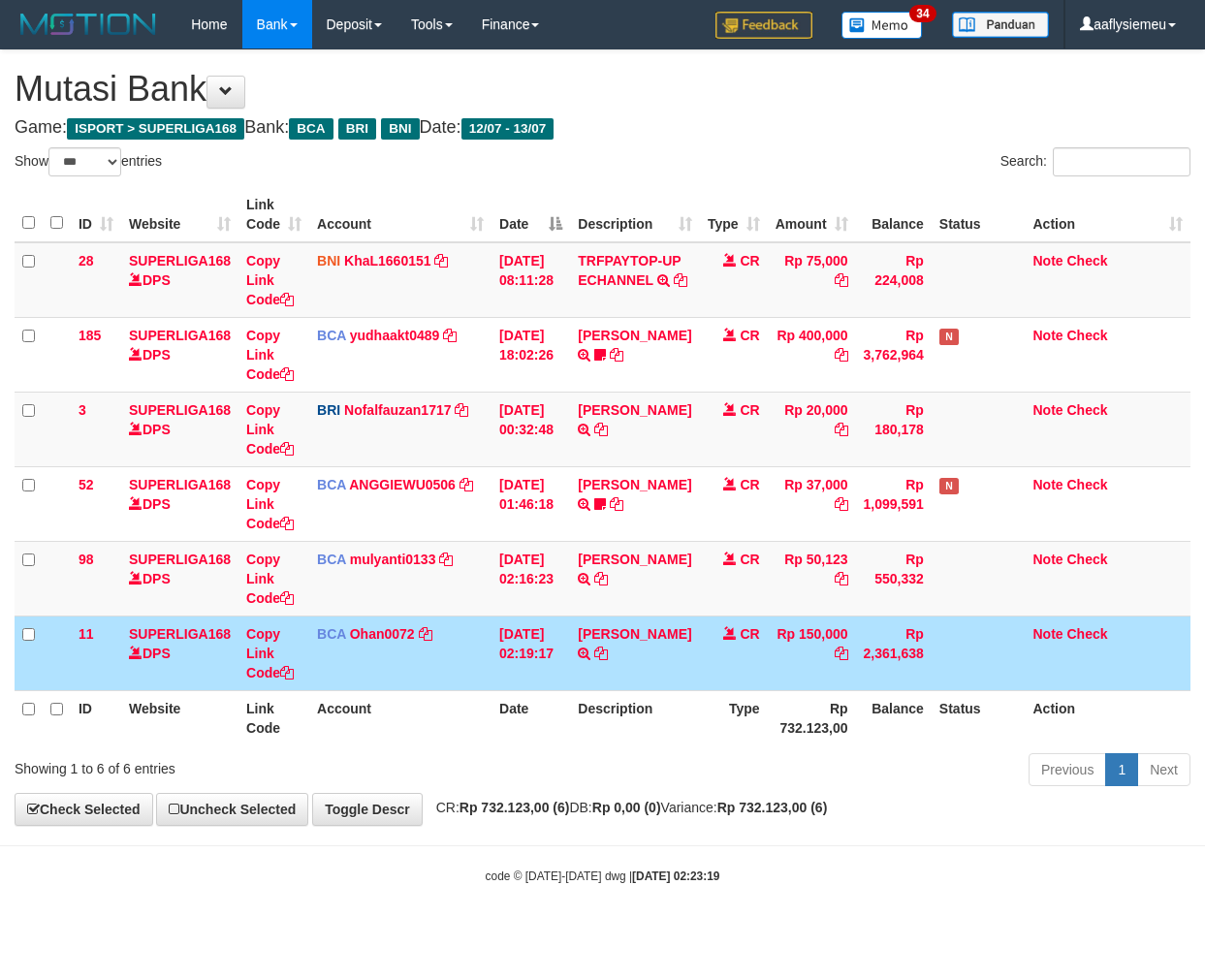 scroll, scrollTop: 0, scrollLeft: 0, axis: both 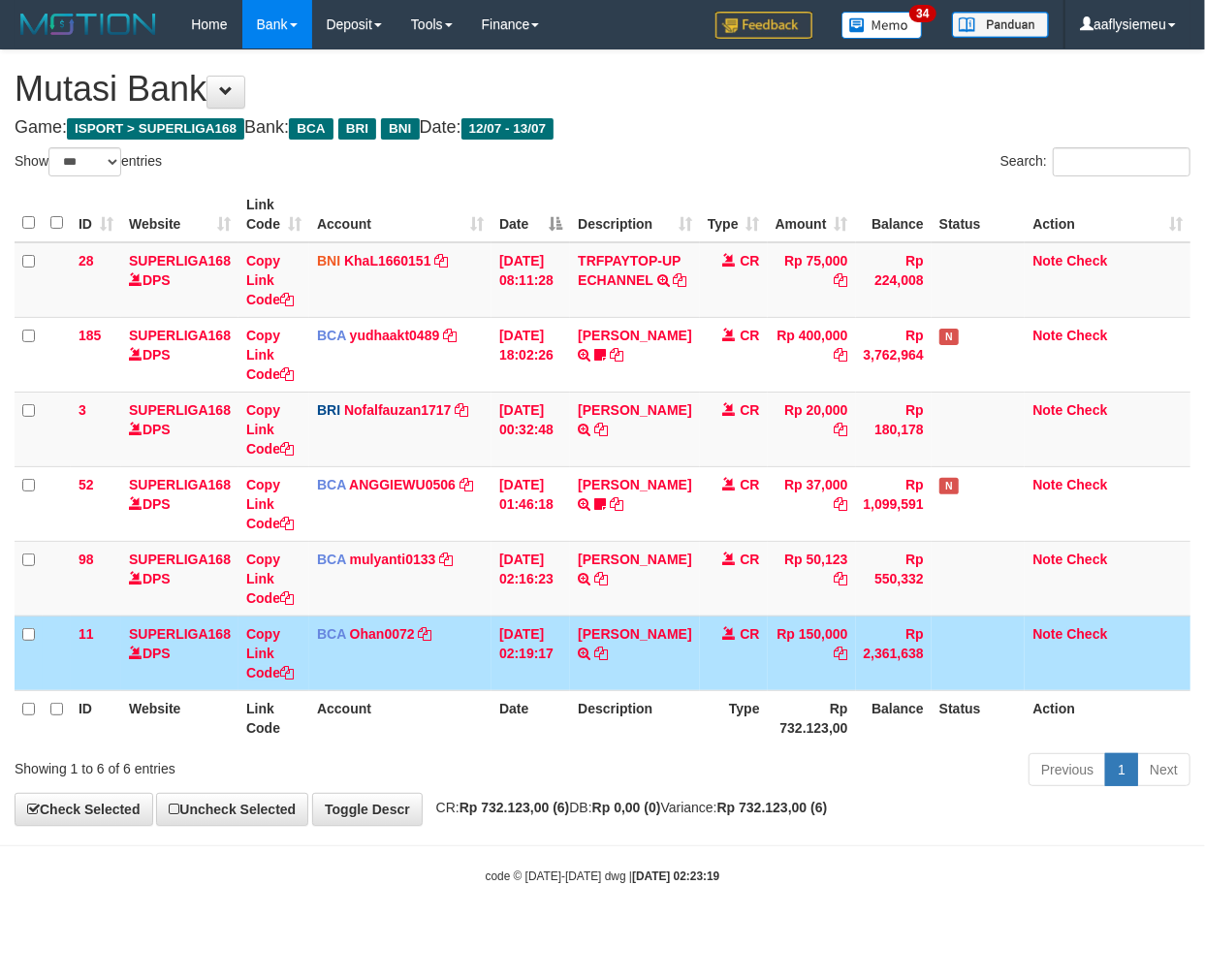 click on "Rp 2,361,638" at bounding box center (894, 652) 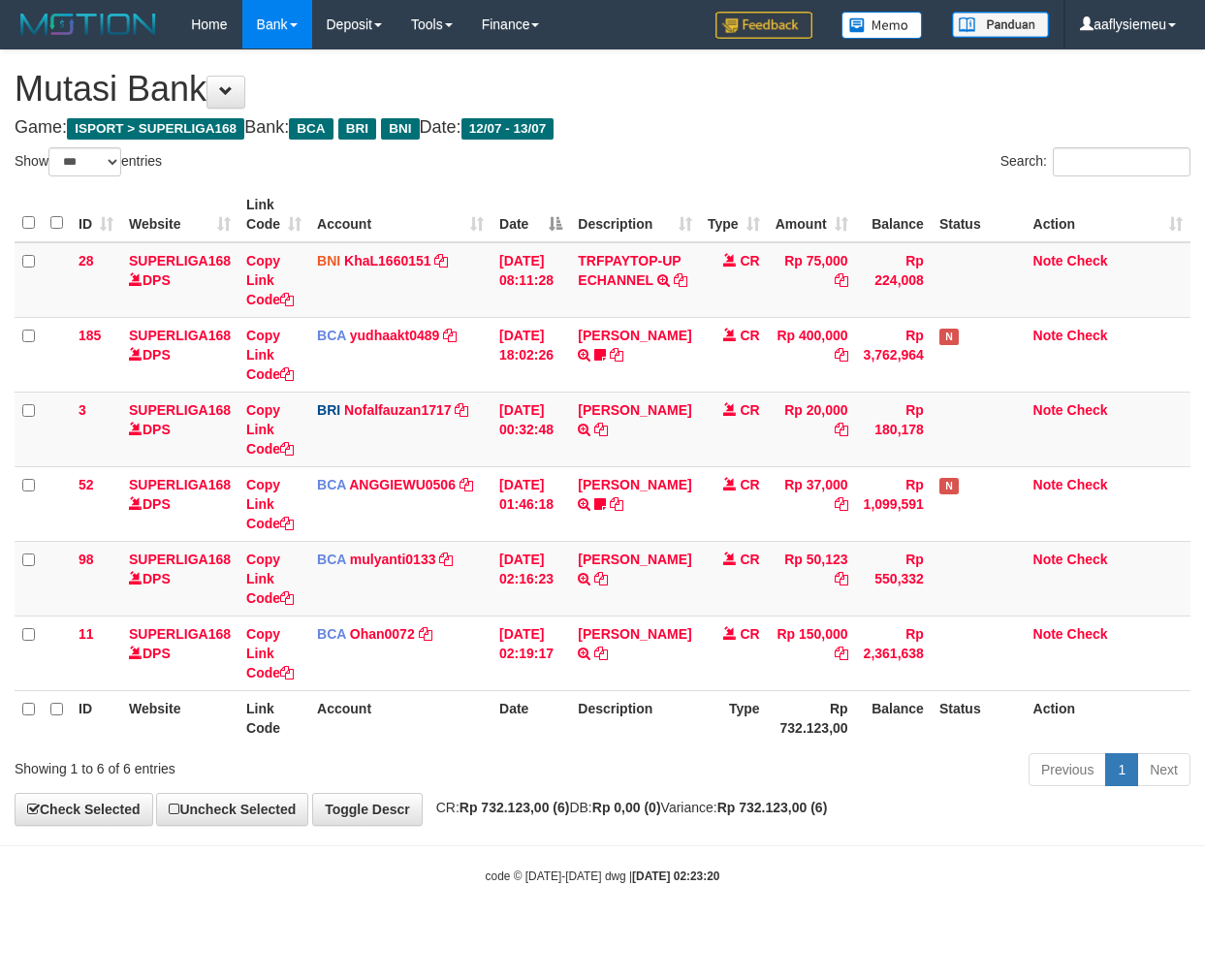 select on "***" 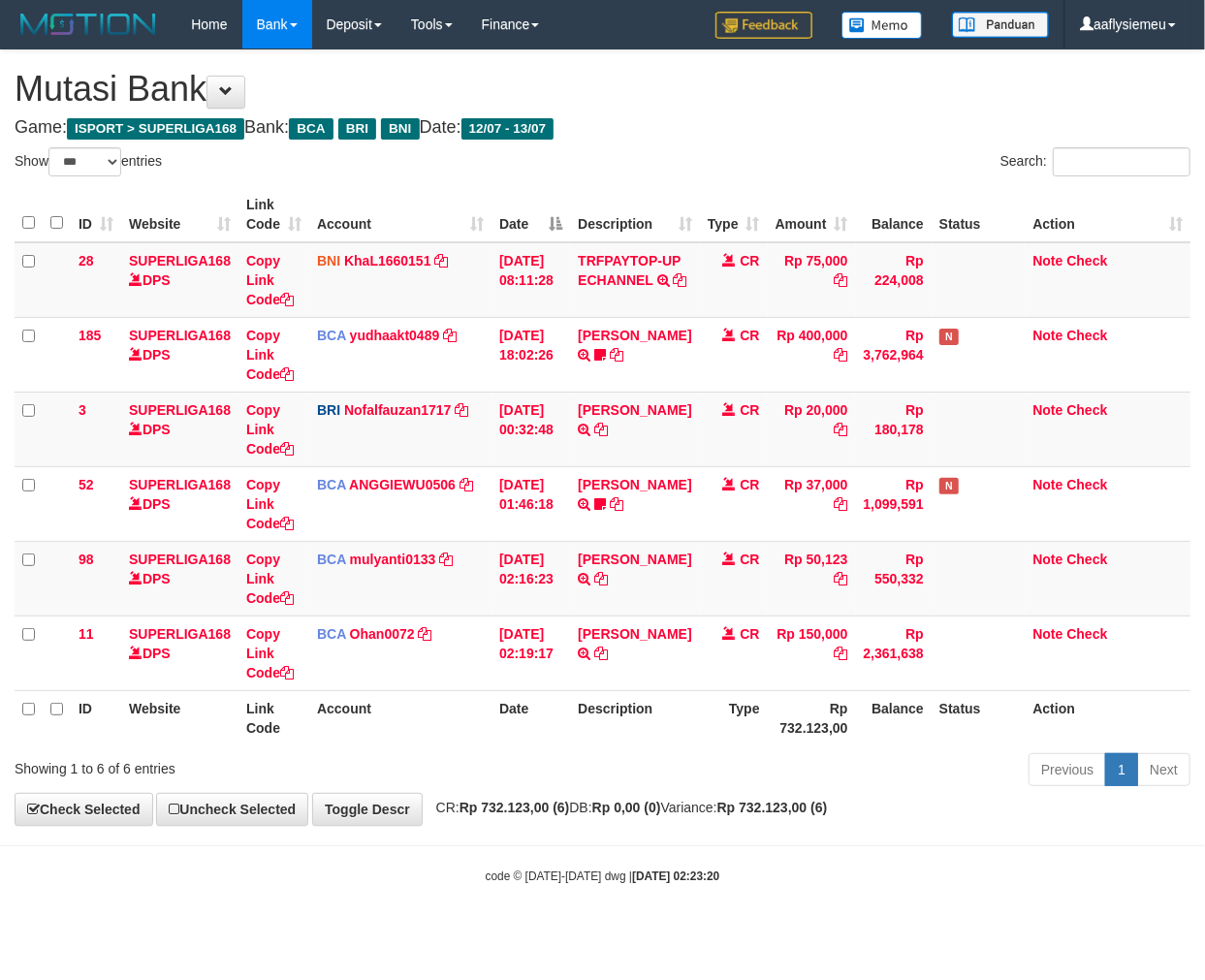 click on "Previous 1 Next" at bounding box center (853, 772) 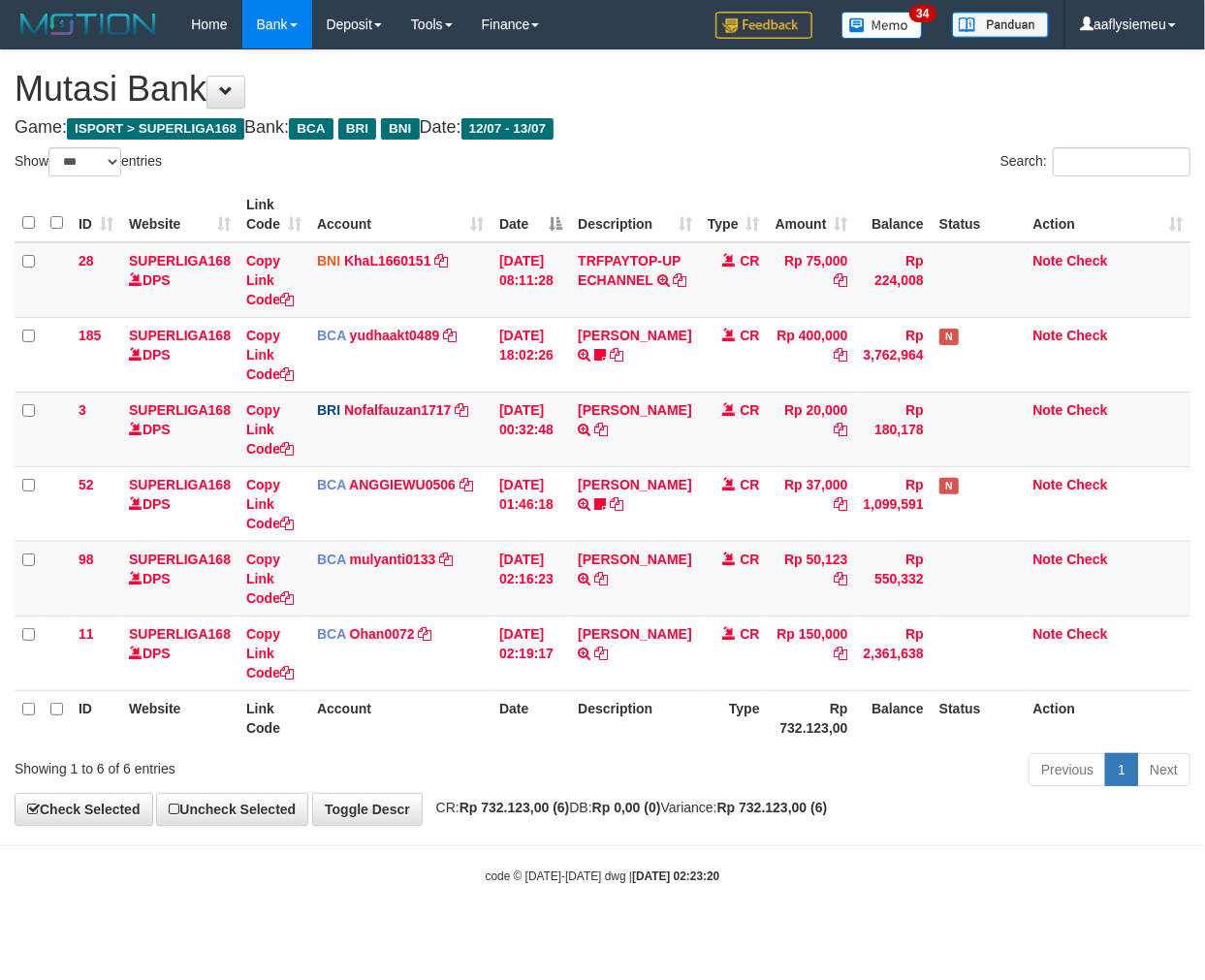 click on "Previous 1 Next" at bounding box center [853, 772] 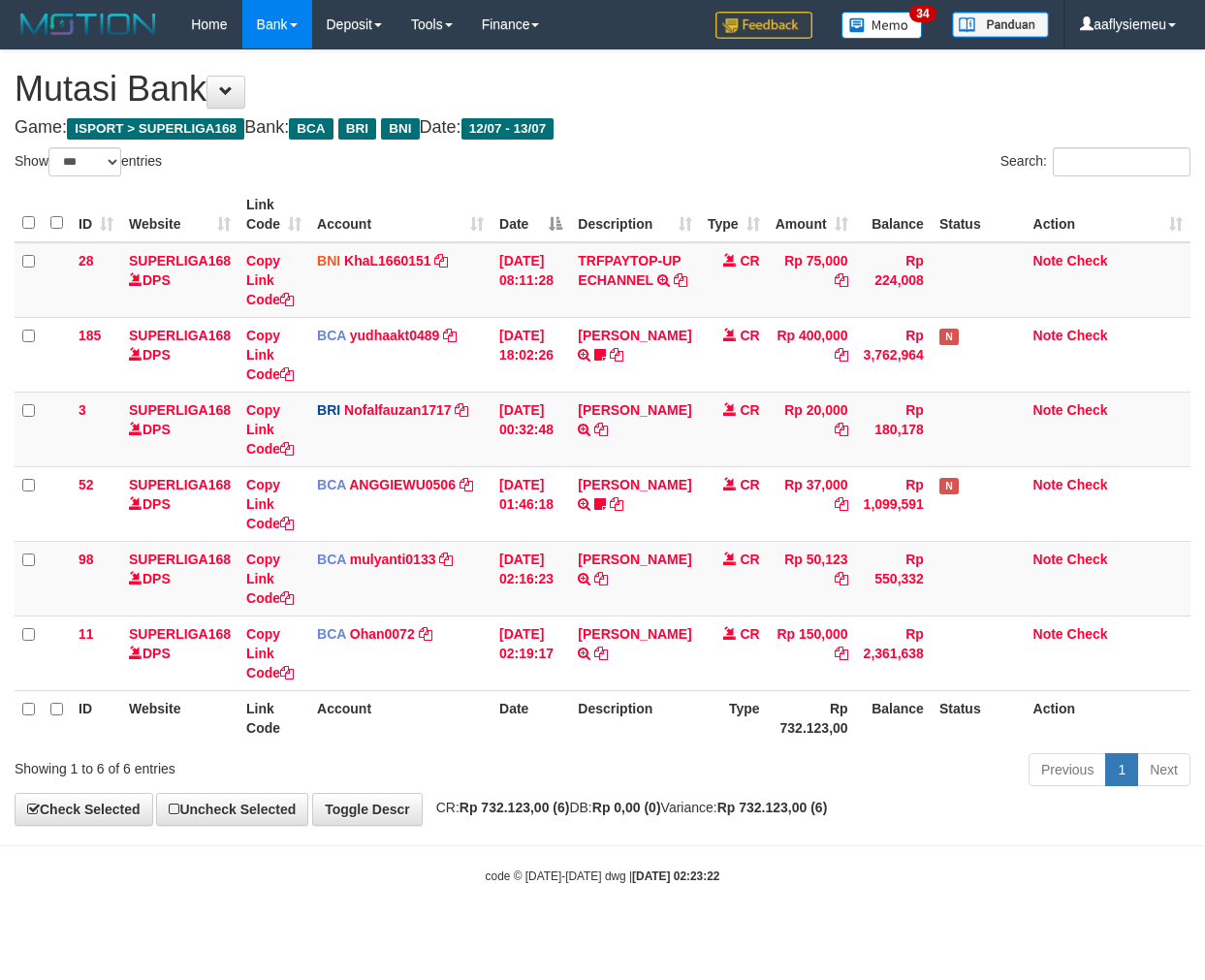 select on "***" 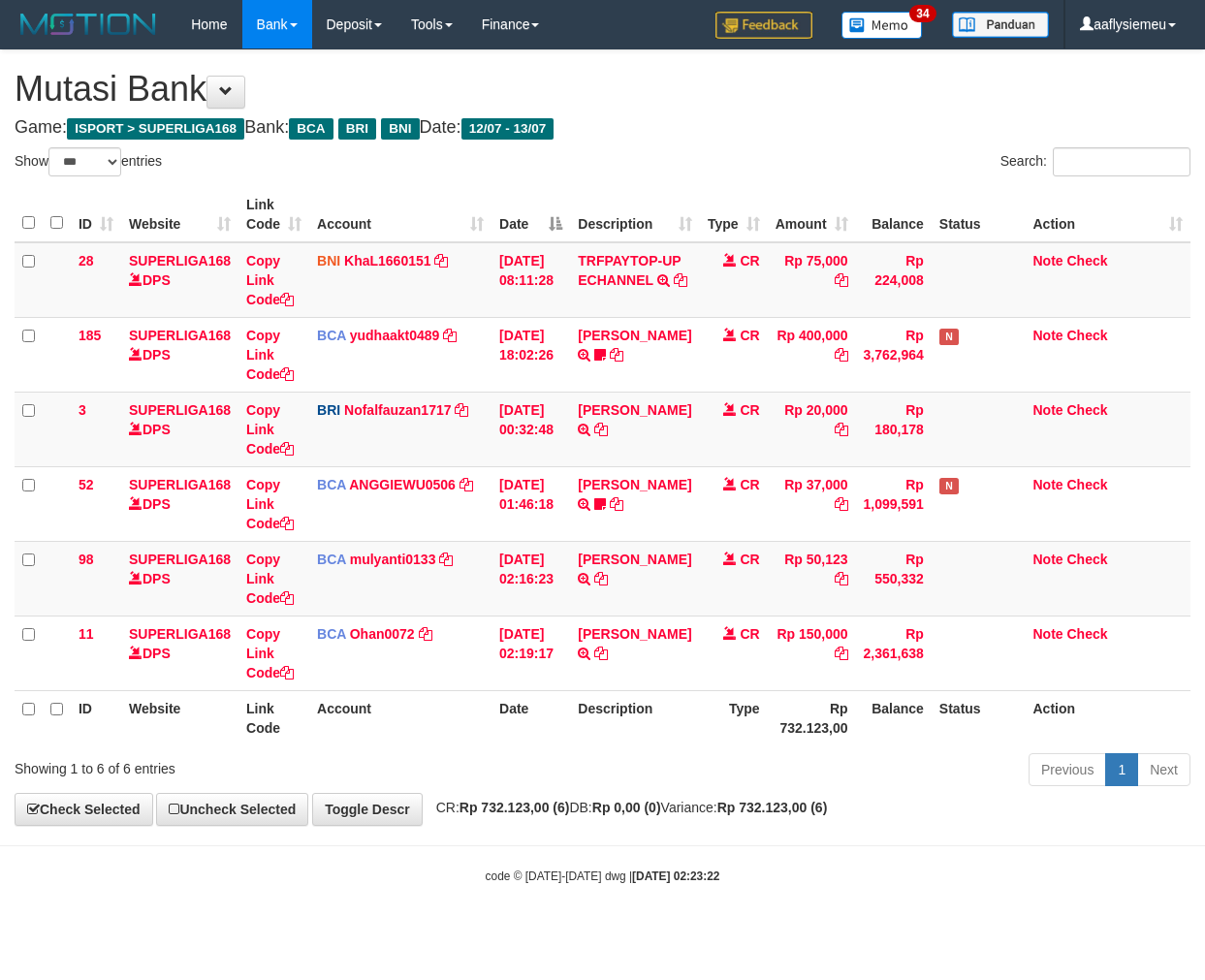 scroll, scrollTop: 0, scrollLeft: 0, axis: both 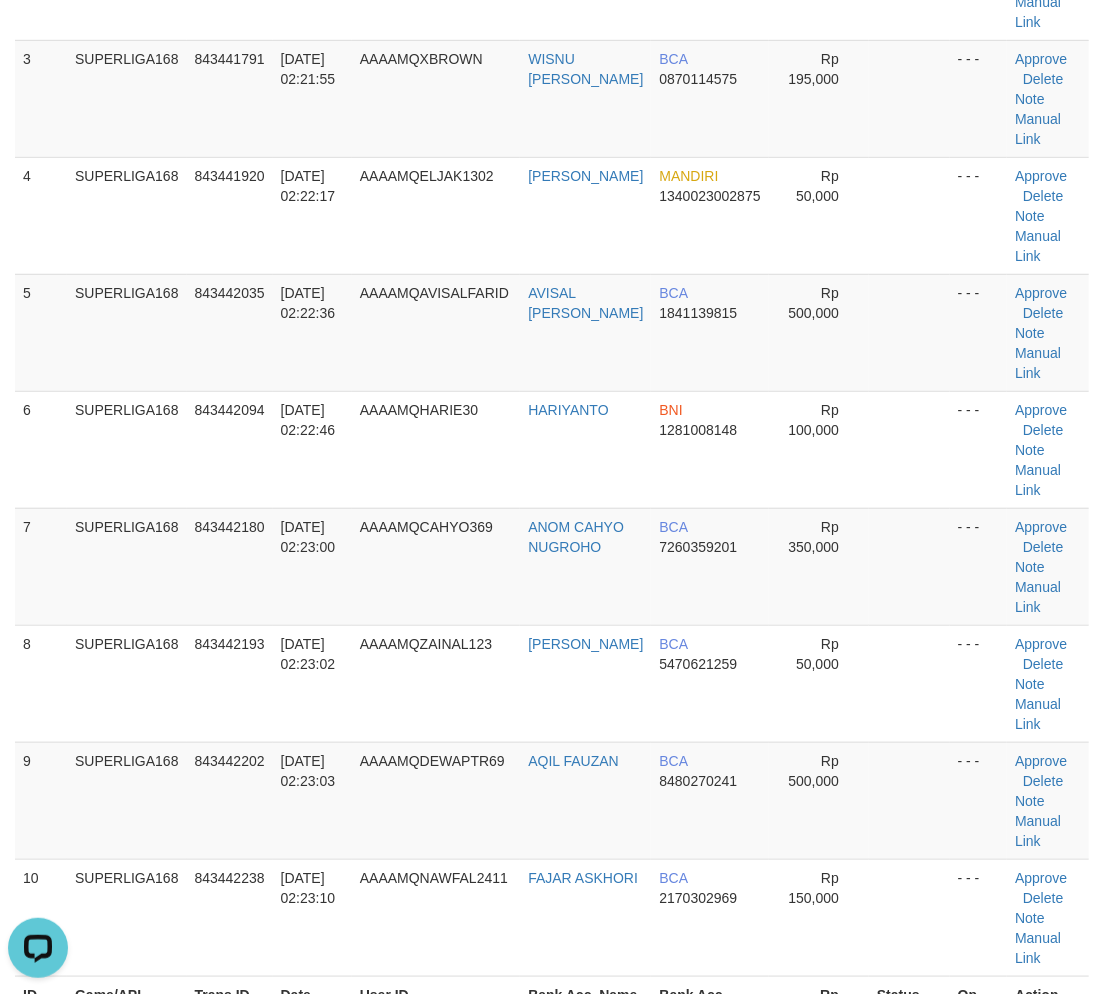 drag, startPoint x: 126, startPoint y: 584, endPoint x: 4, endPoint y: 658, distance: 142.68848 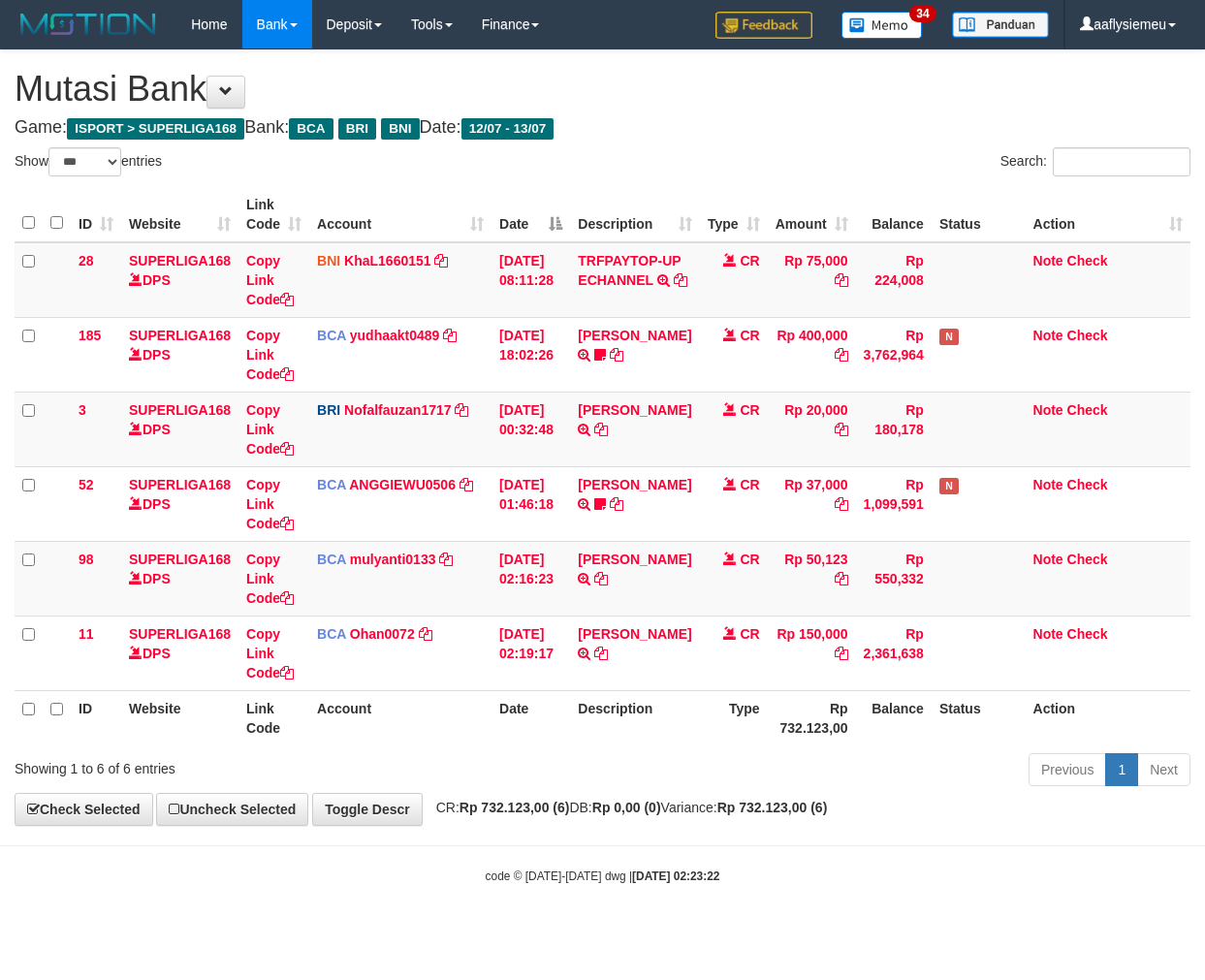 select on "***" 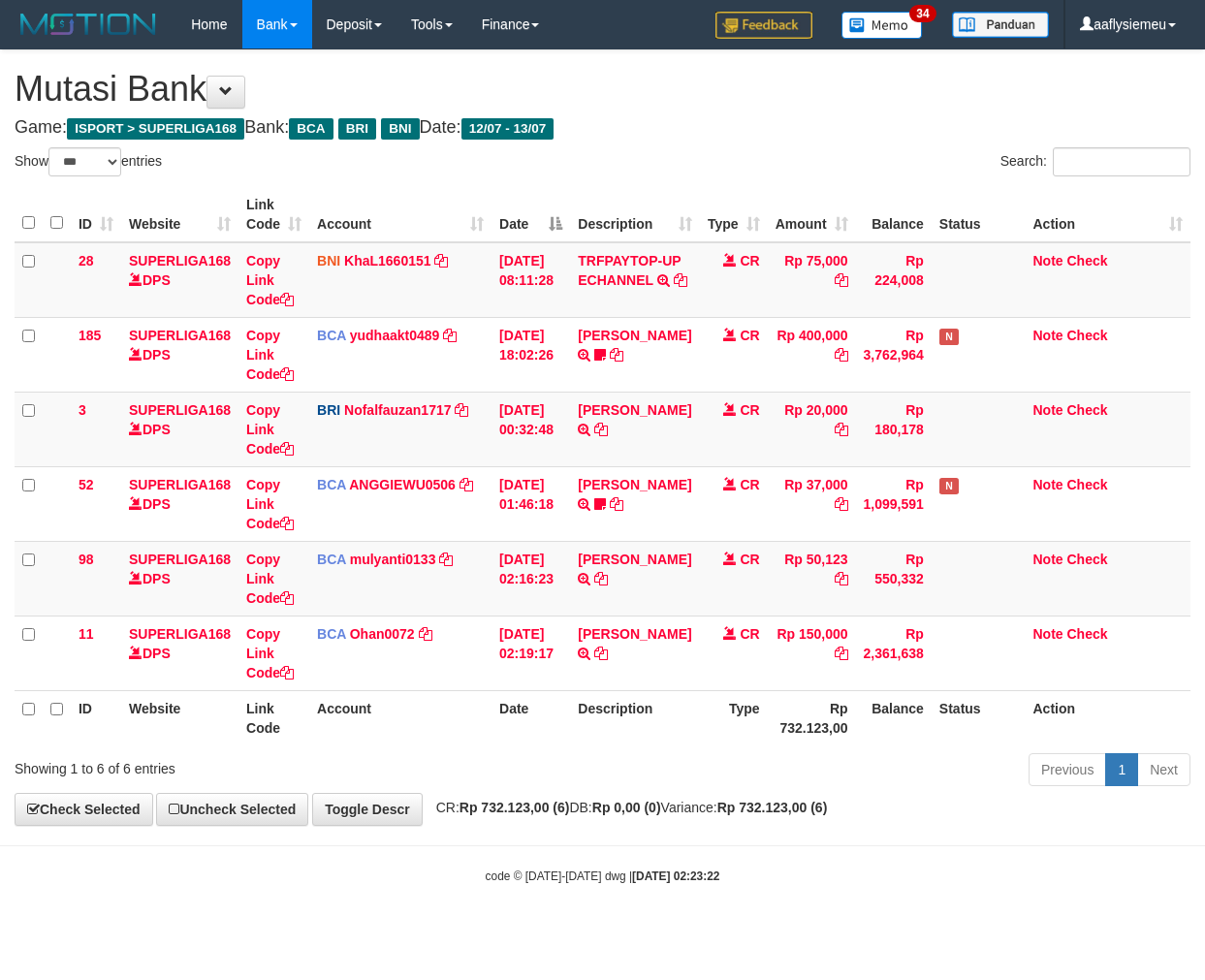 scroll, scrollTop: 0, scrollLeft: 0, axis: both 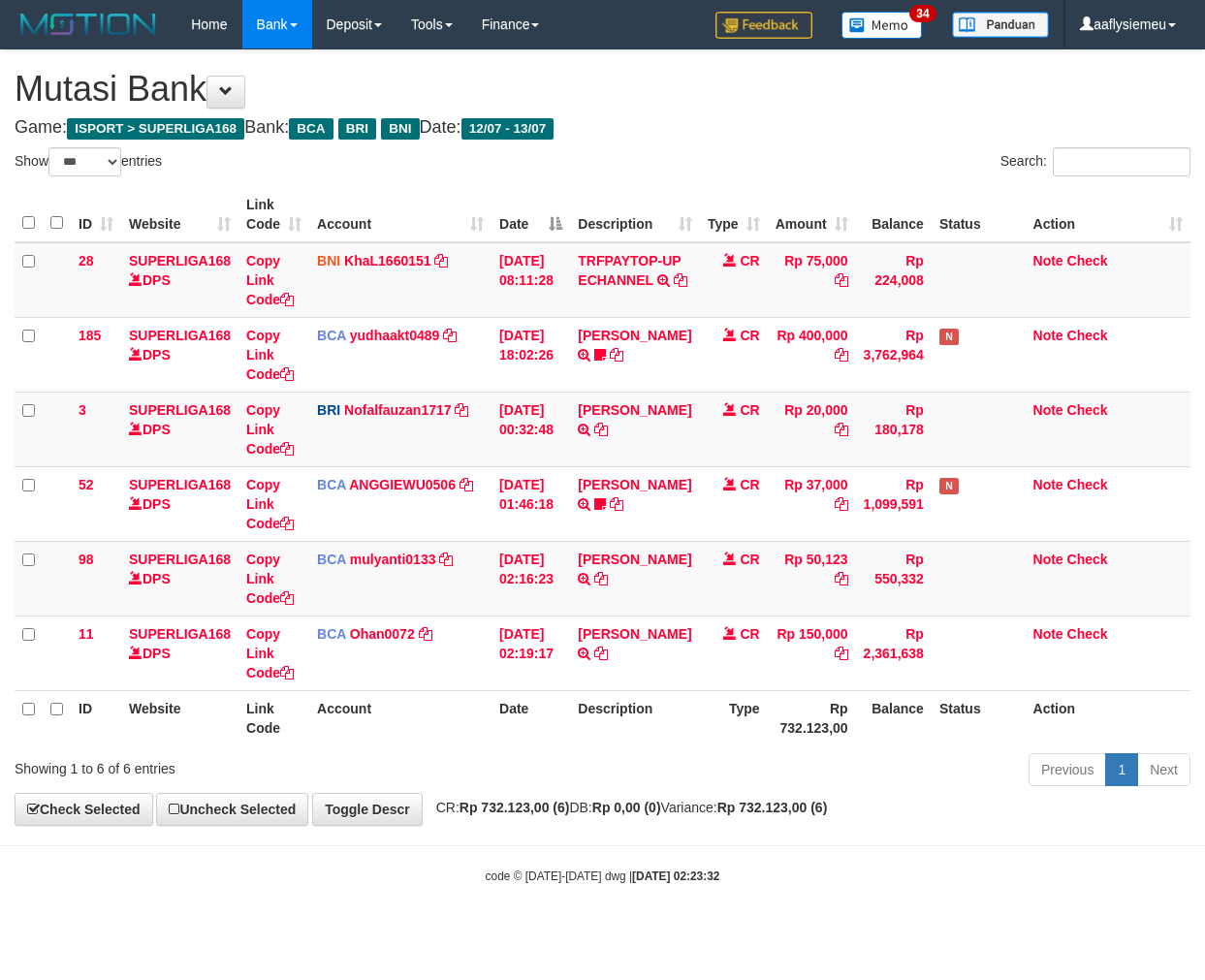 select on "***" 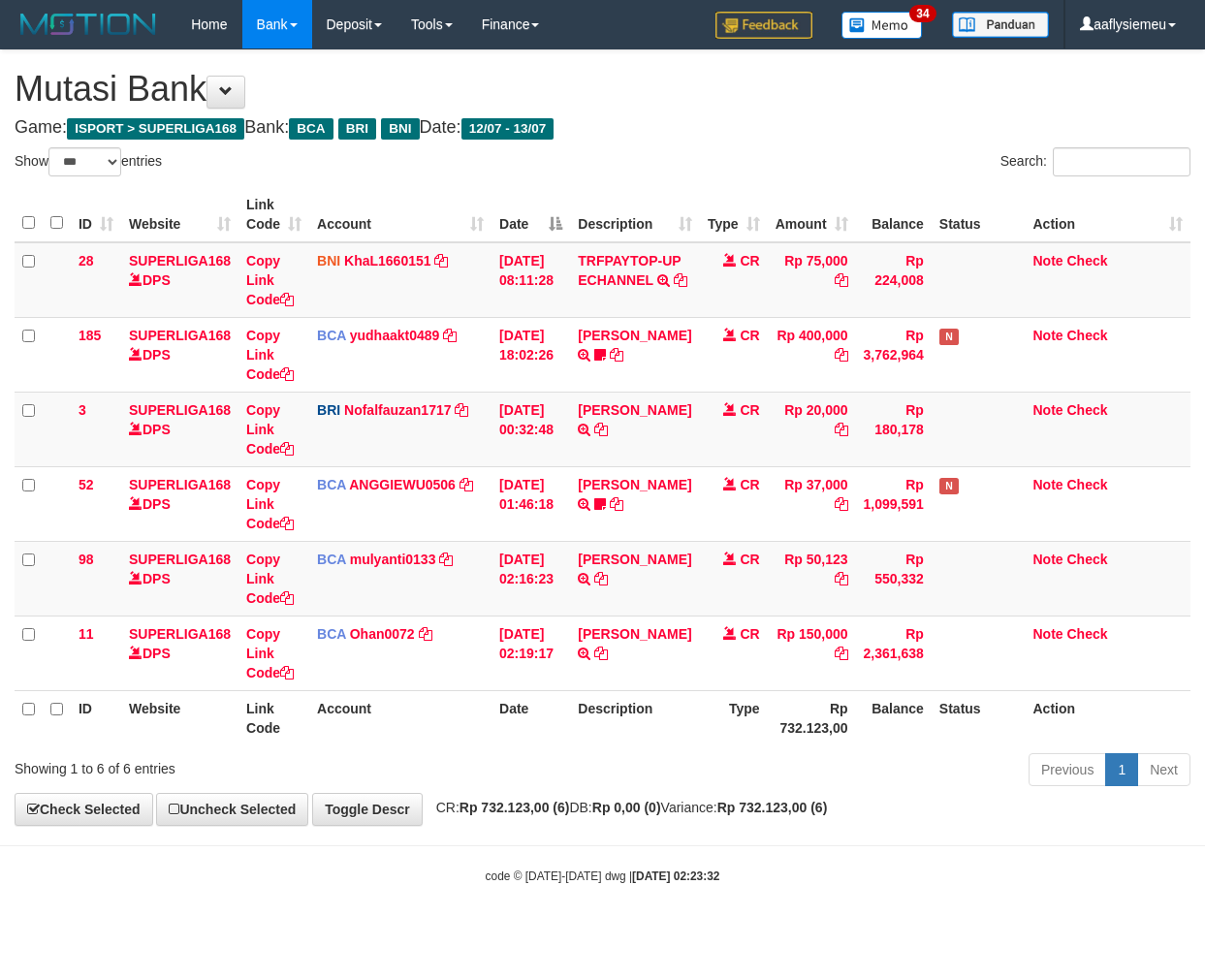 scroll, scrollTop: 0, scrollLeft: 0, axis: both 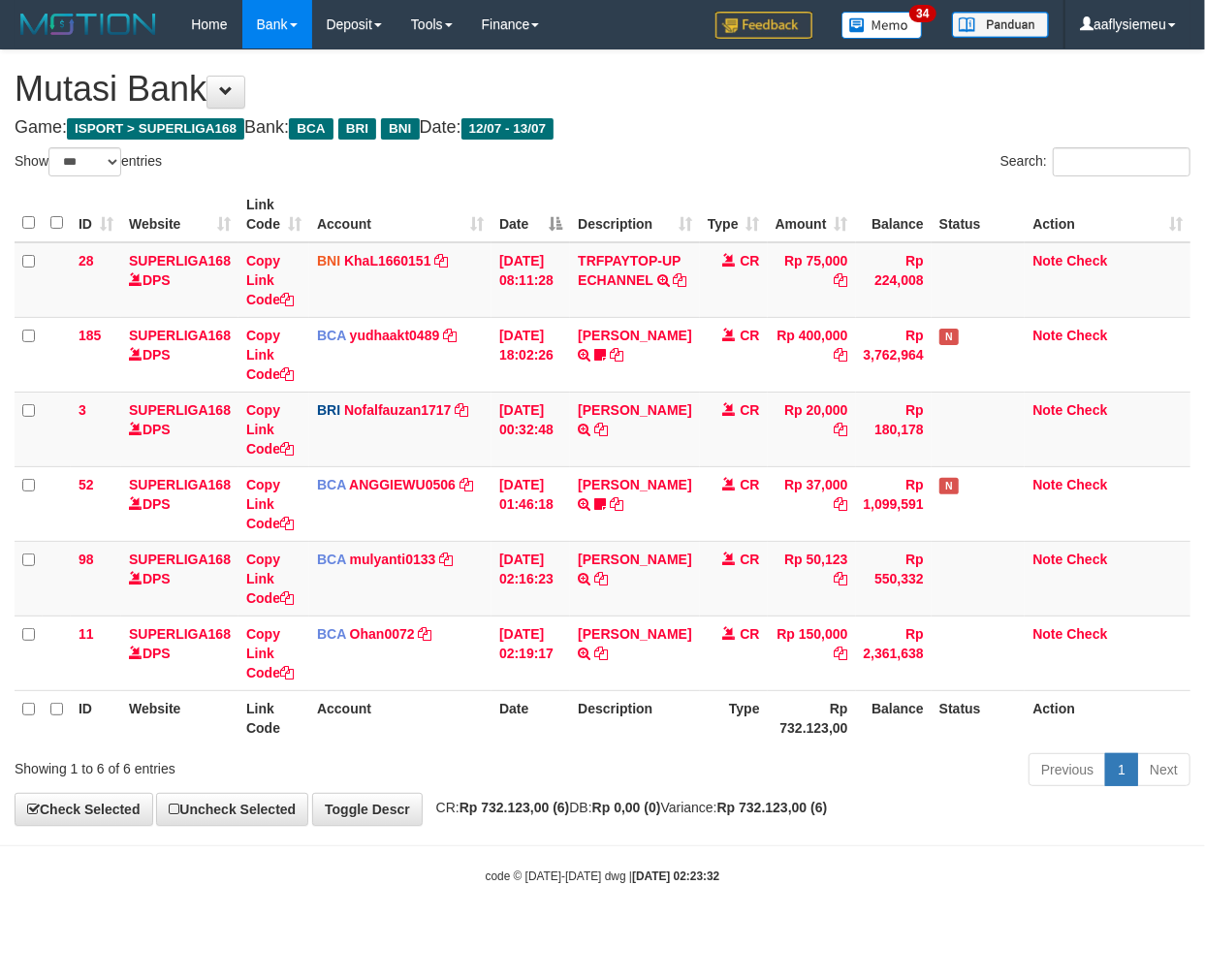 click on "Previous 1 Next" at bounding box center (853, 772) 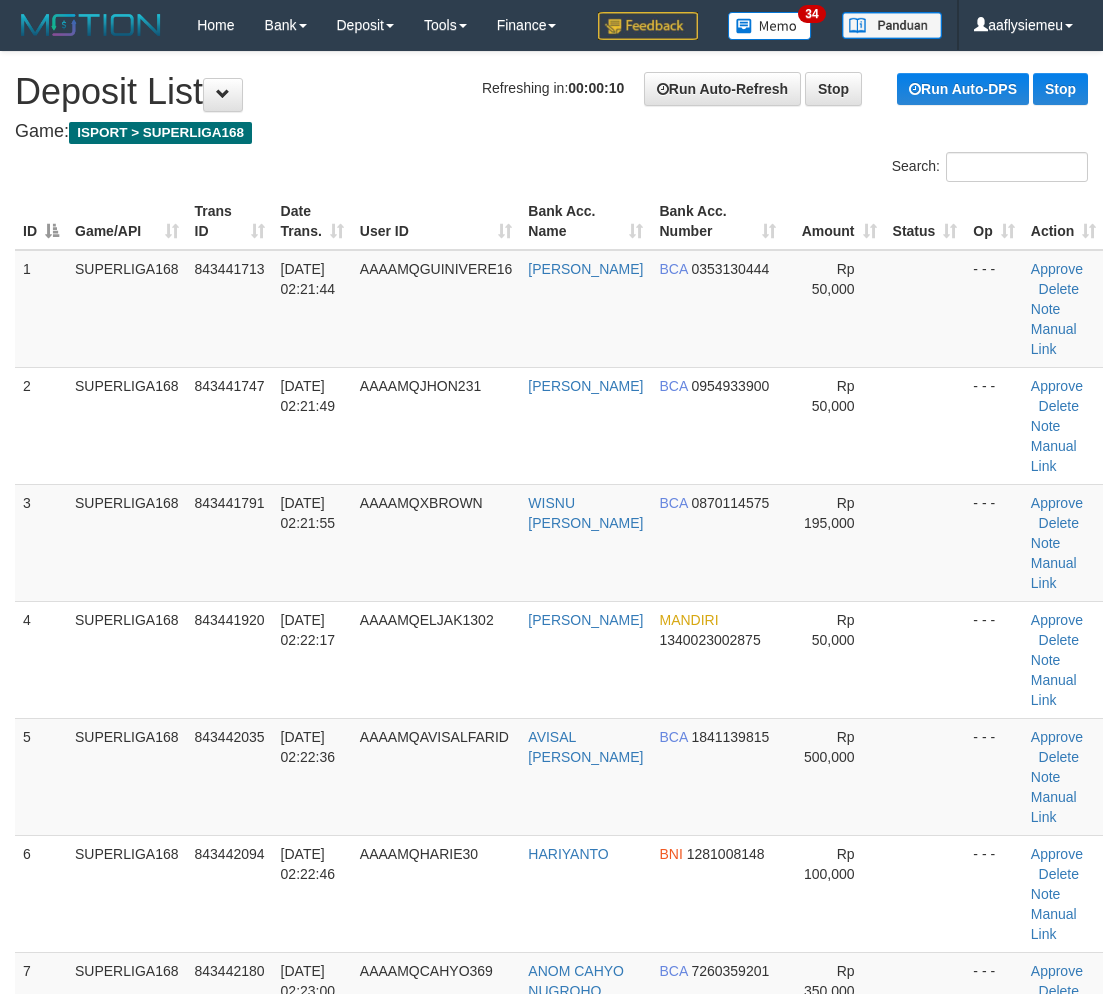 scroll, scrollTop: 0, scrollLeft: 0, axis: both 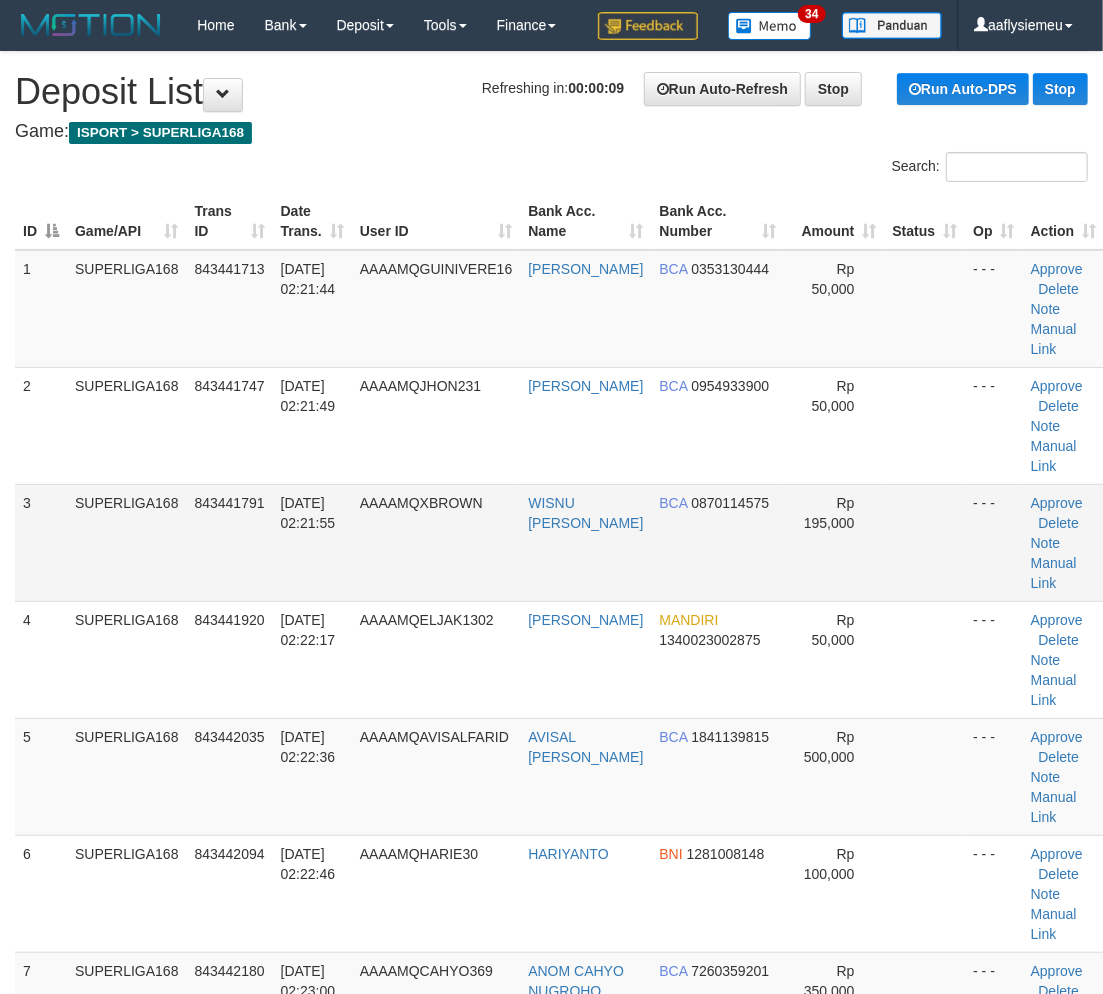 drag, startPoint x: 342, startPoint y: 655, endPoint x: 348, endPoint y: 667, distance: 13.416408 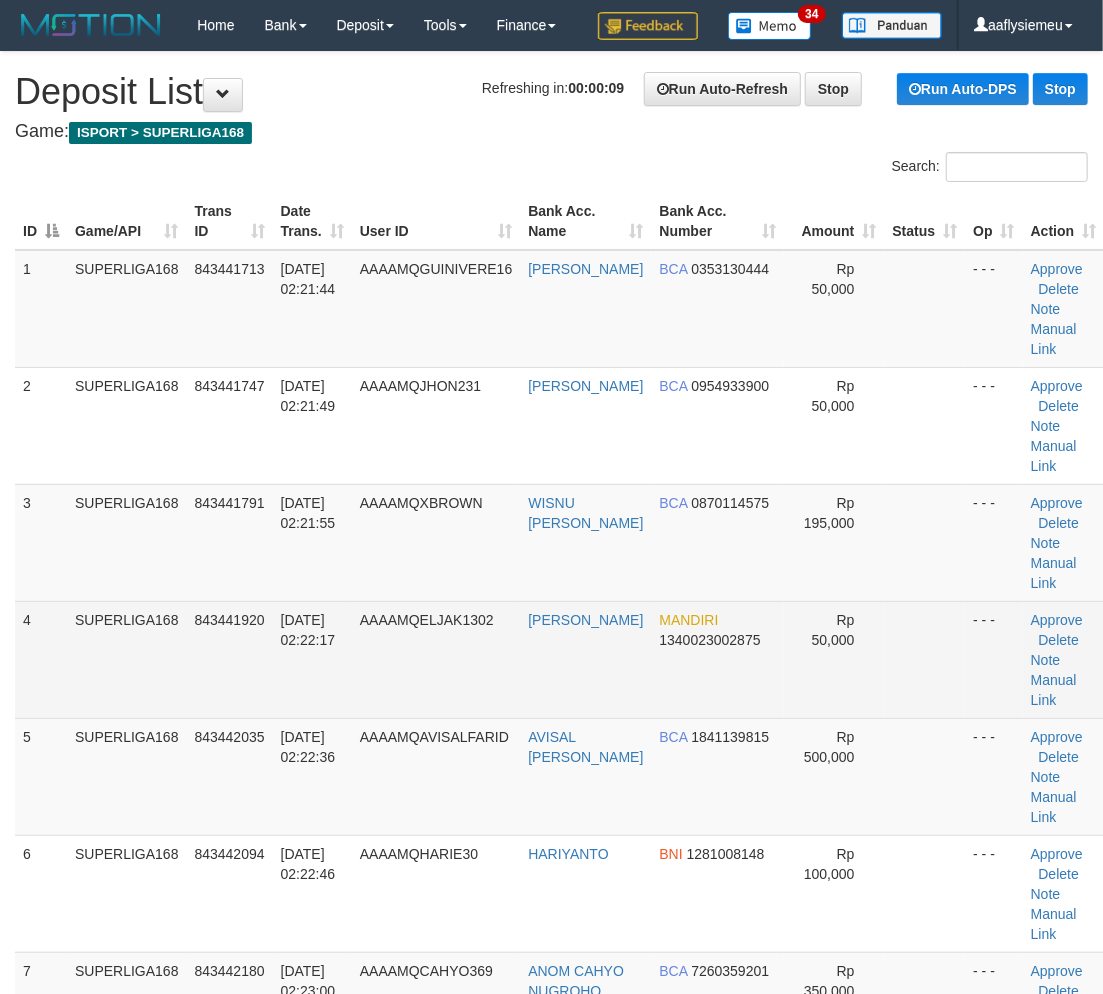click on "4" at bounding box center [41, 659] 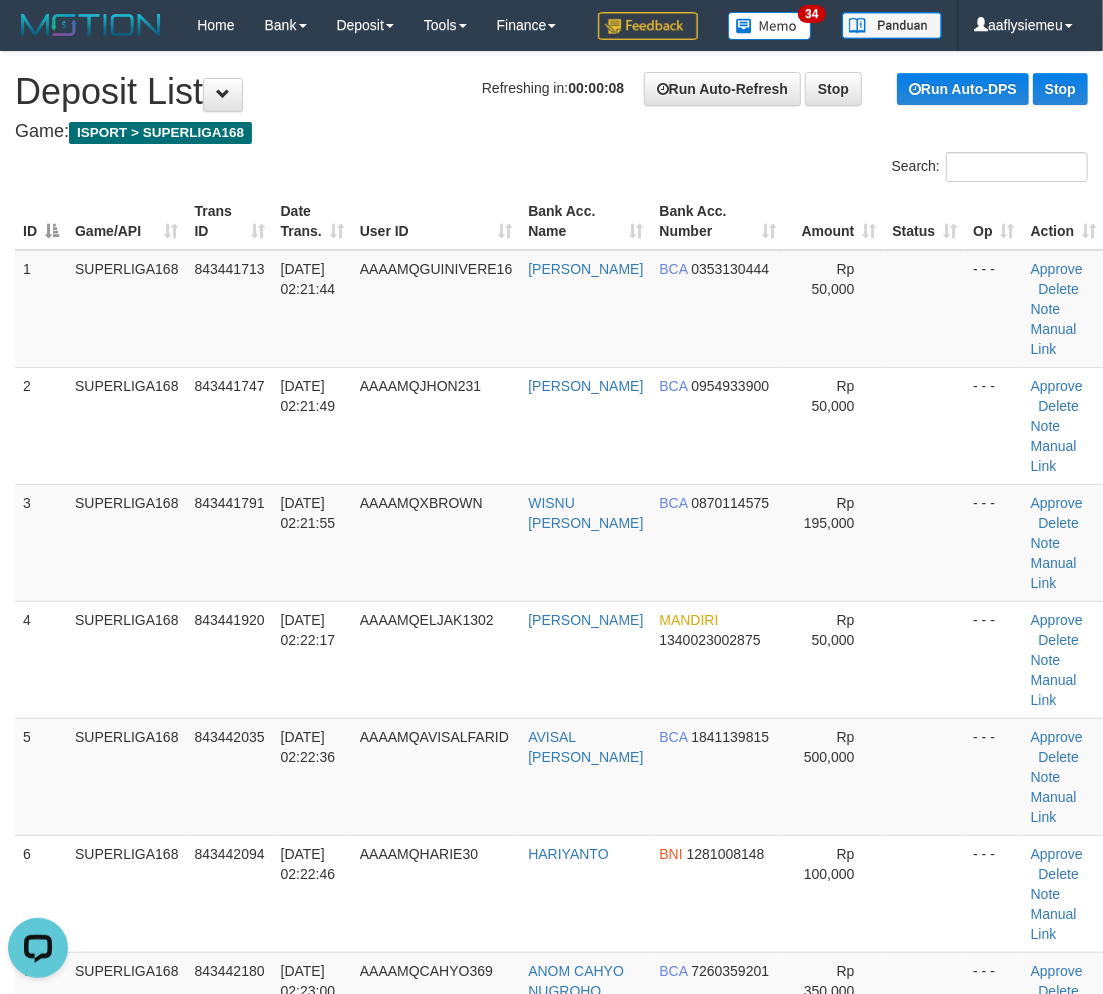 scroll, scrollTop: 0, scrollLeft: 0, axis: both 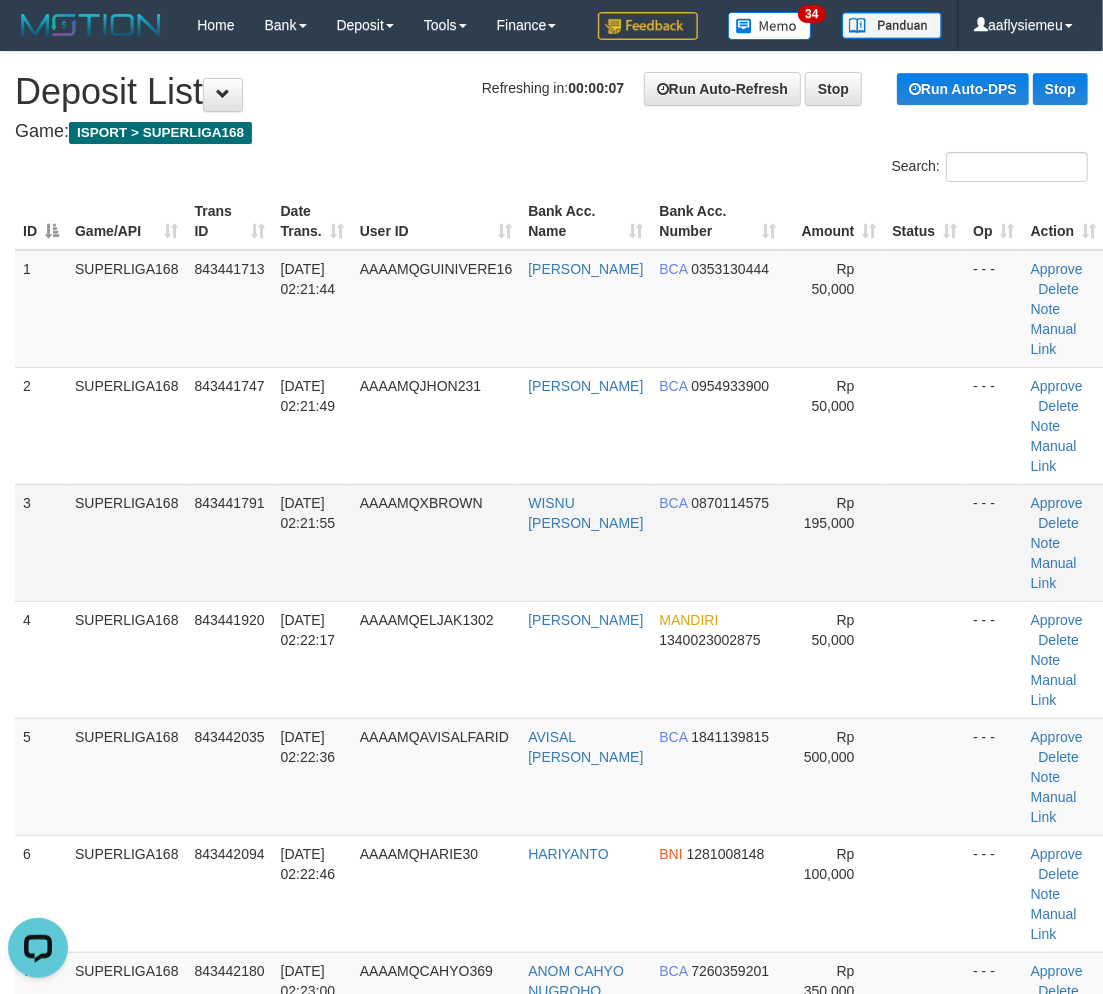 click on "SUPERLIGA168" at bounding box center (127, 542) 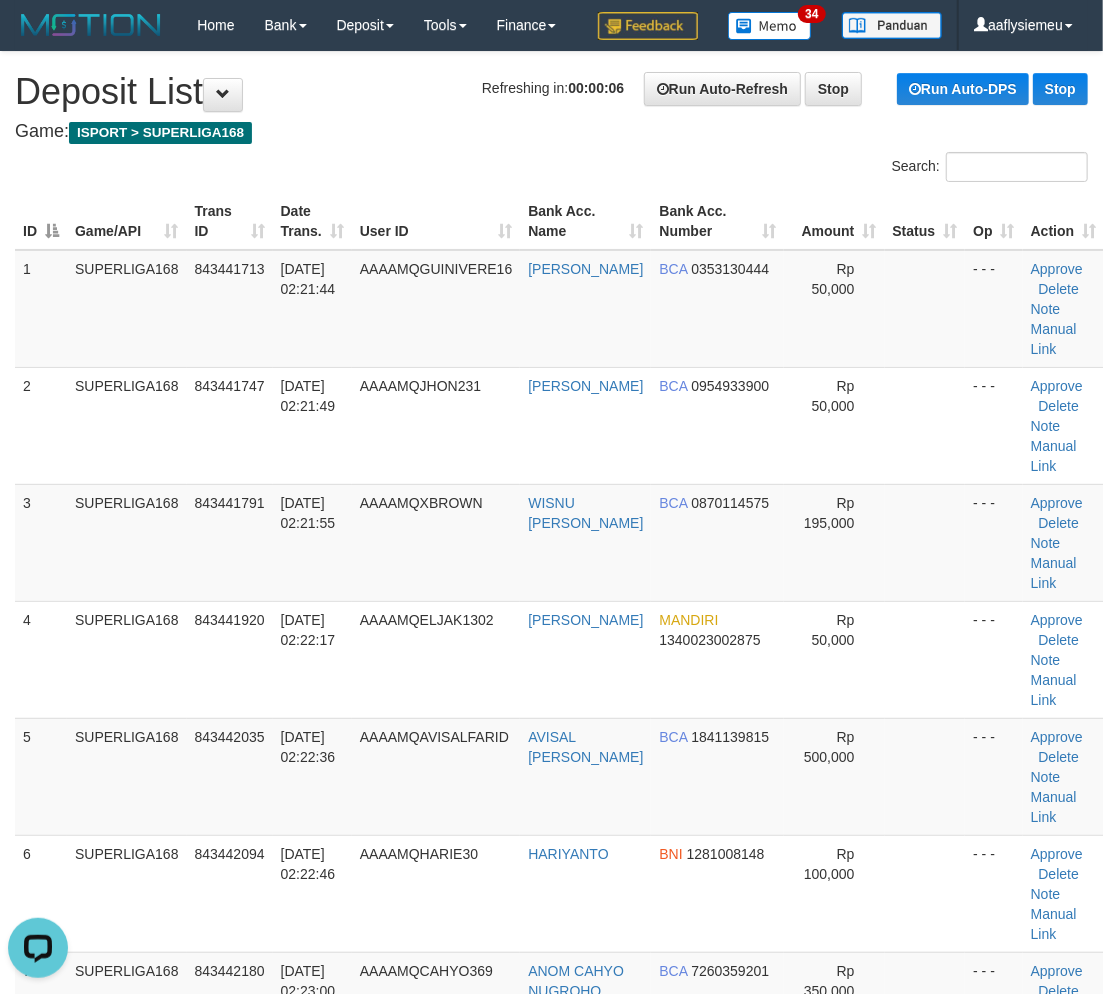 drag, startPoint x: 70, startPoint y: 693, endPoint x: 0, endPoint y: 710, distance: 72.03471 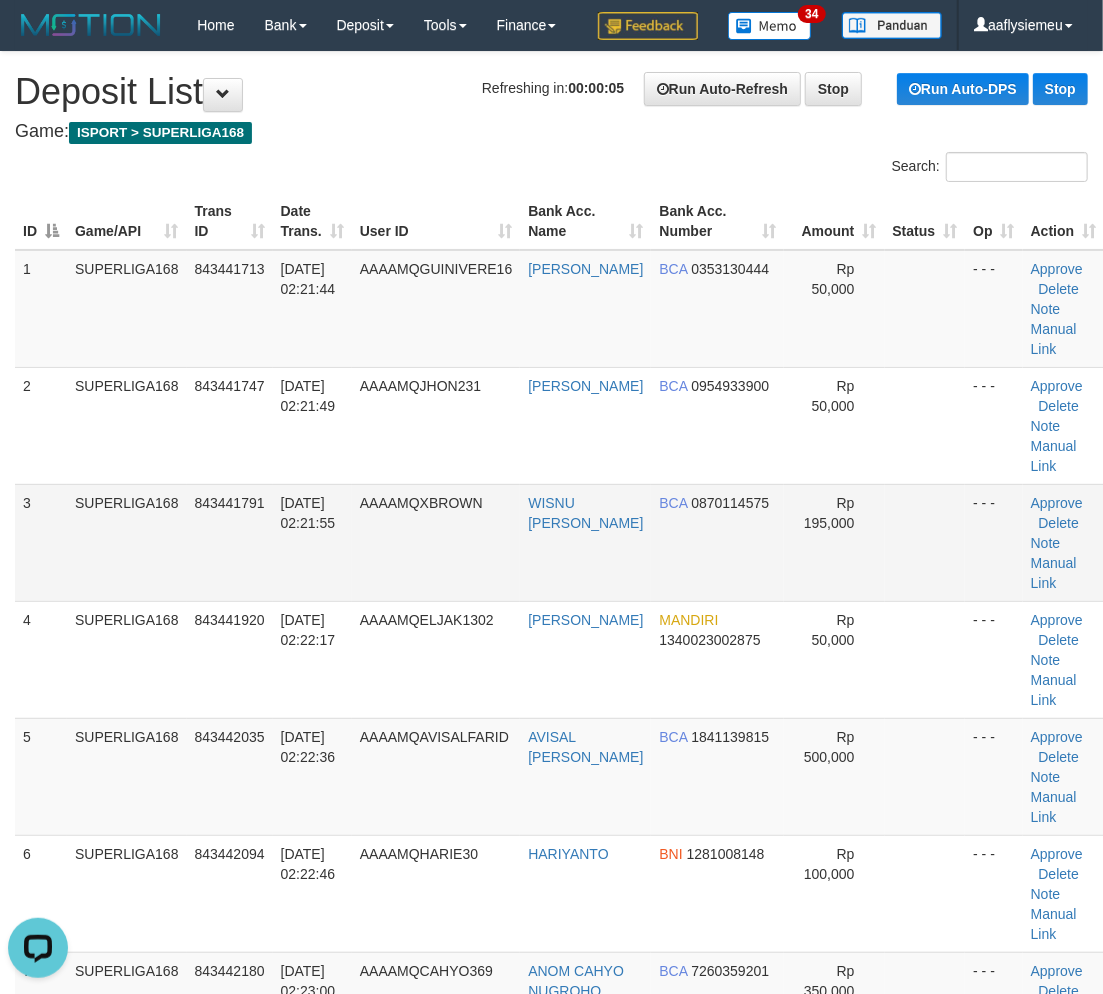 drag, startPoint x: 184, startPoint y: 613, endPoint x: 135, endPoint y: 633, distance: 52.924473 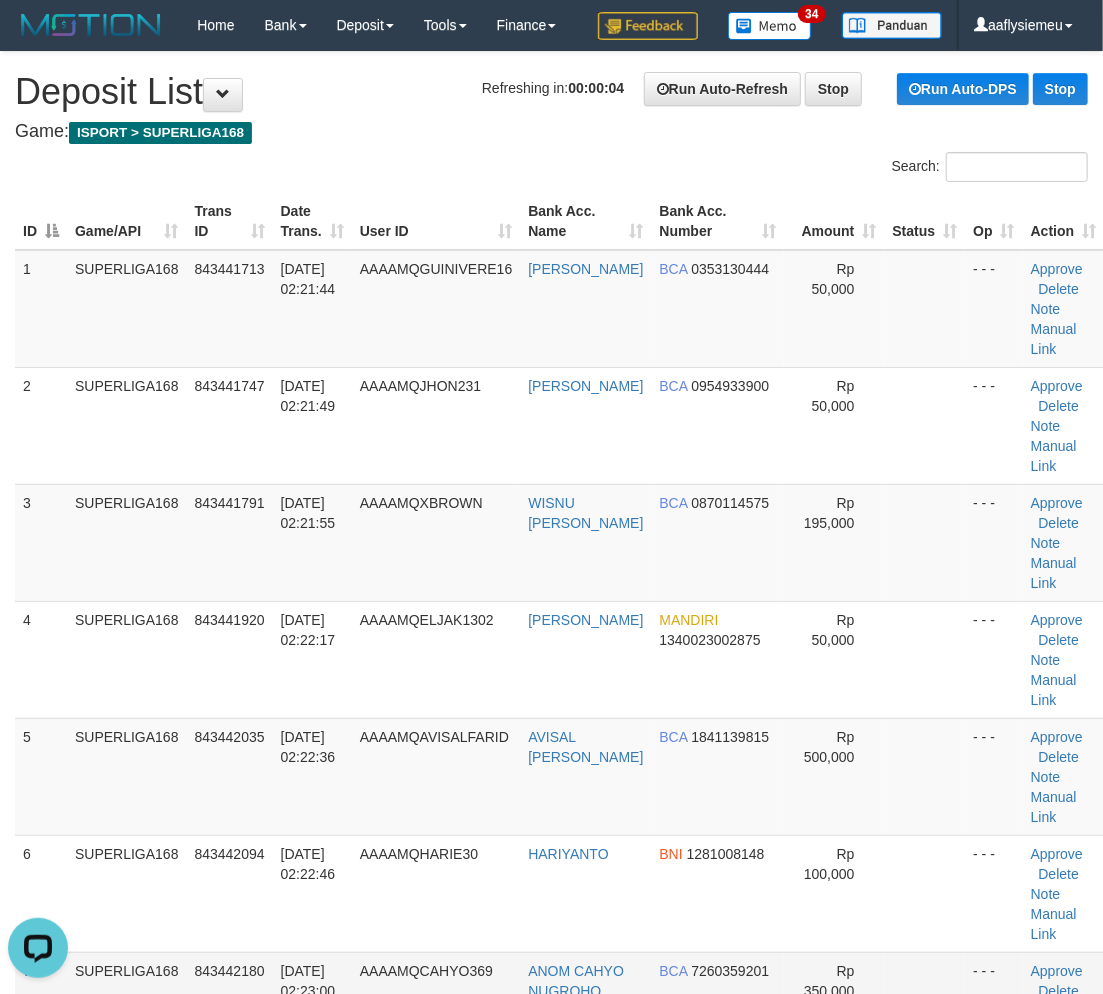 scroll, scrollTop: 444, scrollLeft: 0, axis: vertical 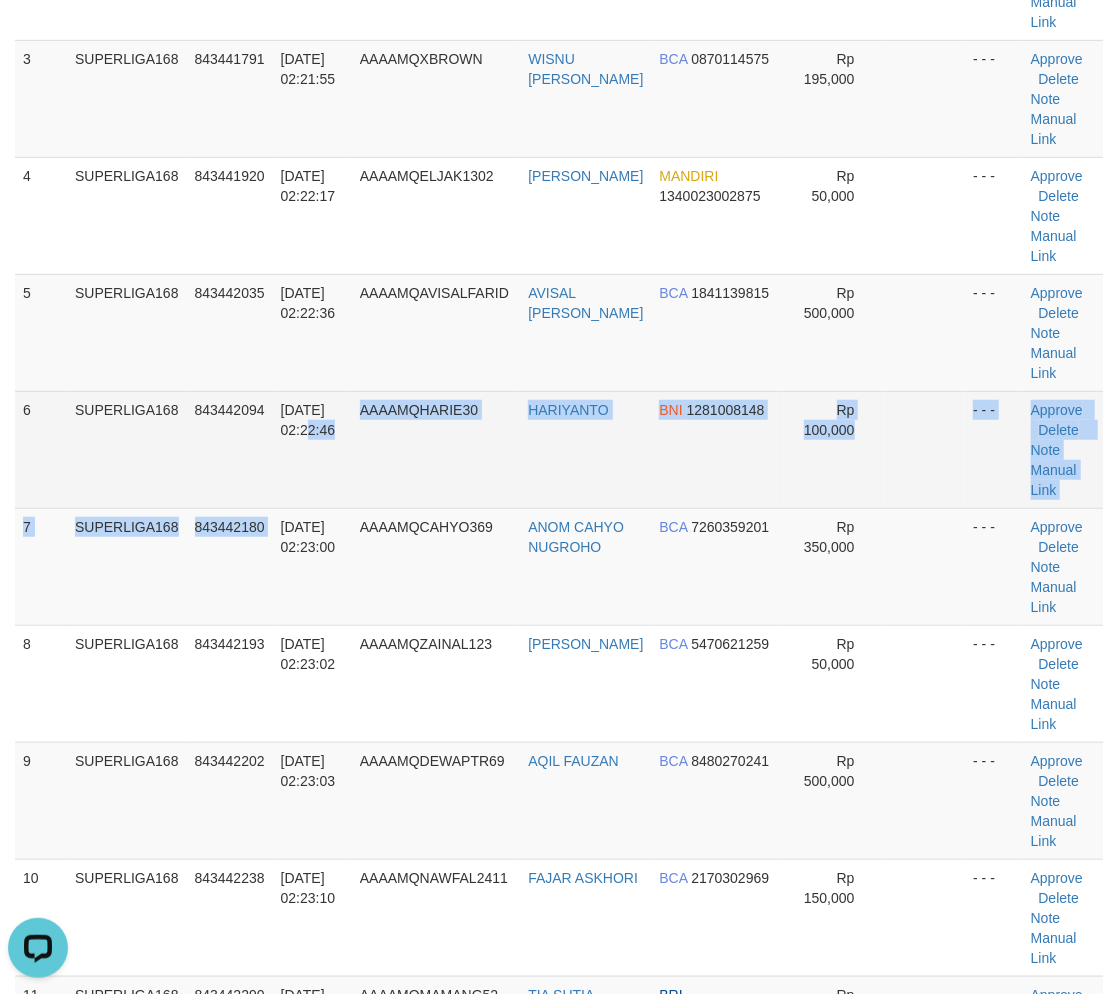 click on "1
SUPERLIGA168
843441713
13/07/2025 02:21:44
AAAAMQGUINIVERE16
IRWAN KRISTANTO
BCA
0353130444
Rp 50,000
- - -
Approve
Delete
Note
Manual Link
2
SUPERLIGA168
843441747
13/07/2025 02:21:49
AAAAMQJHON231
KRISNA MUKTI
BCA
0954933900
Rp 50,000
- - -
Approve" at bounding box center [559, 625] 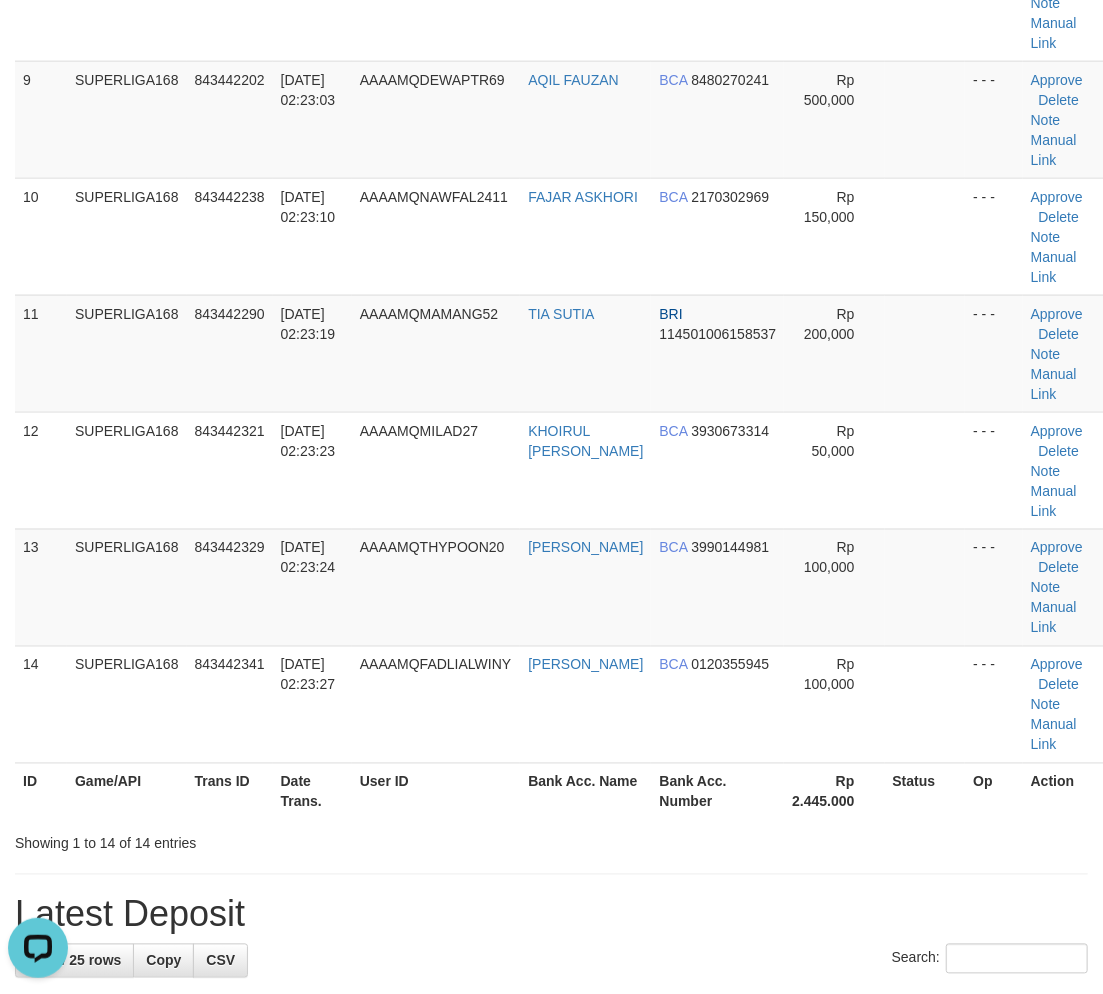 scroll, scrollTop: 1333, scrollLeft: 0, axis: vertical 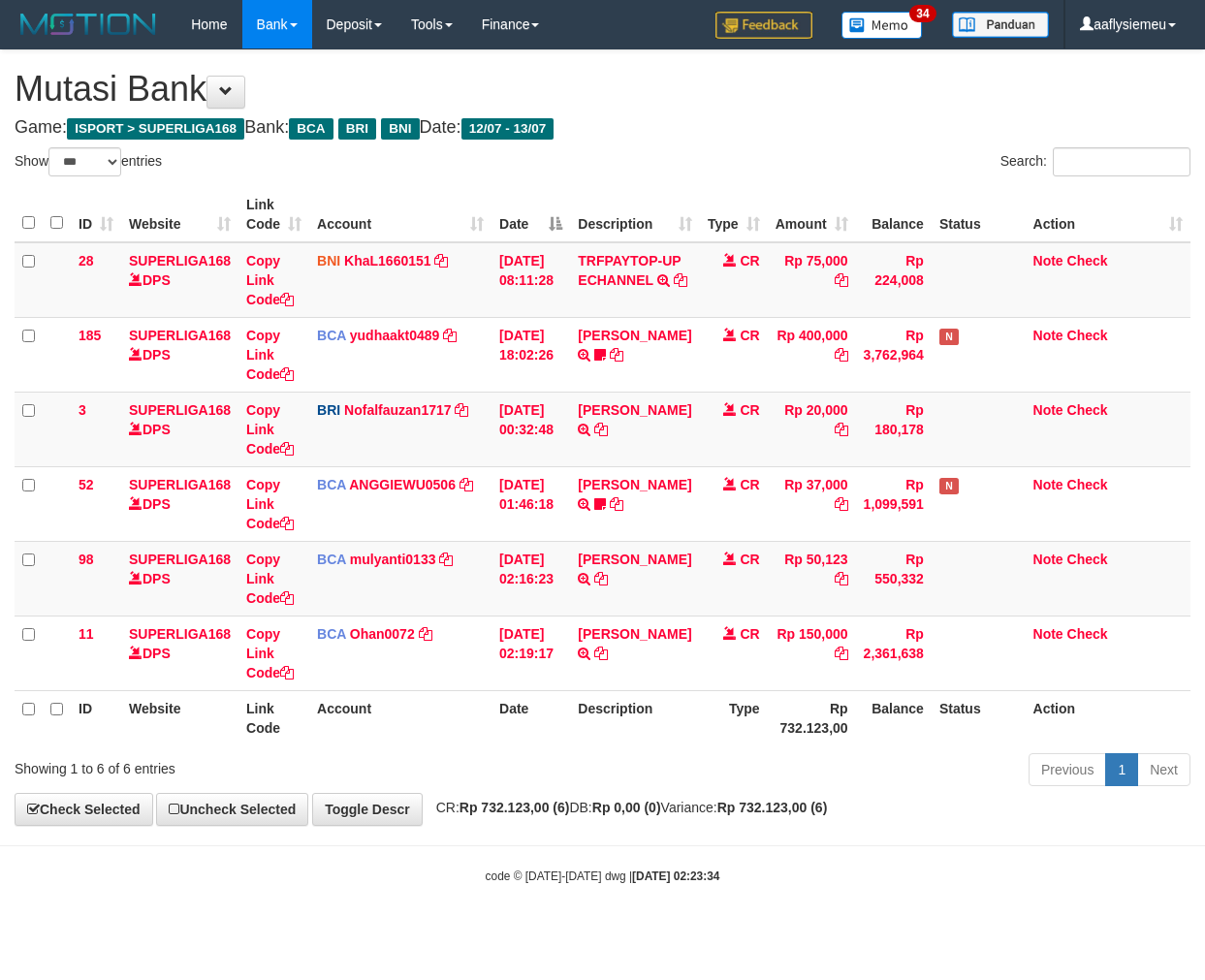 select on "***" 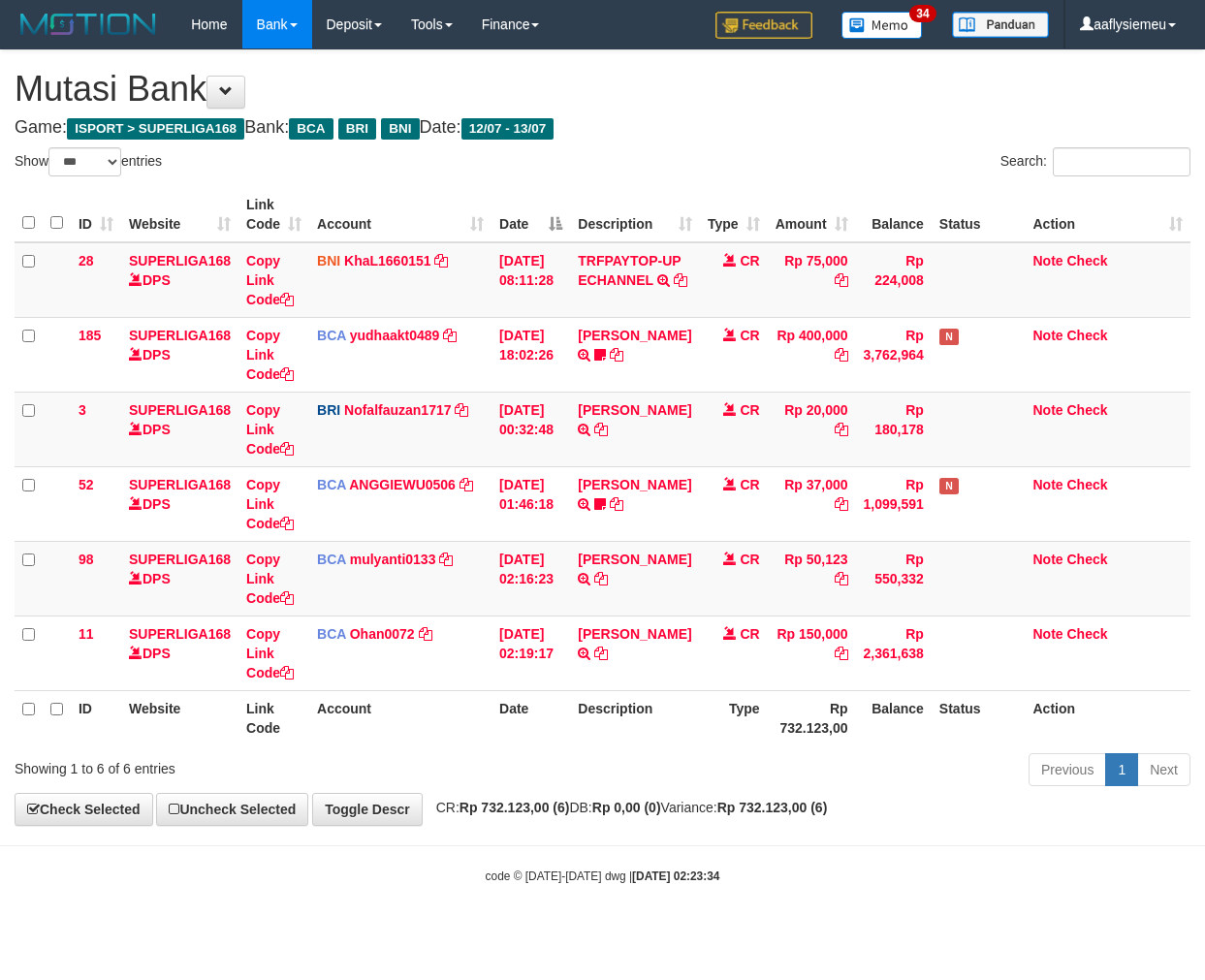 scroll, scrollTop: 0, scrollLeft: 0, axis: both 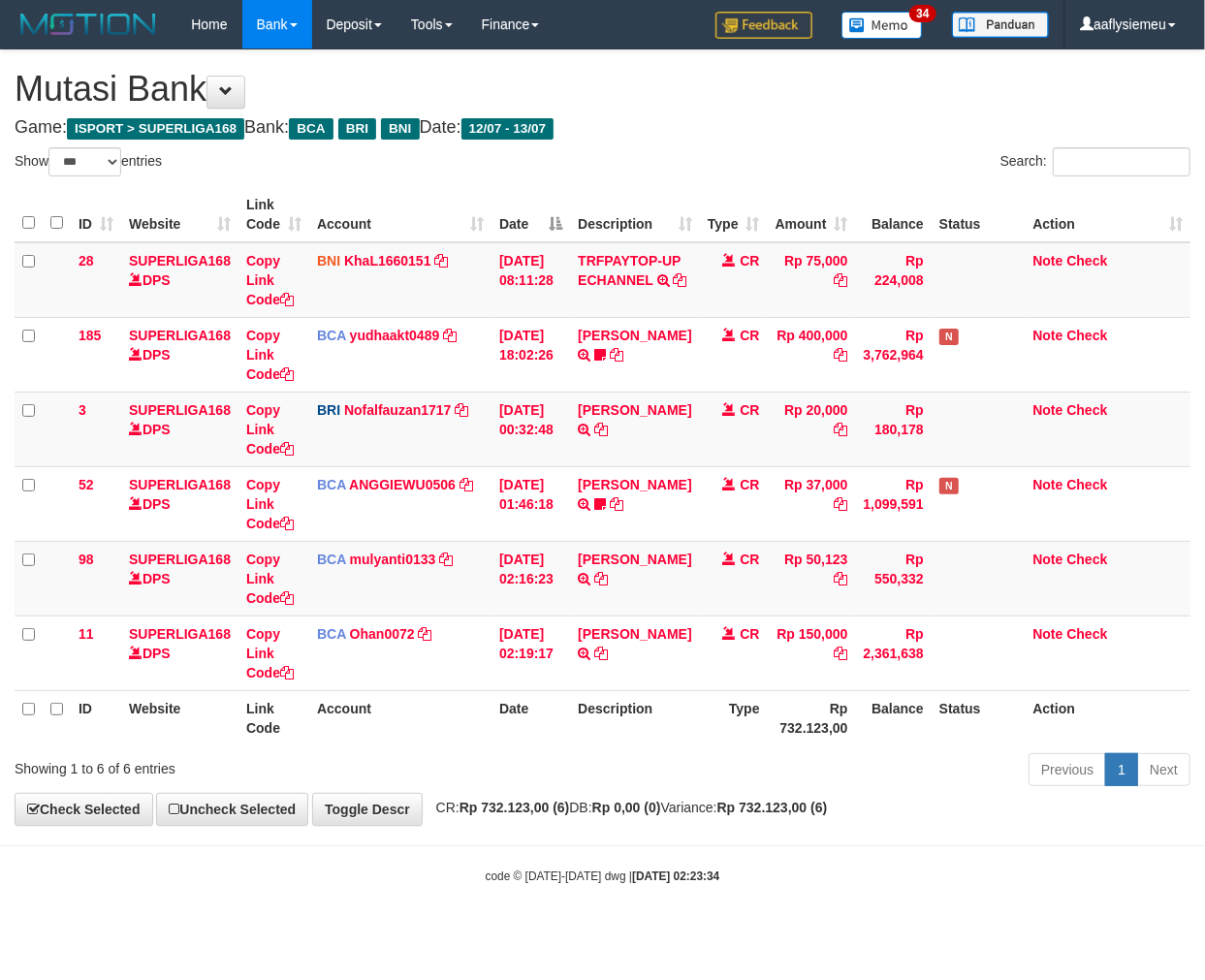 click on "Toggle navigation
Home
Bank
Account List
Load
By Website
Group
[ISPORT]													SUPERLIGA168
By Load Group (DPS)
34" at bounding box center [602, 466] 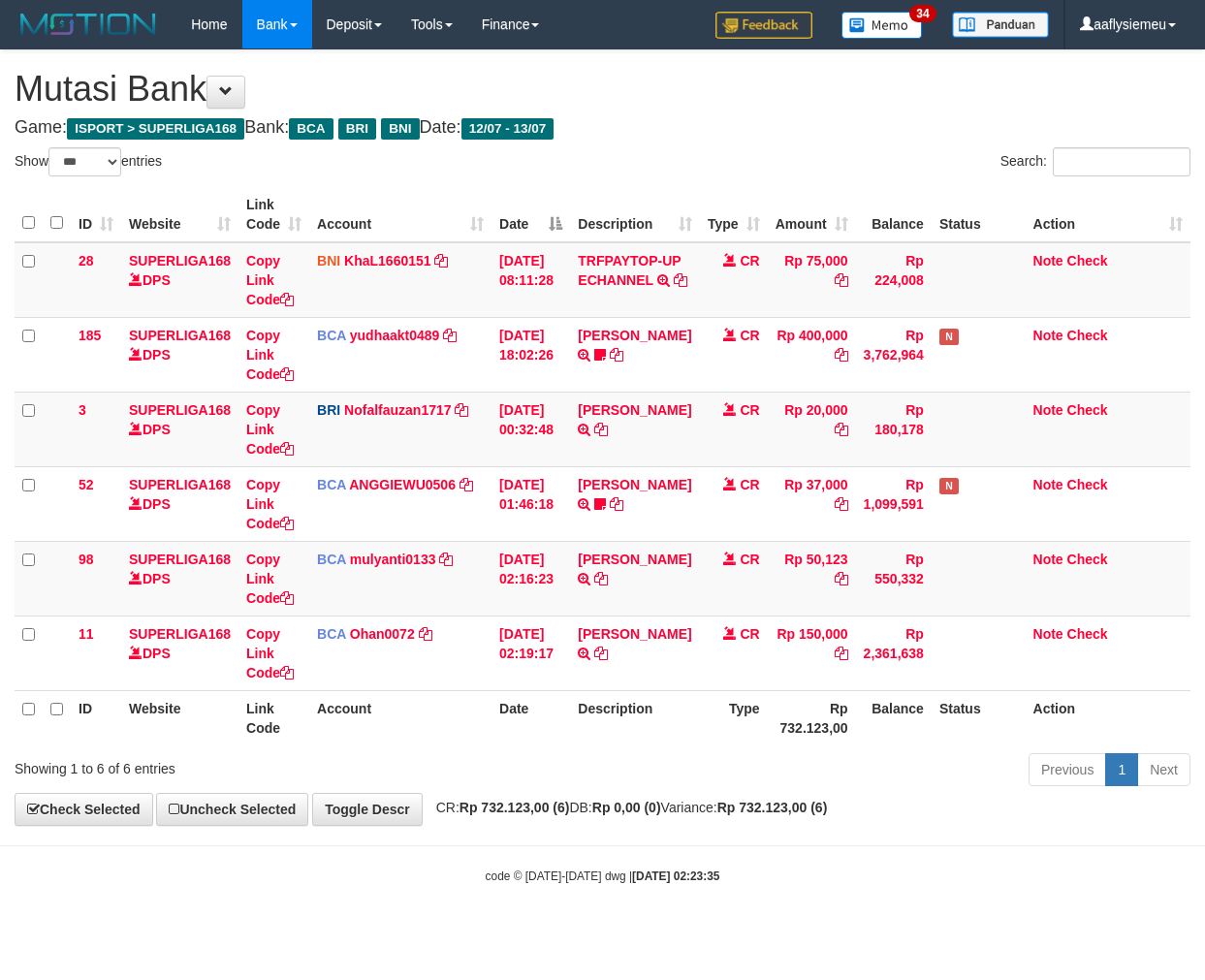 select on "***" 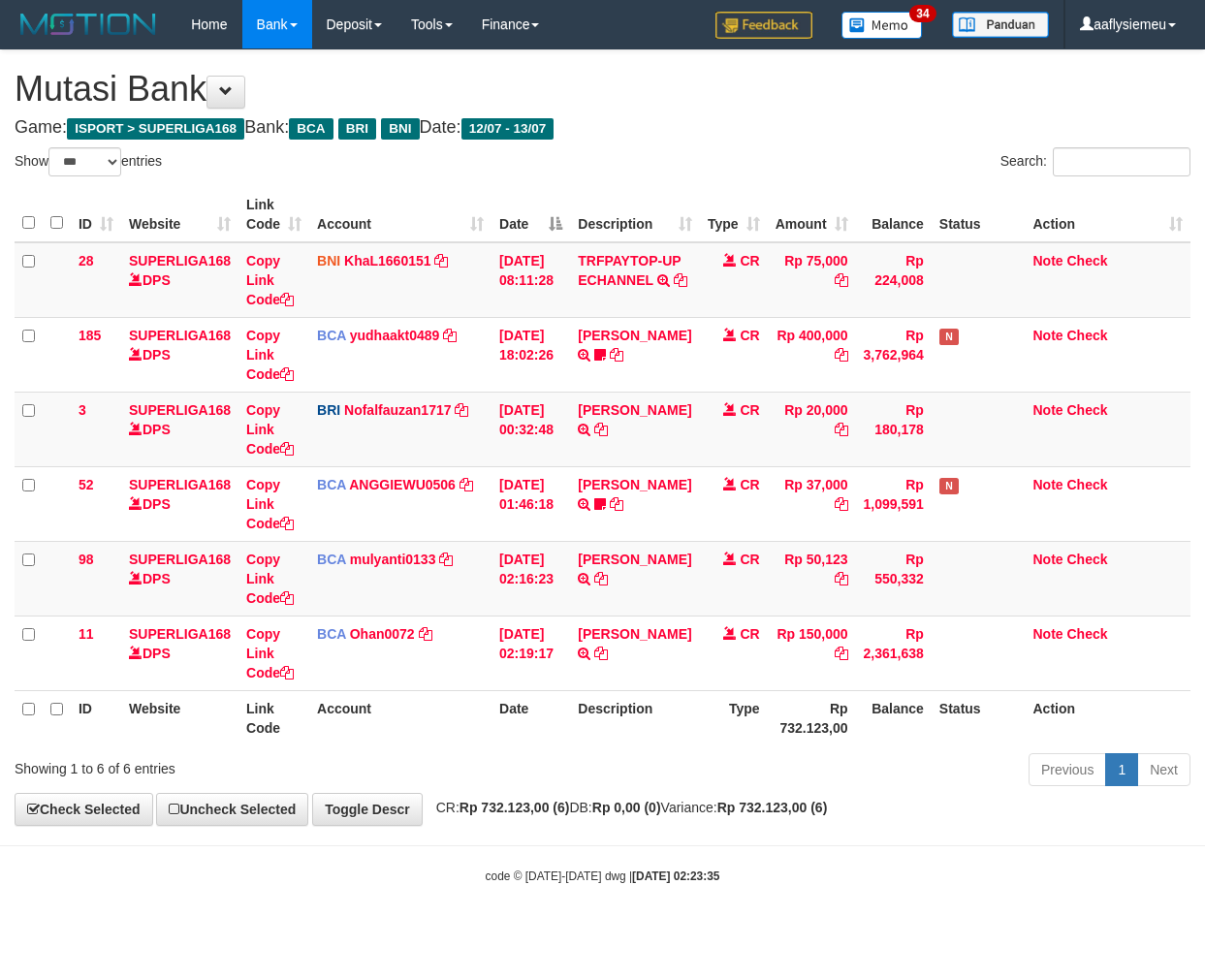 scroll, scrollTop: 0, scrollLeft: 0, axis: both 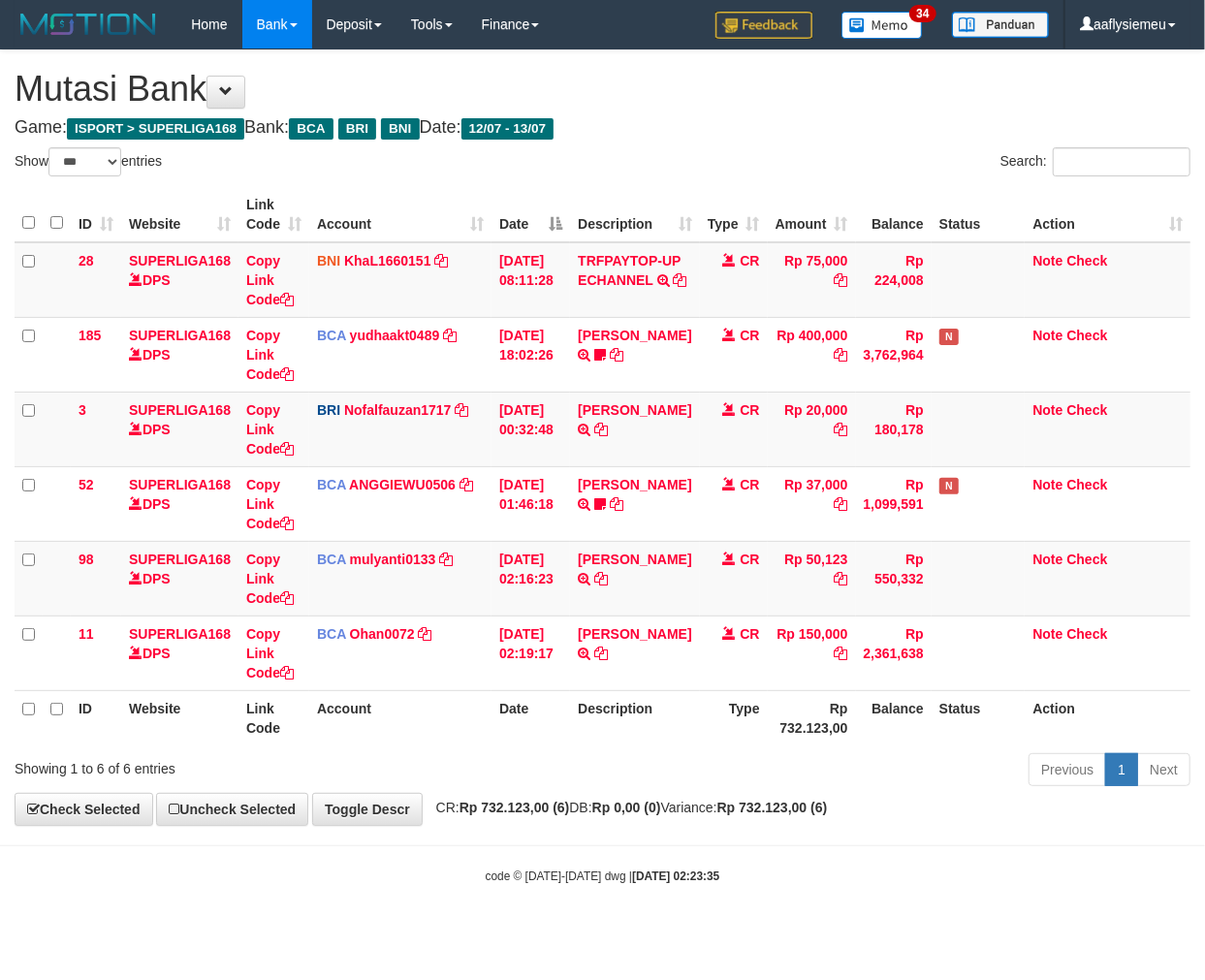 click on "Previous 1 Next" at bounding box center [853, 772] 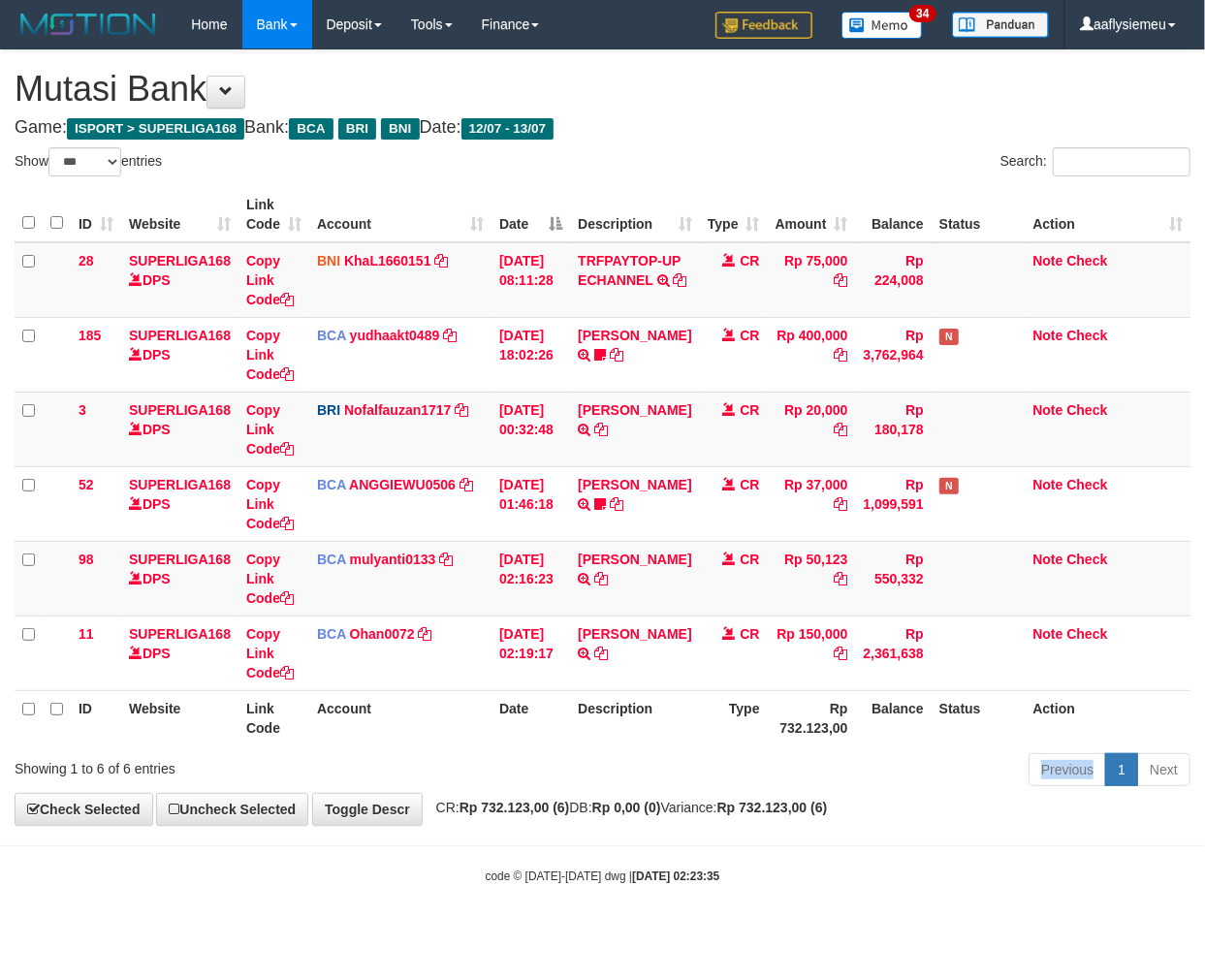 click on "Previous 1 Next" at bounding box center (853, 772) 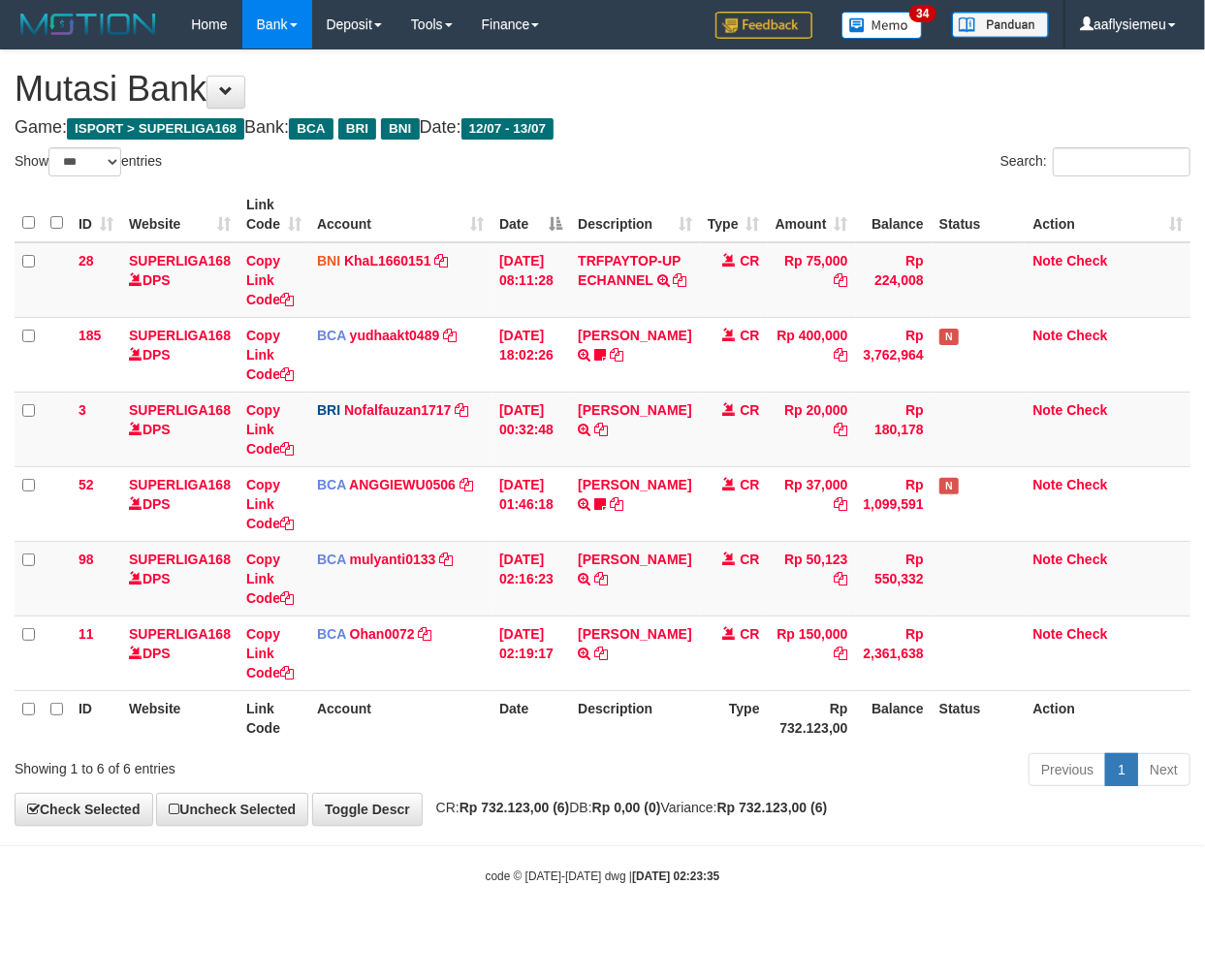 click on "Type" at bounding box center (734, 717) 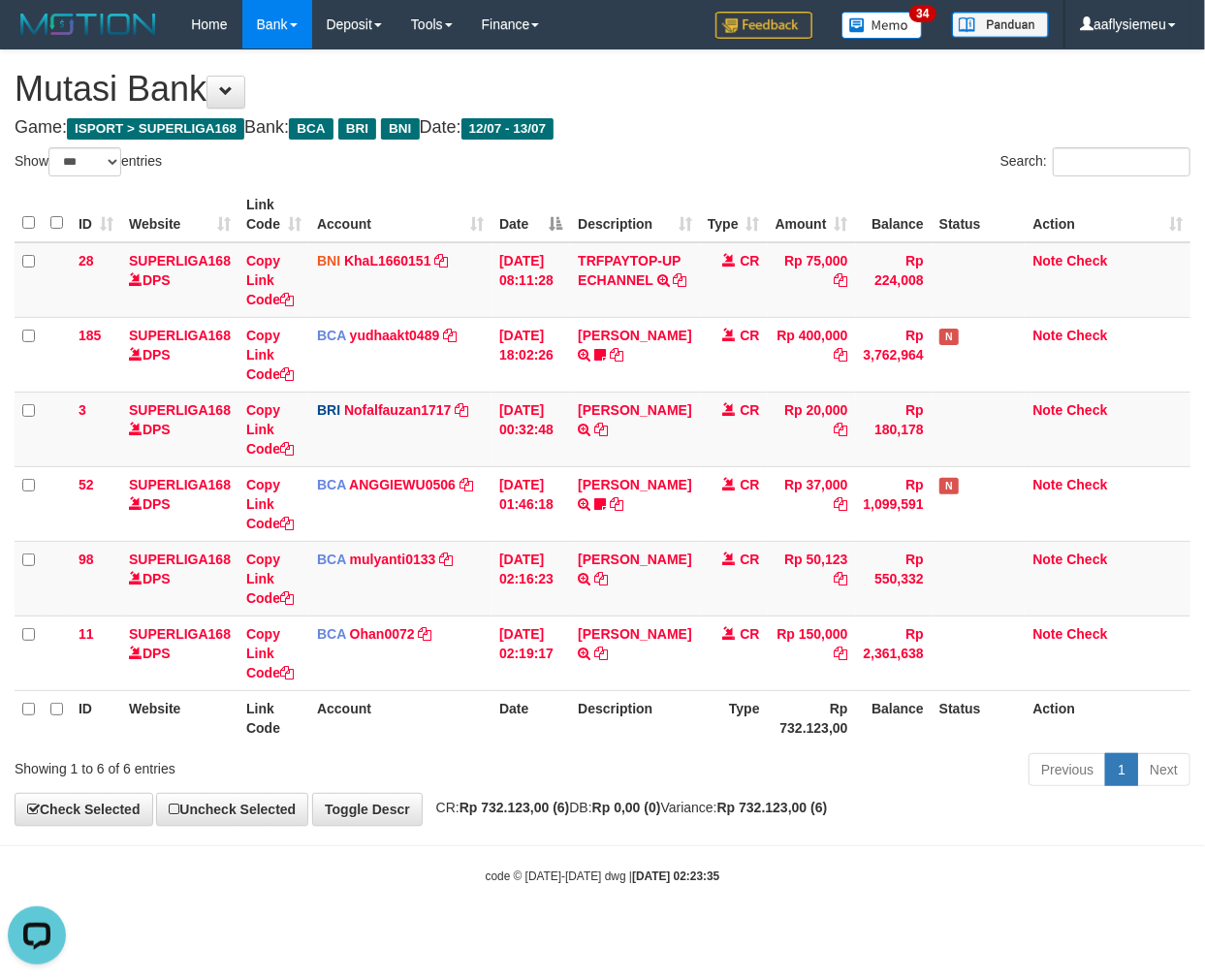 scroll, scrollTop: 0, scrollLeft: 0, axis: both 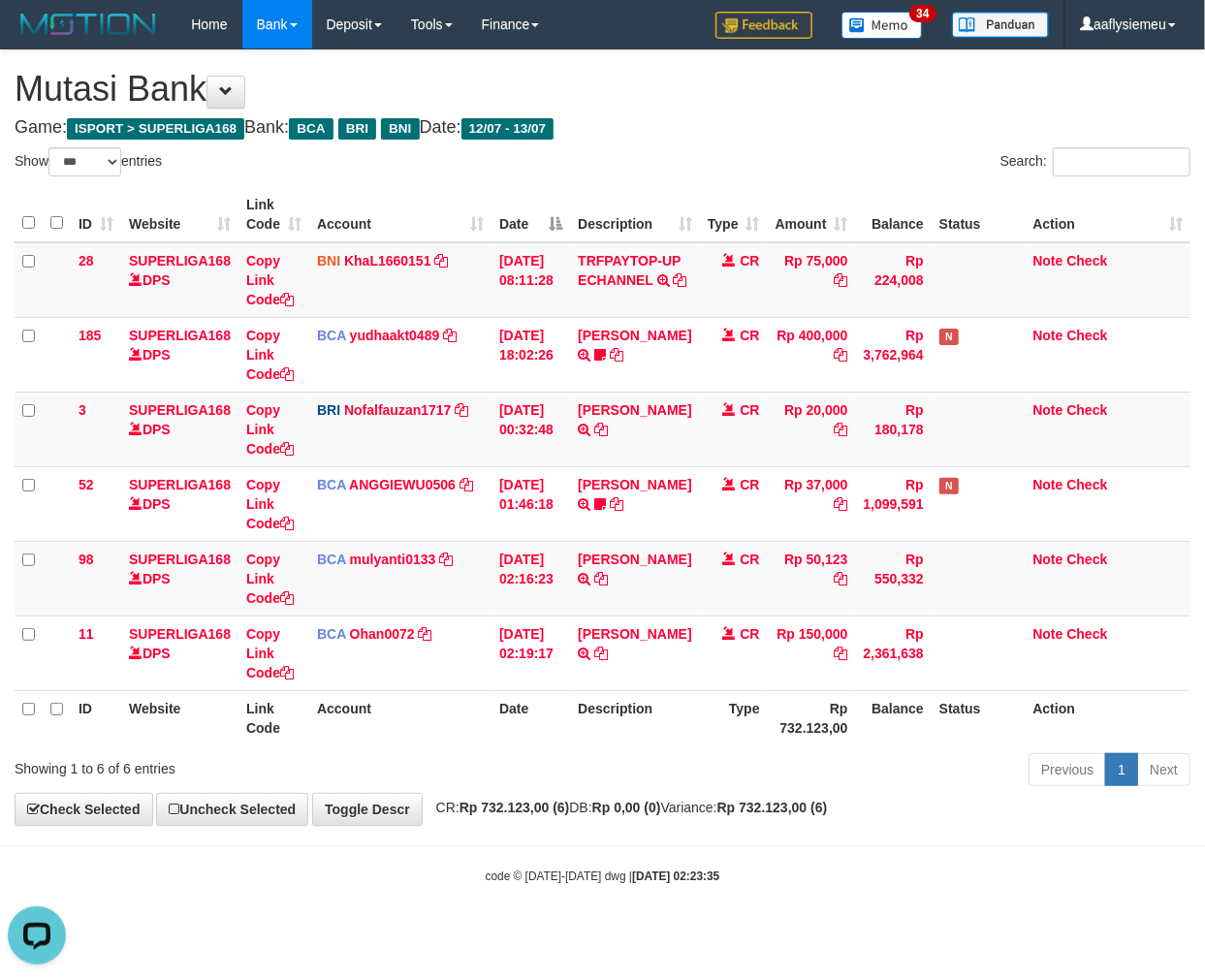 click on "Balance" at bounding box center [894, 717] 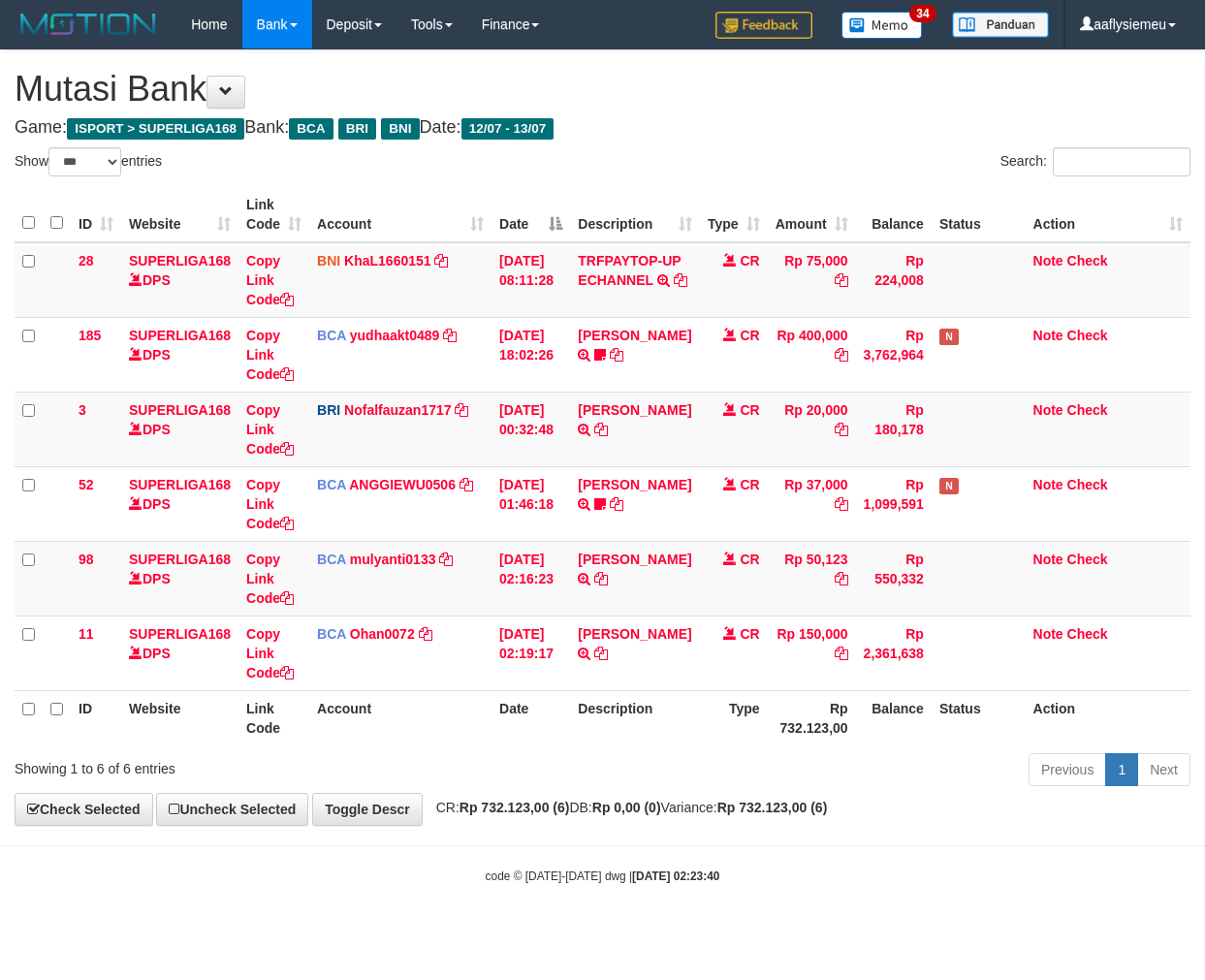 select on "***" 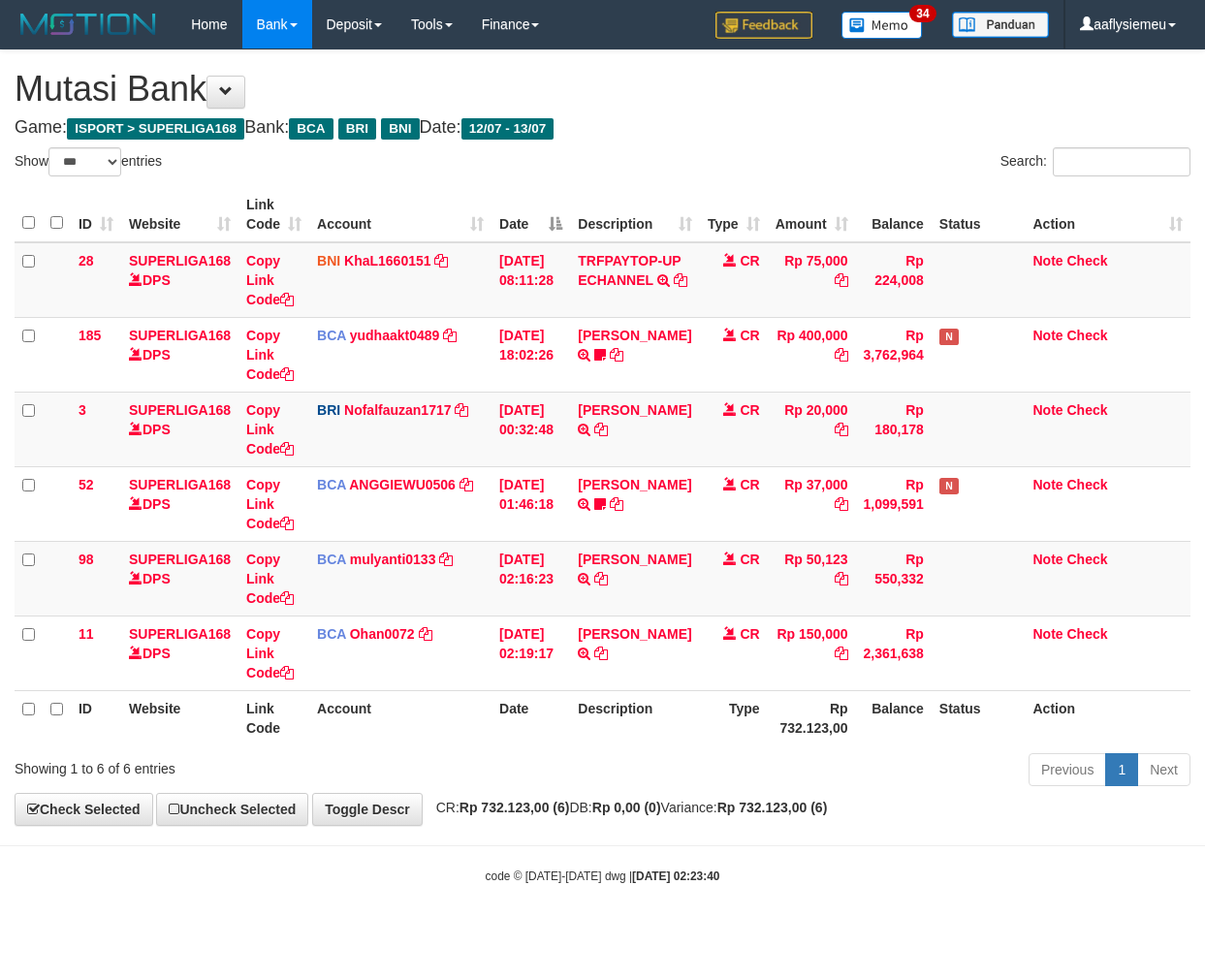 scroll, scrollTop: 0, scrollLeft: 0, axis: both 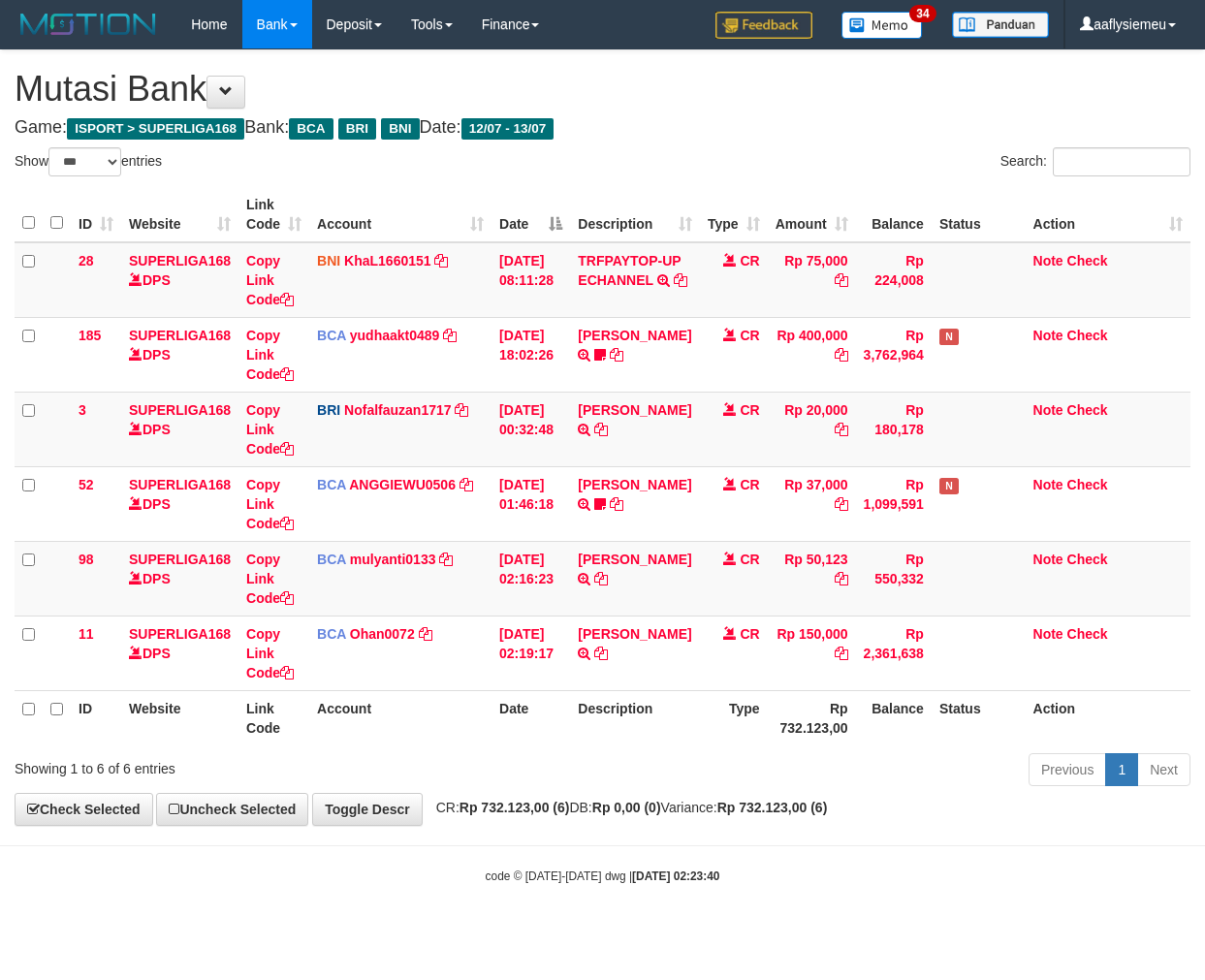 select on "***" 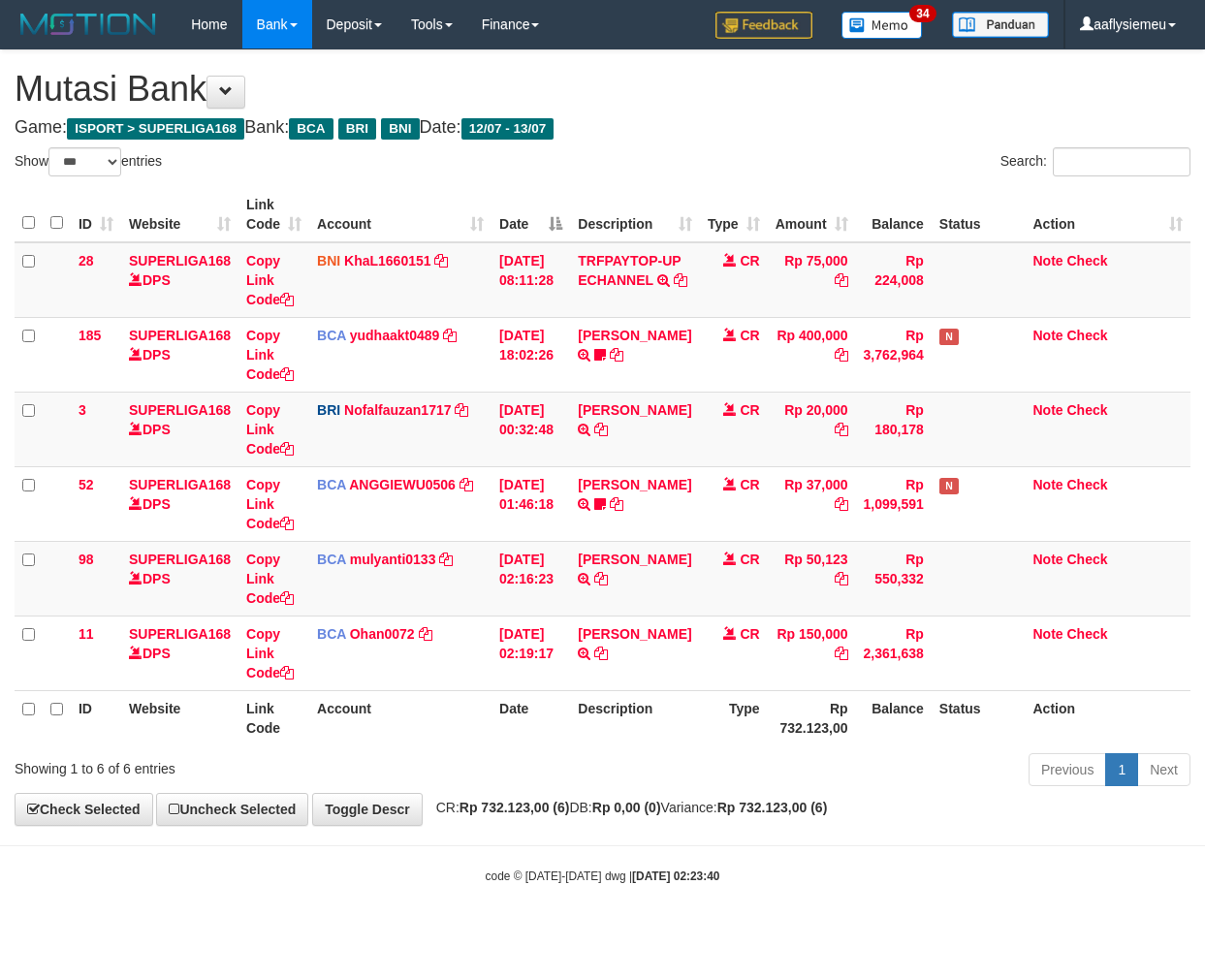 scroll, scrollTop: 0, scrollLeft: 0, axis: both 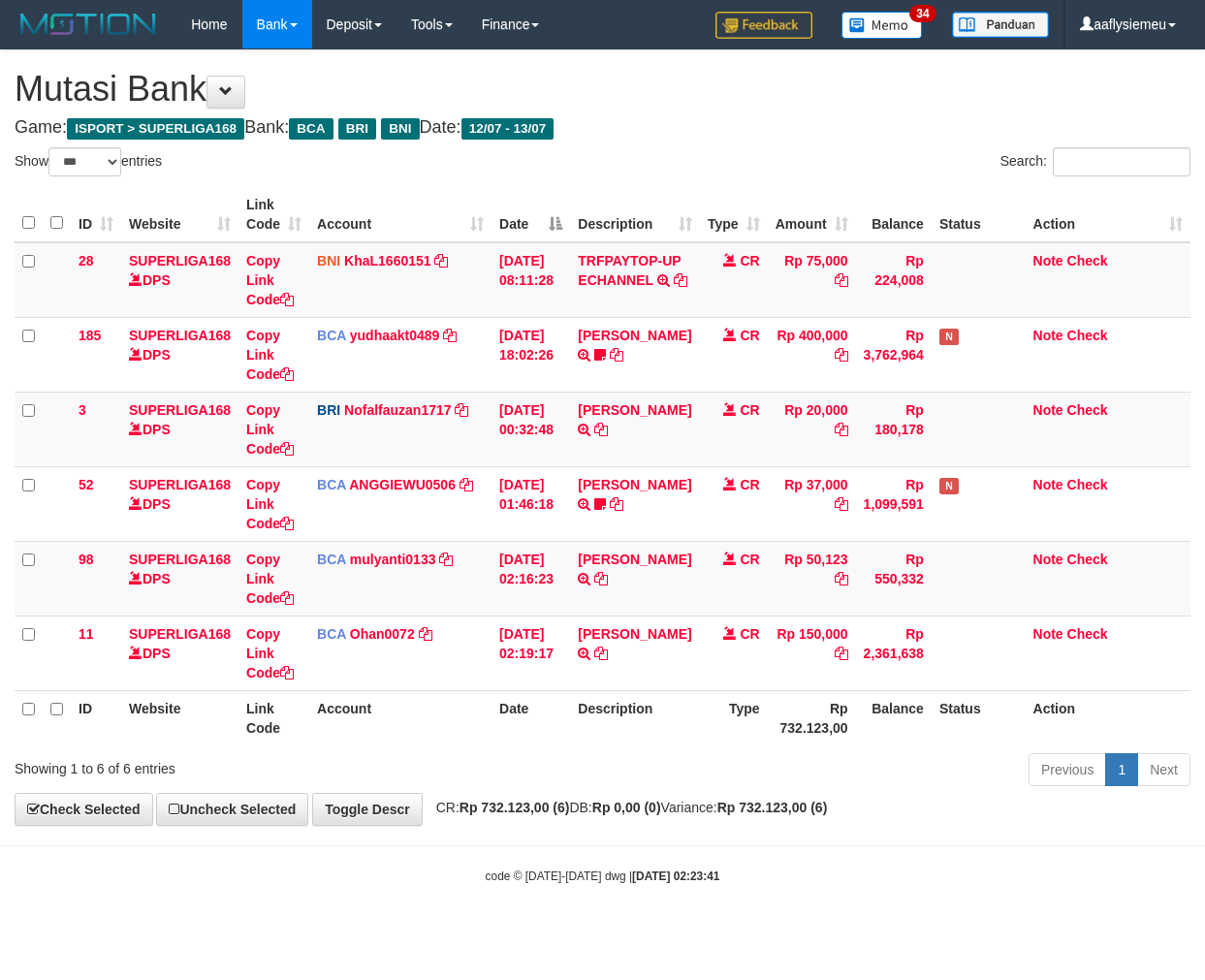 select on "***" 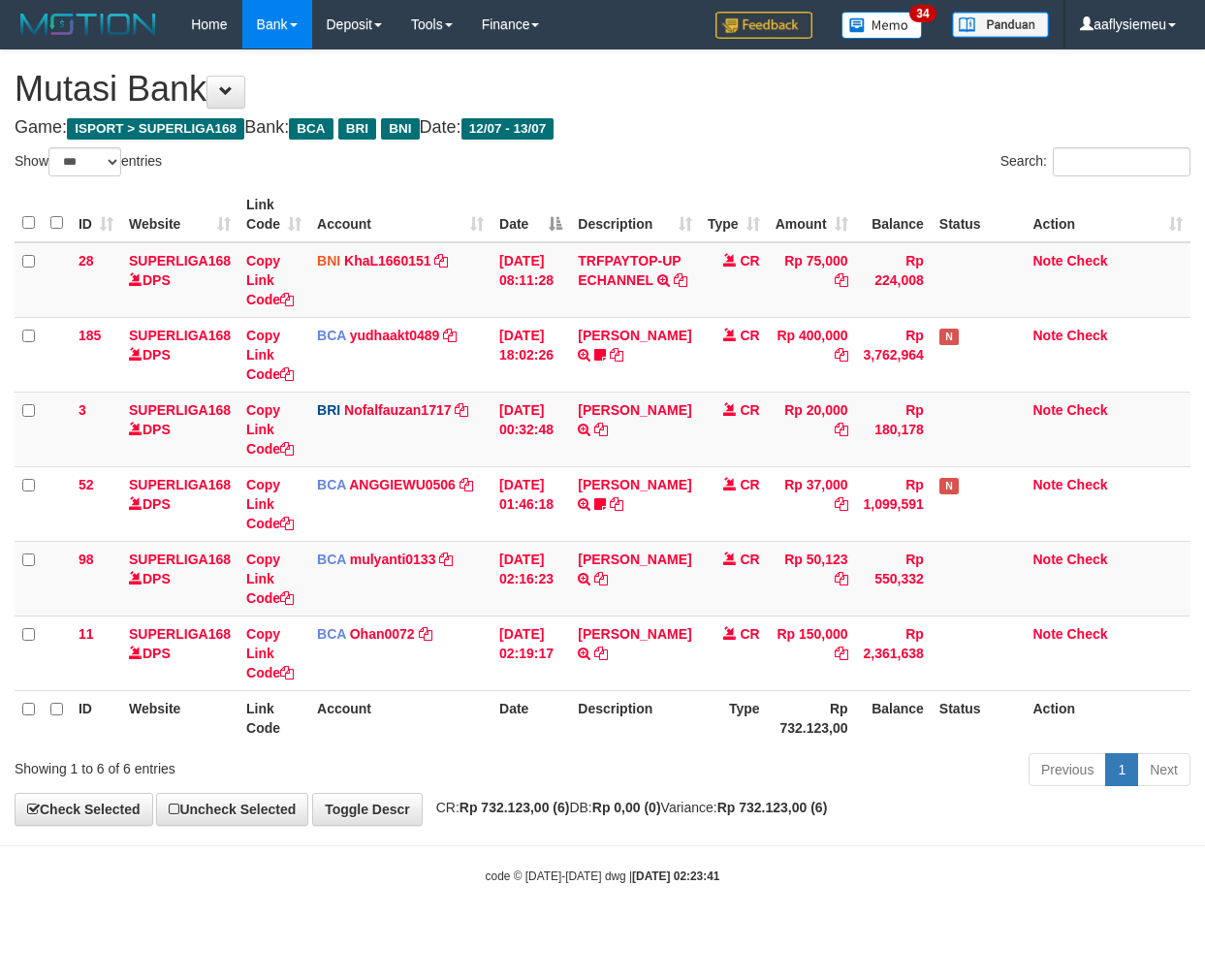 scroll, scrollTop: 0, scrollLeft: 0, axis: both 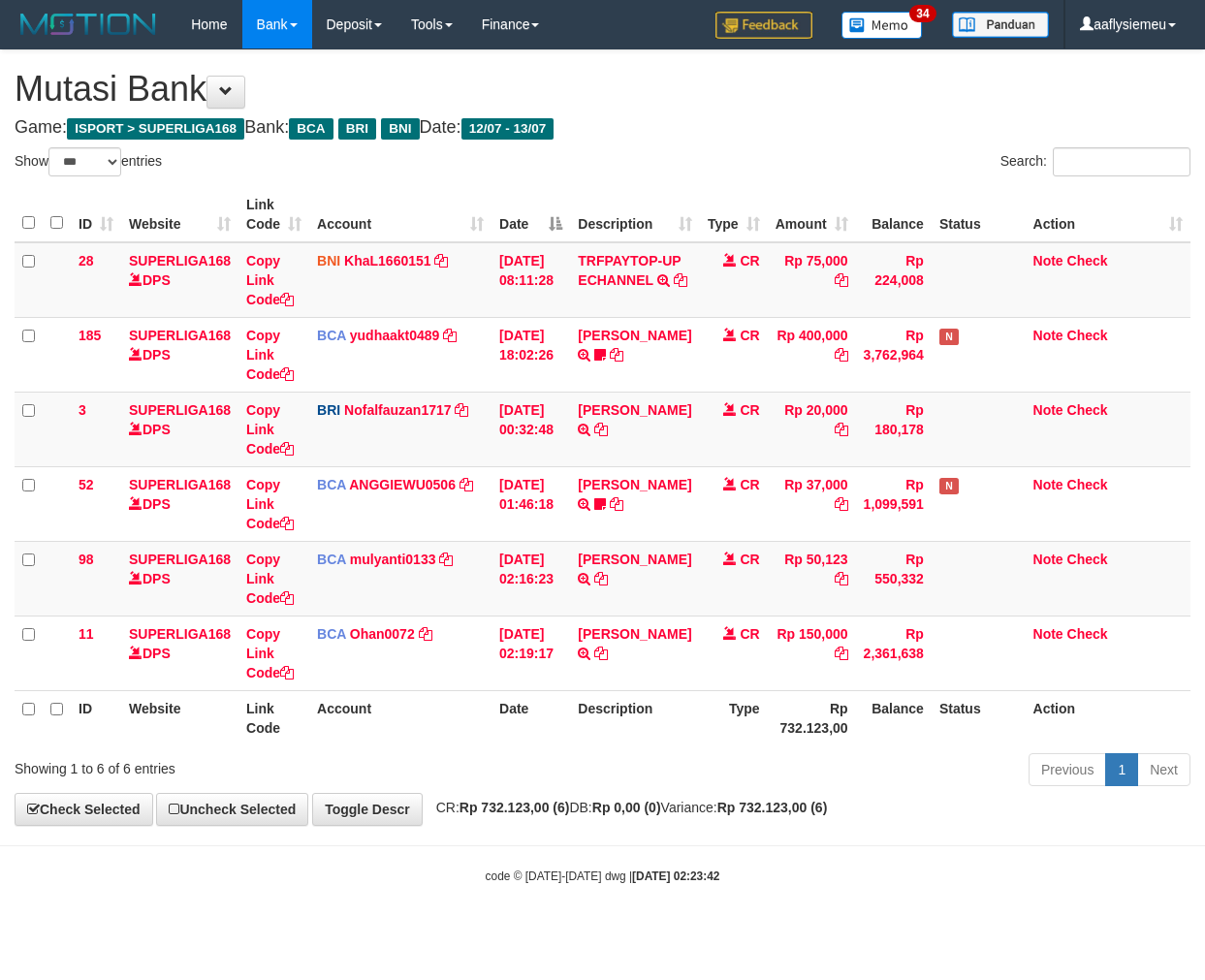 select on "***" 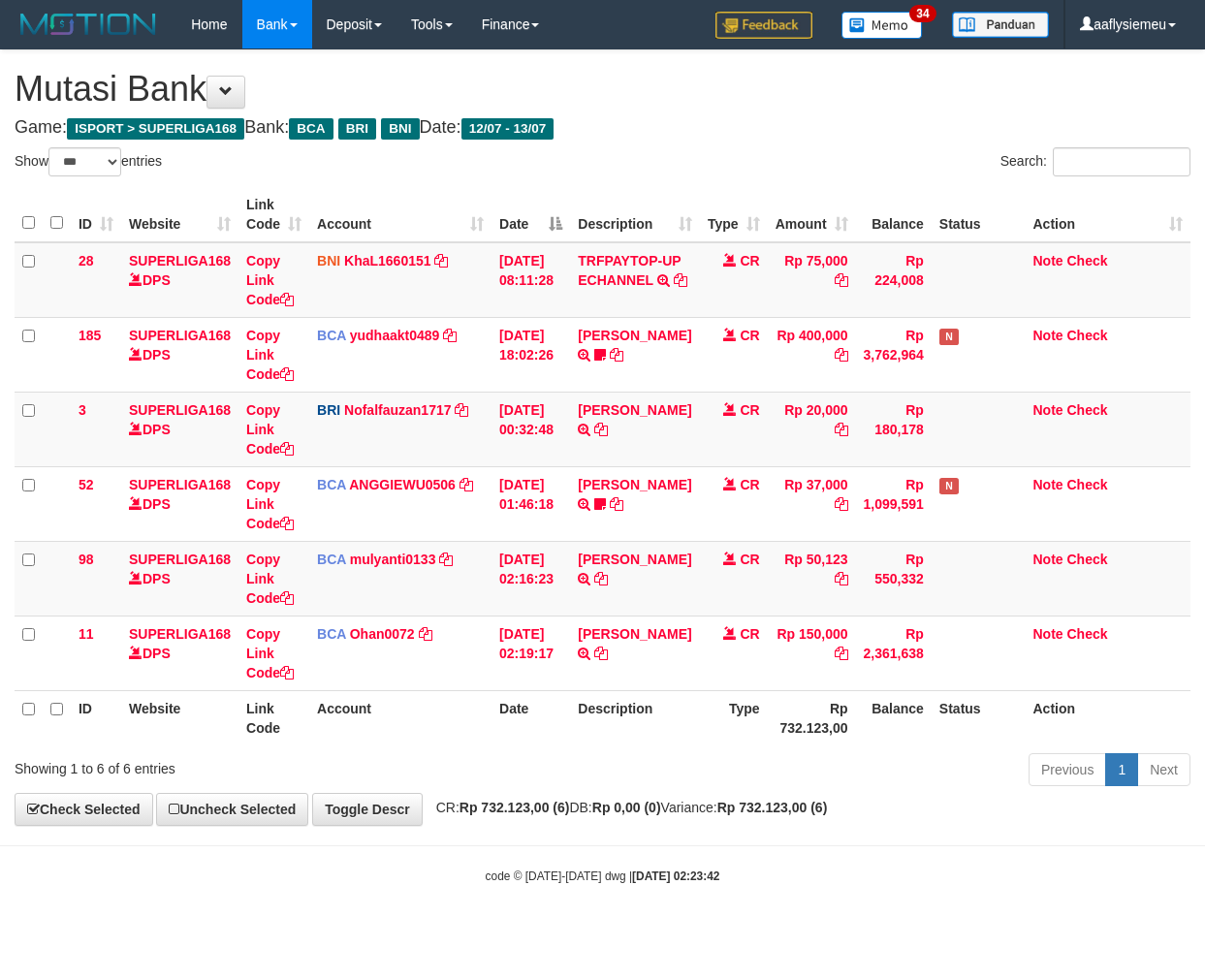 scroll, scrollTop: 0, scrollLeft: 0, axis: both 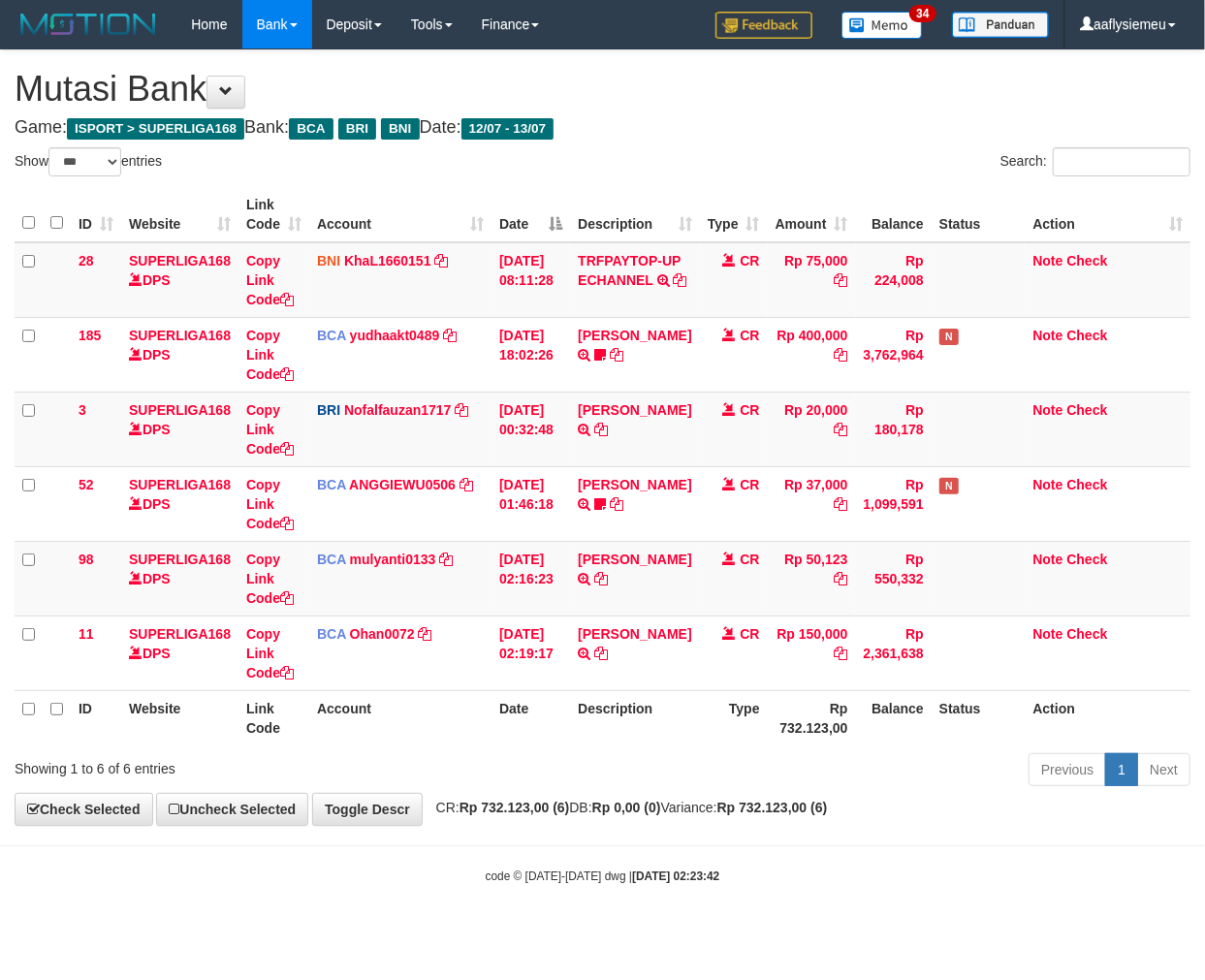 click on "Previous 1 Next" at bounding box center [853, 772] 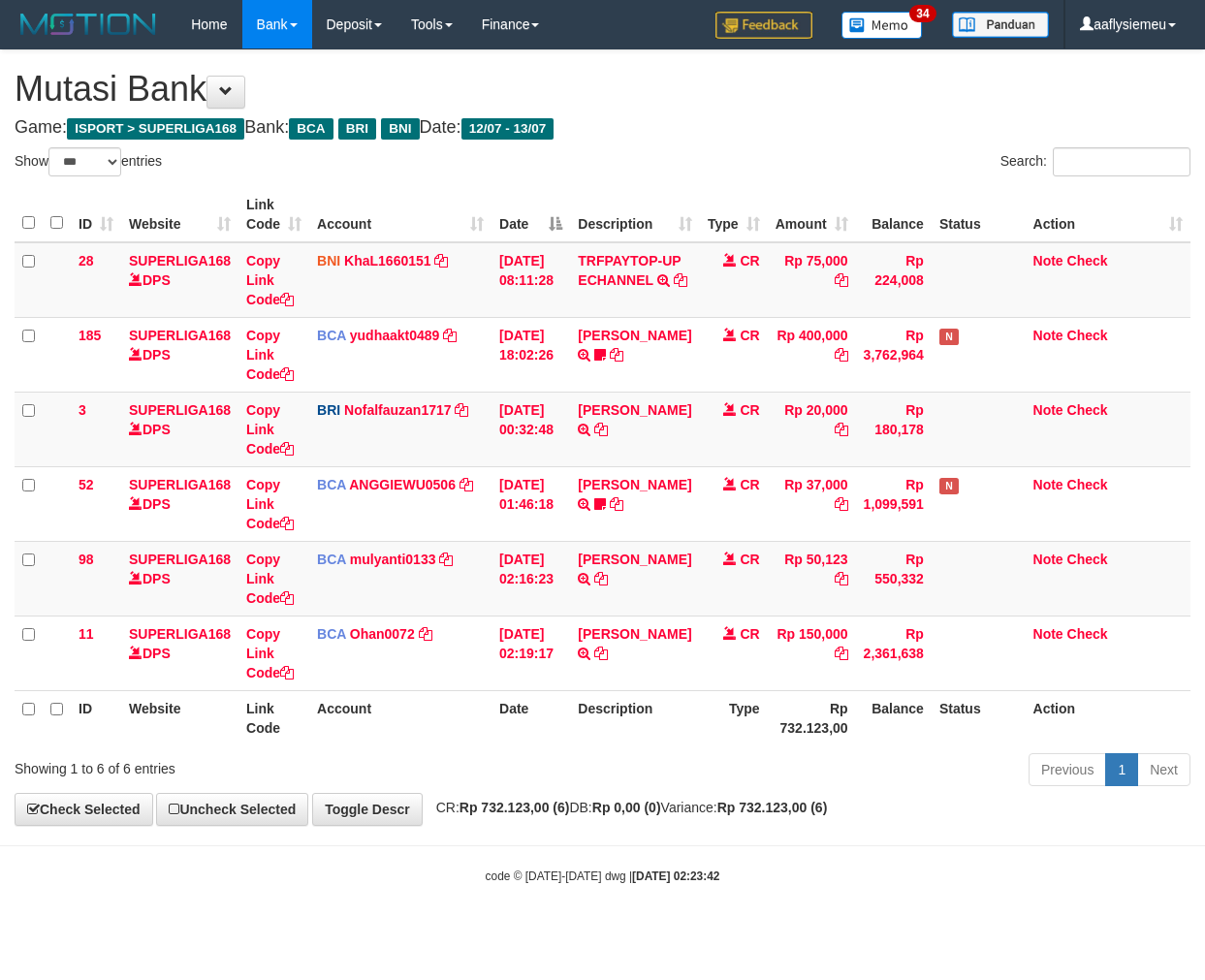 select on "***" 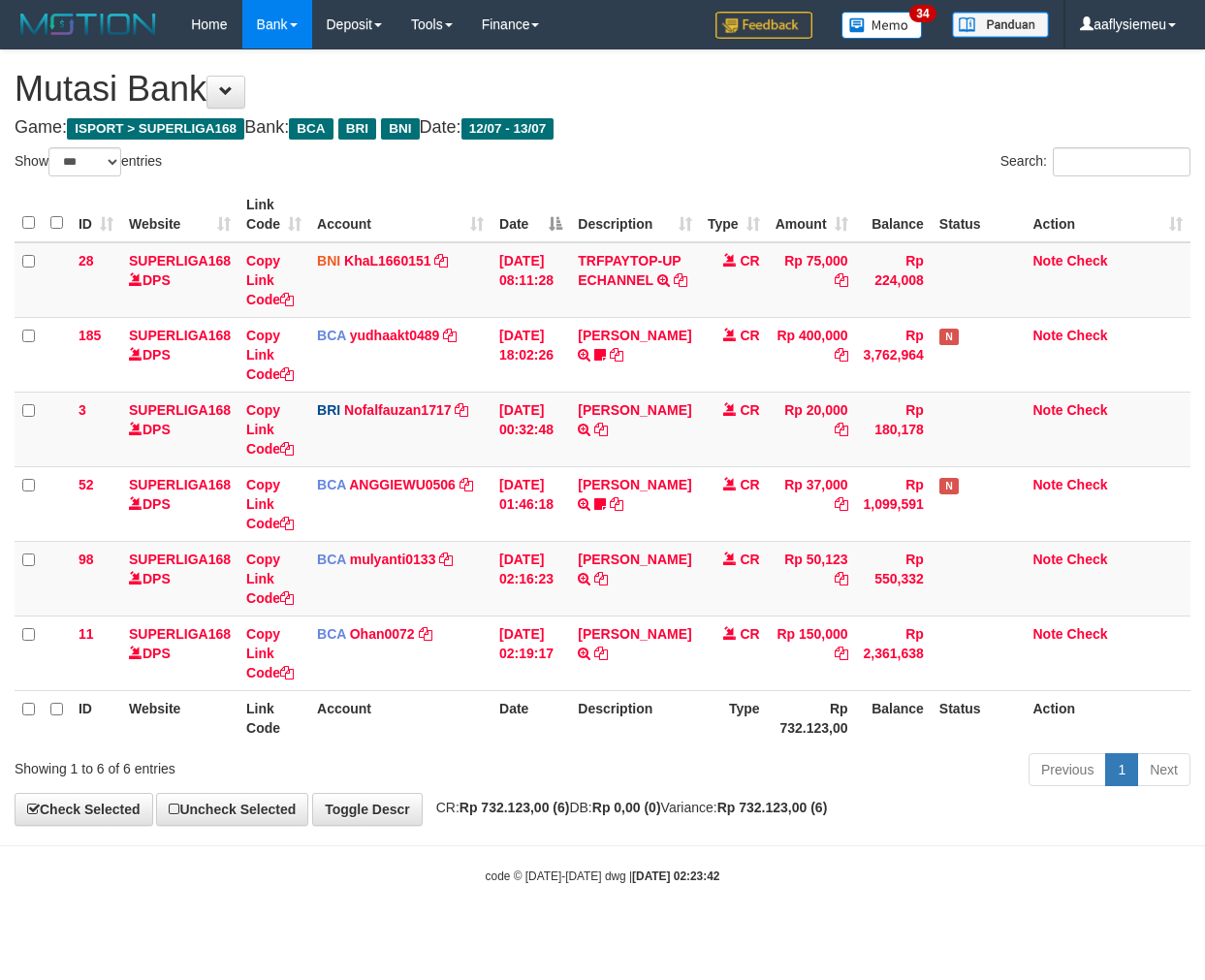 scroll, scrollTop: 0, scrollLeft: 0, axis: both 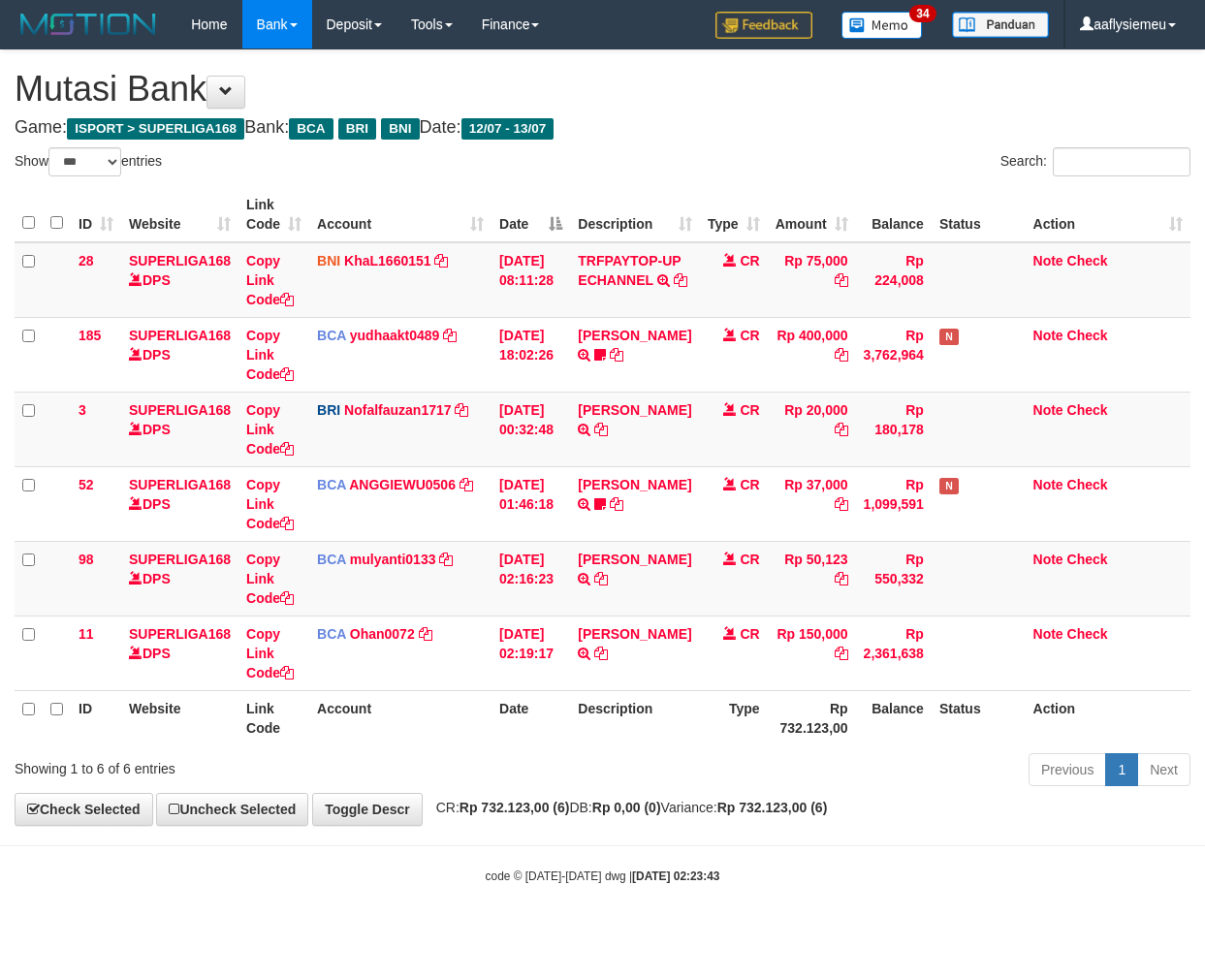 select on "***" 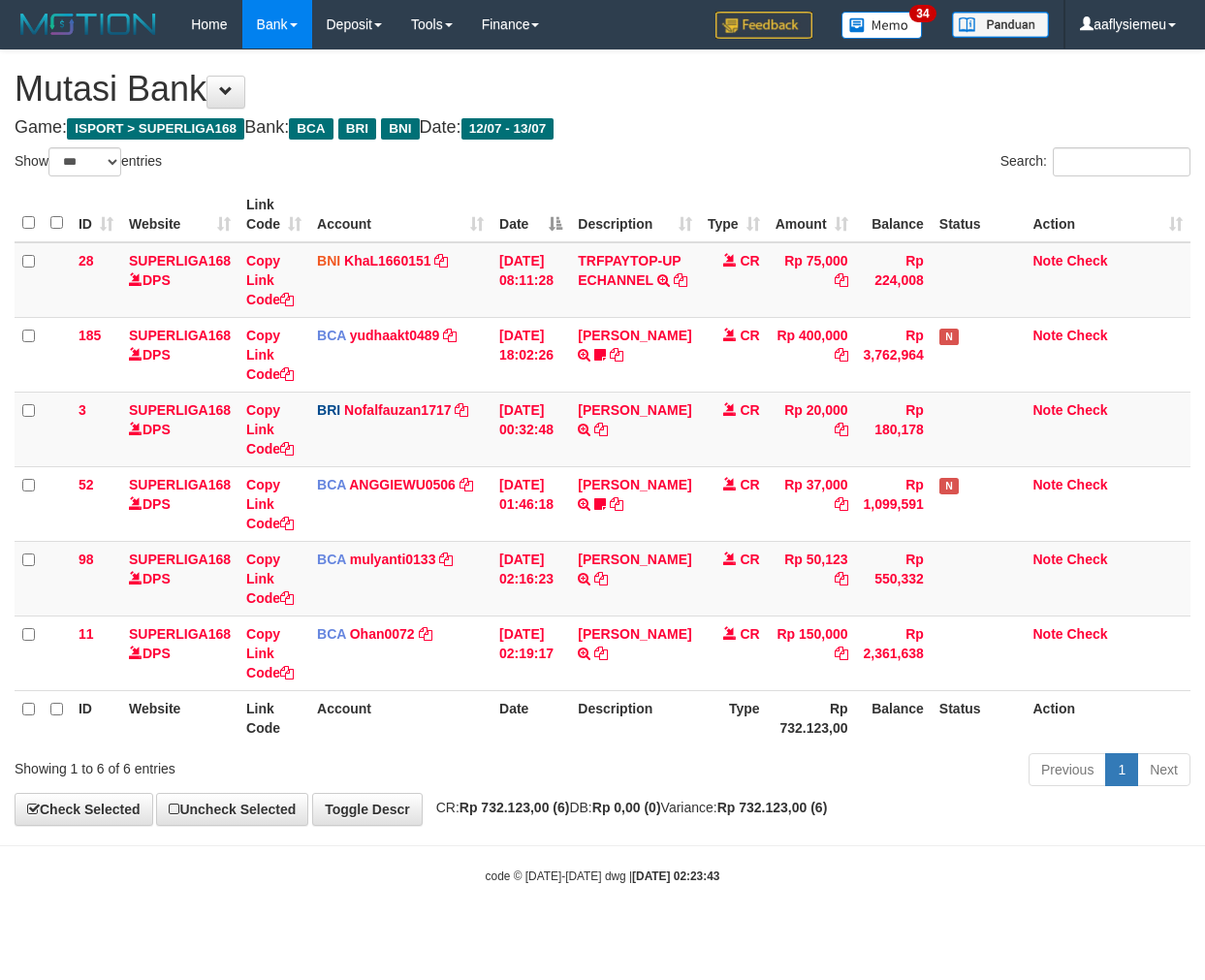 scroll, scrollTop: 0, scrollLeft: 0, axis: both 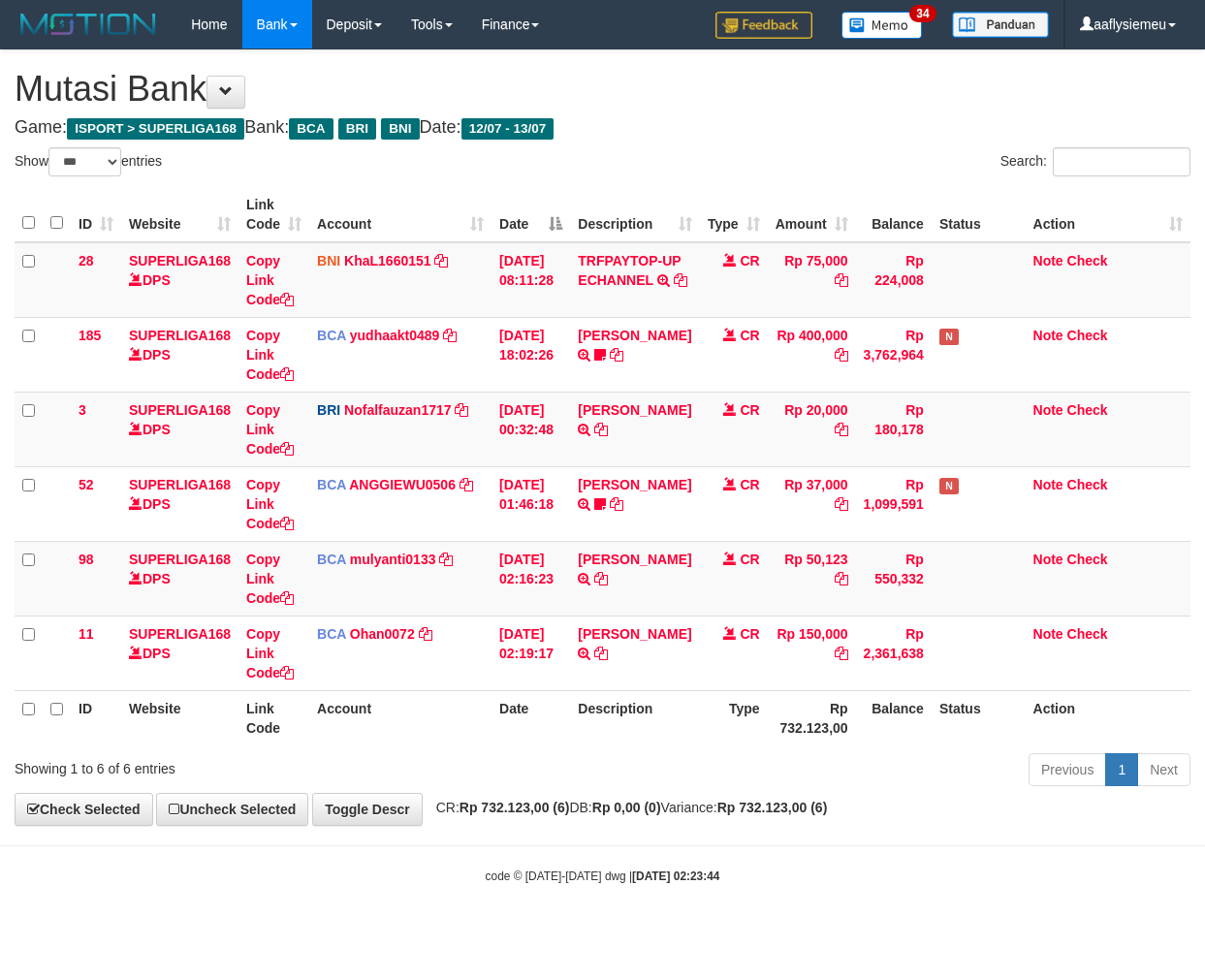 select on "***" 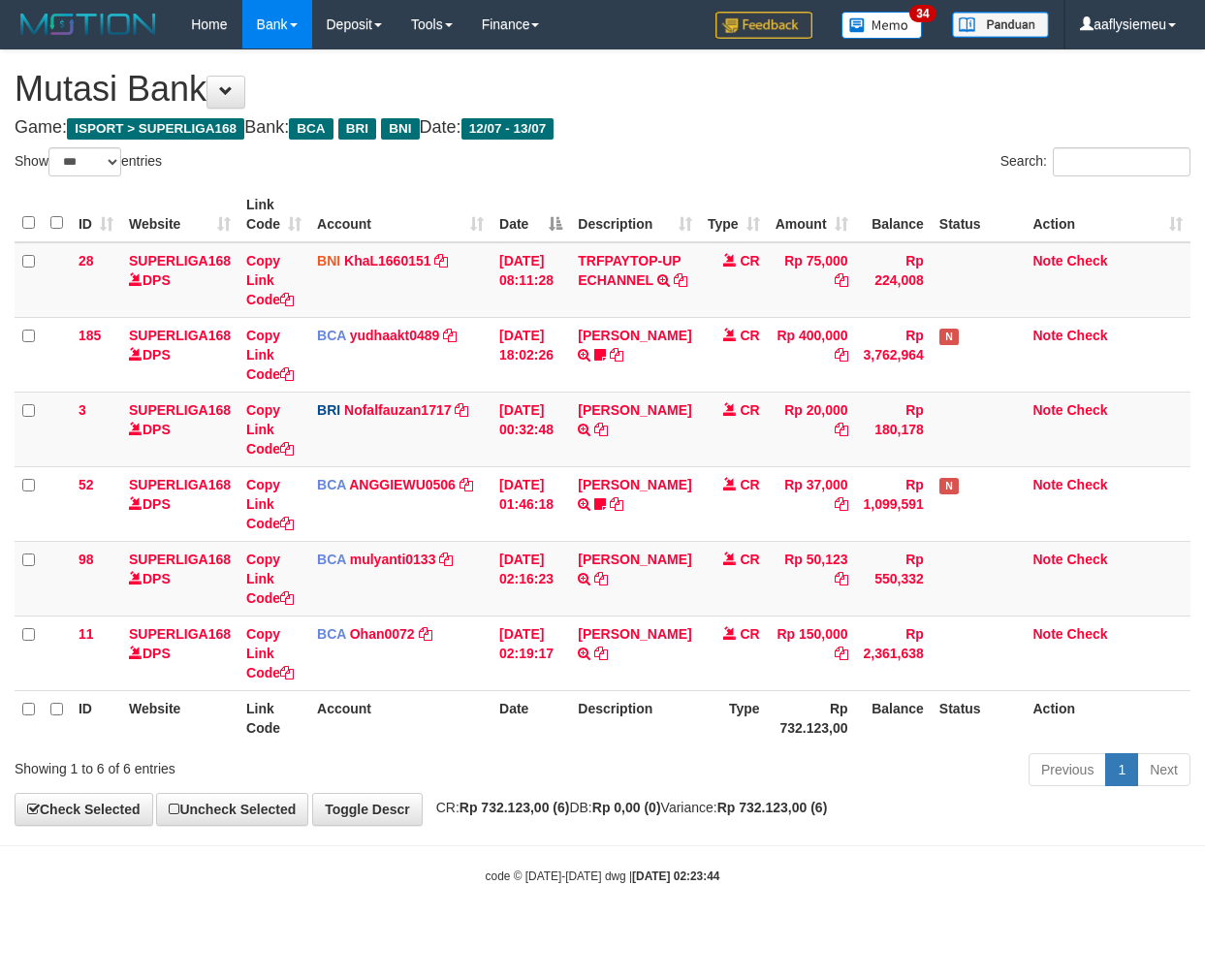 scroll, scrollTop: 0, scrollLeft: 0, axis: both 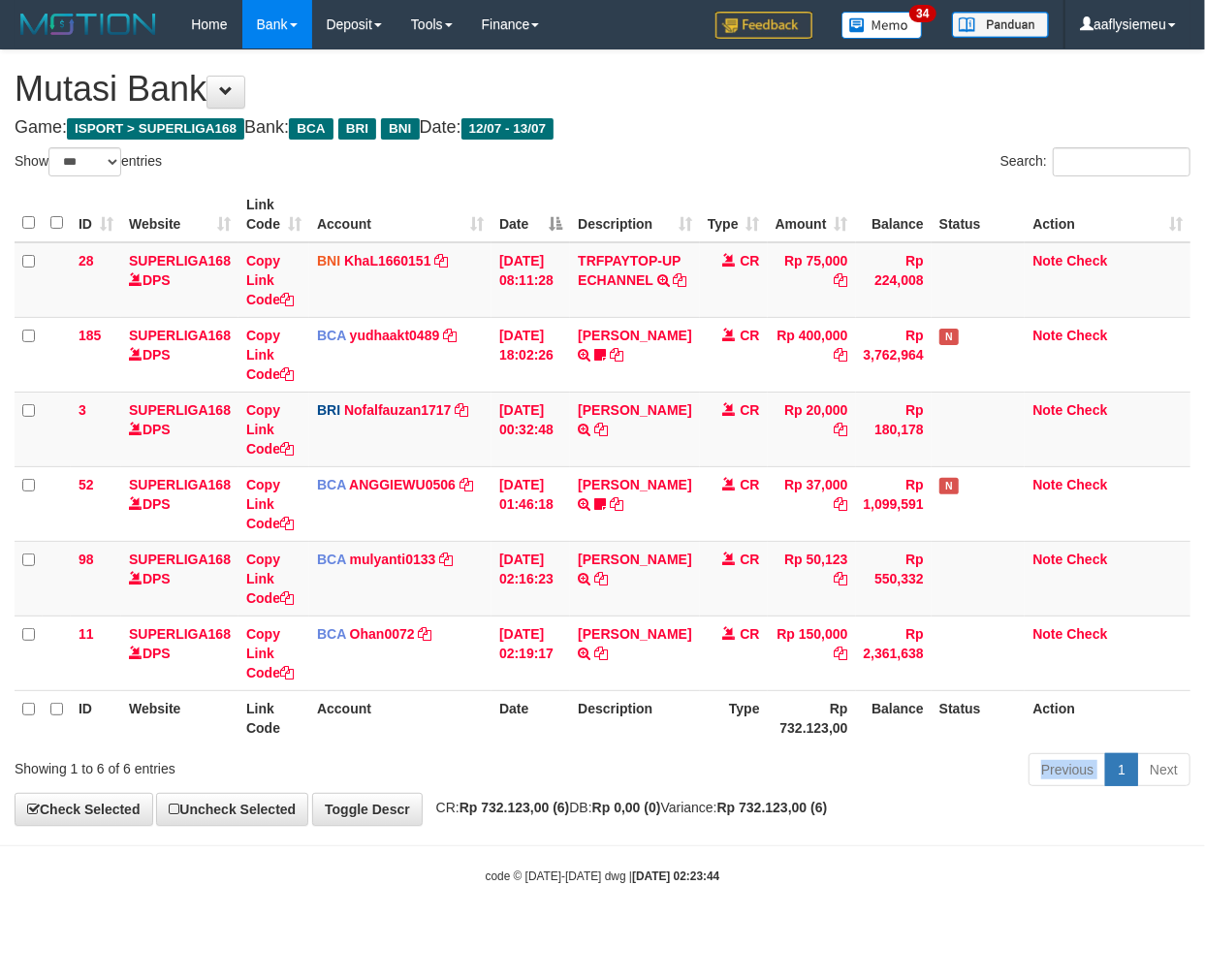 click on "Previous 1 Next" at bounding box center (853, 772) 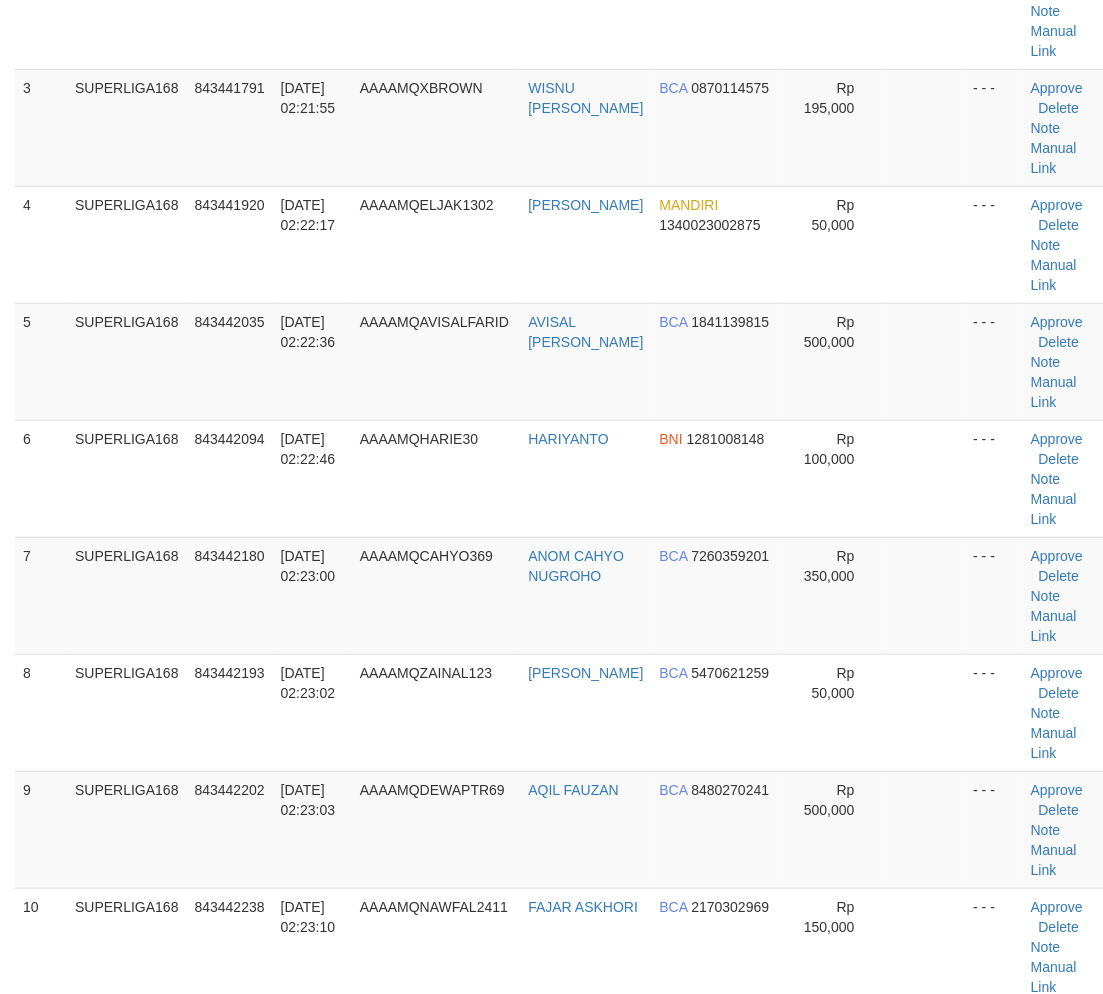 scroll, scrollTop: 666, scrollLeft: 0, axis: vertical 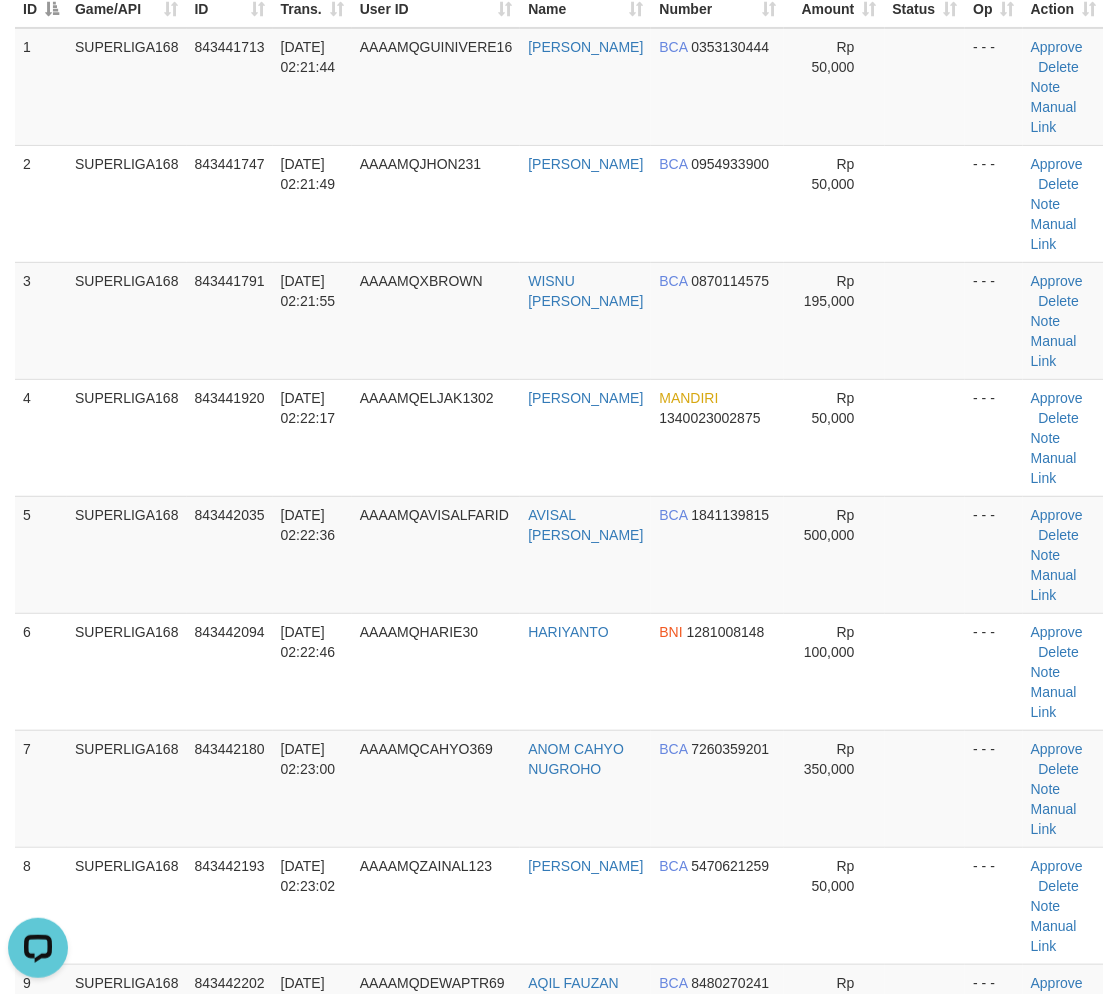 drag, startPoint x: 135, startPoint y: 642, endPoint x: 3, endPoint y: 688, distance: 139.78555 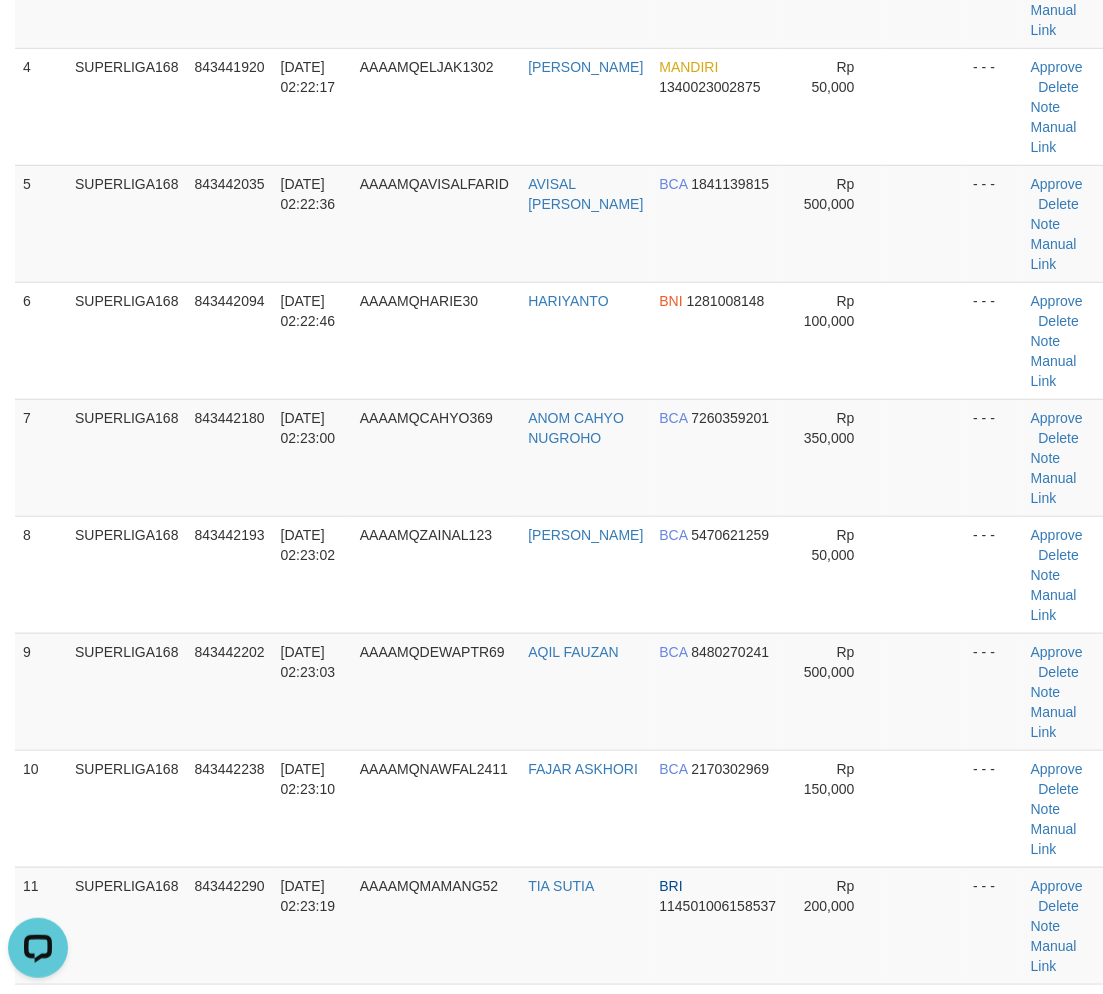 scroll, scrollTop: 777, scrollLeft: 0, axis: vertical 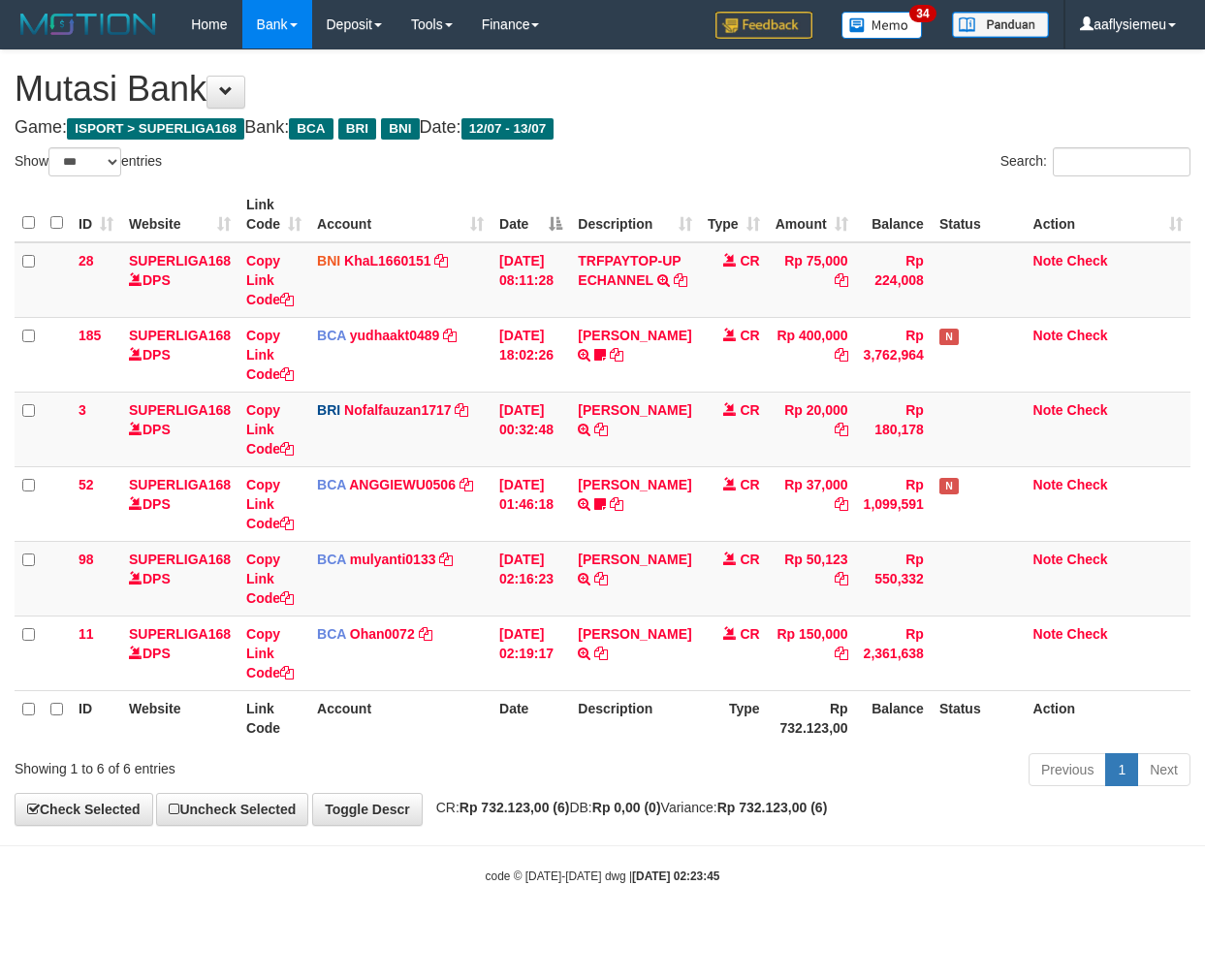 select on "***" 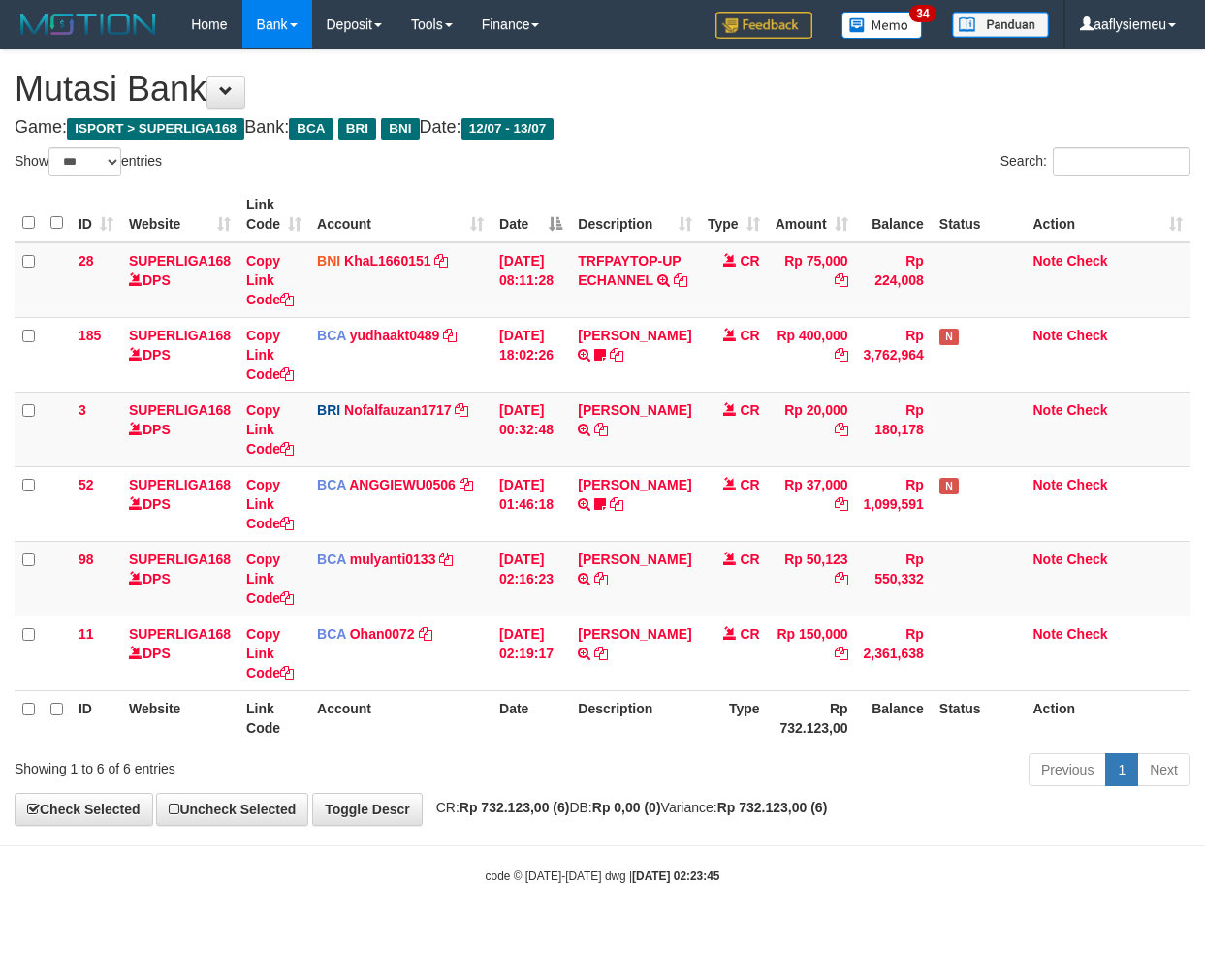 scroll, scrollTop: 0, scrollLeft: 0, axis: both 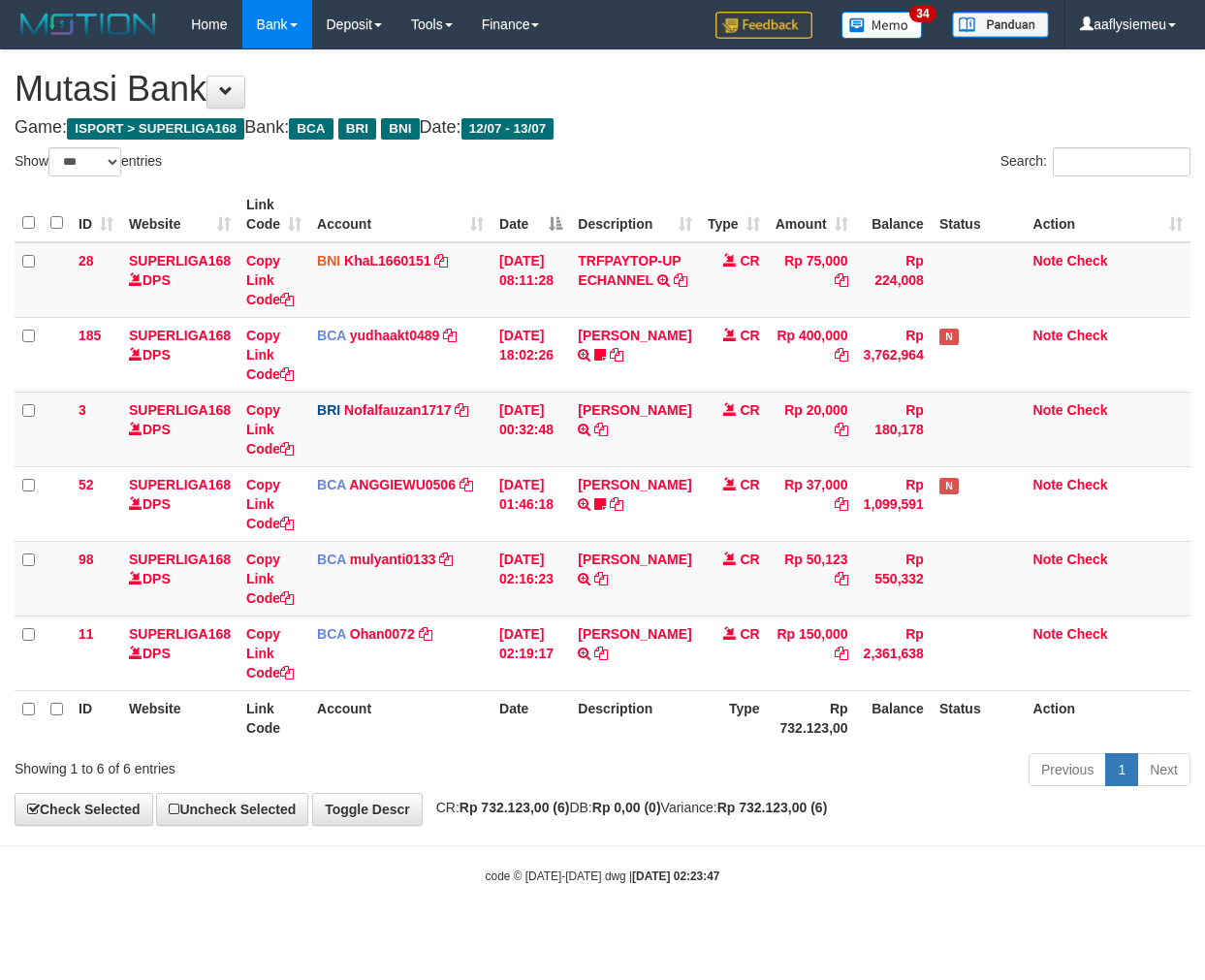 select on "***" 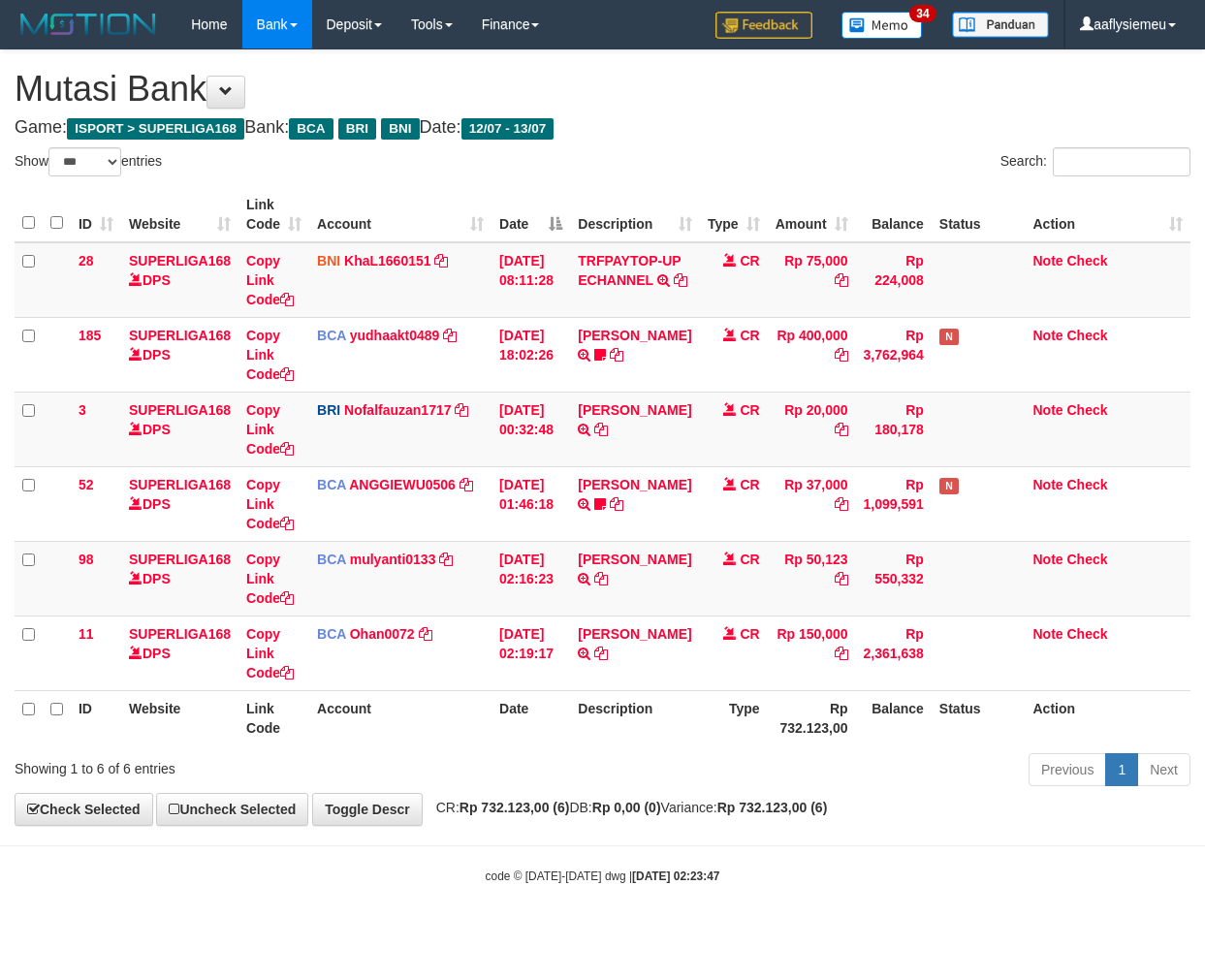 scroll, scrollTop: 0, scrollLeft: 0, axis: both 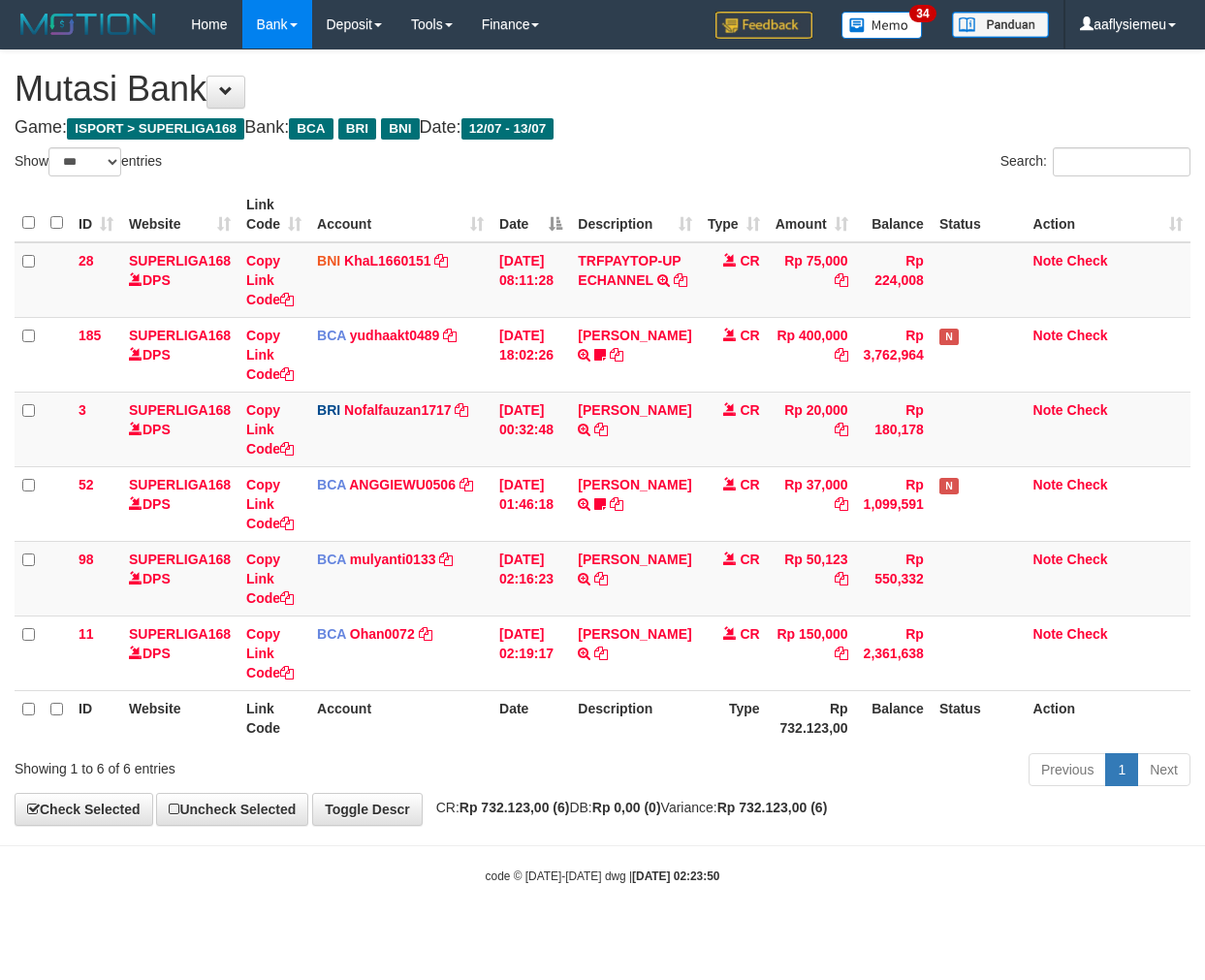 select on "***" 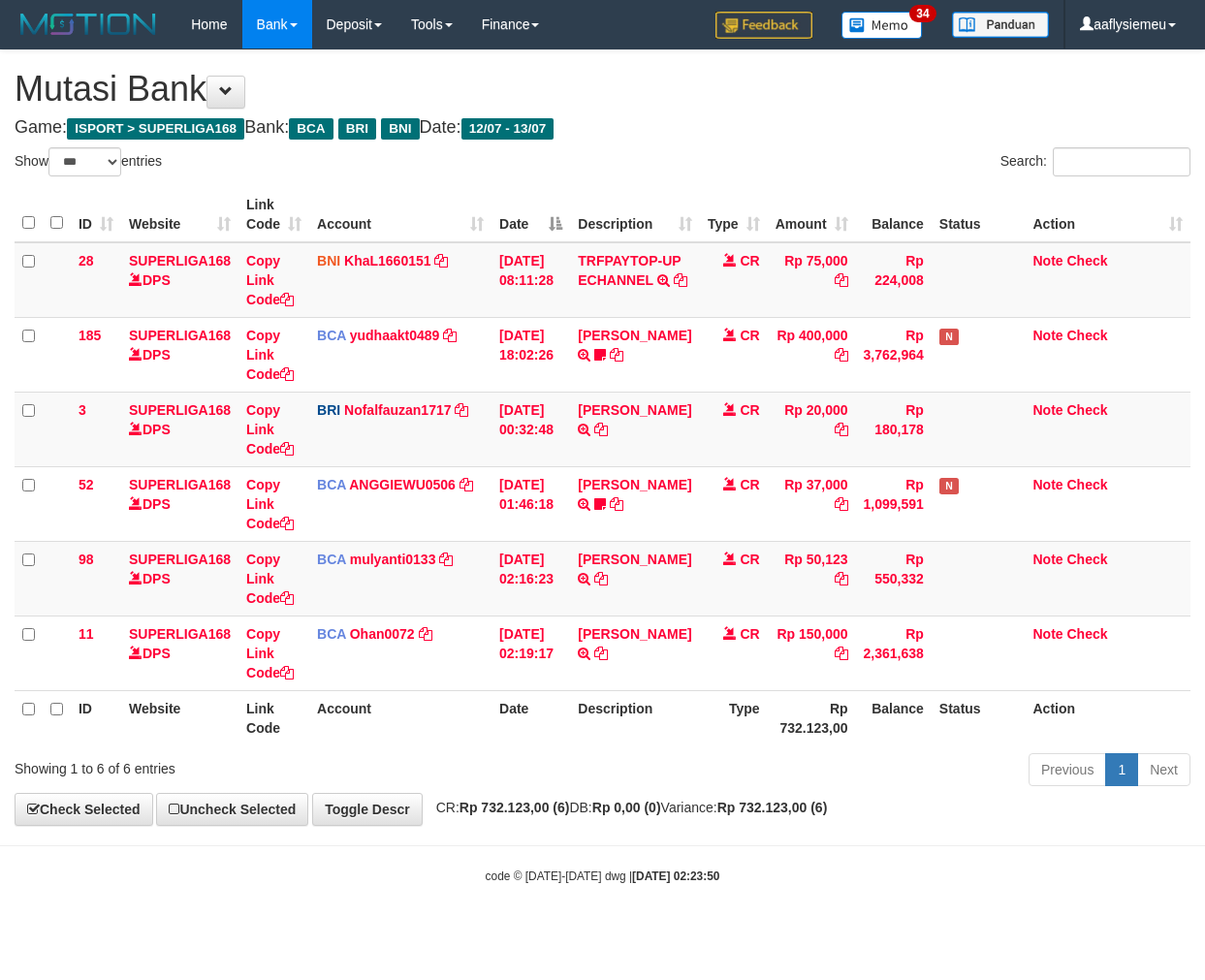 scroll, scrollTop: 0, scrollLeft: 0, axis: both 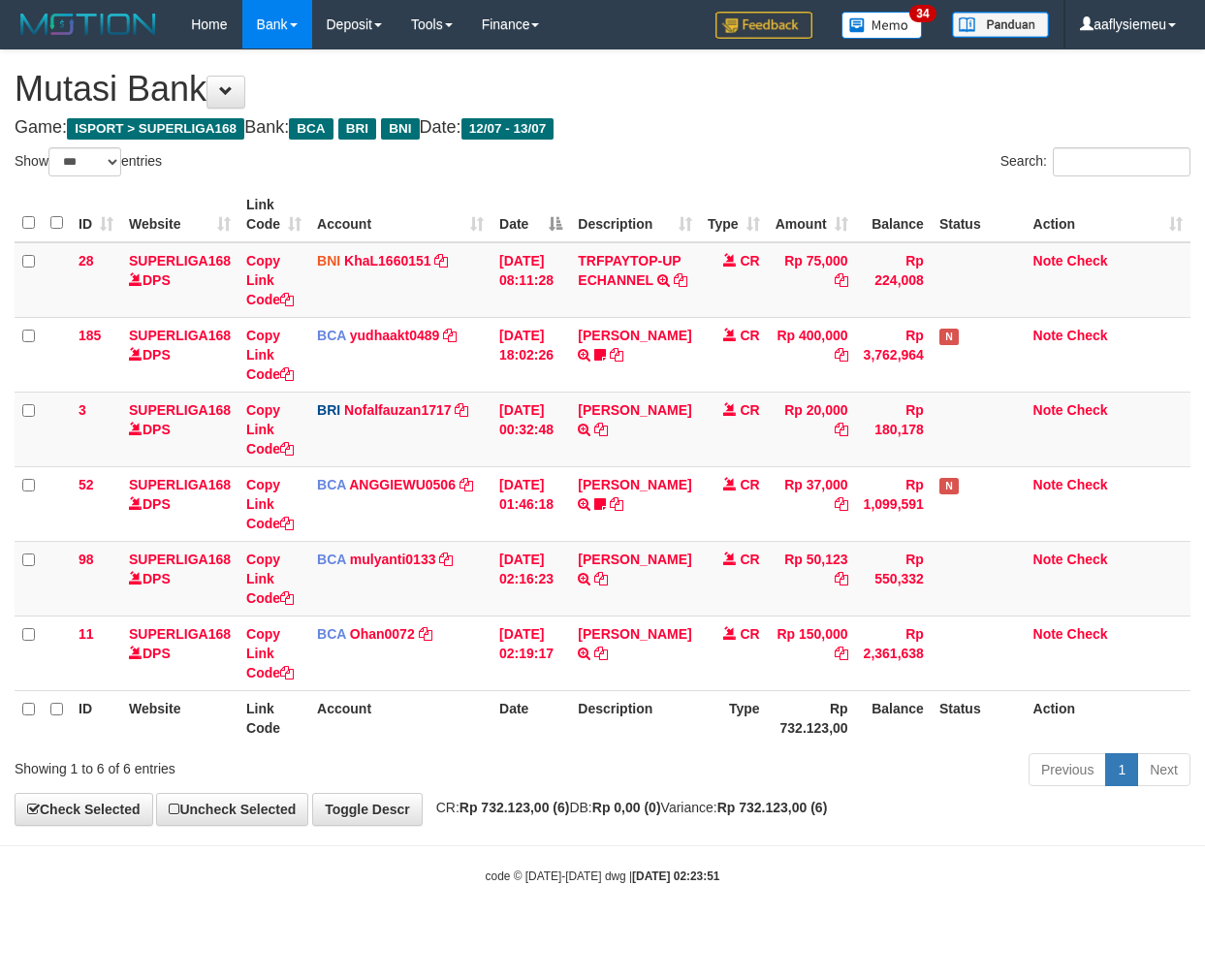 select on "***" 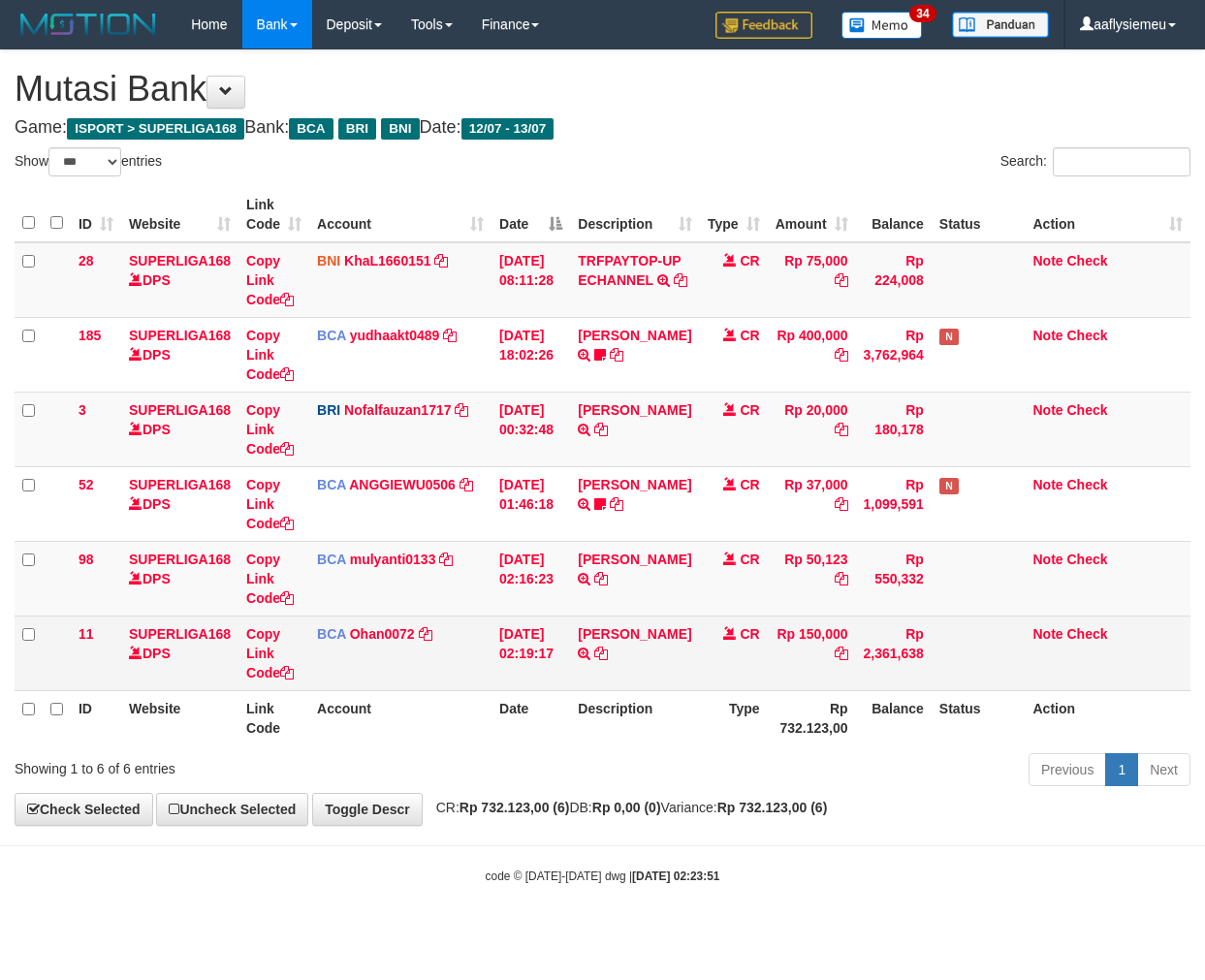 scroll, scrollTop: 0, scrollLeft: 0, axis: both 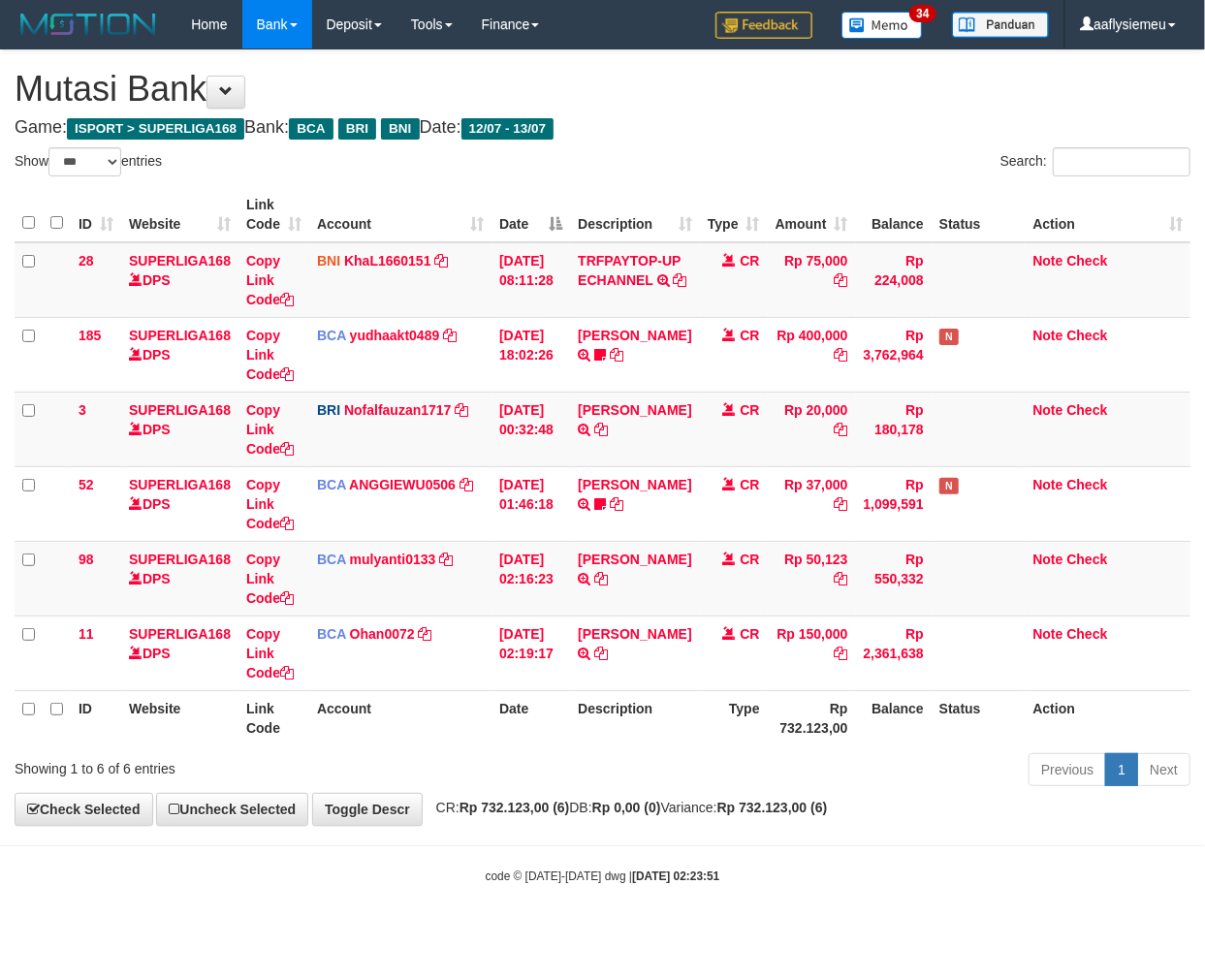 drag, startPoint x: 653, startPoint y: 740, endPoint x: 768, endPoint y: 752, distance: 115.62439 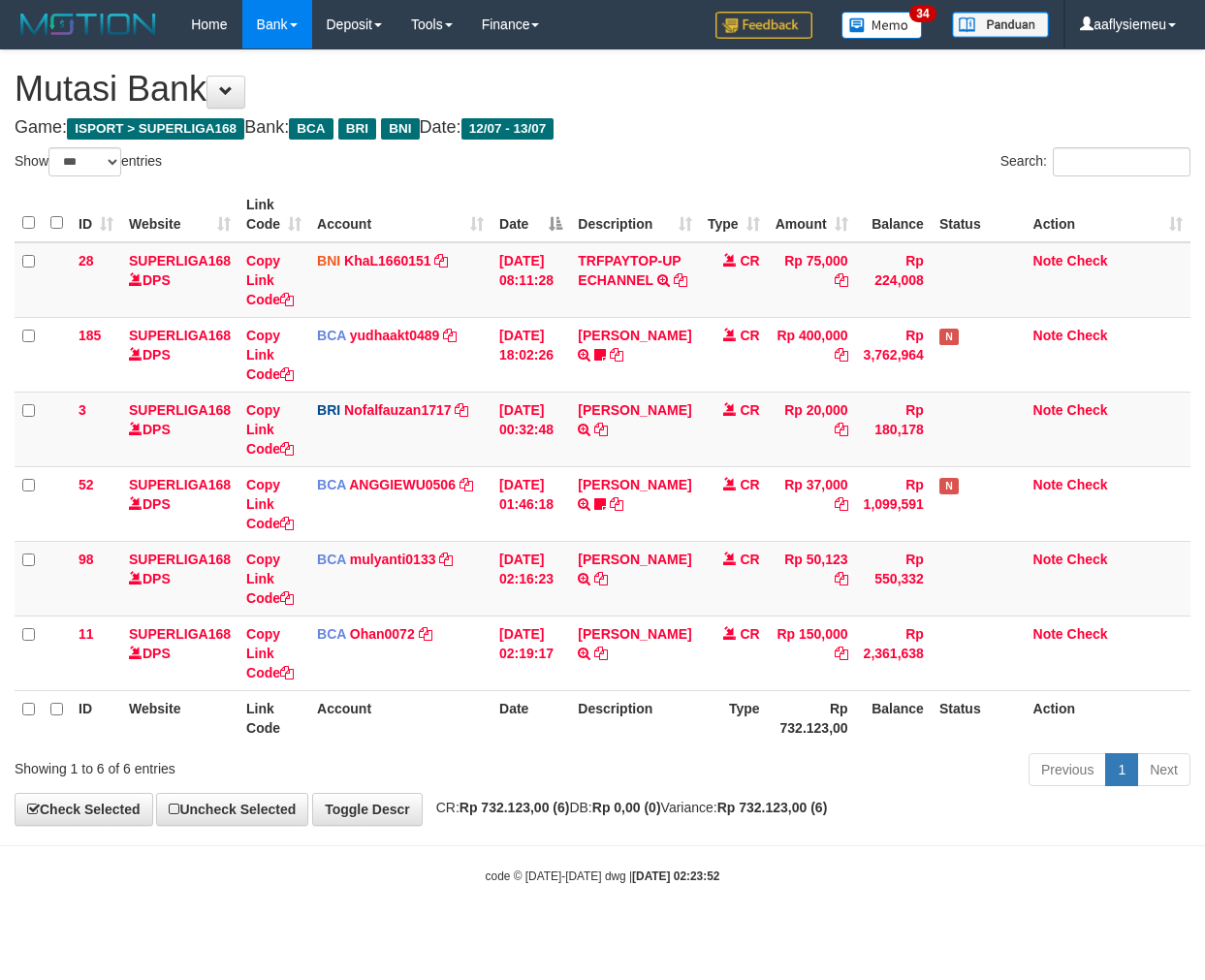 select on "***" 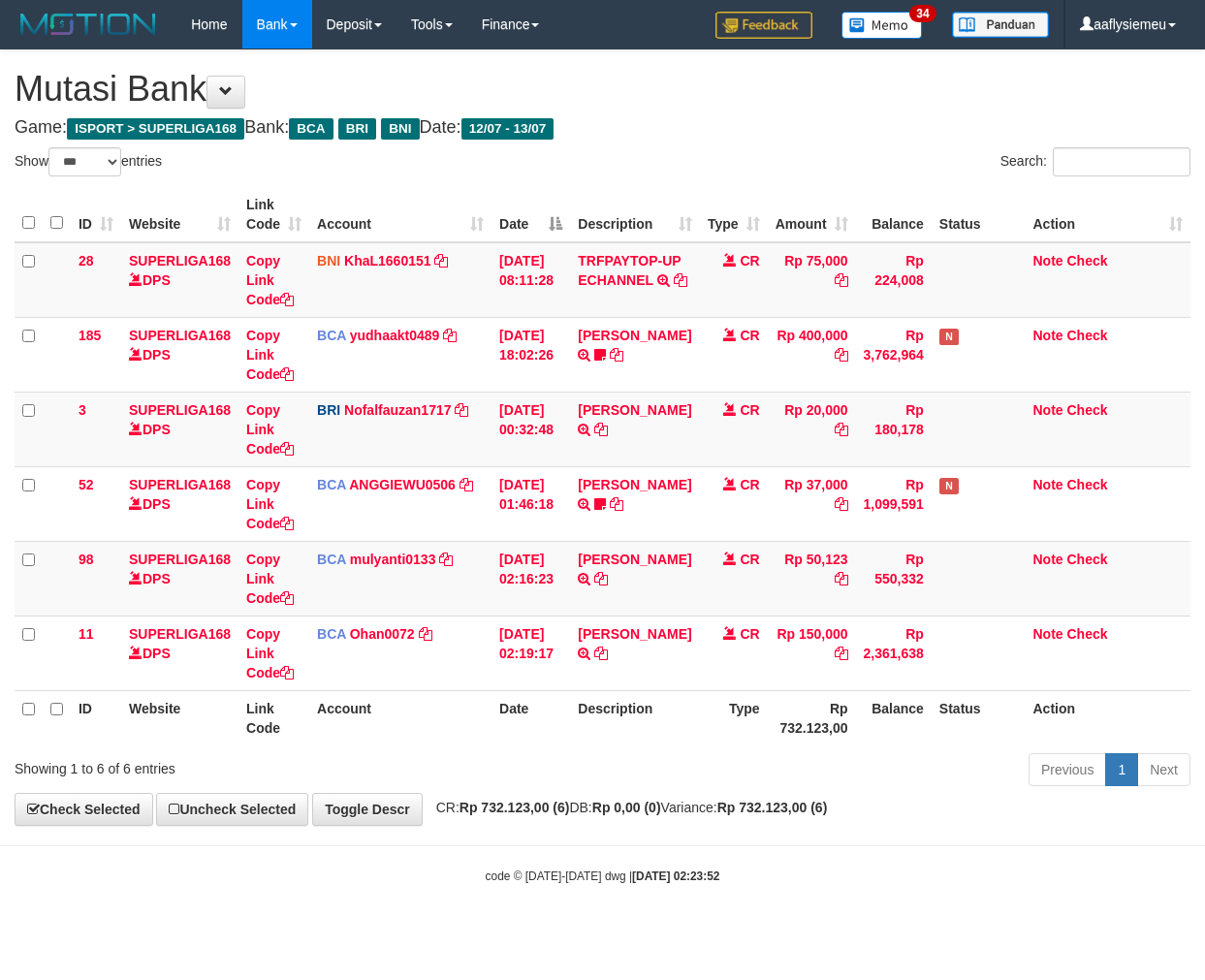 scroll, scrollTop: 0, scrollLeft: 0, axis: both 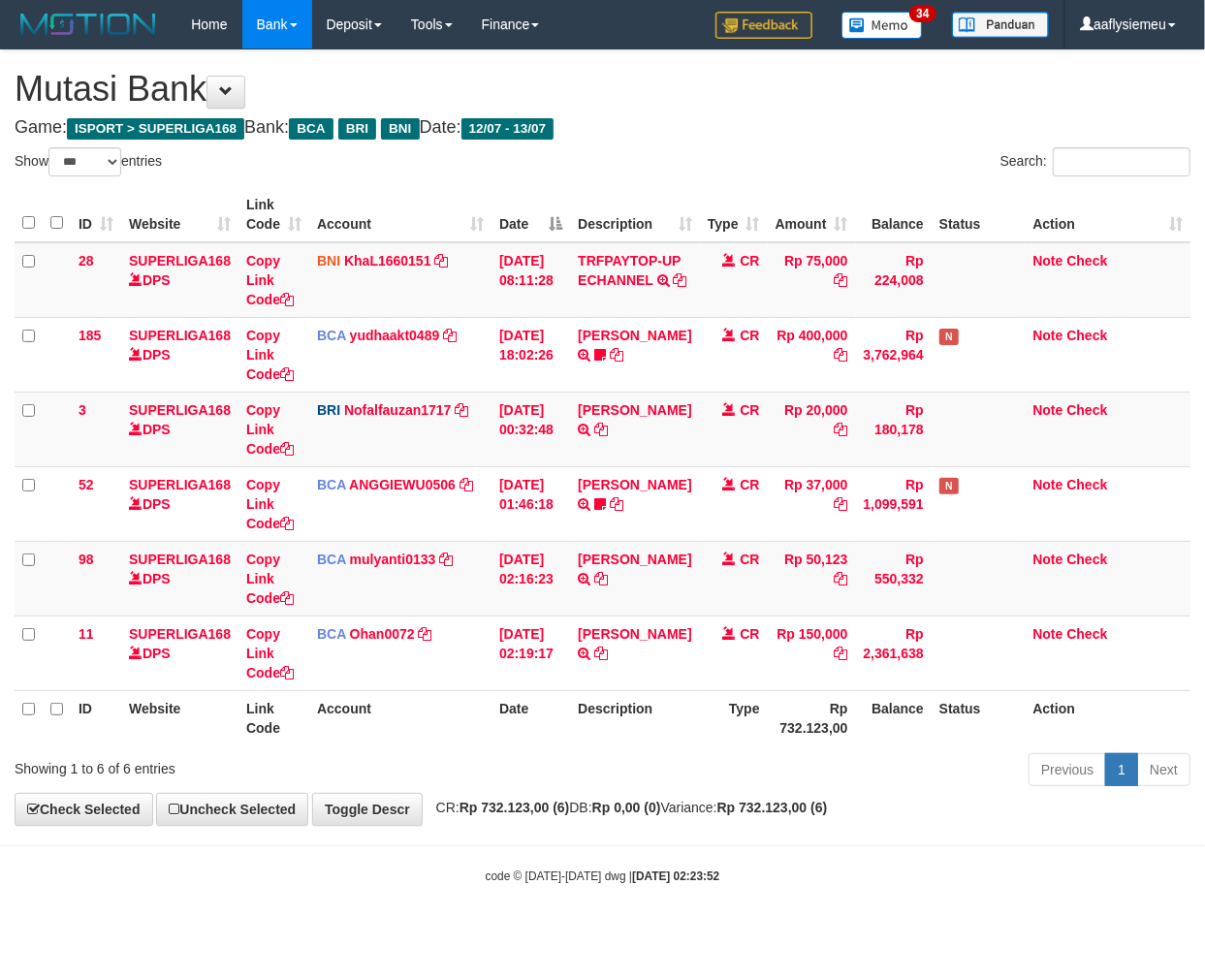 click on "Previous 1 Next" at bounding box center [853, 772] 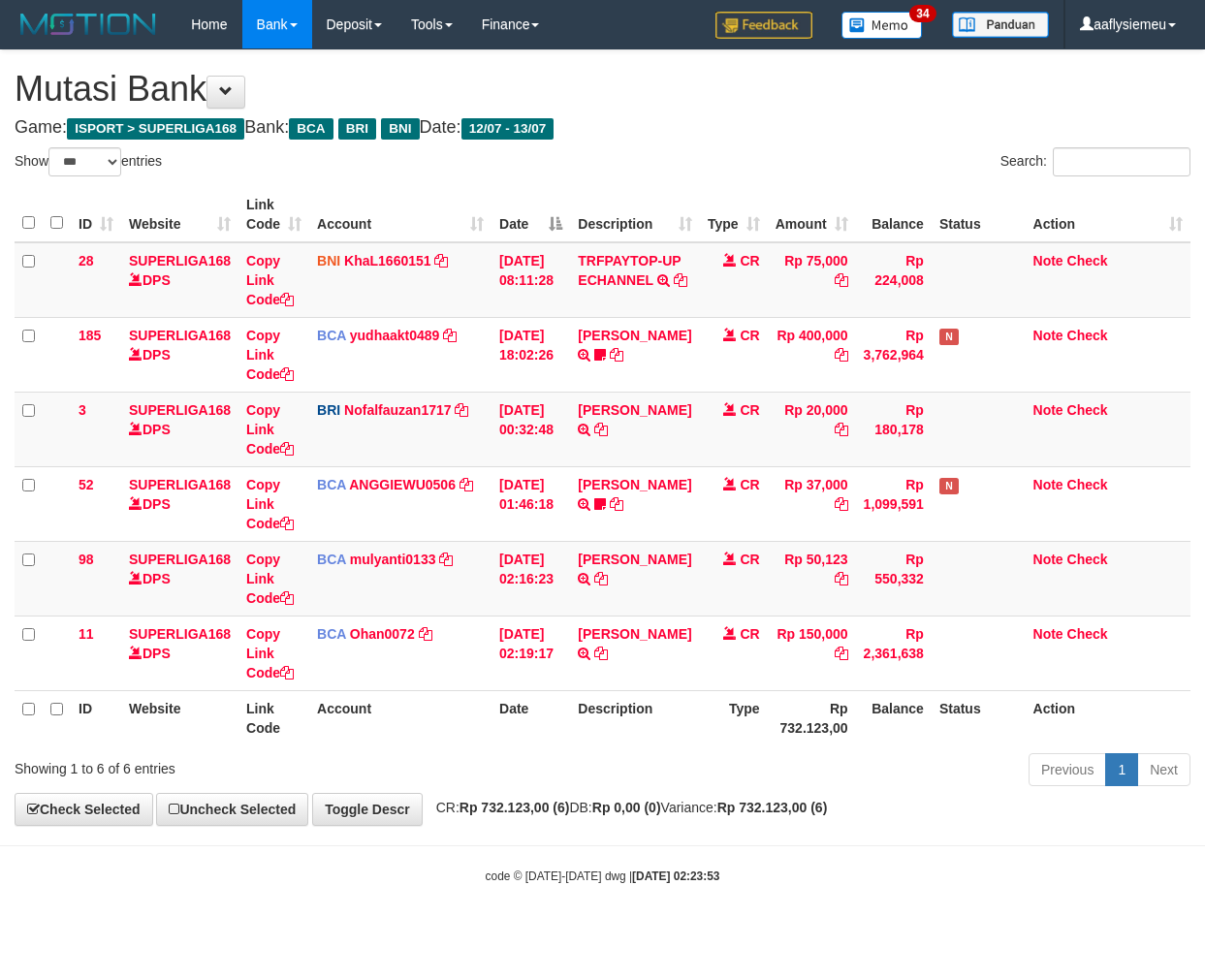 select on "***" 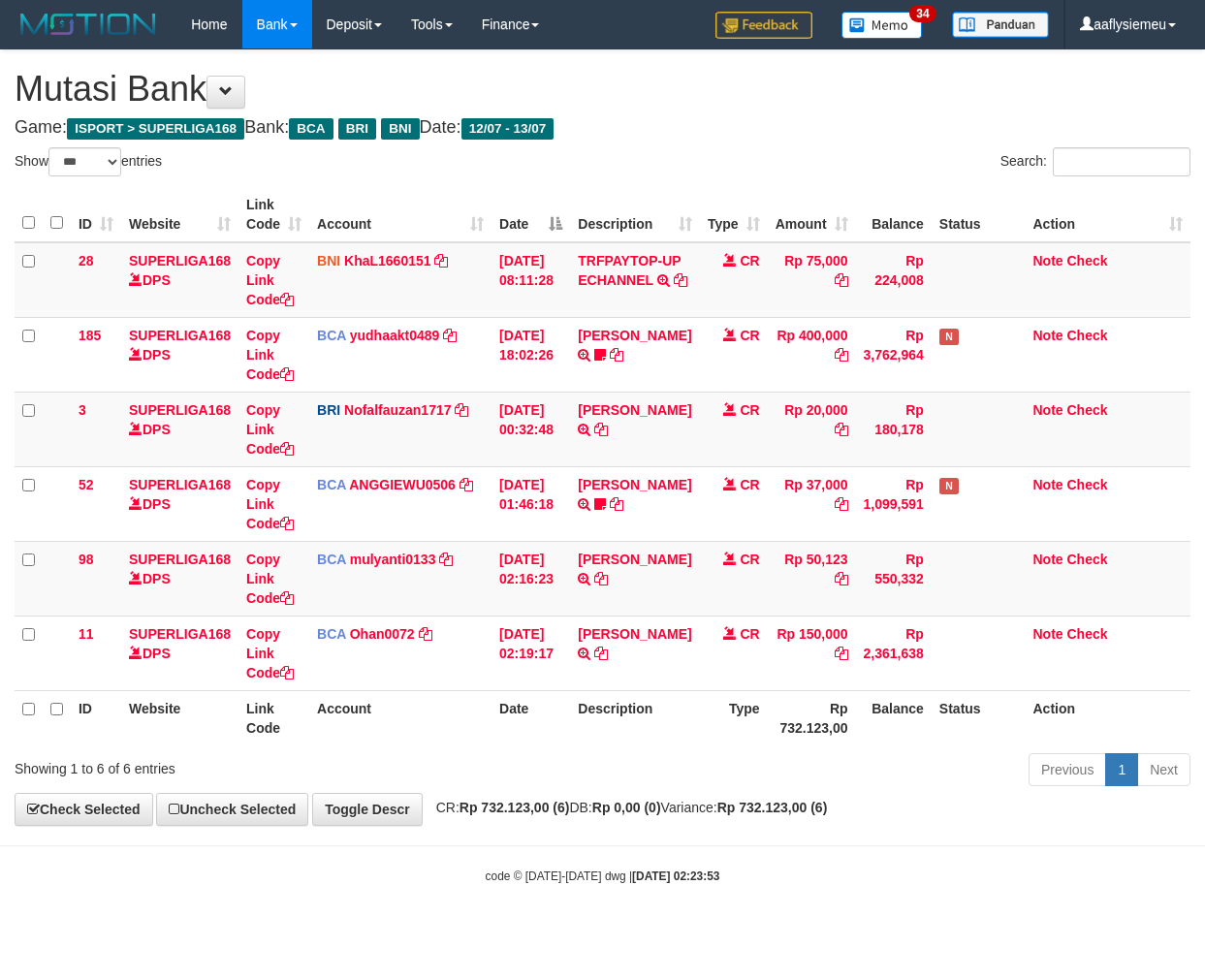 scroll, scrollTop: 0, scrollLeft: 0, axis: both 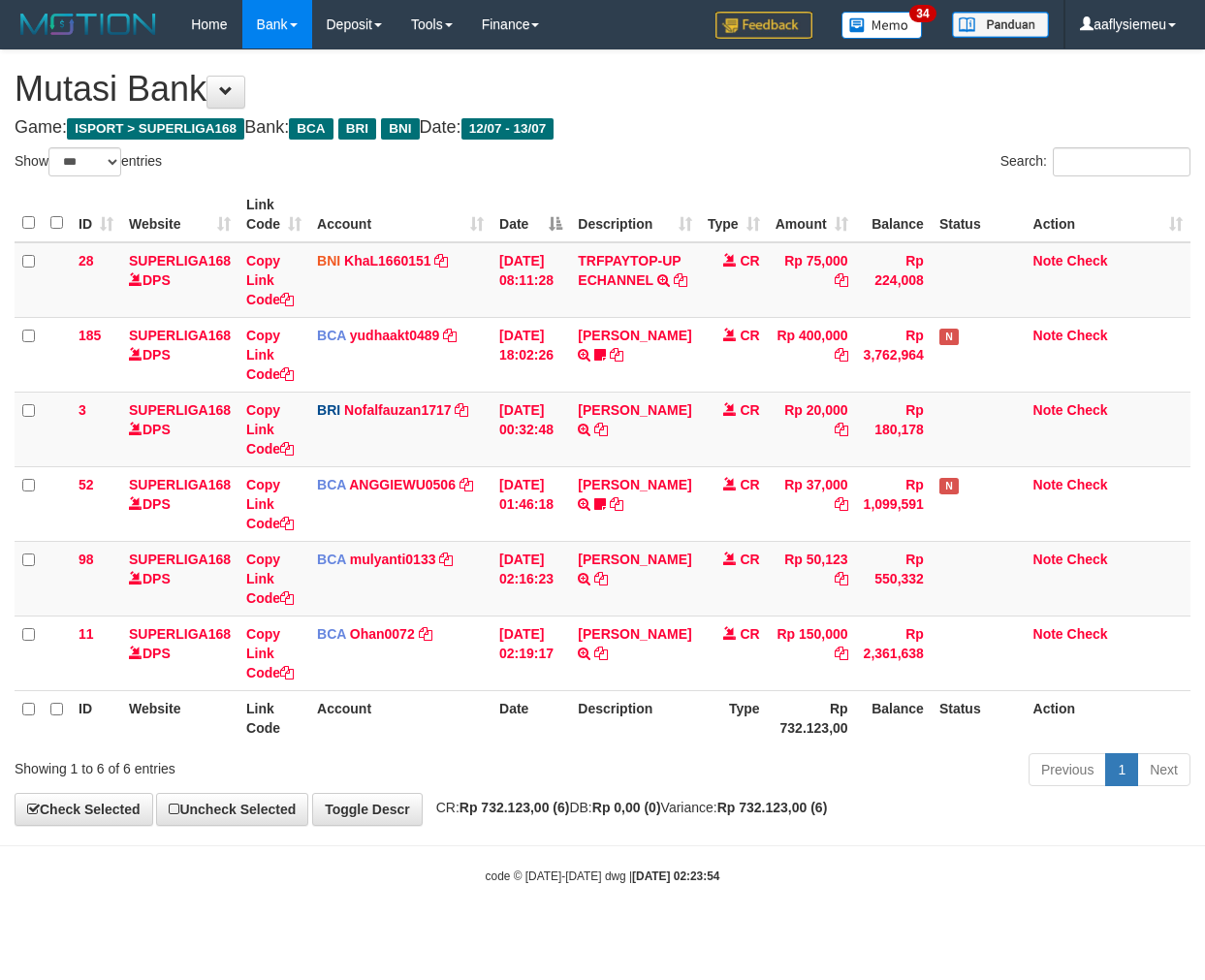 select on "***" 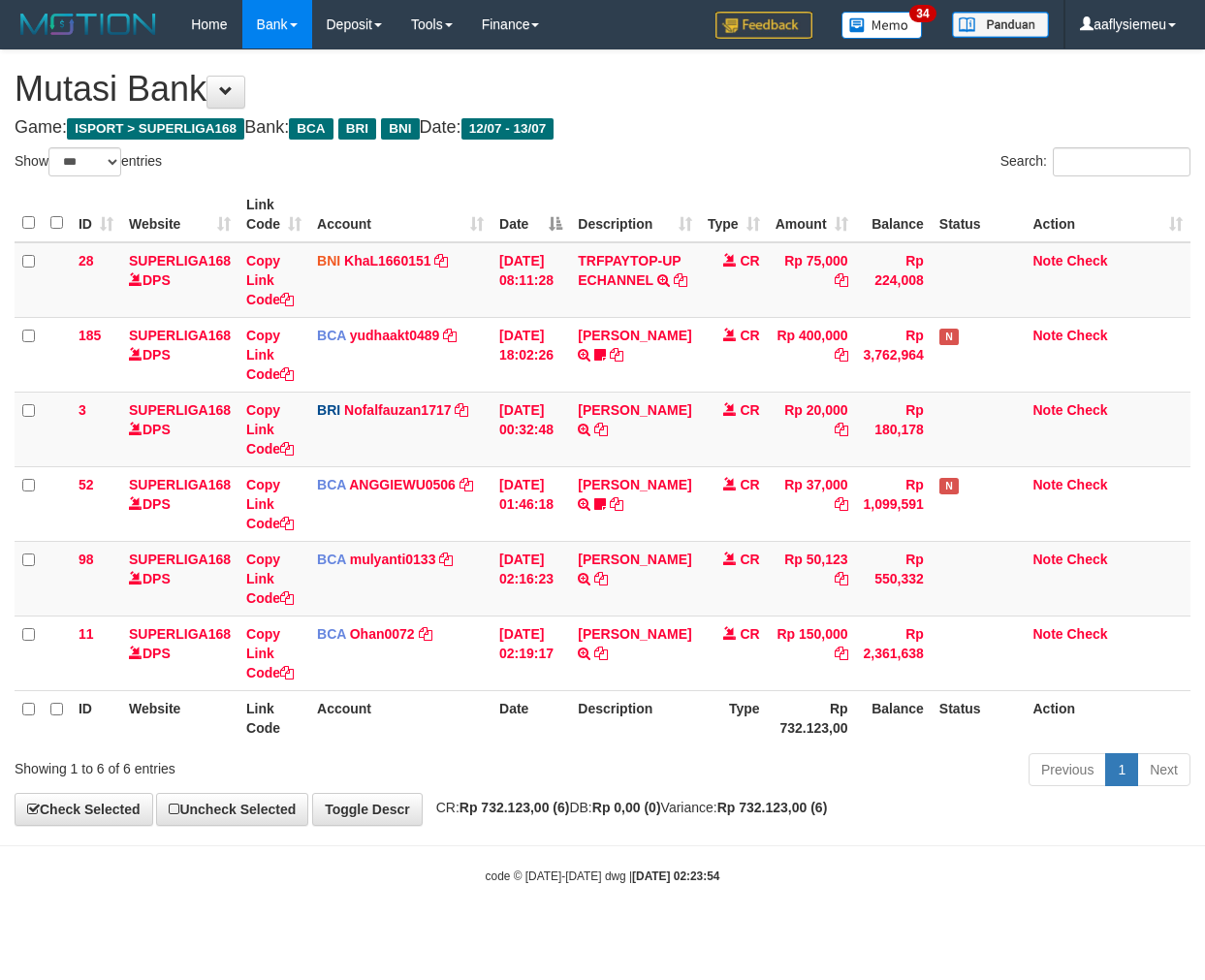 scroll, scrollTop: 0, scrollLeft: 0, axis: both 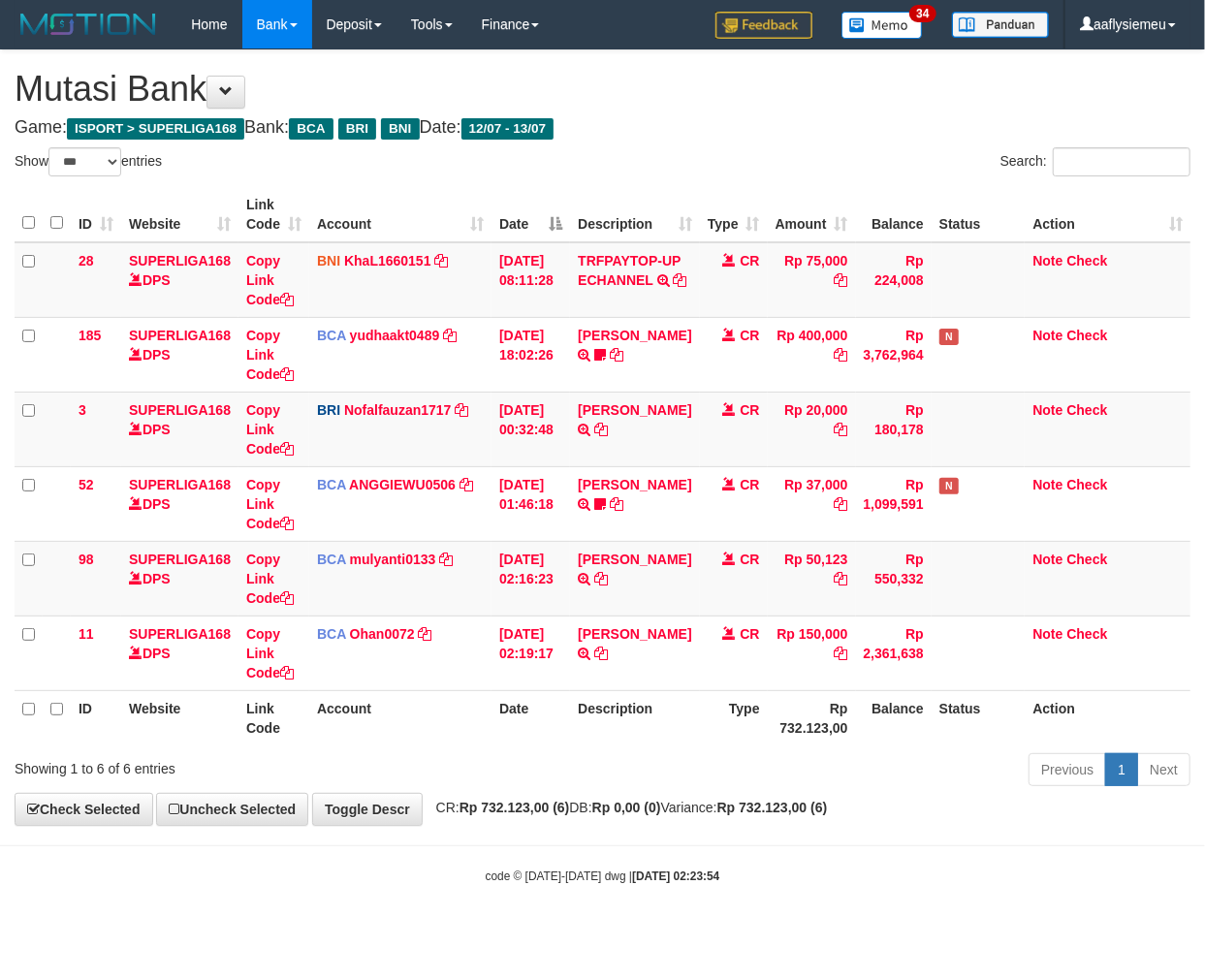 click on "Toggle navigation
Home
Bank
Account List
Load
By Website
Group
[ISPORT]													SUPERLIGA168
By Load Group (DPS)
34" at bounding box center [602, 466] 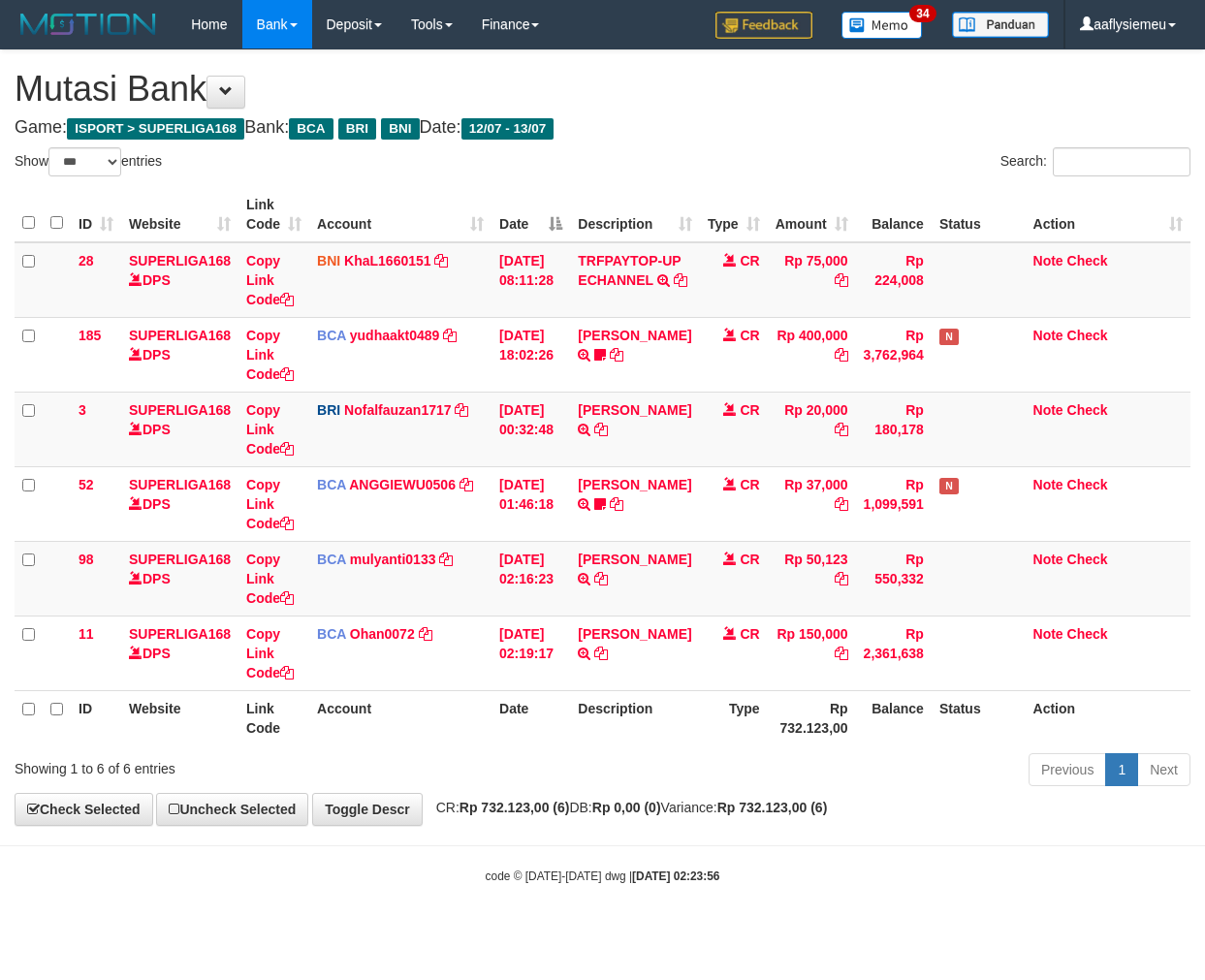 select on "***" 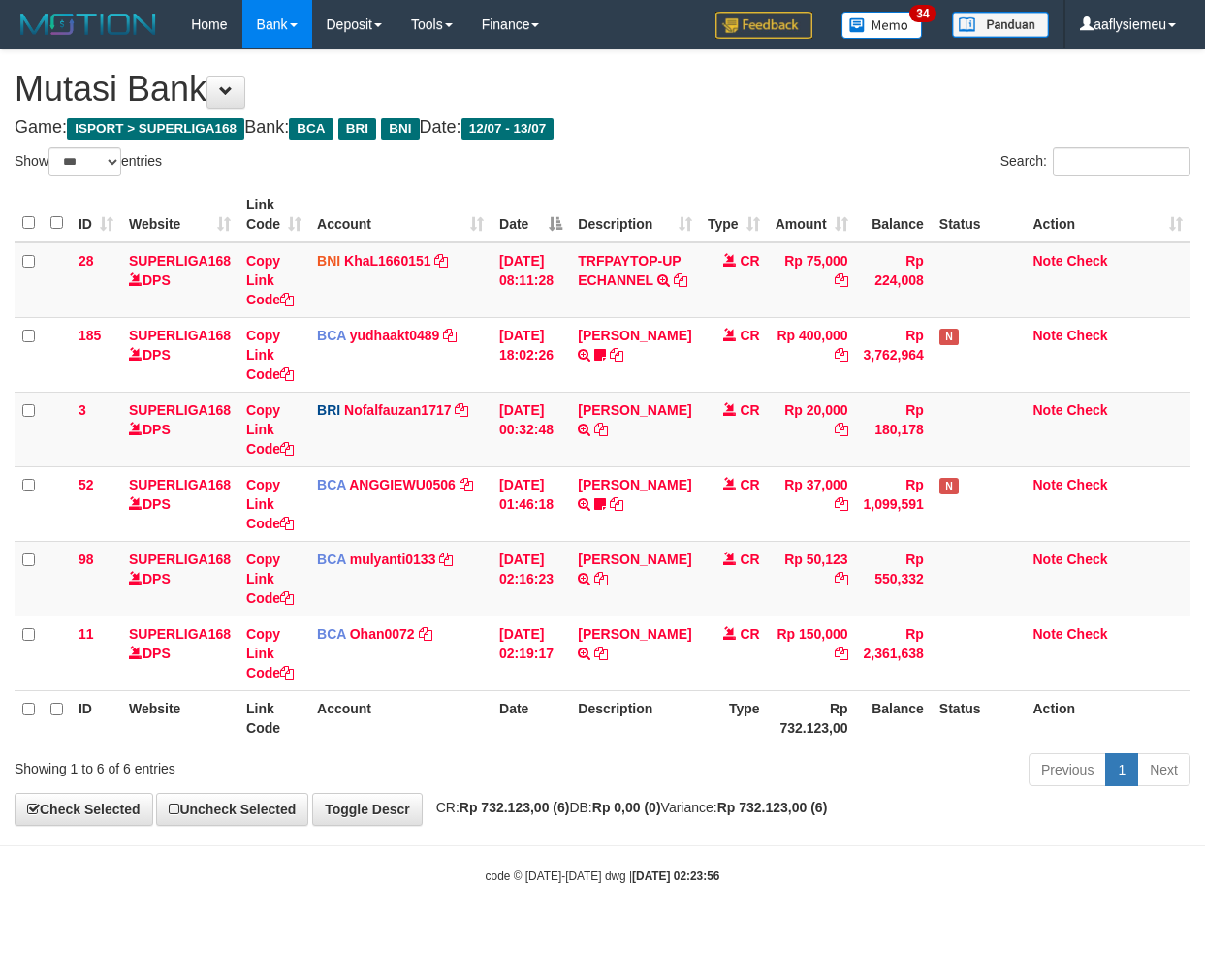 scroll, scrollTop: 0, scrollLeft: 0, axis: both 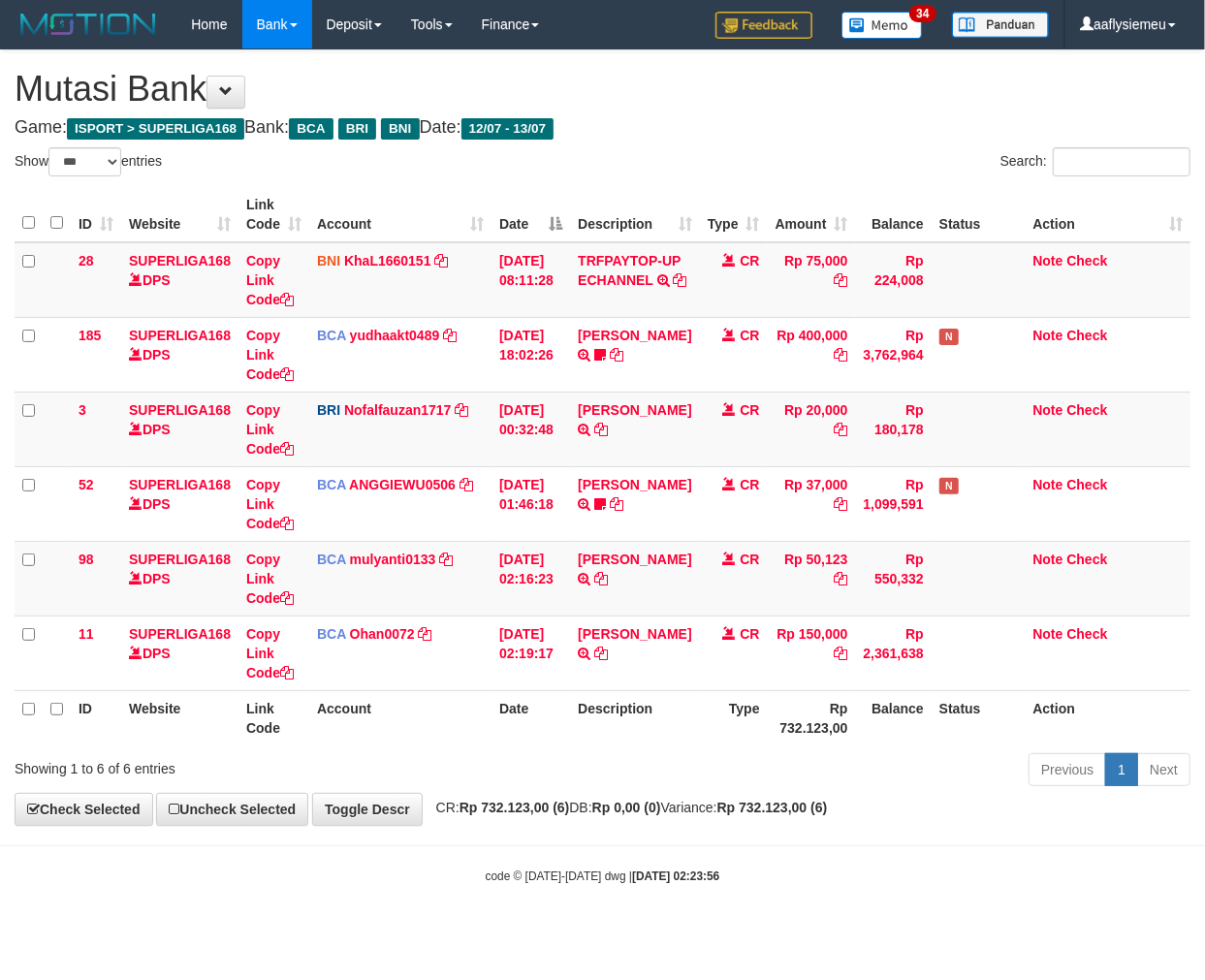 click on "Type" at bounding box center (734, 717) 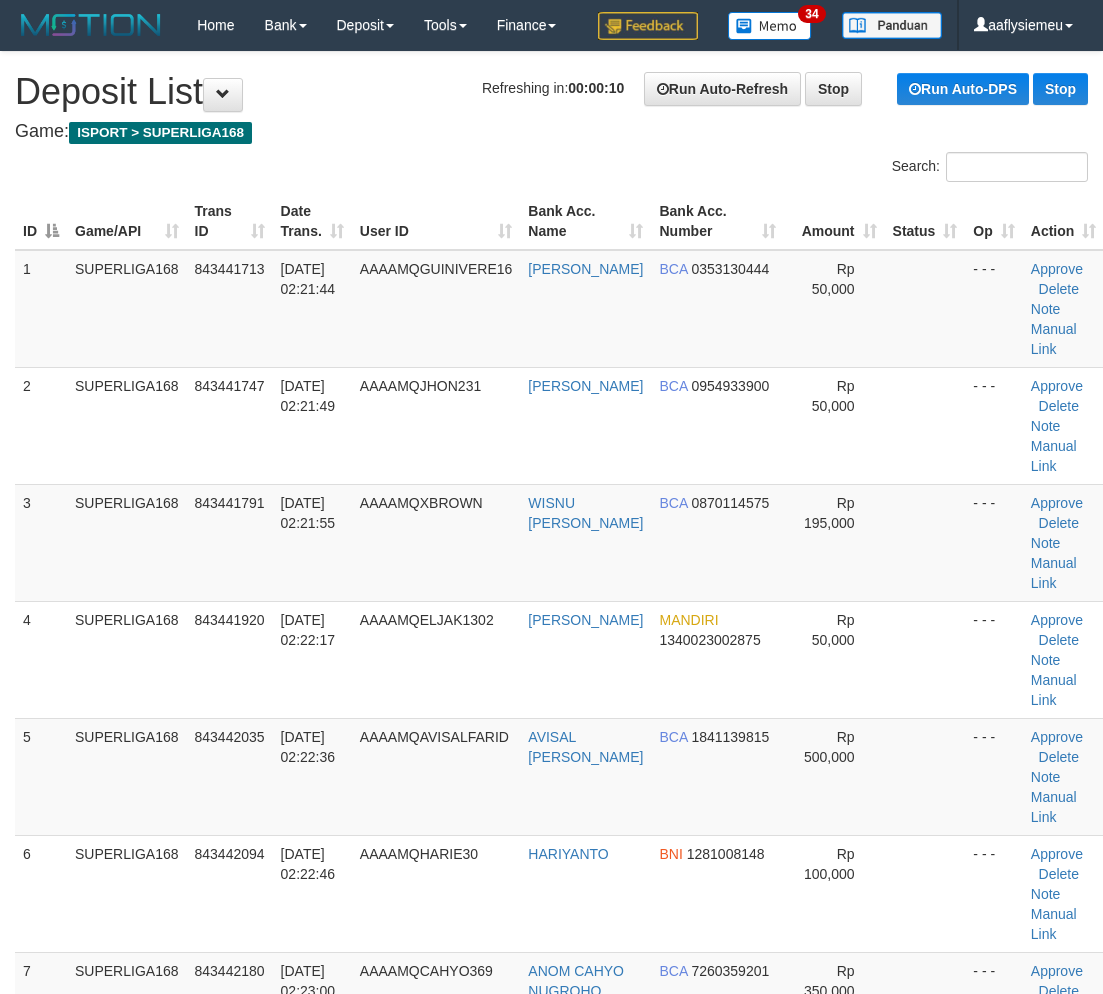 scroll, scrollTop: 777, scrollLeft: 0, axis: vertical 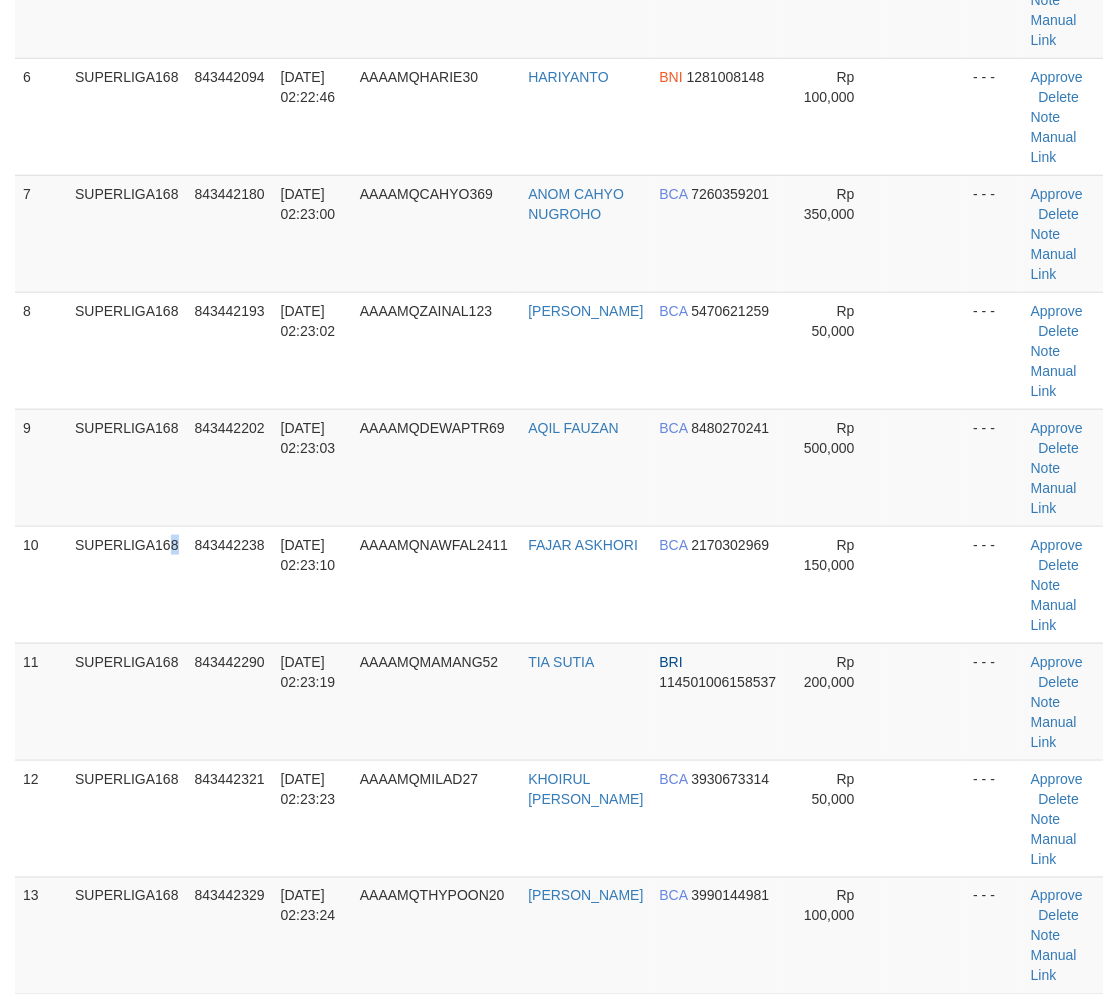 drag, startPoint x: 128, startPoint y: 617, endPoint x: 2, endPoint y: 673, distance: 137.884 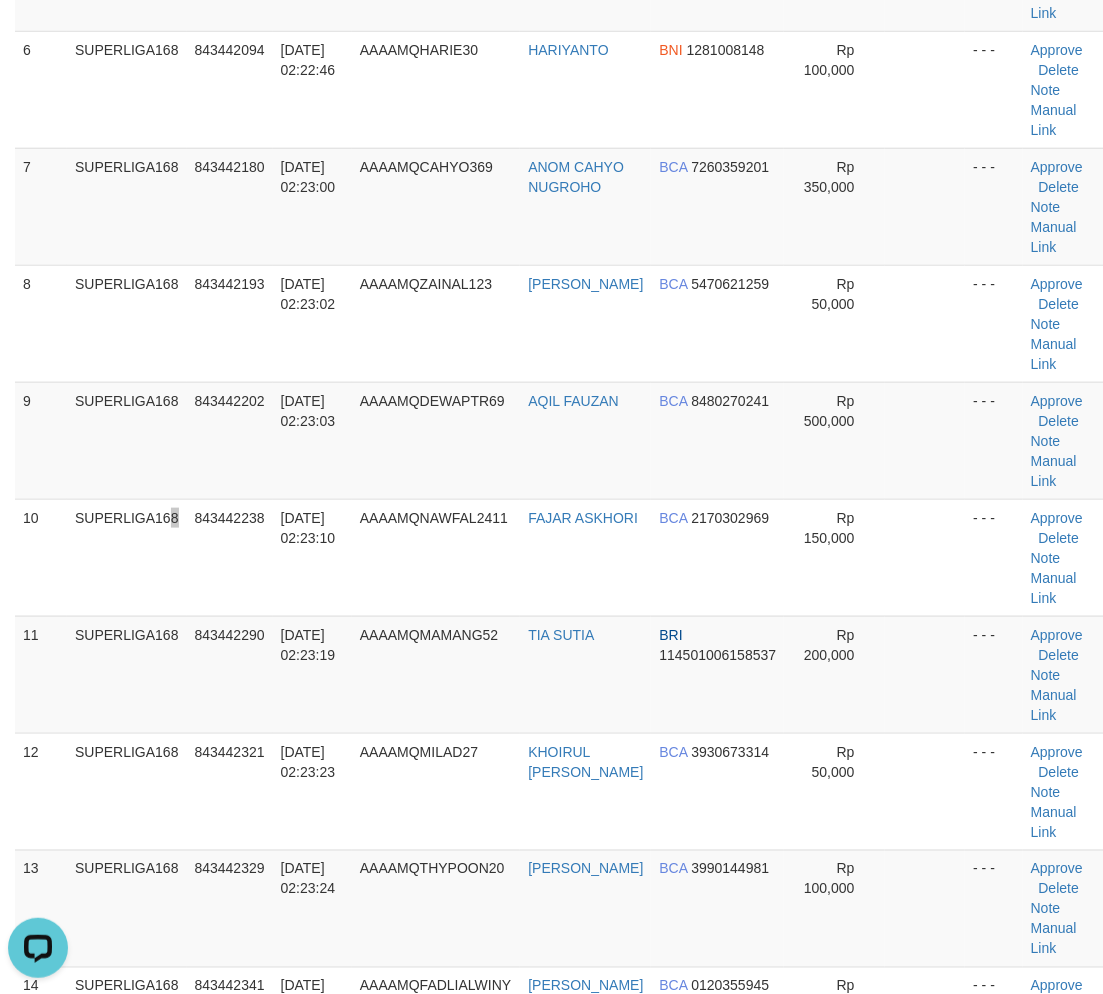 scroll, scrollTop: 1205, scrollLeft: 0, axis: vertical 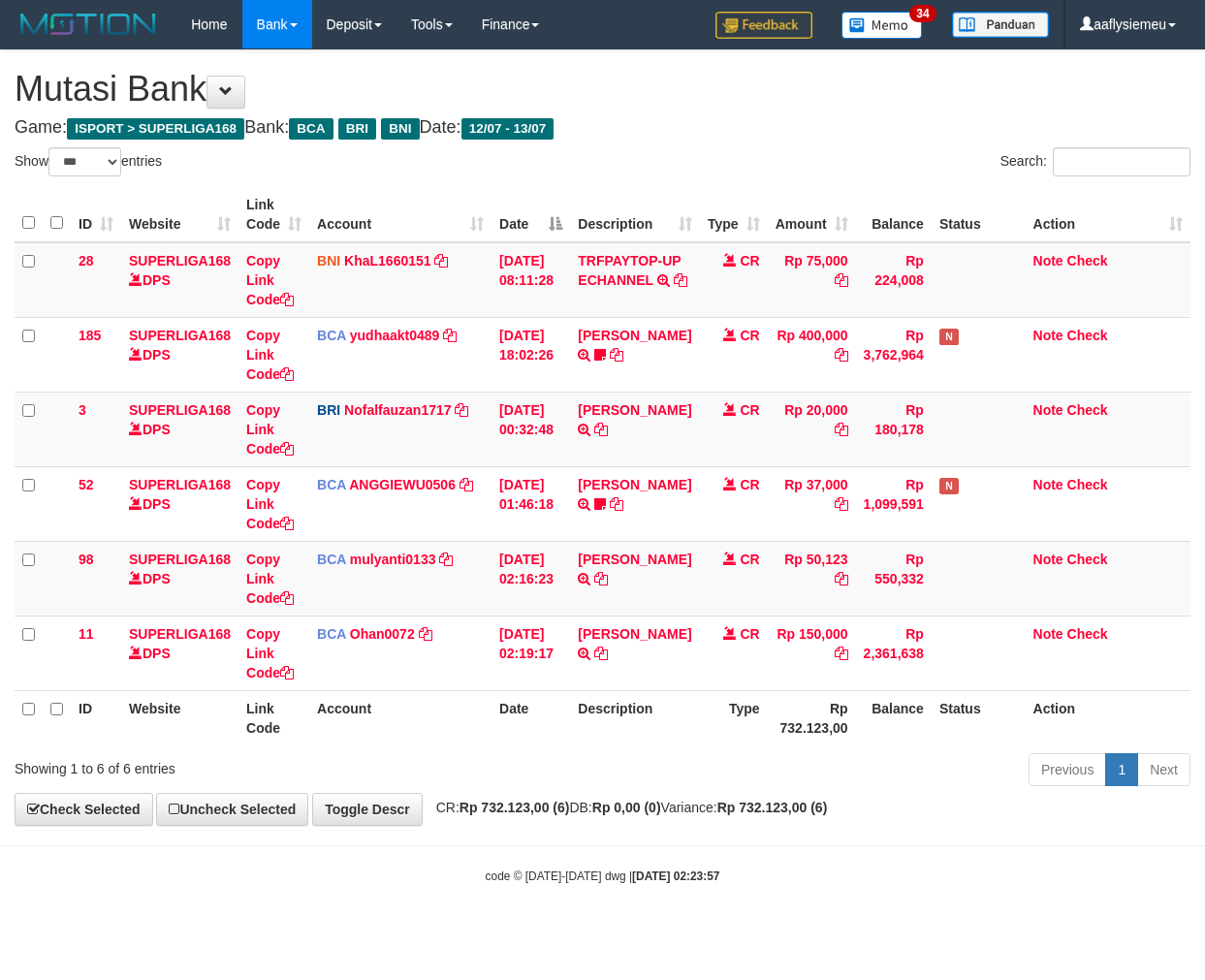 select on "***" 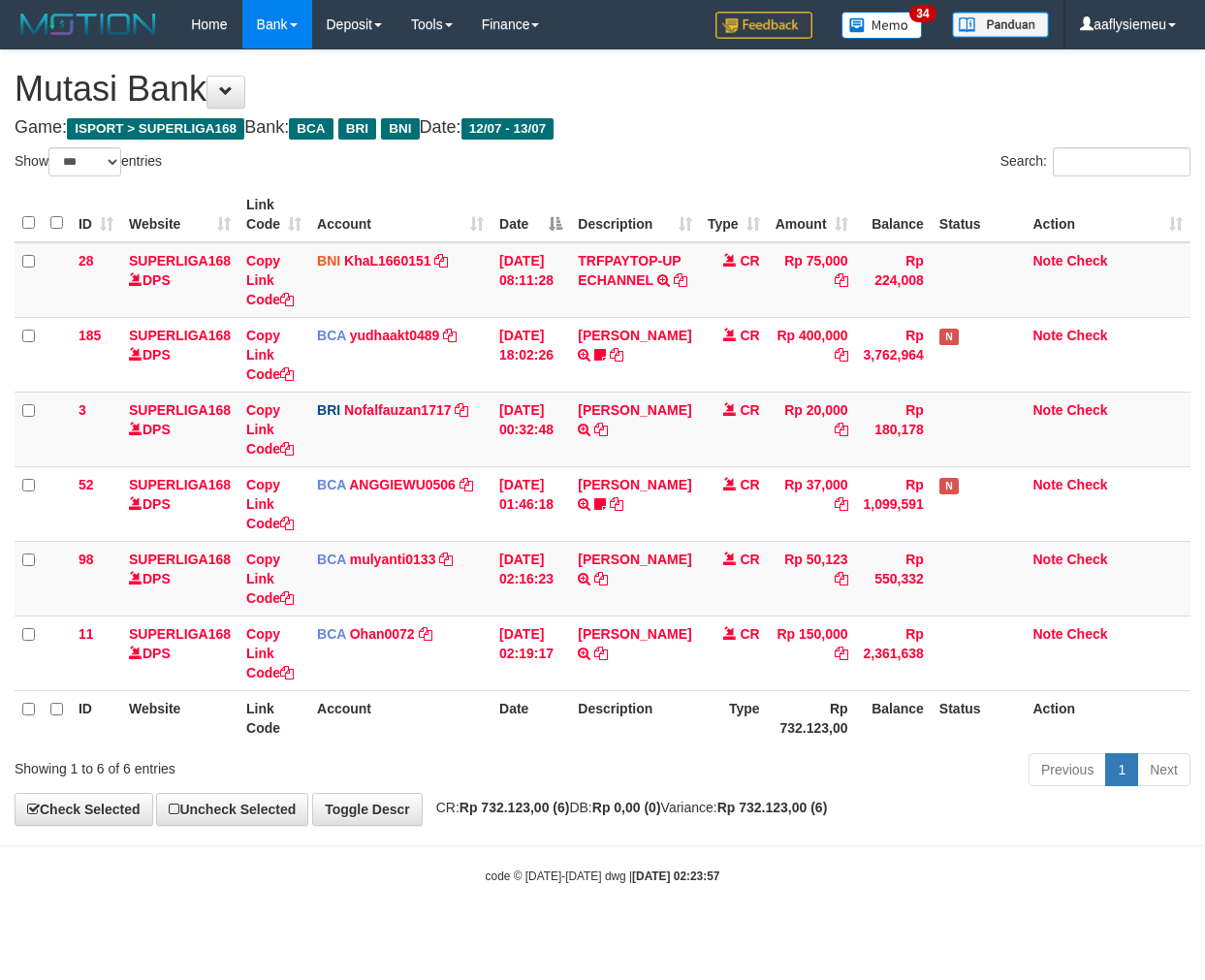 scroll, scrollTop: 0, scrollLeft: 0, axis: both 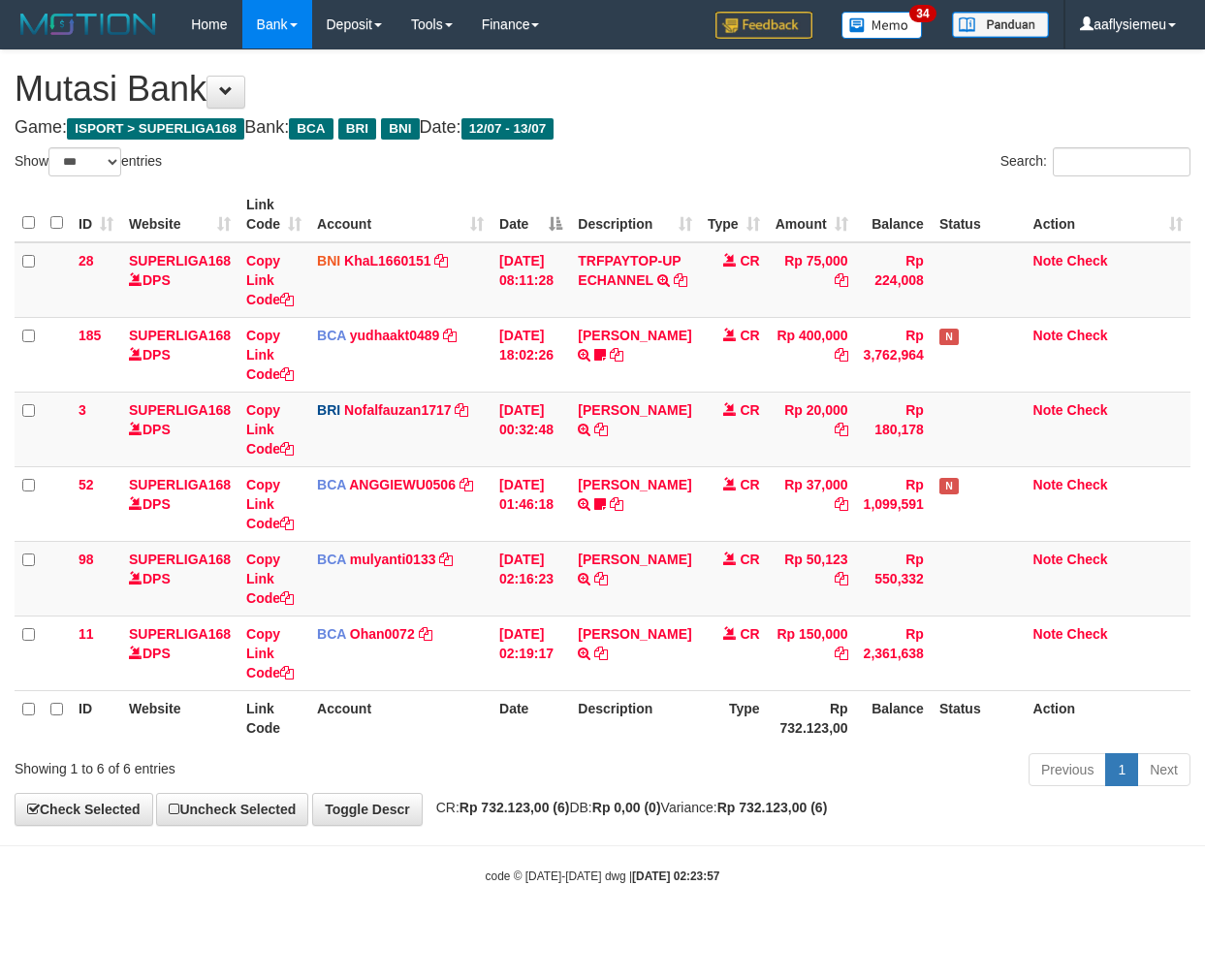 select on "***" 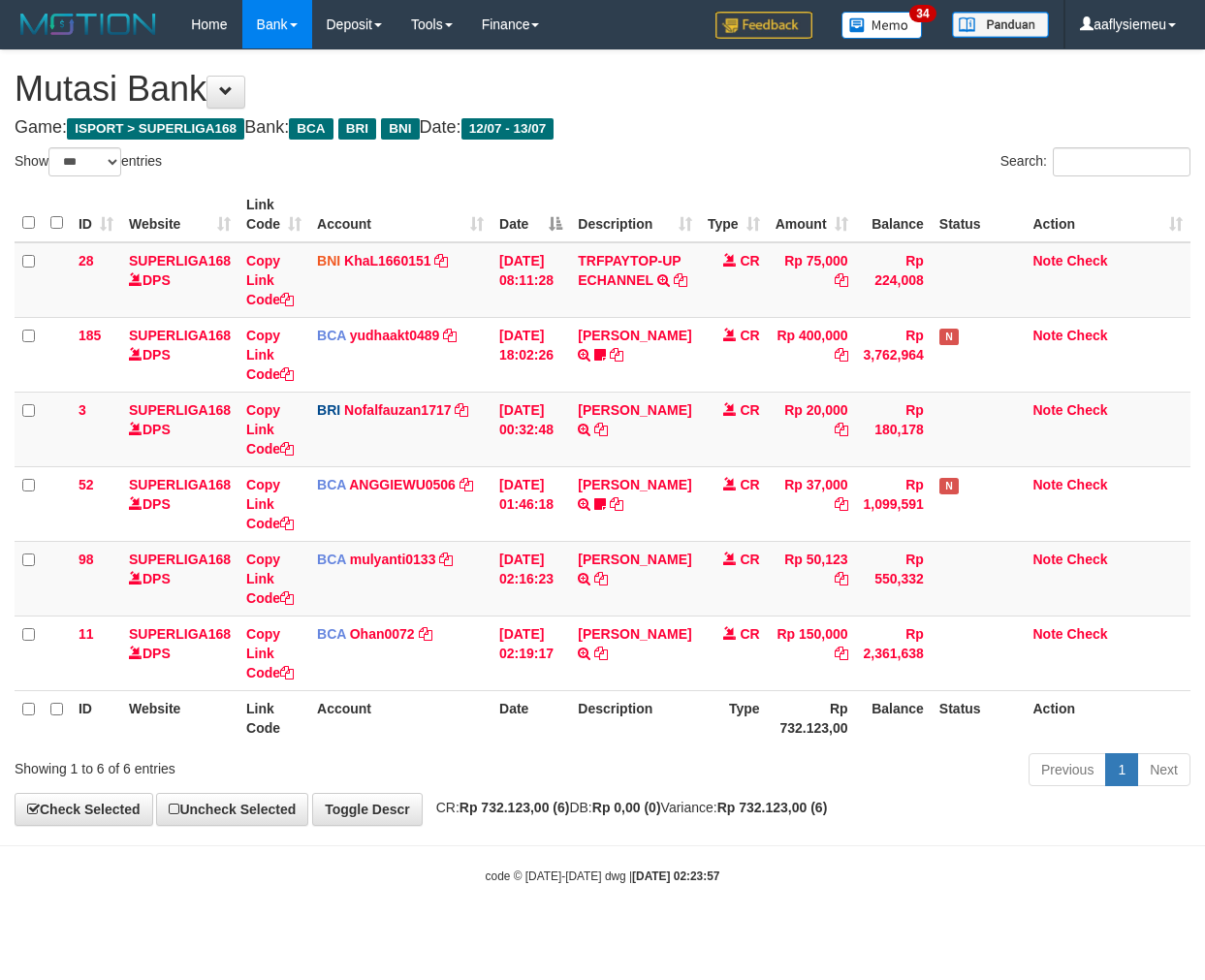 scroll, scrollTop: 0, scrollLeft: 0, axis: both 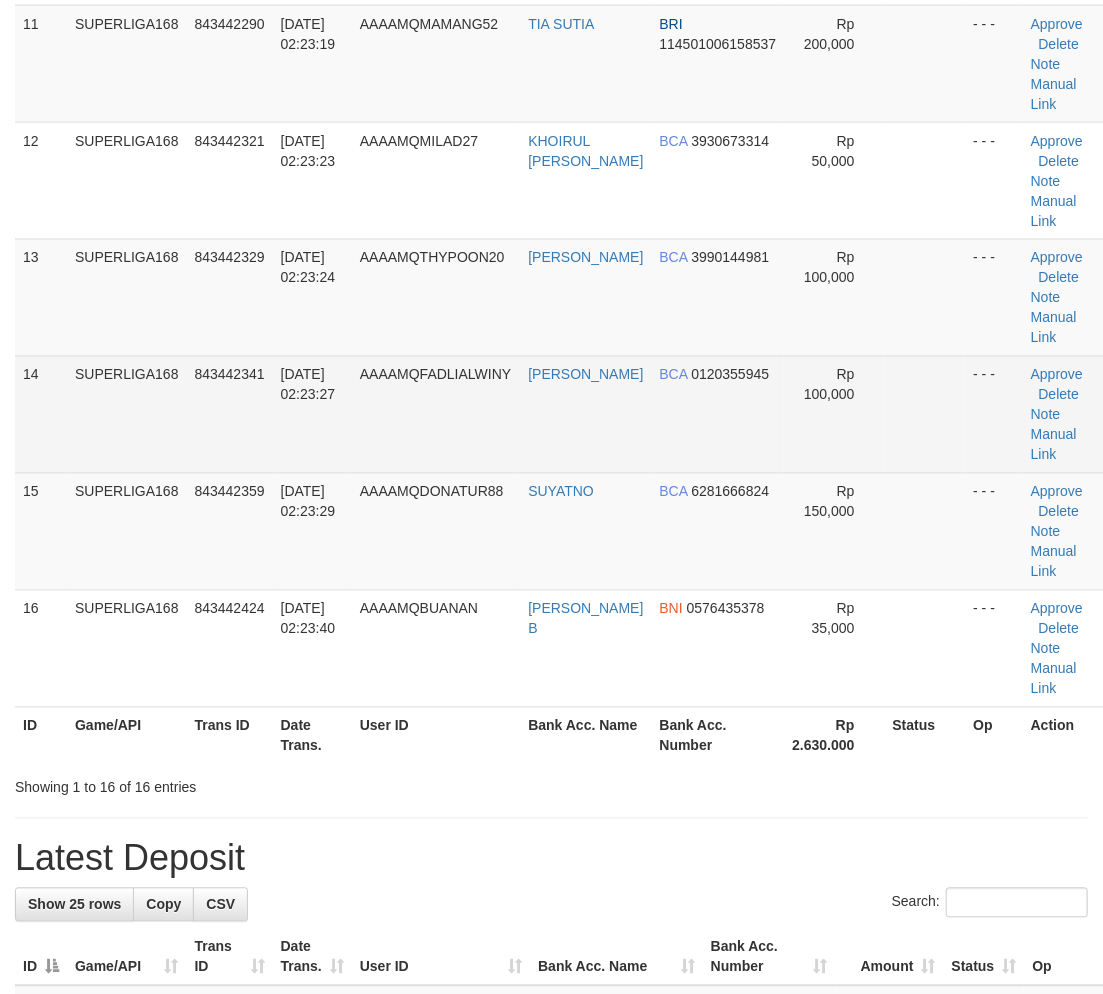 drag, startPoint x: 403, startPoint y: 522, endPoint x: 364, endPoint y: 550, distance: 48.010414 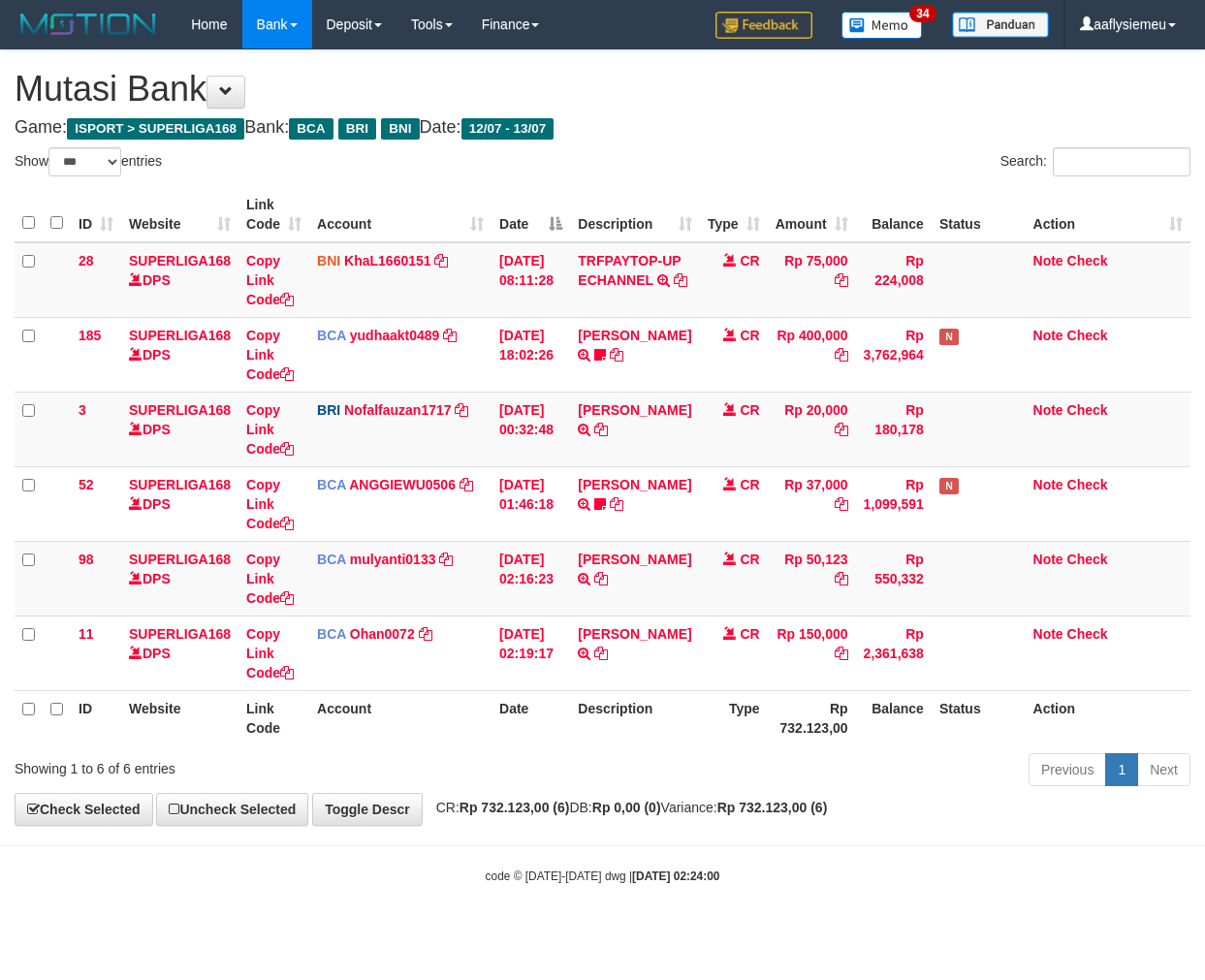 select on "***" 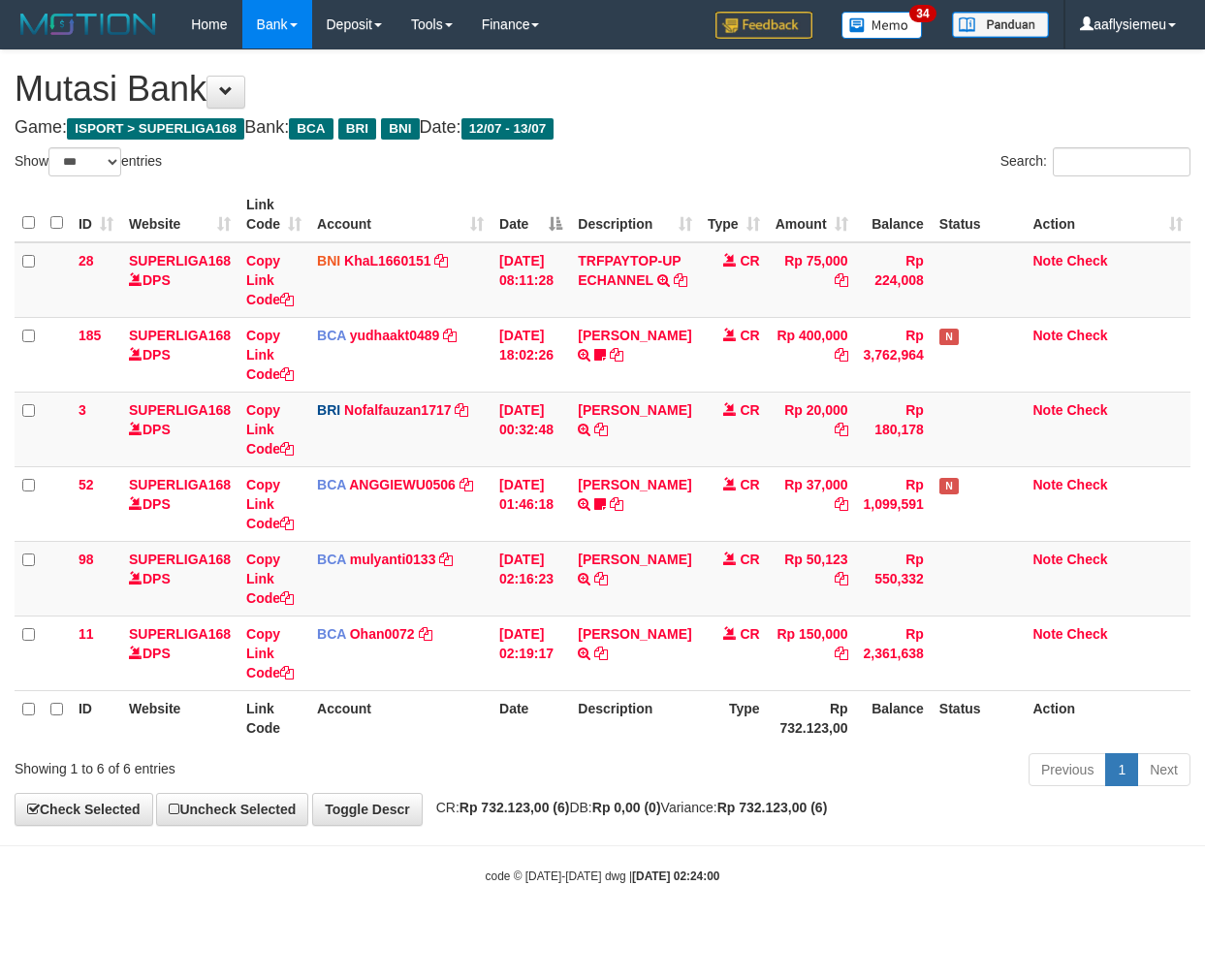 scroll, scrollTop: 0, scrollLeft: 0, axis: both 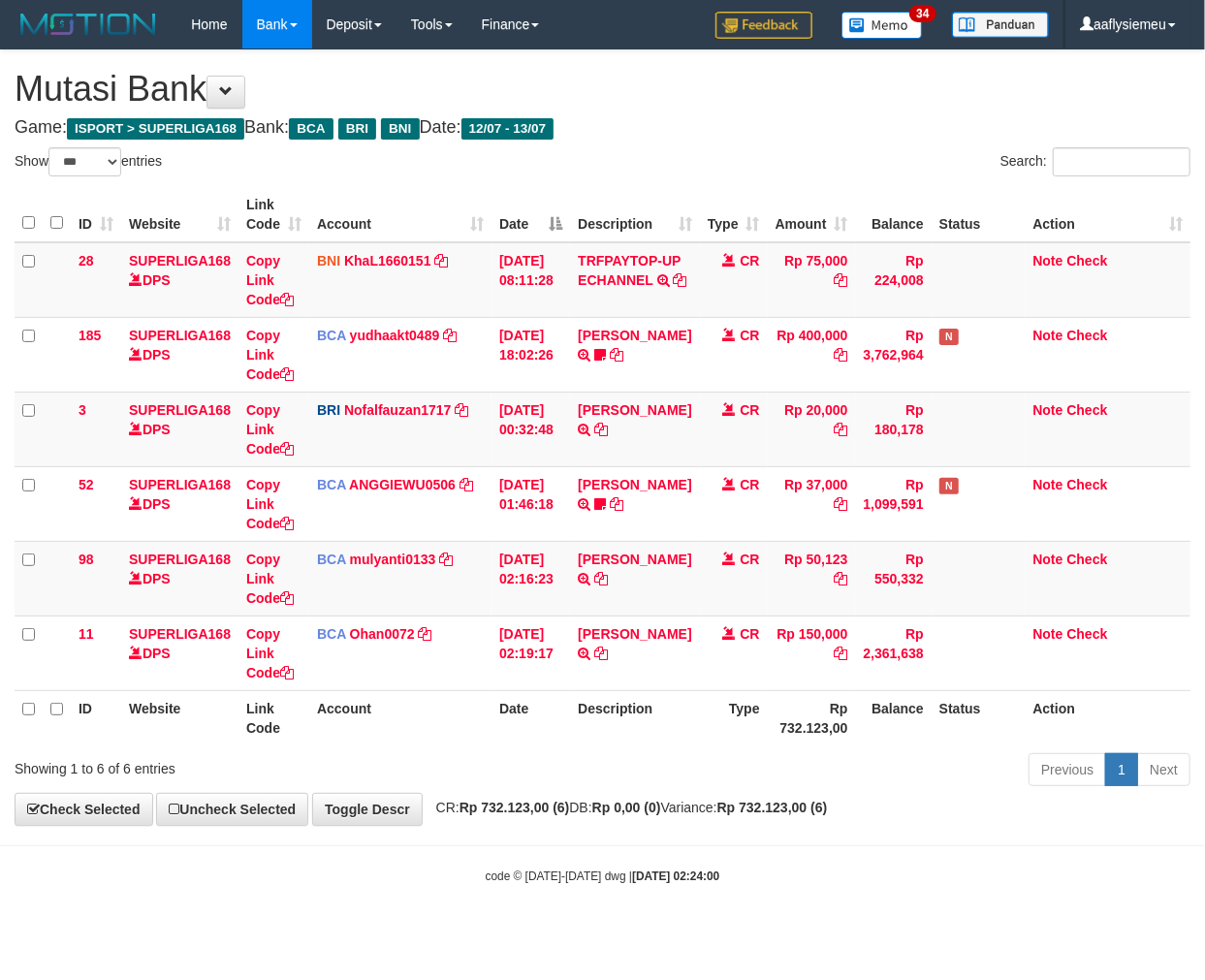 click on "Toggle navigation
Home
Bank
Account List
Load
By Website
Group
[ISPORT]													SUPERLIGA168
By Load Group (DPS)
34" at bounding box center [602, 466] 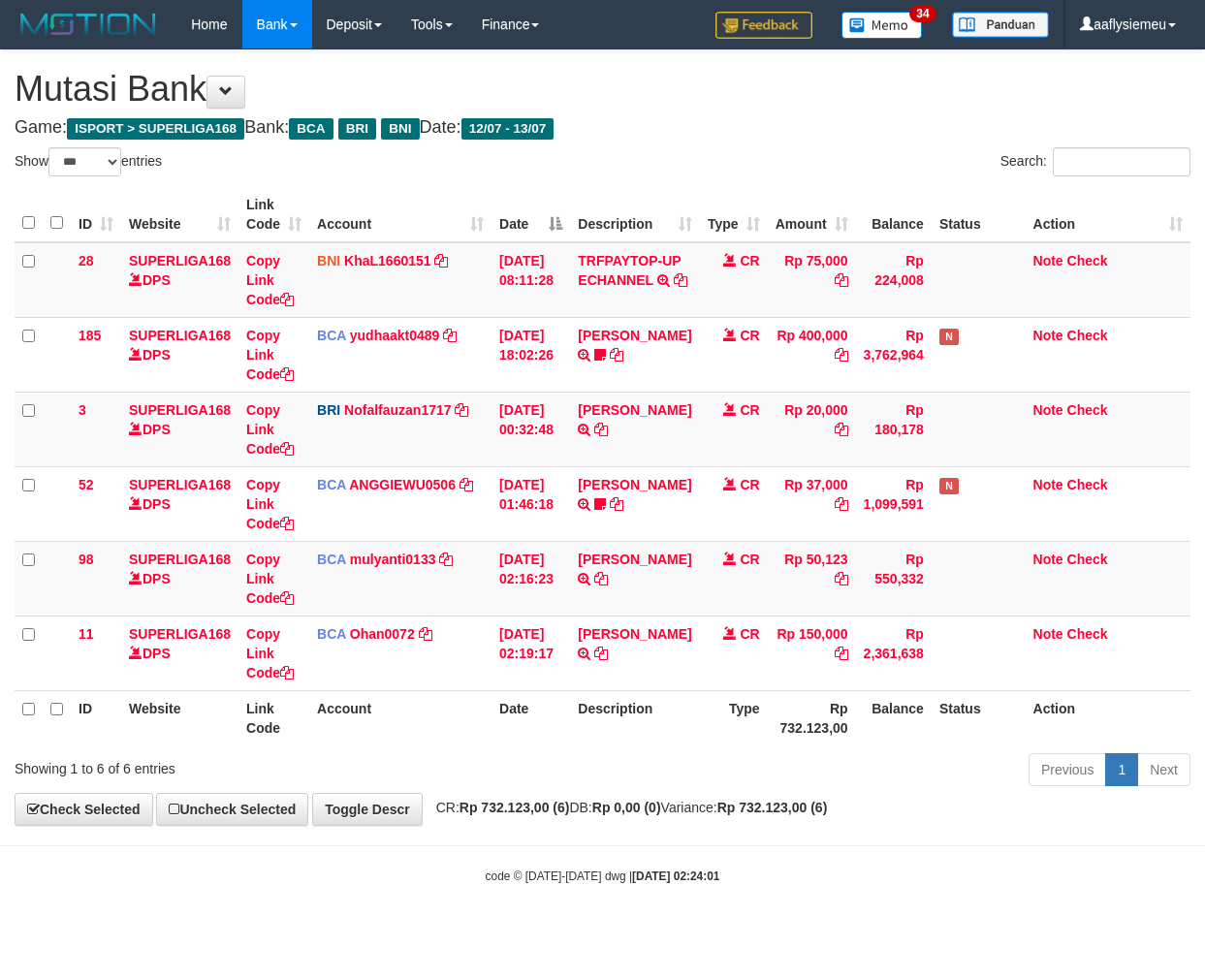 select on "***" 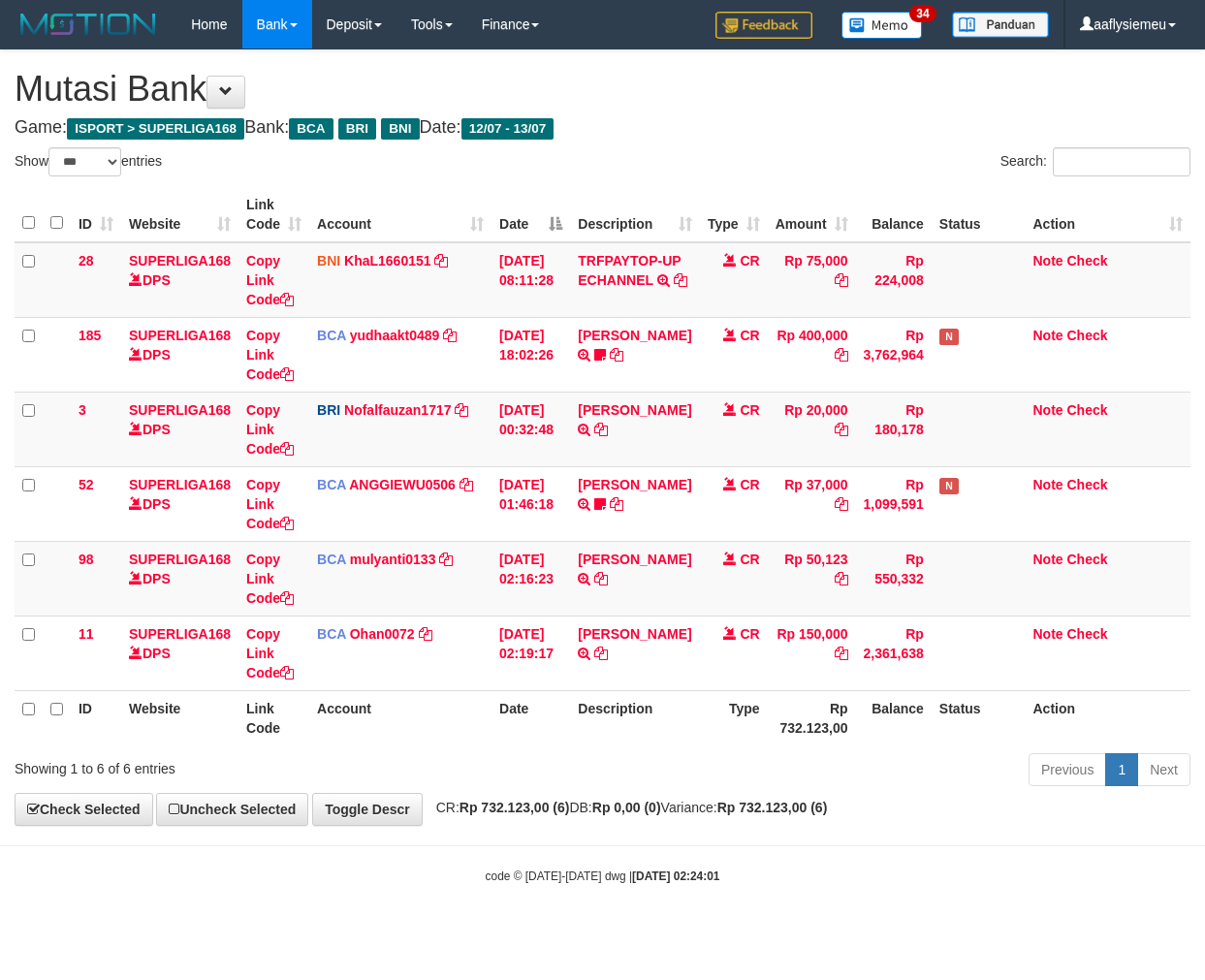 scroll, scrollTop: 0, scrollLeft: 0, axis: both 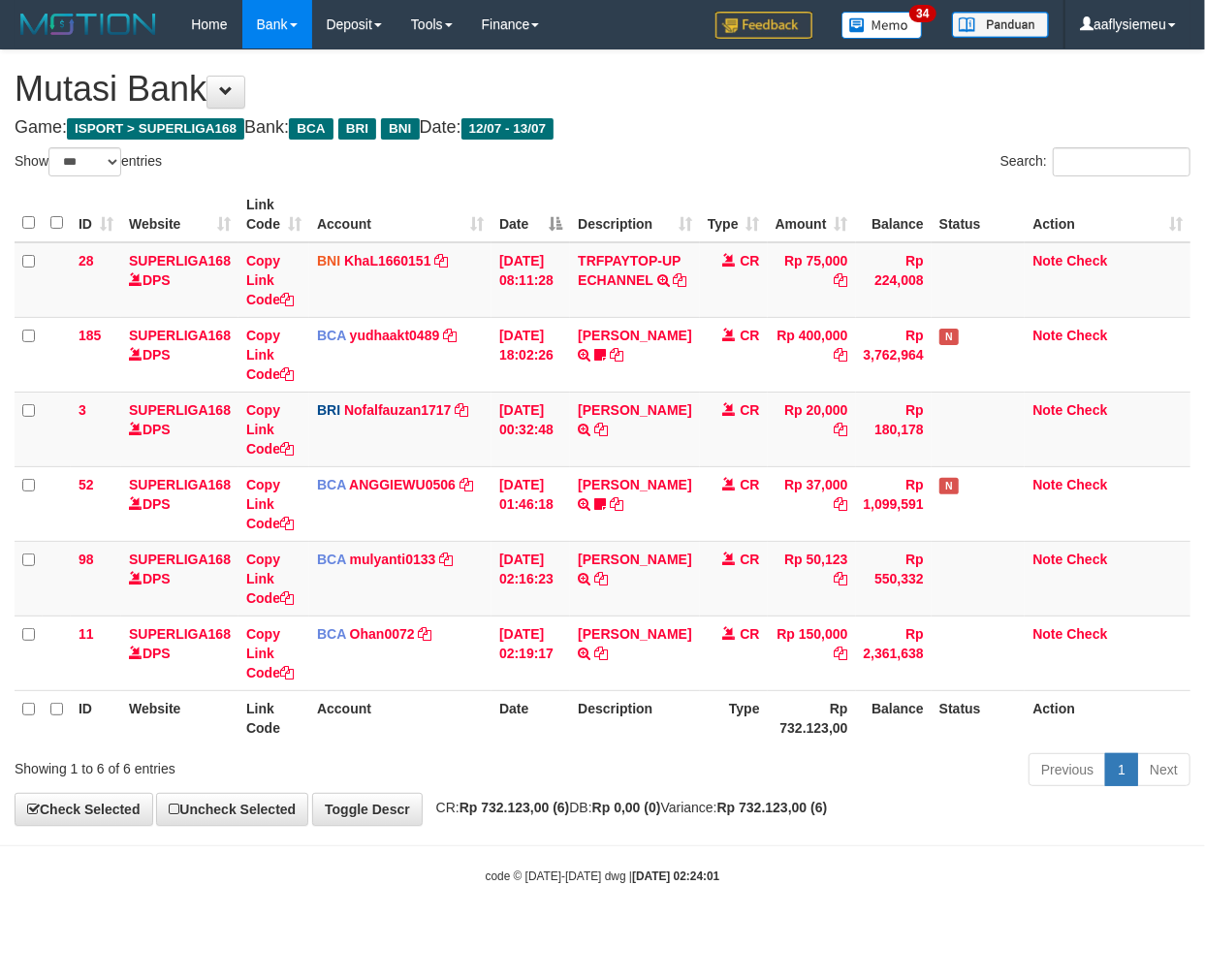 drag, startPoint x: 0, startPoint y: 0, endPoint x: 621, endPoint y: 779, distance: 996.2339 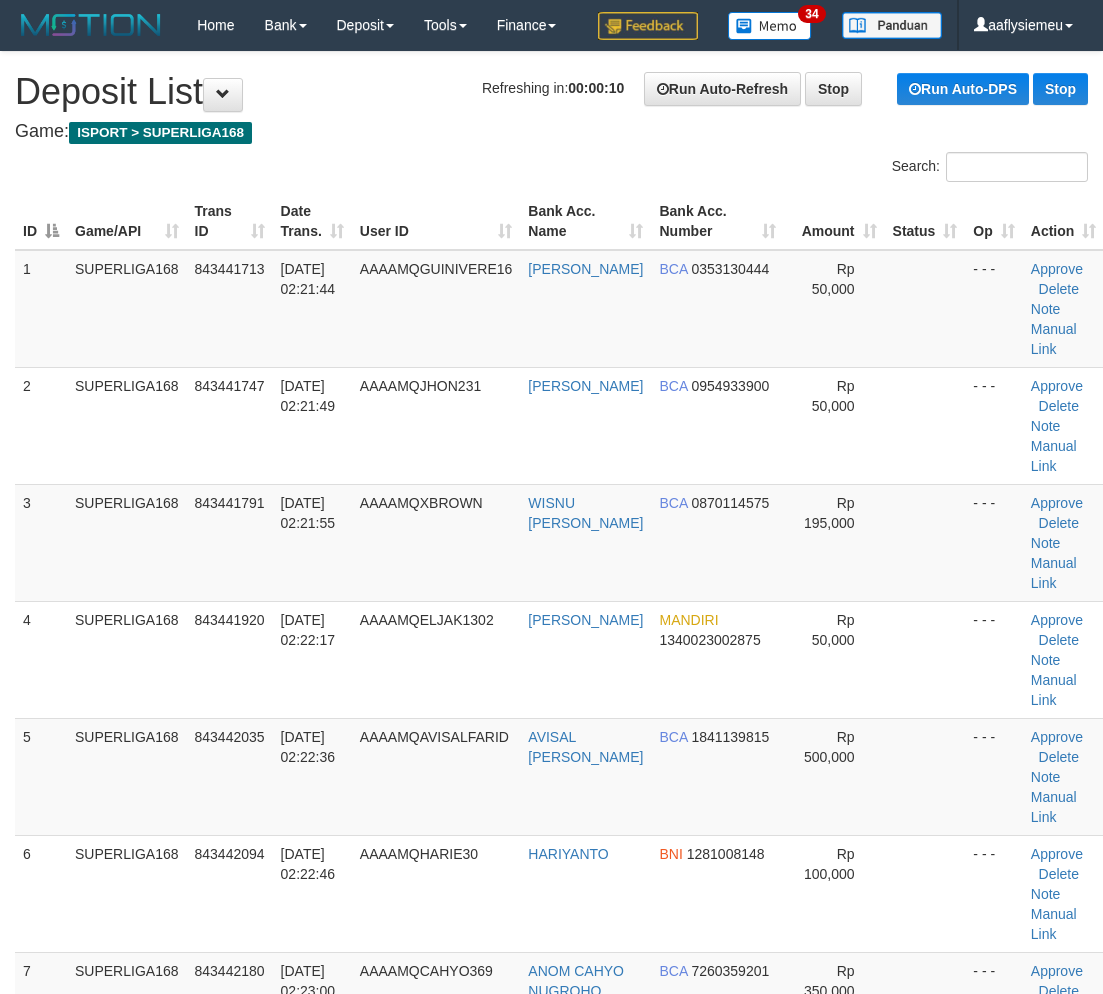 scroll, scrollTop: 1831, scrollLeft: 0, axis: vertical 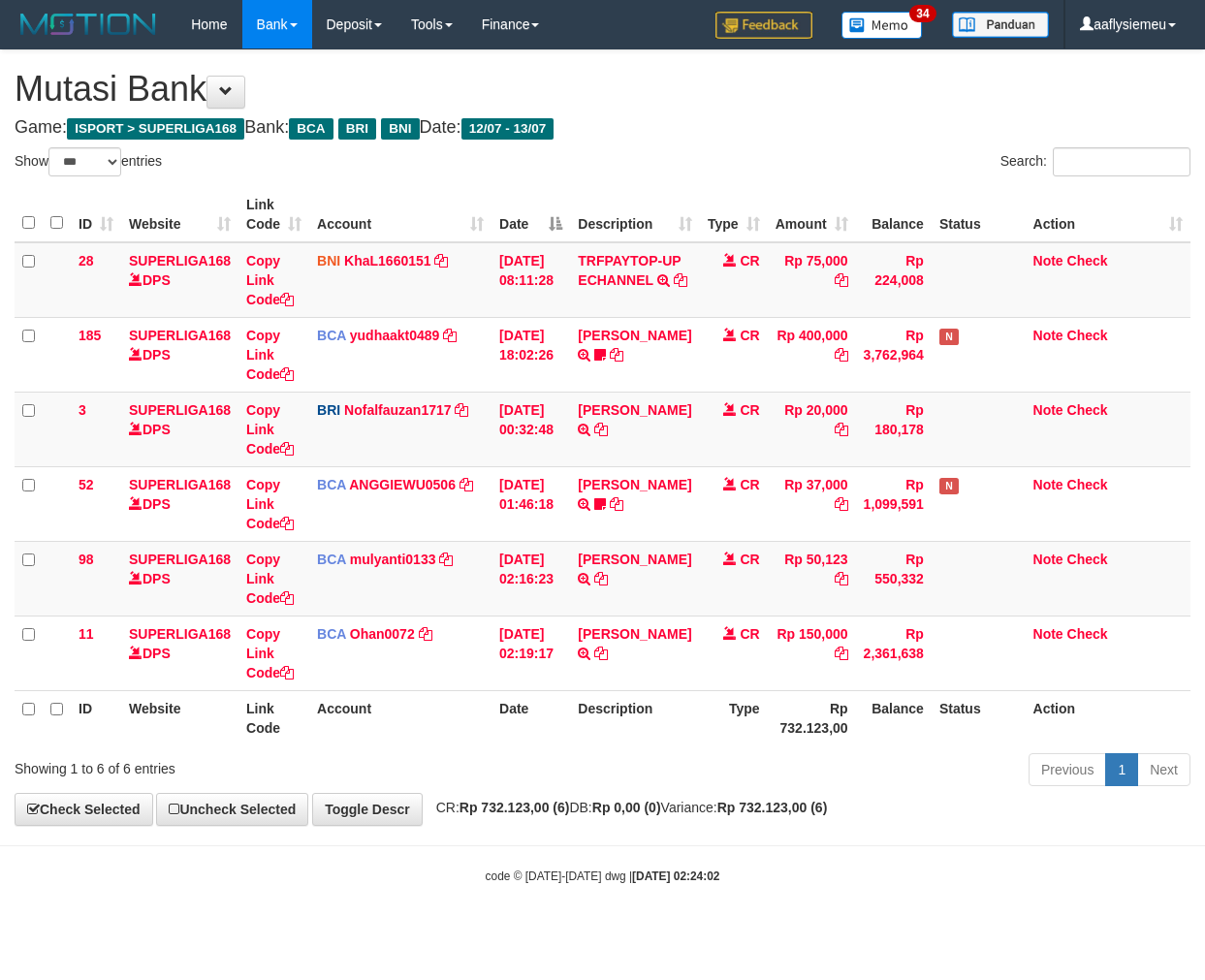 select on "***" 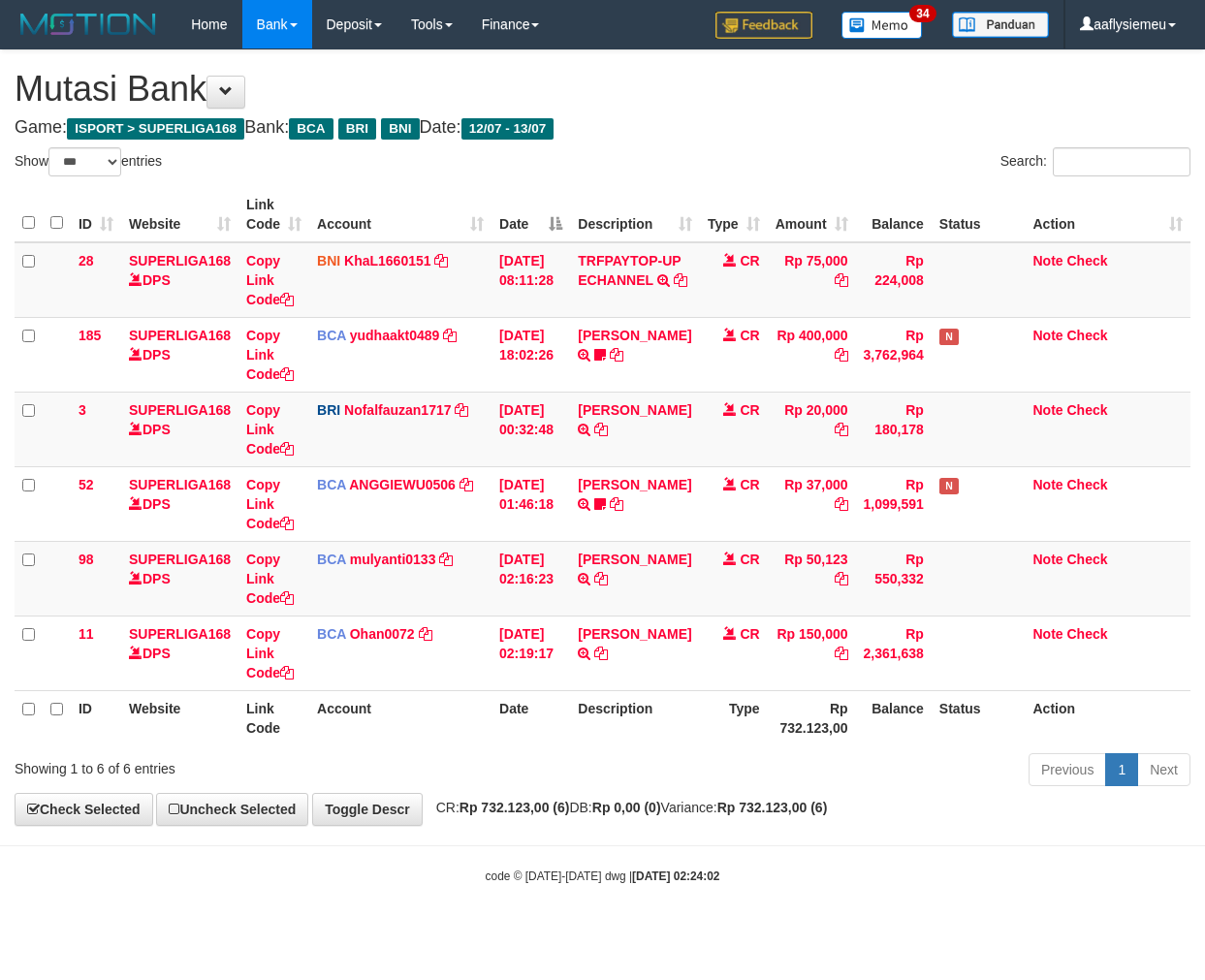 scroll, scrollTop: 0, scrollLeft: 0, axis: both 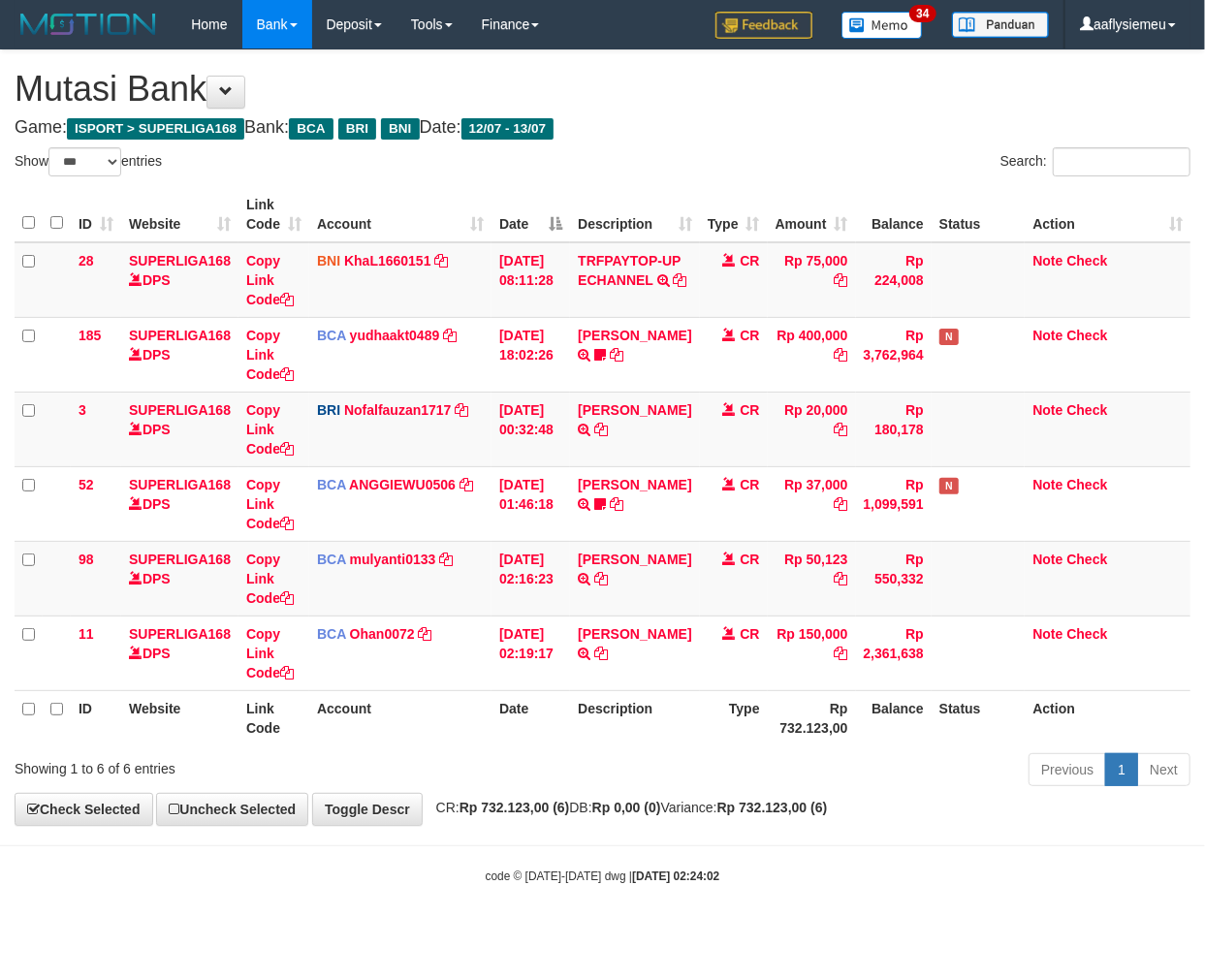 click on "Previous 1 Next" at bounding box center [853, 772] 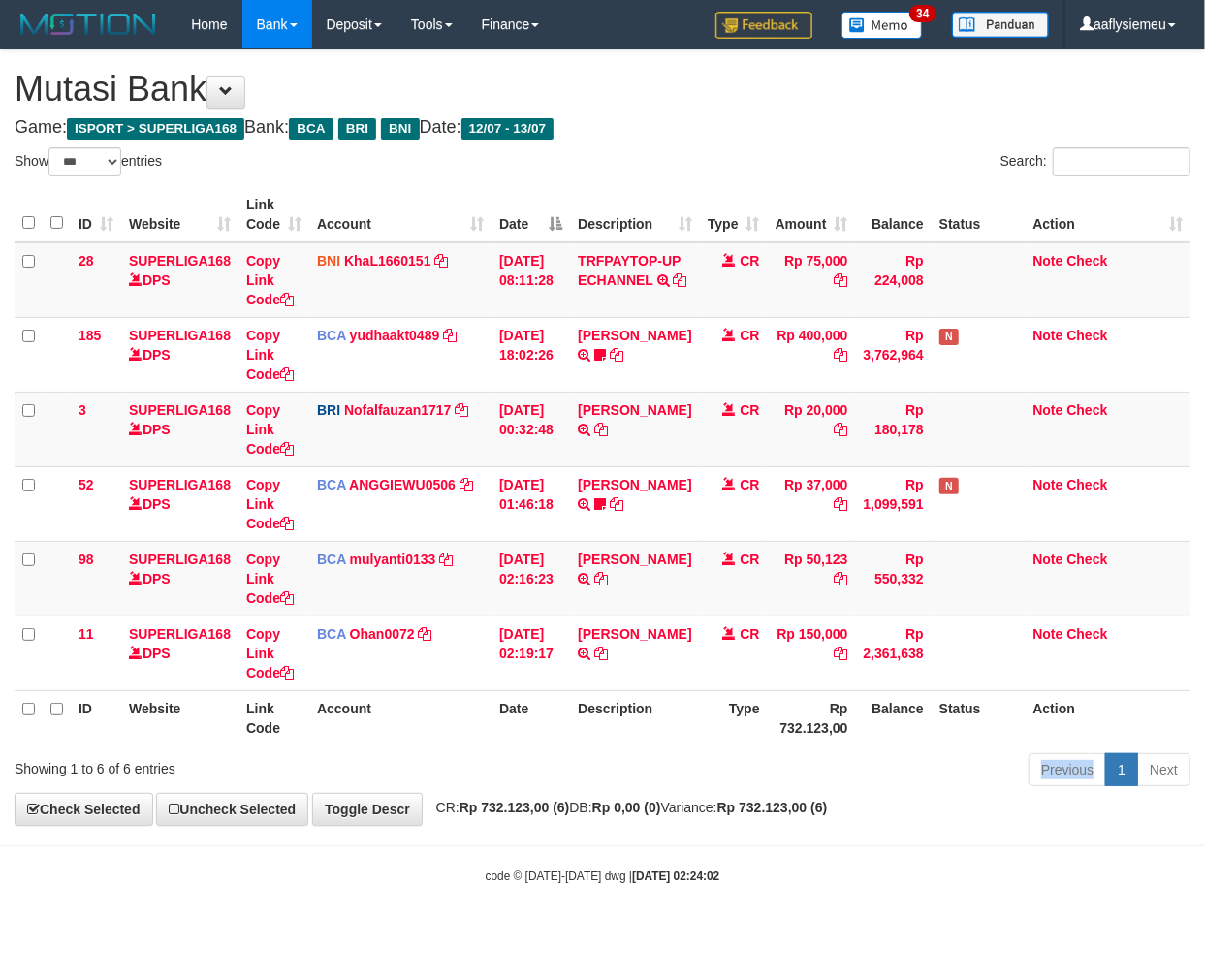 click on "Previous 1 Next" at bounding box center [853, 772] 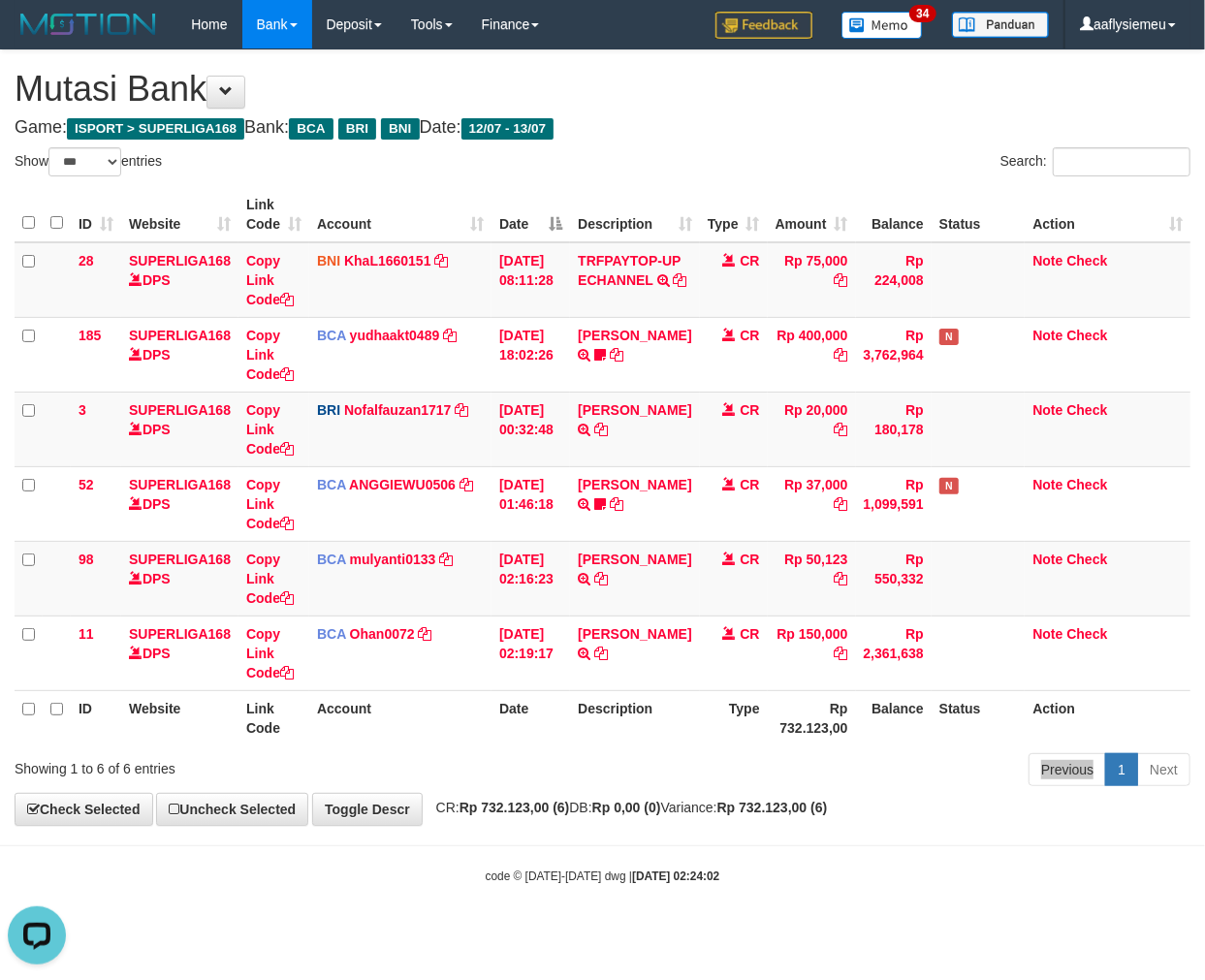 scroll, scrollTop: 0, scrollLeft: 0, axis: both 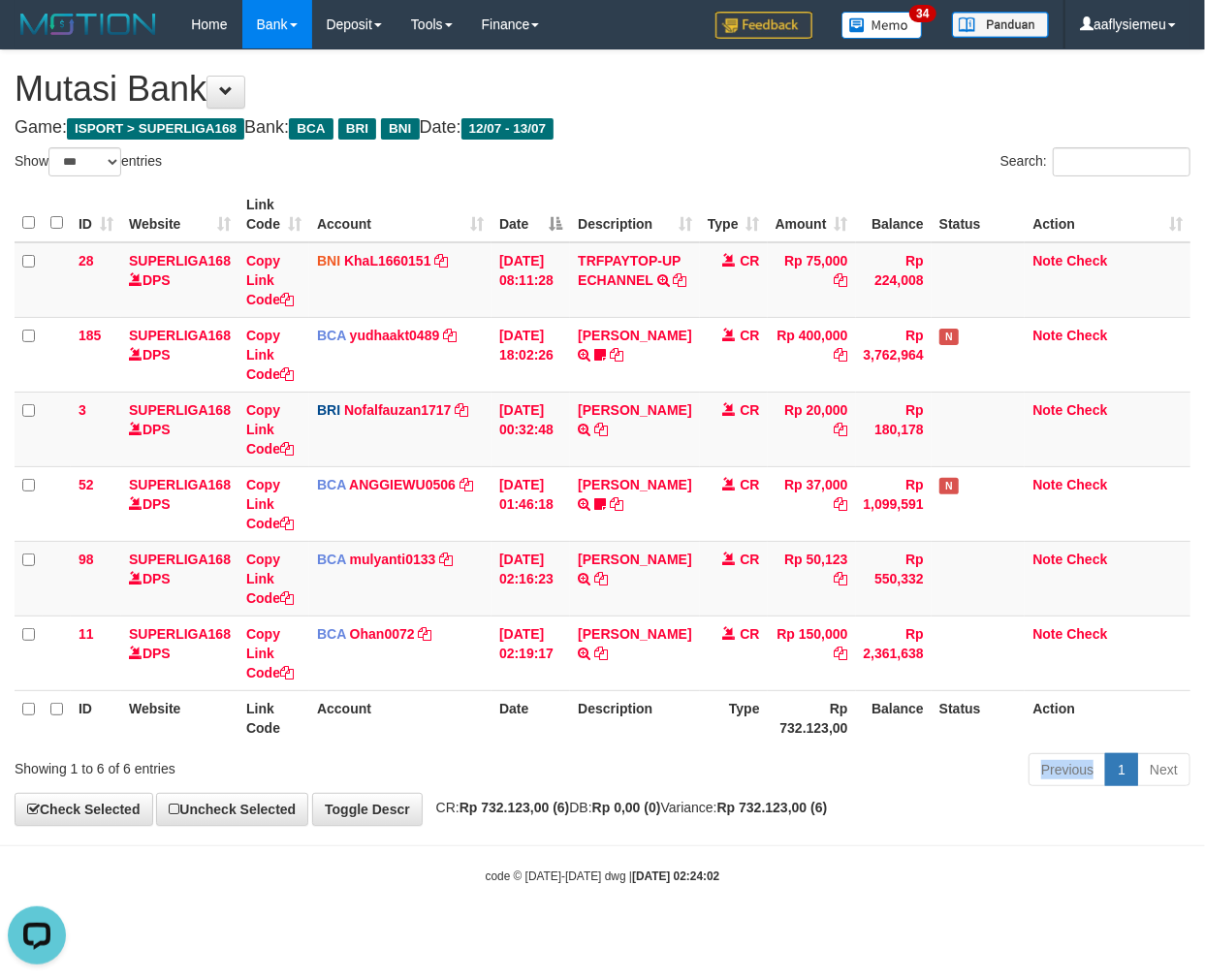 click on "Type" at bounding box center [734, 717] 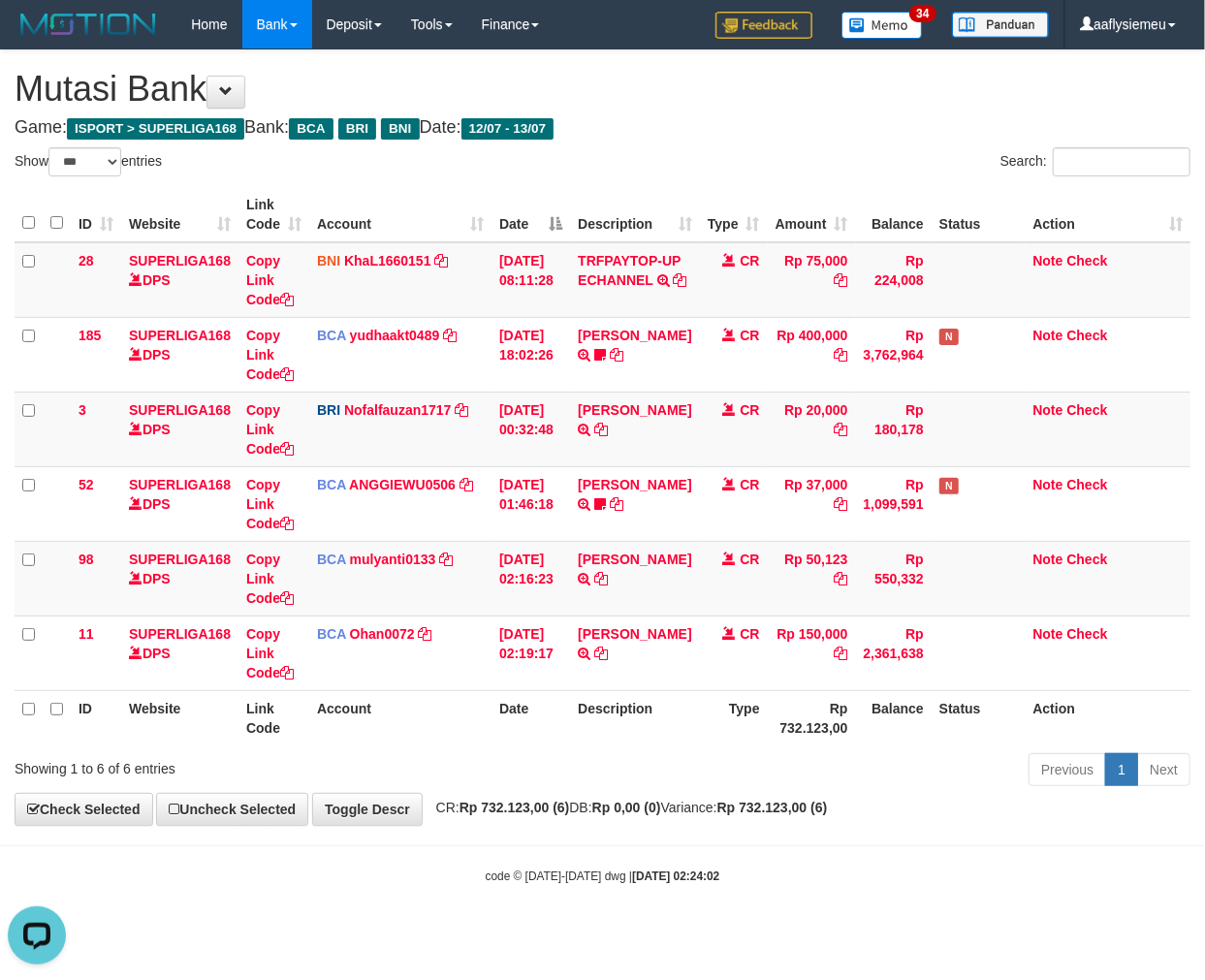 click on "Type" at bounding box center [734, 717] 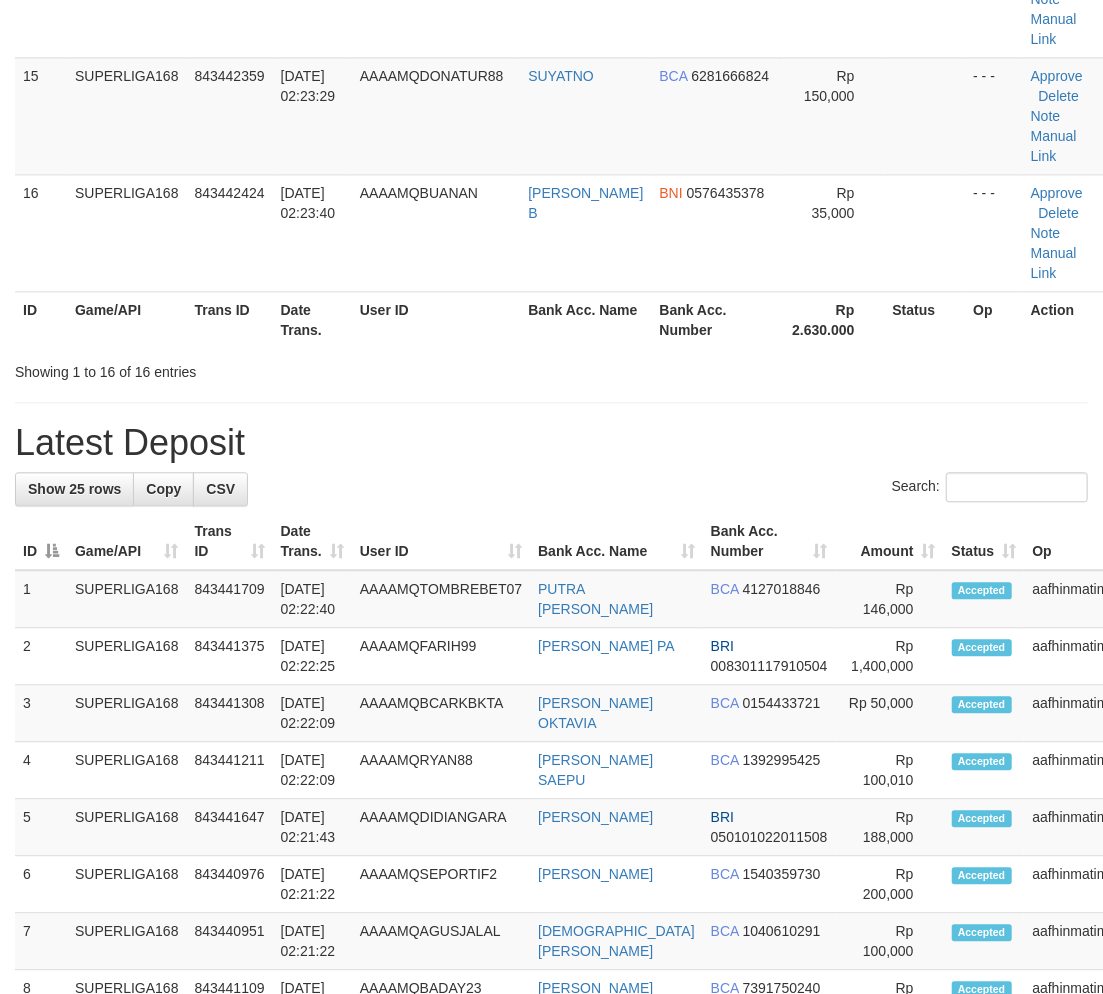 click on "**********" at bounding box center (551, 175) 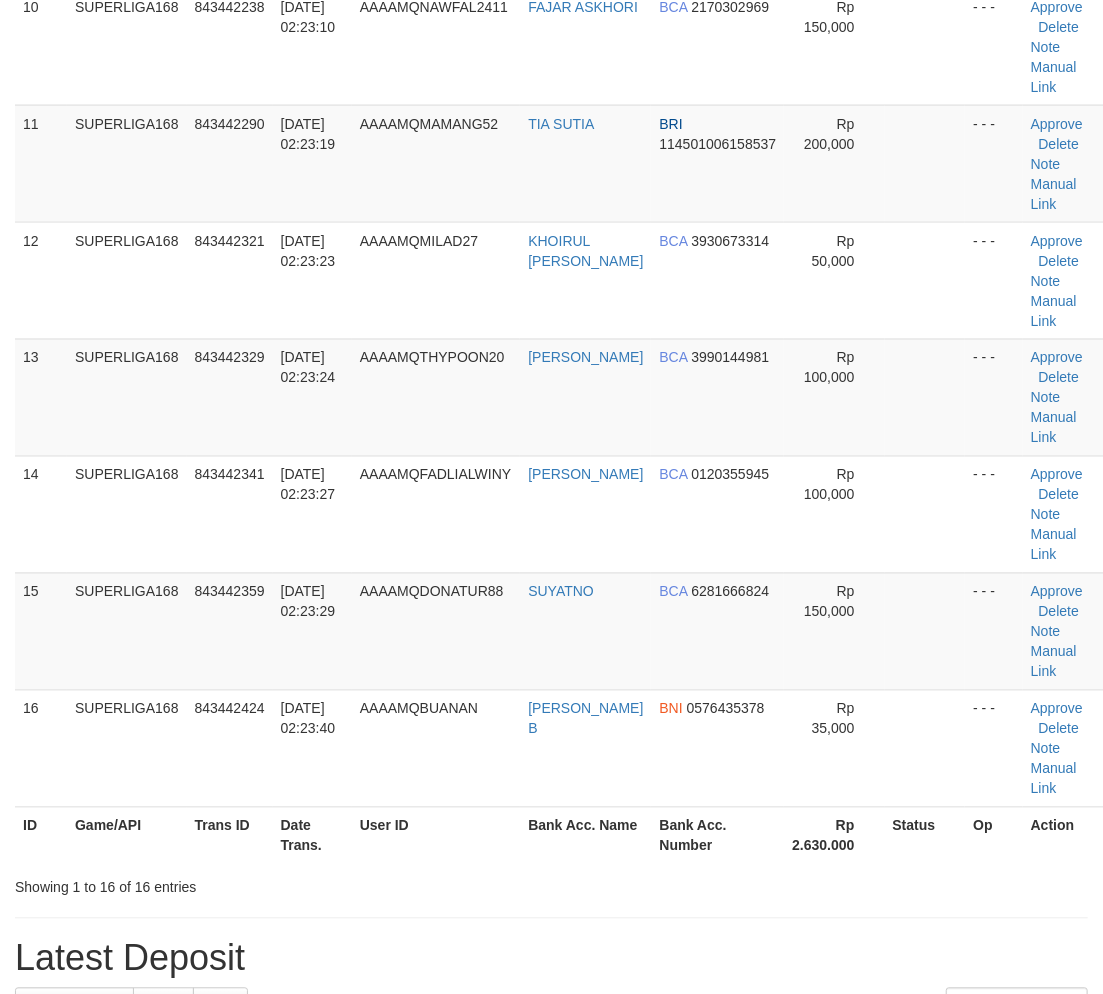scroll, scrollTop: 971, scrollLeft: 0, axis: vertical 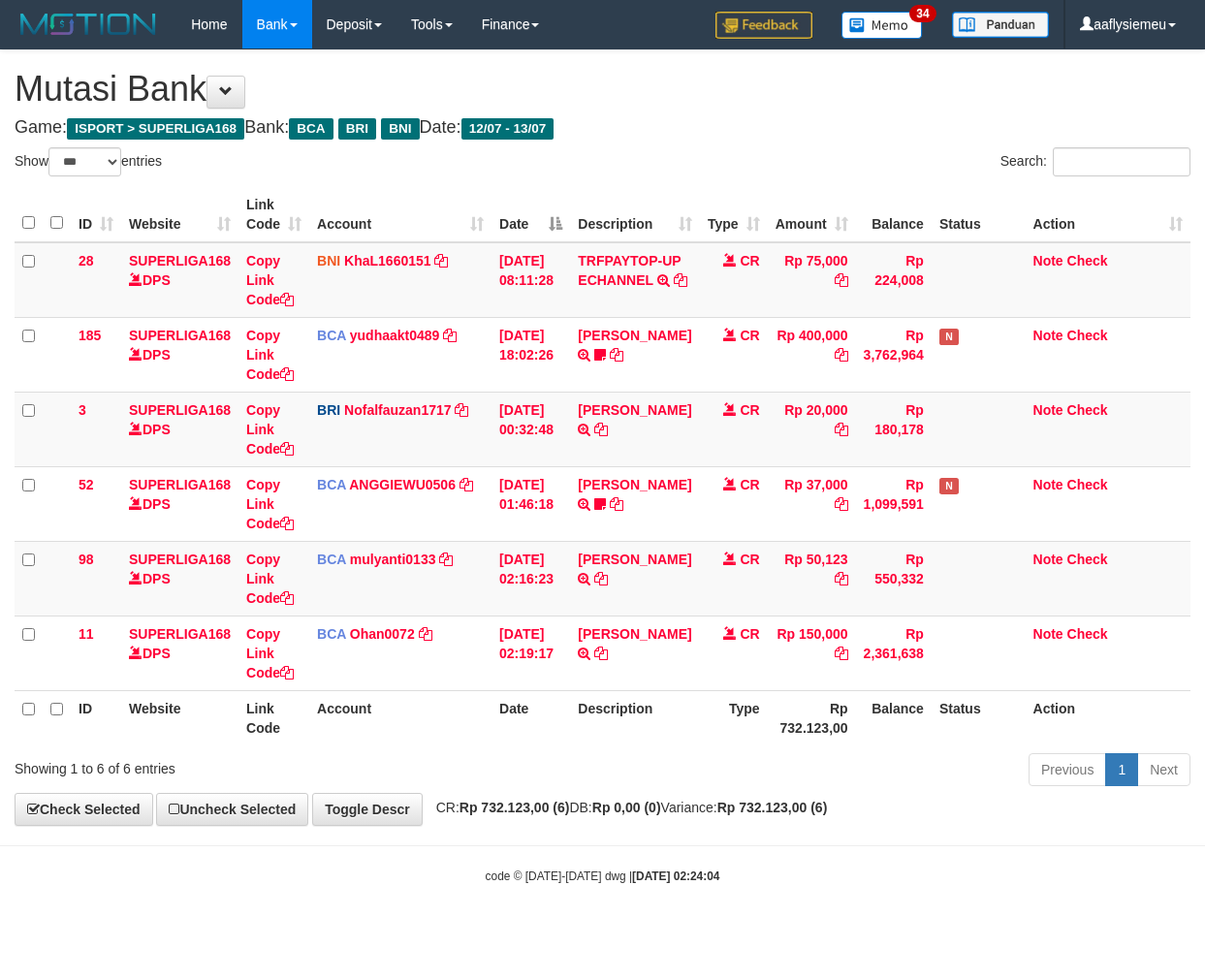 select on "***" 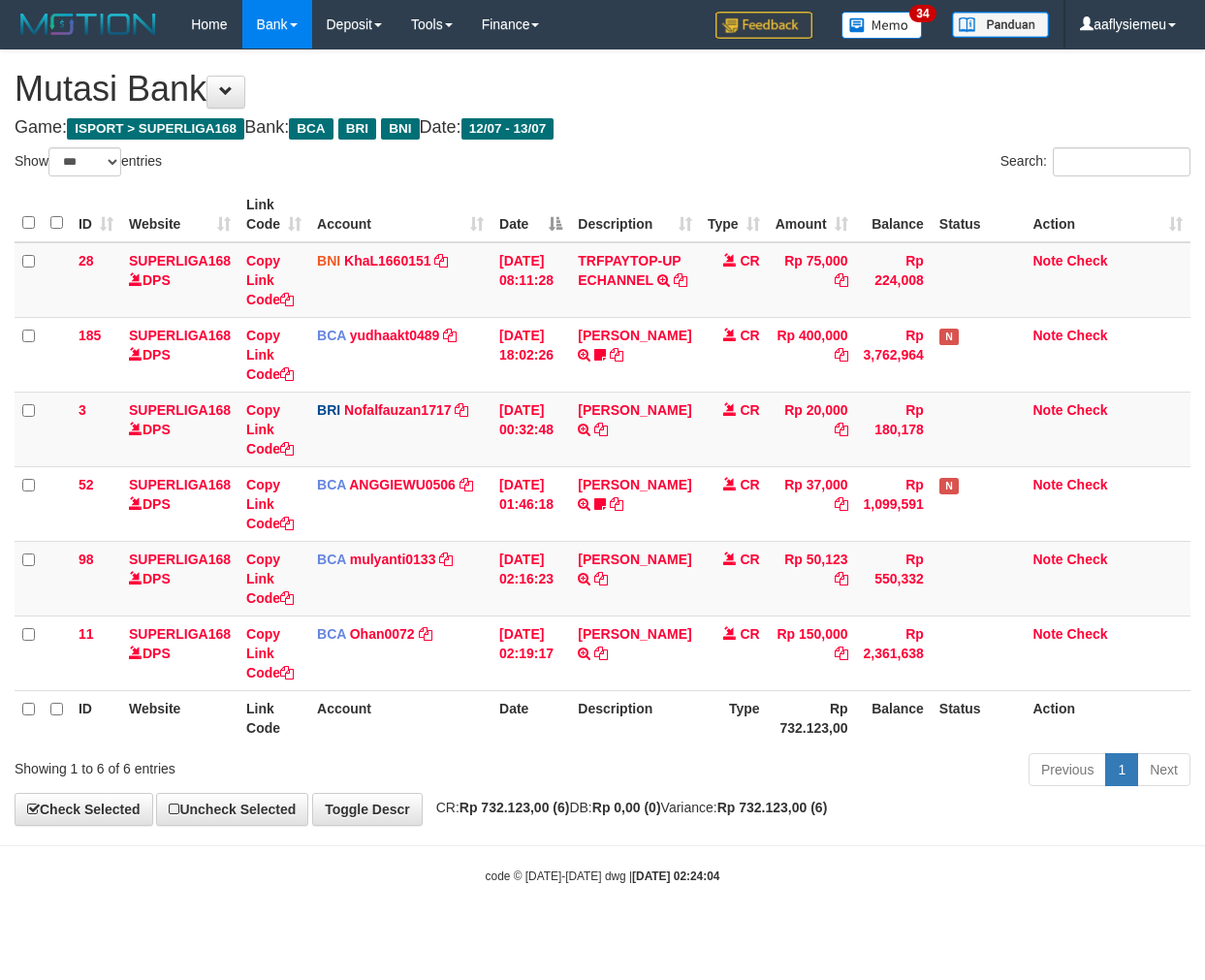 scroll, scrollTop: 0, scrollLeft: 0, axis: both 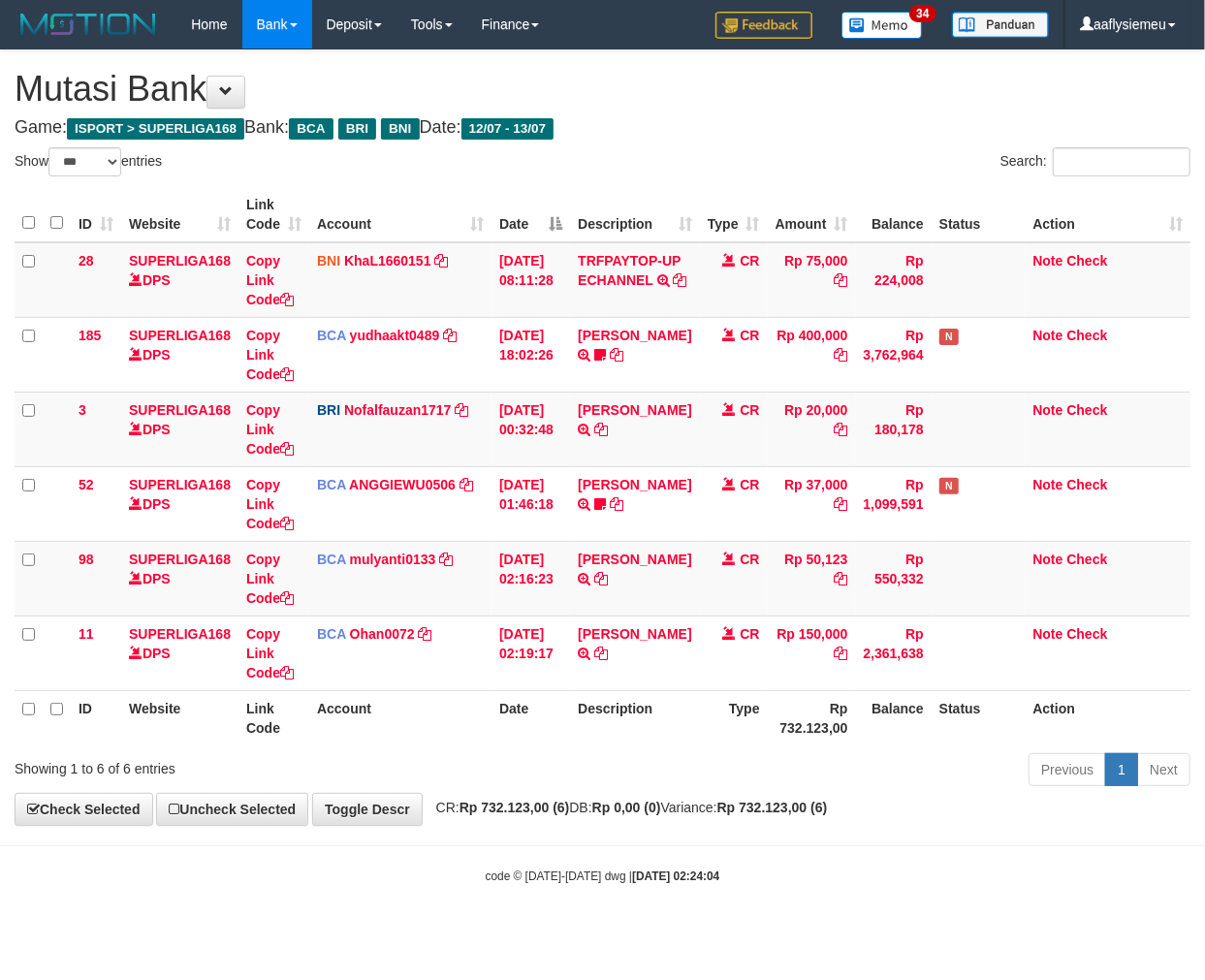 click on "**********" at bounding box center (602, 437) 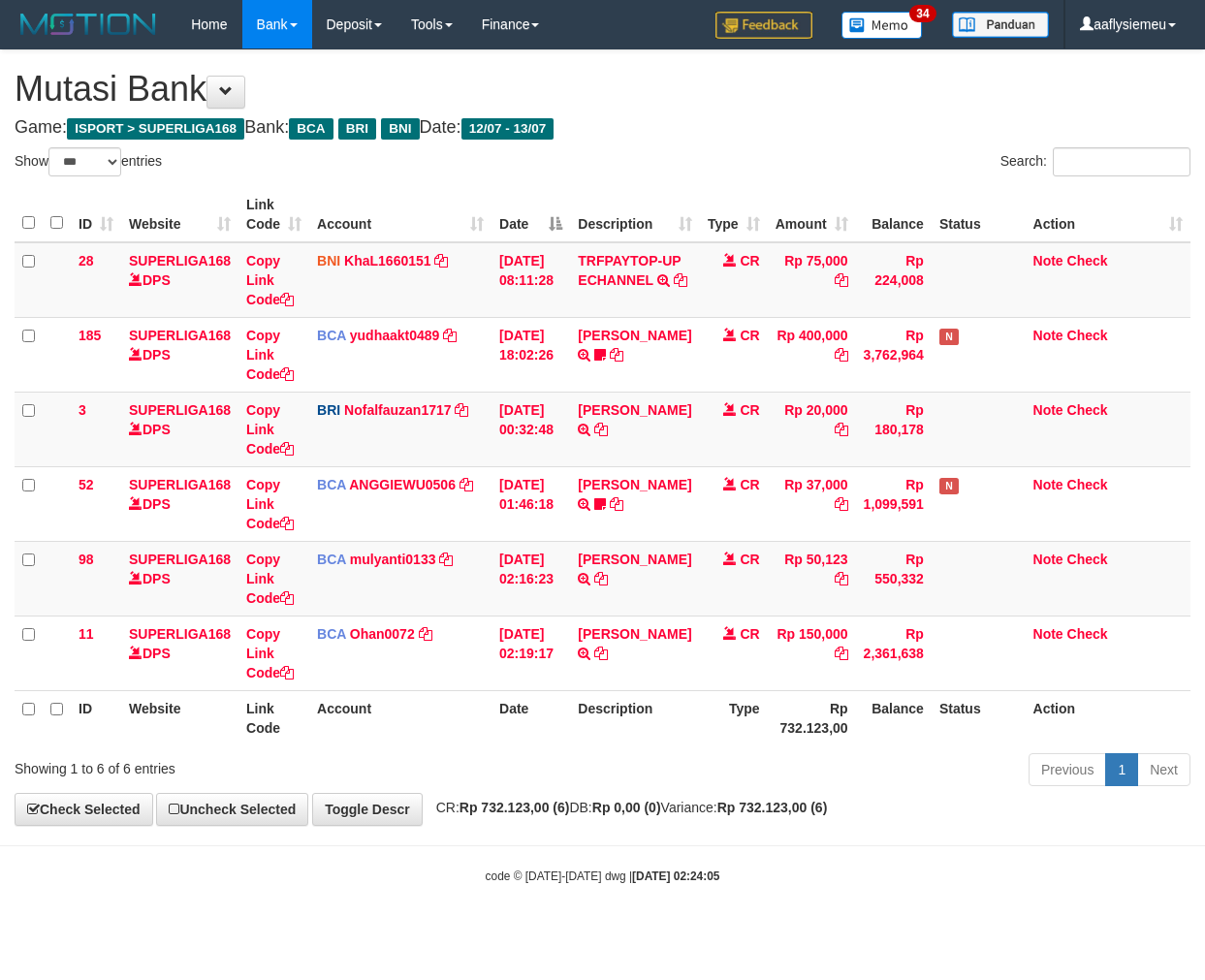 select on "***" 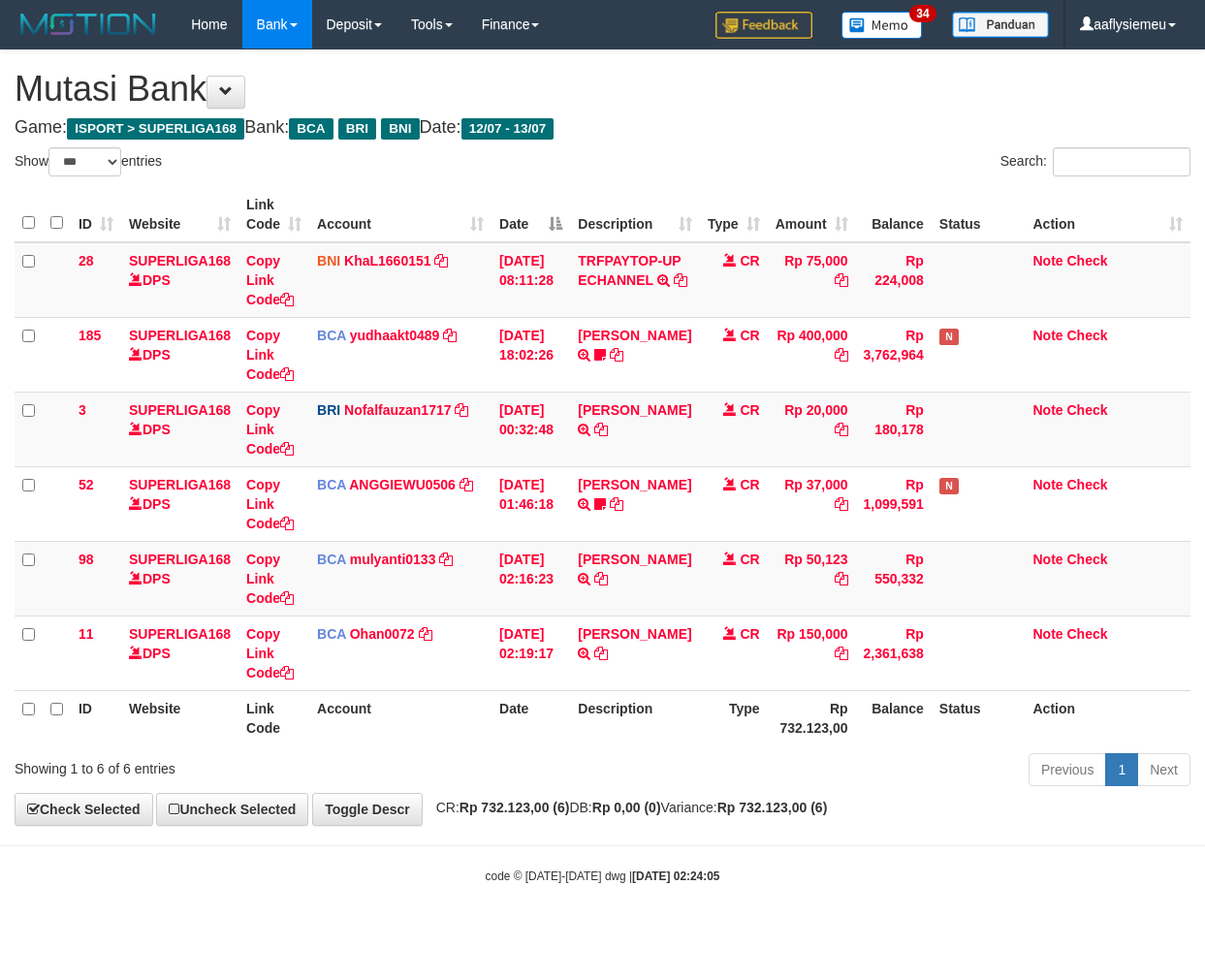 scroll, scrollTop: 0, scrollLeft: 0, axis: both 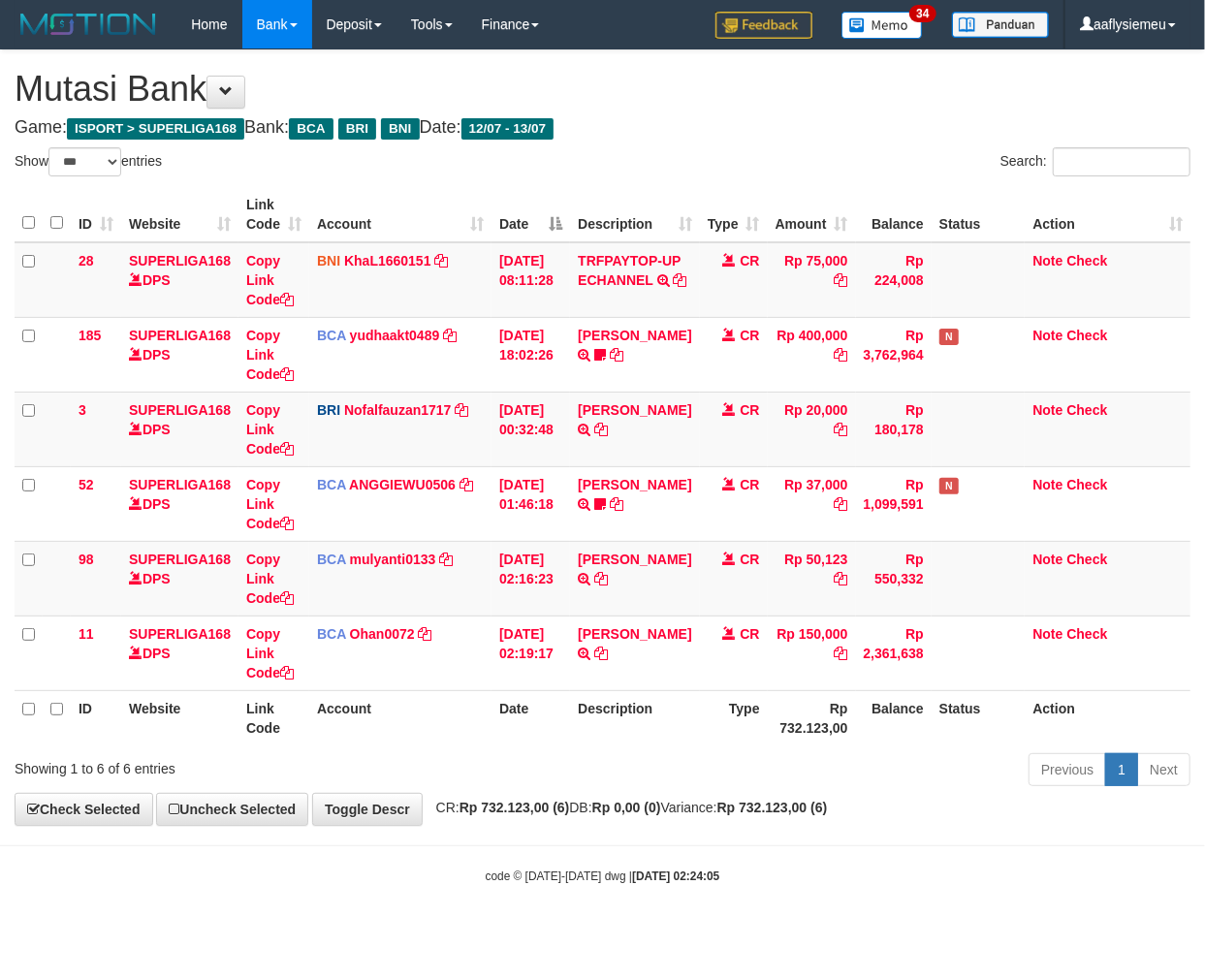 drag, startPoint x: 0, startPoint y: 0, endPoint x: 895, endPoint y: 768, distance: 1179.3426 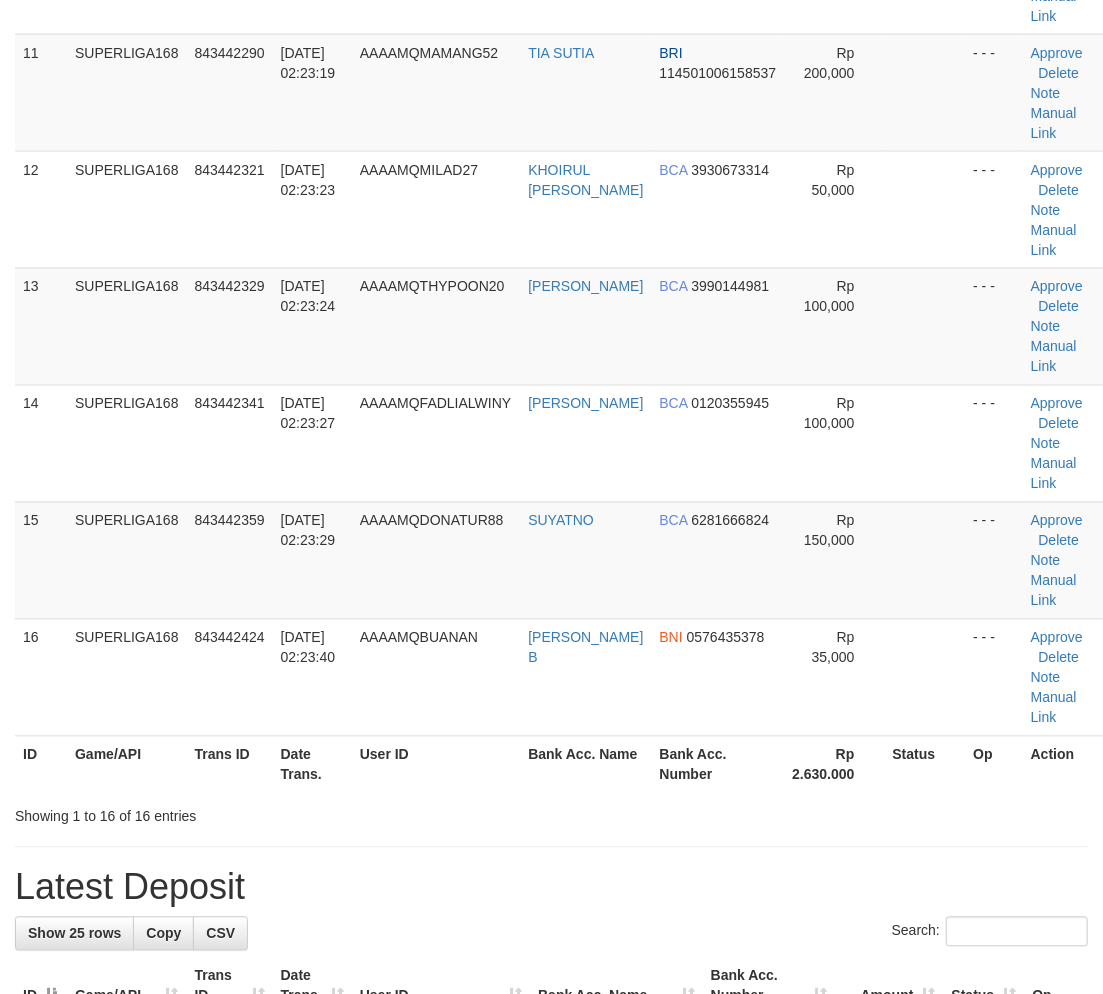 scroll, scrollTop: 971, scrollLeft: 0, axis: vertical 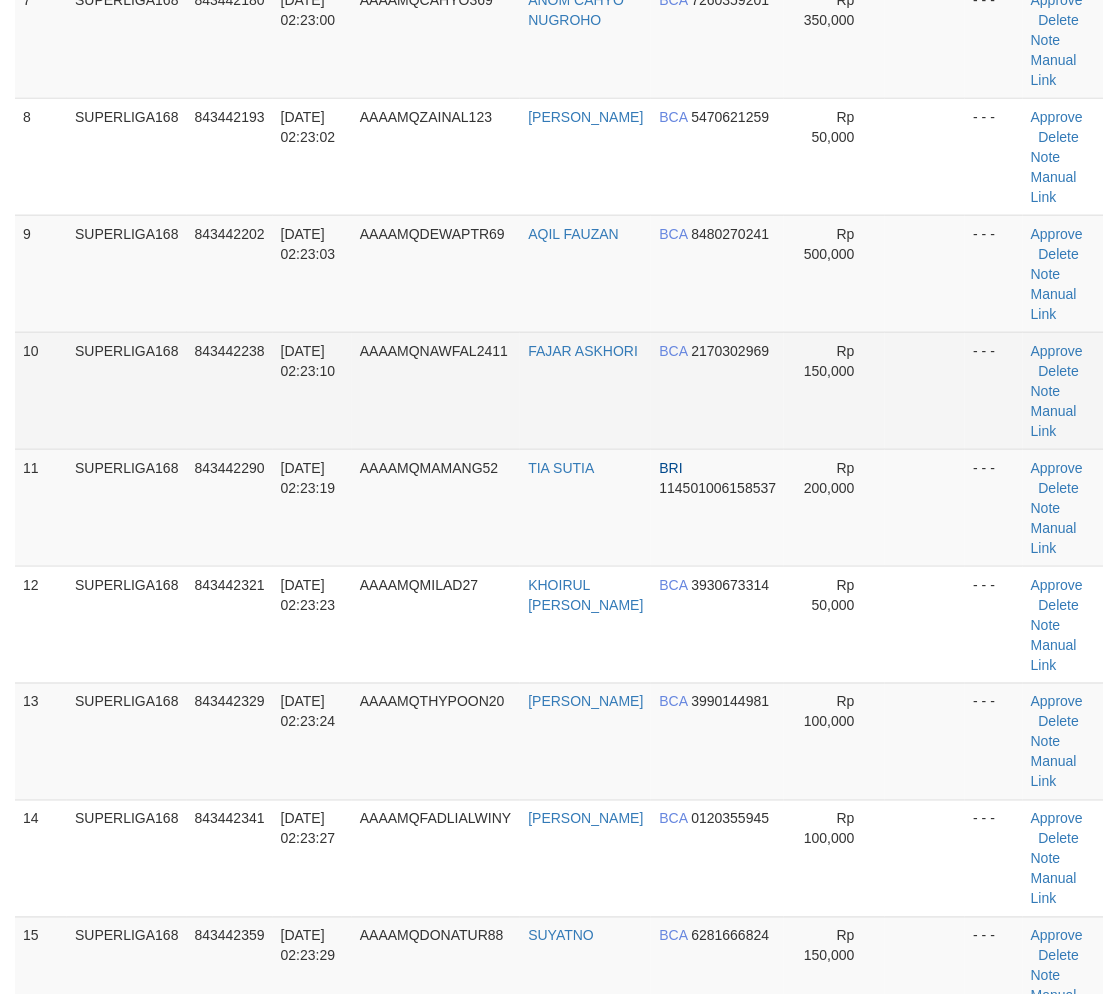 click on "AAAAMQNAWFAL2411" at bounding box center [434, 351] 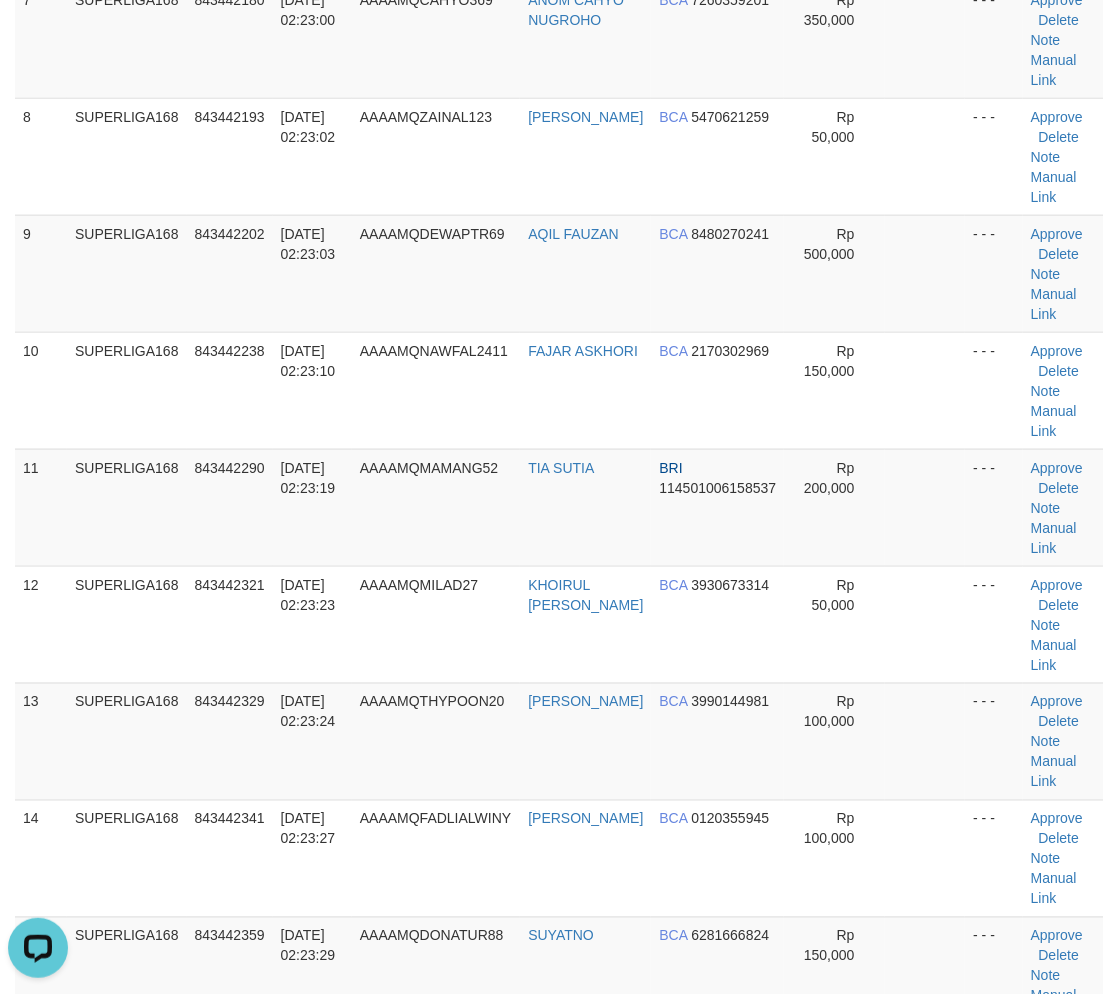 scroll, scrollTop: 0, scrollLeft: 0, axis: both 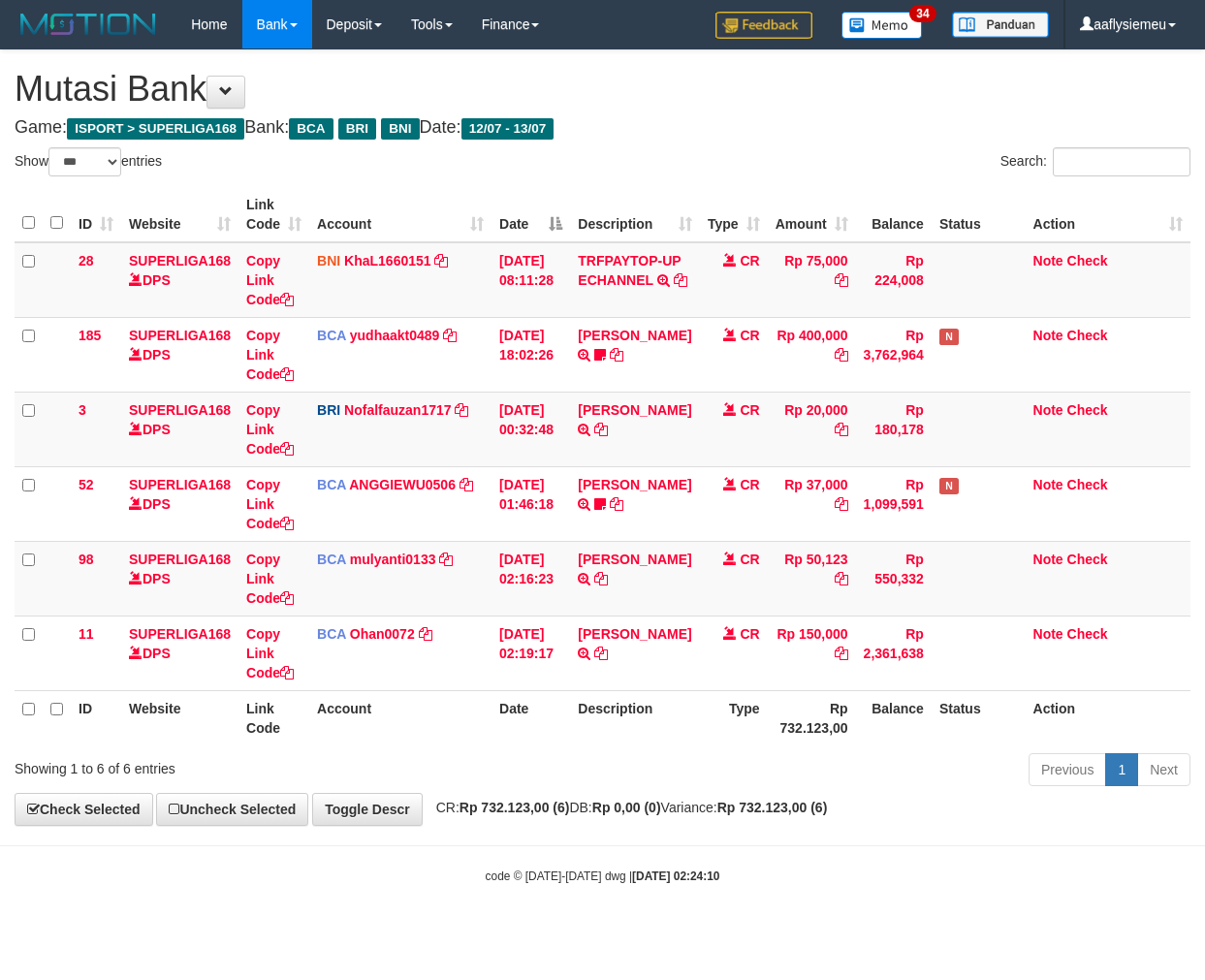 select on "***" 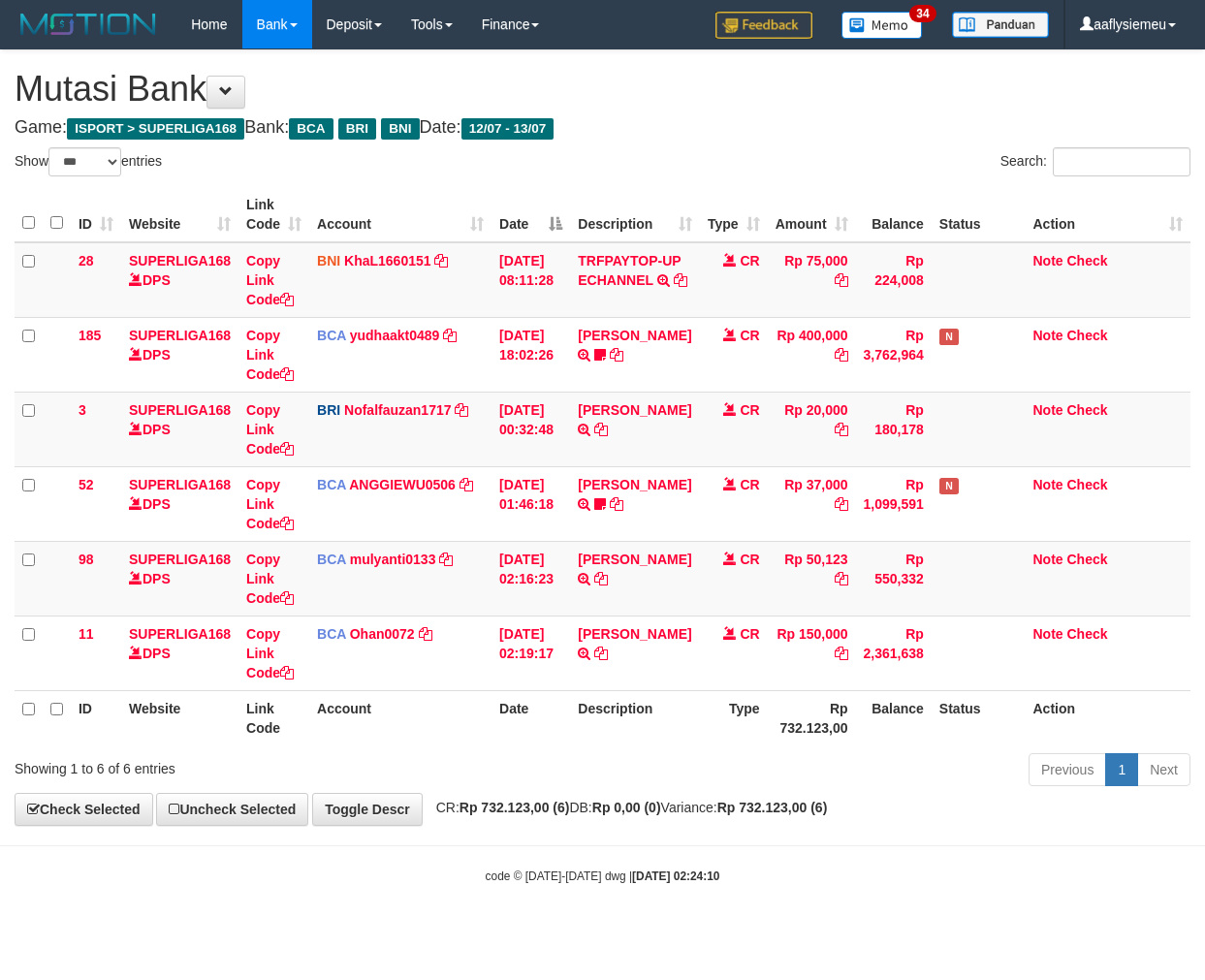 scroll, scrollTop: 0, scrollLeft: 0, axis: both 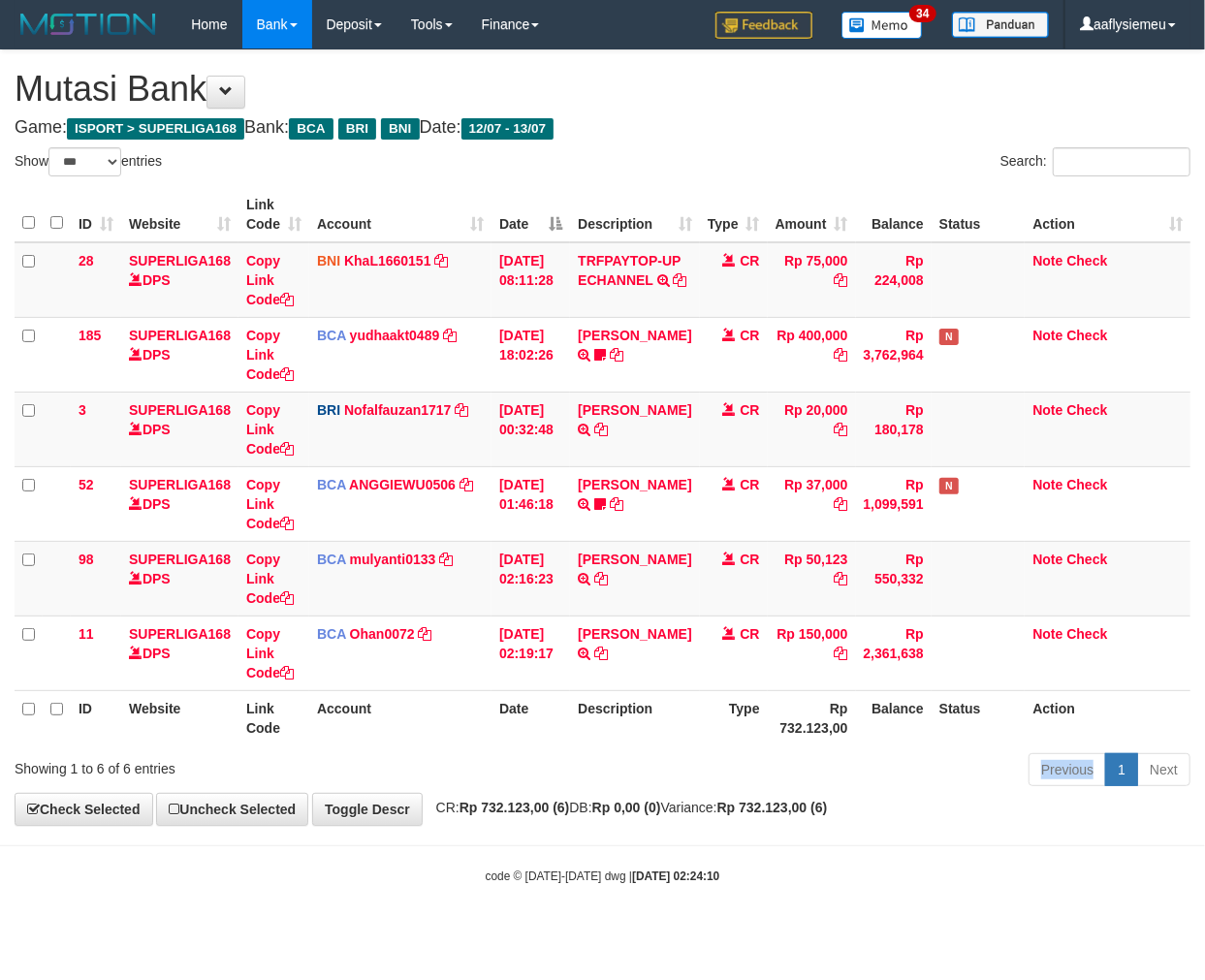 click on "Previous 1 Next" at bounding box center (853, 772) 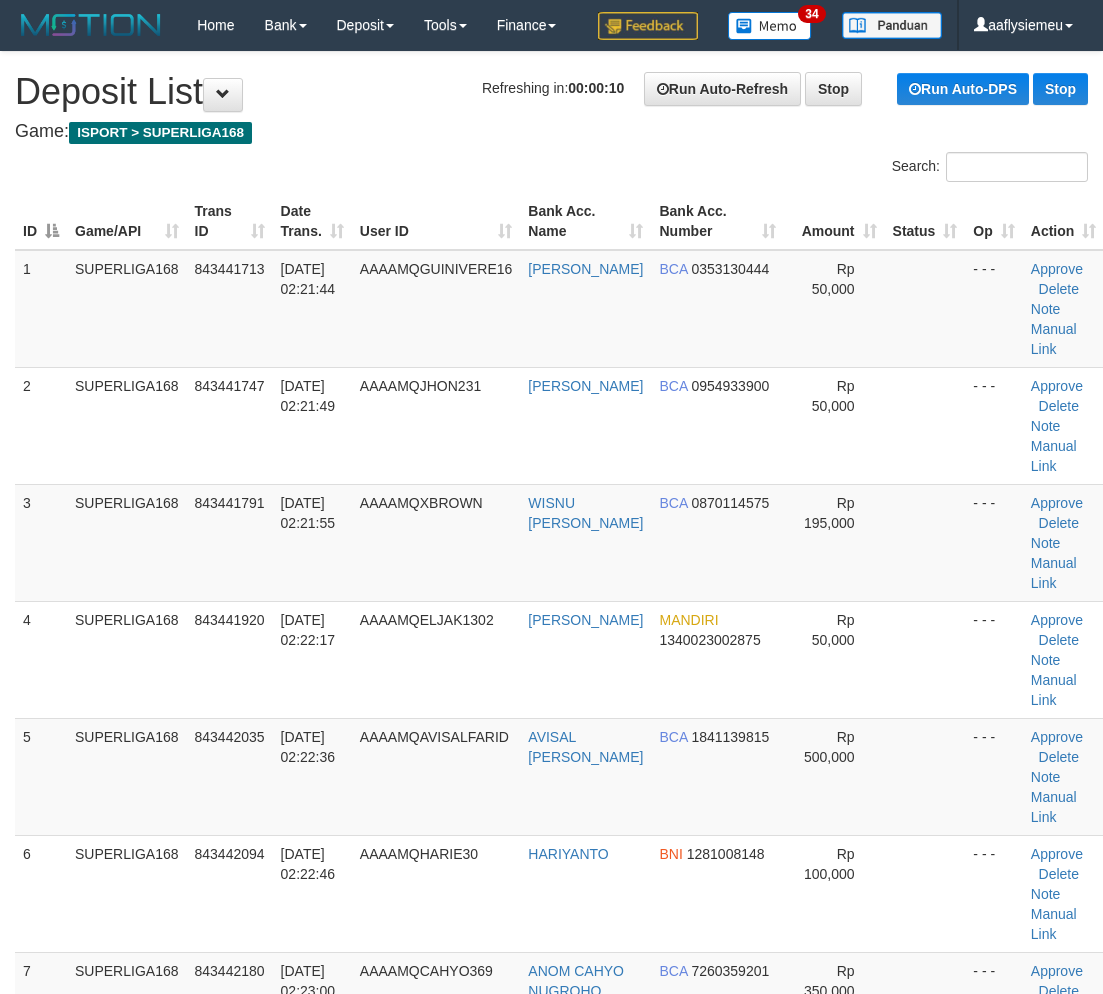 scroll, scrollTop: 971, scrollLeft: 0, axis: vertical 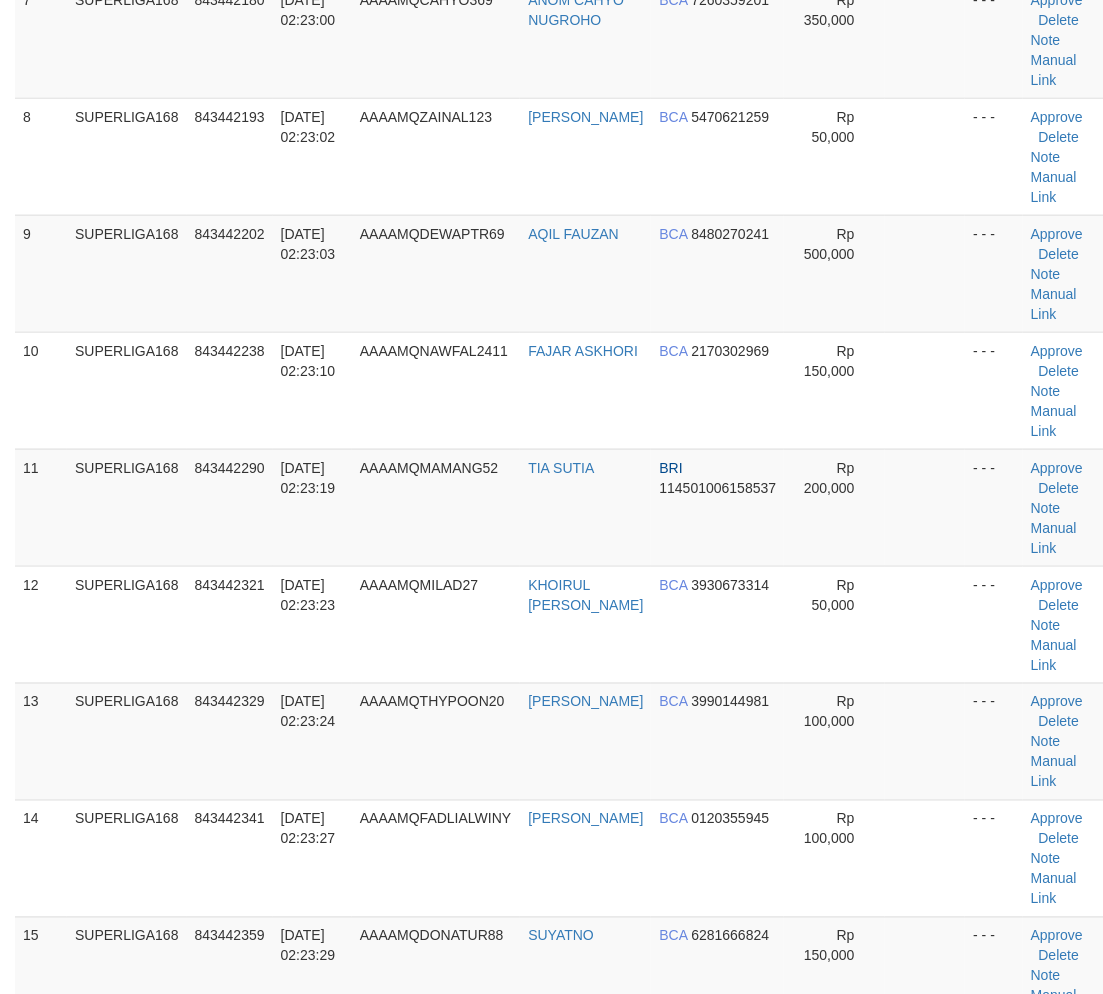 drag, startPoint x: 155, startPoint y: 526, endPoint x: 3, endPoint y: 591, distance: 165.31485 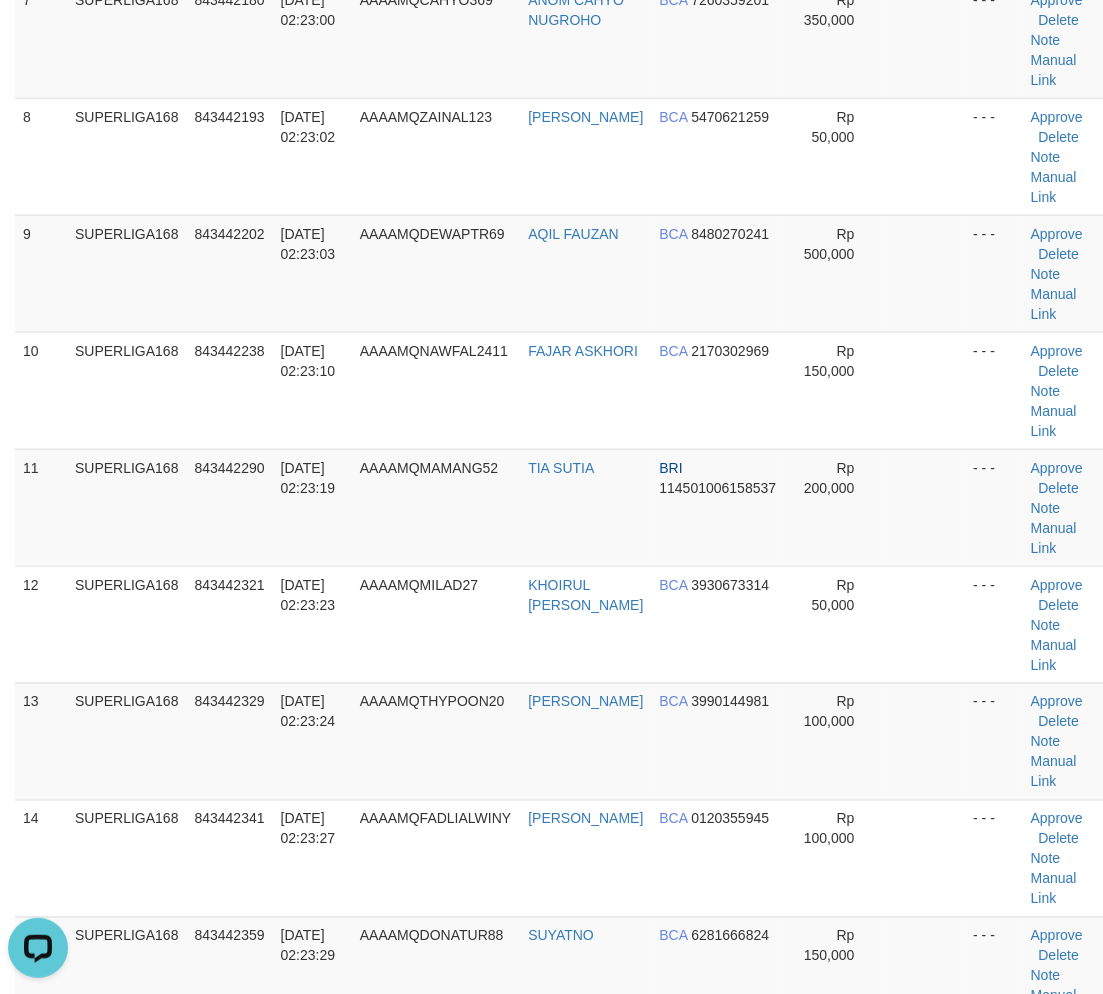 drag, startPoint x: 187, startPoint y: 524, endPoint x: 5, endPoint y: 586, distance: 192.27065 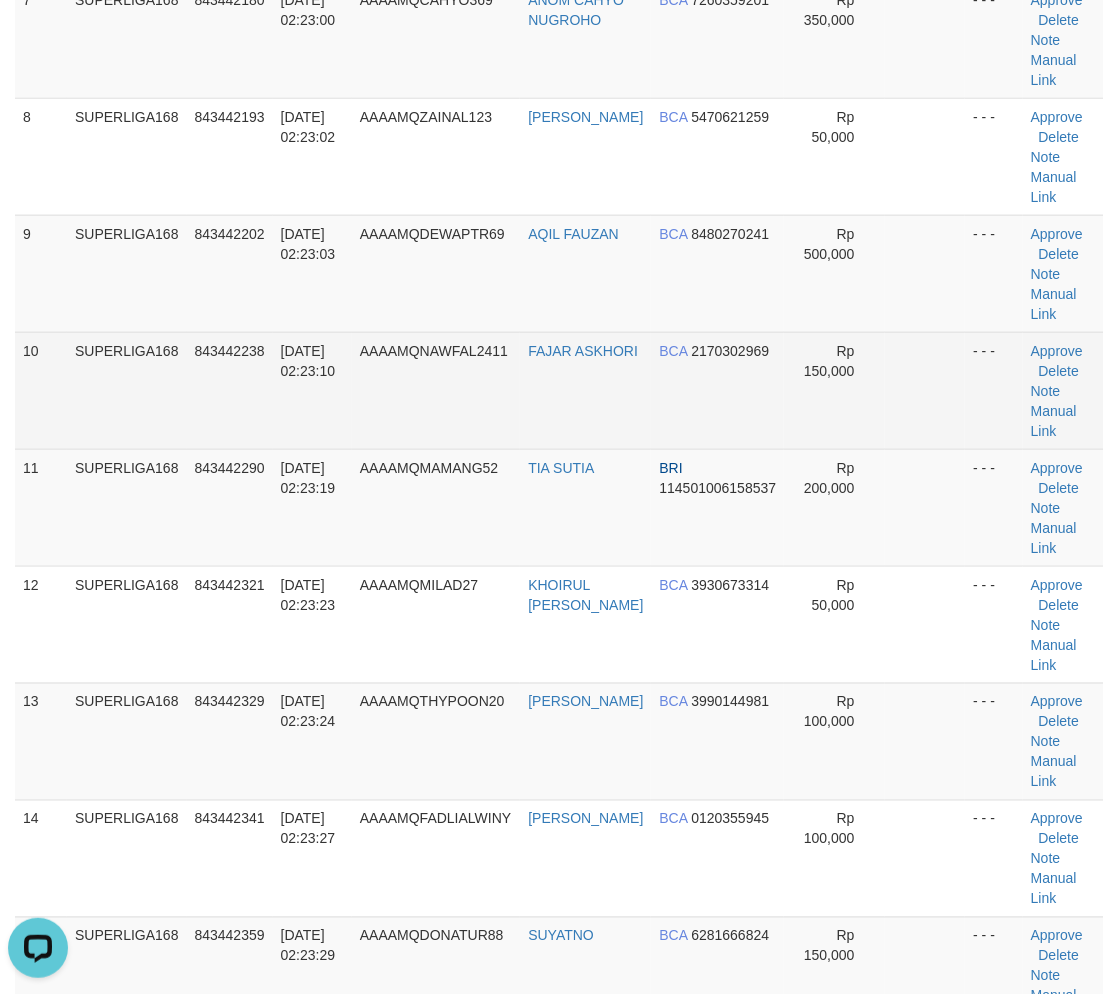 drag, startPoint x: 297, startPoint y: 516, endPoint x: 5, endPoint y: 614, distance: 308.0065 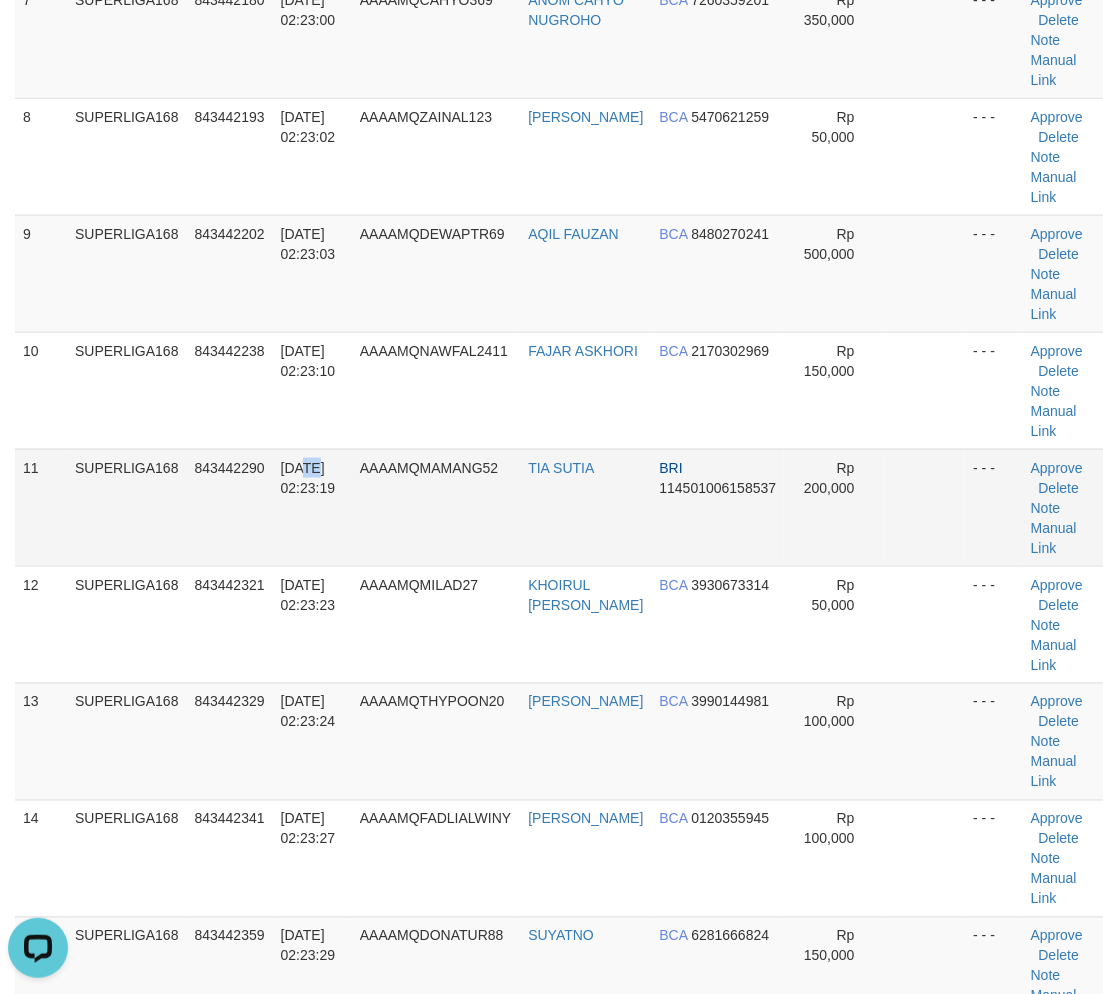 drag, startPoint x: 313, startPoint y: 518, endPoint x: 303, endPoint y: 523, distance: 11.18034 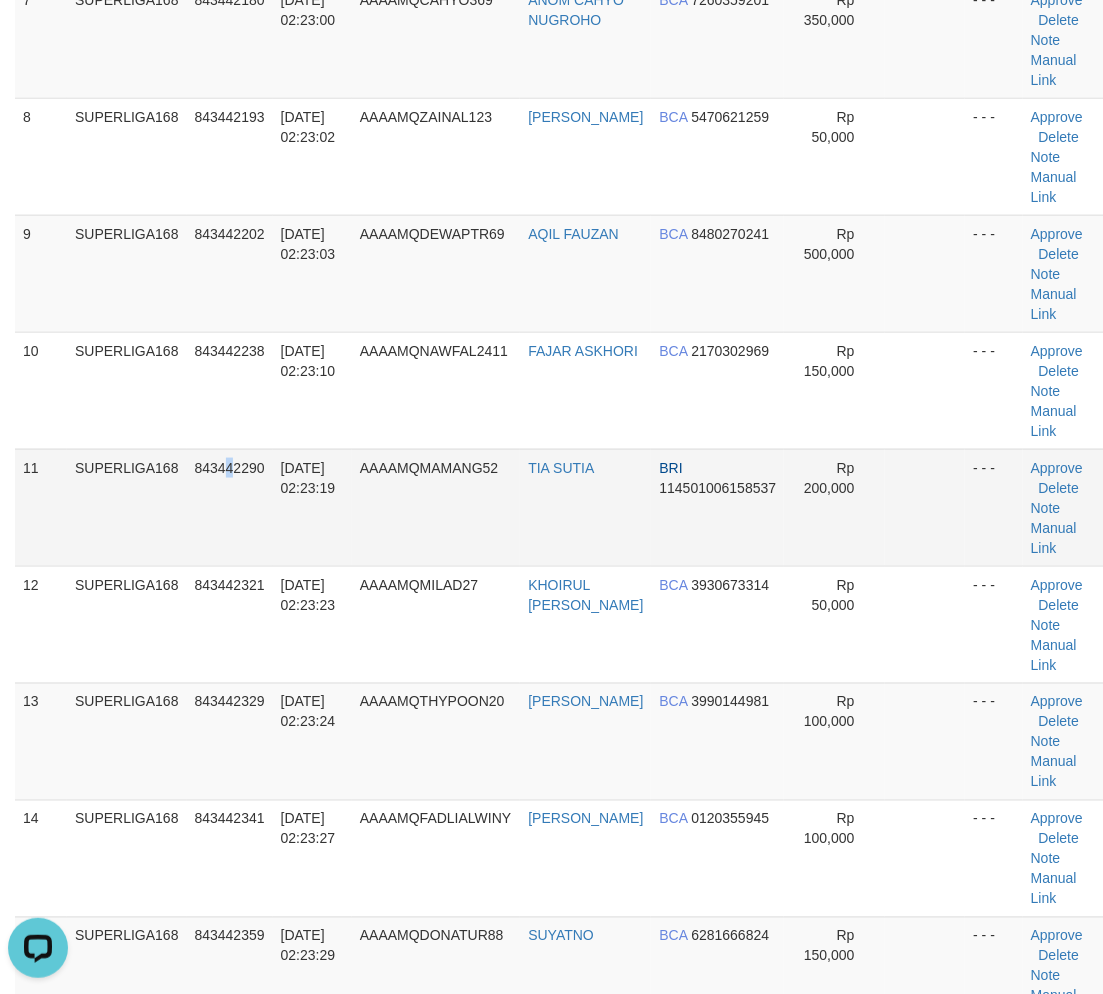 click on "843442290" at bounding box center [230, 468] 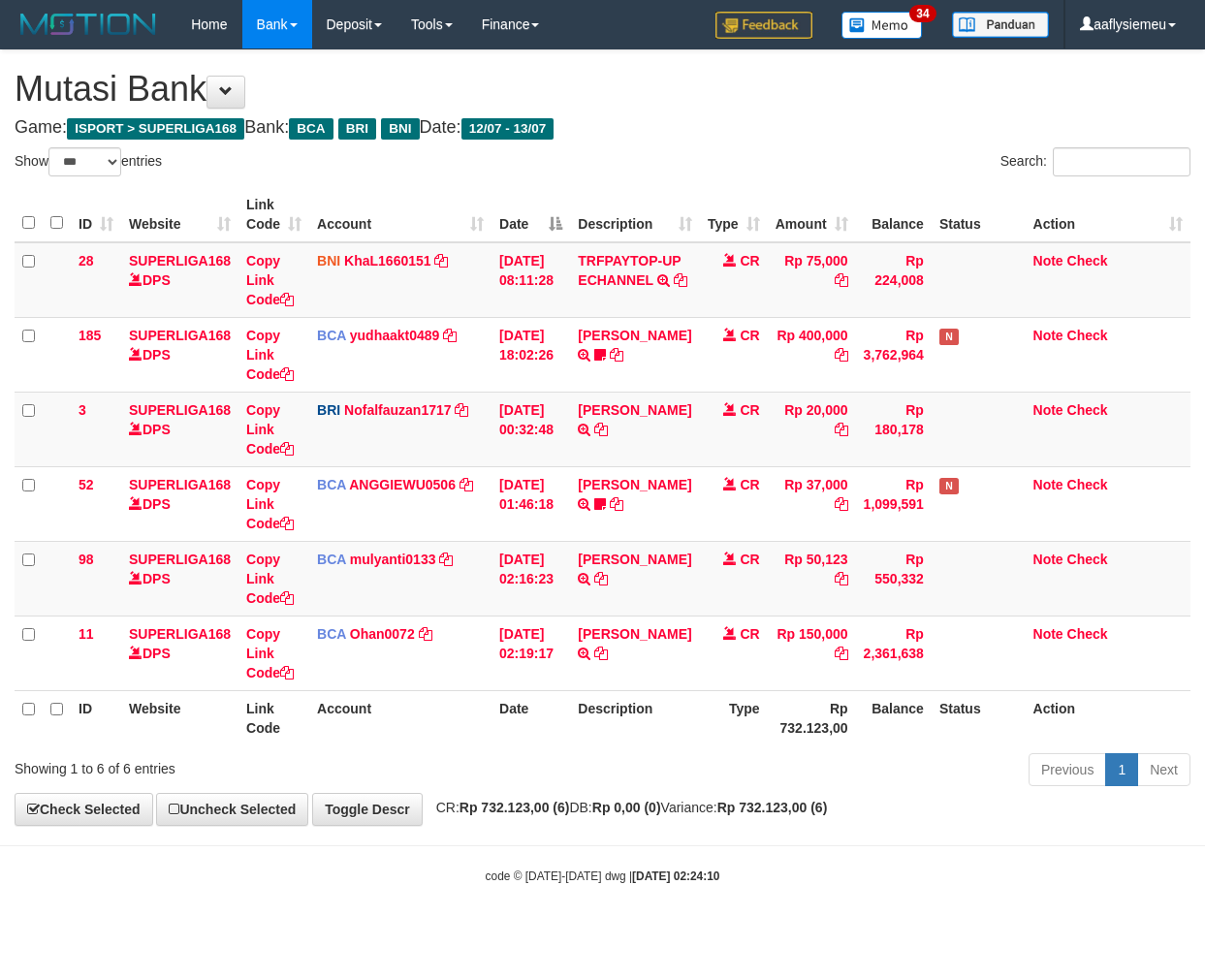 select on "***" 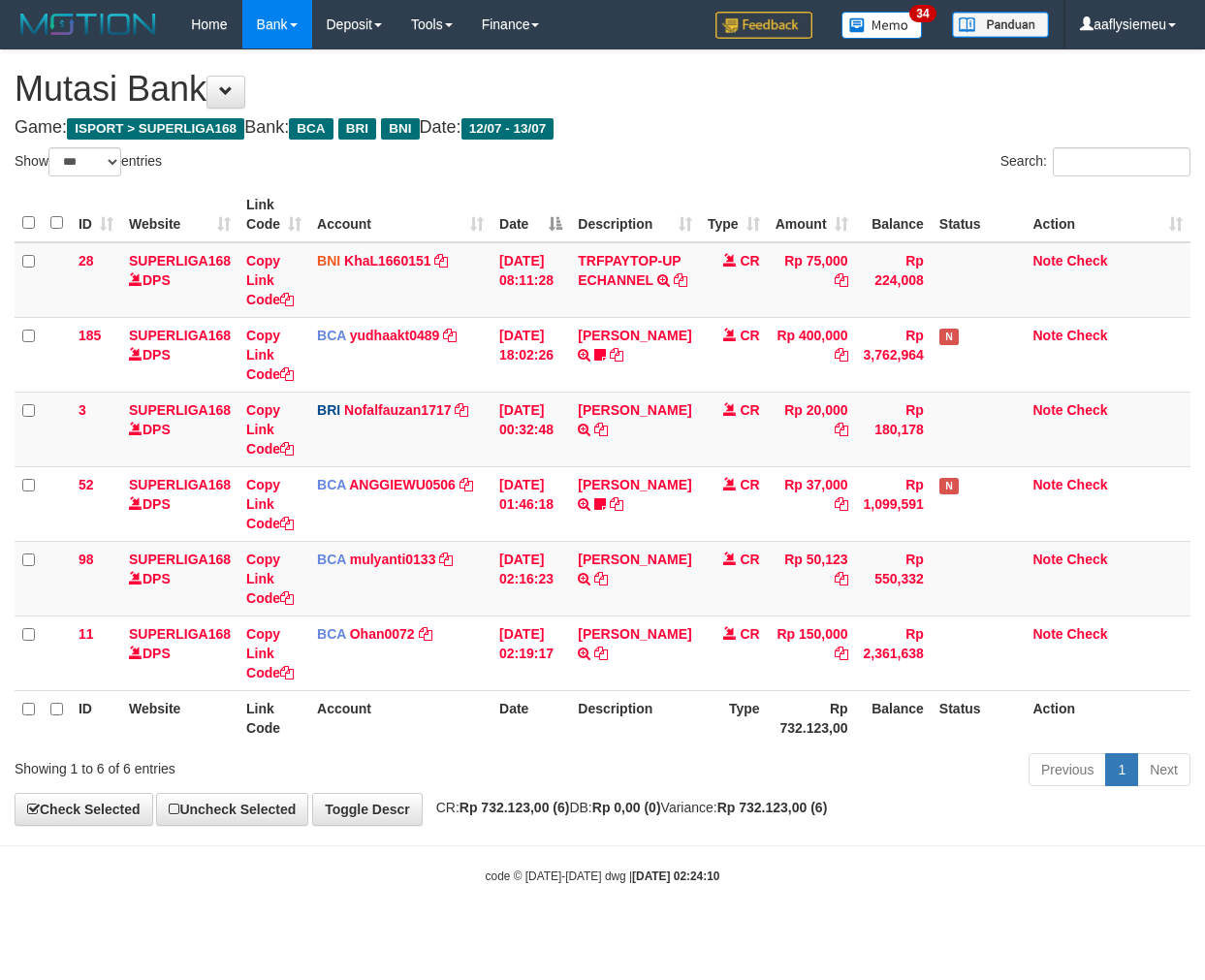 scroll, scrollTop: 0, scrollLeft: 0, axis: both 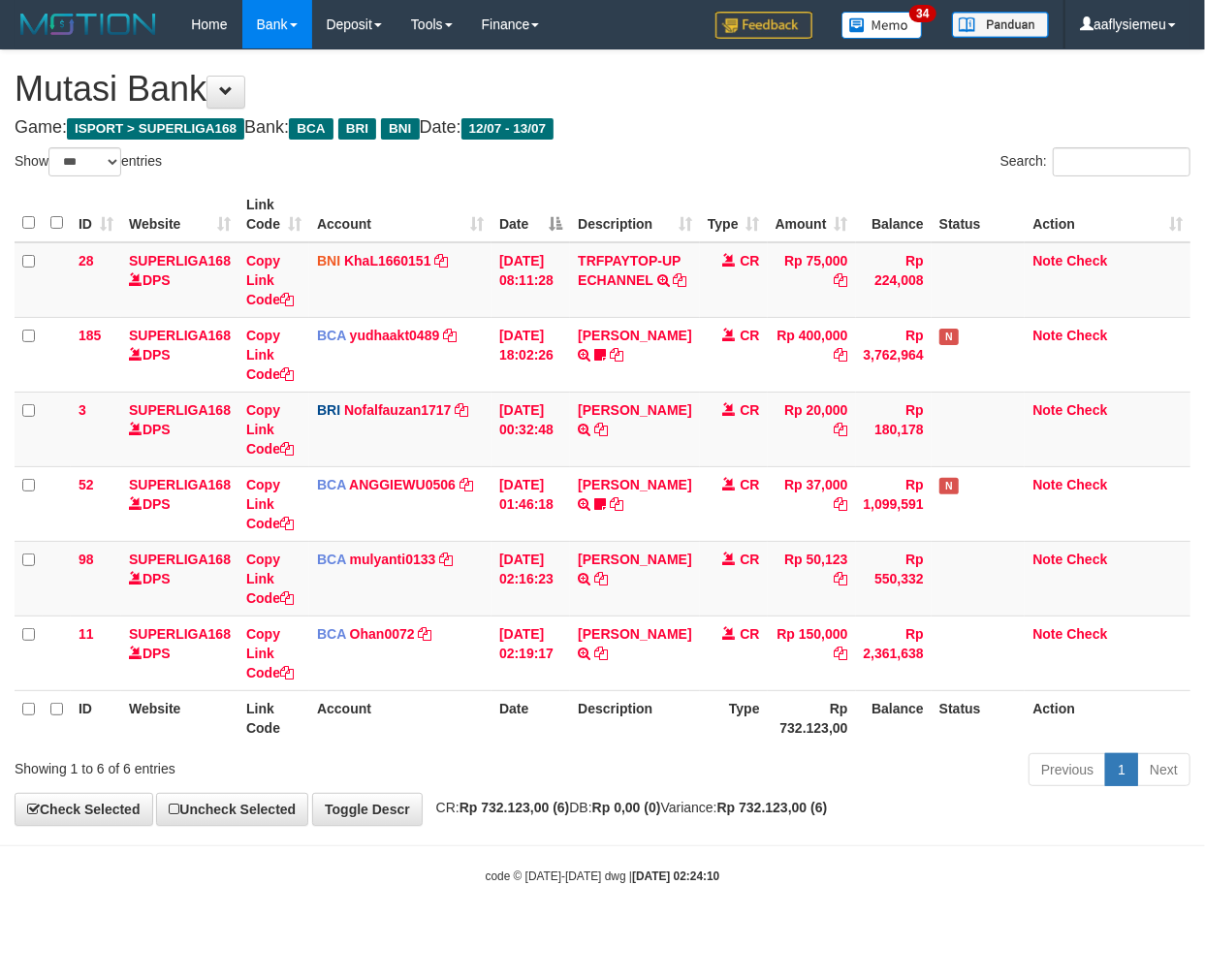 click on "Description" at bounding box center (634, 717) 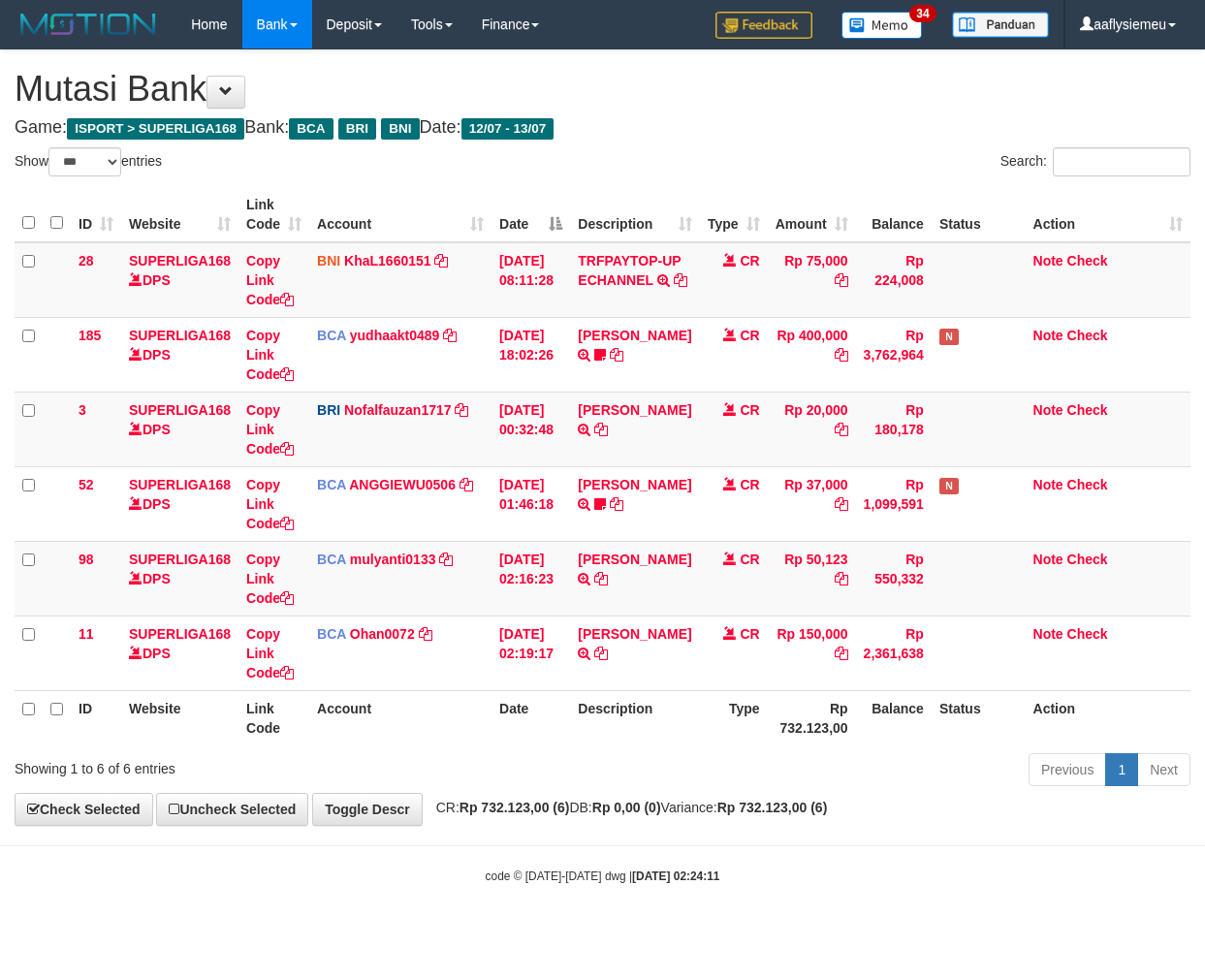select on "***" 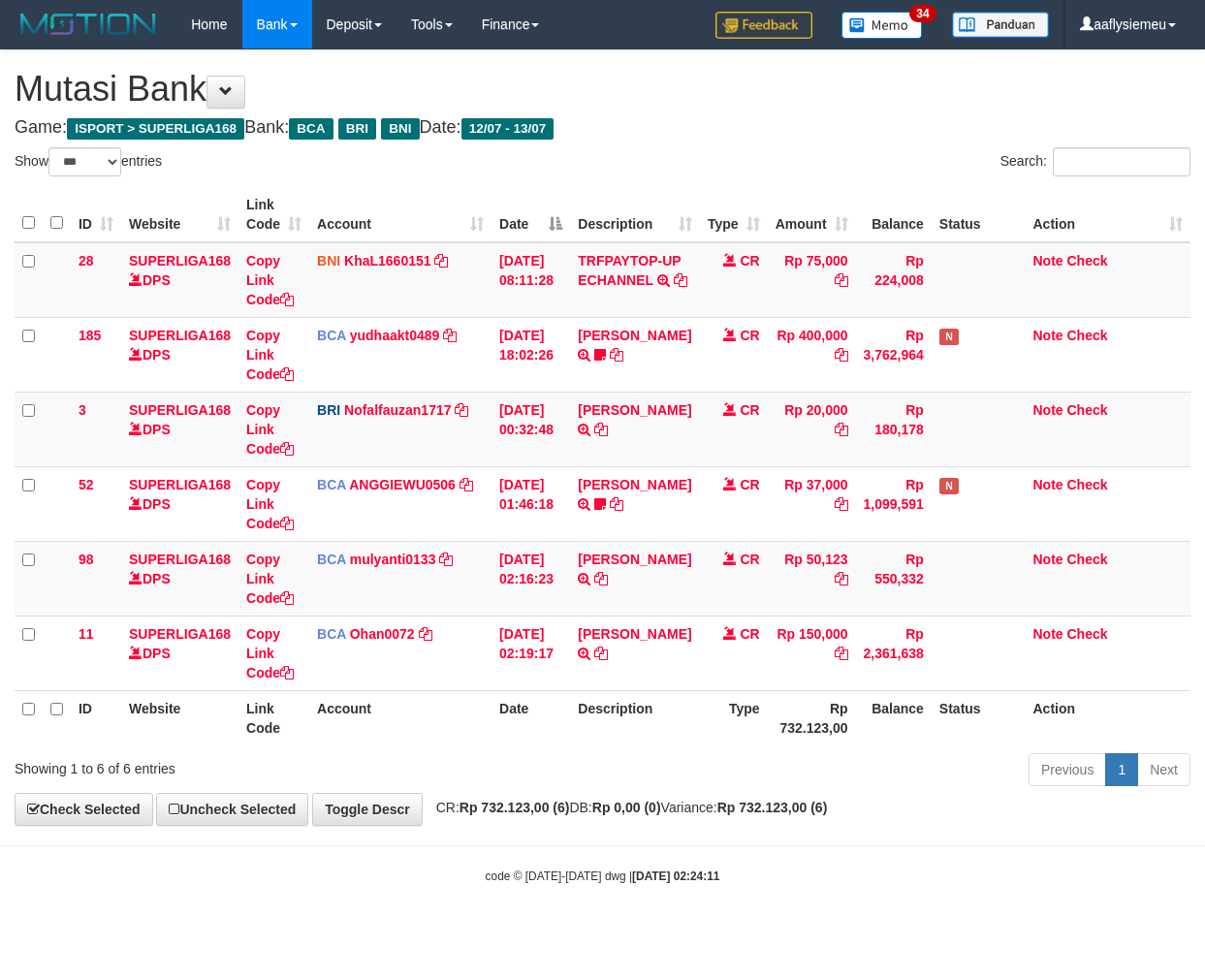 scroll, scrollTop: 0, scrollLeft: 0, axis: both 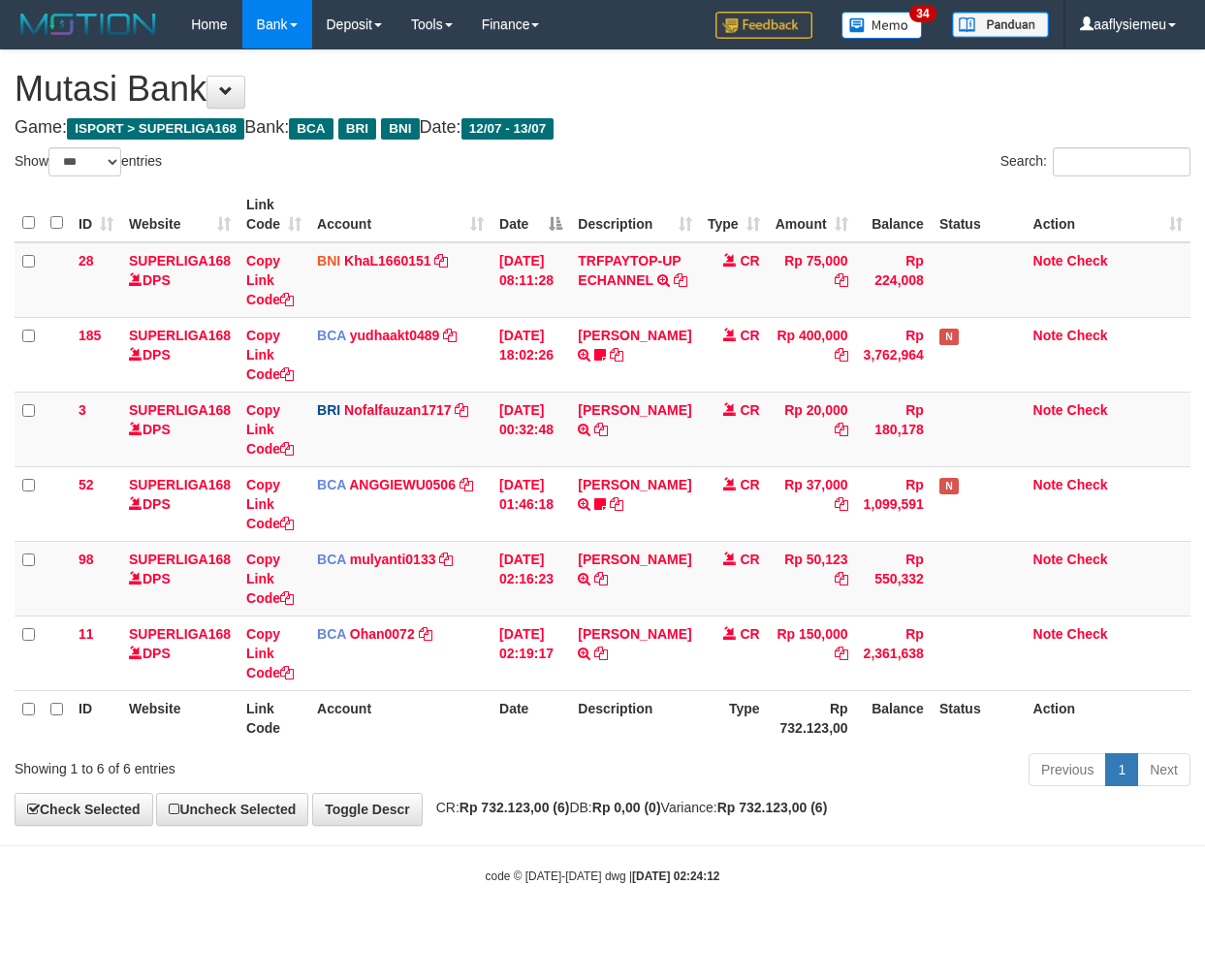 select on "***" 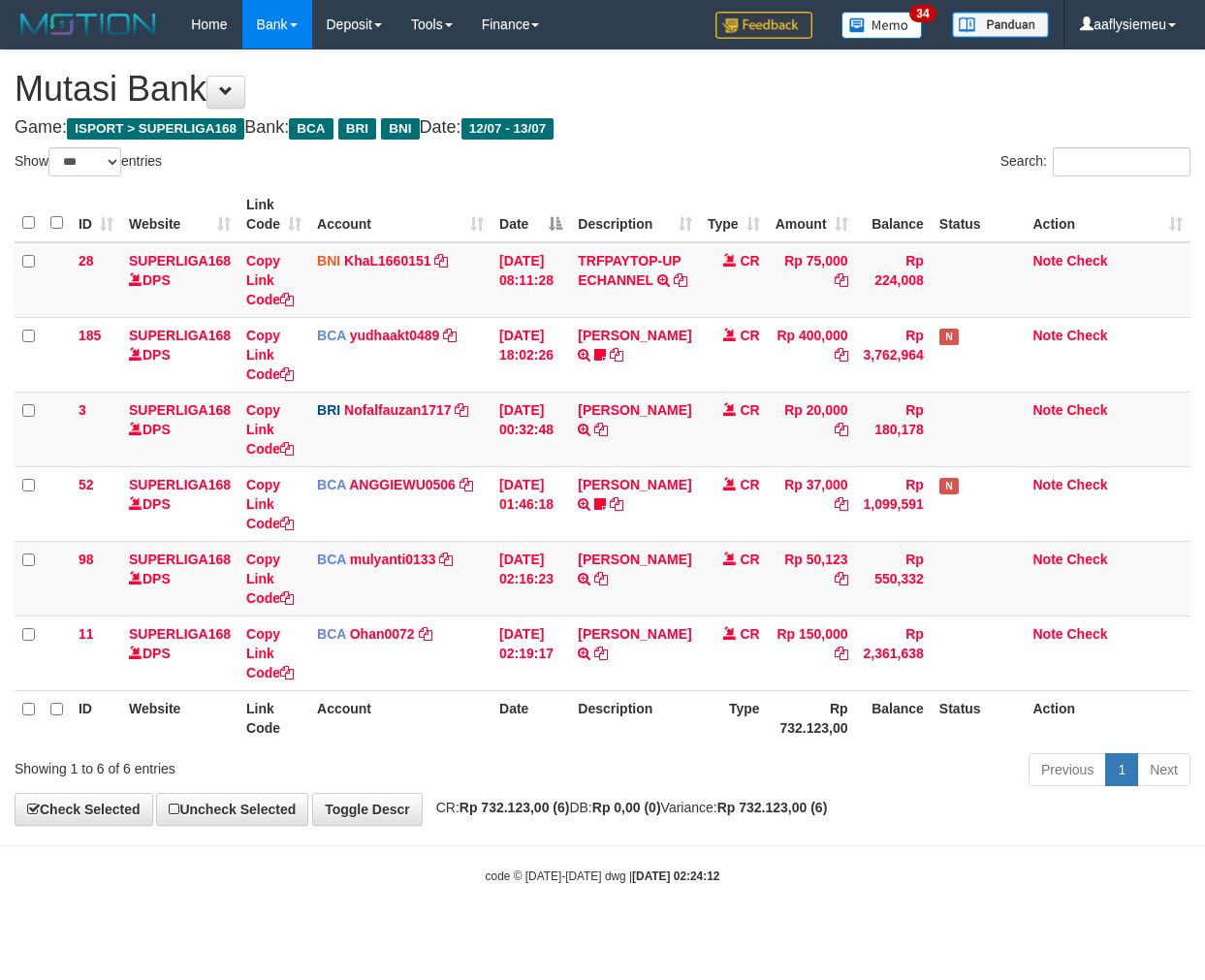 scroll, scrollTop: 0, scrollLeft: 0, axis: both 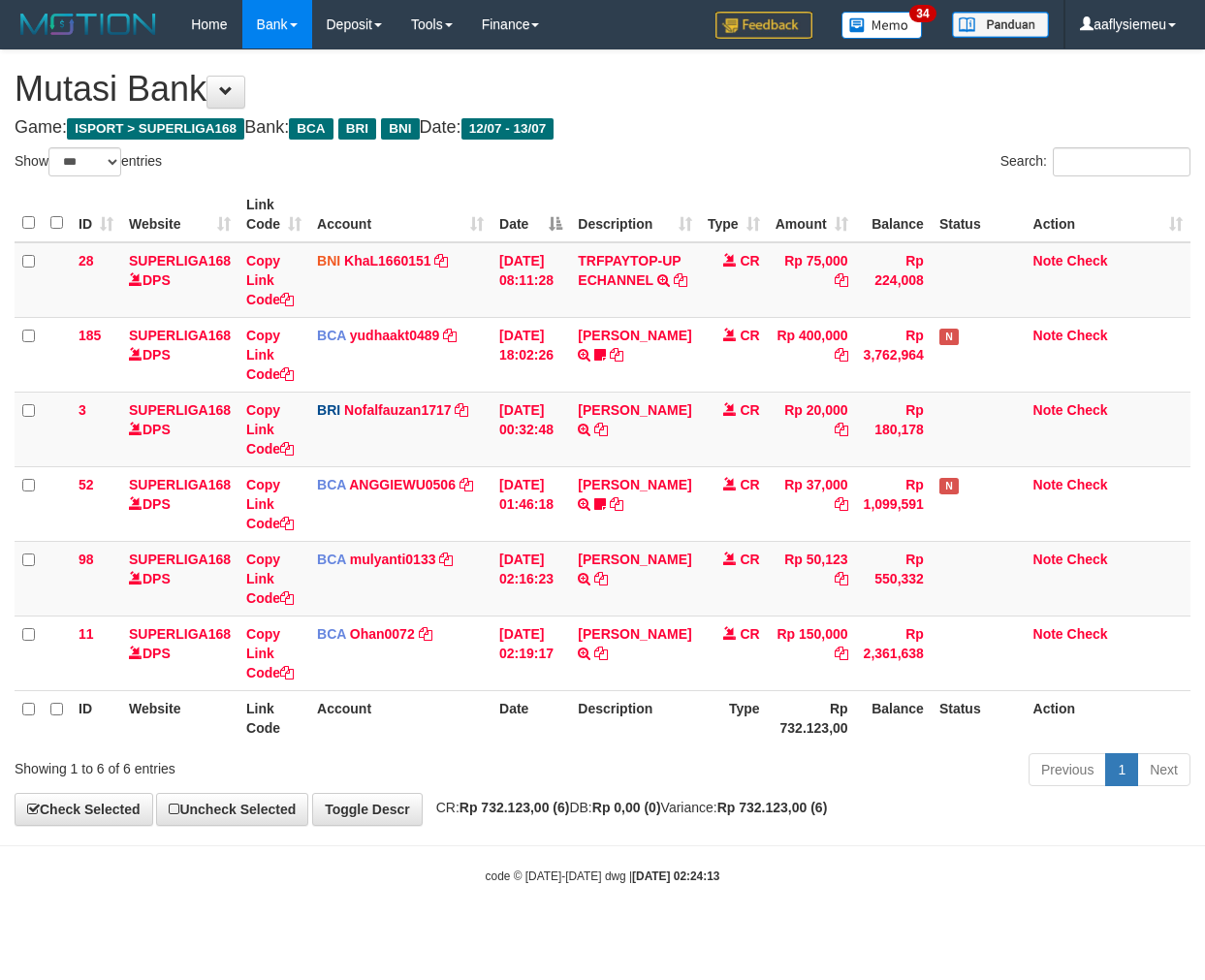 select on "***" 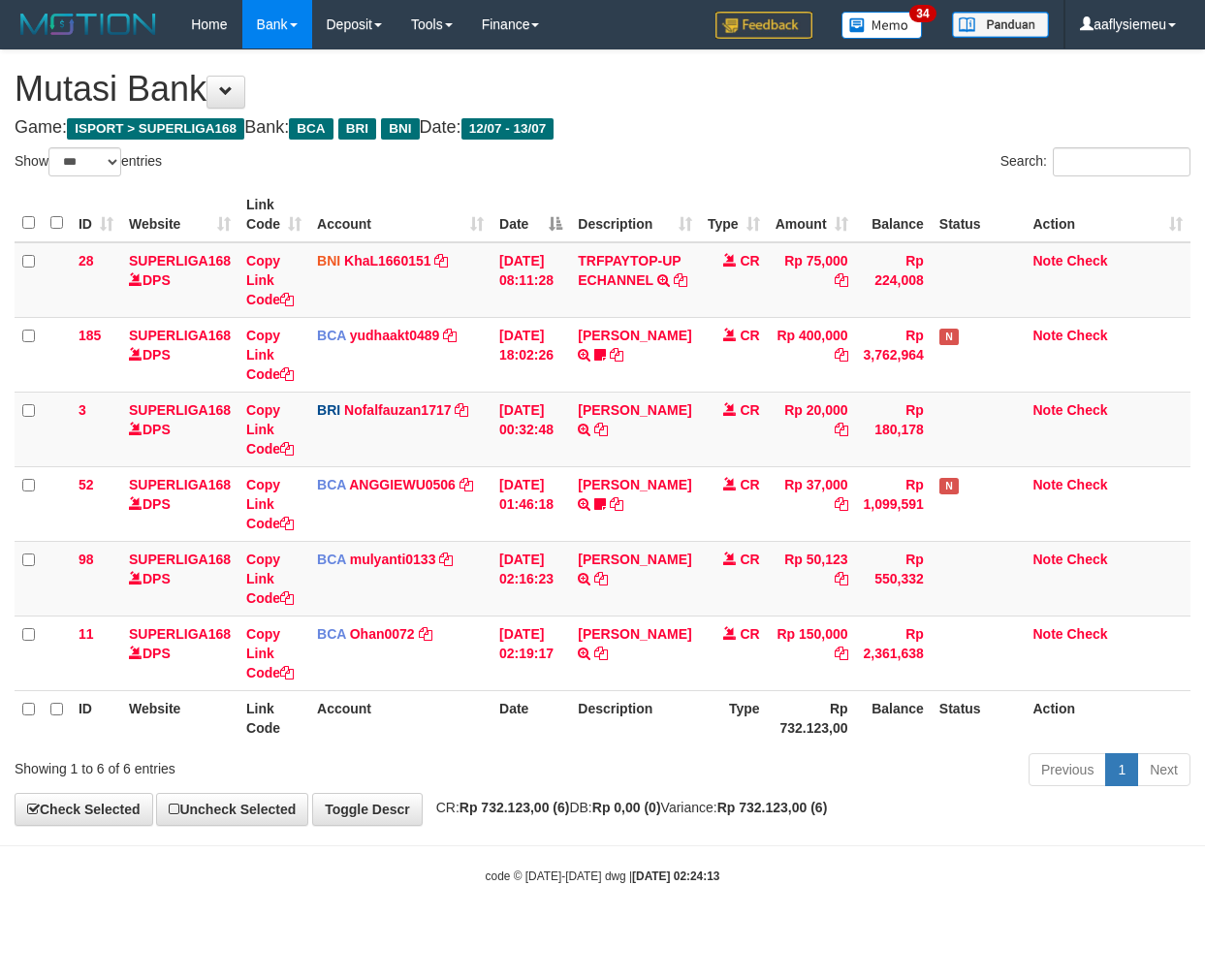 scroll, scrollTop: 0, scrollLeft: 0, axis: both 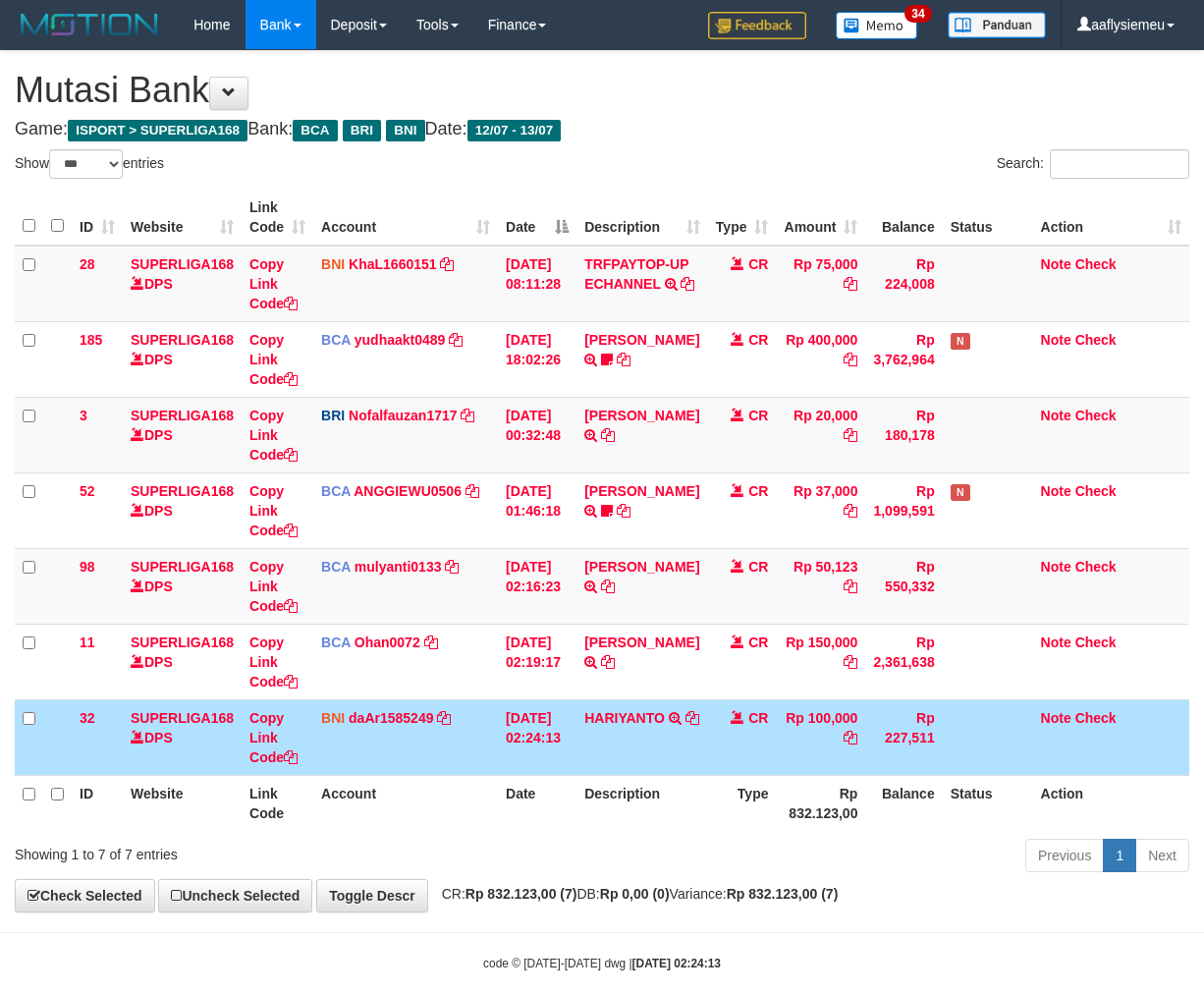select on "***" 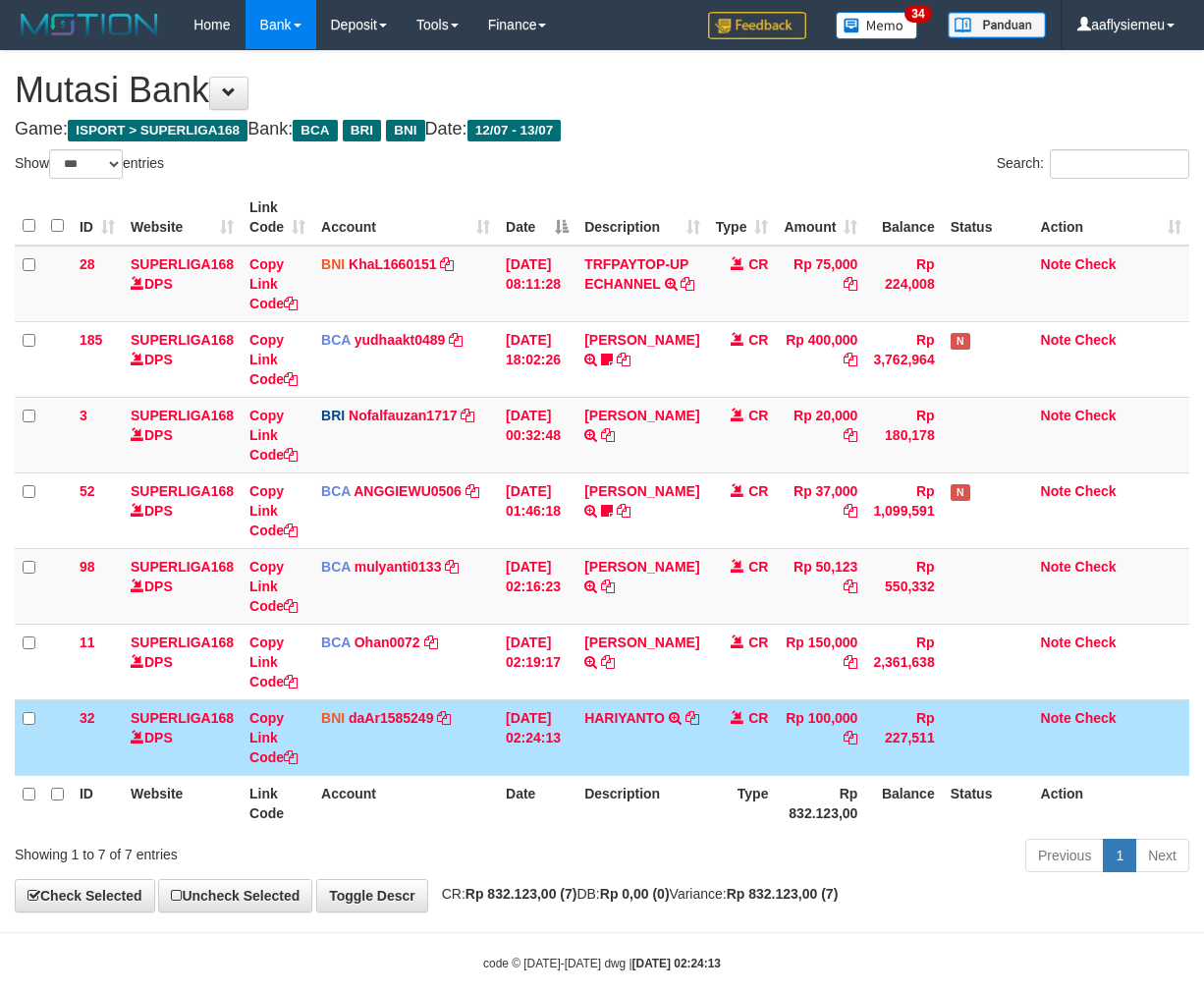 scroll, scrollTop: 0, scrollLeft: 0, axis: both 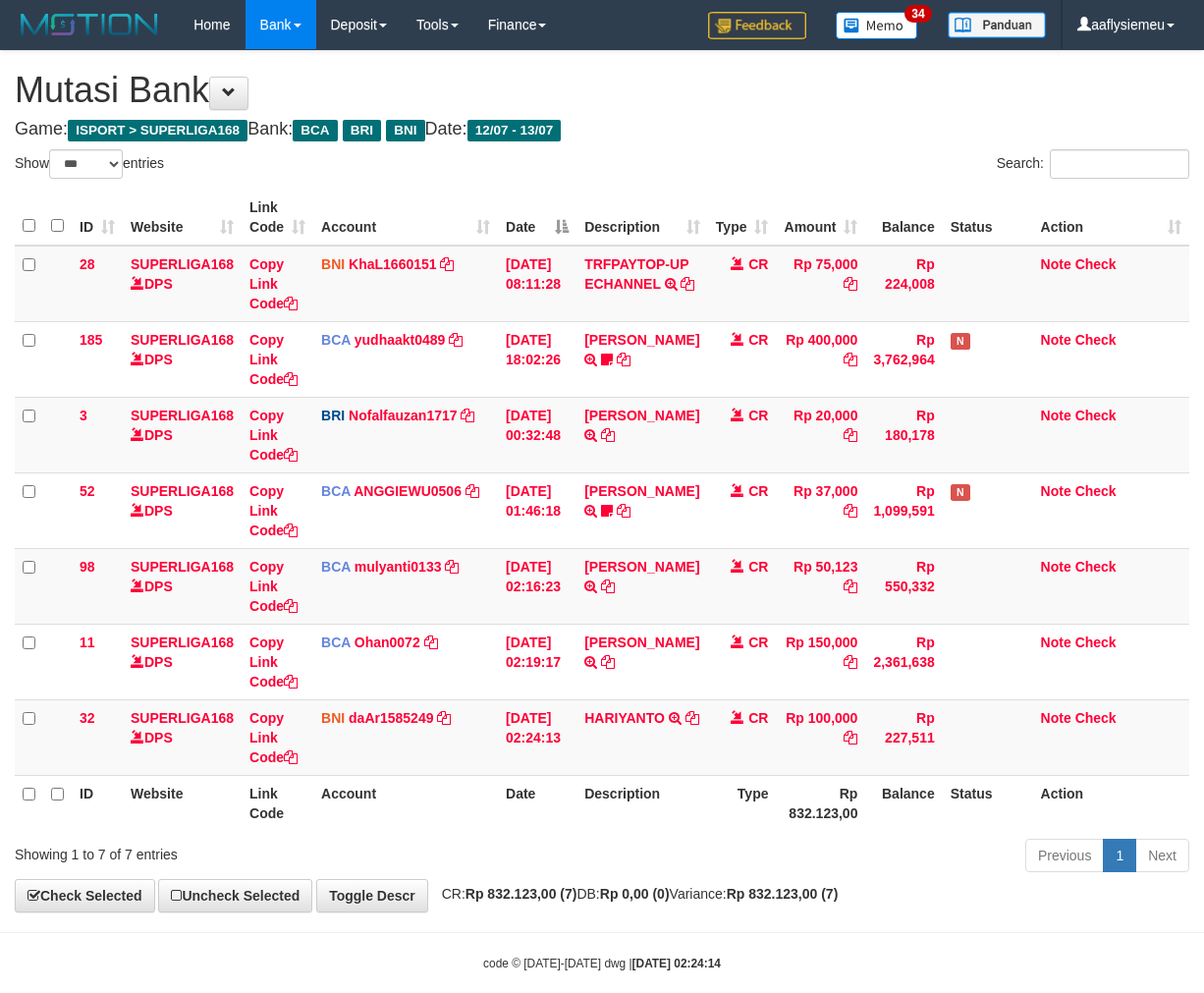 select on "***" 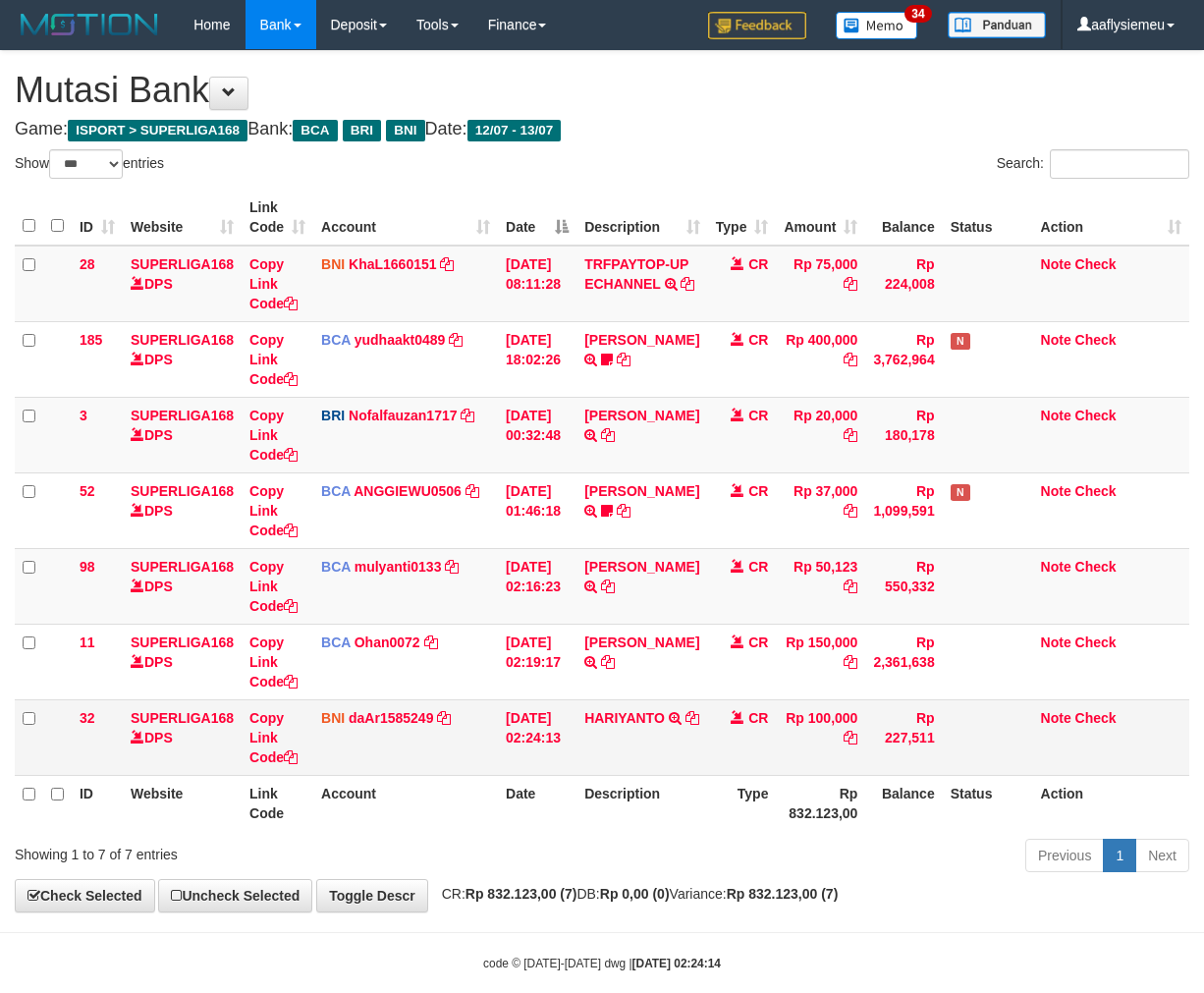 scroll, scrollTop: 0, scrollLeft: 0, axis: both 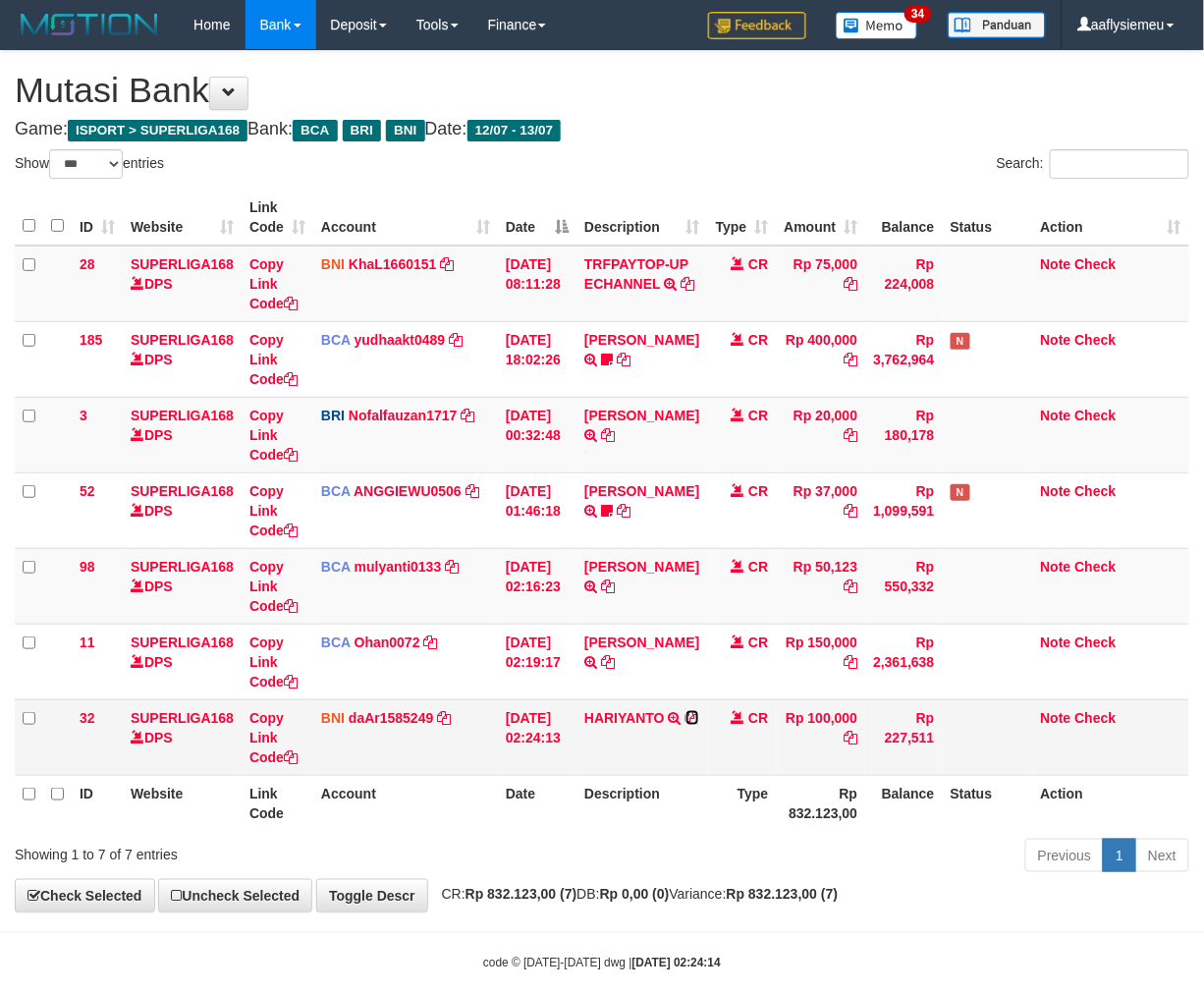click at bounding box center (692, 718) 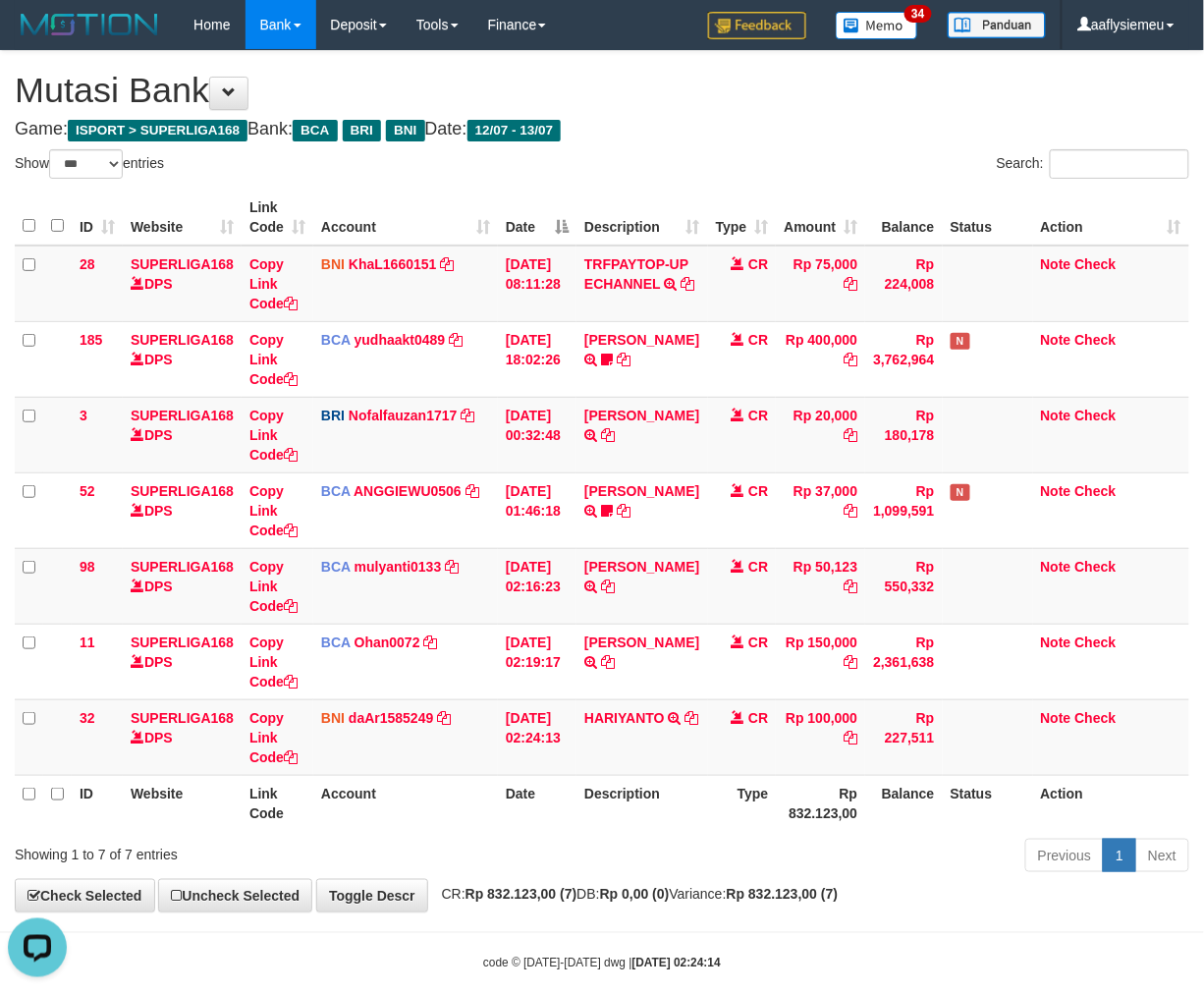 scroll, scrollTop: 0, scrollLeft: 0, axis: both 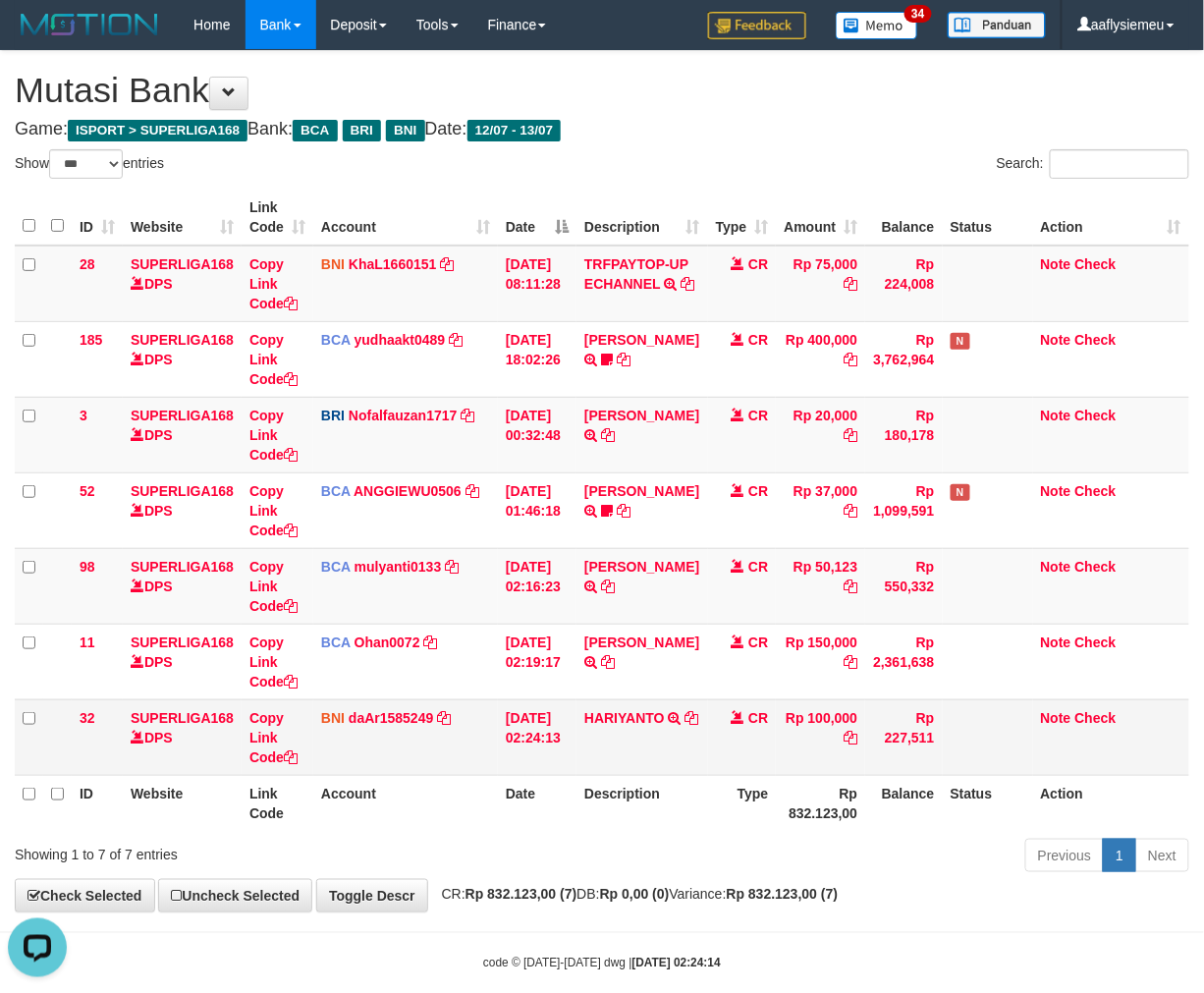 drag, startPoint x: 790, startPoint y: 826, endPoint x: 1078, endPoint y: 773, distance: 292.83613 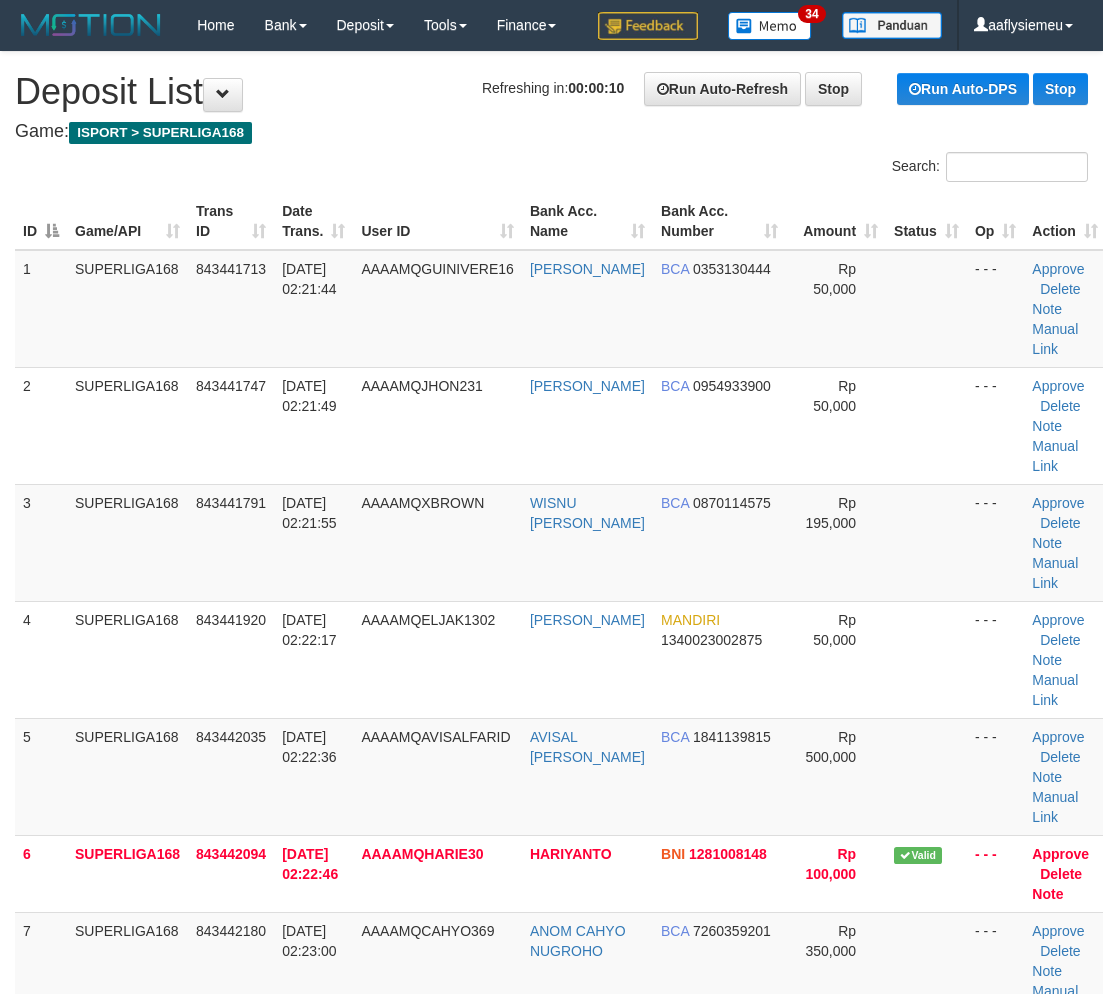 scroll, scrollTop: 971, scrollLeft: 0, axis: vertical 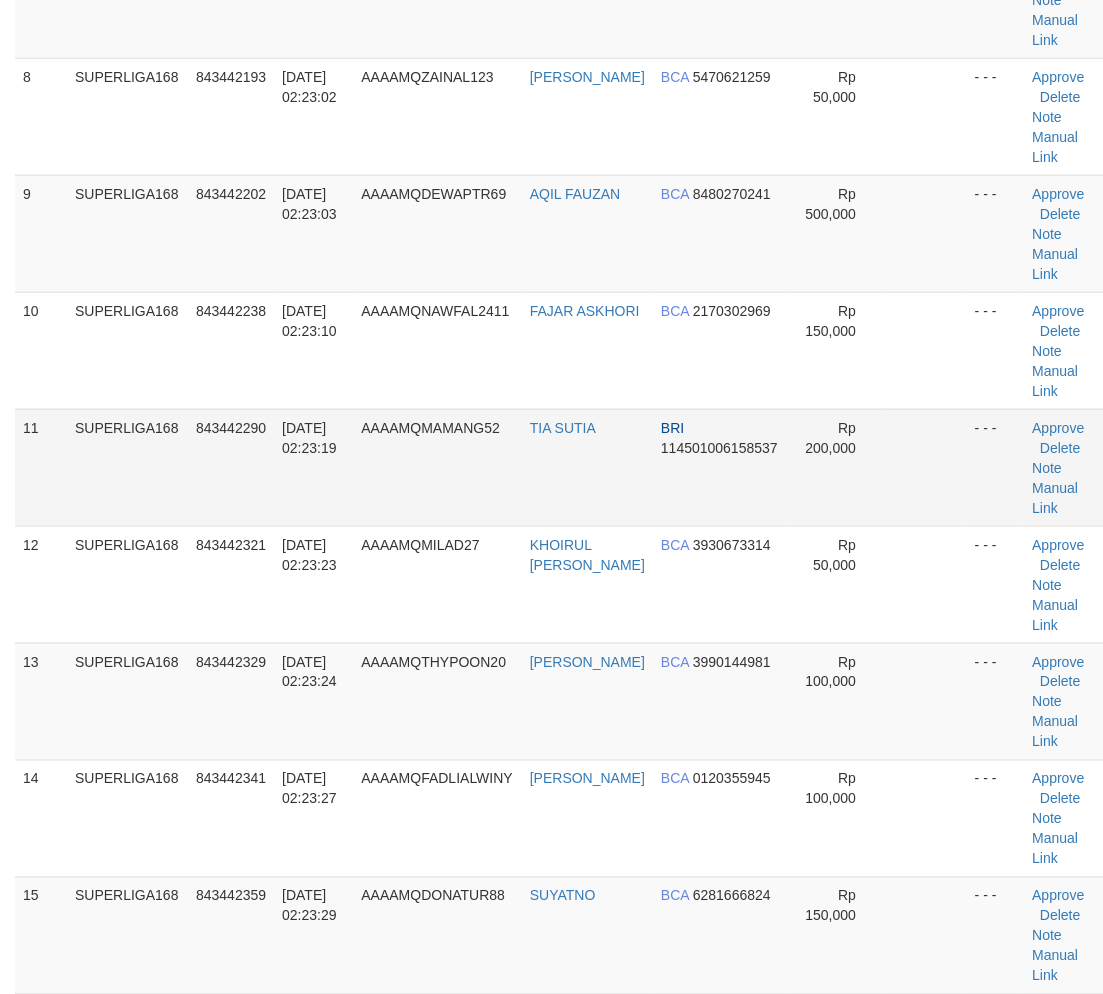 click on "[DATE] 02:23:19" at bounding box center [309, 438] 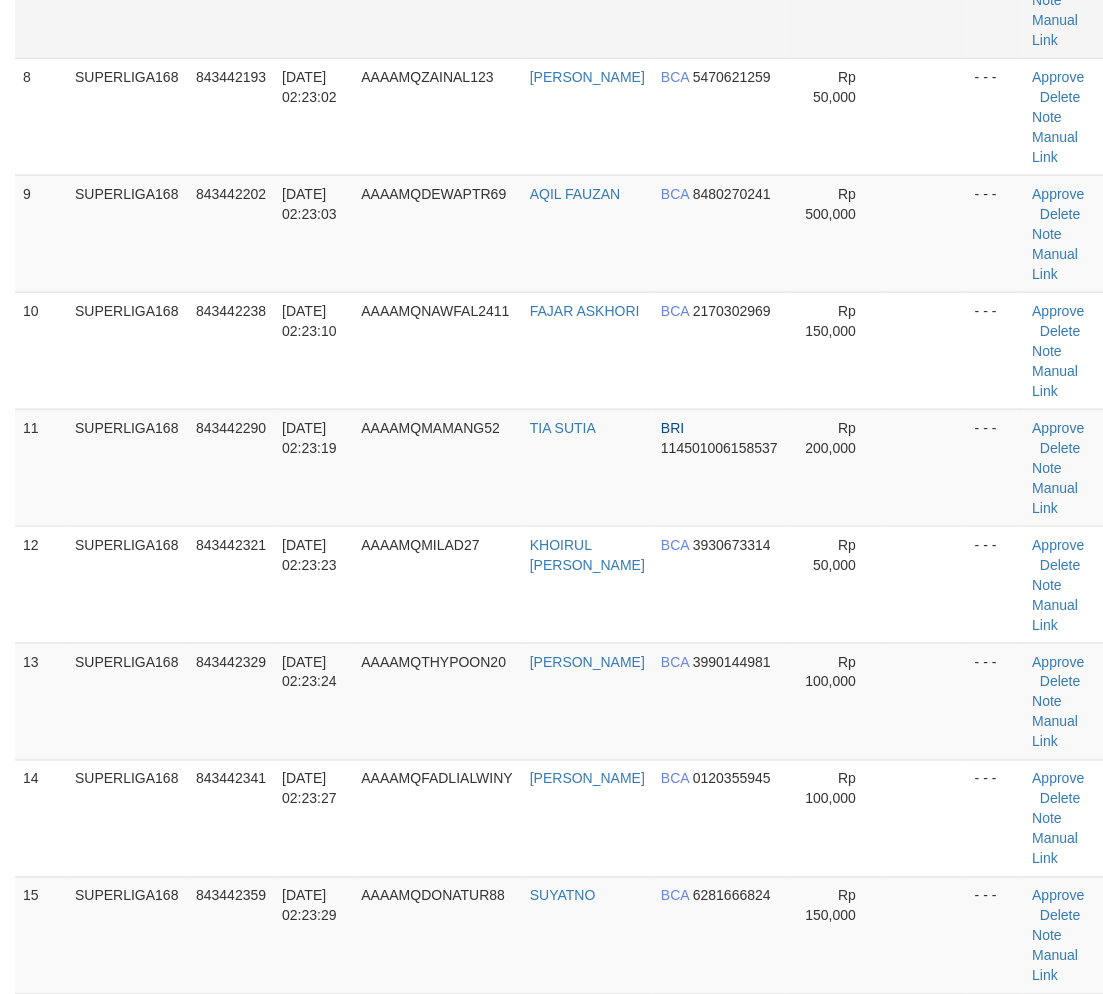 scroll, scrollTop: 424, scrollLeft: 0, axis: vertical 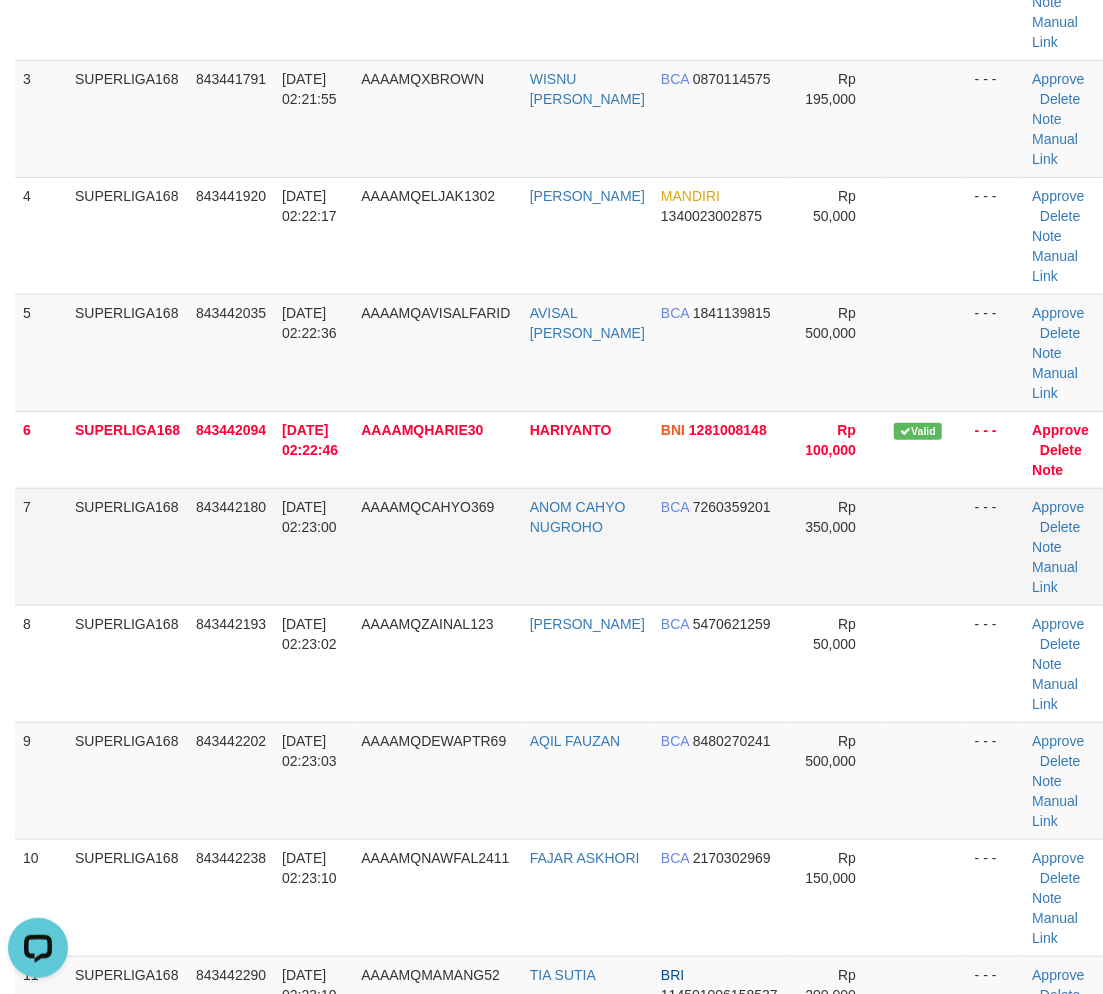 drag, startPoint x: 504, startPoint y: 583, endPoint x: 341, endPoint y: 622, distance: 167.60072 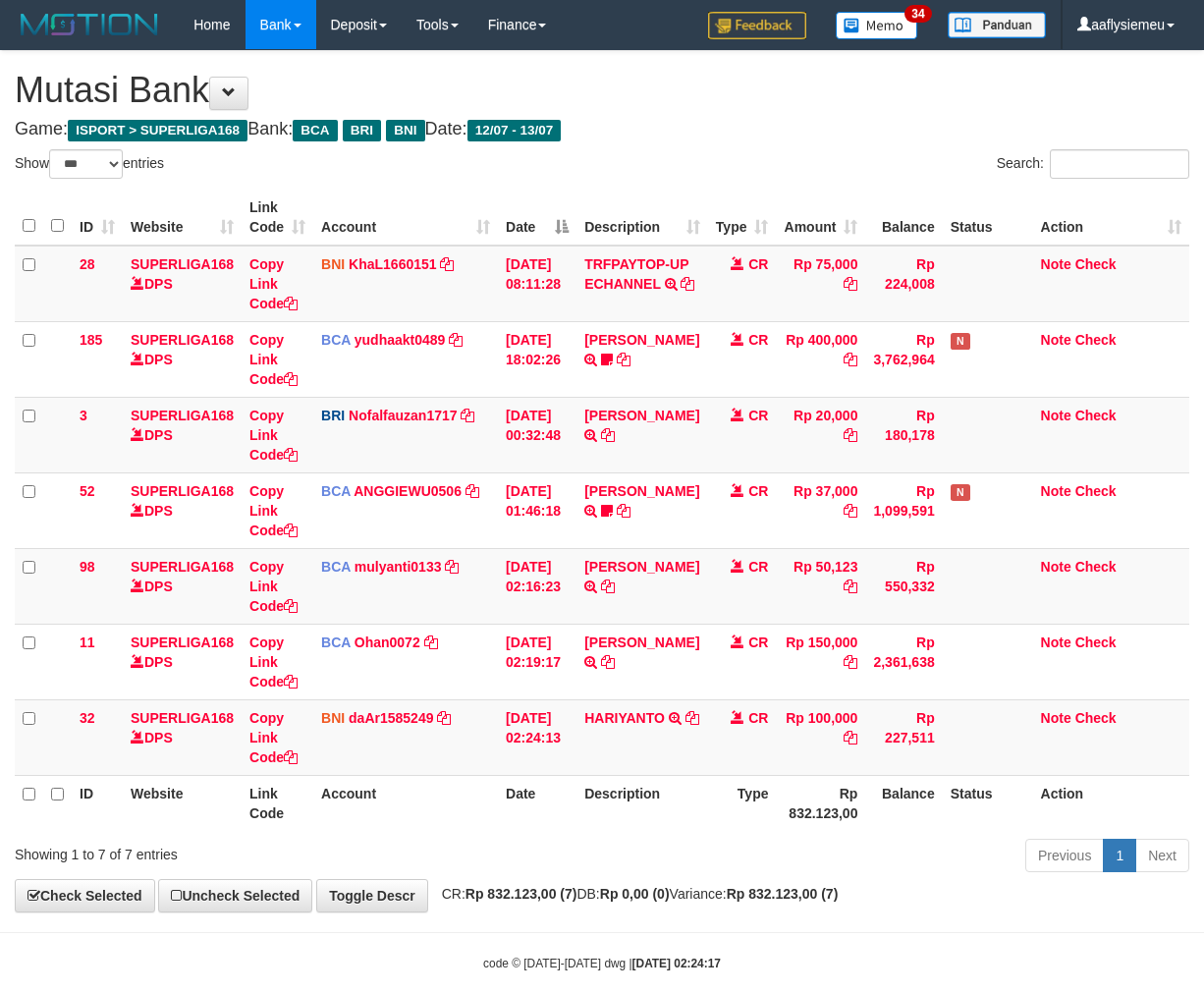 select on "***" 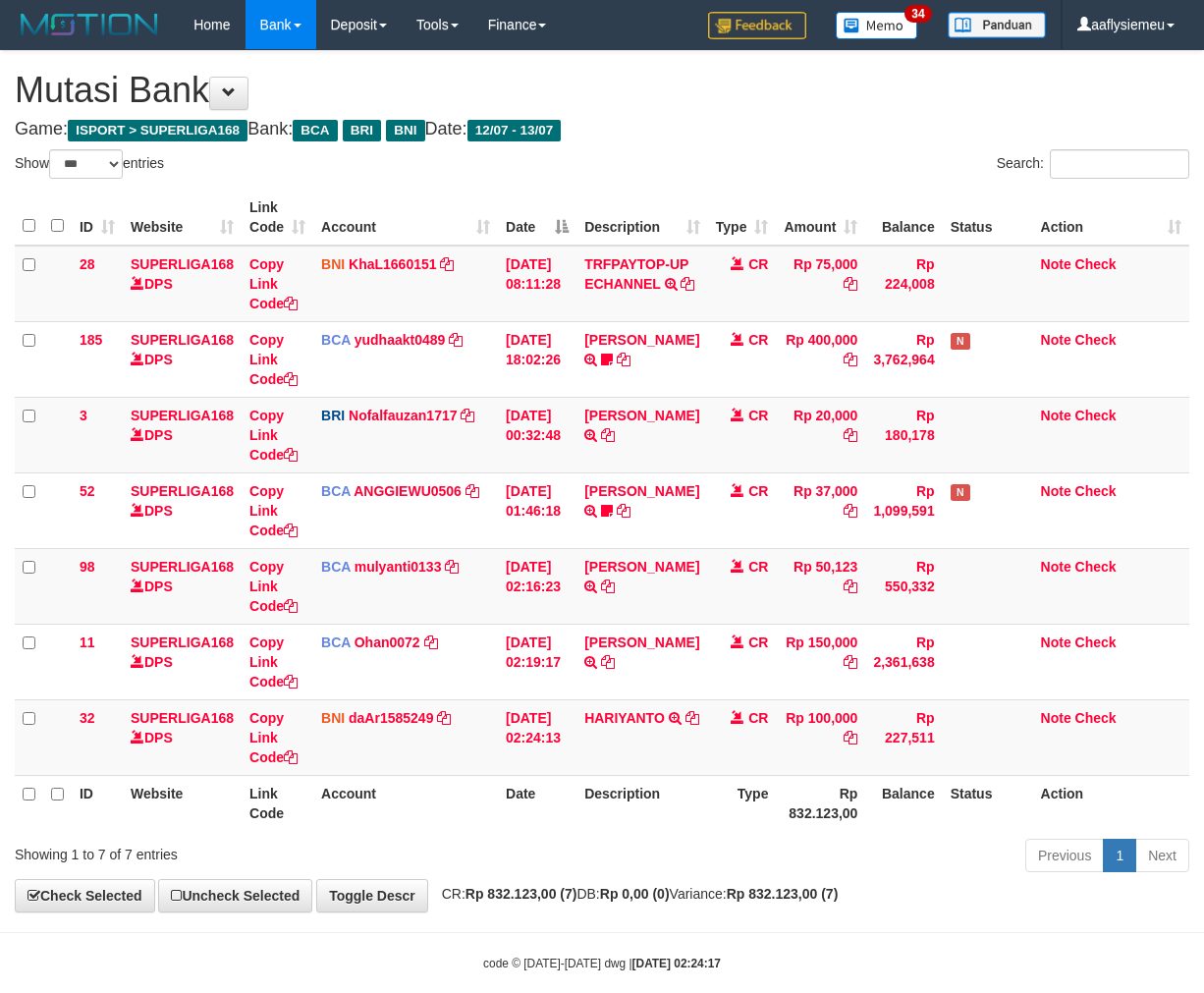 scroll, scrollTop: 0, scrollLeft: 0, axis: both 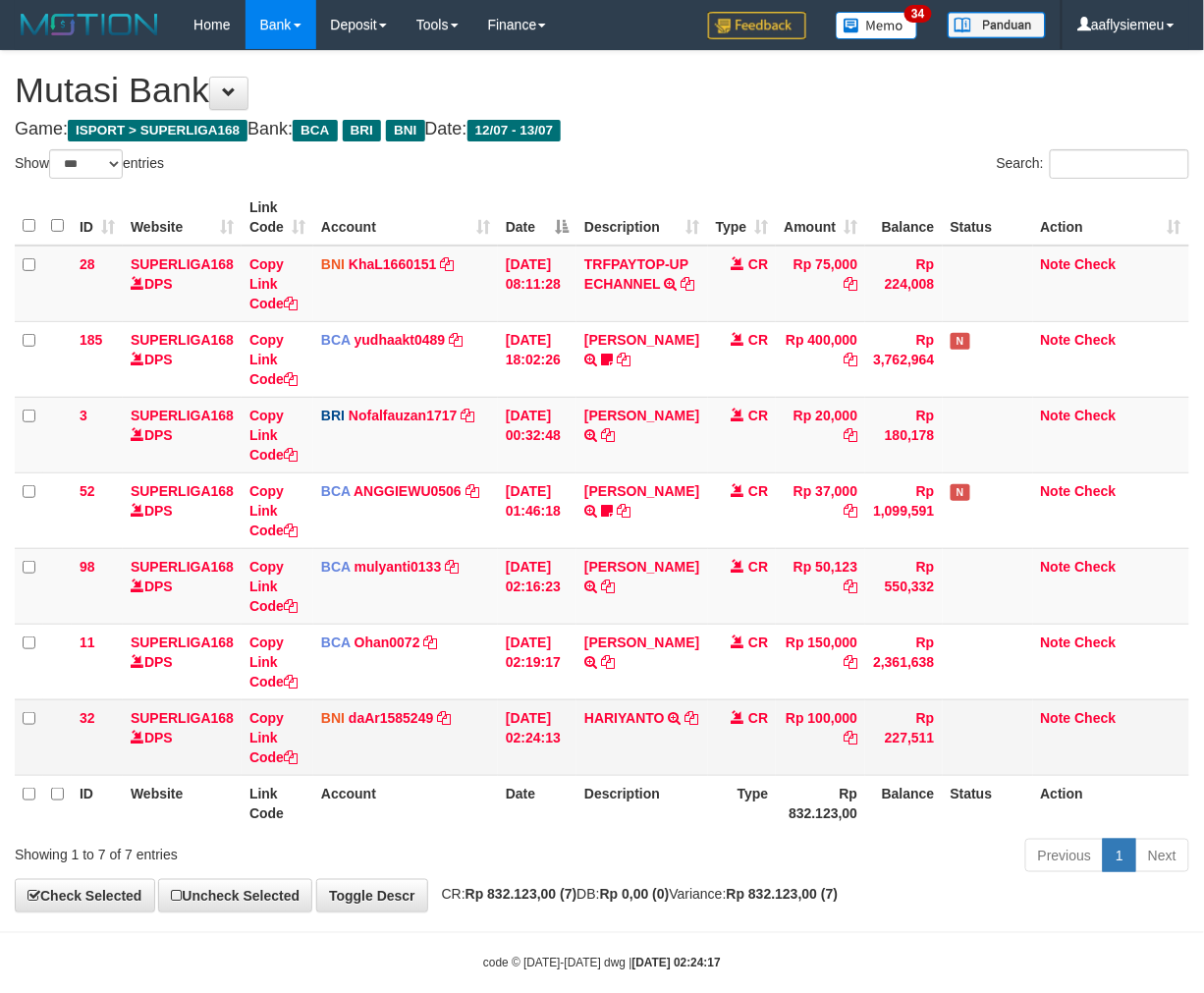 drag, startPoint x: 751, startPoint y: 749, endPoint x: 761, endPoint y: 748, distance: 10.049876 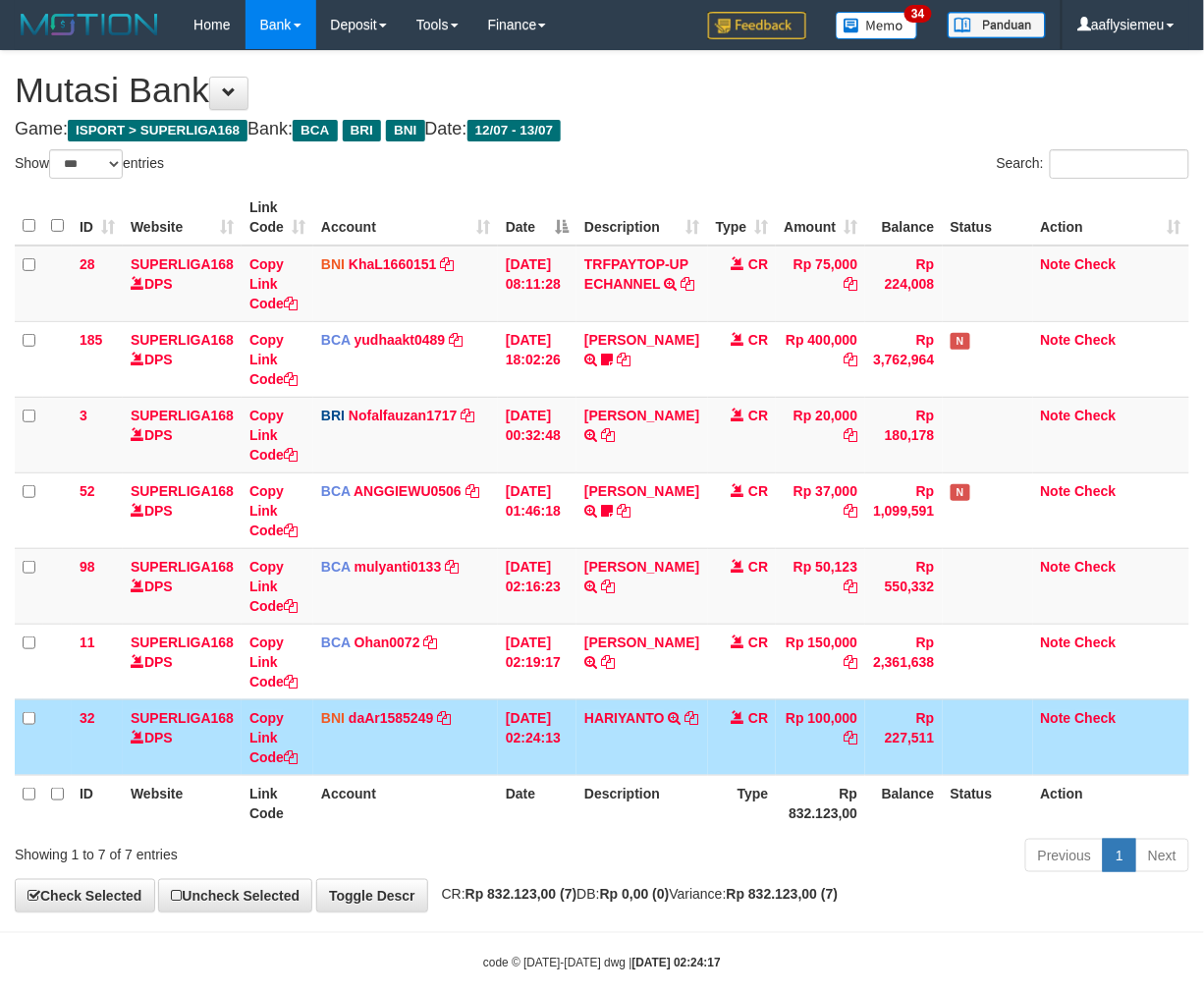 click on "CR" at bounding box center [742, 737] 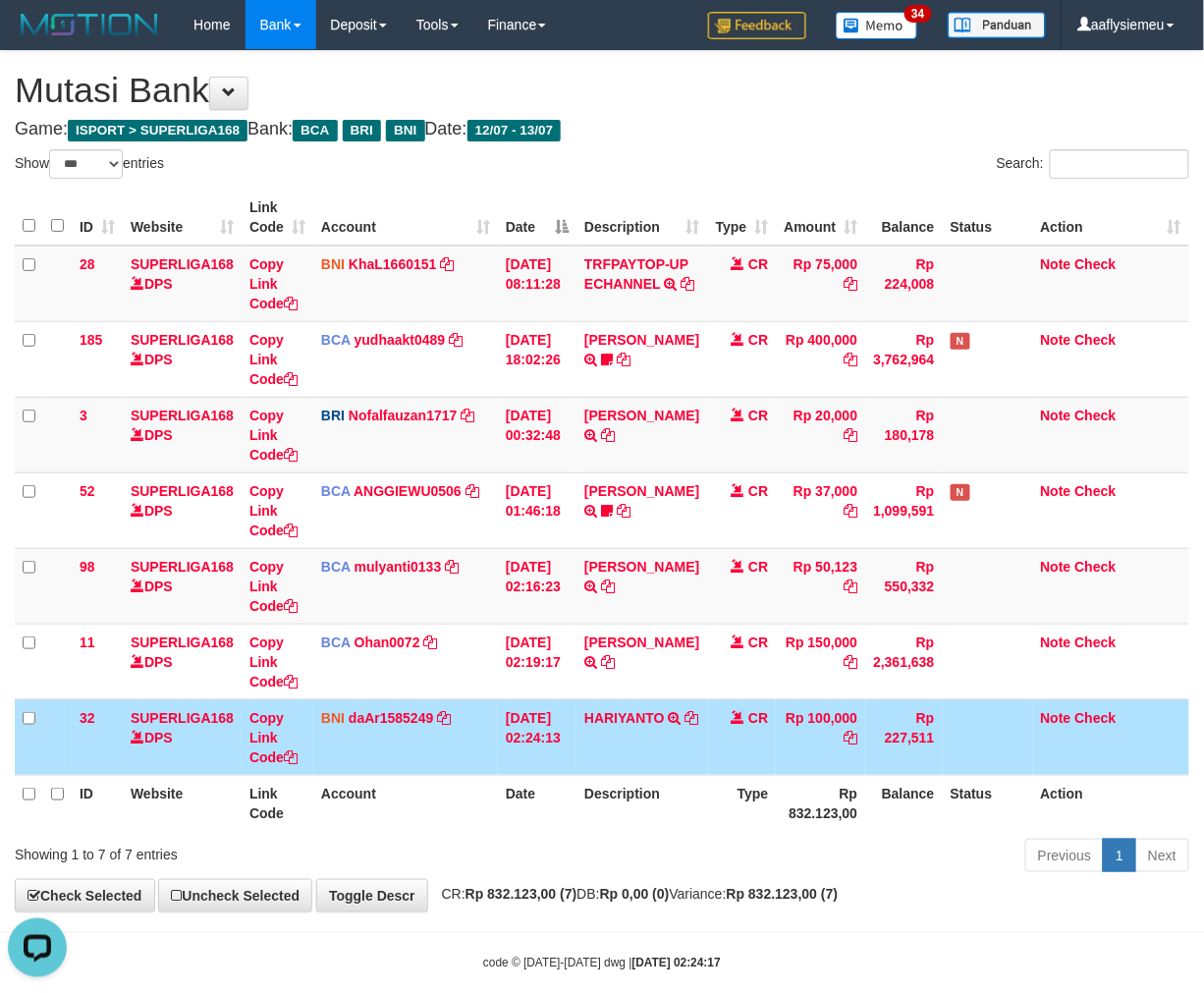 scroll, scrollTop: 0, scrollLeft: 0, axis: both 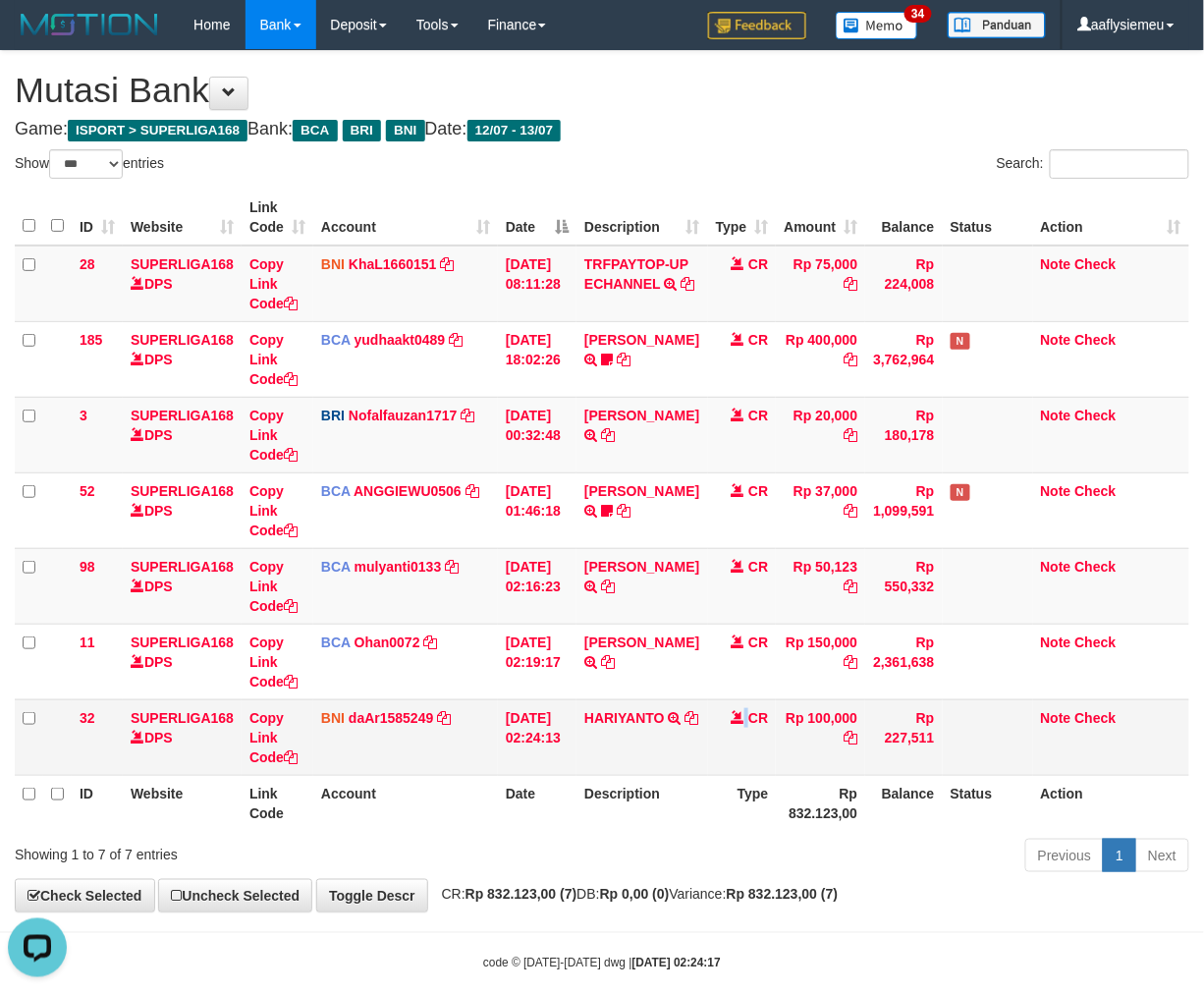 click on "CR" at bounding box center (742, 737) 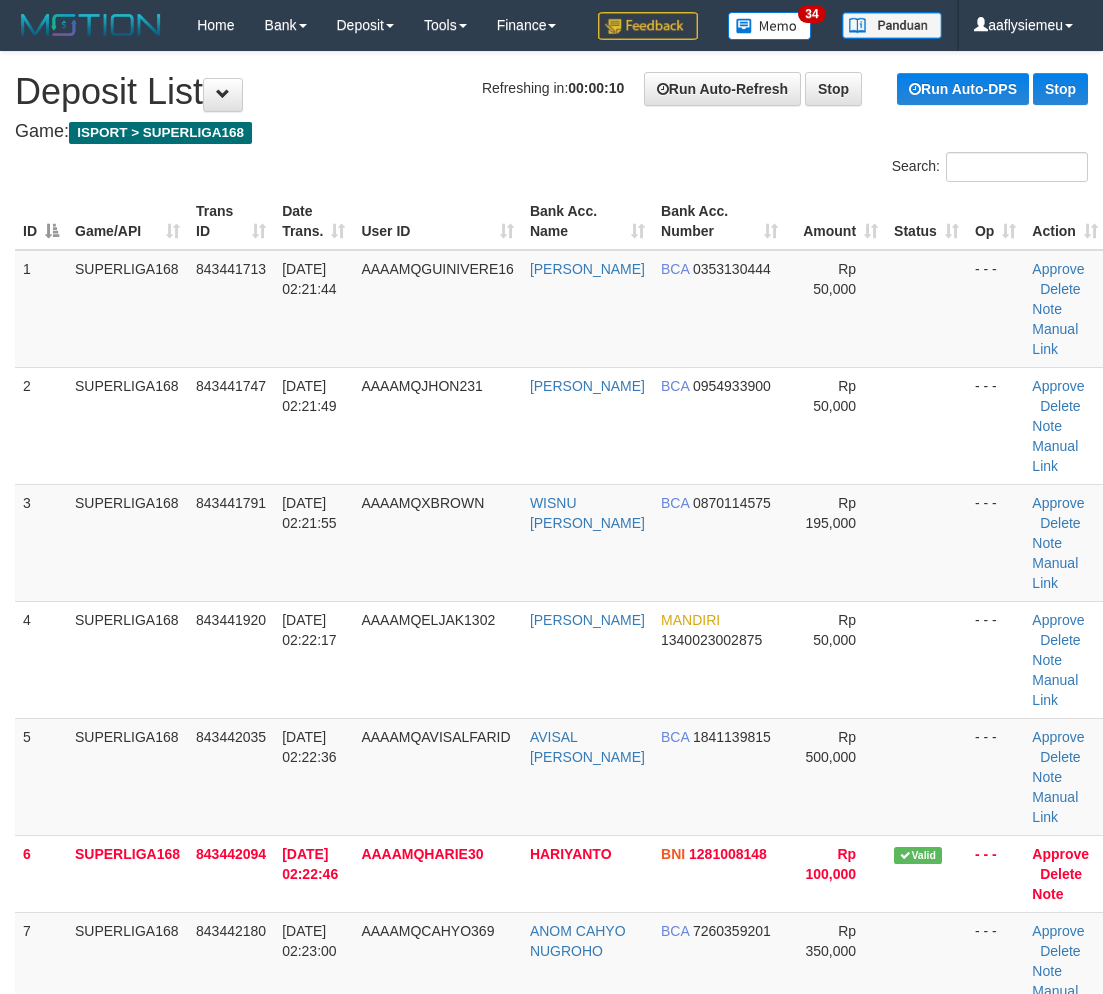 scroll, scrollTop: 424, scrollLeft: 0, axis: vertical 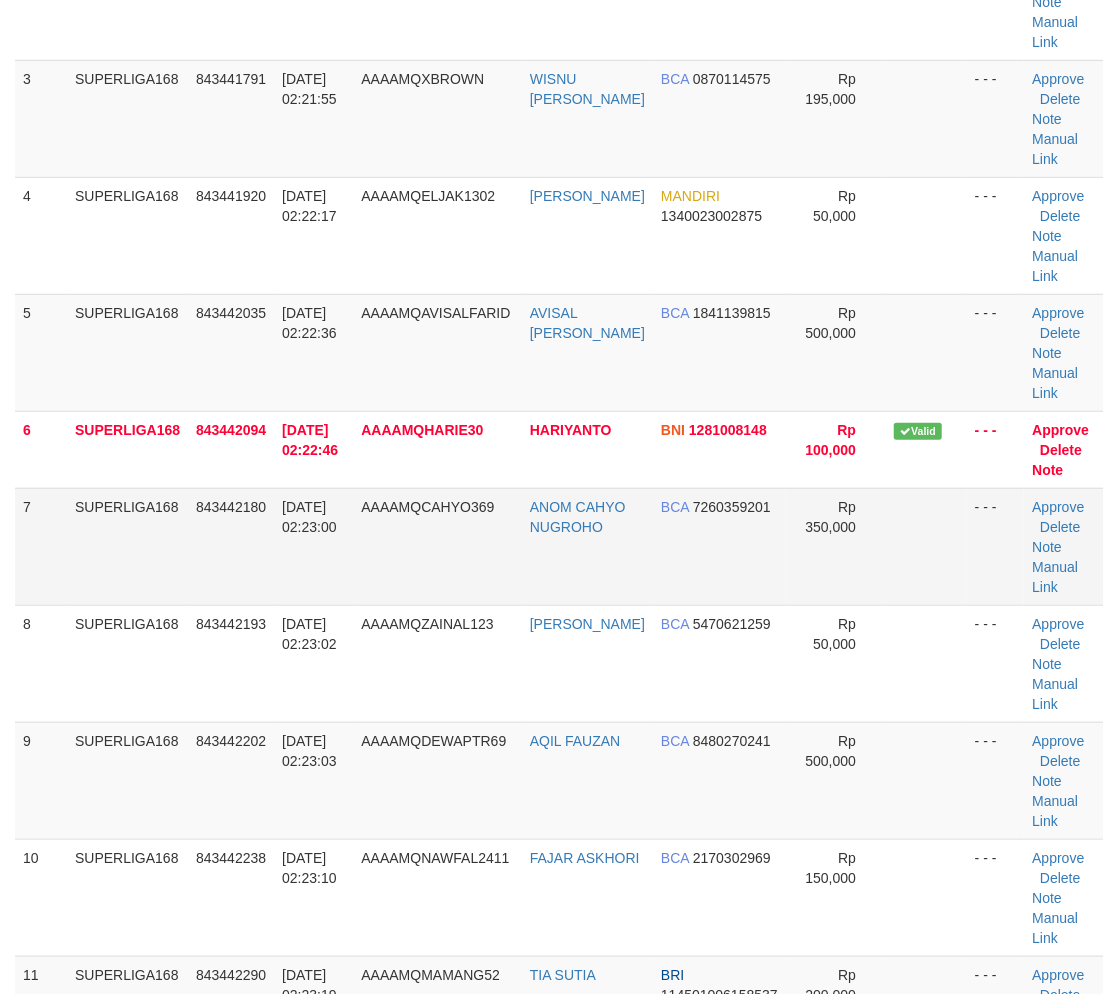 click on "843442180" at bounding box center [231, 546] 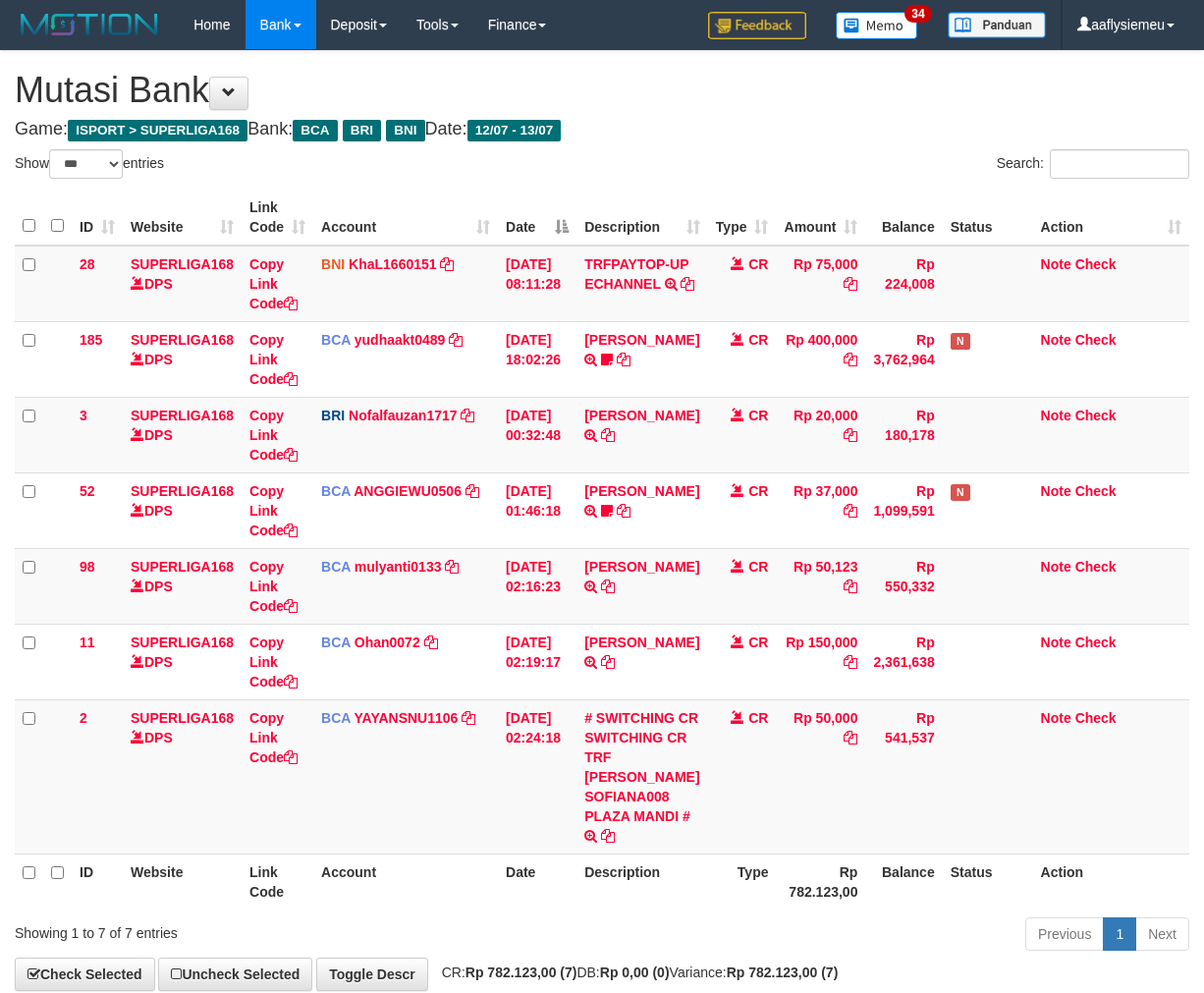 select on "***" 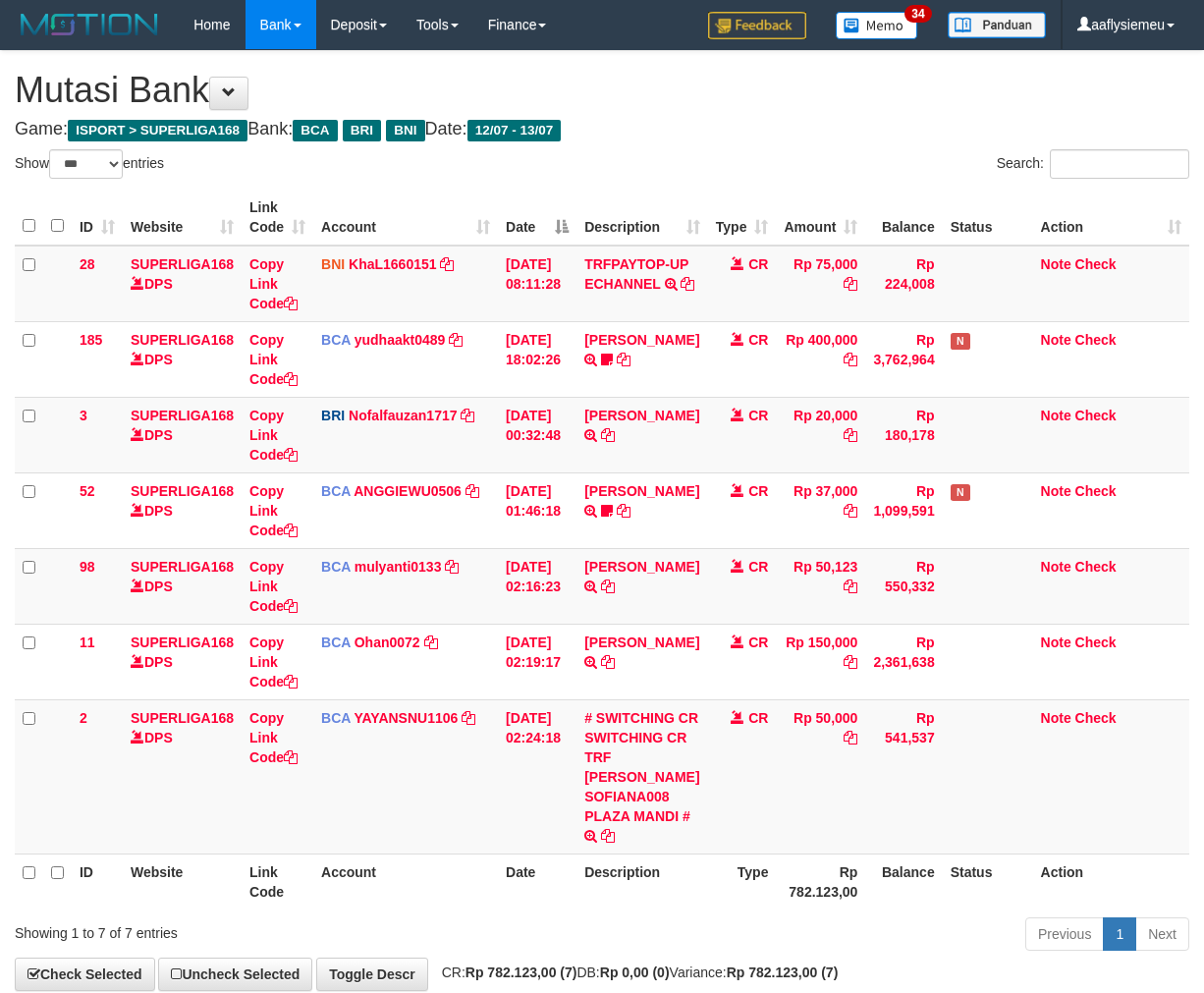 scroll, scrollTop: 0, scrollLeft: 0, axis: both 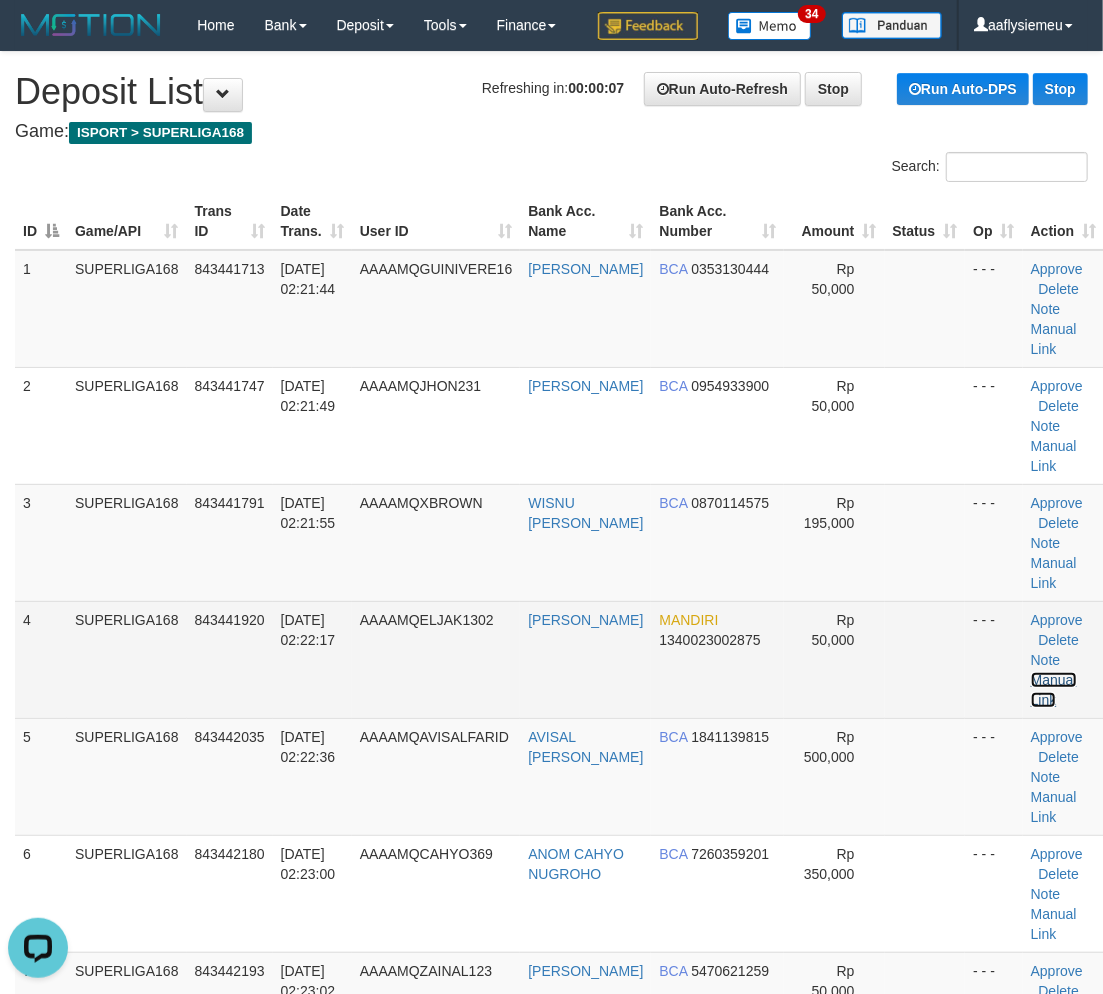click on "Manual Link" at bounding box center (1054, 690) 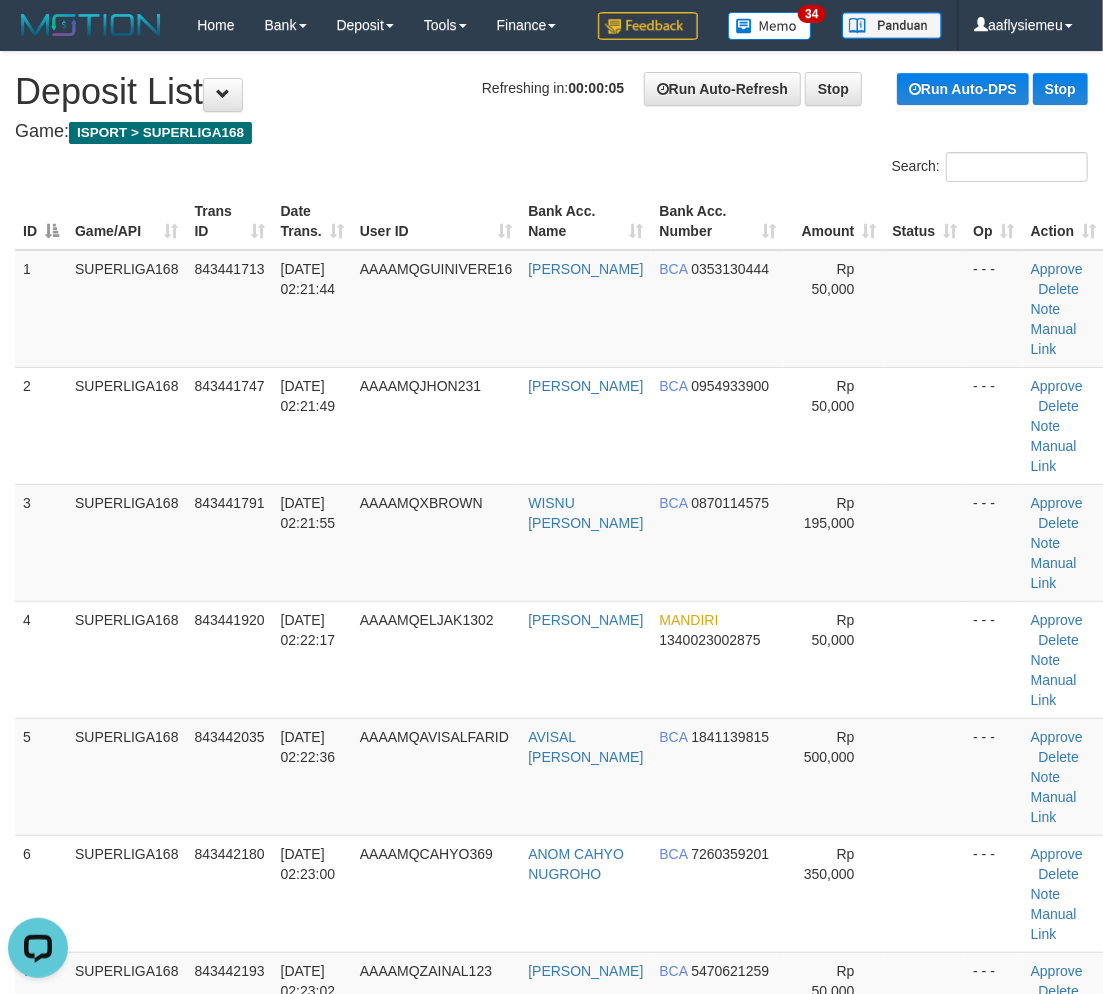 drag, startPoint x: 277, startPoint y: 853, endPoint x: 5, endPoint y: 716, distance: 304.55377 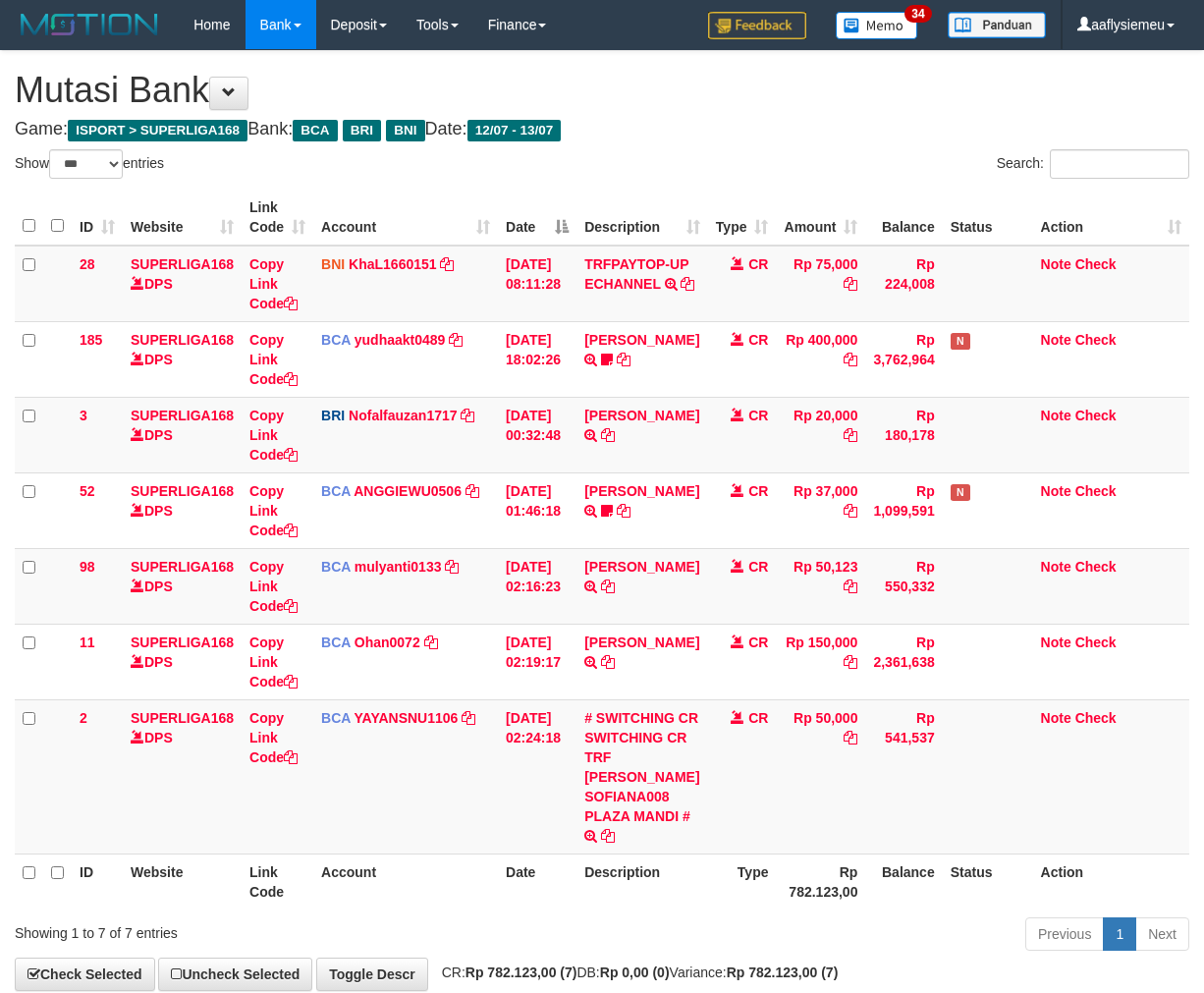 select on "***" 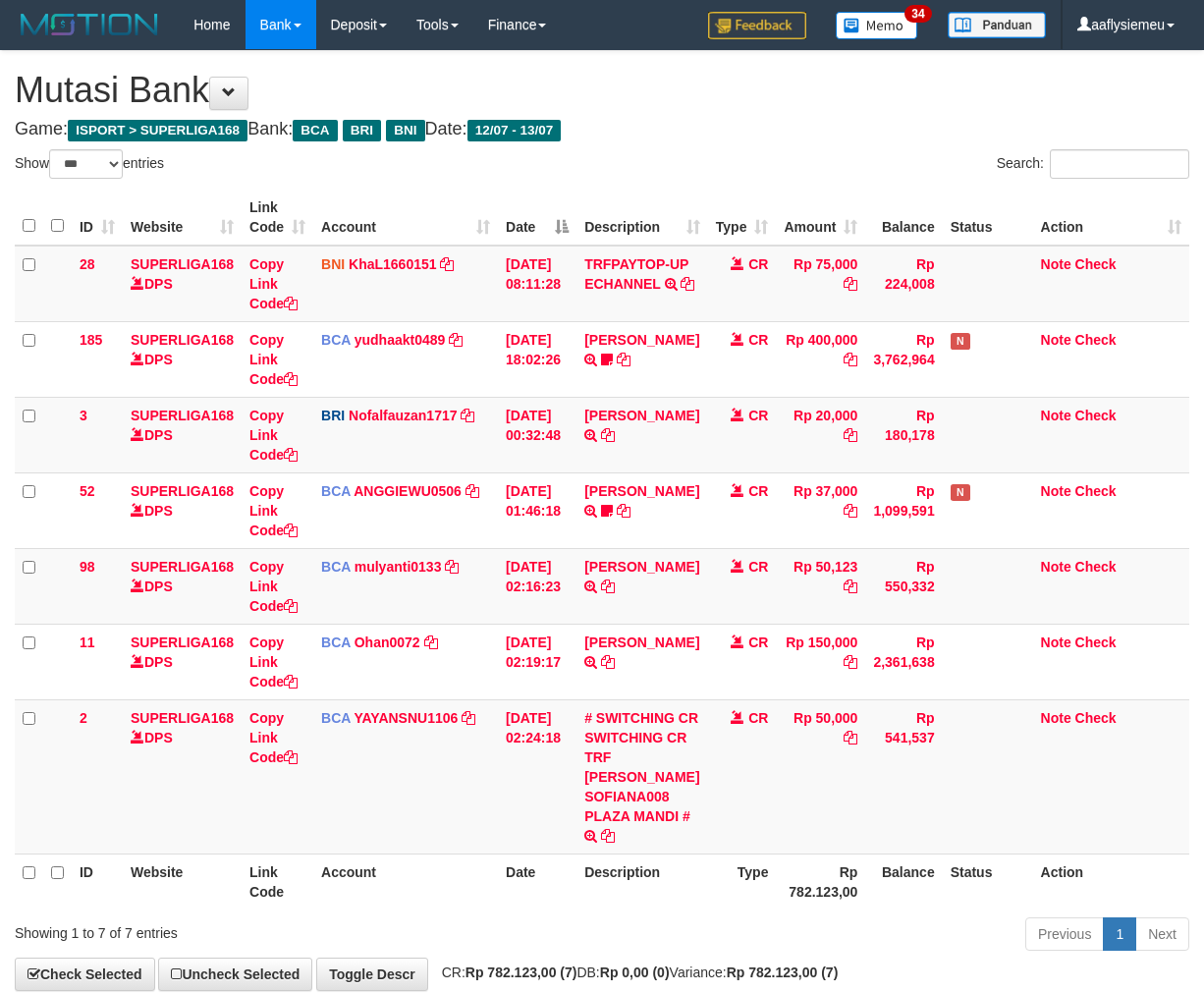 scroll, scrollTop: 109, scrollLeft: 0, axis: vertical 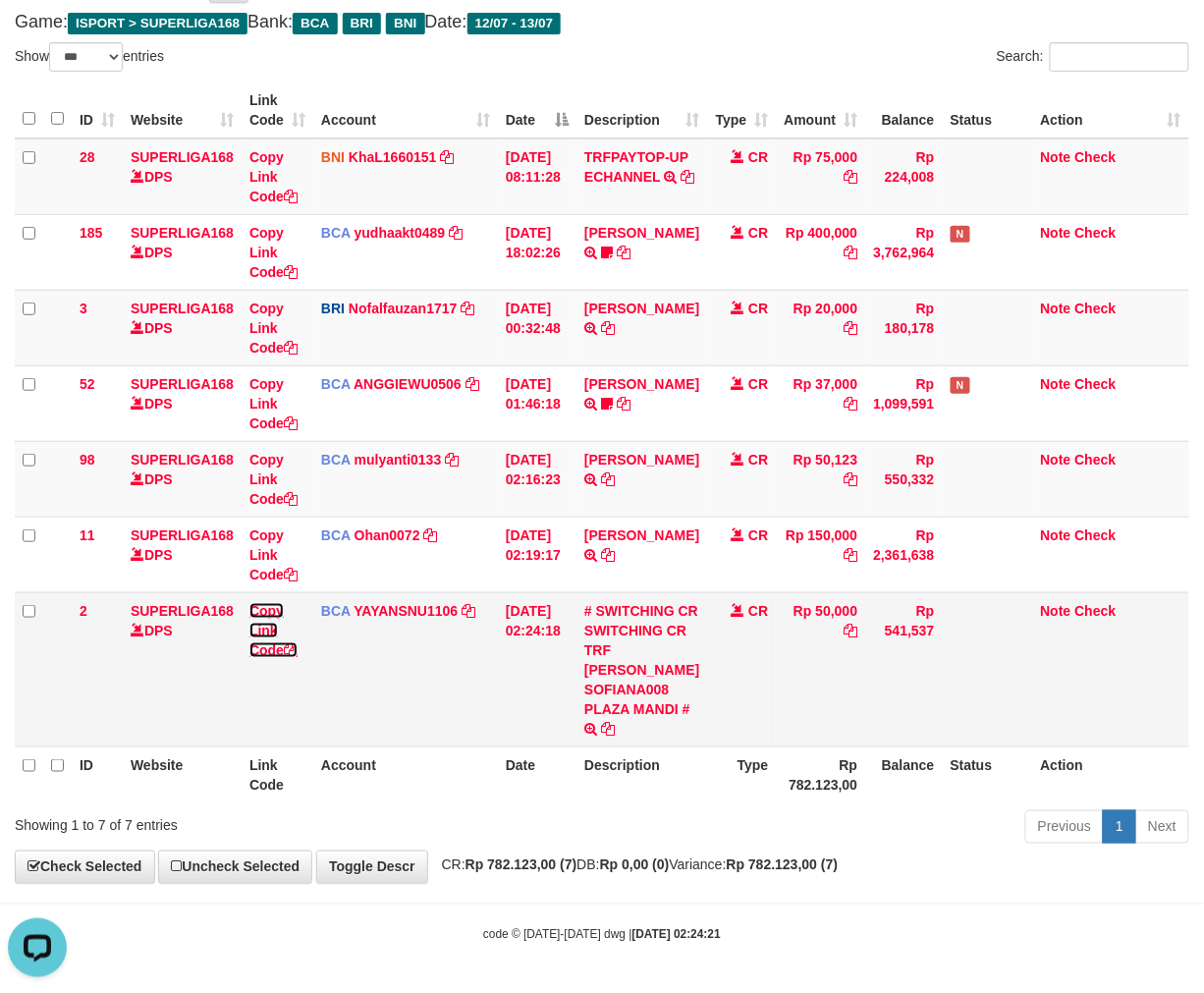click on "Copy Link Code" at bounding box center (273, 631) 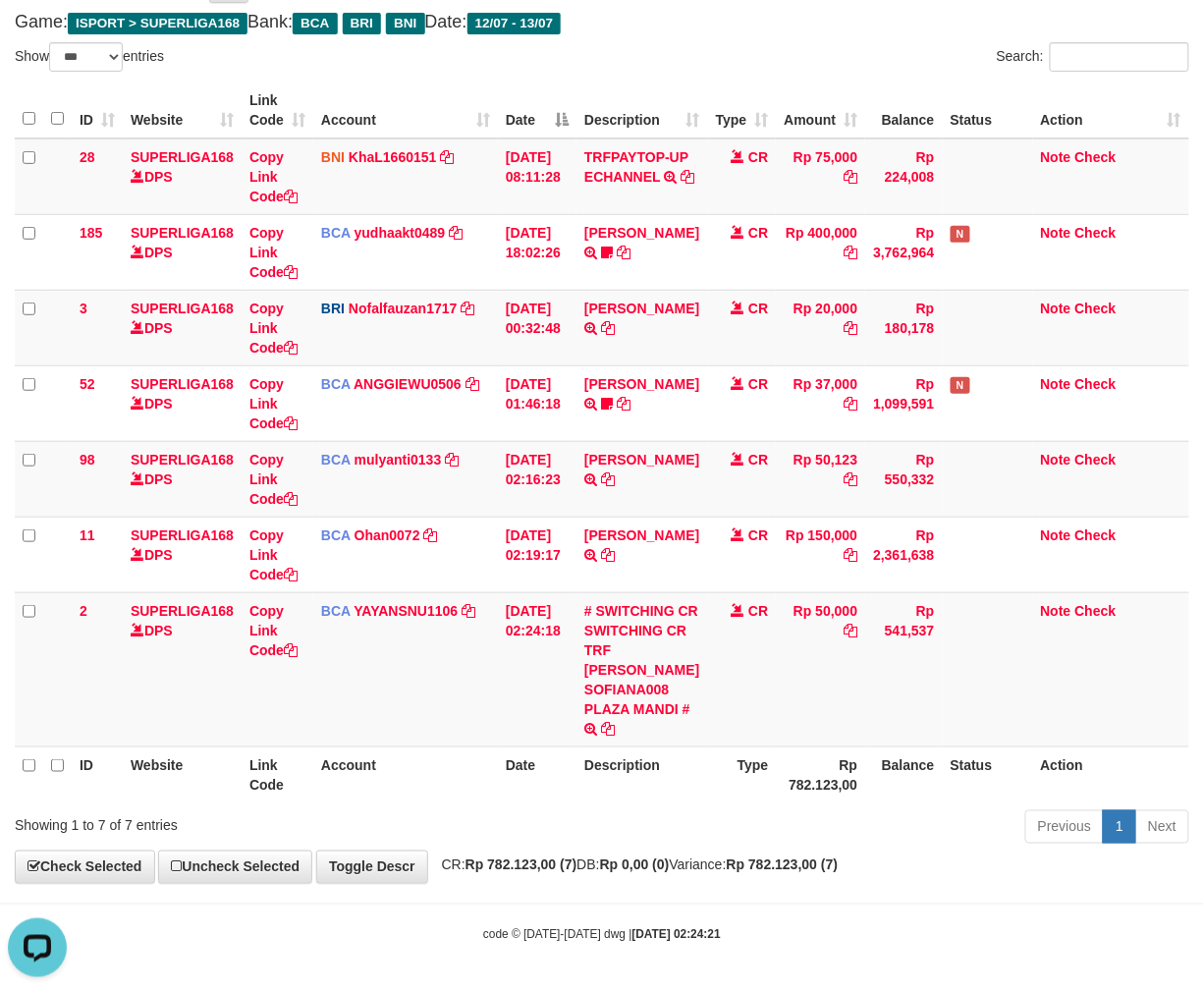 scroll, scrollTop: 269, scrollLeft: 0, axis: vertical 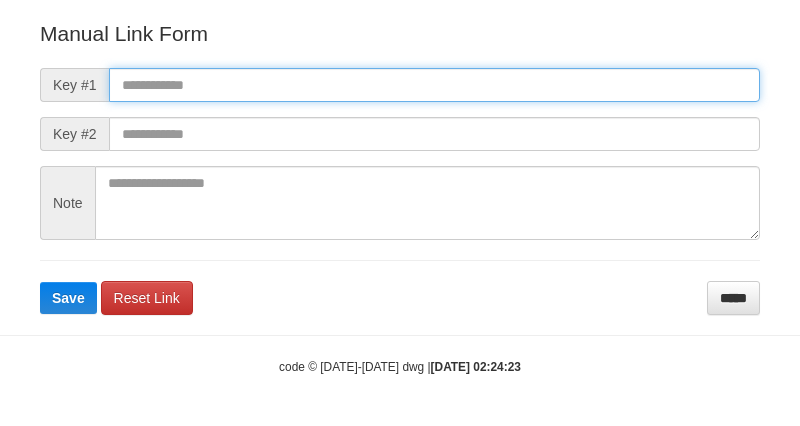 click at bounding box center (434, 85) 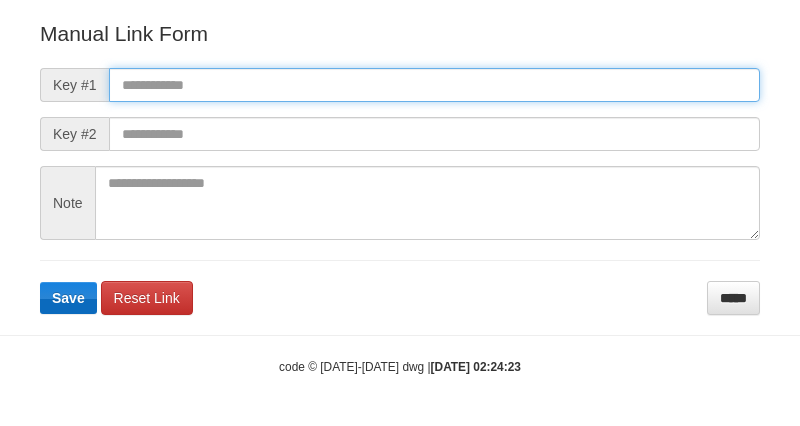 paste on "**********" 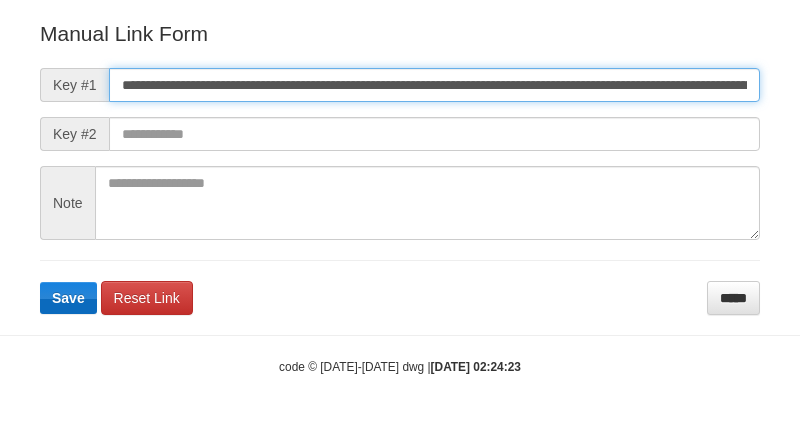 scroll, scrollTop: 0, scrollLeft: 1147, axis: horizontal 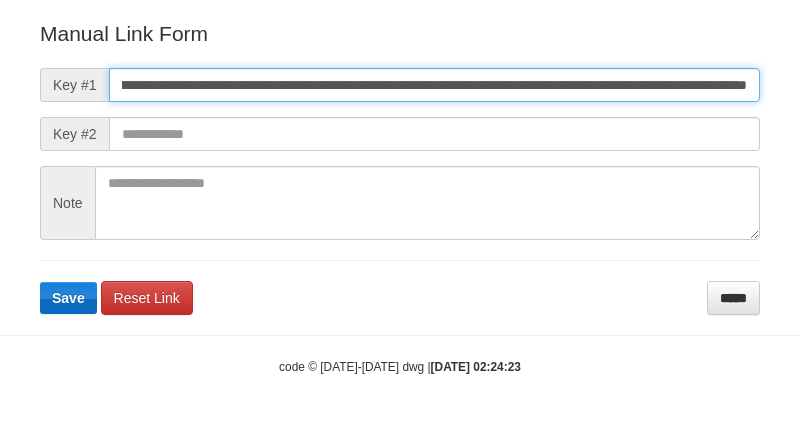type on "**********" 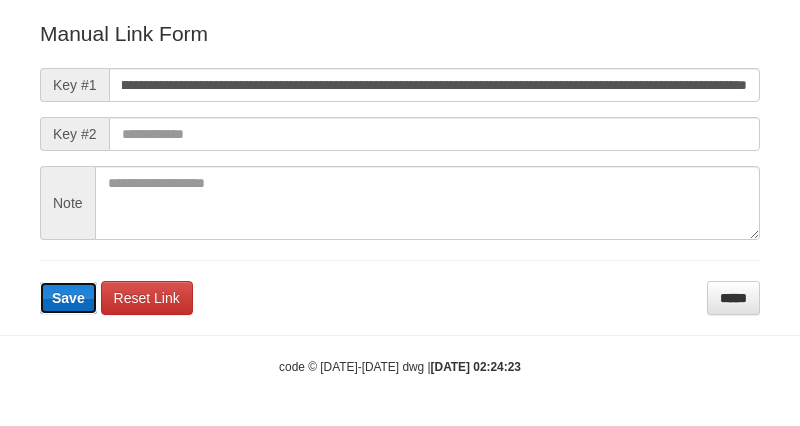click on "Save" at bounding box center (68, 298) 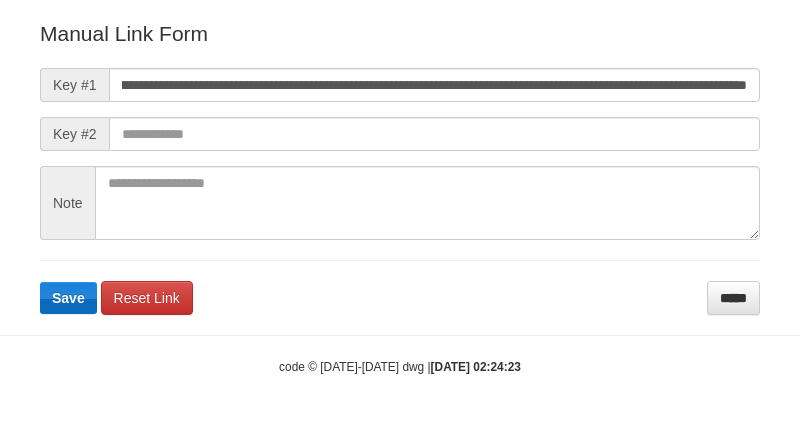 scroll, scrollTop: 0, scrollLeft: 0, axis: both 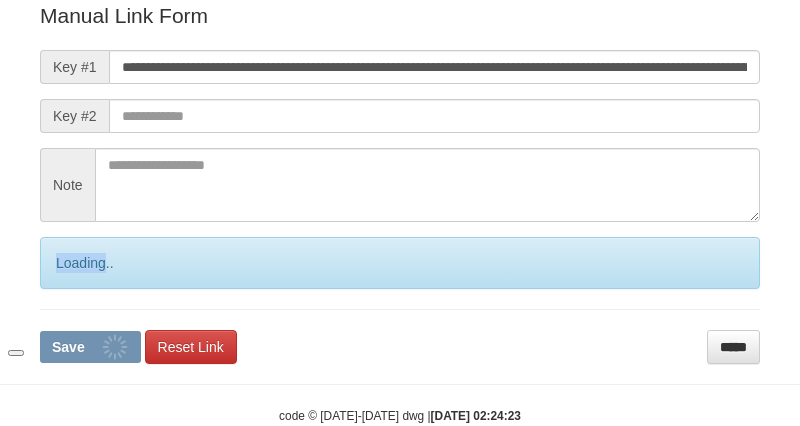click on "Loading.." at bounding box center [400, 263] 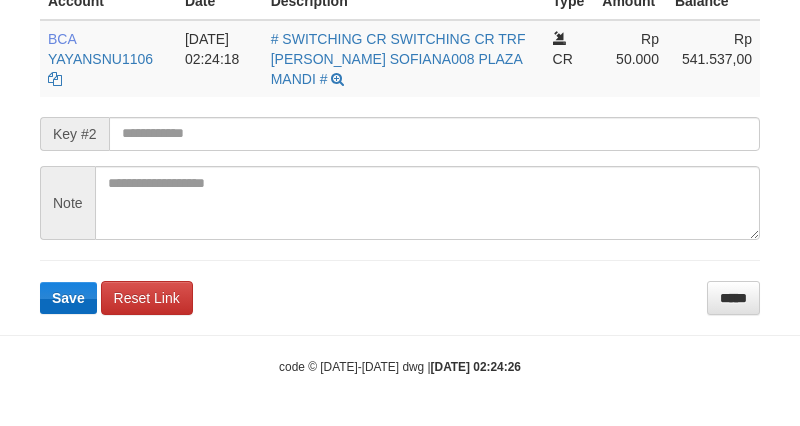 scroll, scrollTop: 540, scrollLeft: 0, axis: vertical 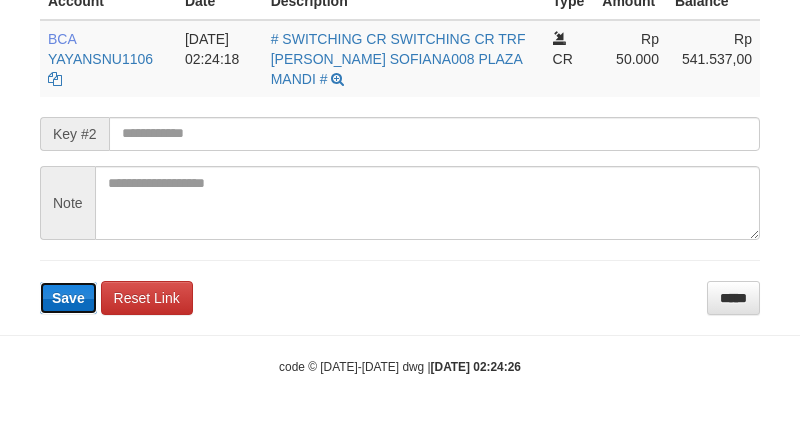 type 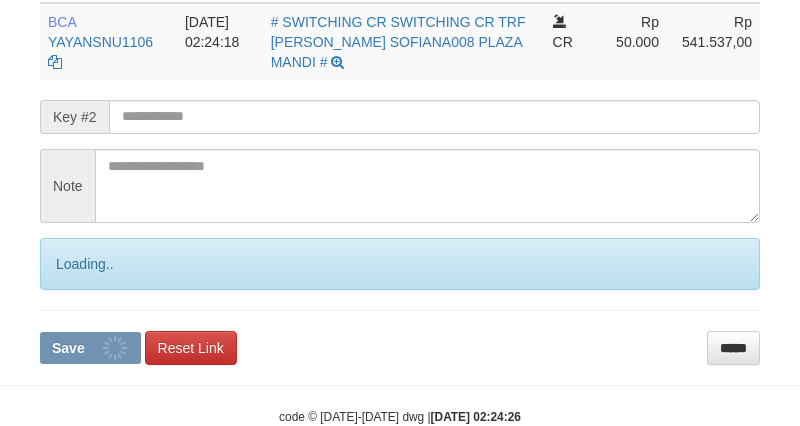 click on "**********" at bounding box center (400, 115) 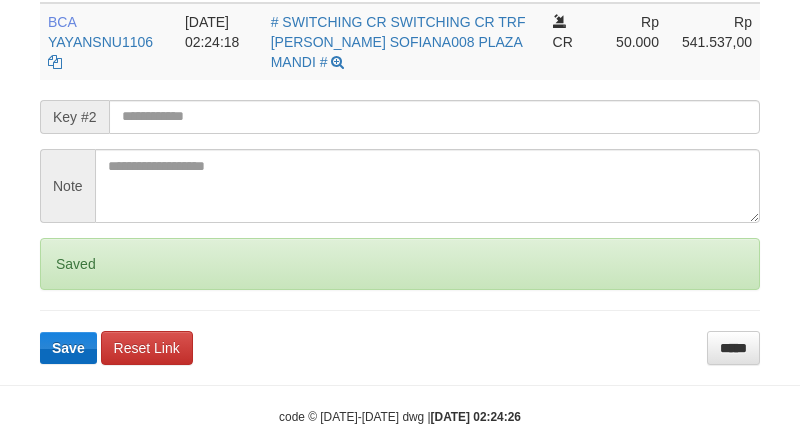 click on "**********" at bounding box center (400, 115) 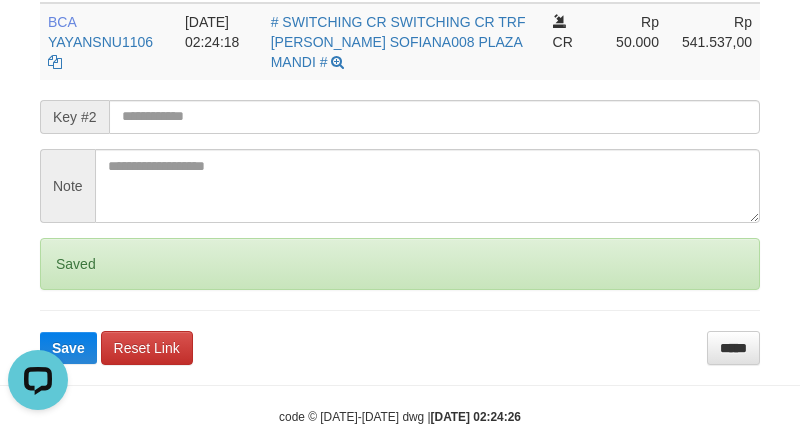 scroll, scrollTop: 0, scrollLeft: 0, axis: both 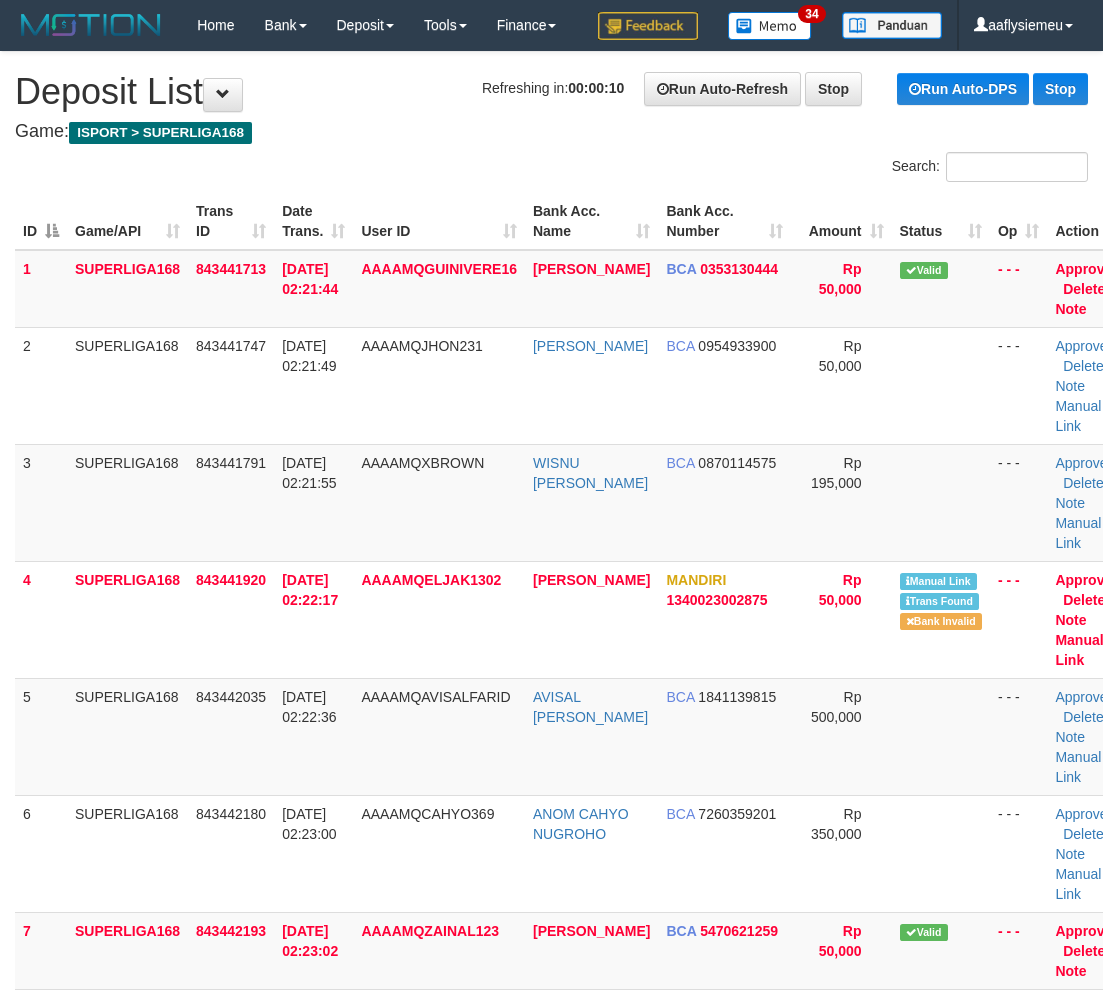 click on "843442180" at bounding box center (231, 853) 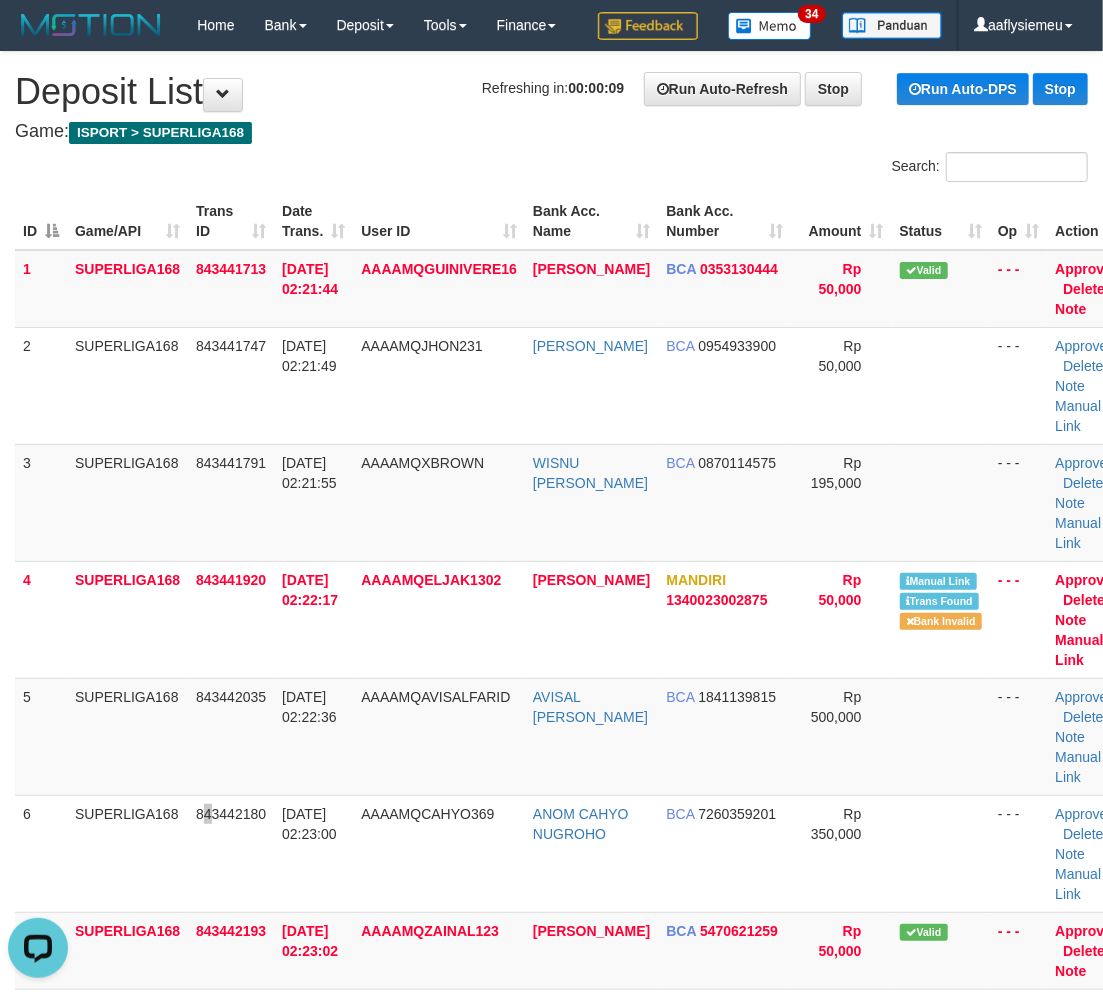 scroll, scrollTop: 0, scrollLeft: 0, axis: both 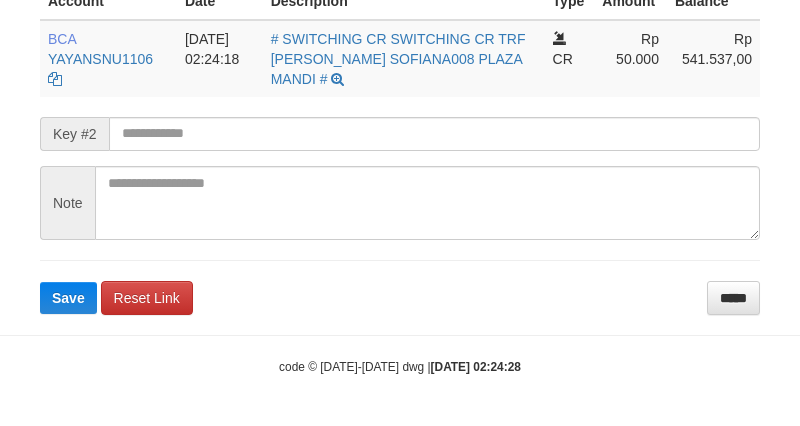 click on "**********" at bounding box center (400, 99) 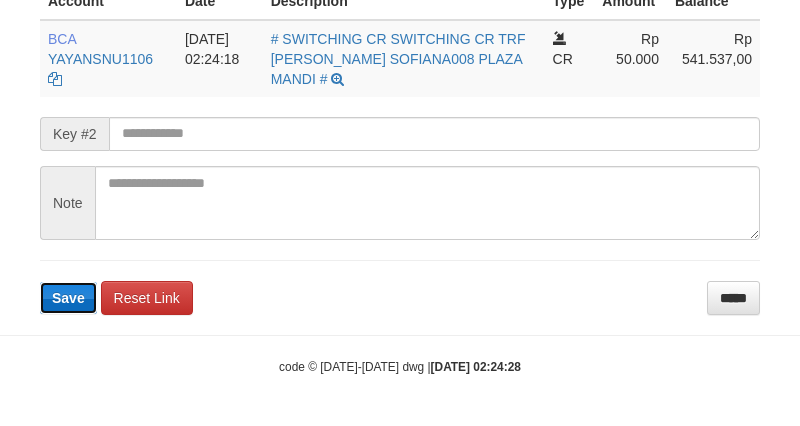 type 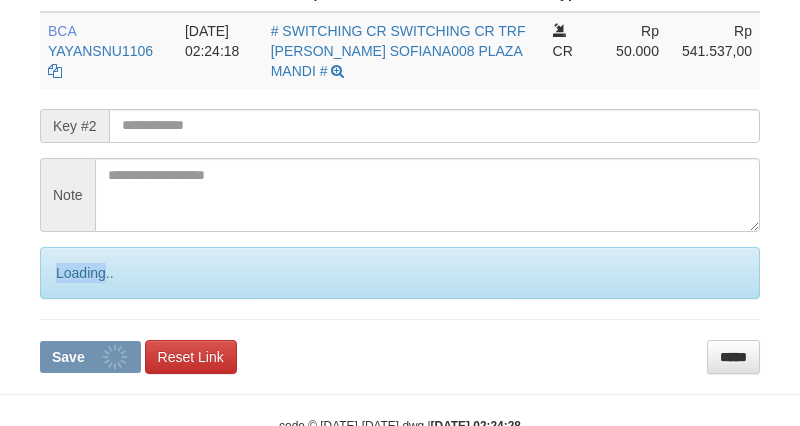 click on "Loading.." at bounding box center (400, 273) 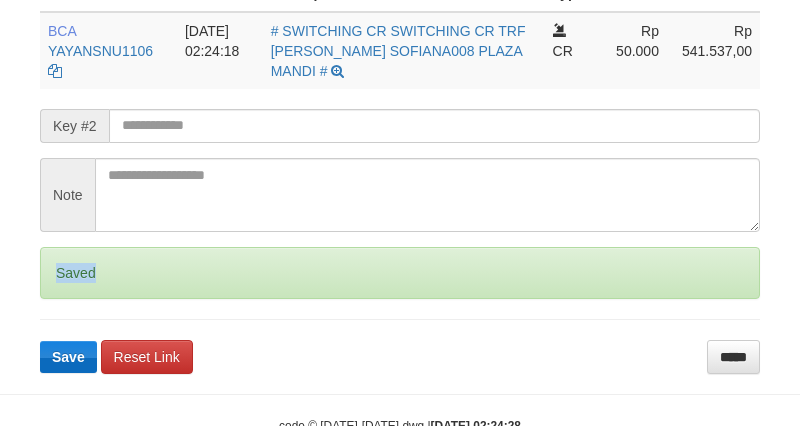 click on "Saved" at bounding box center [400, 273] 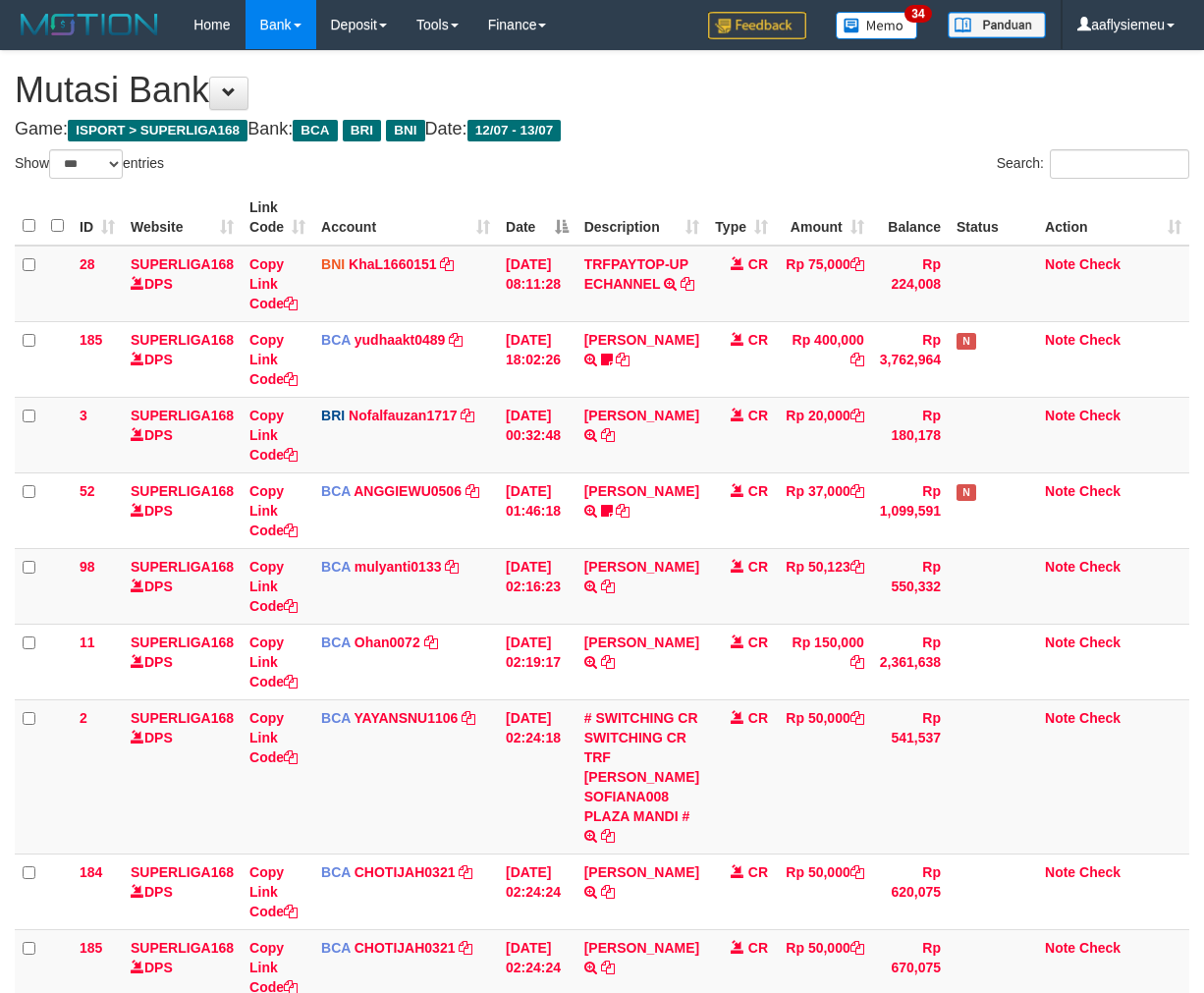 select on "***" 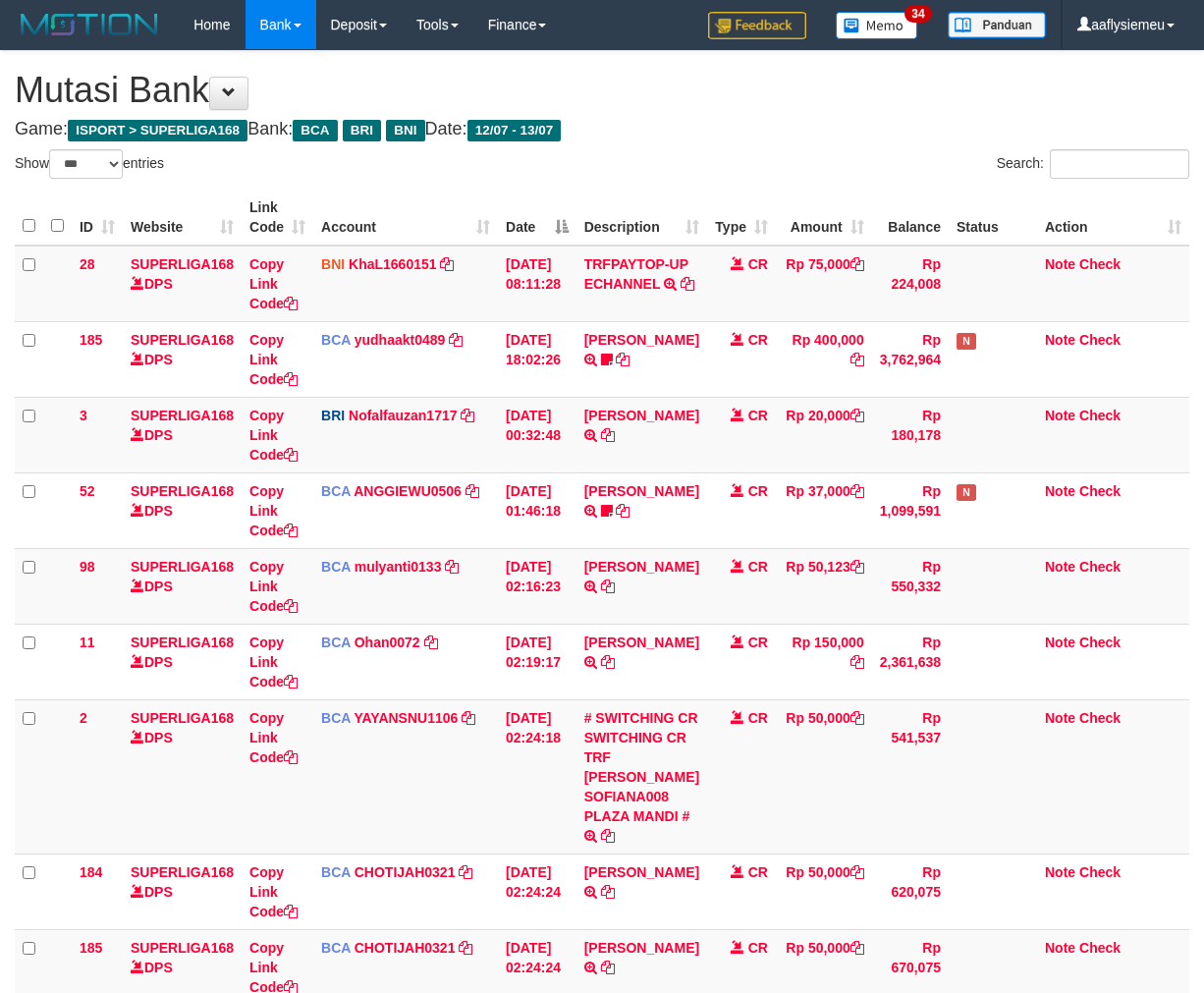 scroll, scrollTop: 110, scrollLeft: 0, axis: vertical 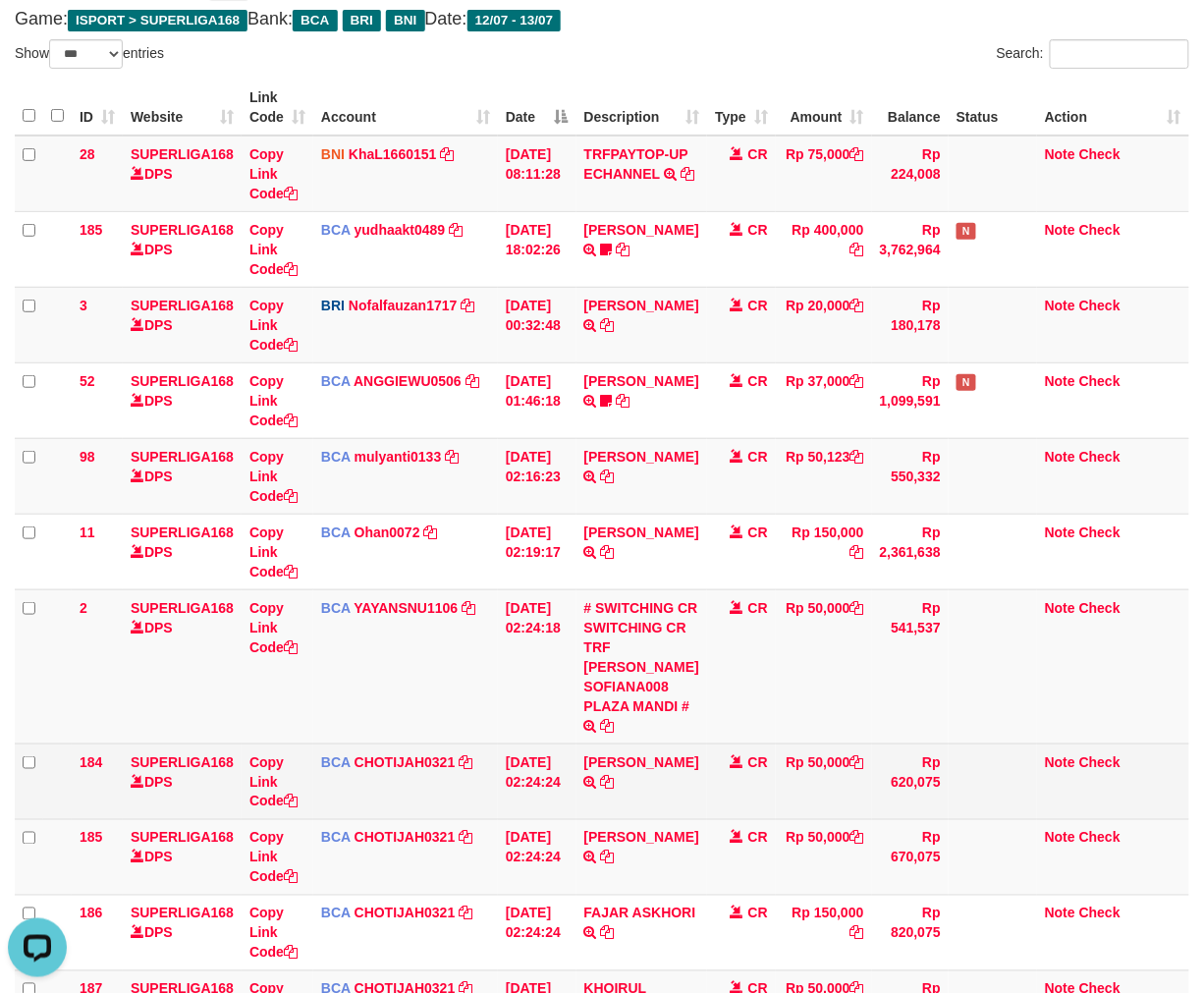 click on "Rp 620,075" at bounding box center [910, 781] 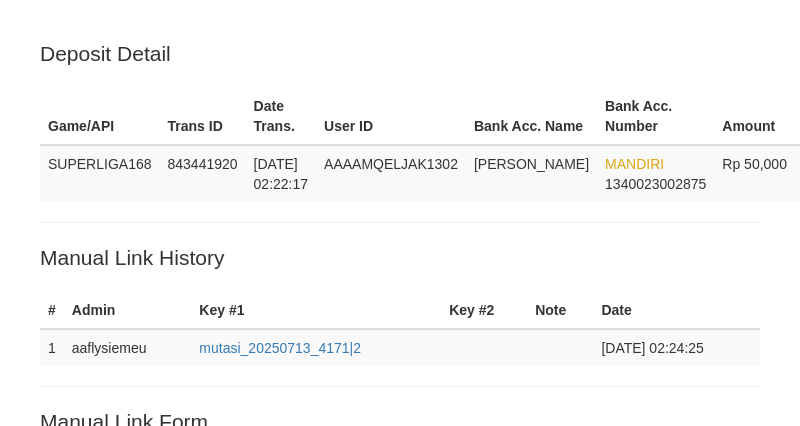 click on "Invalid key #1 (Mutasi already checked)" at bounding box center (400, 804) 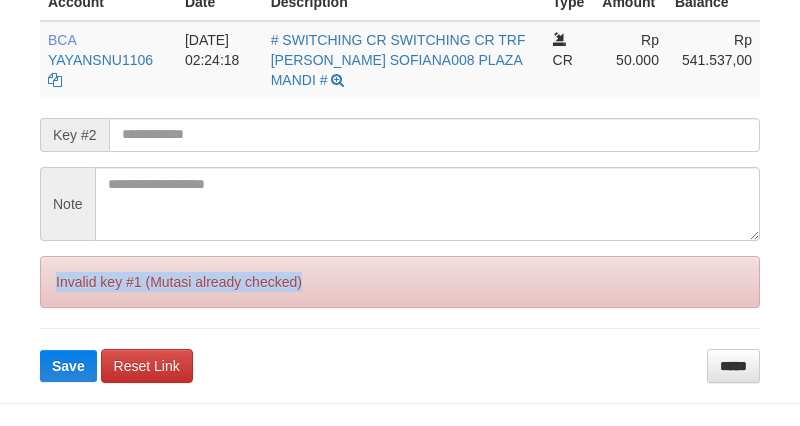 click on "Invalid key #1 (Mutasi already checked)" at bounding box center (400, 282) 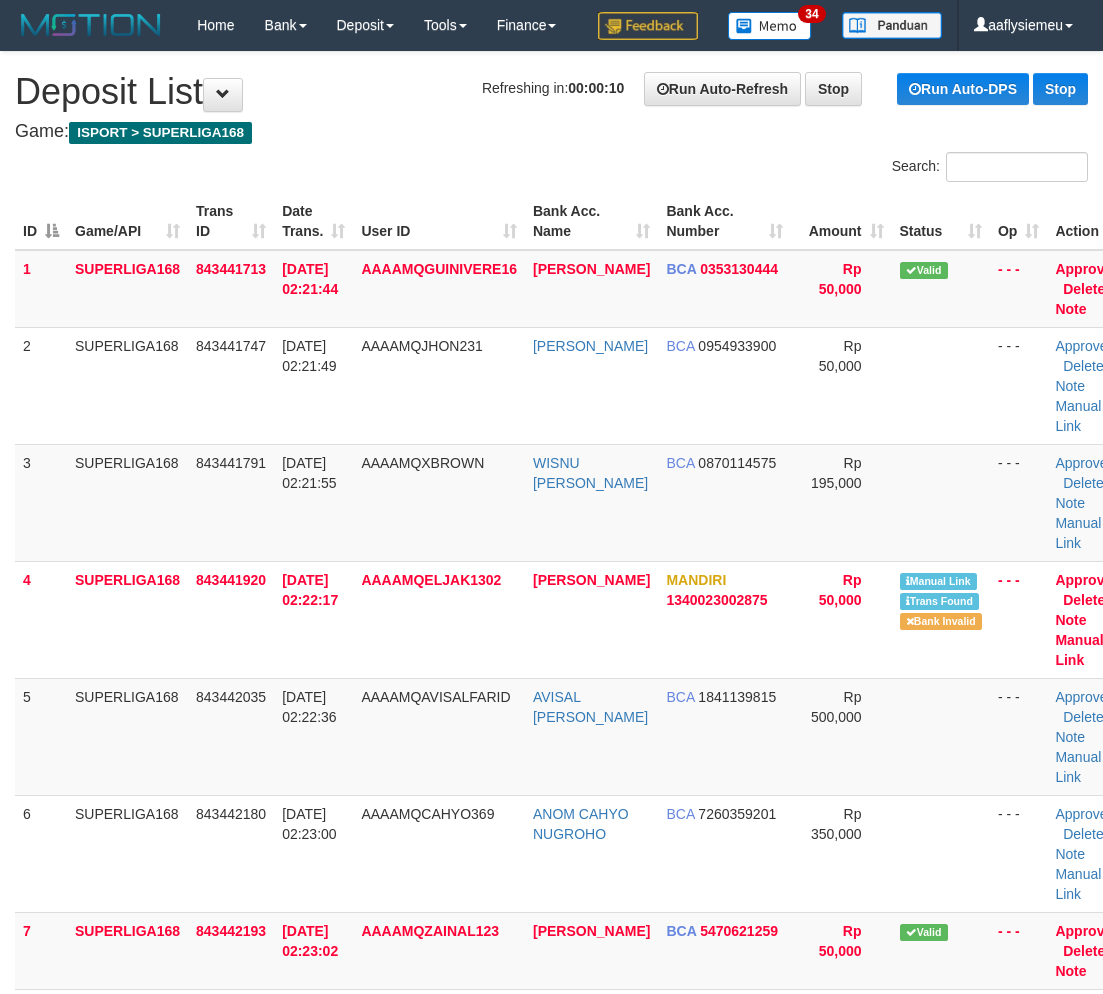 scroll, scrollTop: 0, scrollLeft: 0, axis: both 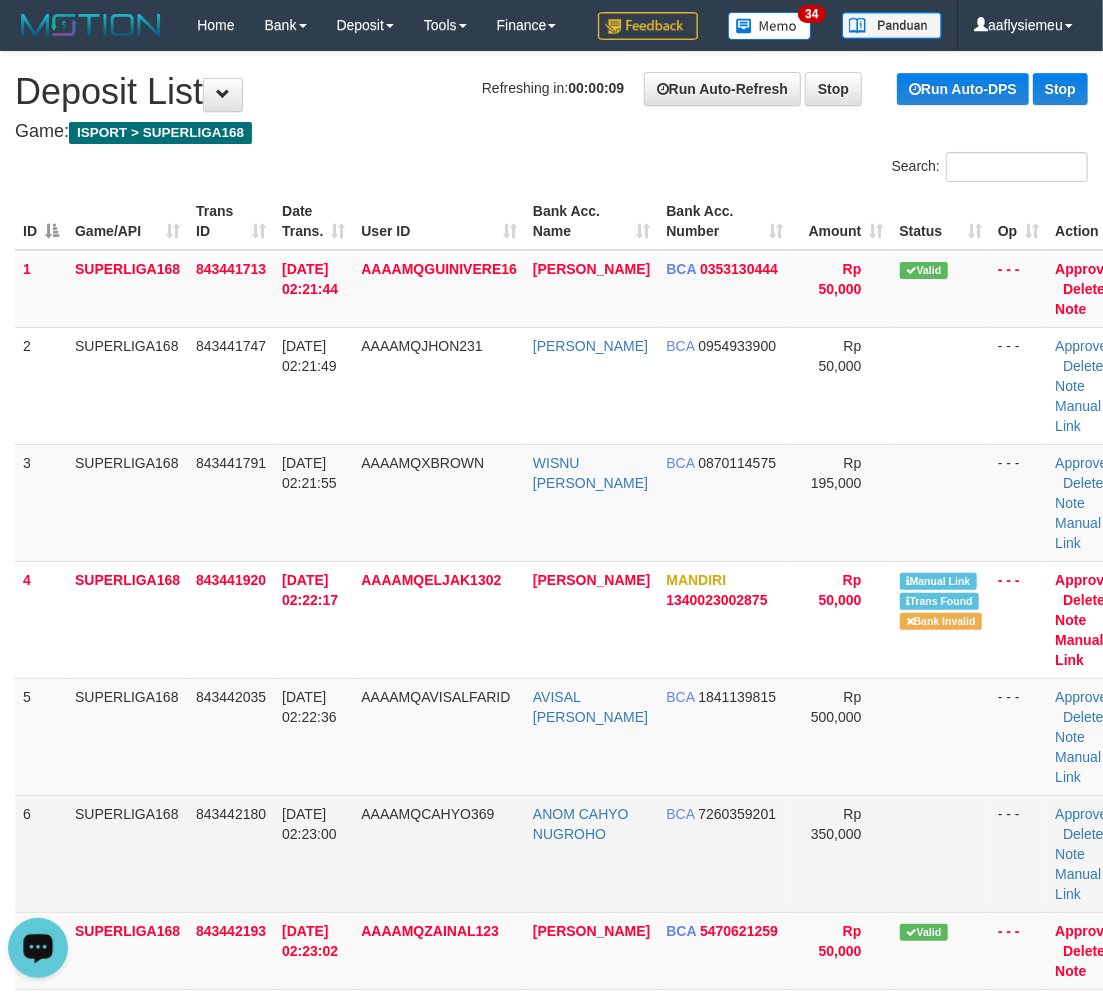 click on "843442180" at bounding box center (231, 853) 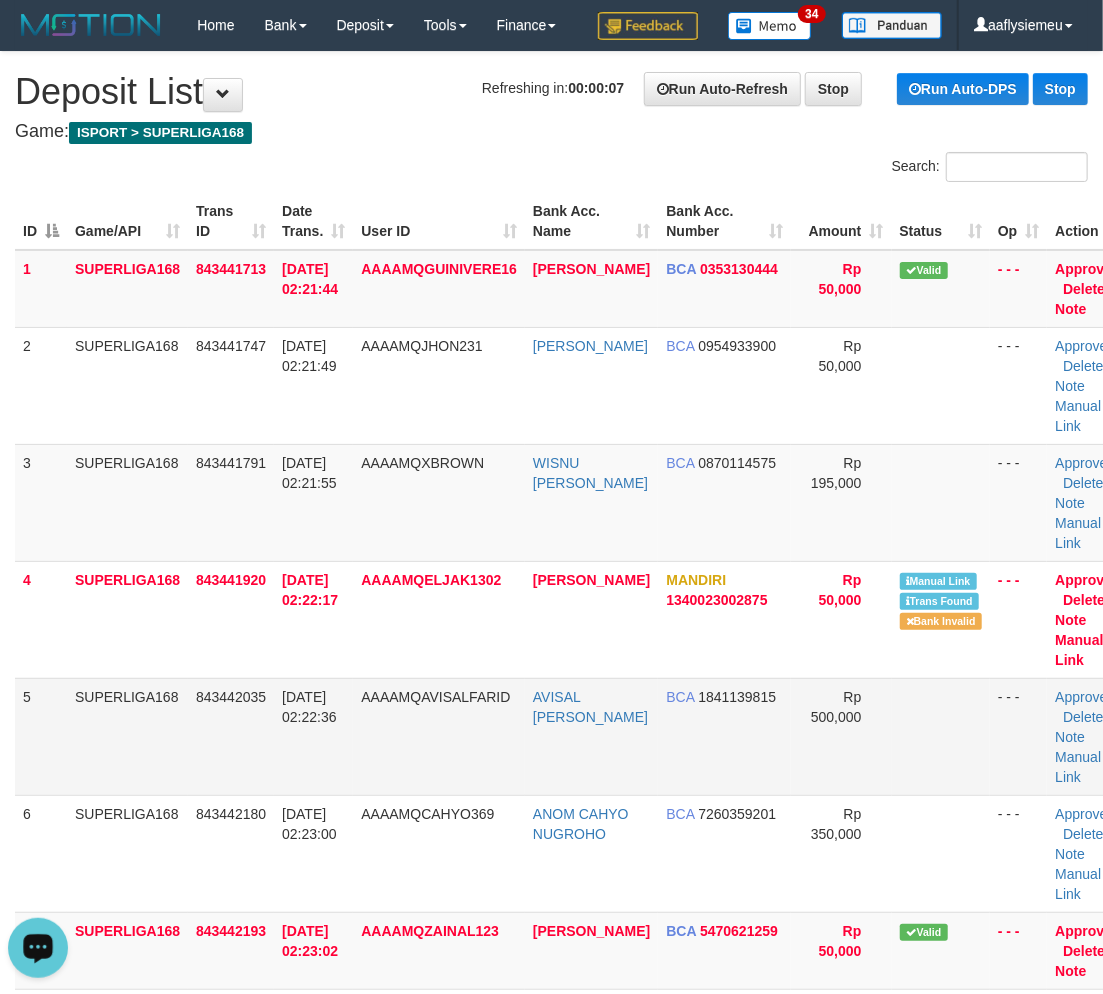 click on "5" at bounding box center (41, 736) 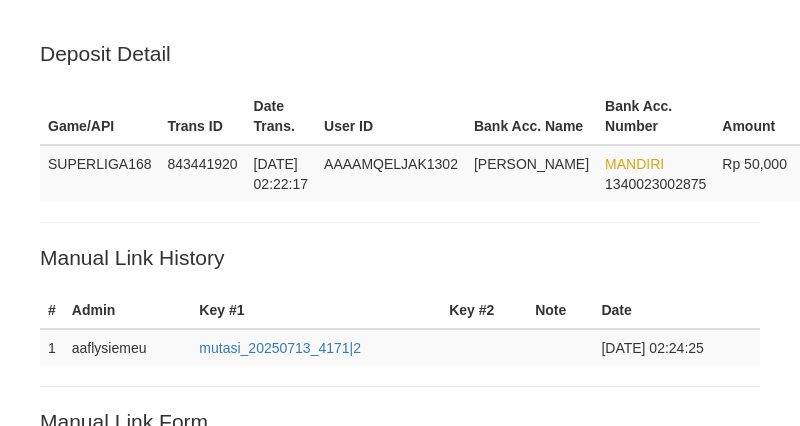 scroll, scrollTop: 522, scrollLeft: 0, axis: vertical 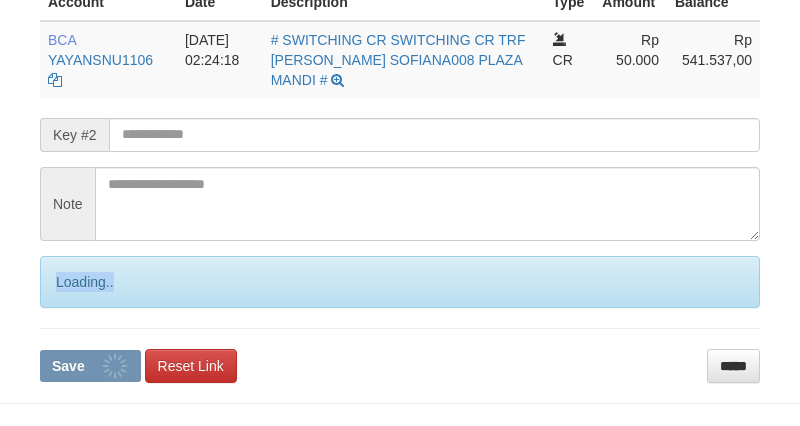 click on "Loading.." at bounding box center [400, 282] 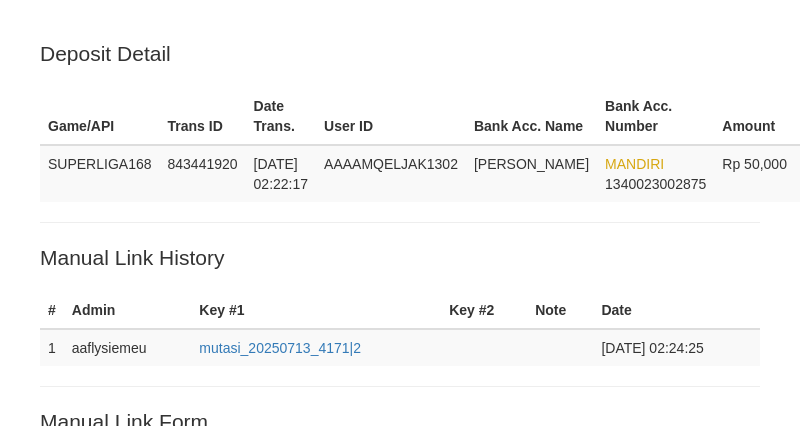 scroll, scrollTop: 522, scrollLeft: 0, axis: vertical 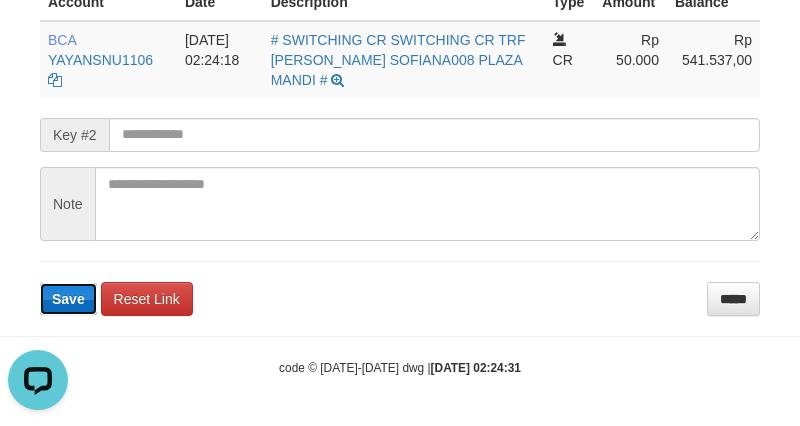 type 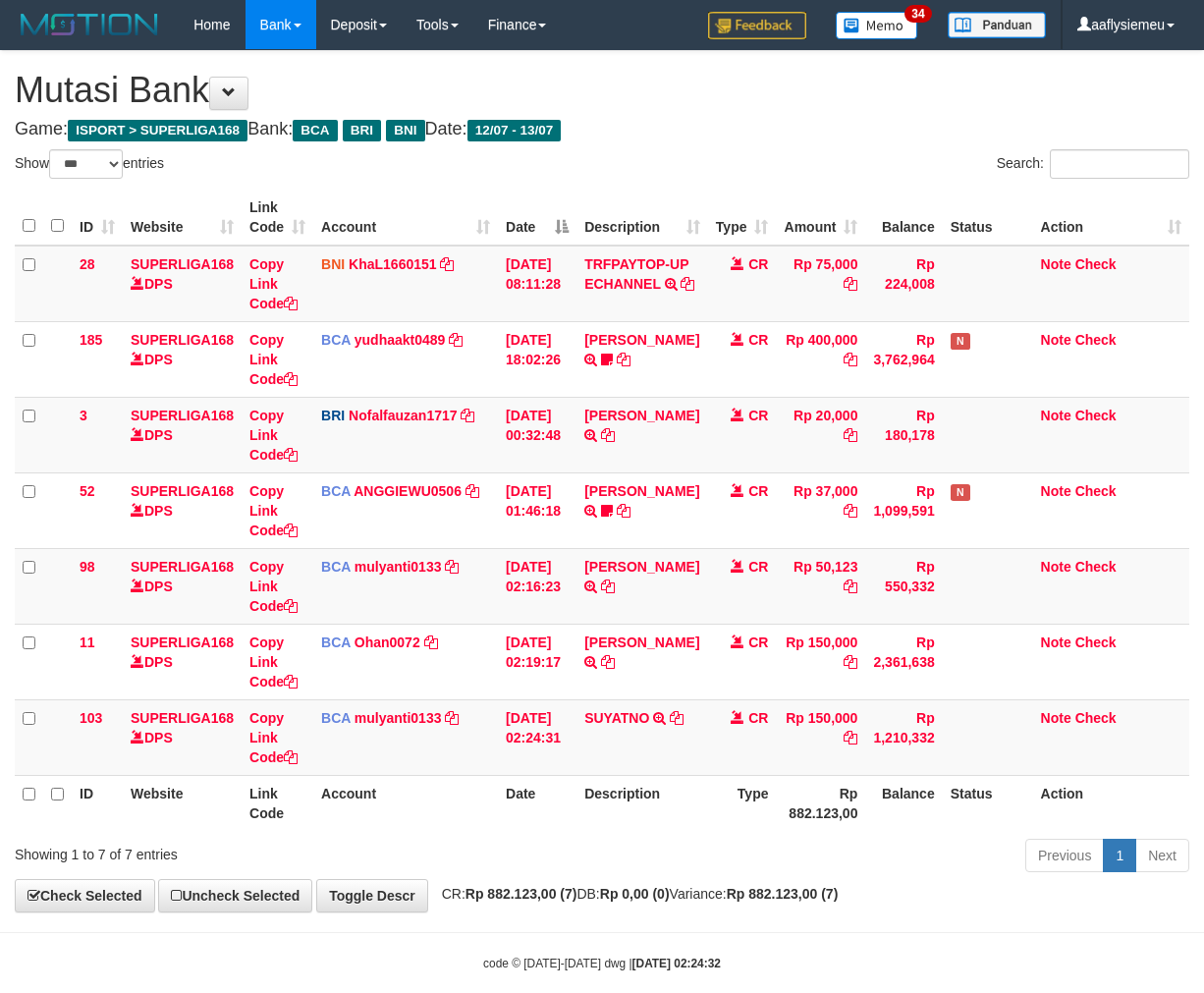 select on "***" 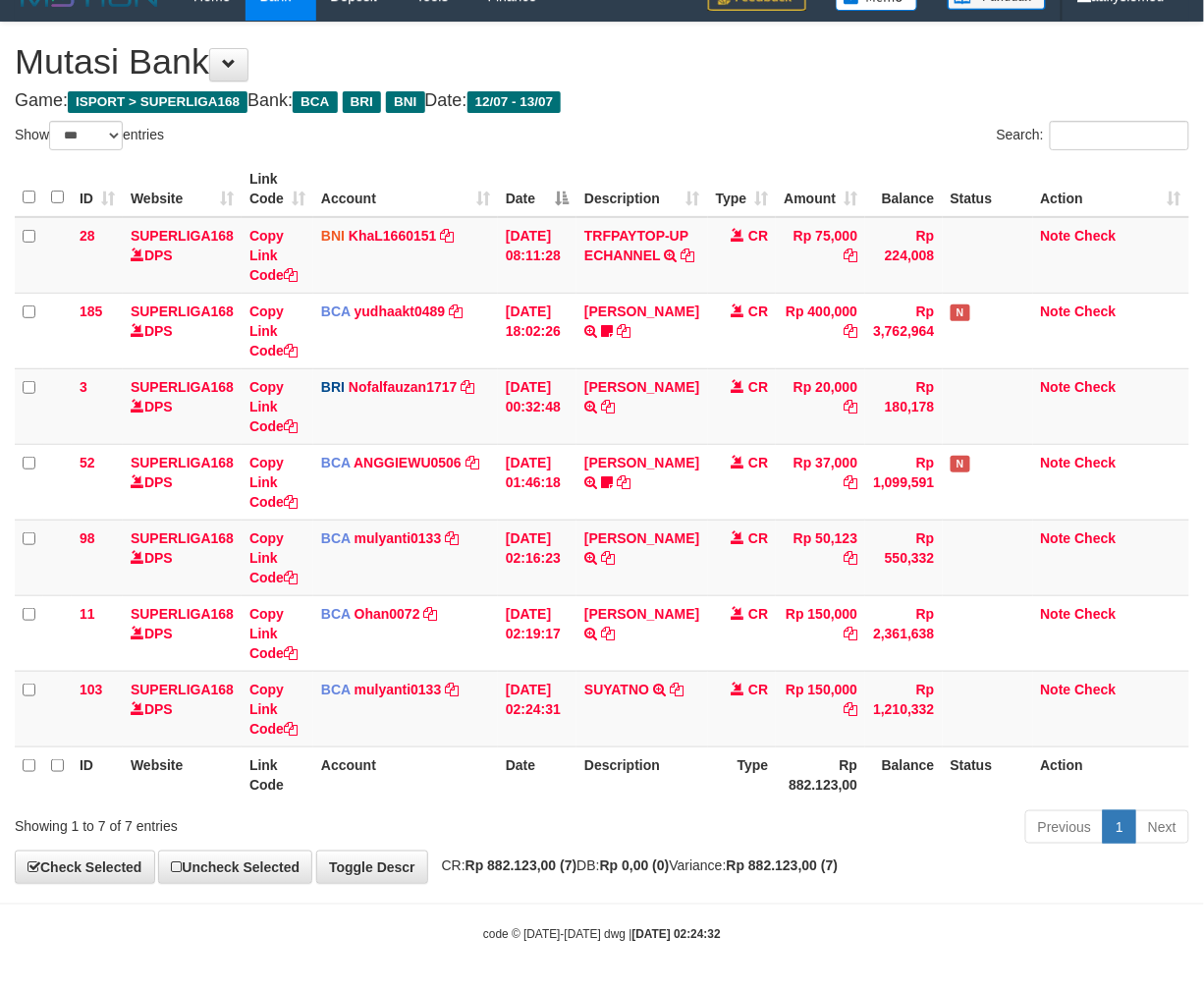 scroll, scrollTop: 49, scrollLeft: 0, axis: vertical 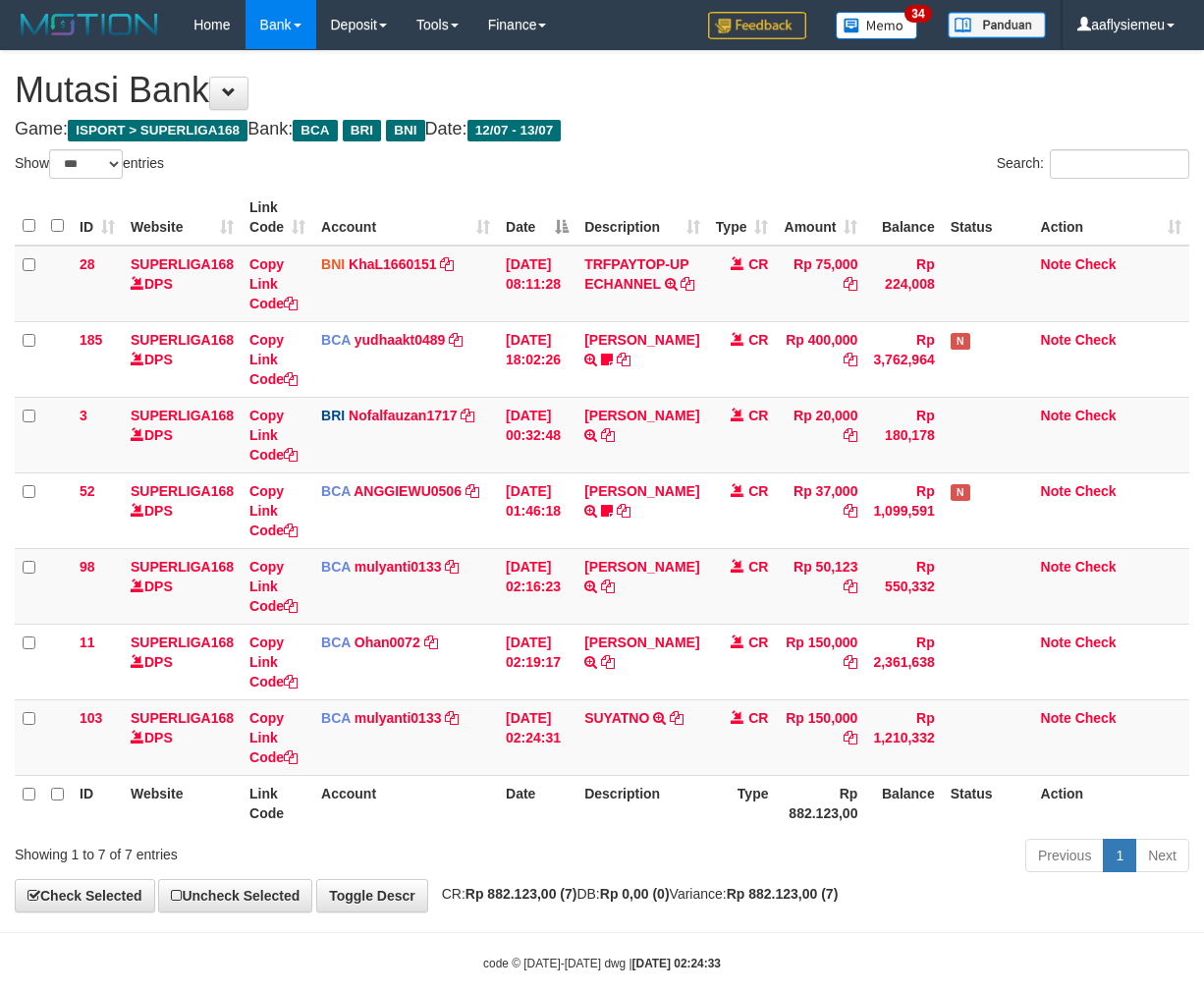select on "***" 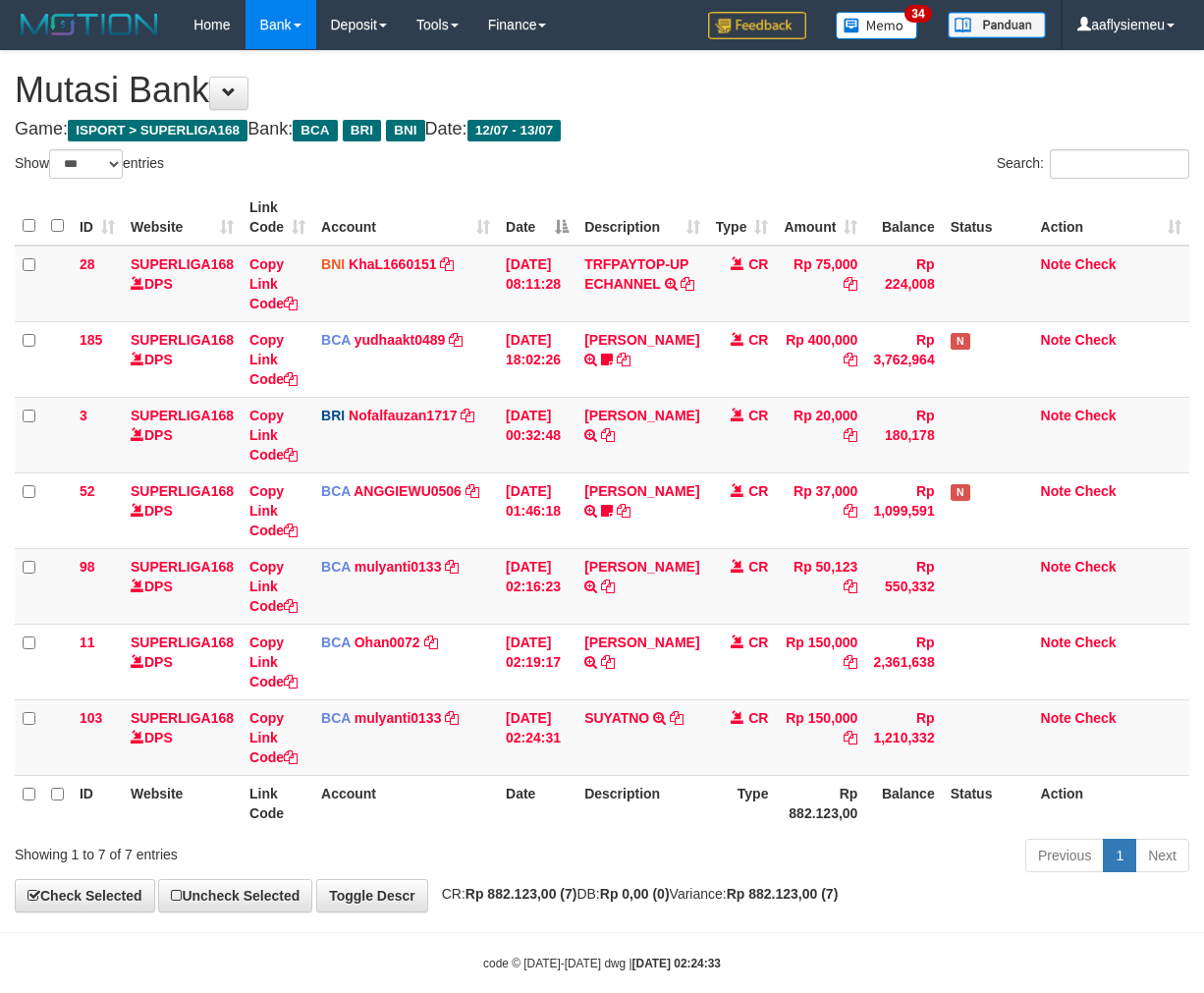 scroll, scrollTop: 49, scrollLeft: 0, axis: vertical 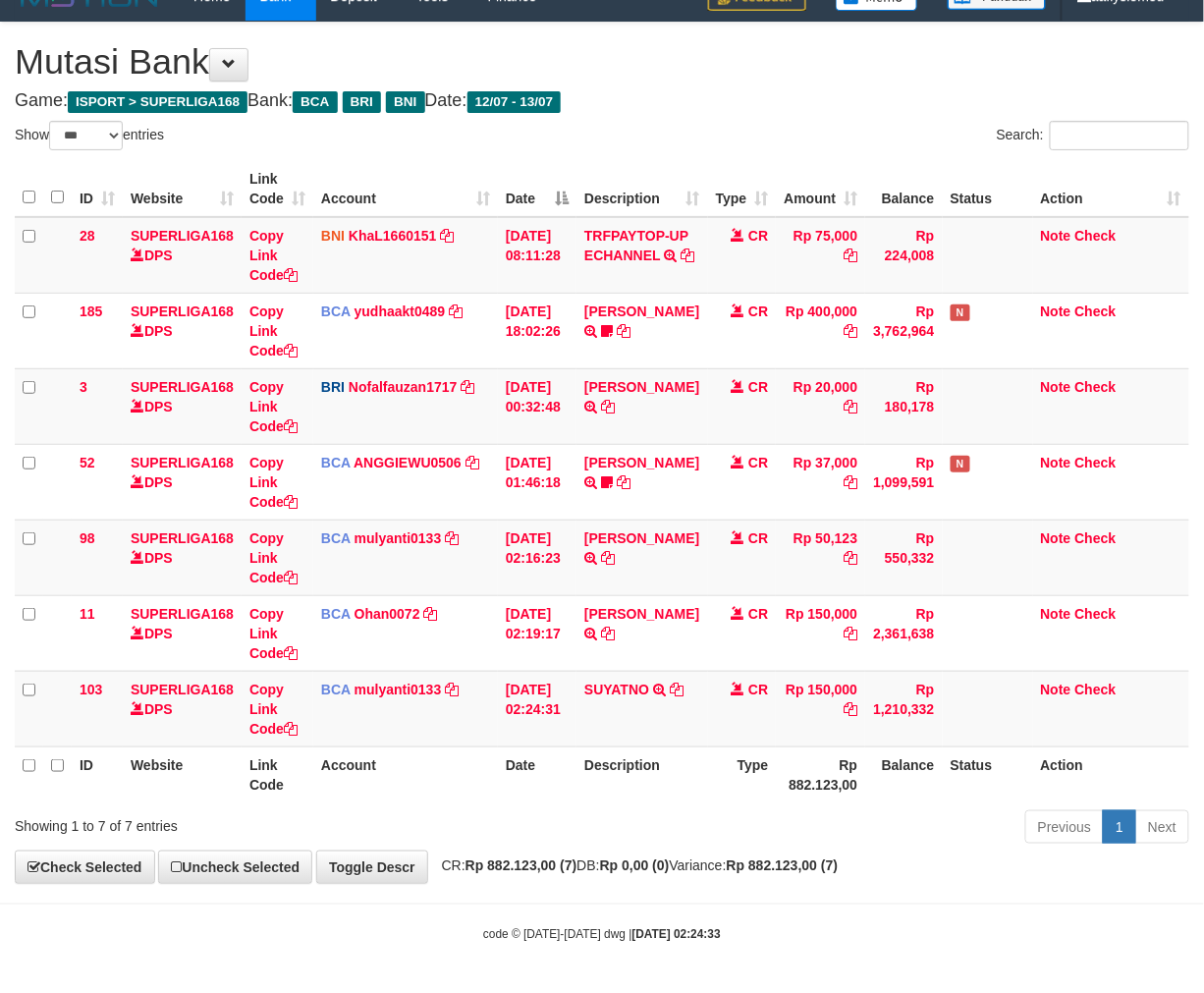 click on "Status" at bounding box center [988, 774] 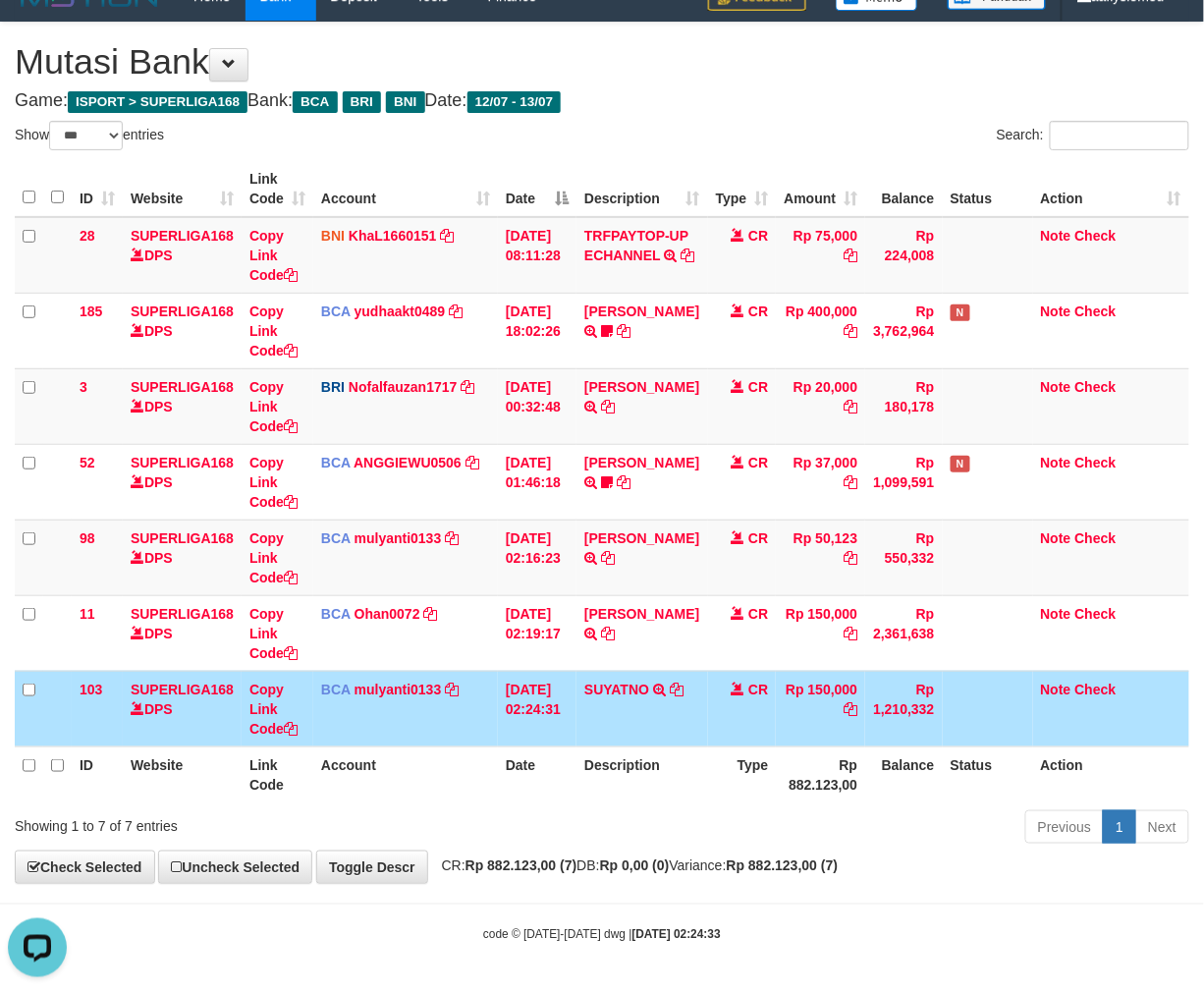 scroll, scrollTop: 0, scrollLeft: 0, axis: both 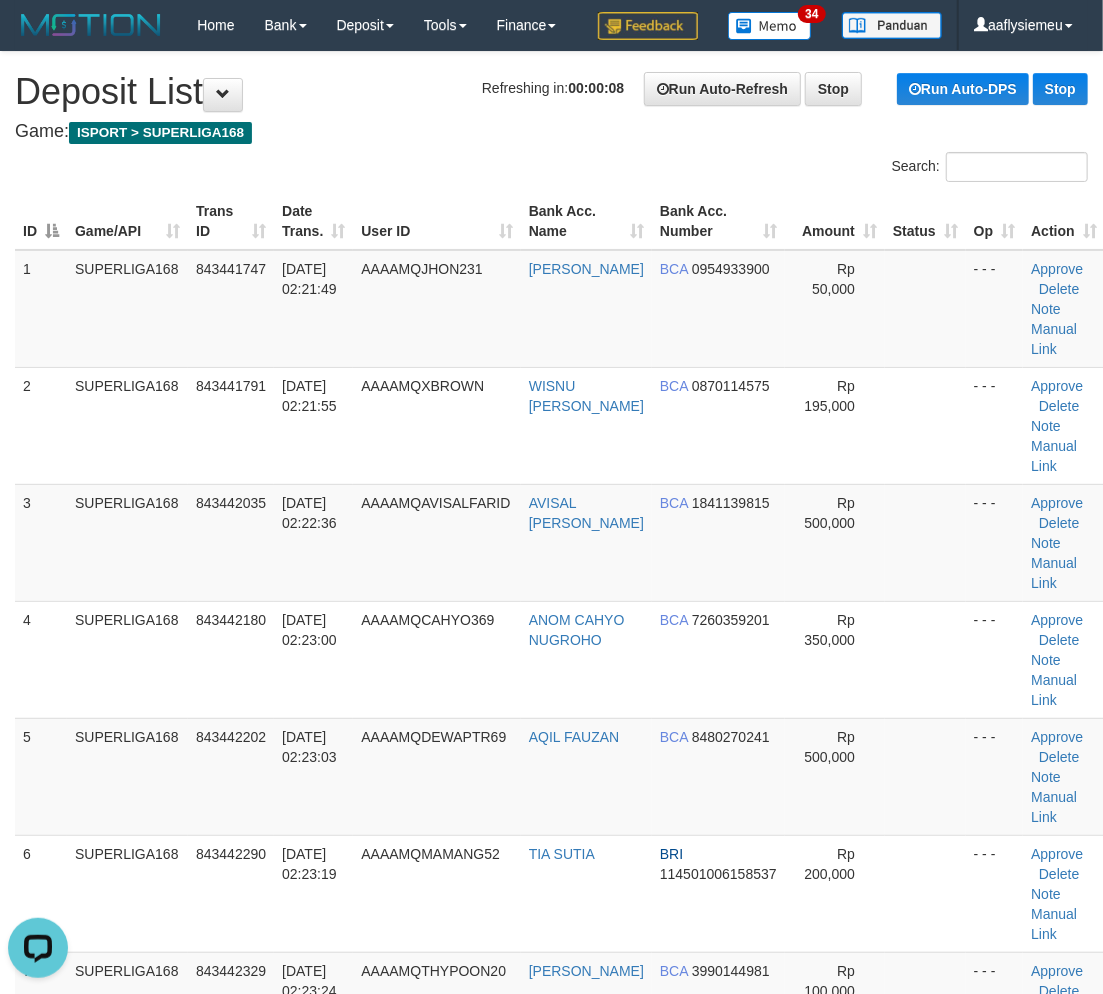 drag, startPoint x: 427, startPoint y: 592, endPoint x: 13, endPoint y: 725, distance: 434.83905 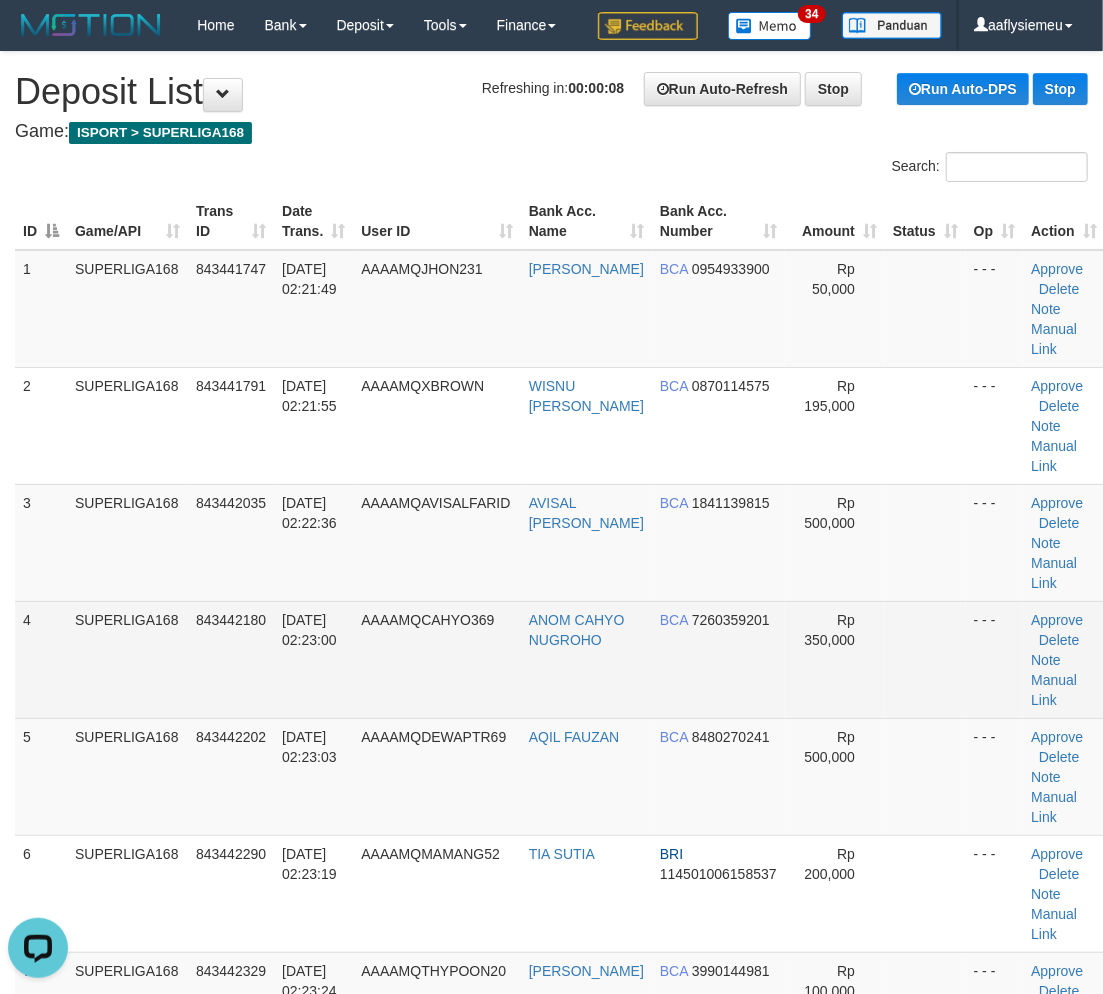 click on "AAAAMQCAHYO369" at bounding box center (436, 659) 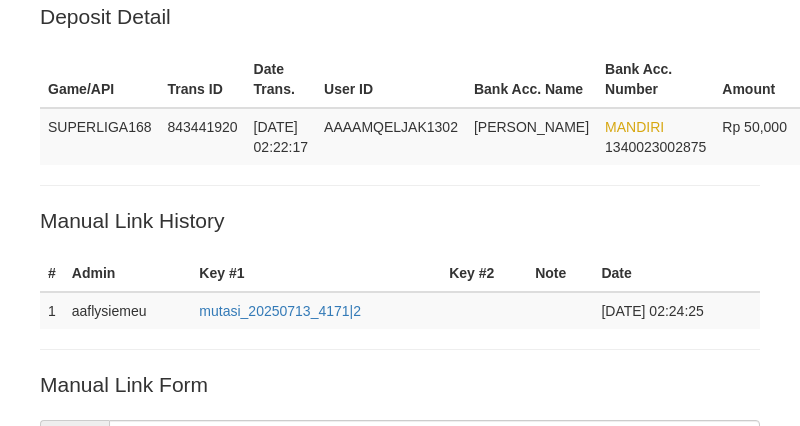 scroll, scrollTop: 36, scrollLeft: 0, axis: vertical 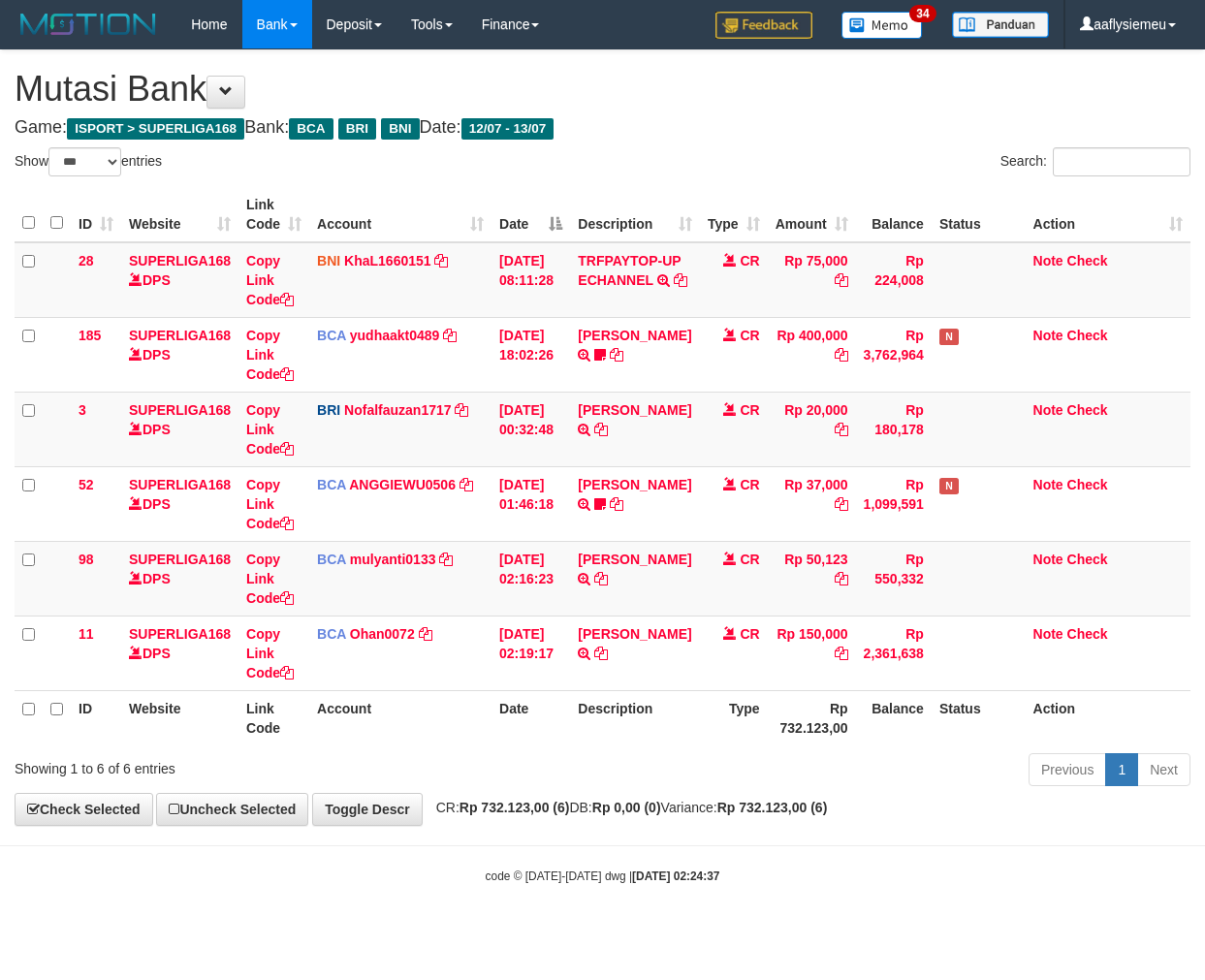select on "***" 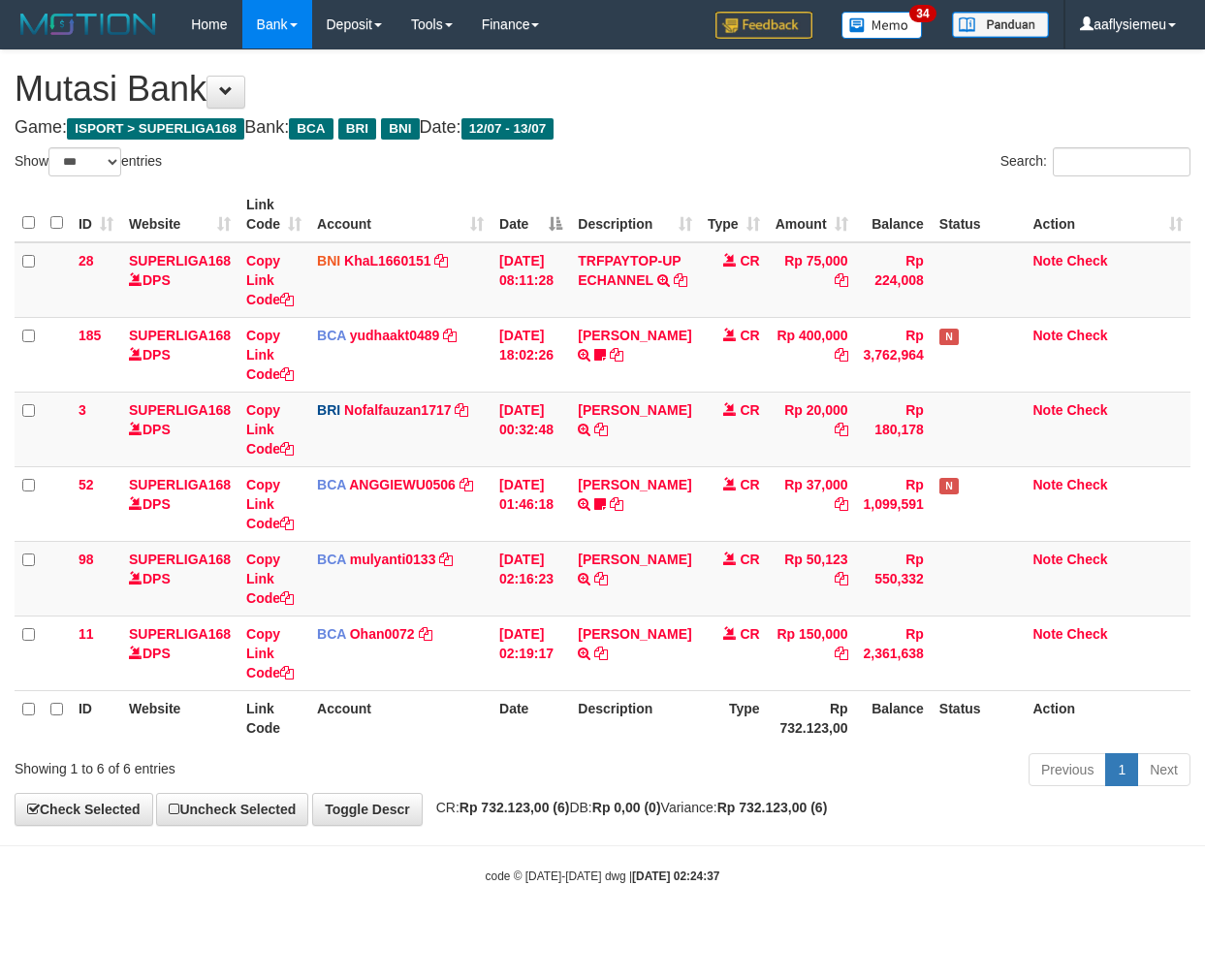 scroll, scrollTop: 0, scrollLeft: 0, axis: both 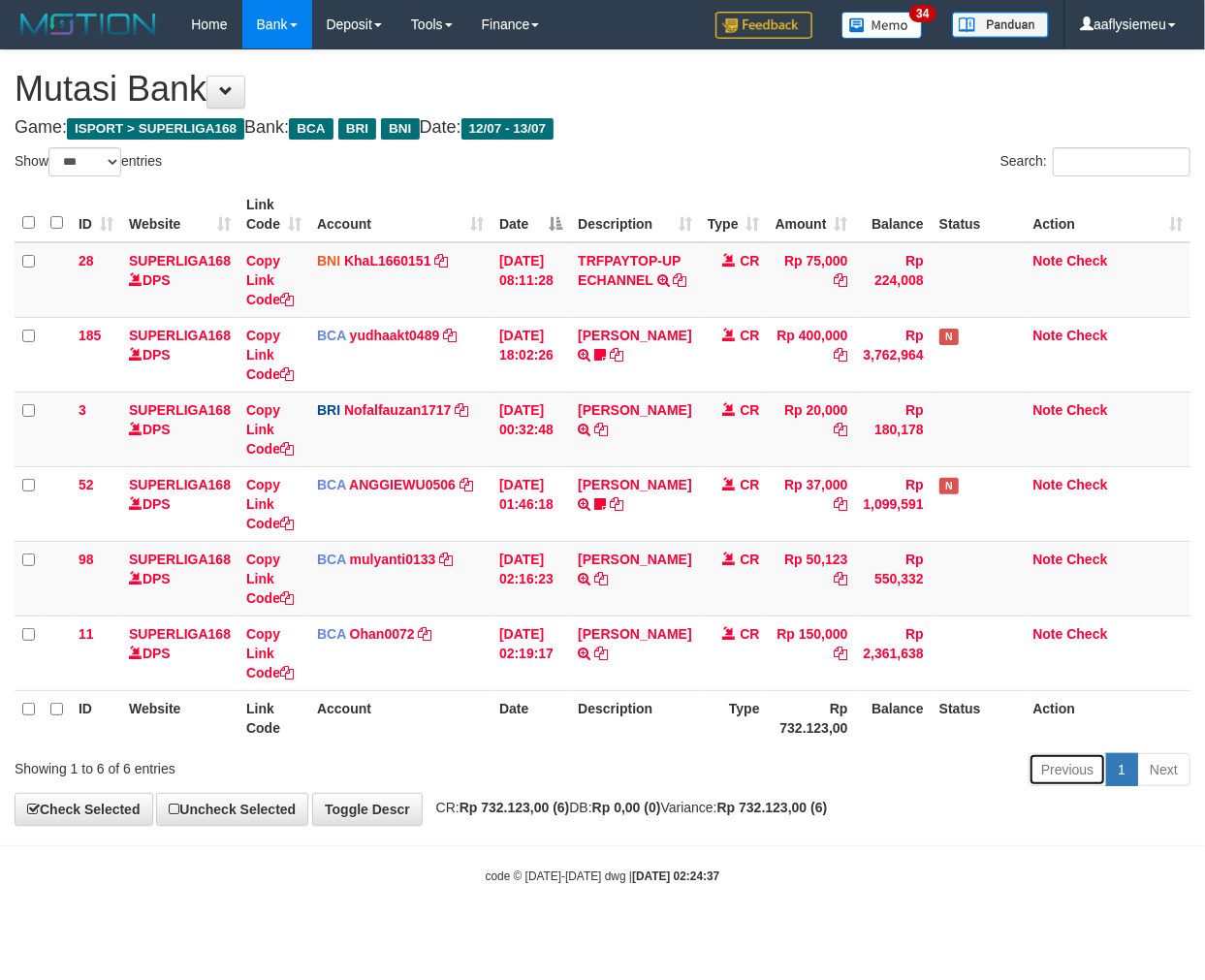 drag, startPoint x: 1031, startPoint y: 785, endPoint x: 1012, endPoint y: 783, distance: 19.104973 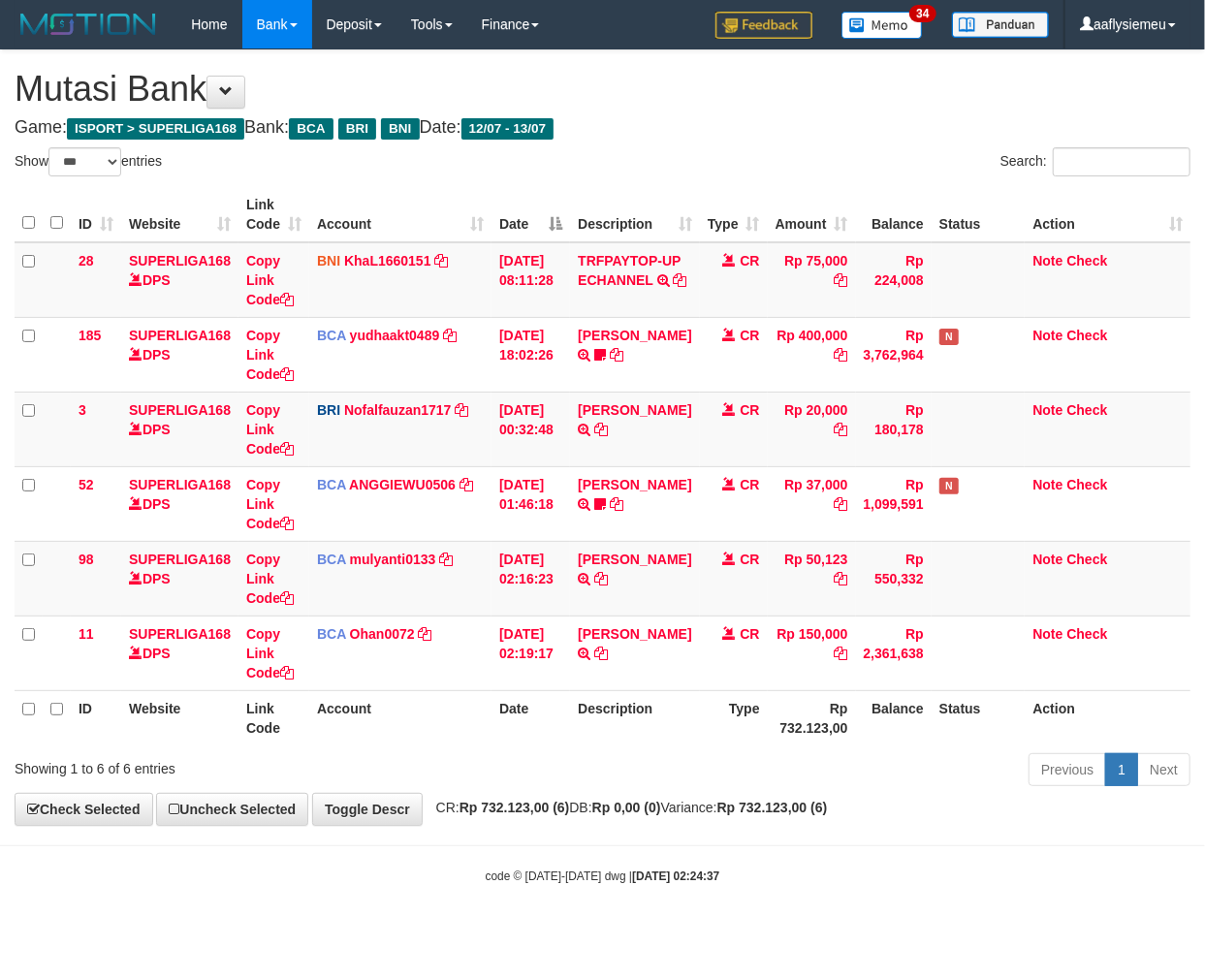 click on "Previous 1 Next" at bounding box center (853, 772) 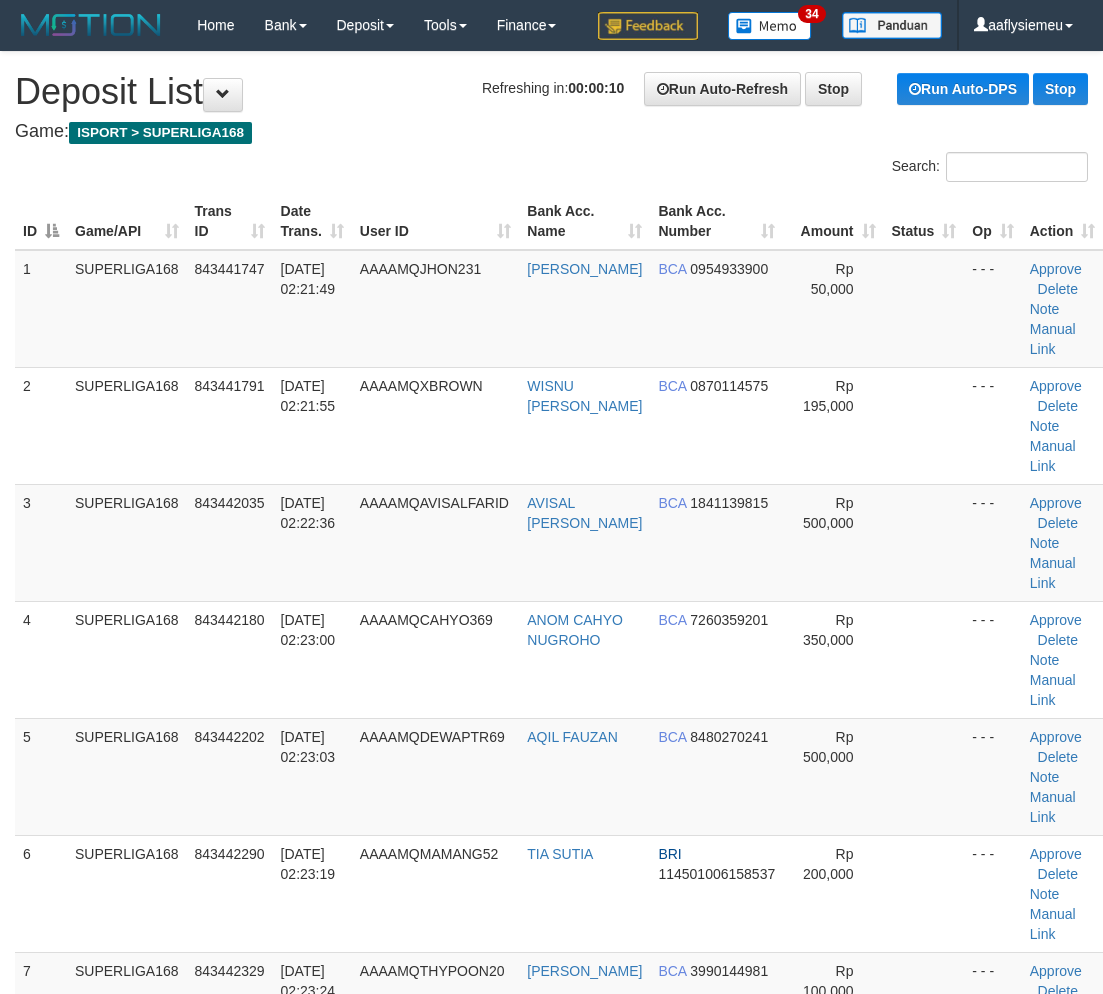 scroll, scrollTop: 0, scrollLeft: 0, axis: both 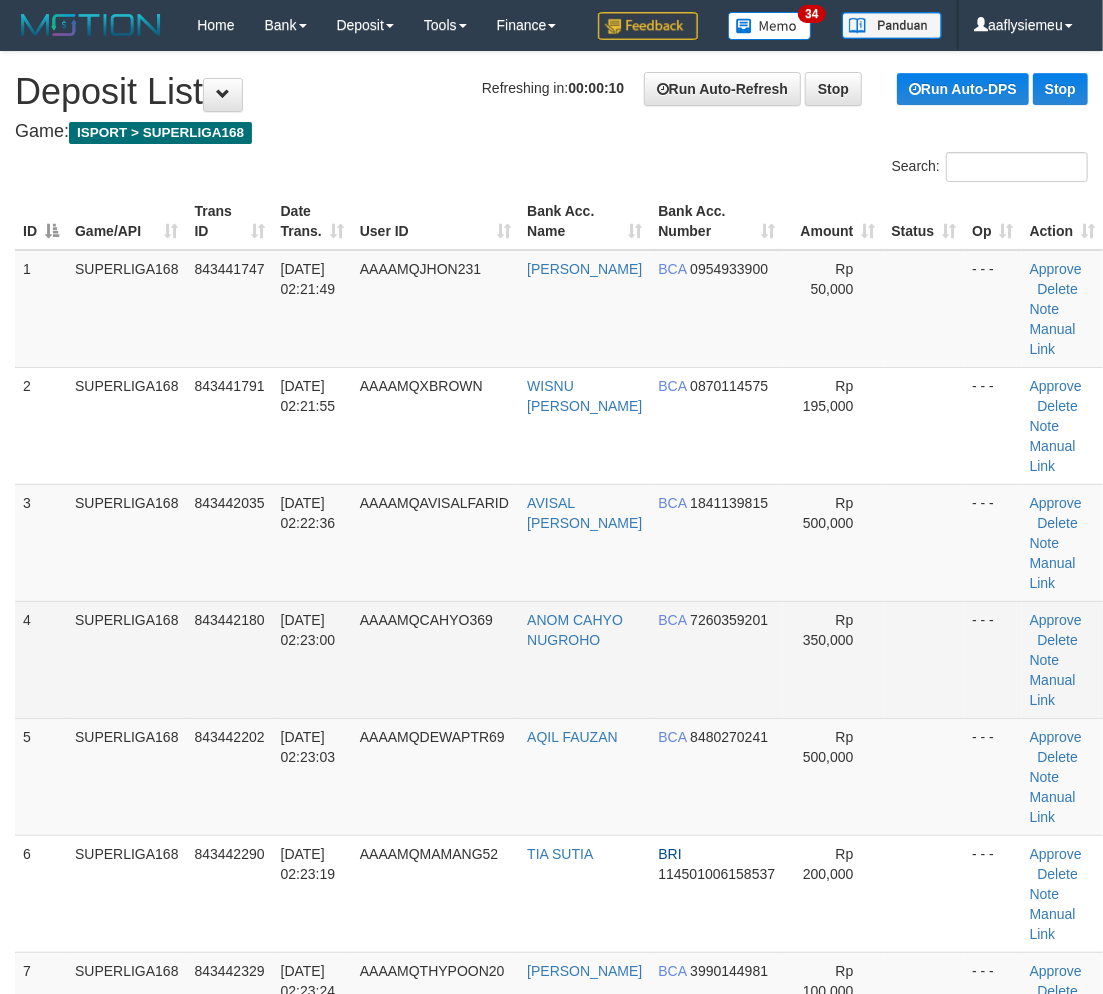 click on "4" at bounding box center [41, 659] 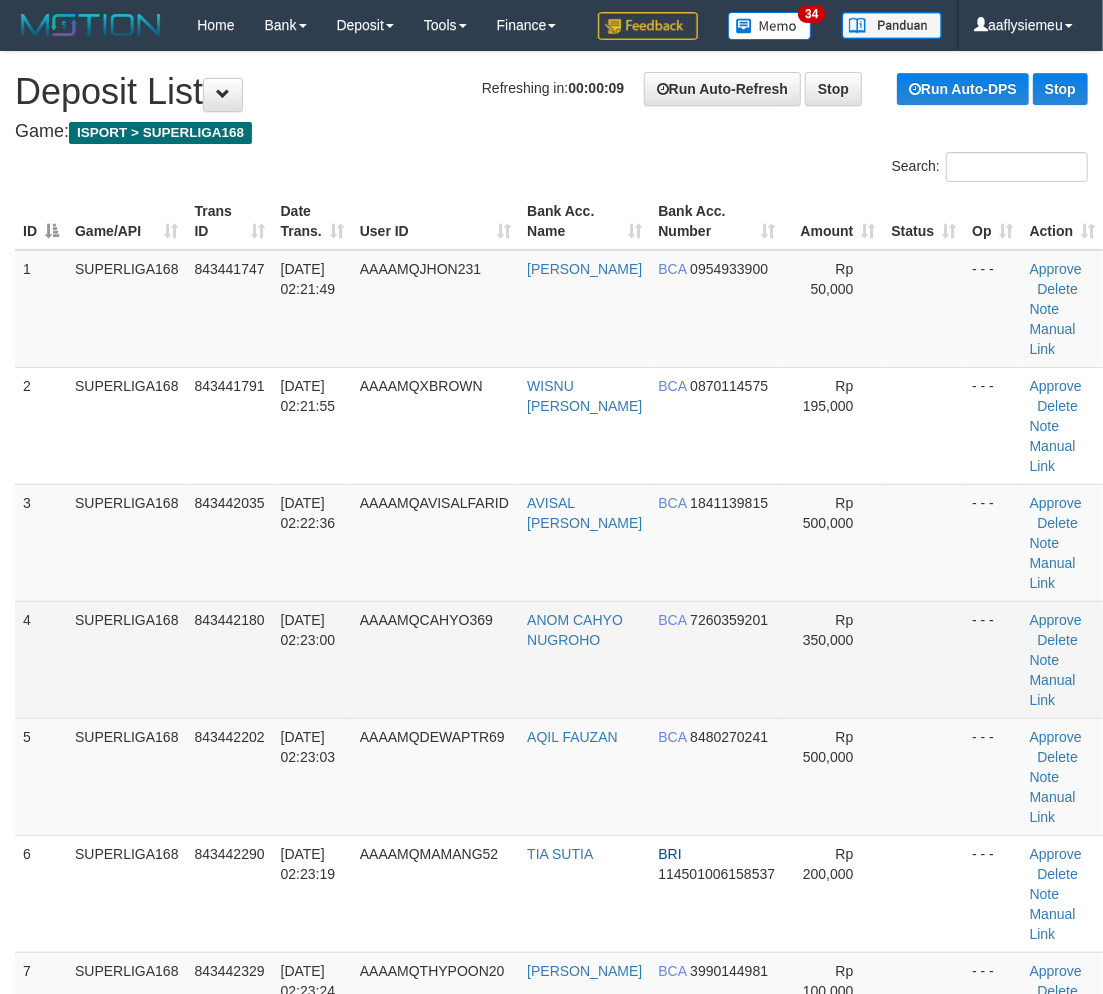 click on "4" at bounding box center (41, 659) 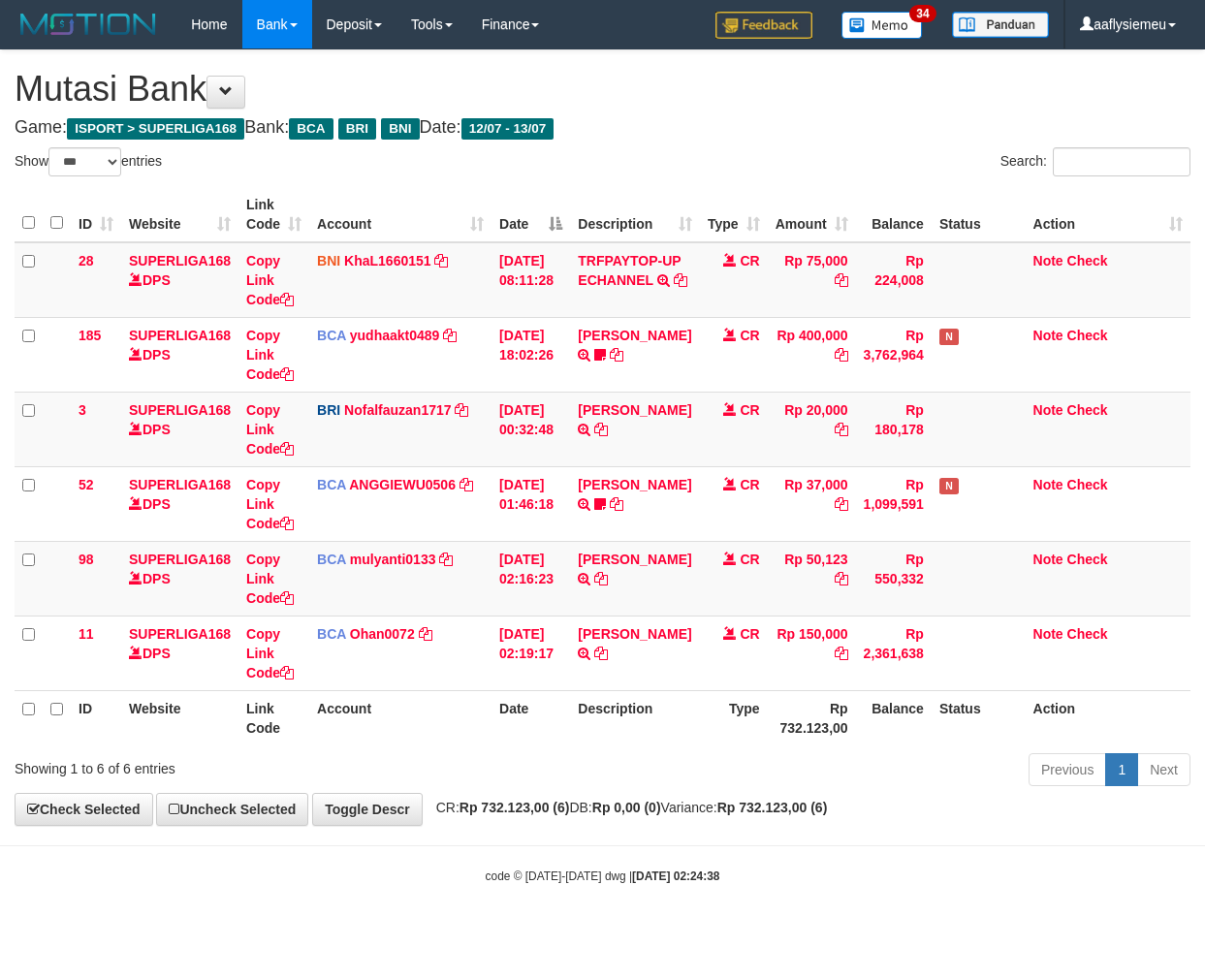select on "***" 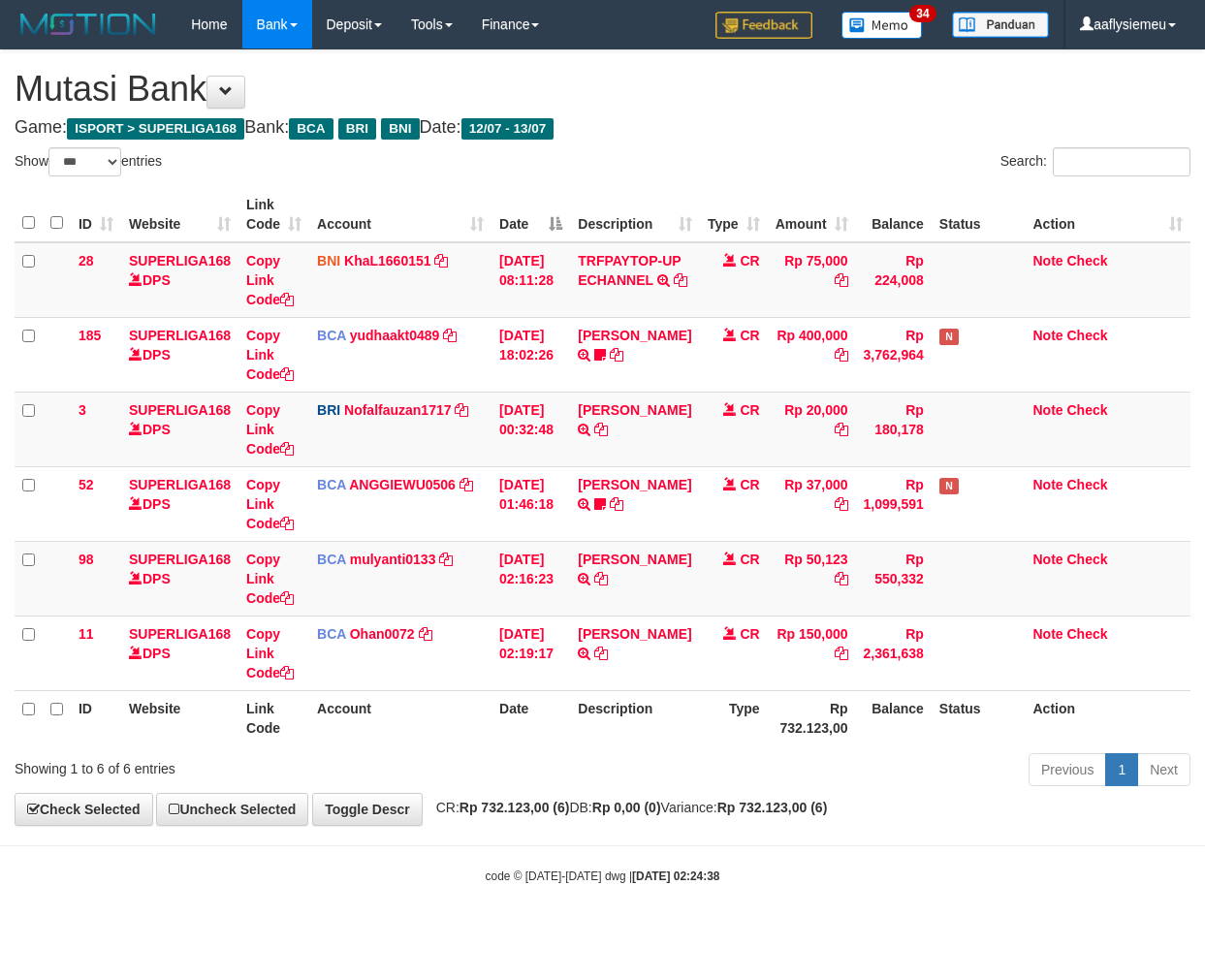 scroll, scrollTop: 0, scrollLeft: 0, axis: both 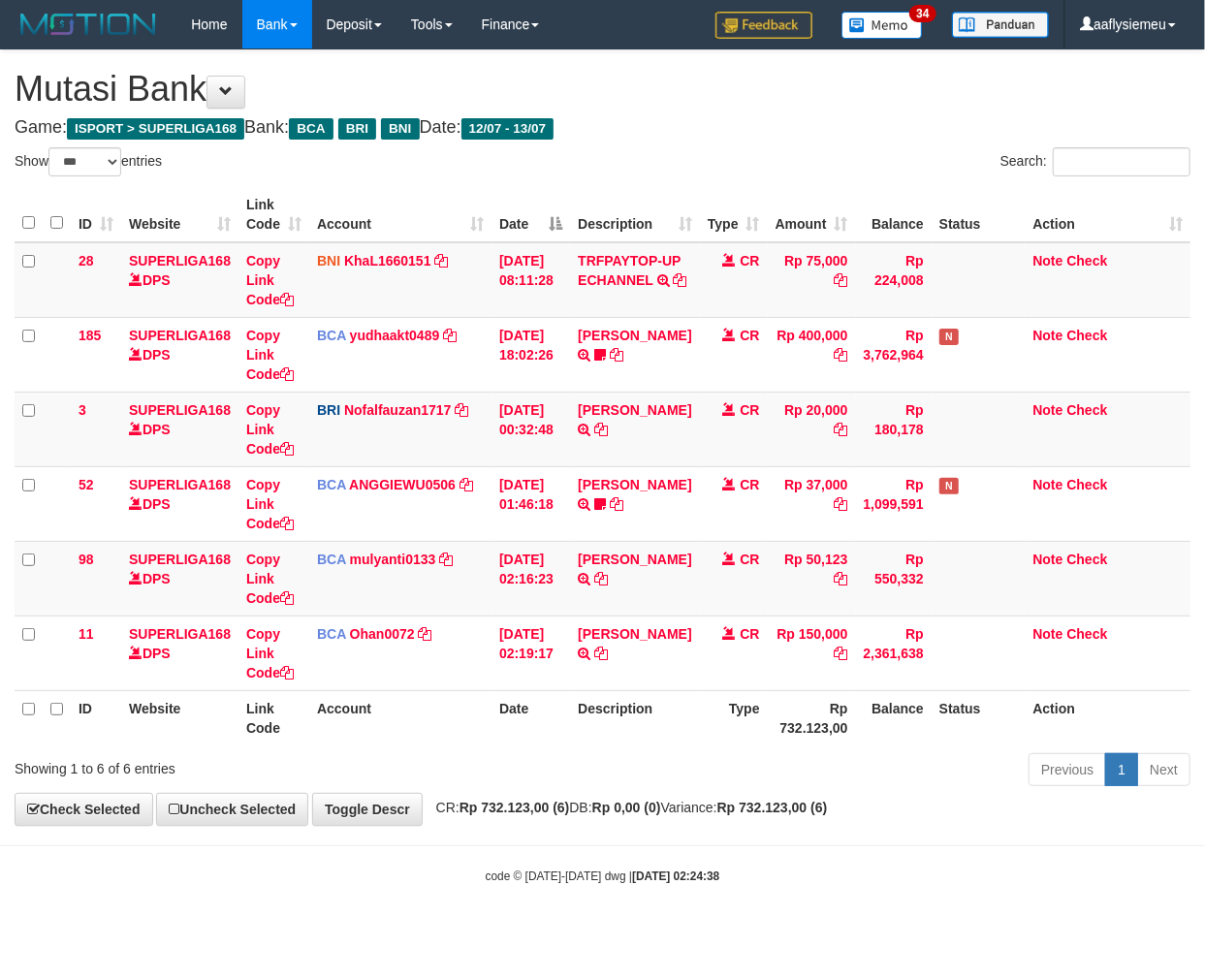 click on "Rp 0,00 (0)" at bounding box center [626, 807] 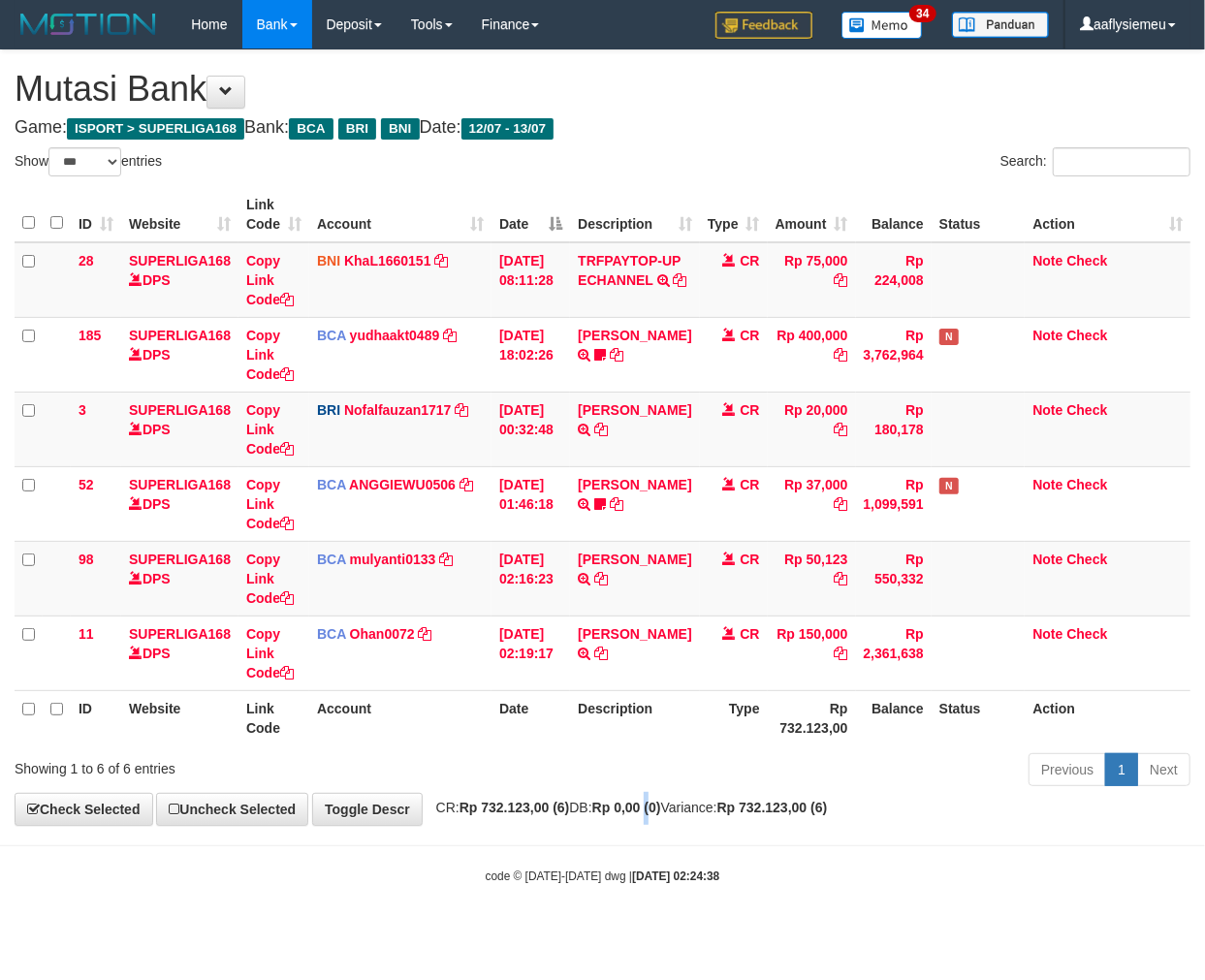drag, startPoint x: 679, startPoint y: 828, endPoint x: 873, endPoint y: 792, distance: 197.3119 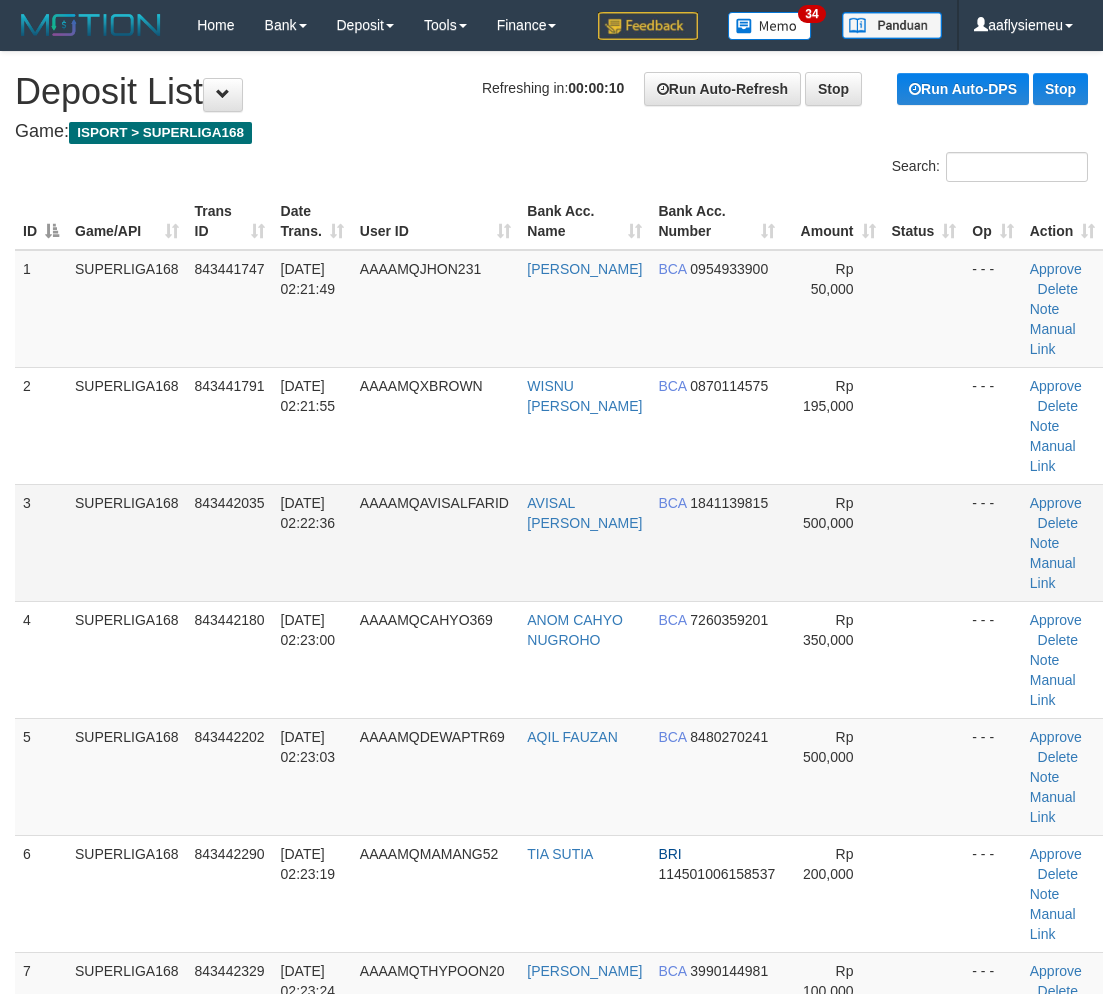 scroll, scrollTop: 0, scrollLeft: 0, axis: both 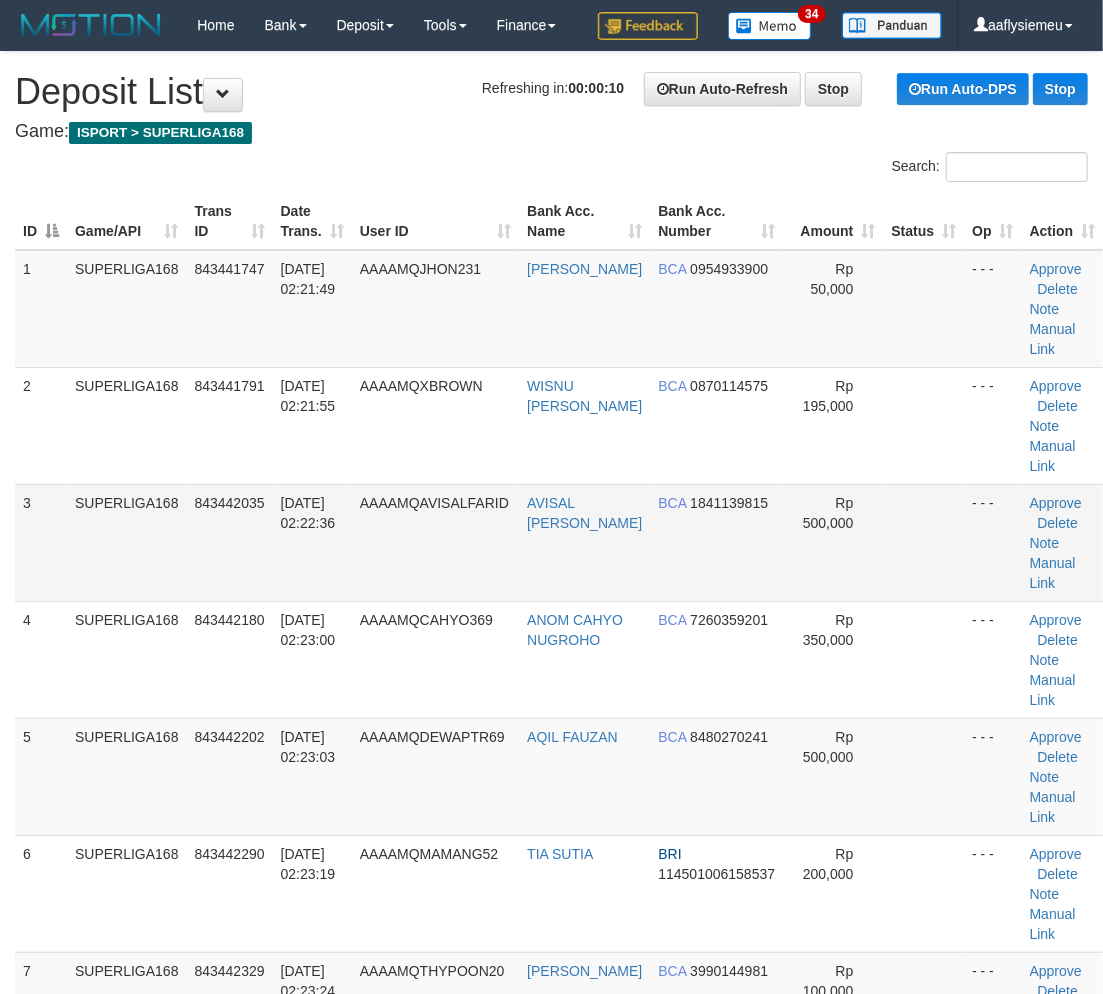 click on "SUPERLIGA168" at bounding box center [127, 542] 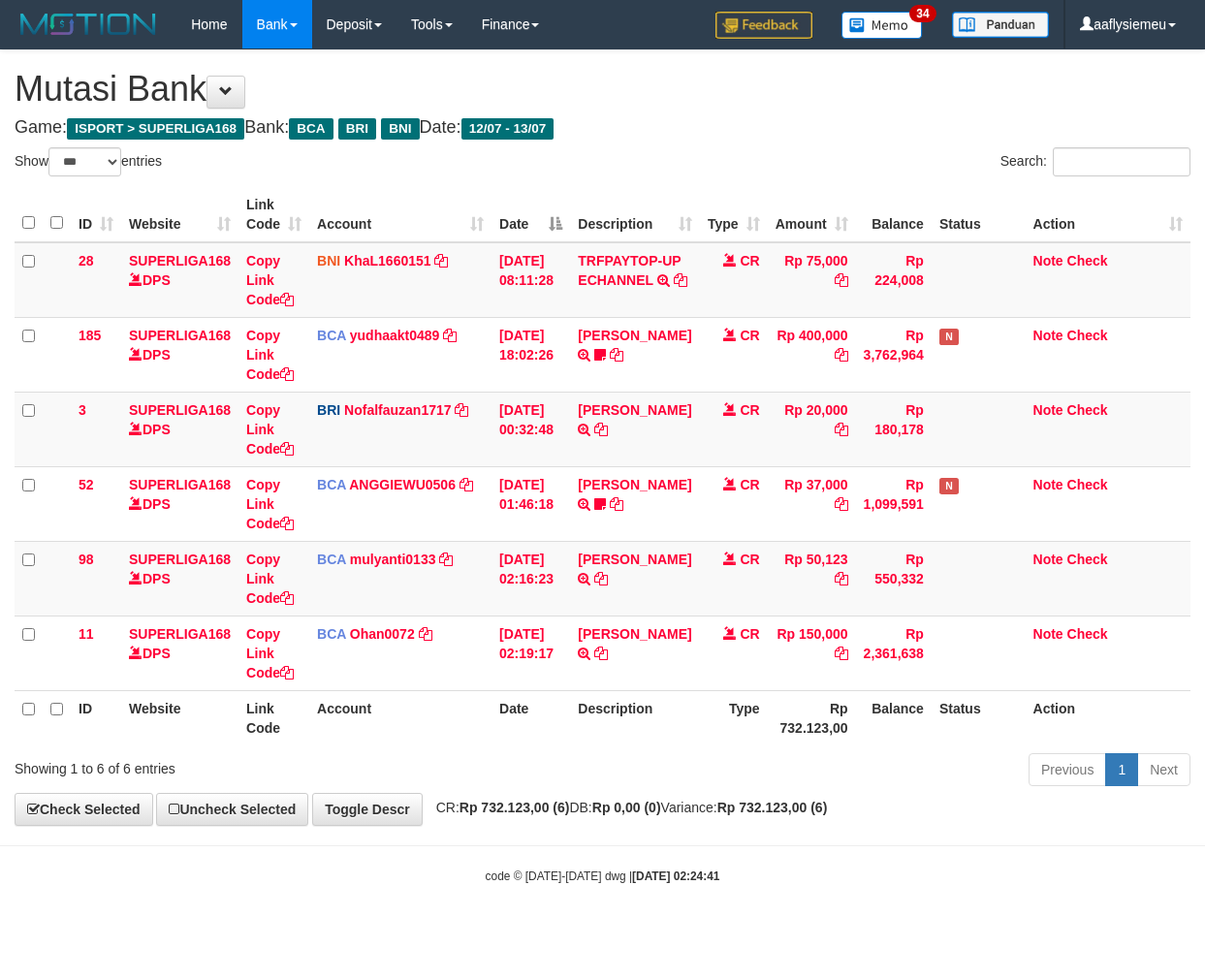 select on "***" 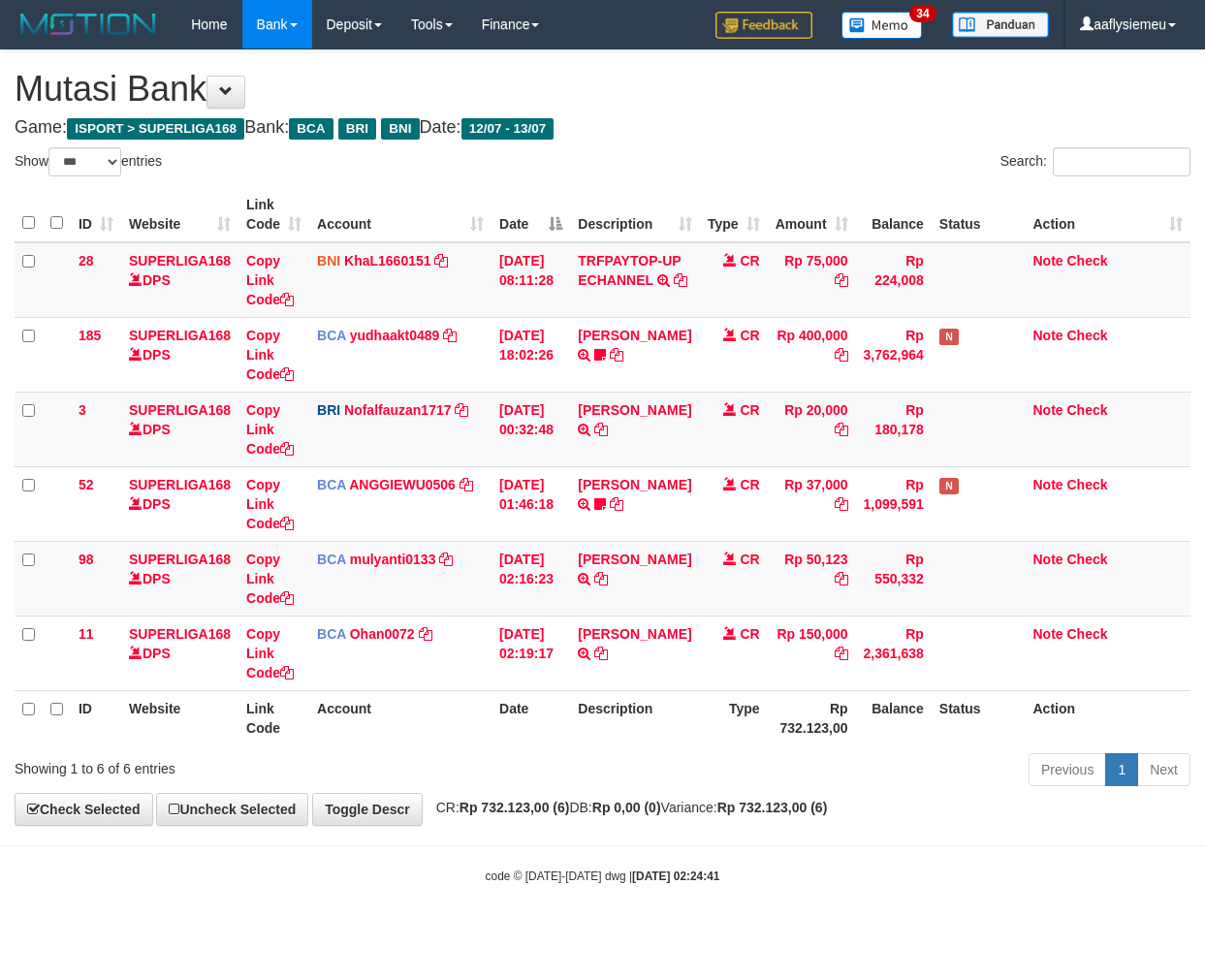scroll, scrollTop: 0, scrollLeft: 0, axis: both 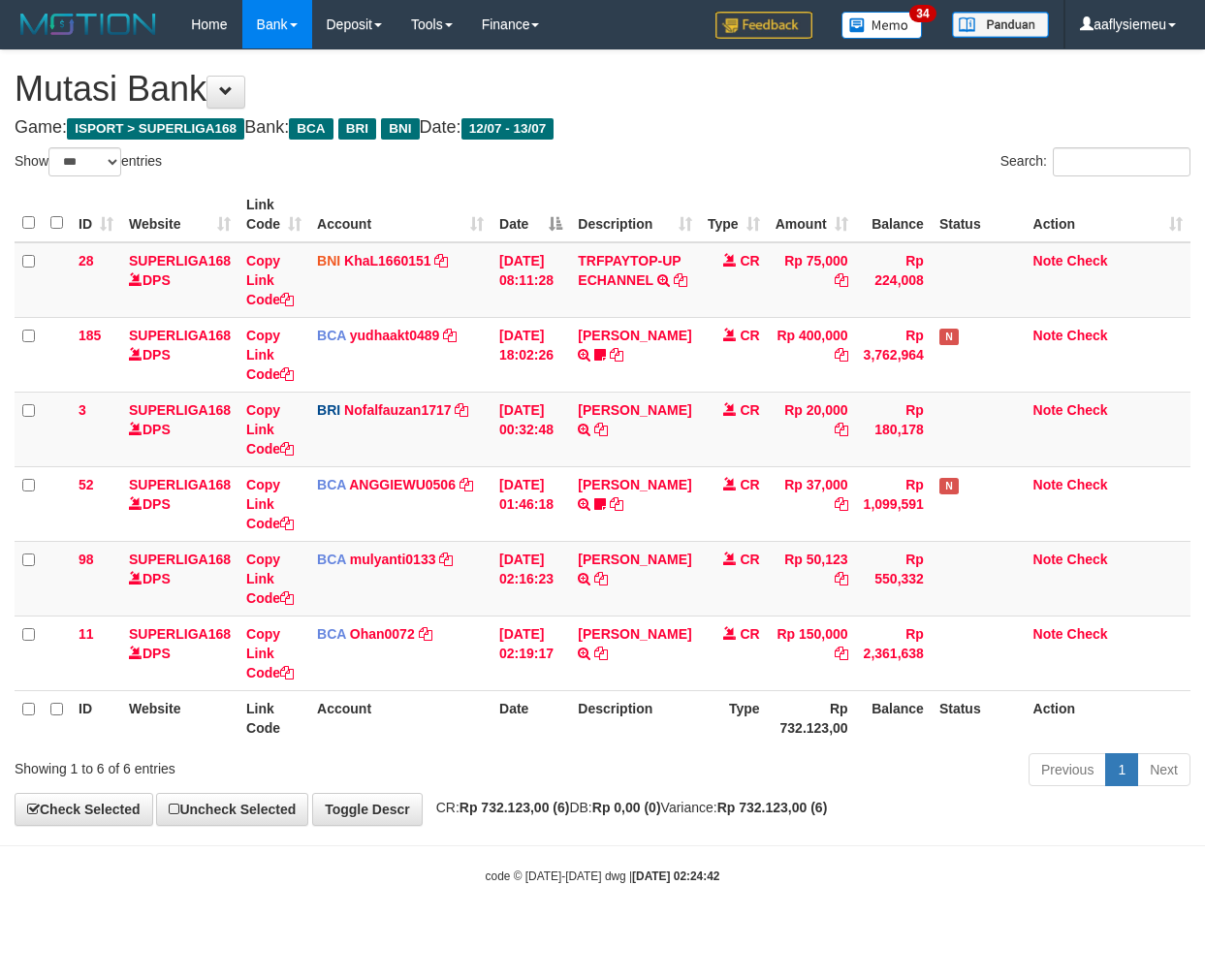 select on "***" 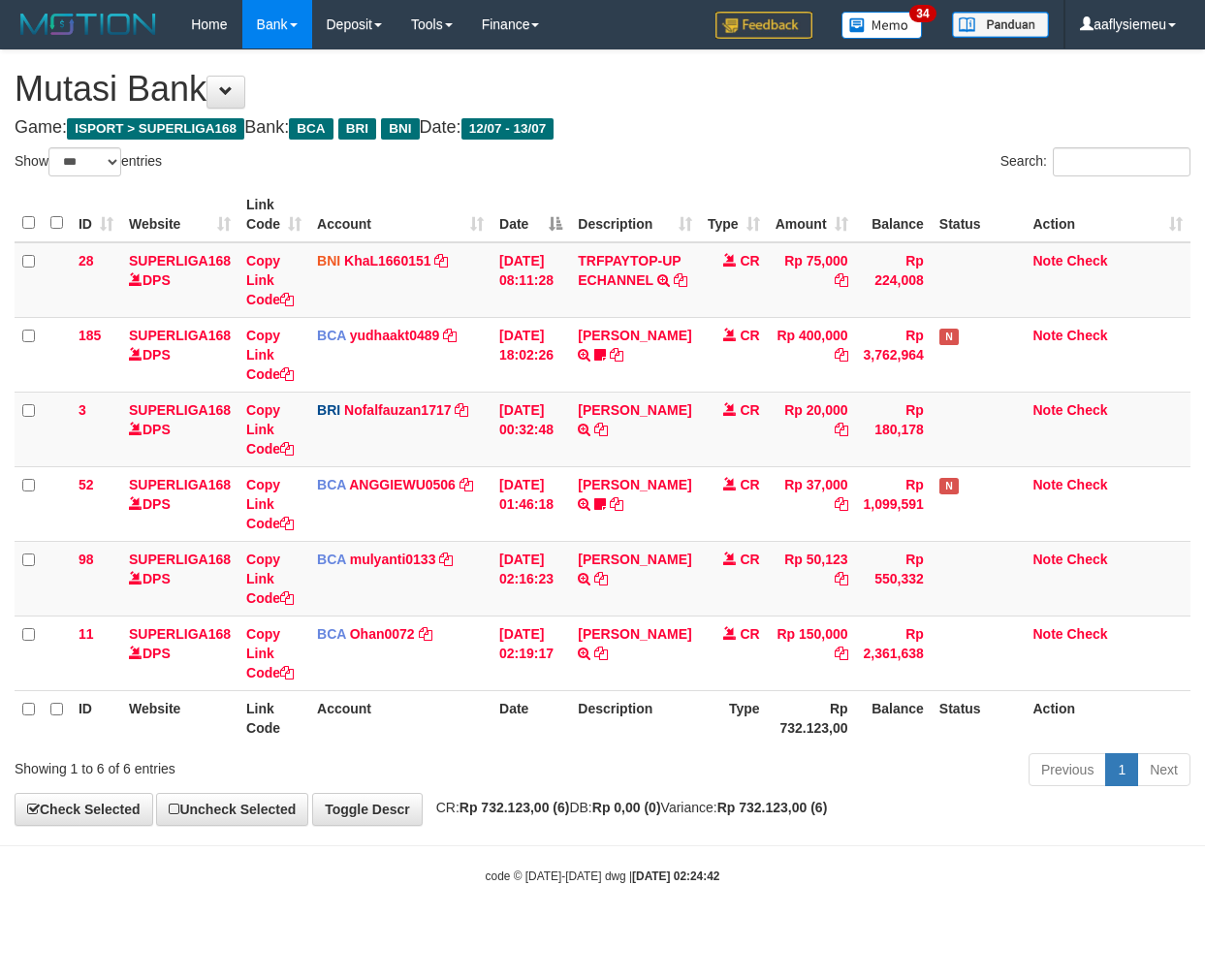 scroll, scrollTop: 0, scrollLeft: 0, axis: both 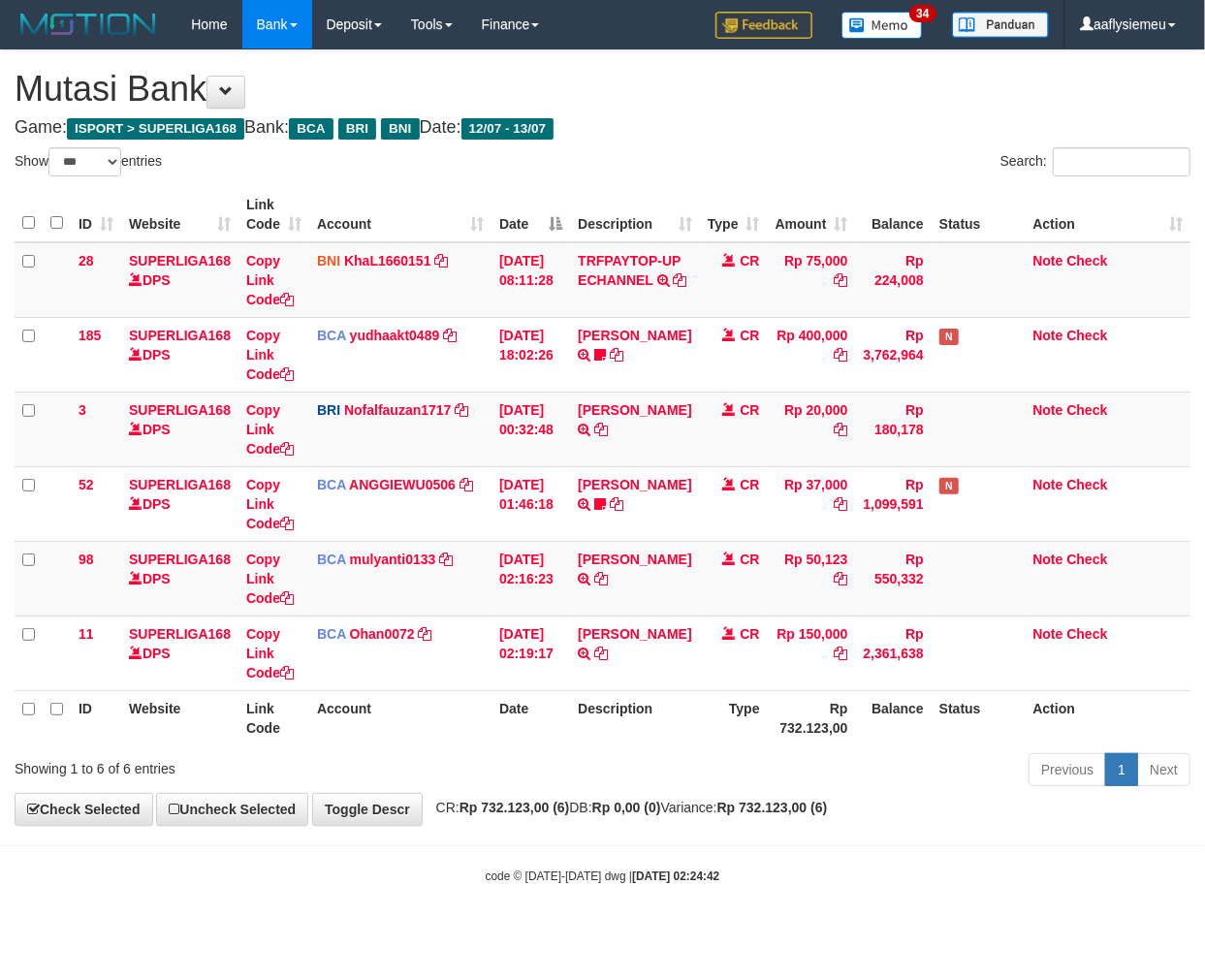 click on "Previous 1 Next" at bounding box center (853, 772) 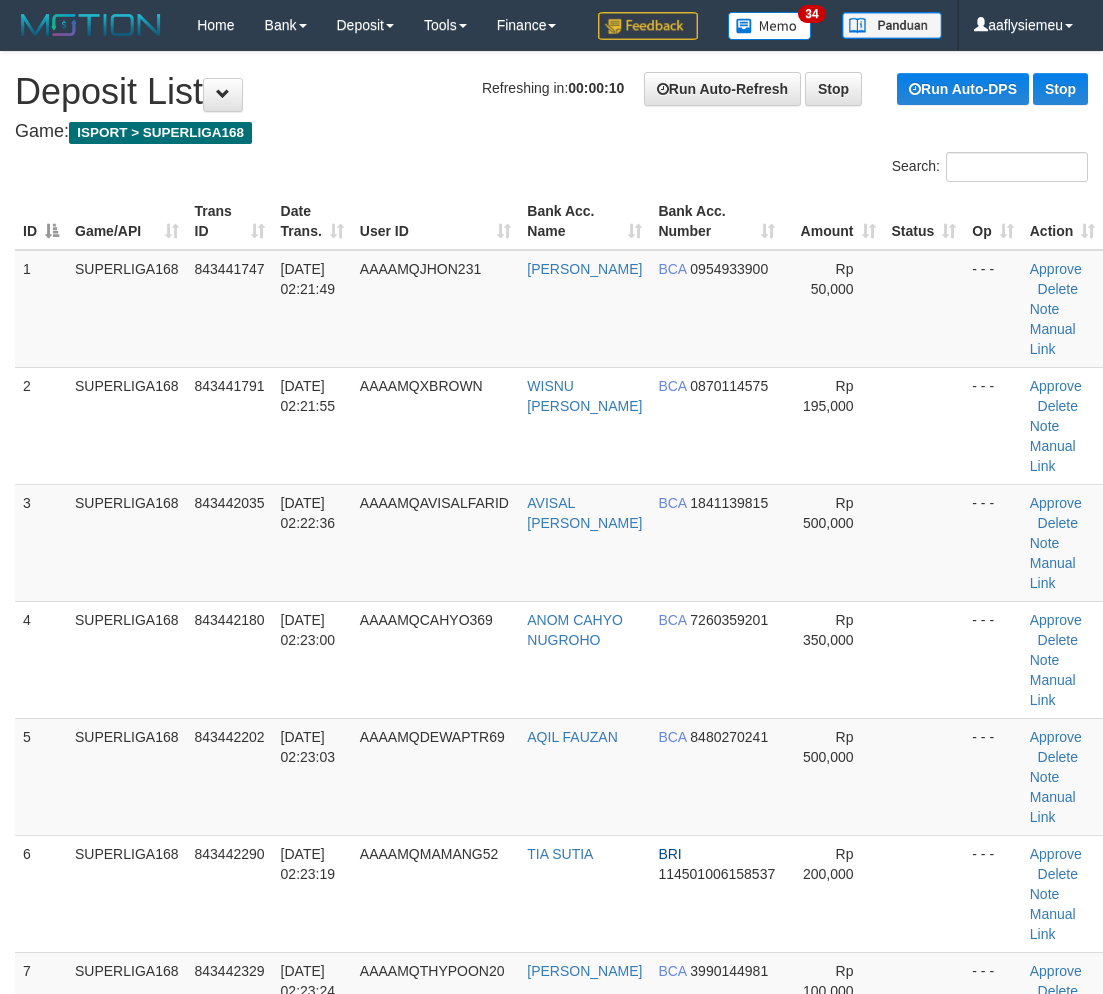 scroll, scrollTop: 0, scrollLeft: 0, axis: both 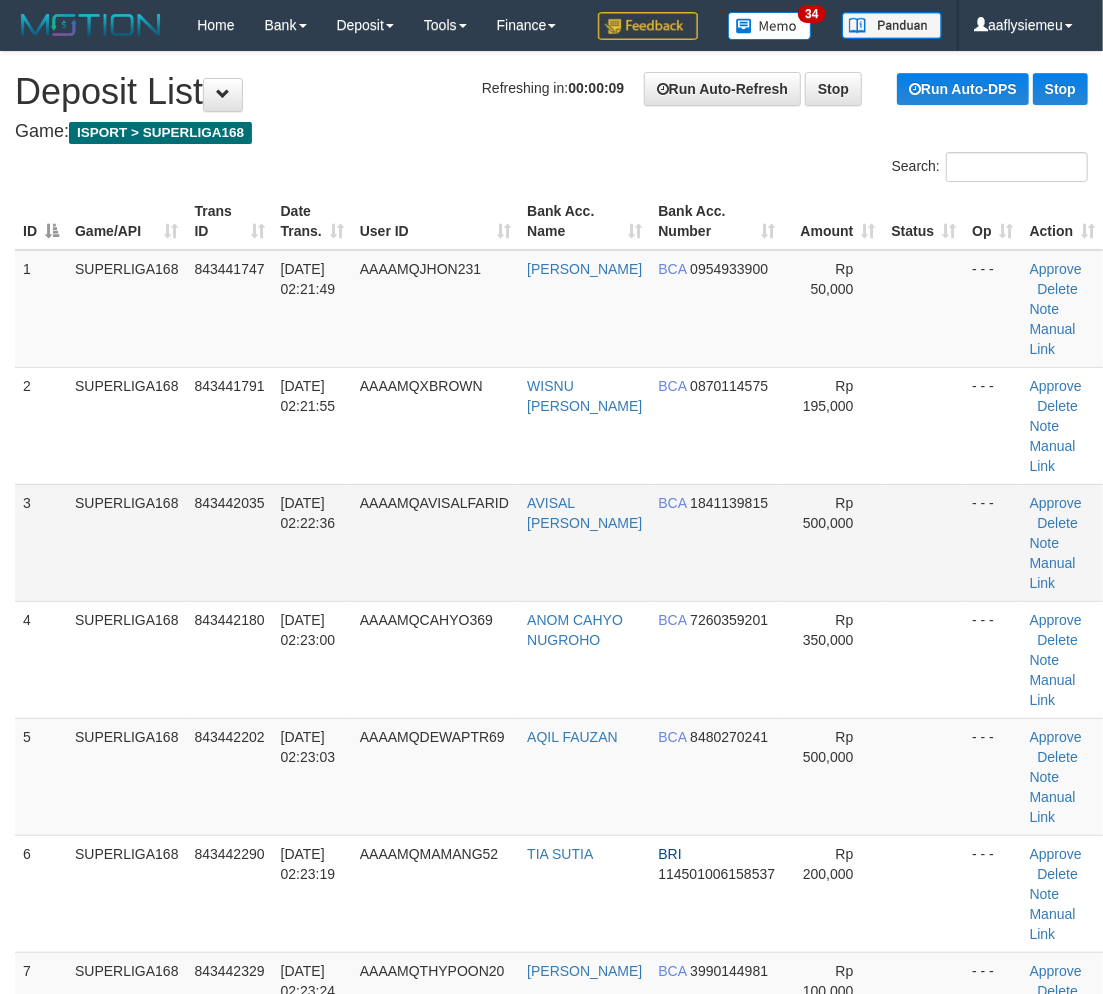 click on "SUPERLIGA168" at bounding box center [127, 542] 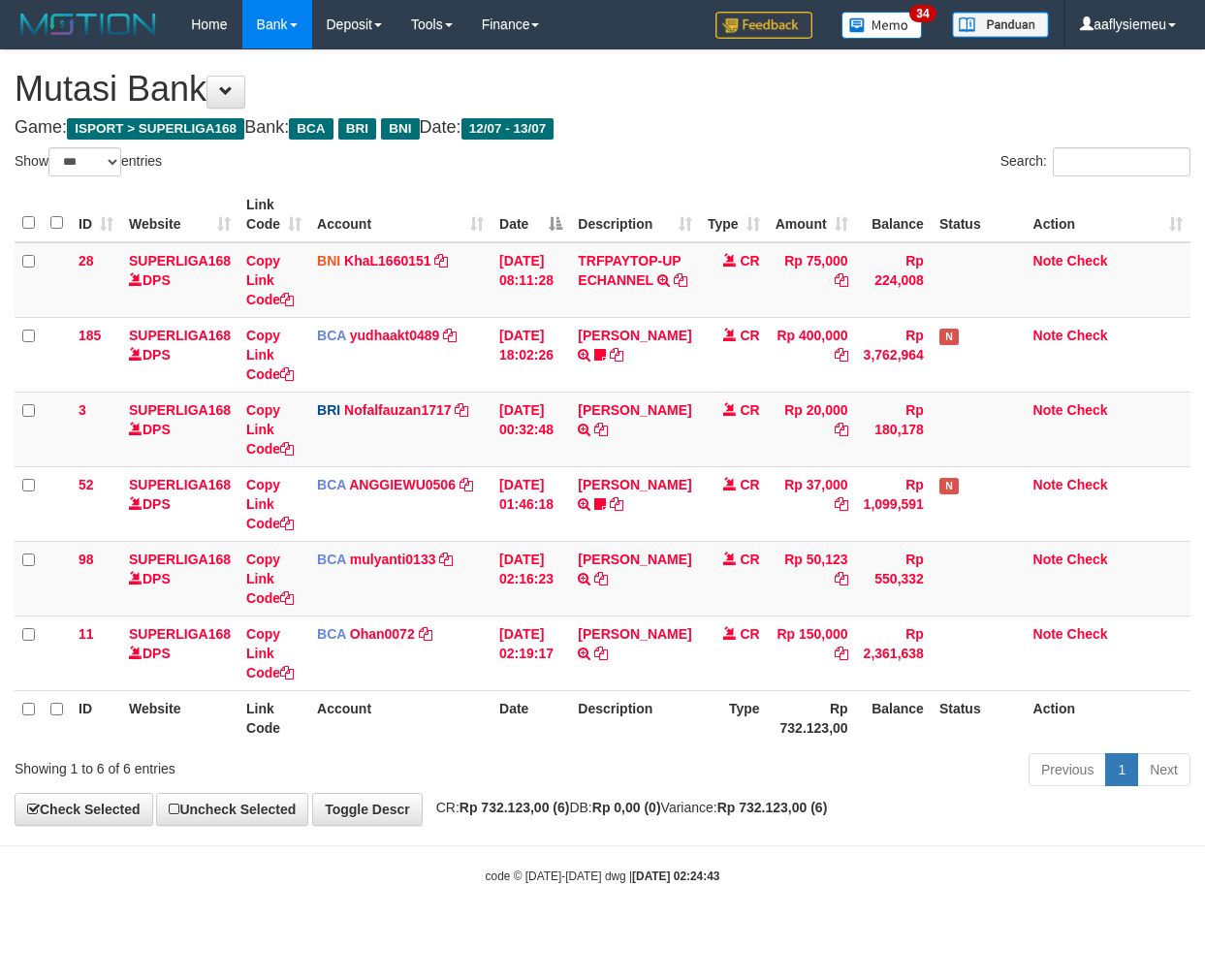 select on "***" 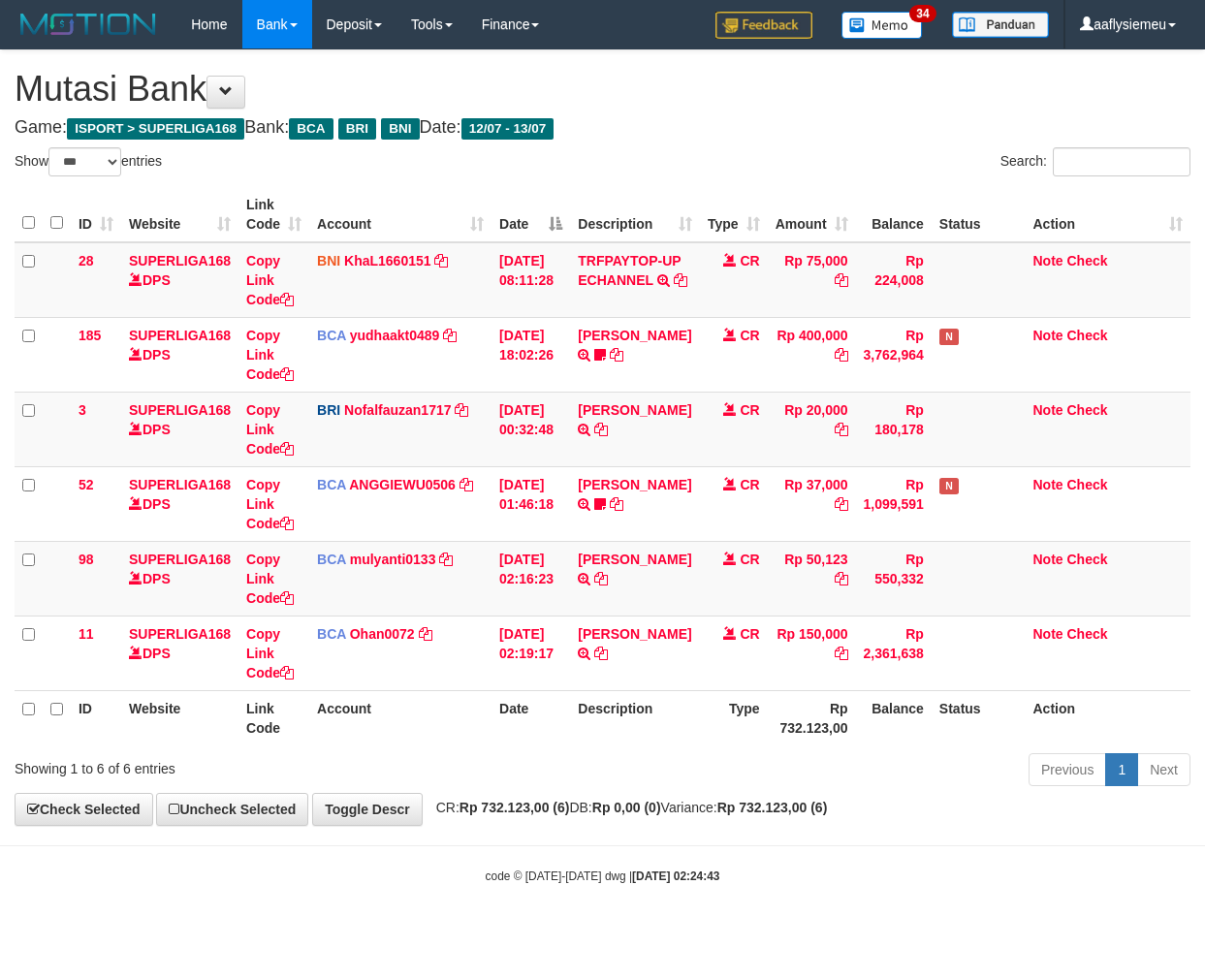 scroll, scrollTop: 0, scrollLeft: 0, axis: both 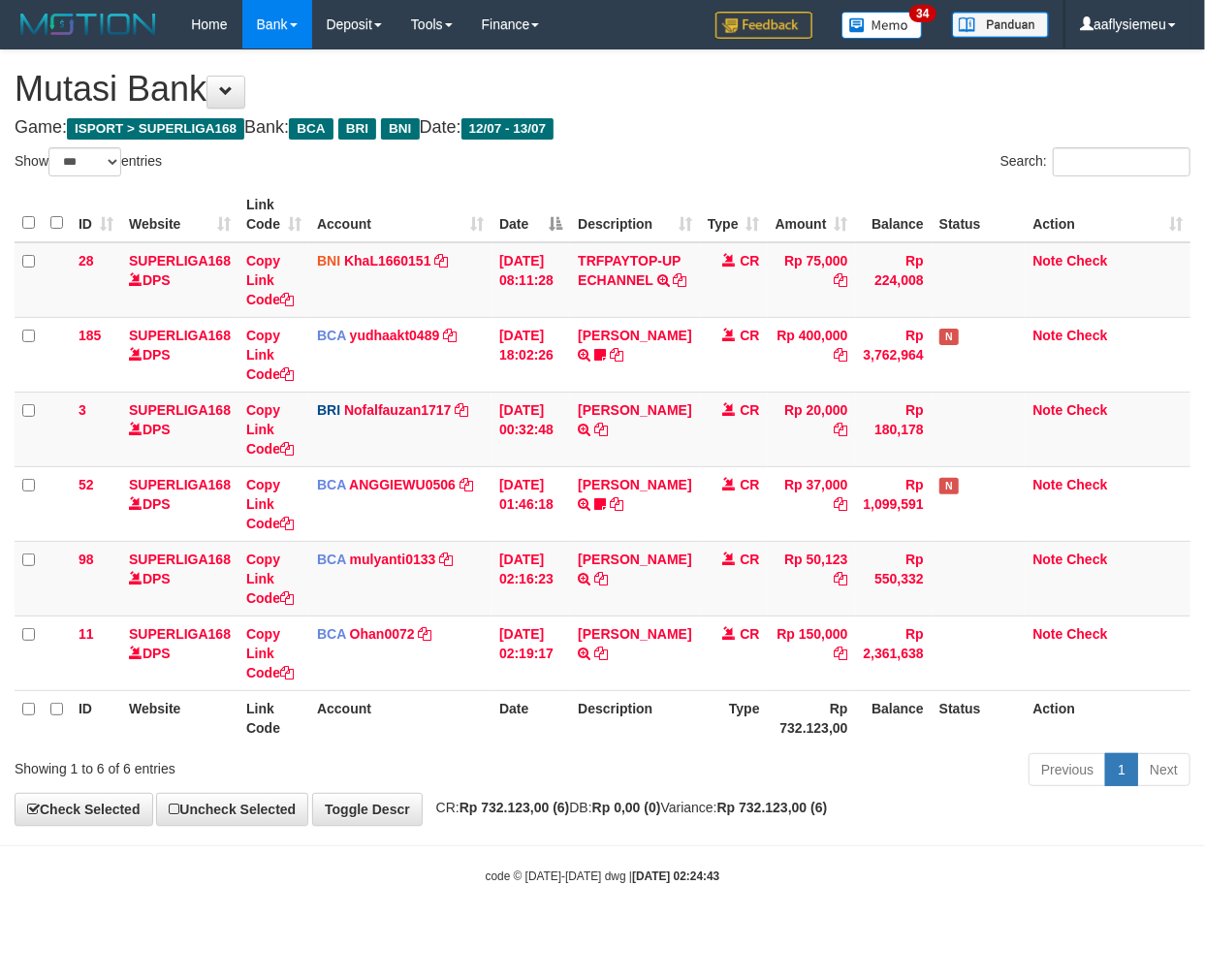 drag, startPoint x: 827, startPoint y: 820, endPoint x: 1118, endPoint y: 777, distance: 294.1598 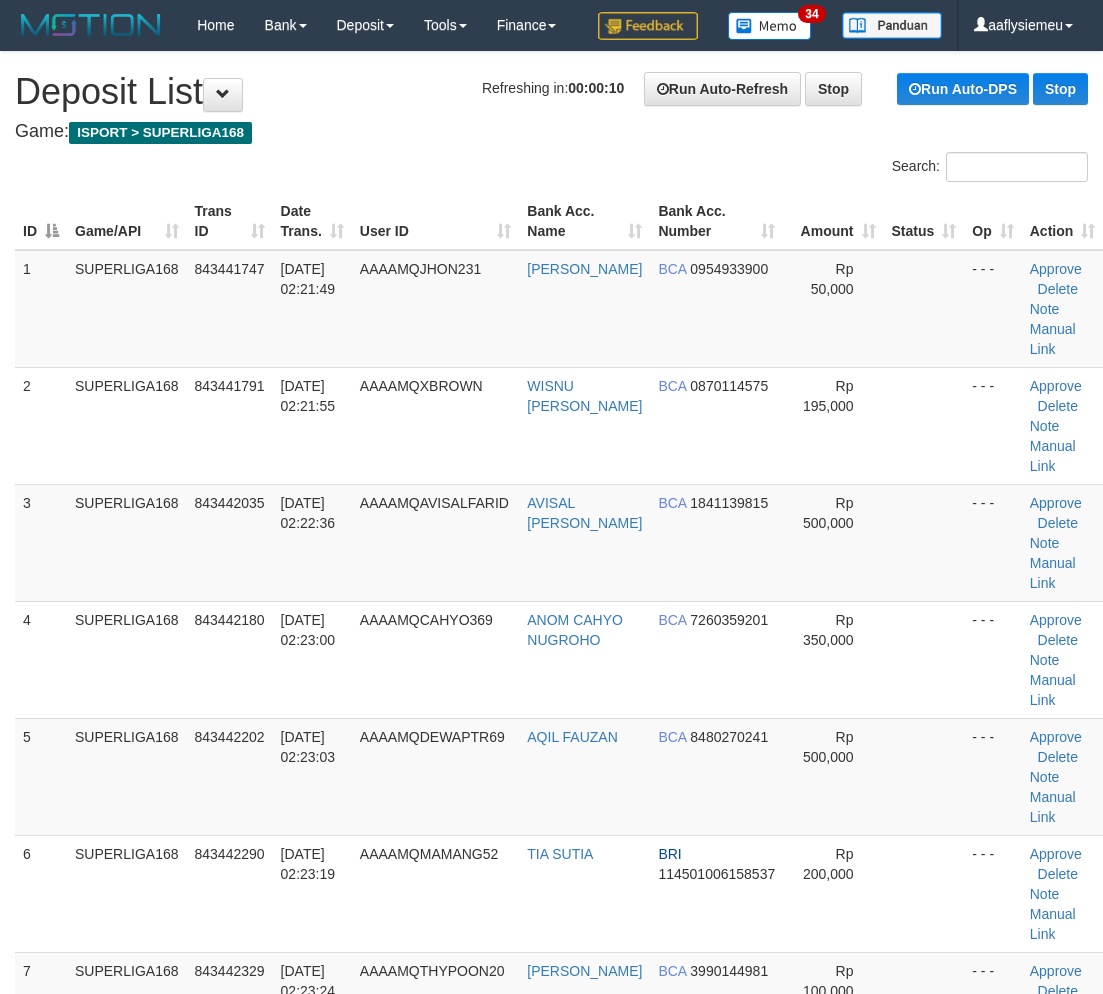 scroll, scrollTop: 0, scrollLeft: 0, axis: both 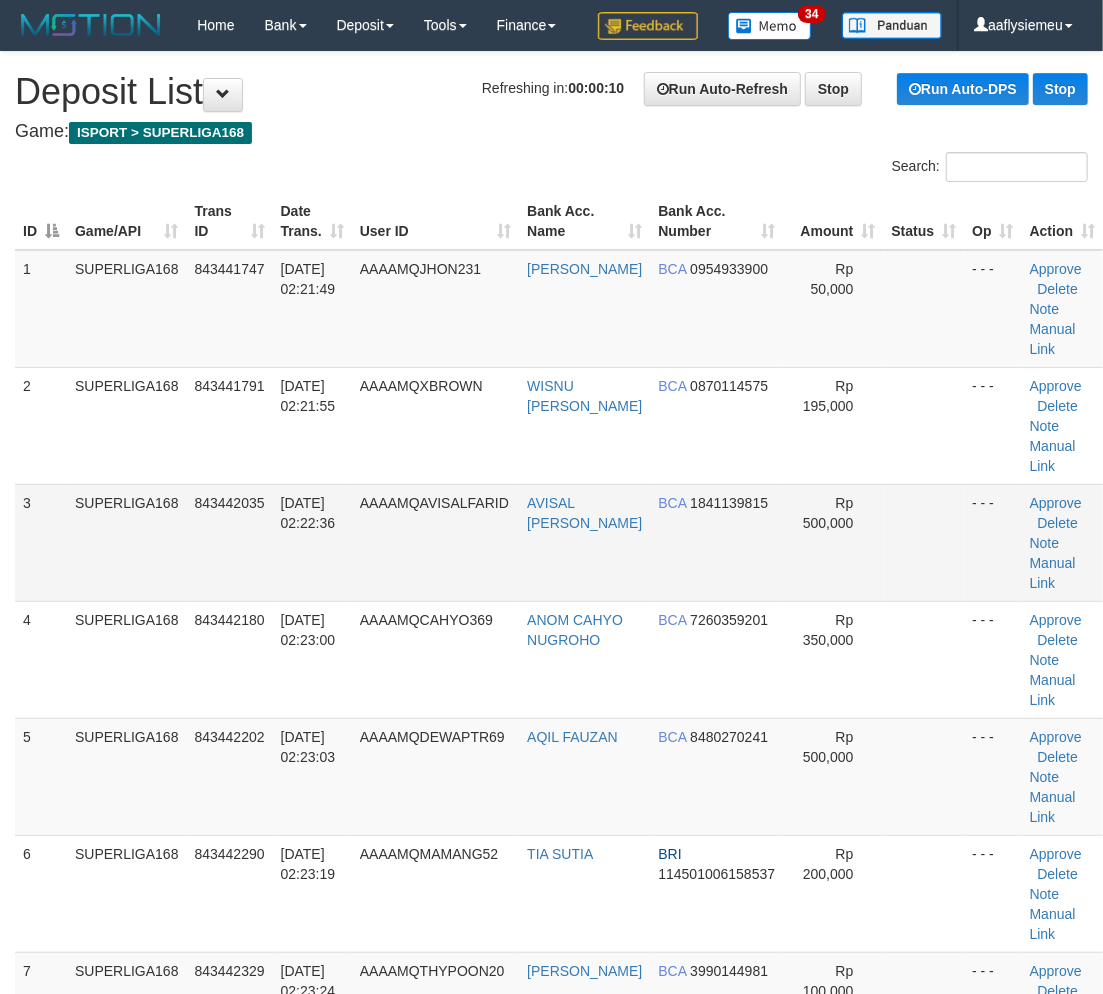 click on "AAAAMQAVISALFARID" at bounding box center (435, 542) 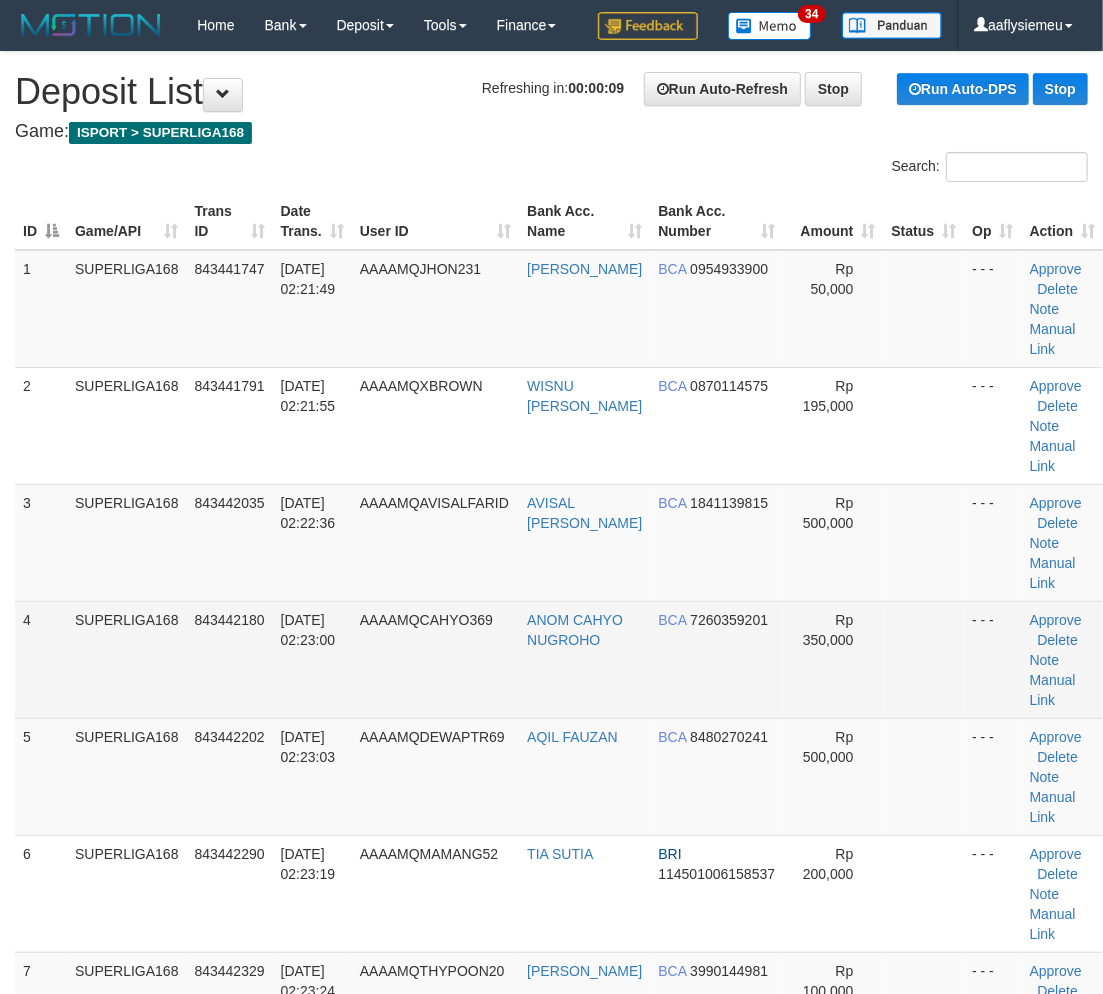 click on "843442180" at bounding box center [230, 659] 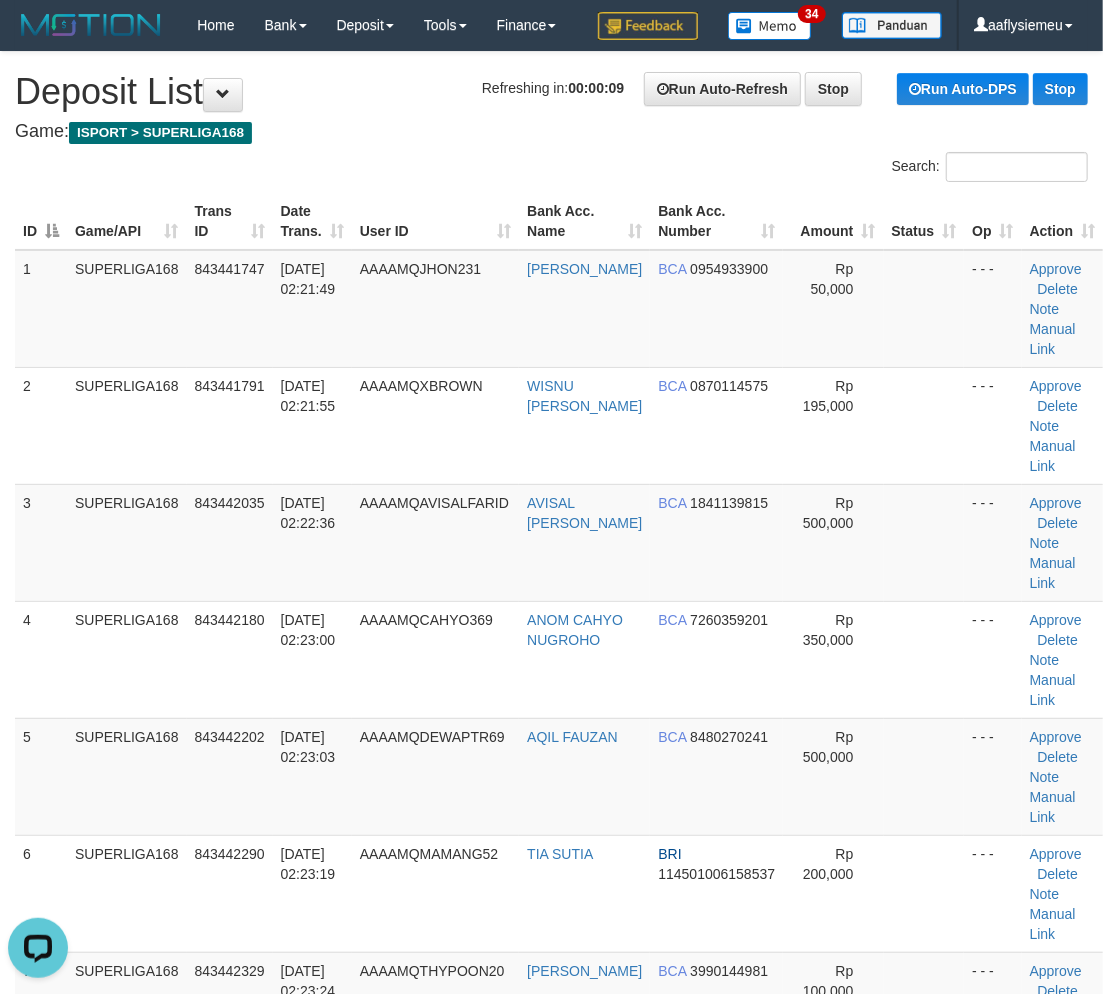 scroll, scrollTop: 0, scrollLeft: 0, axis: both 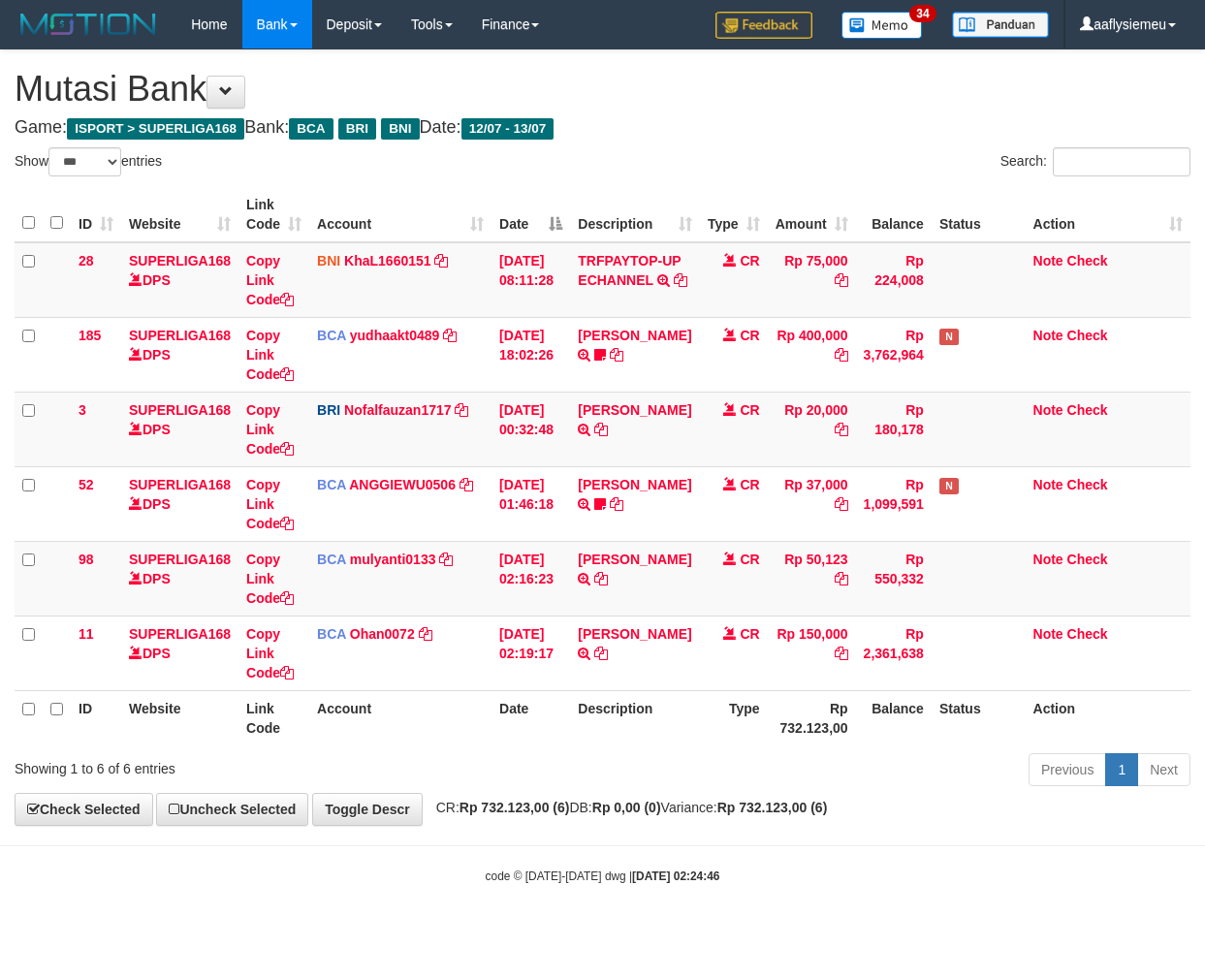 select on "***" 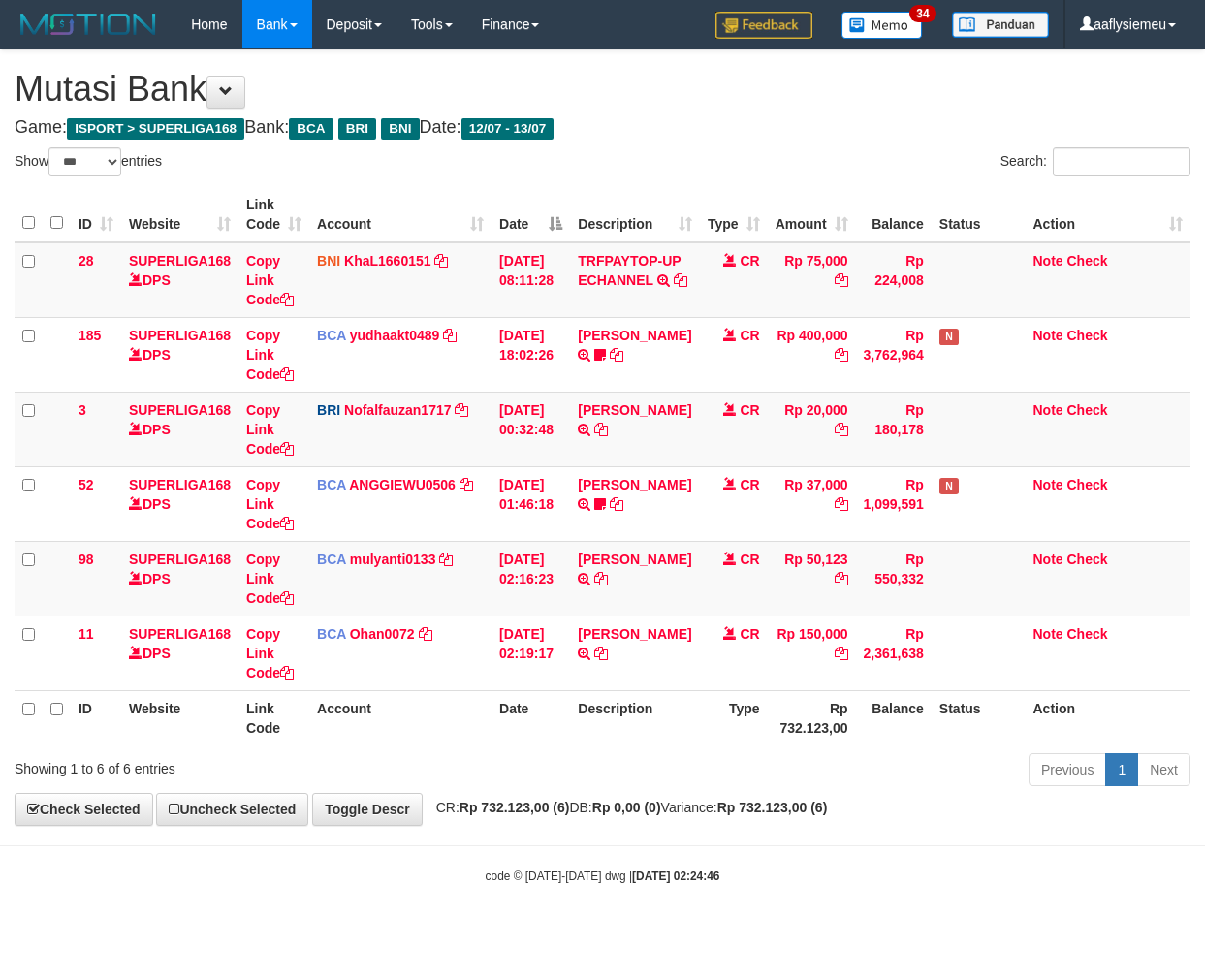 scroll, scrollTop: 0, scrollLeft: 0, axis: both 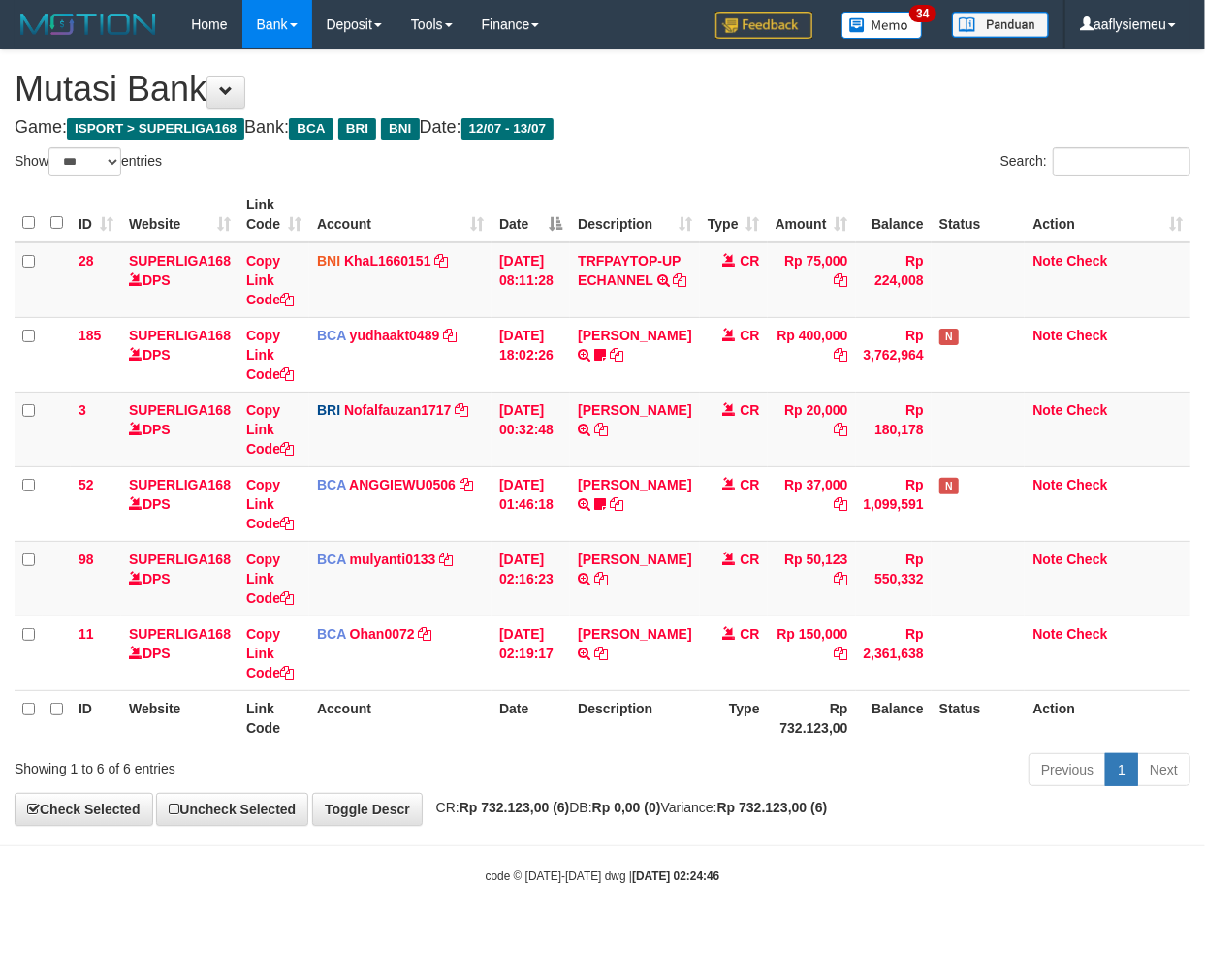 click on "**********" at bounding box center (602, 437) 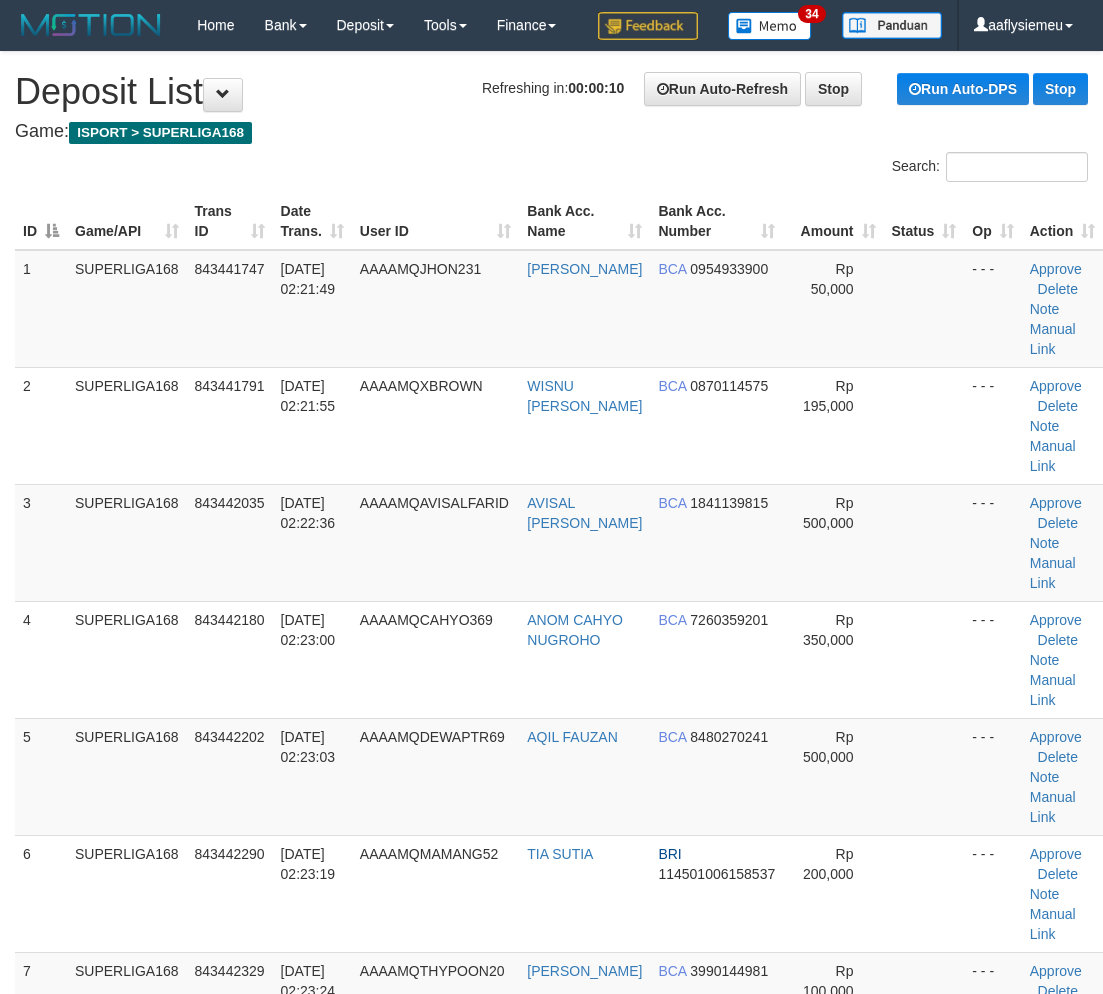 scroll, scrollTop: 0, scrollLeft: 0, axis: both 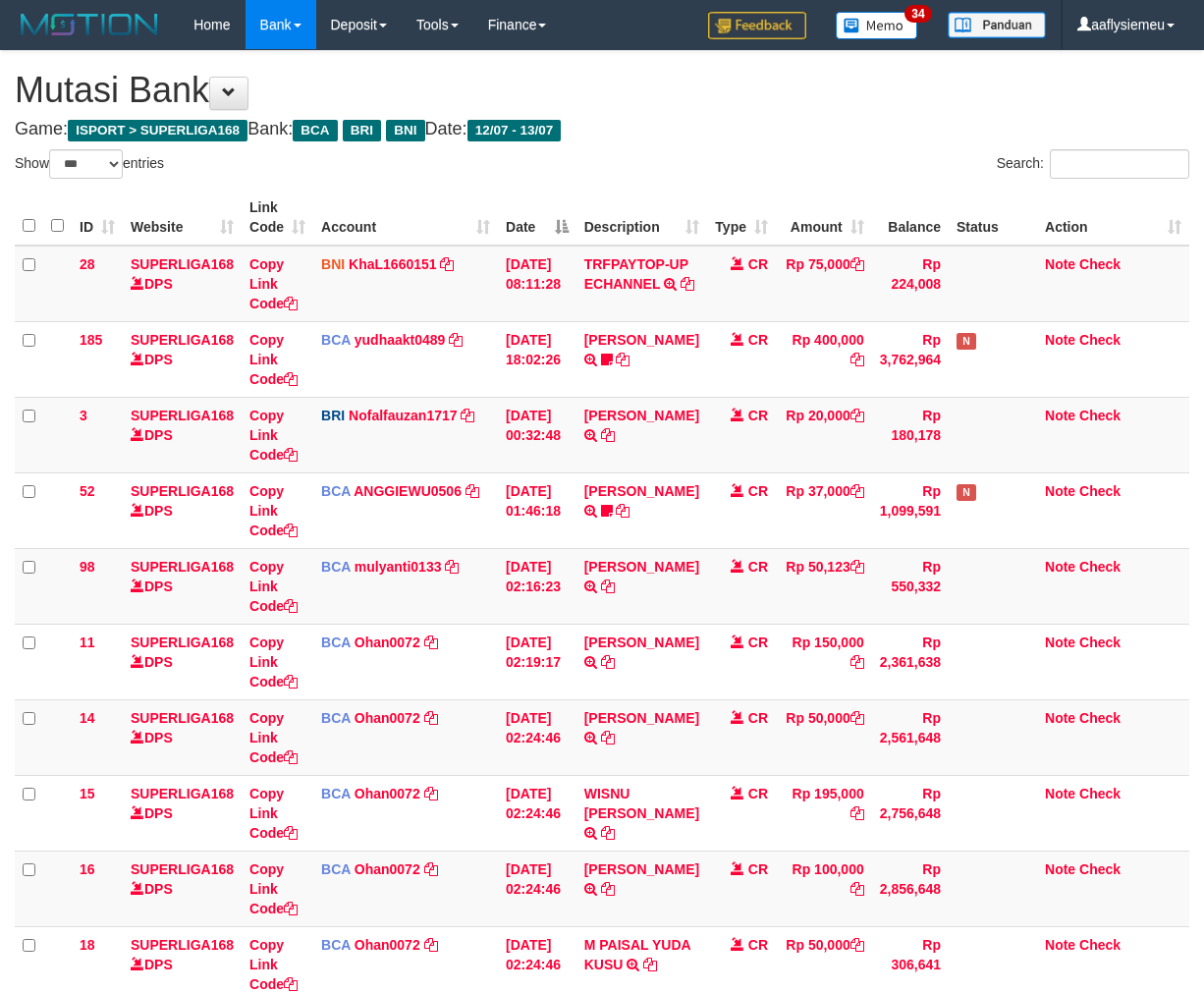 select on "***" 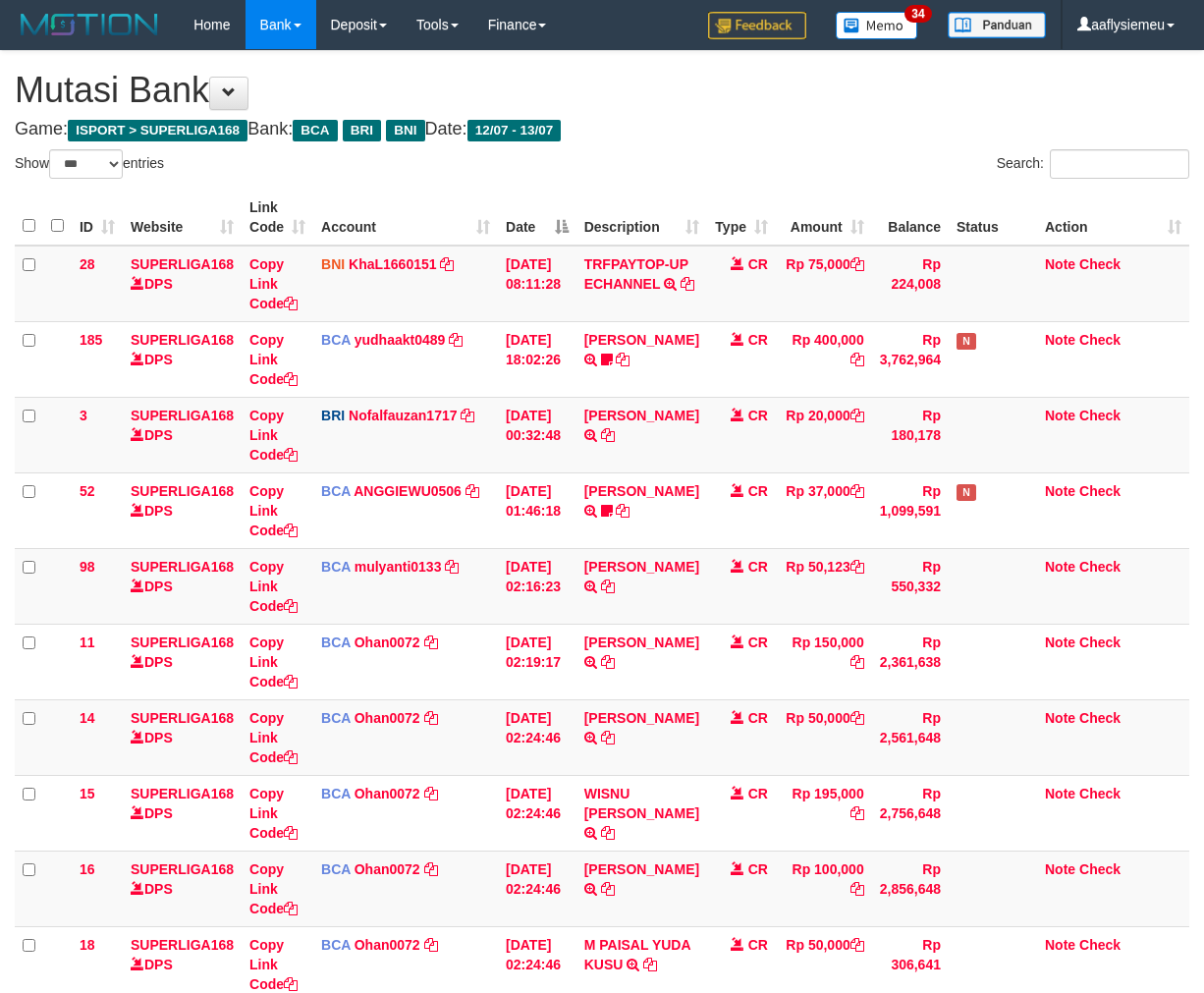 scroll, scrollTop: 0, scrollLeft: 0, axis: both 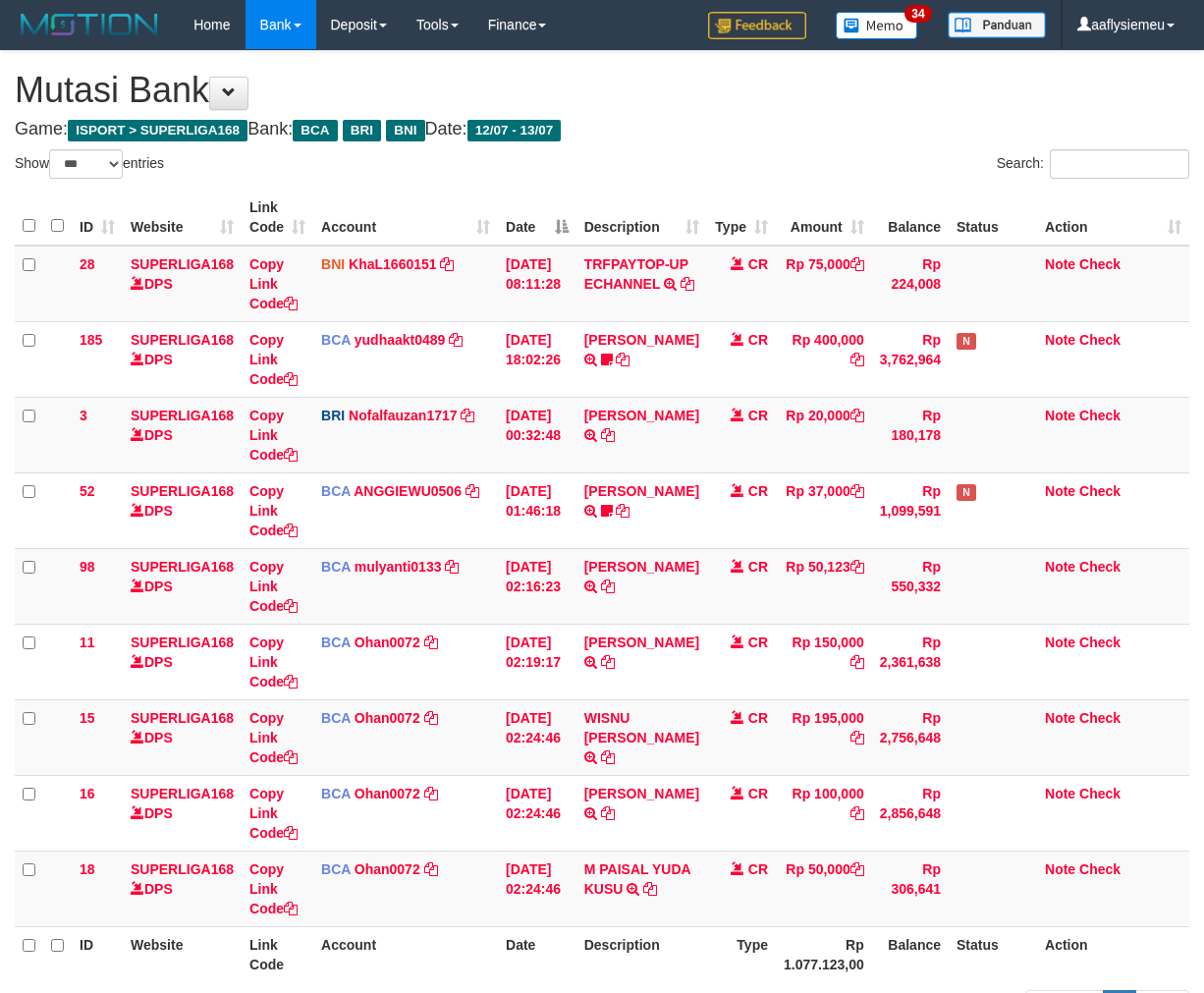 select on "***" 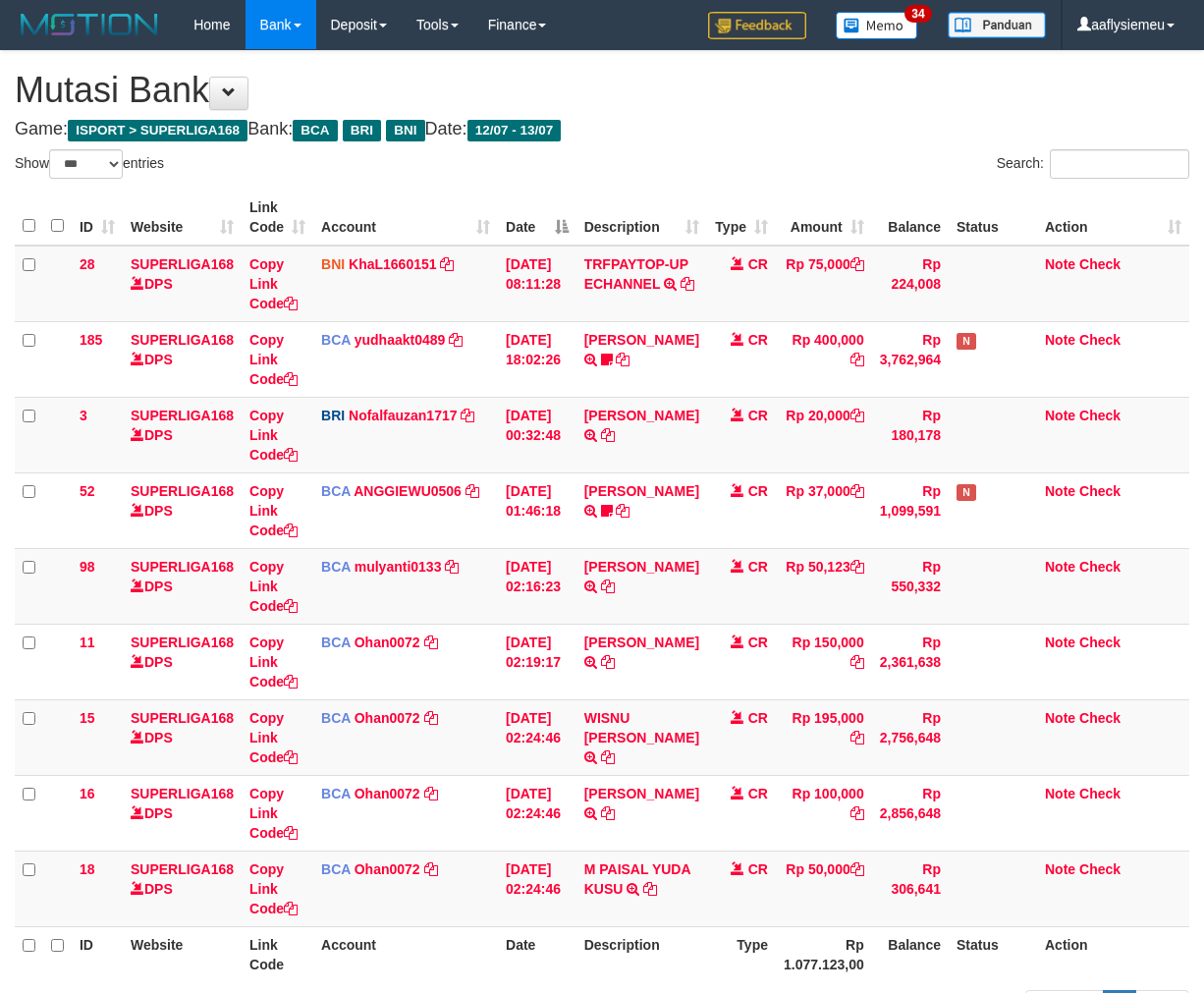 scroll, scrollTop: 200, scrollLeft: 0, axis: vertical 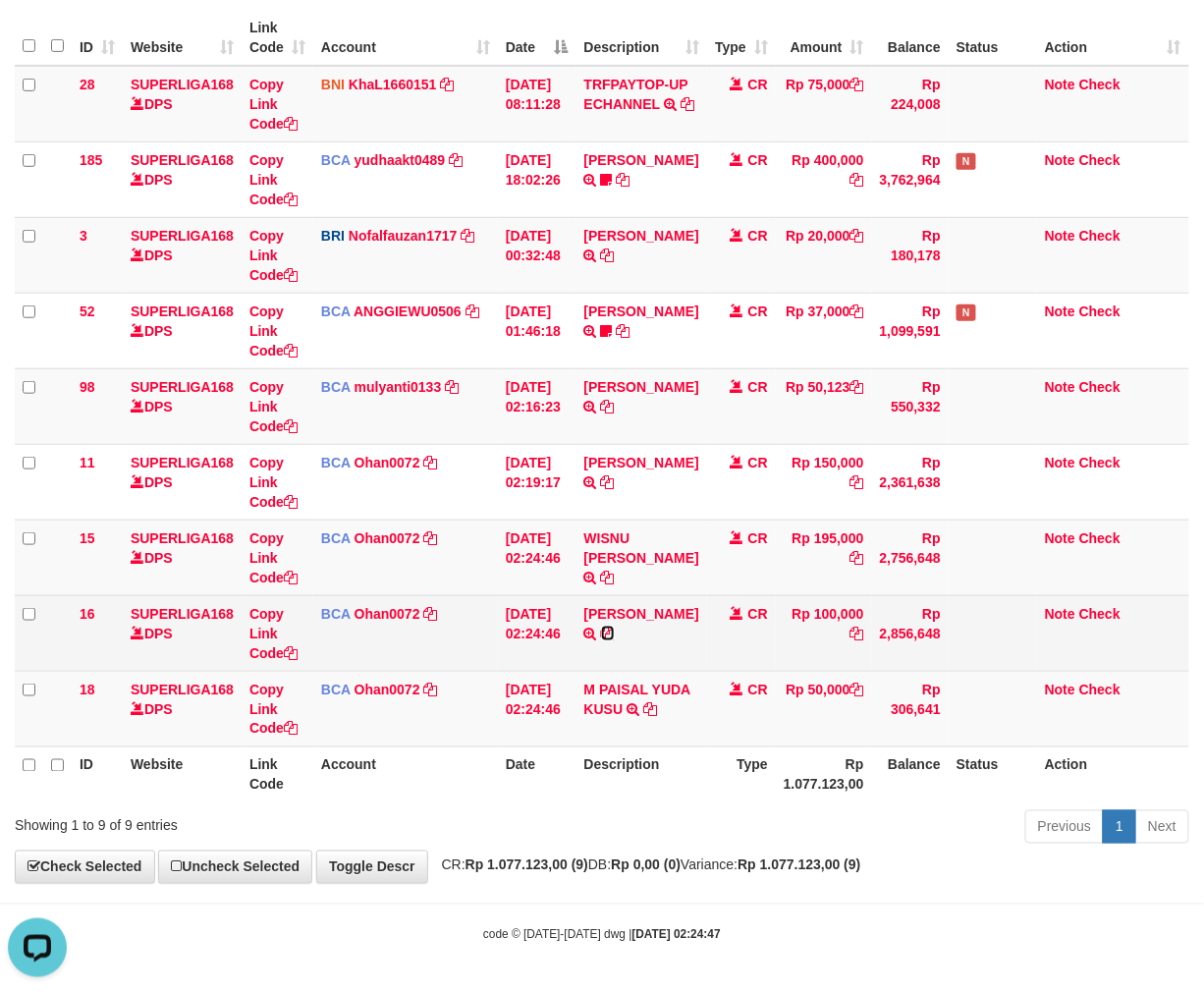 click at bounding box center (608, 634) 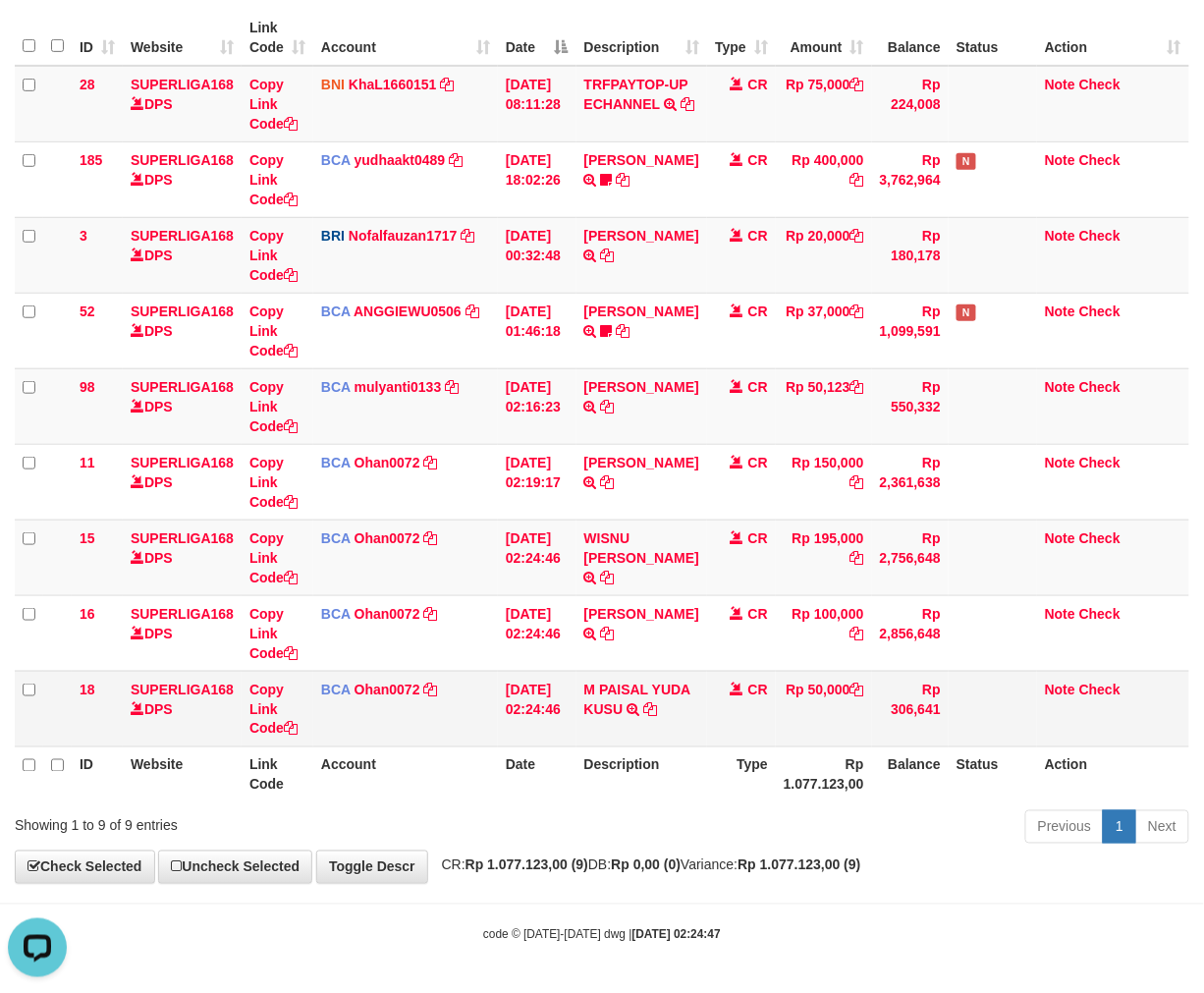 click on "Rp 50,000" at bounding box center [824, 708] 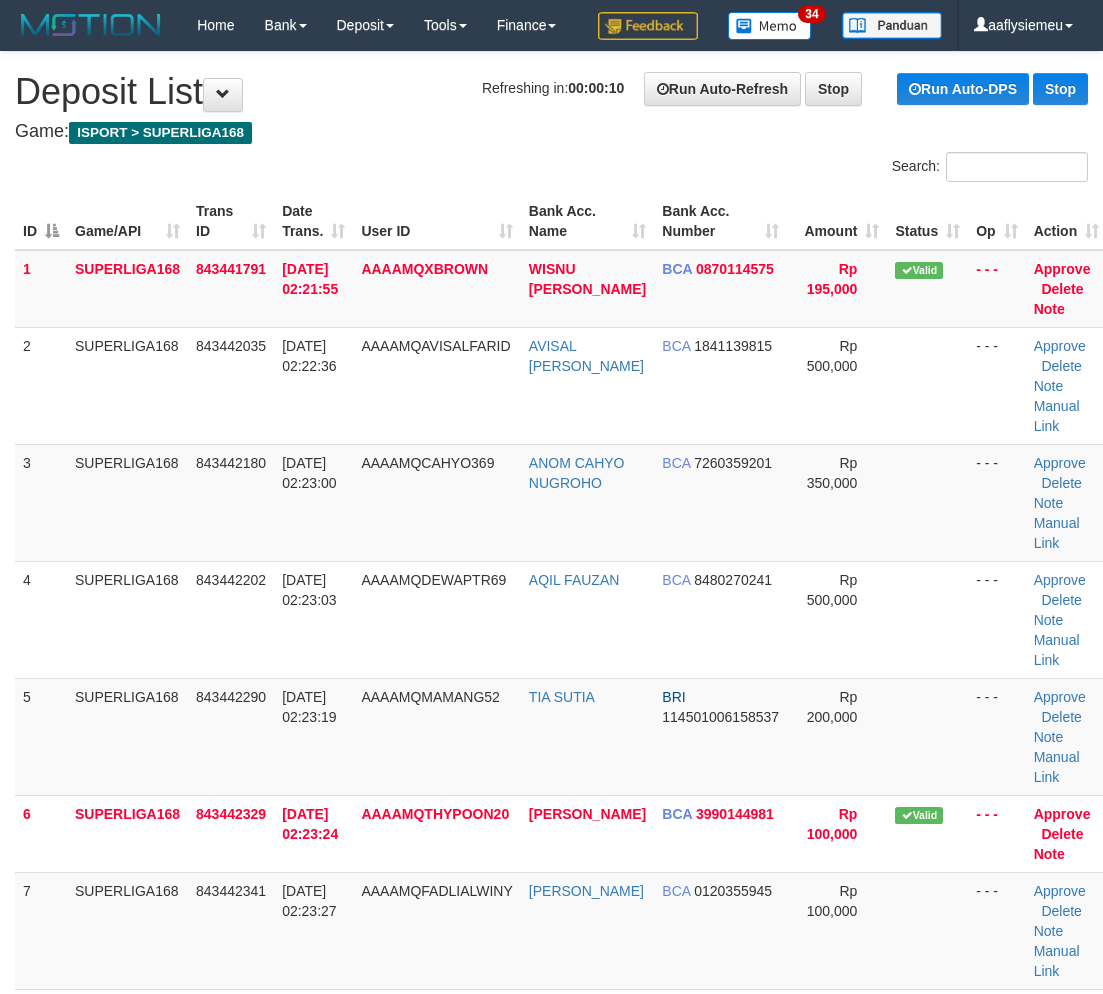 scroll, scrollTop: 0, scrollLeft: 0, axis: both 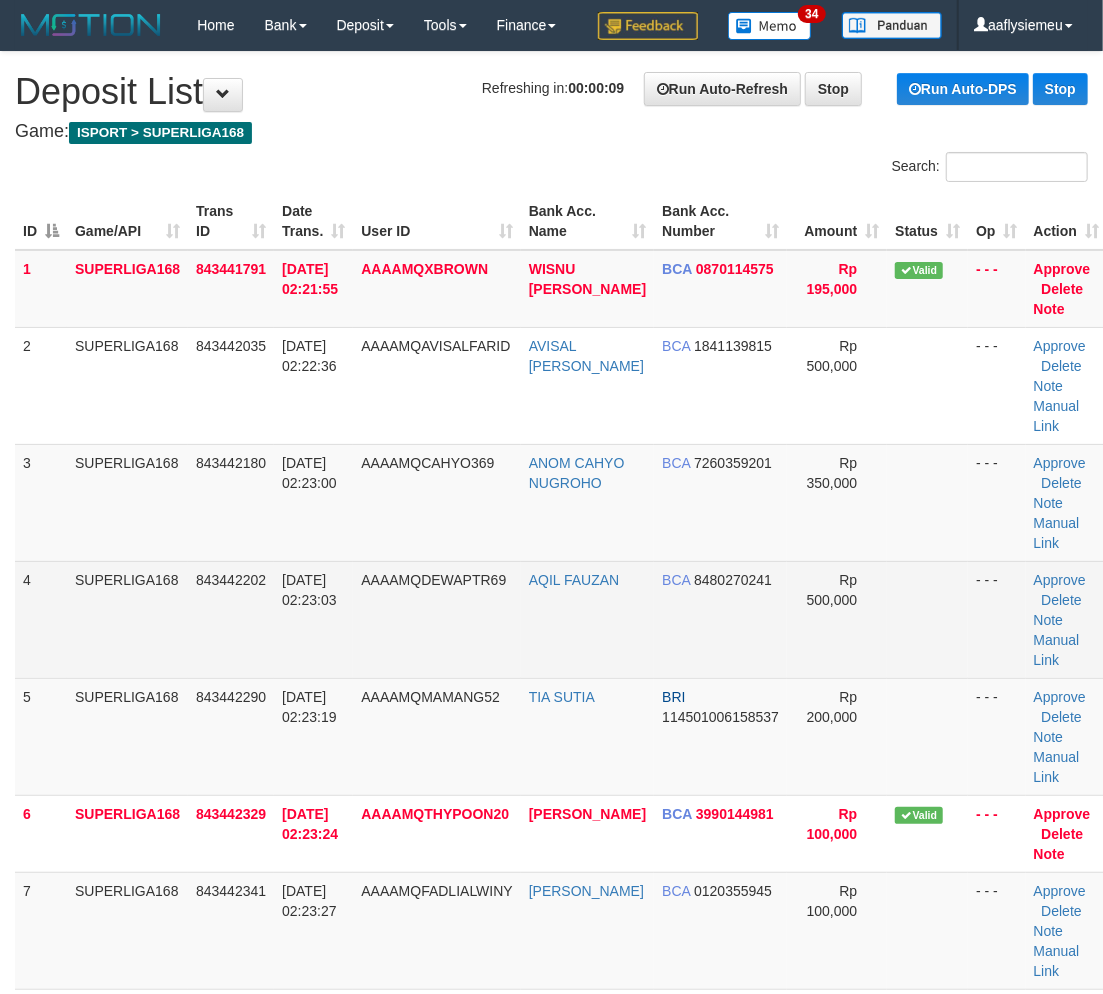 drag, startPoint x: 260, startPoint y: 627, endPoint x: 230, endPoint y: 647, distance: 36.05551 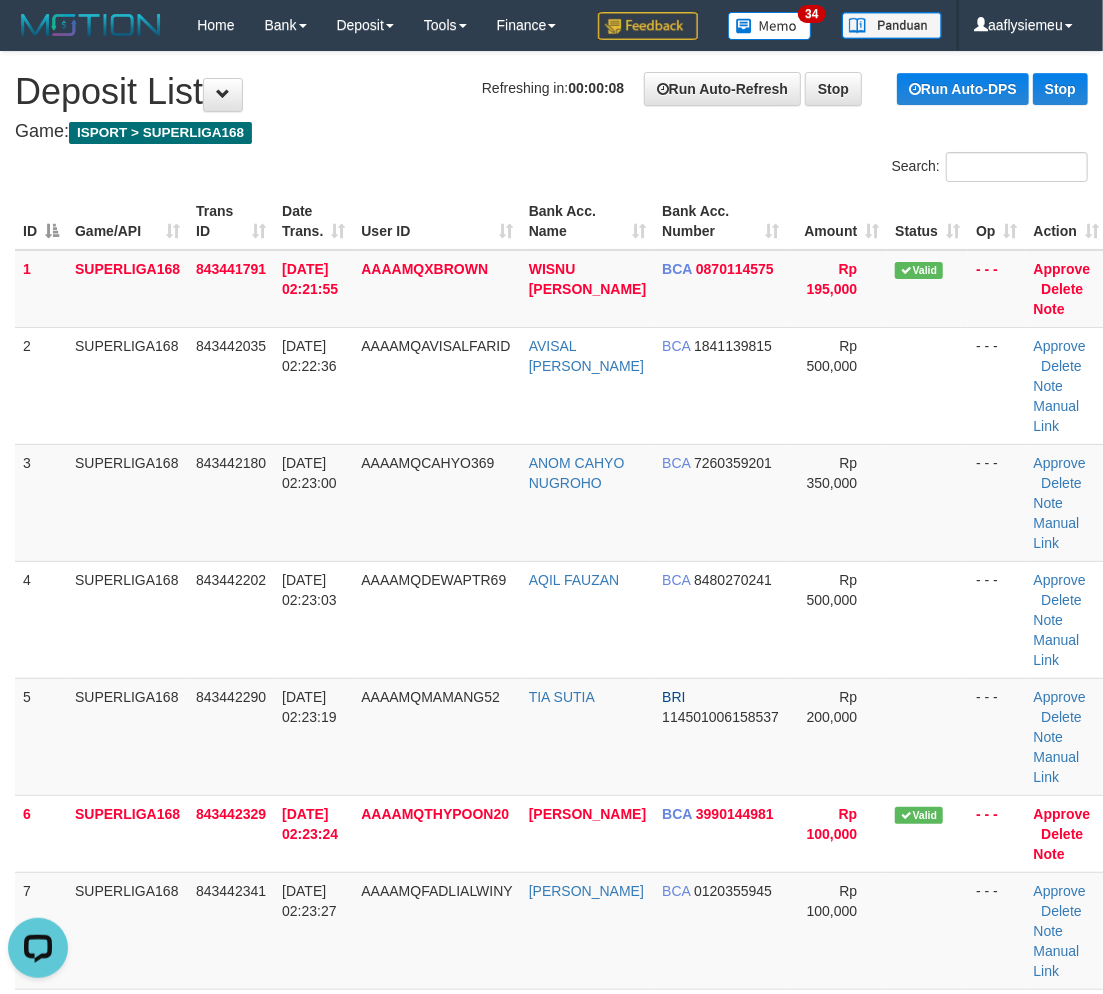 scroll, scrollTop: 0, scrollLeft: 0, axis: both 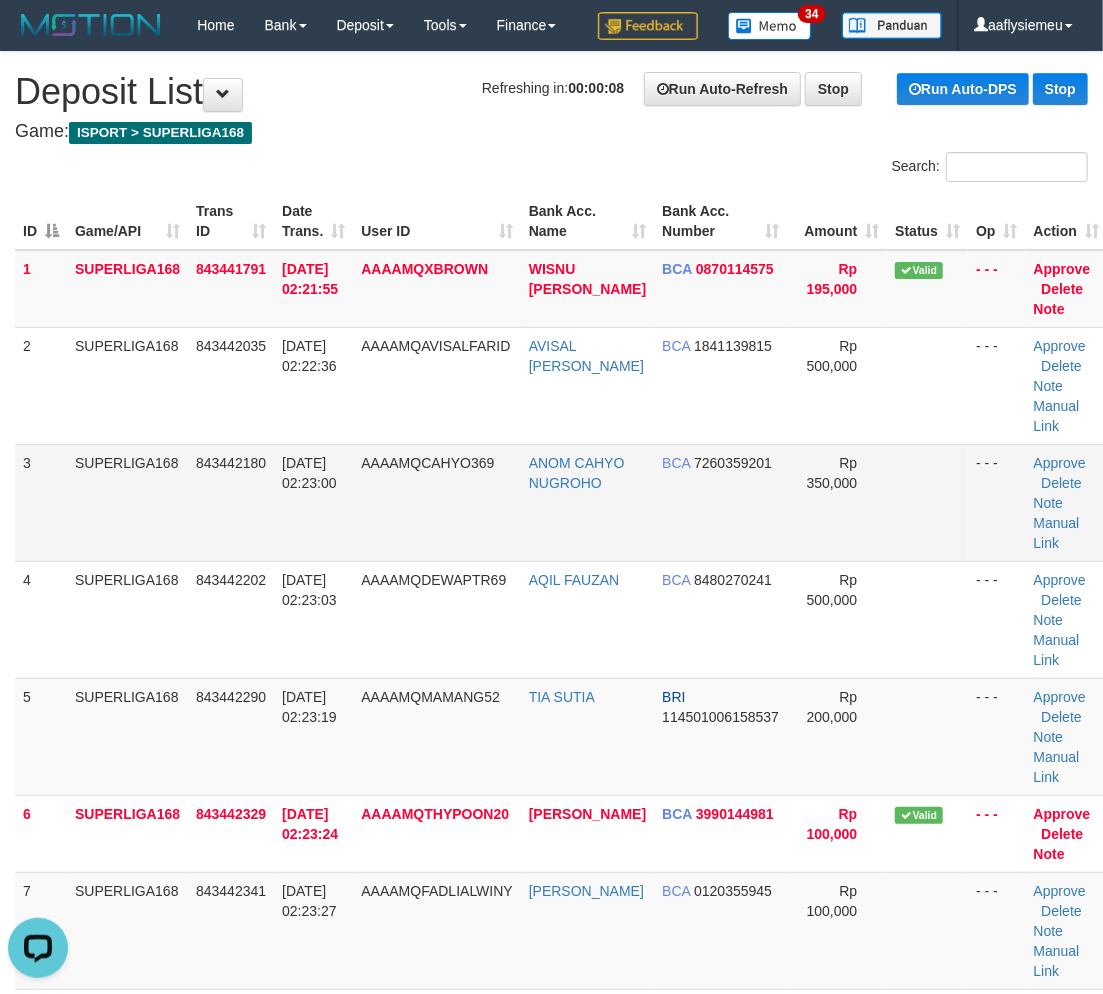 click on "13/07/2025 02:23:00" at bounding box center (313, 502) 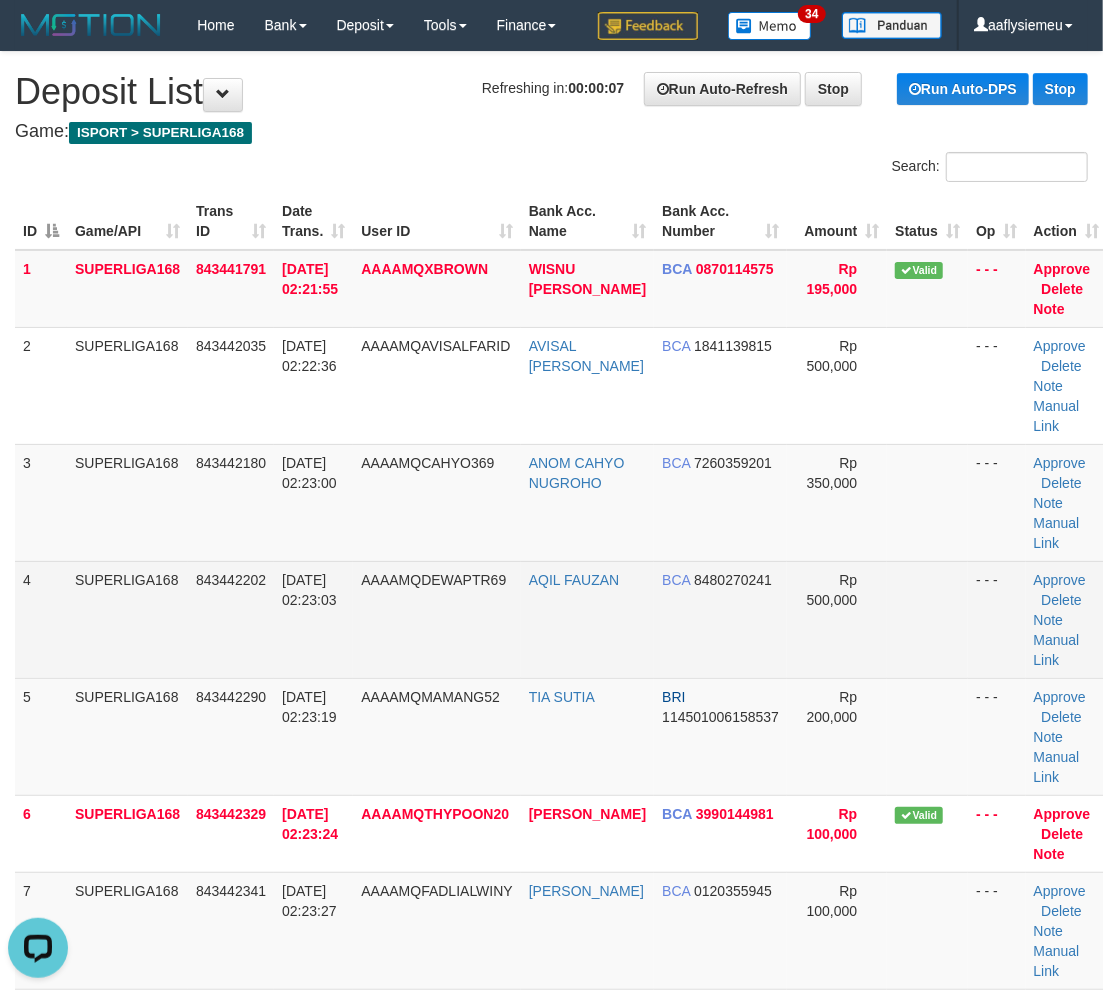 drag, startPoint x: 225, startPoint y: 647, endPoint x: 183, endPoint y: 662, distance: 44.598206 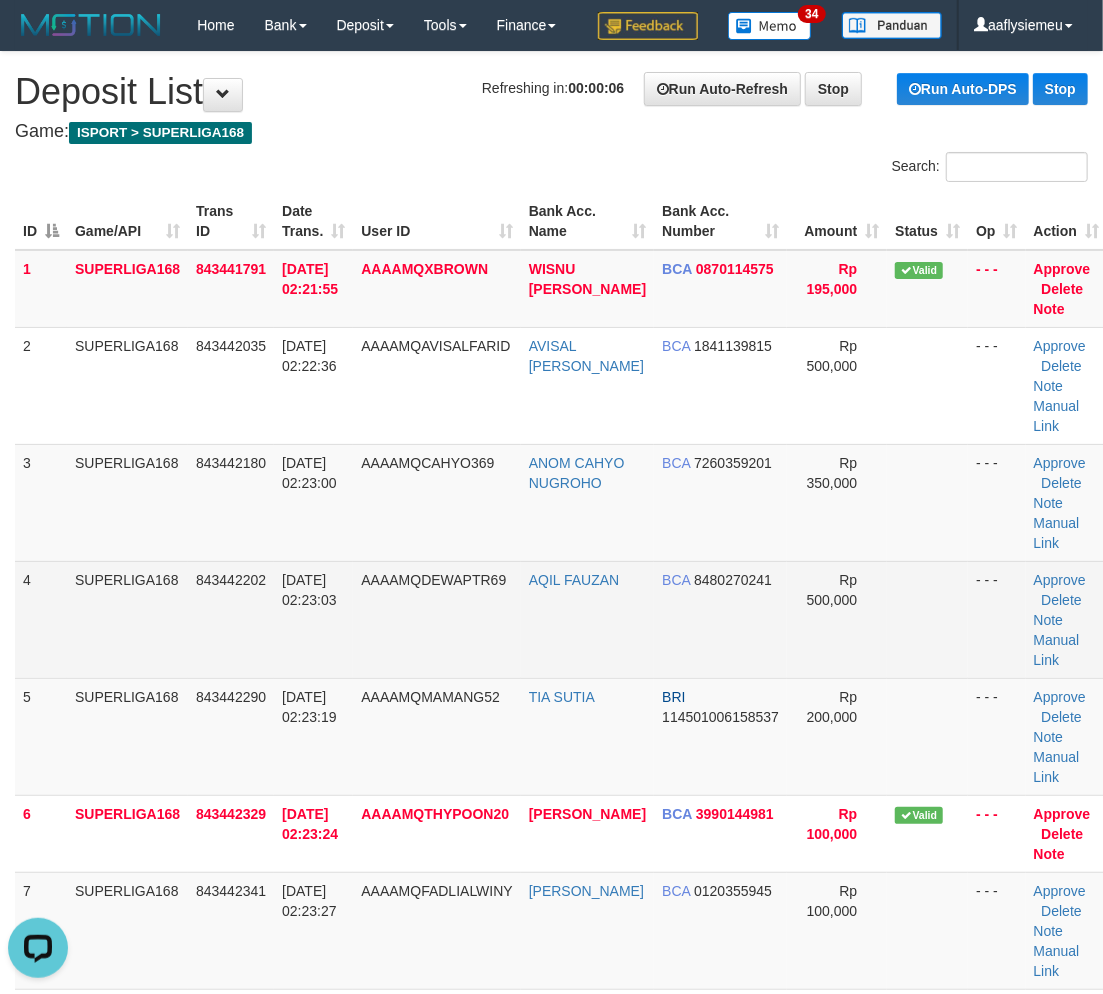 click on "4" at bounding box center (41, 619) 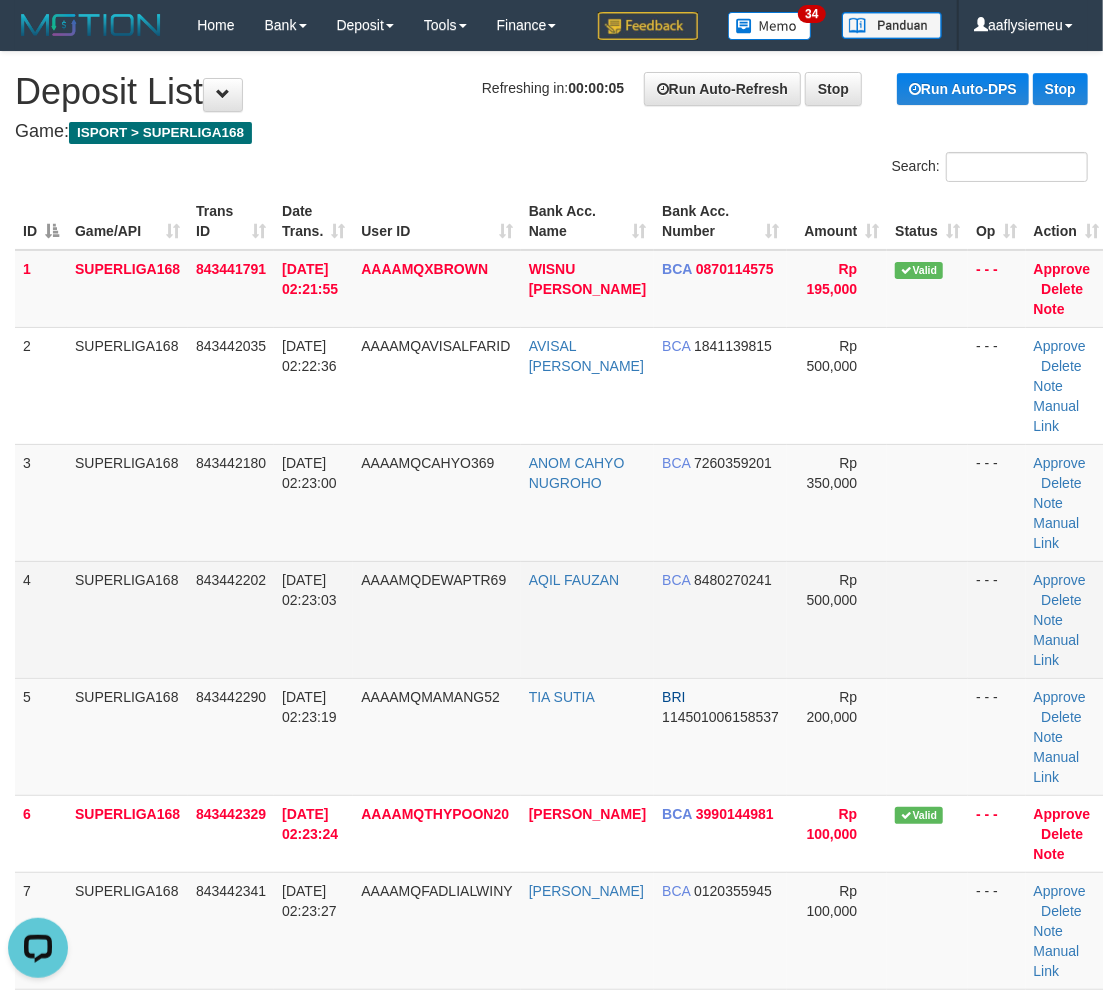 drag, startPoint x: 28, startPoint y: 666, endPoint x: 40, endPoint y: 672, distance: 13.416408 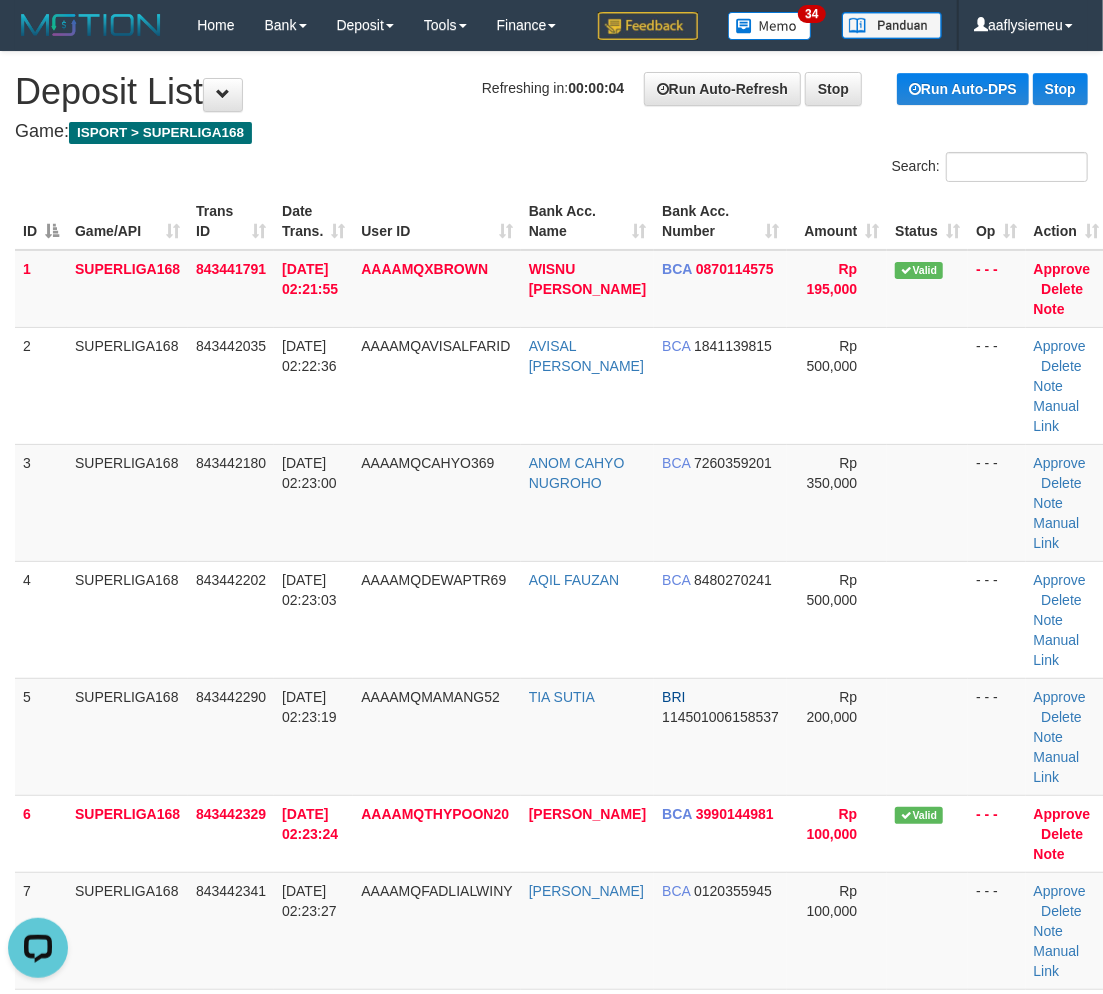drag, startPoint x: 331, startPoint y: 604, endPoint x: 8, endPoint y: 695, distance: 335.57413 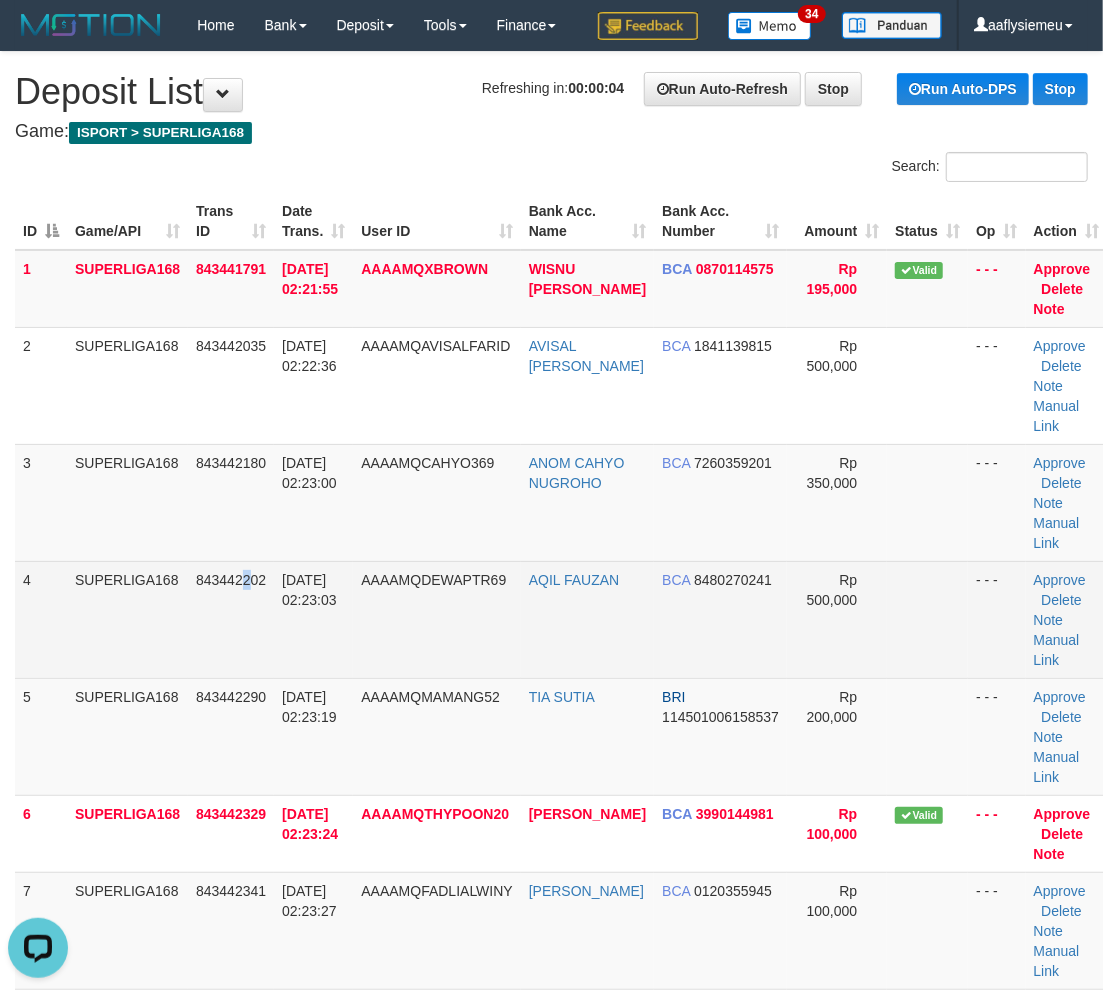 click on "843442202" at bounding box center (231, 619) 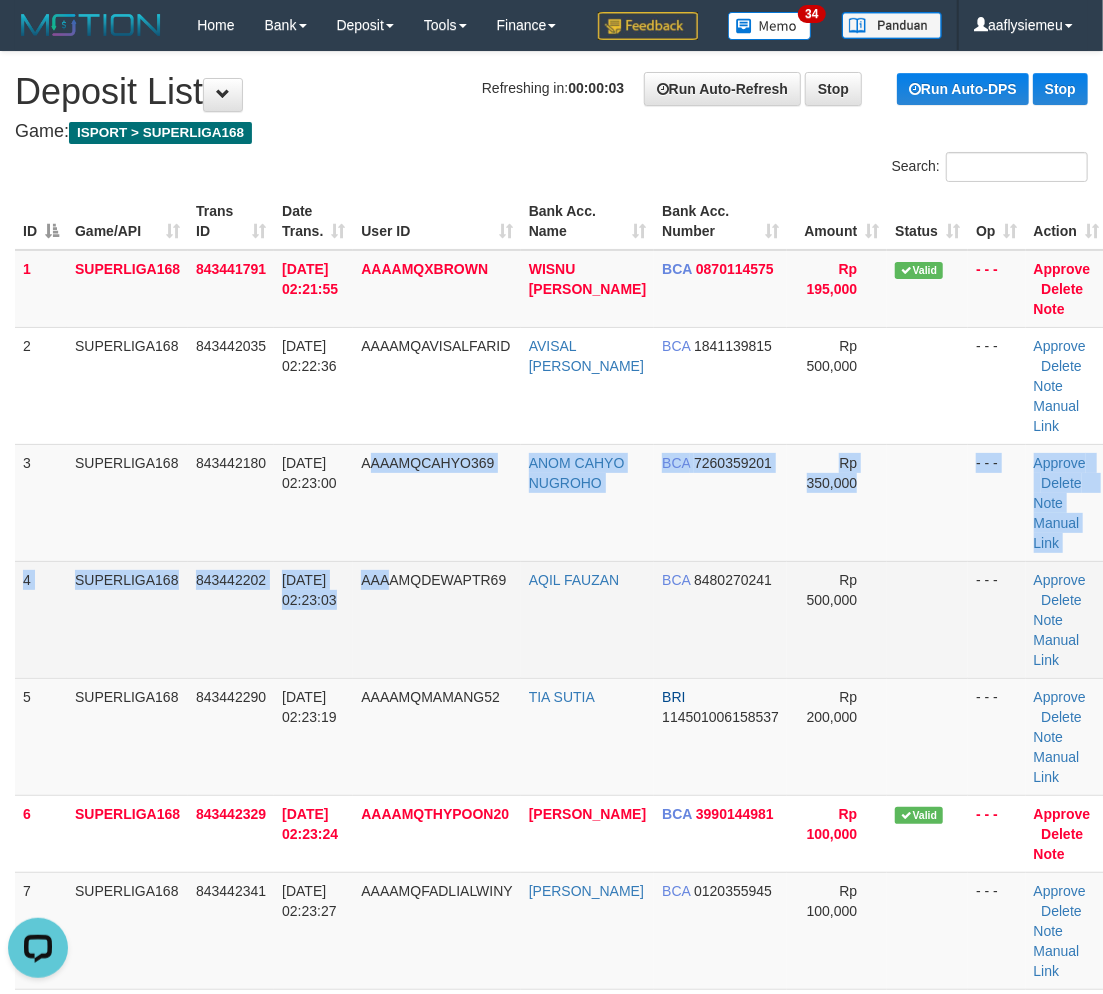 drag, startPoint x: 393, startPoint y: 628, endPoint x: 380, endPoint y: 638, distance: 16.40122 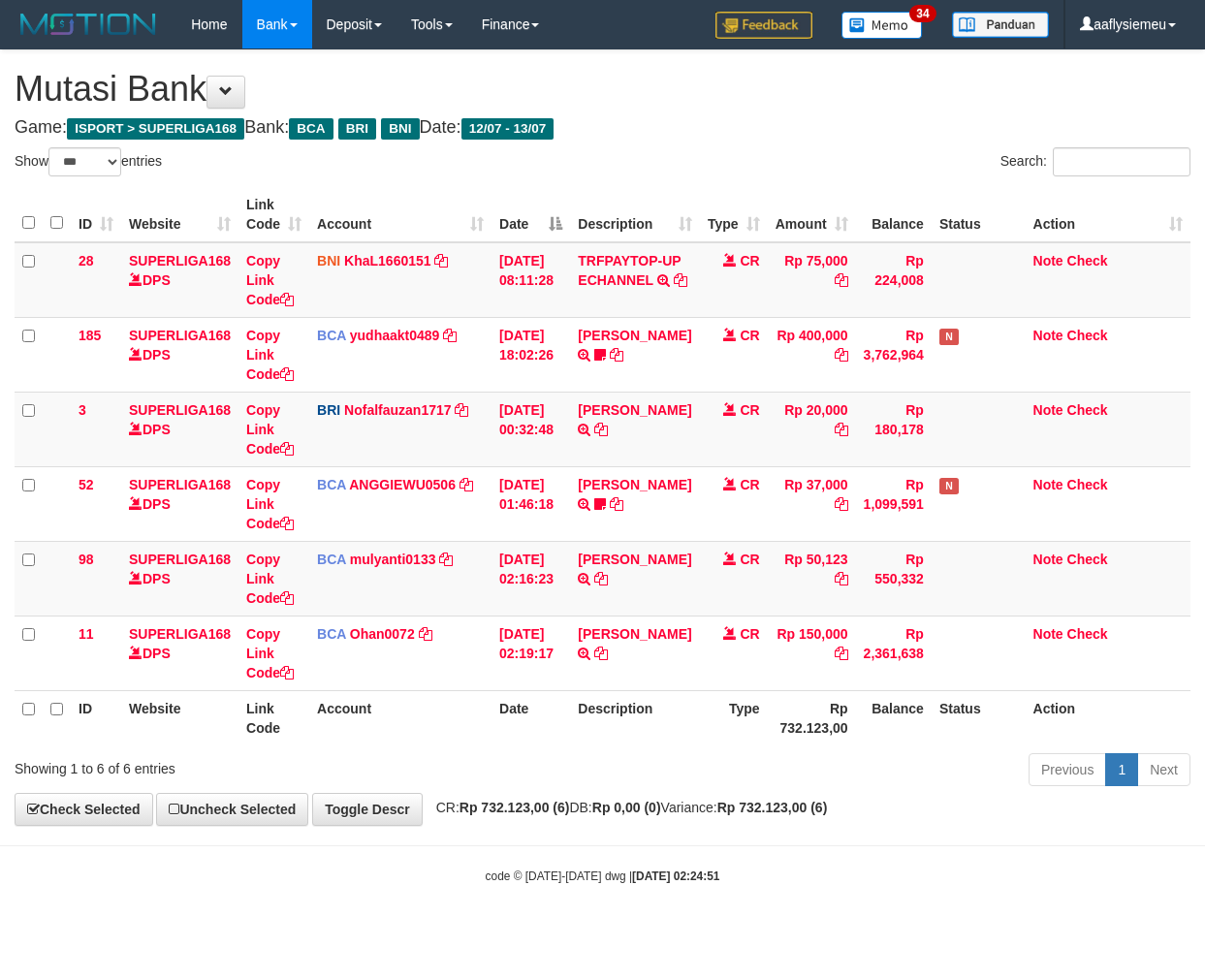 select on "***" 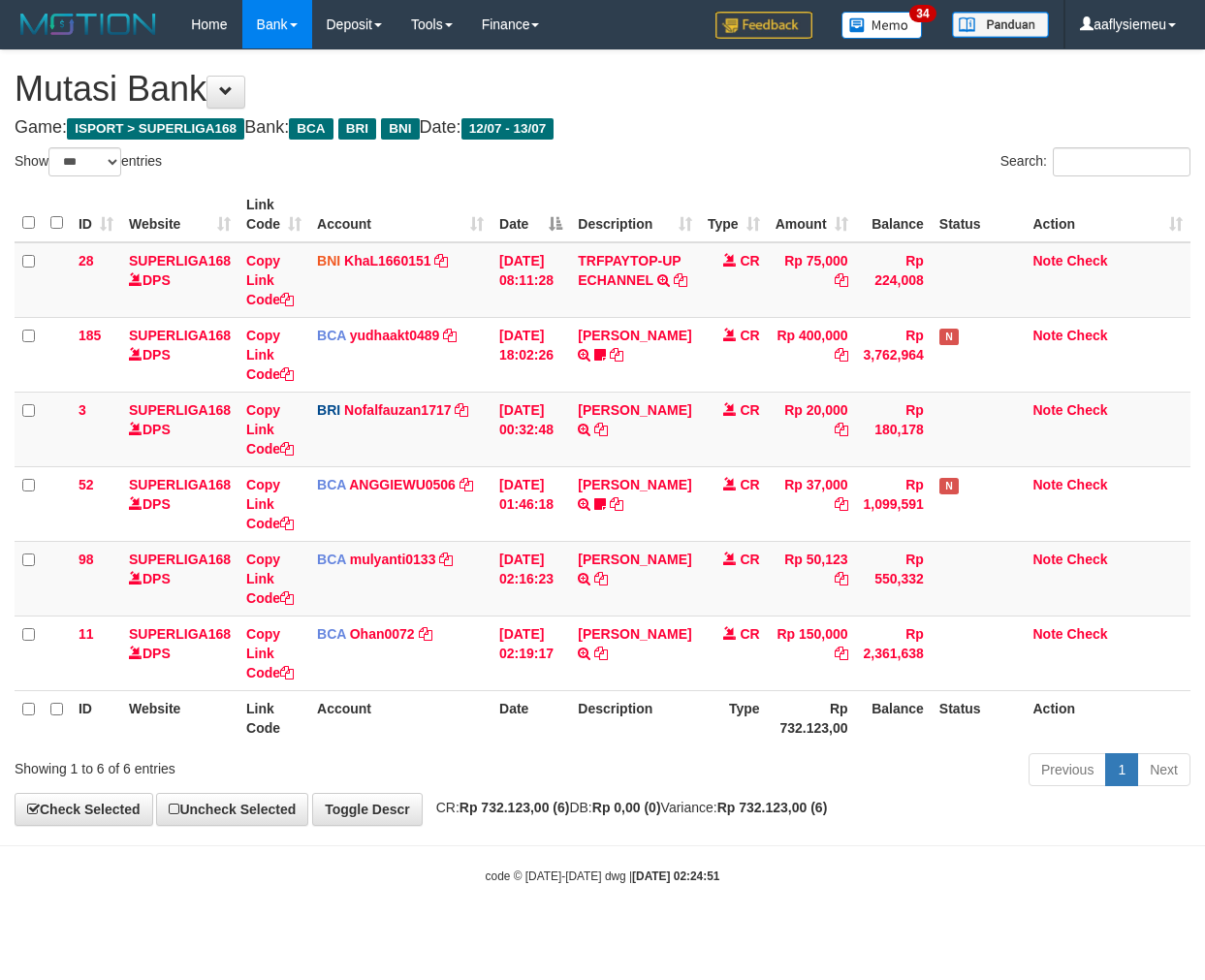 scroll, scrollTop: 0, scrollLeft: 0, axis: both 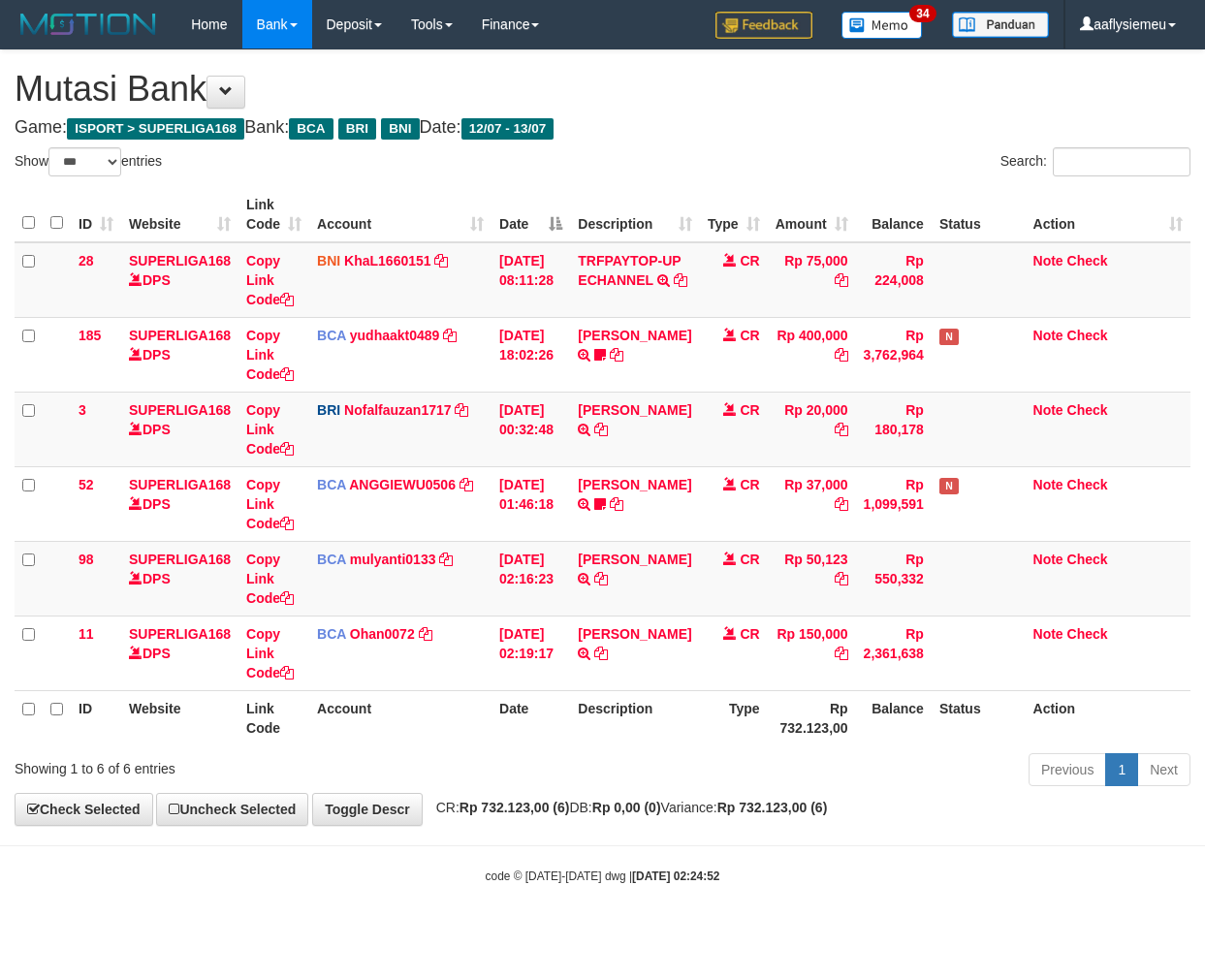 select on "***" 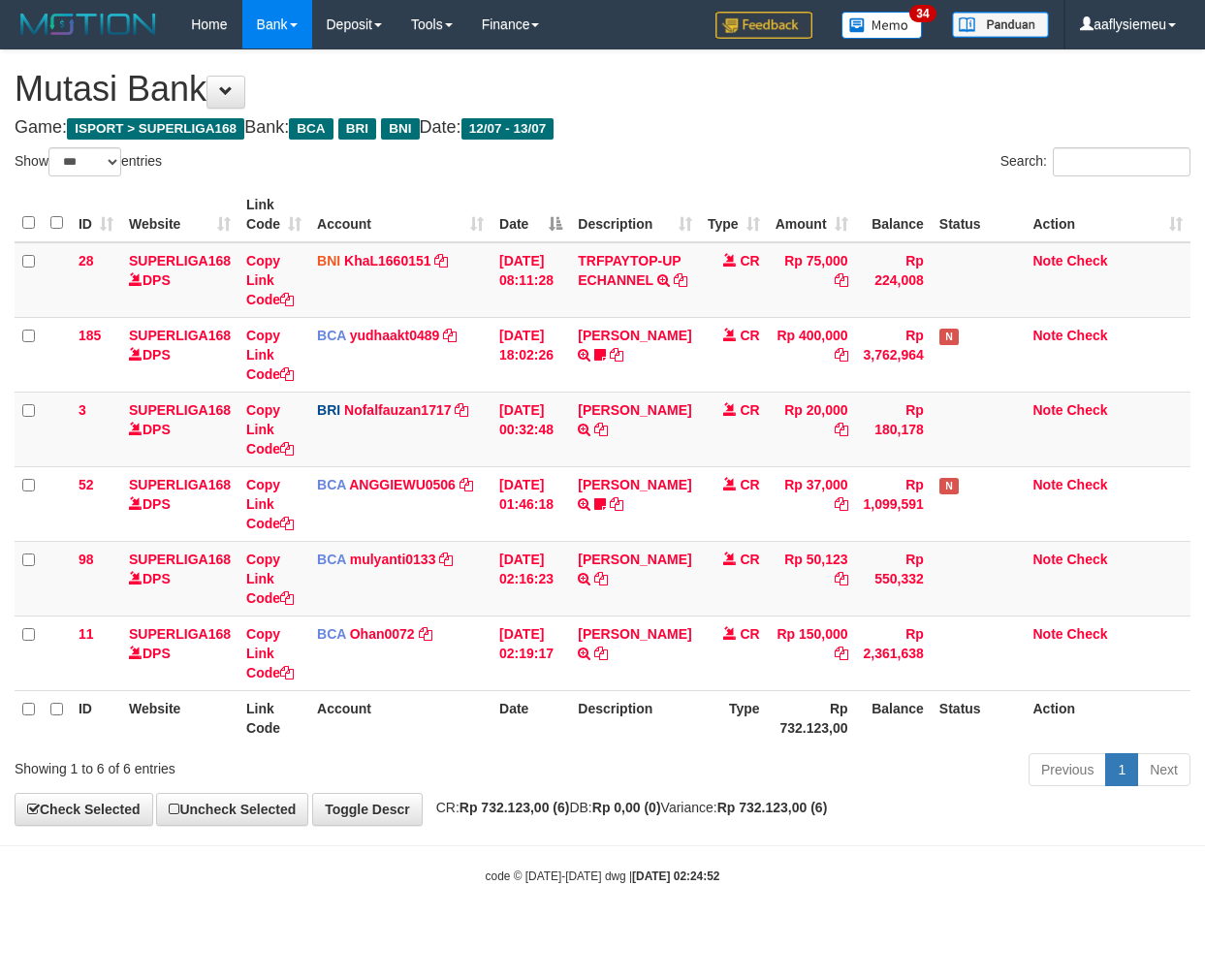 scroll, scrollTop: 0, scrollLeft: 0, axis: both 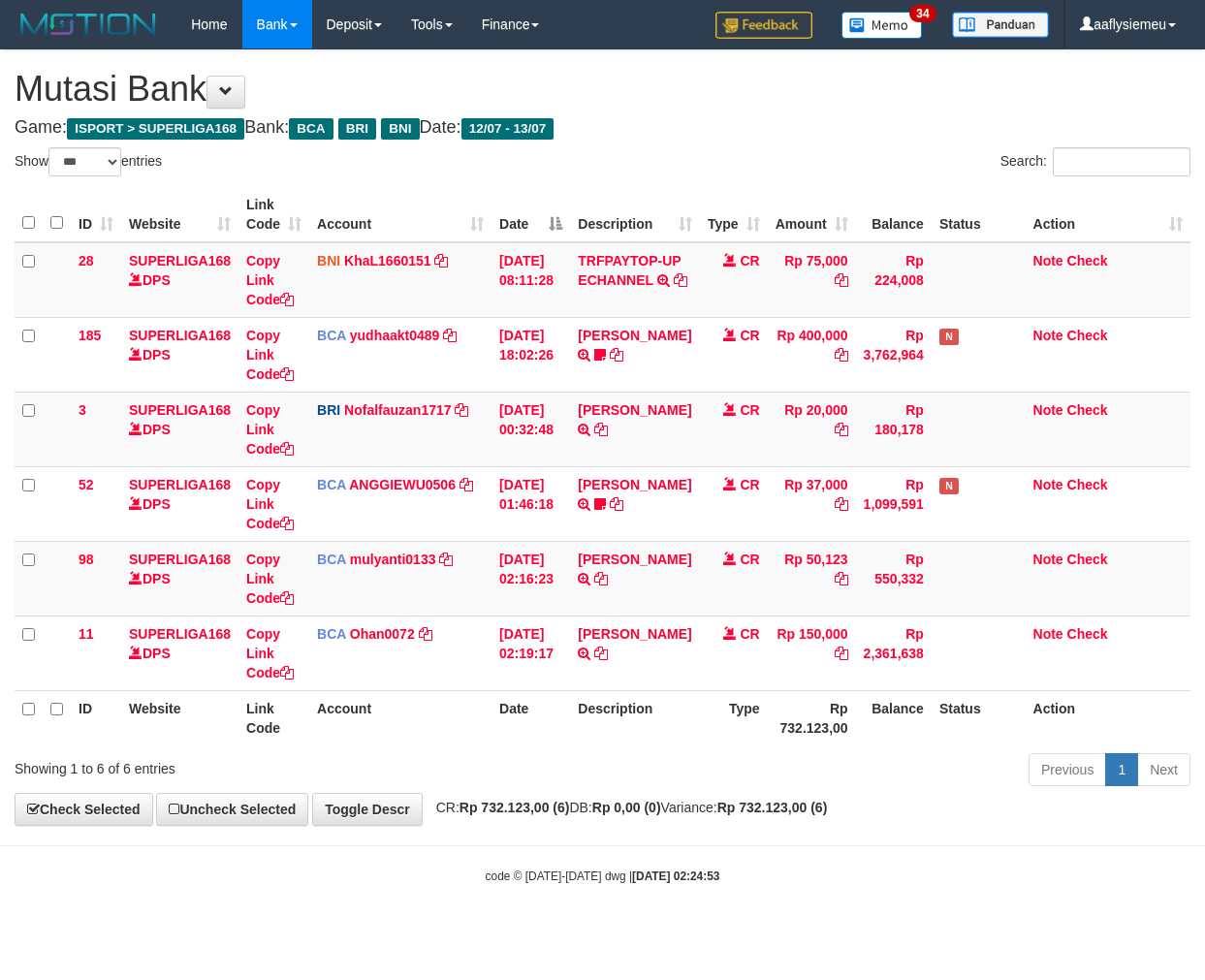 select on "***" 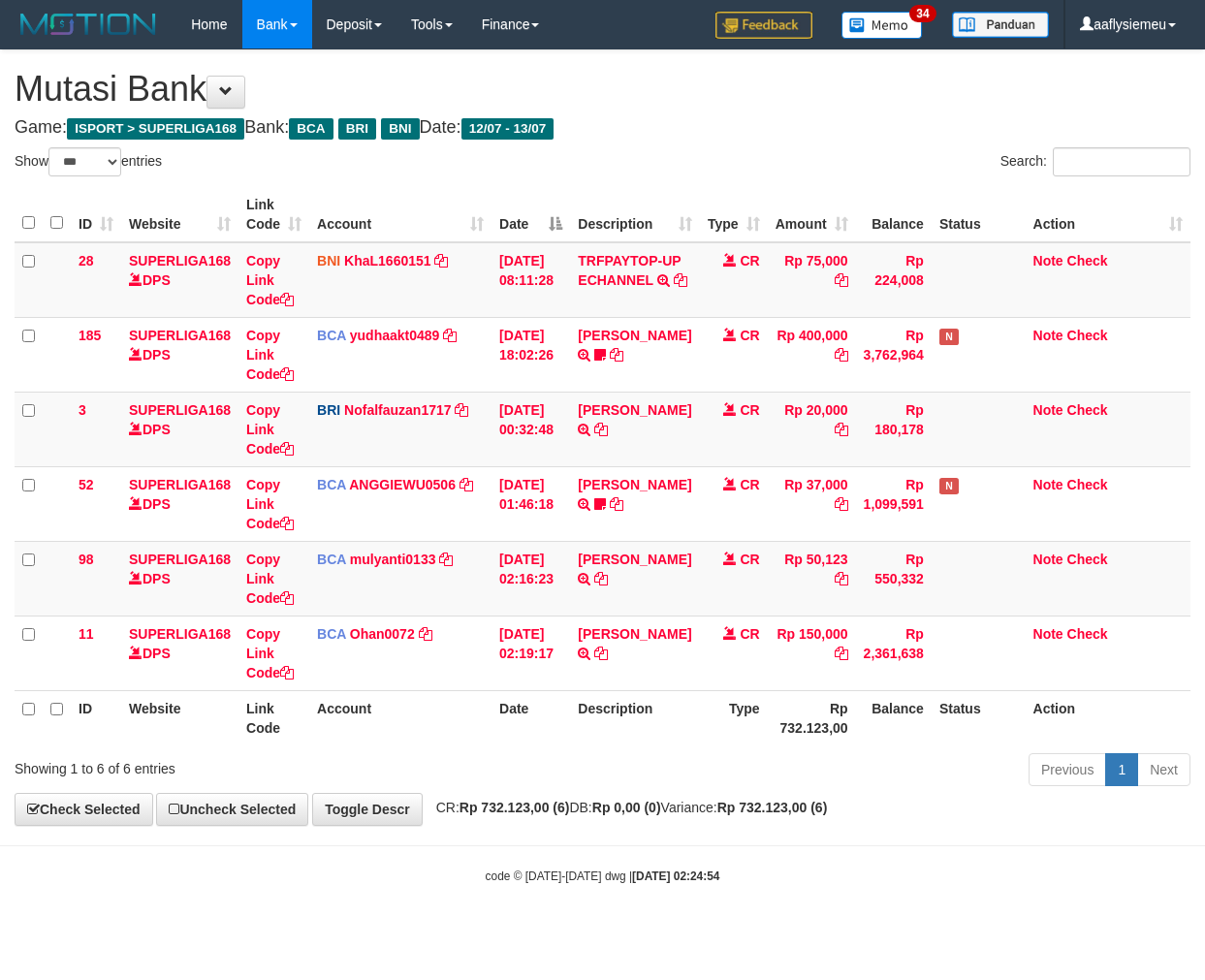 select on "***" 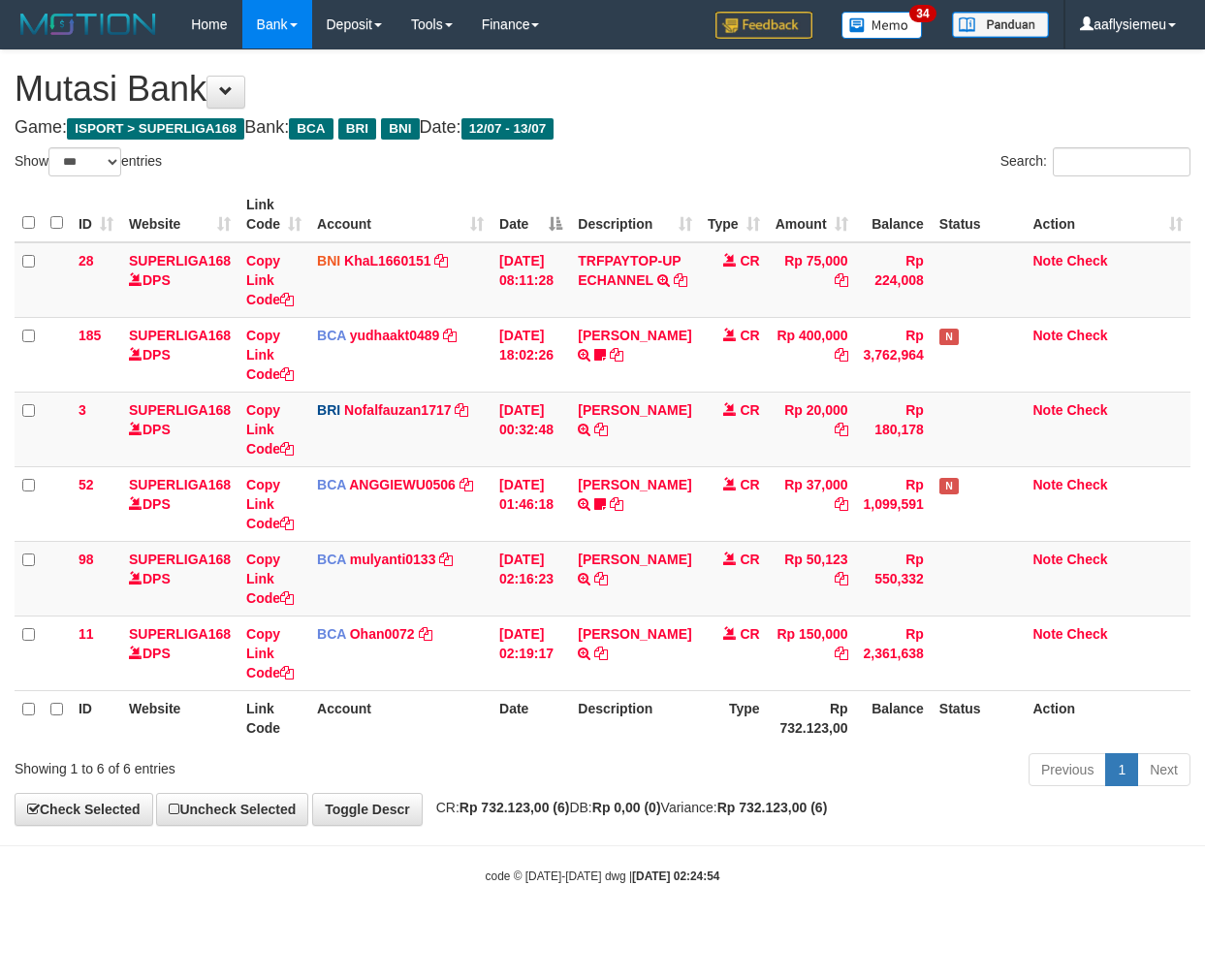 scroll, scrollTop: 0, scrollLeft: 0, axis: both 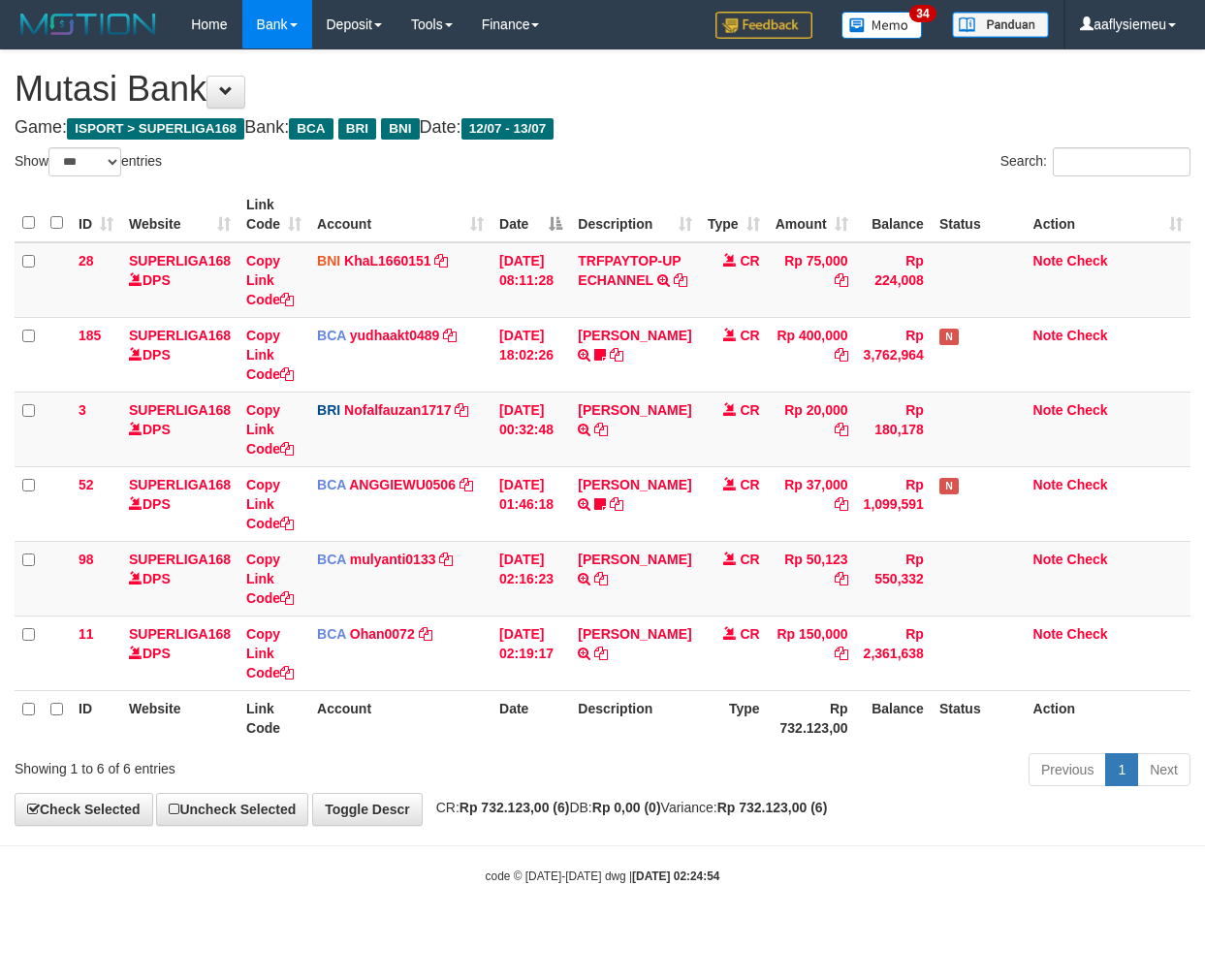 select on "***" 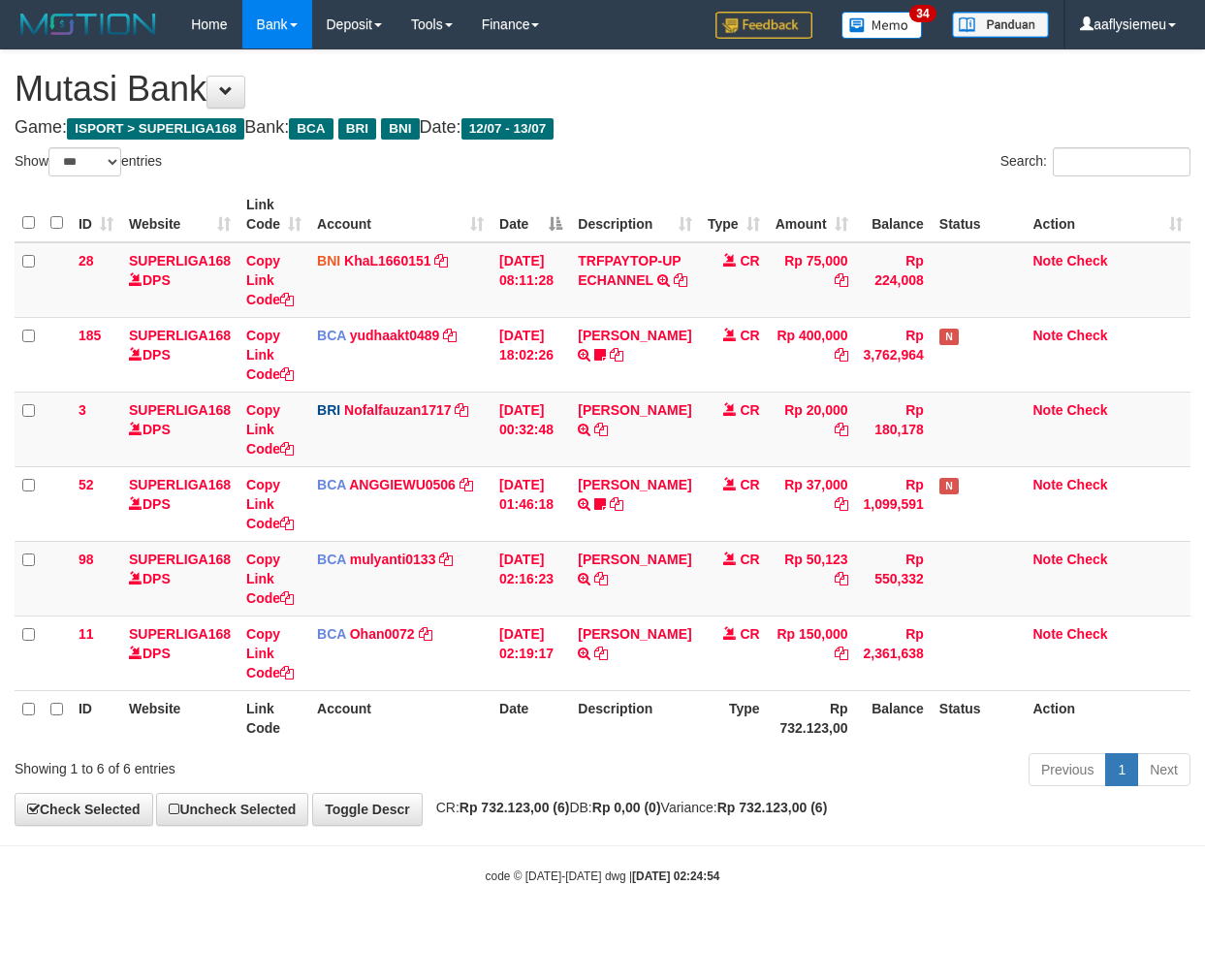 scroll, scrollTop: 0, scrollLeft: 0, axis: both 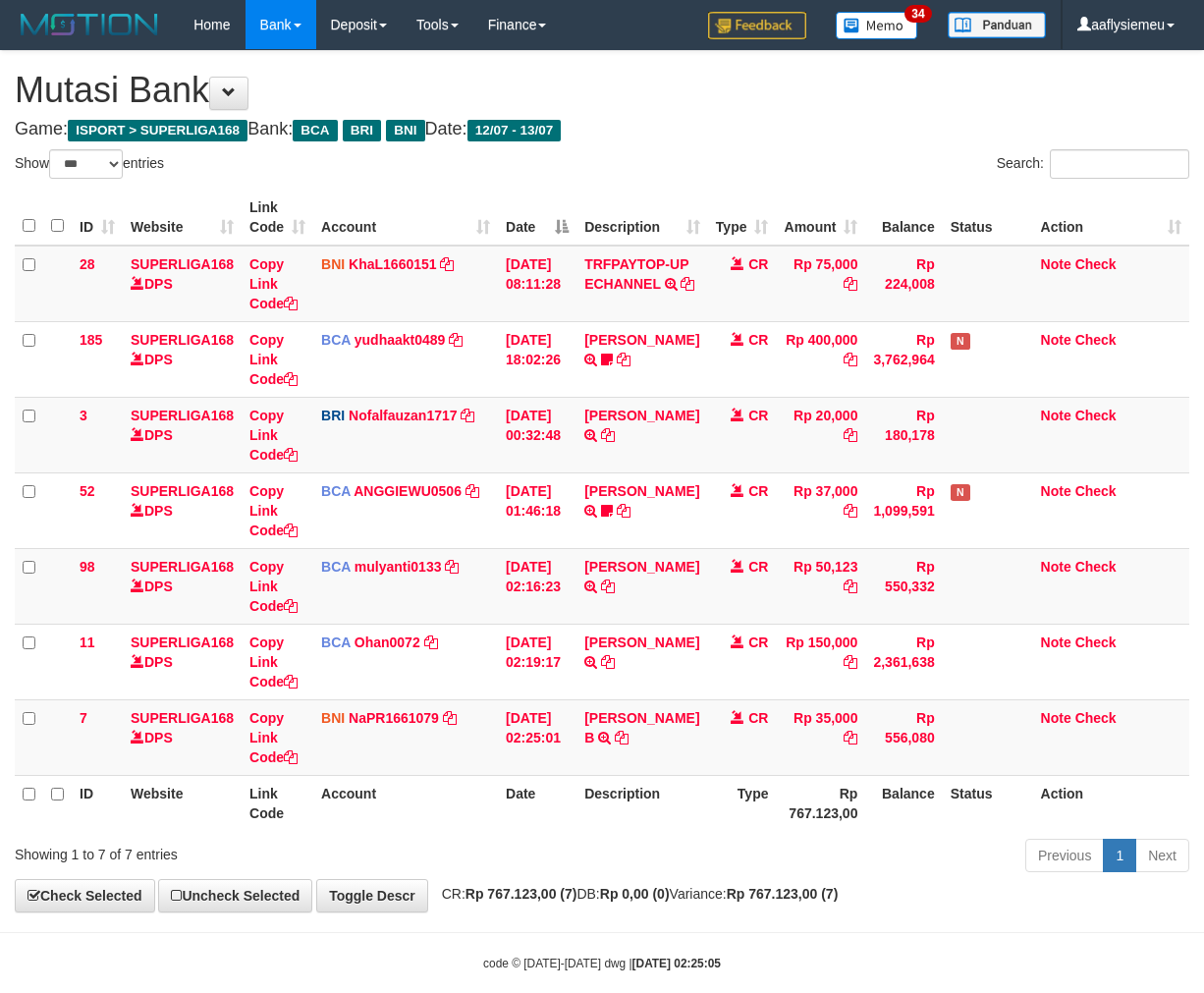 select on "***" 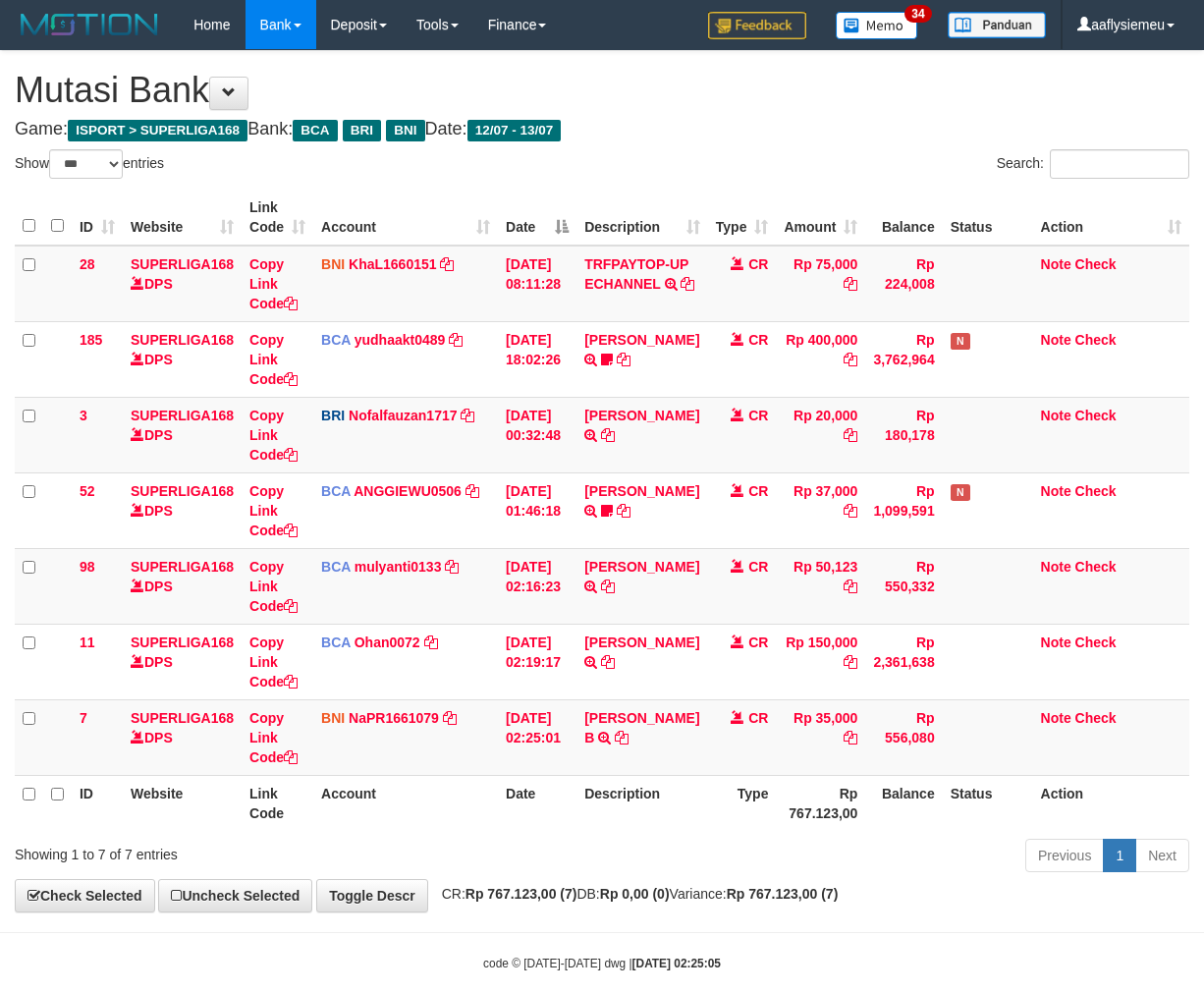 scroll, scrollTop: 0, scrollLeft: 0, axis: both 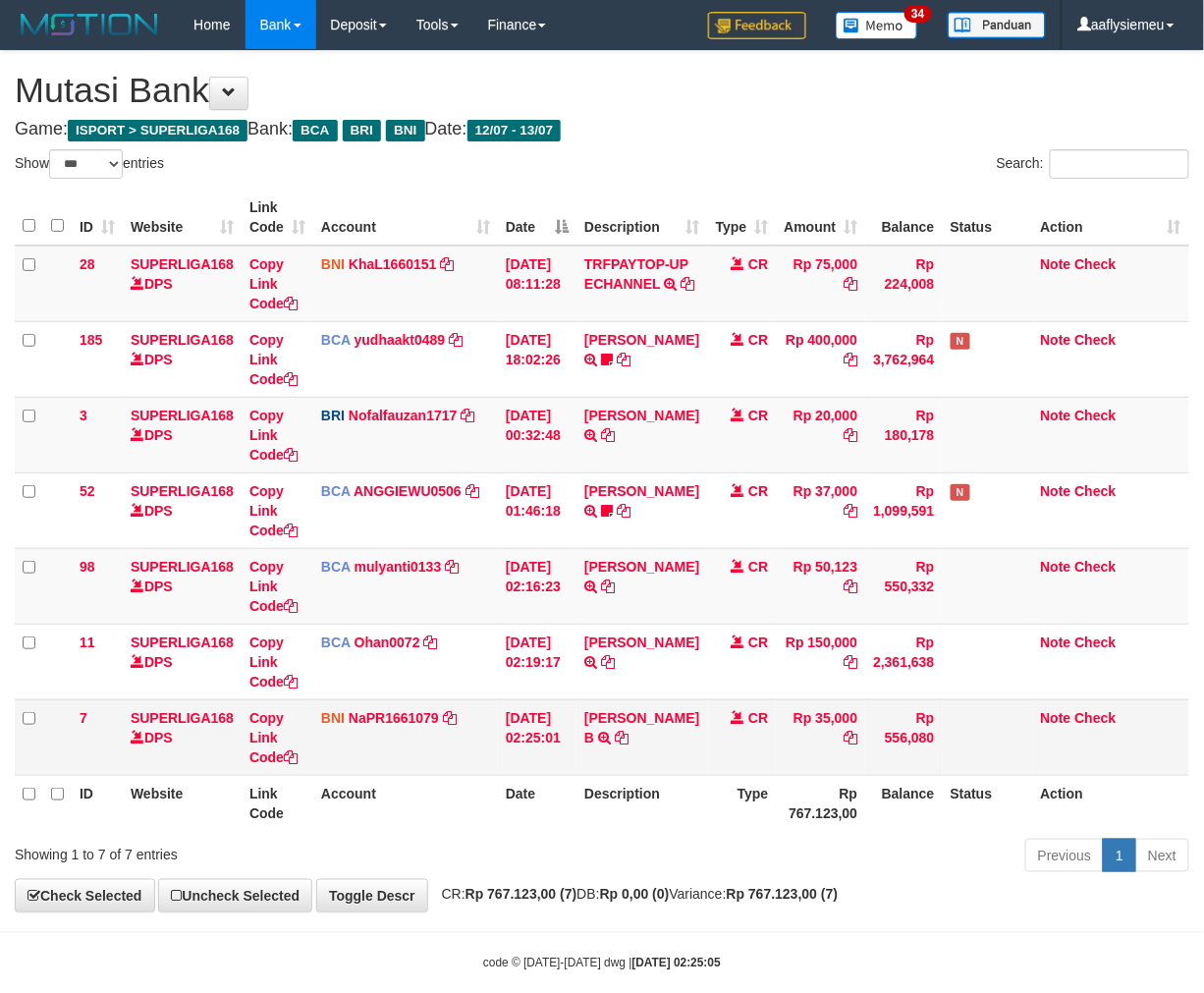 click on "CR" at bounding box center [742, 737] 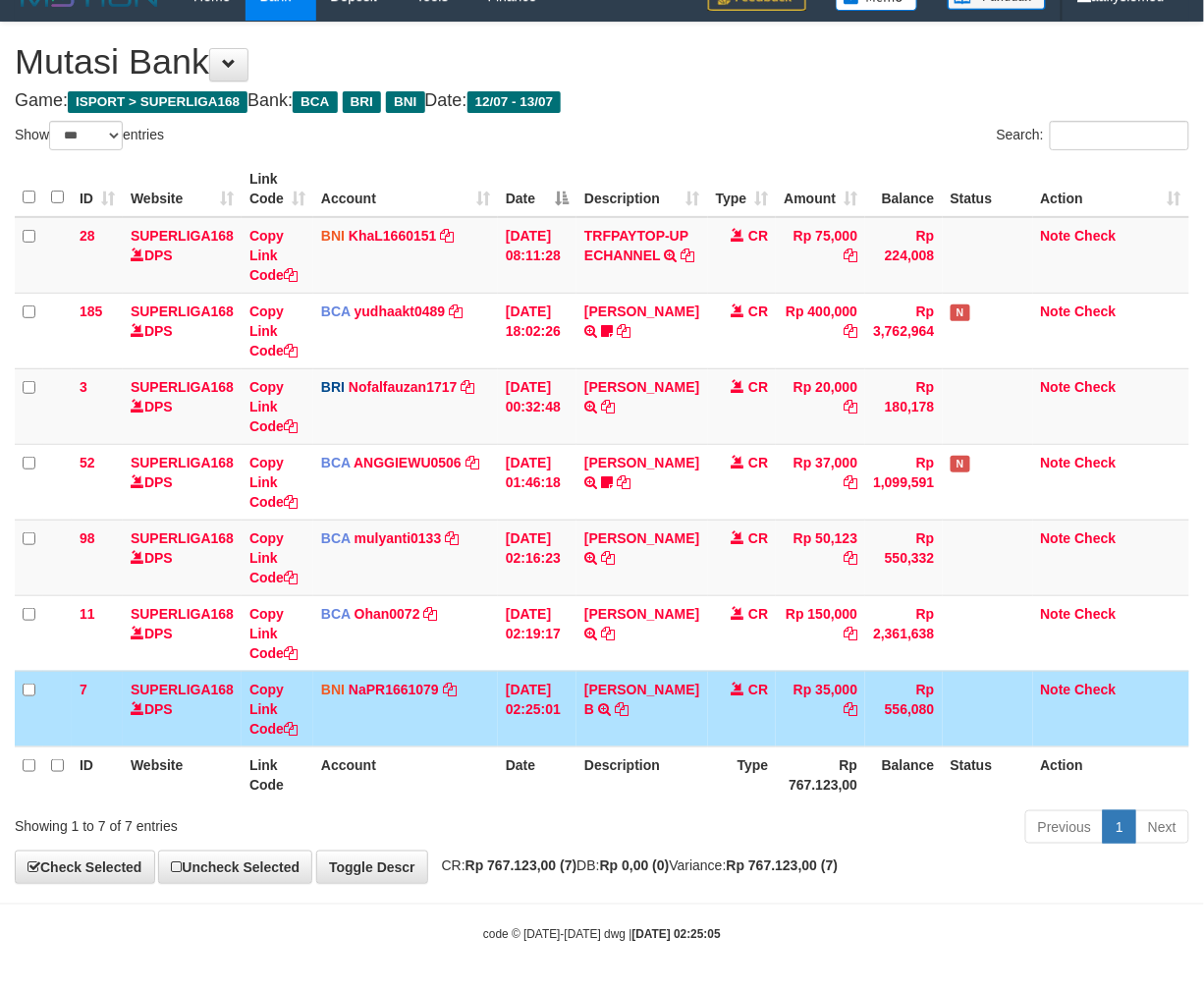 scroll, scrollTop: 49, scrollLeft: 0, axis: vertical 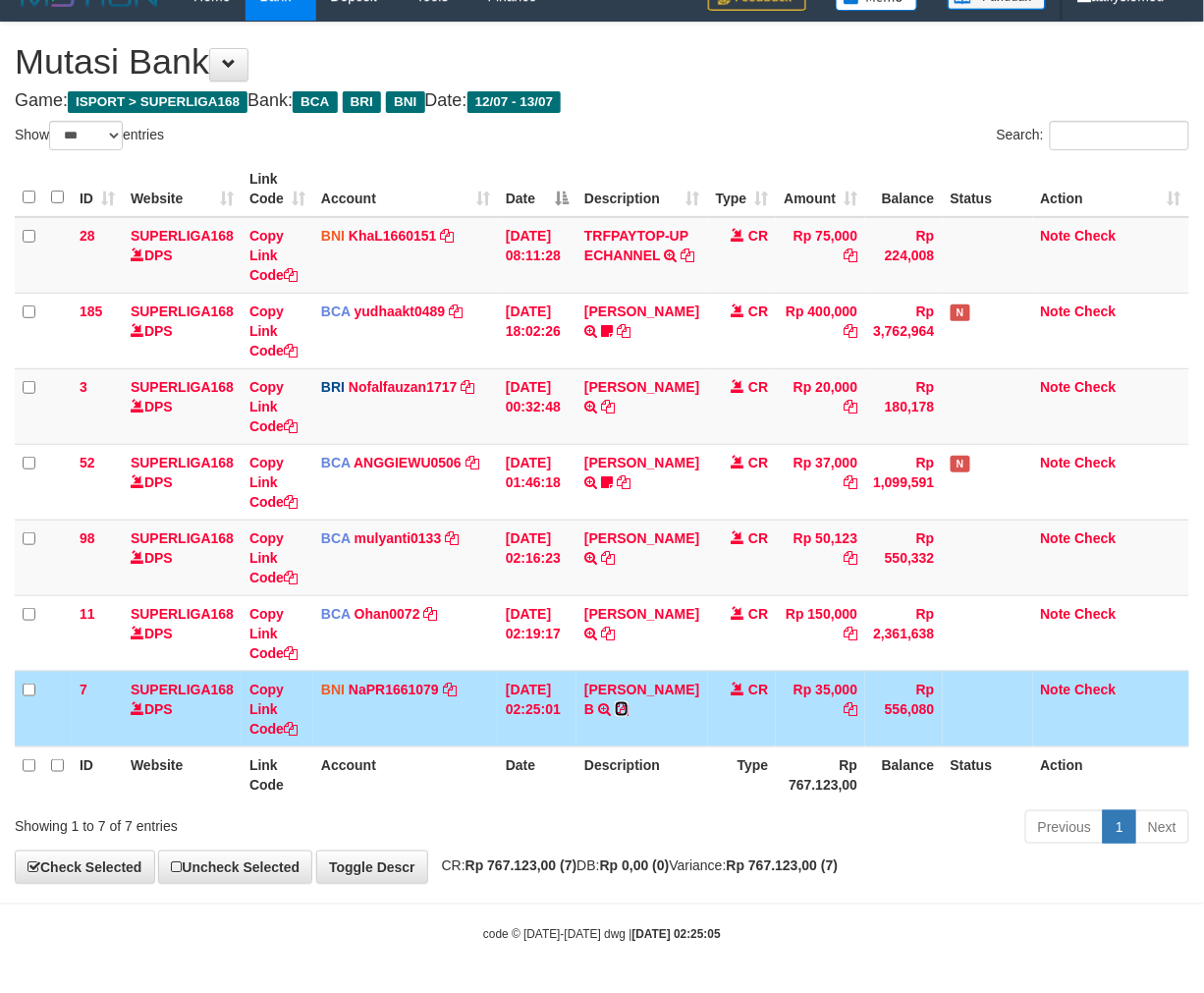click at bounding box center (622, 709) 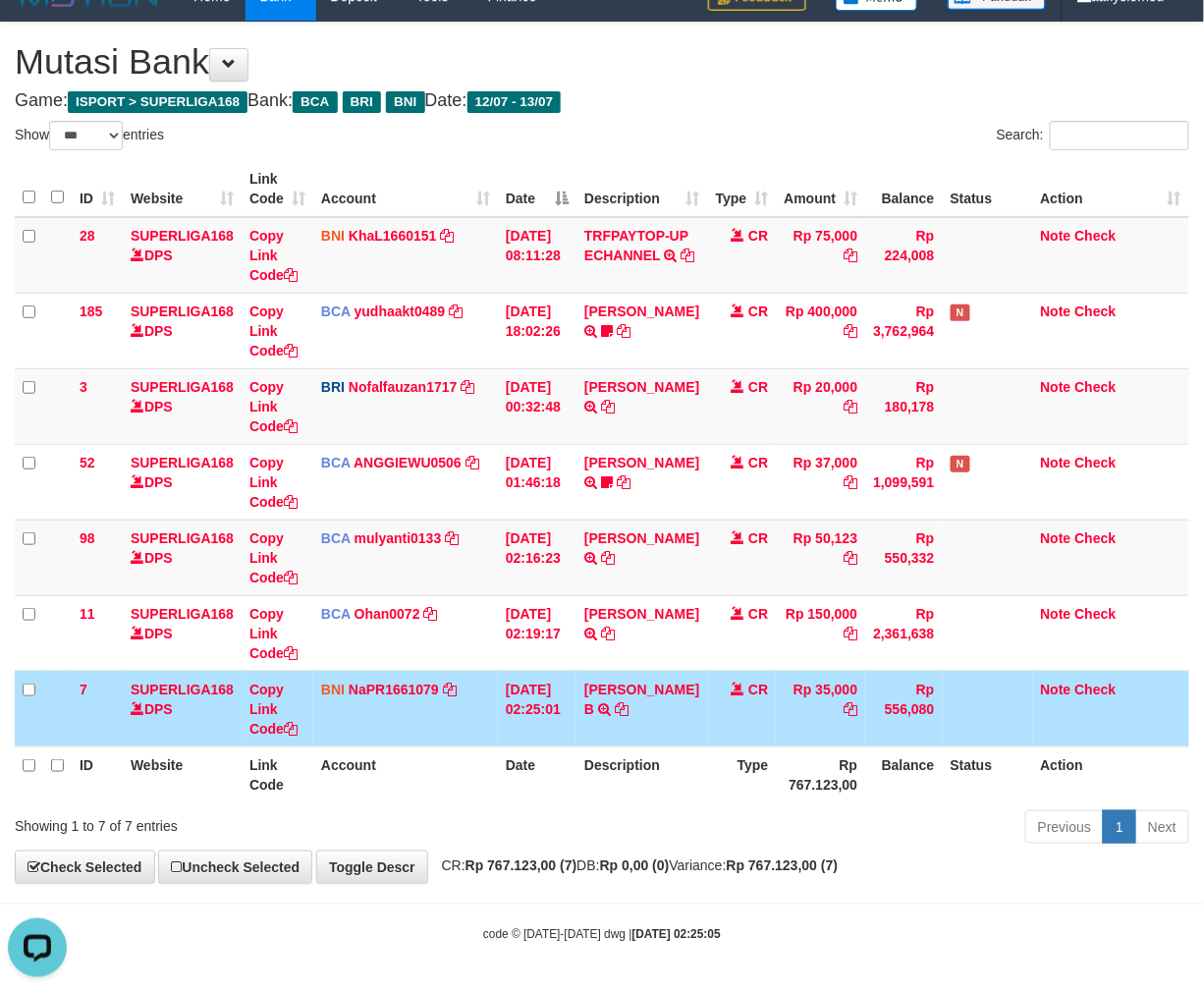 scroll, scrollTop: 0, scrollLeft: 0, axis: both 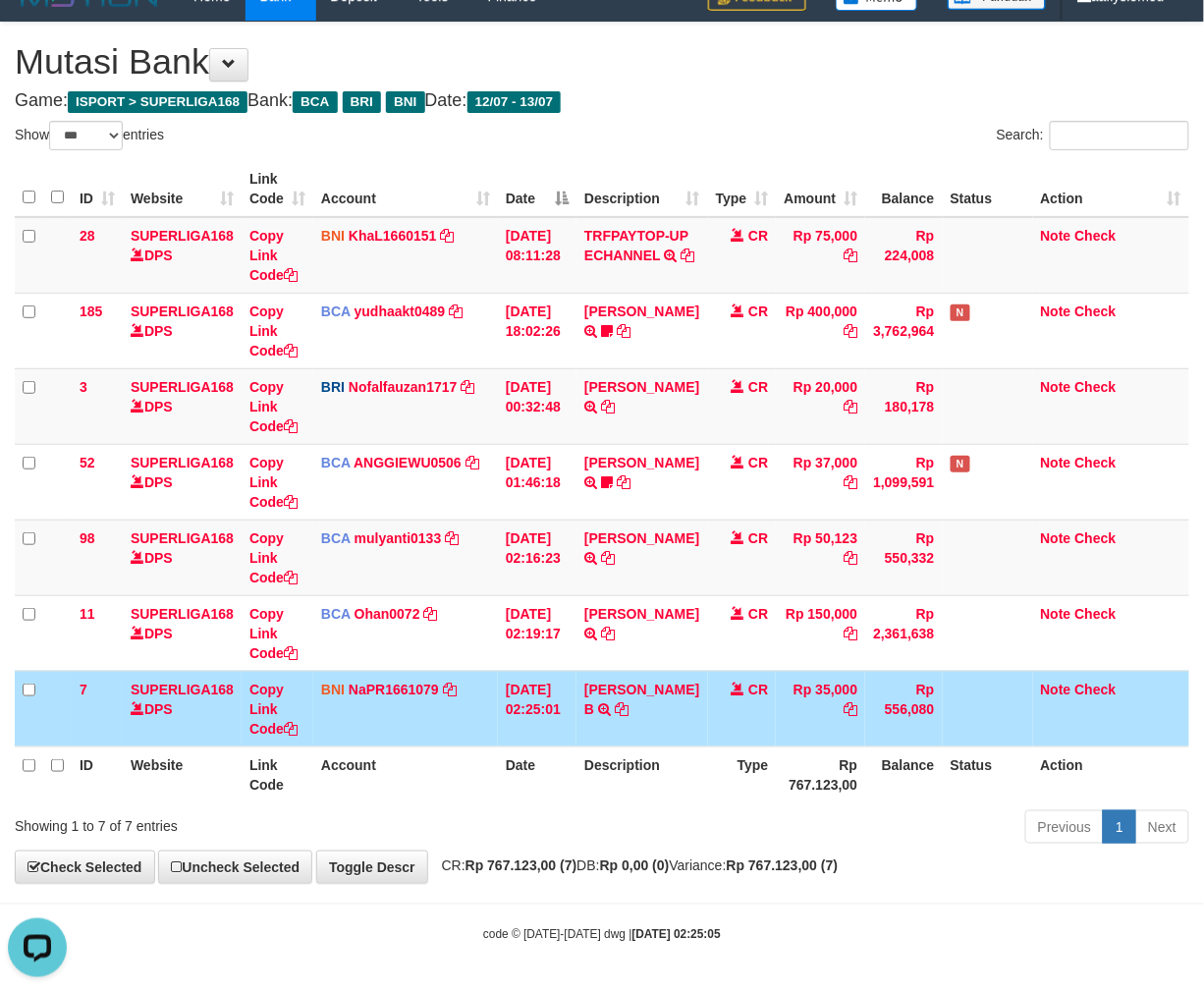 click on "Toggle navigation
Home
Bank
Account List
Load
By Website
Group
[ISPORT]													SUPERLIGA168
By Load Group (DPS)
34" at bounding box center (602, 482) 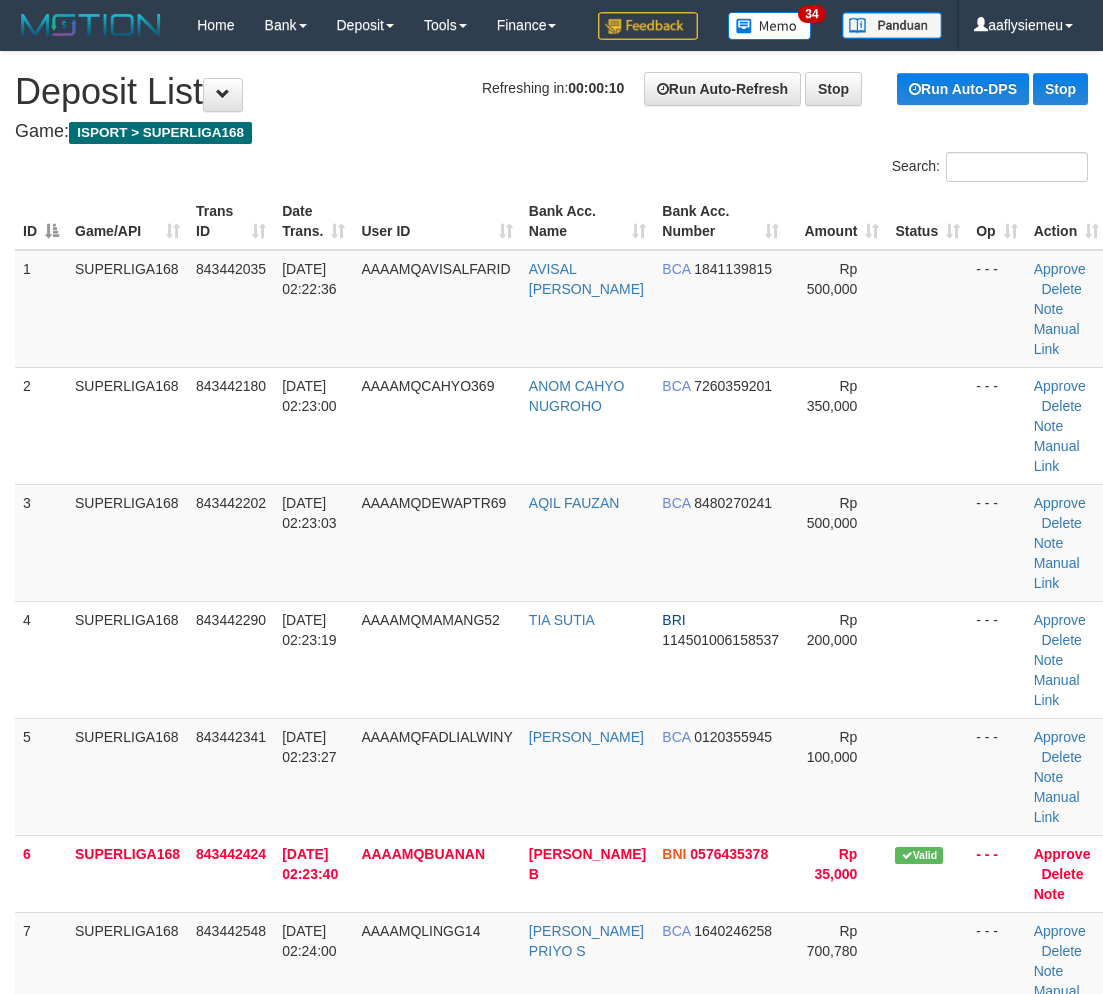 scroll, scrollTop: 0, scrollLeft: 0, axis: both 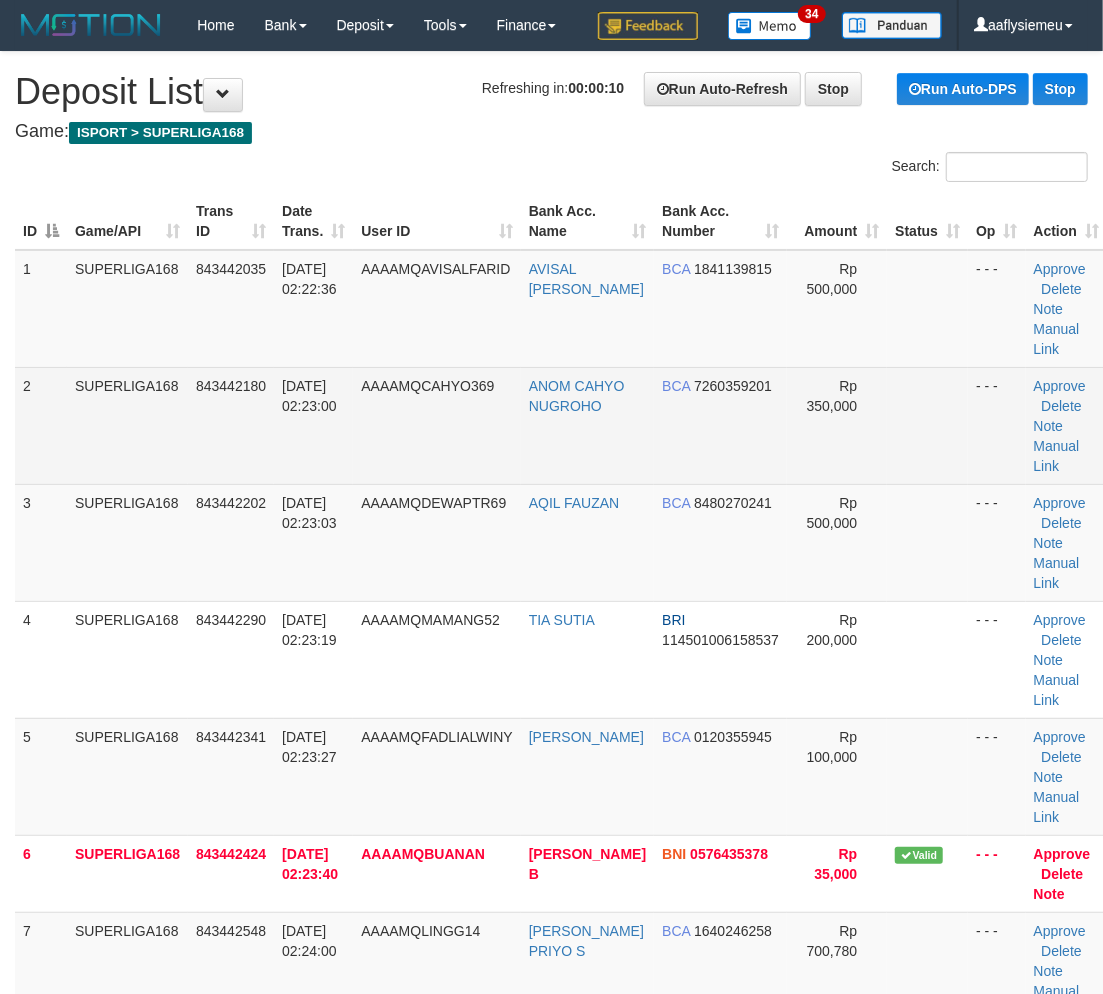 click on "AAAAMQCAHYO369" at bounding box center [436, 425] 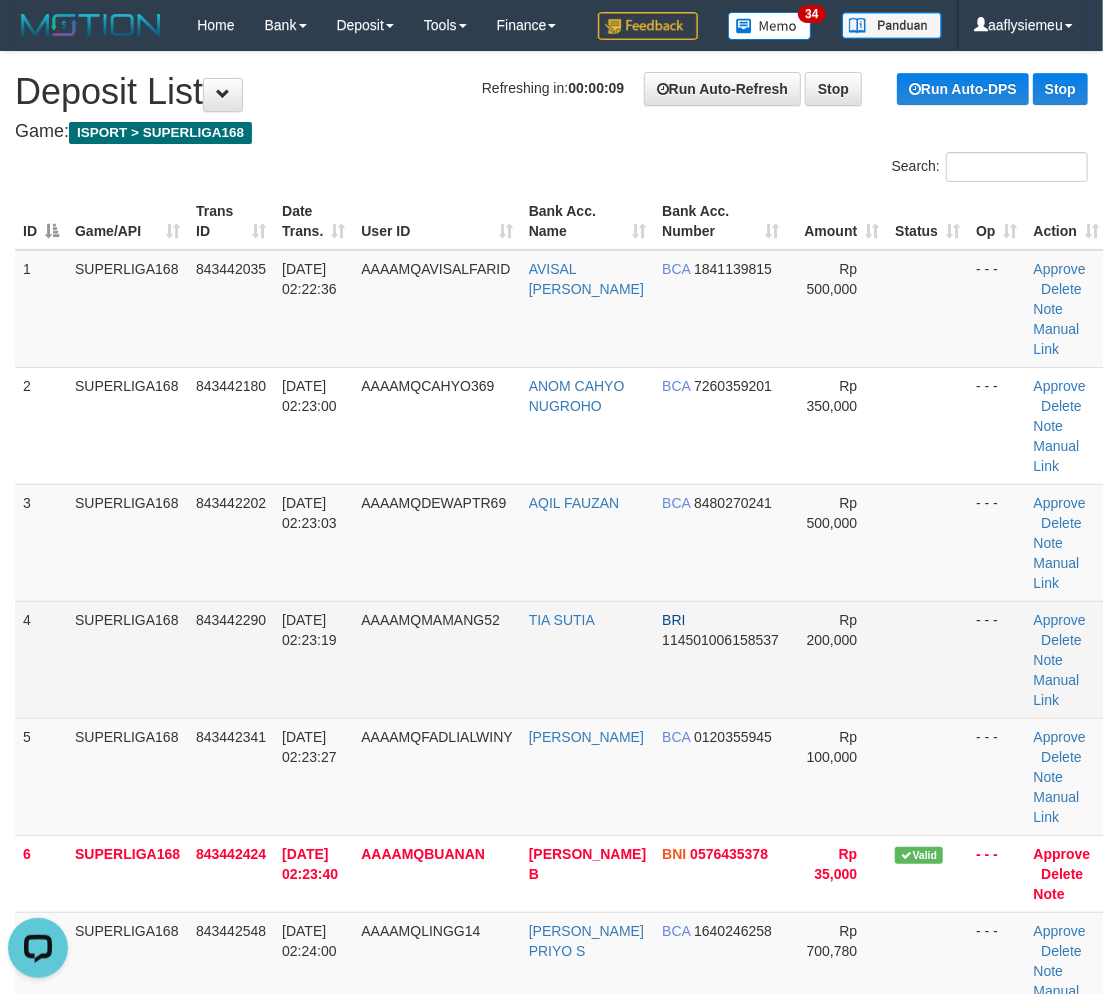 scroll, scrollTop: 0, scrollLeft: 0, axis: both 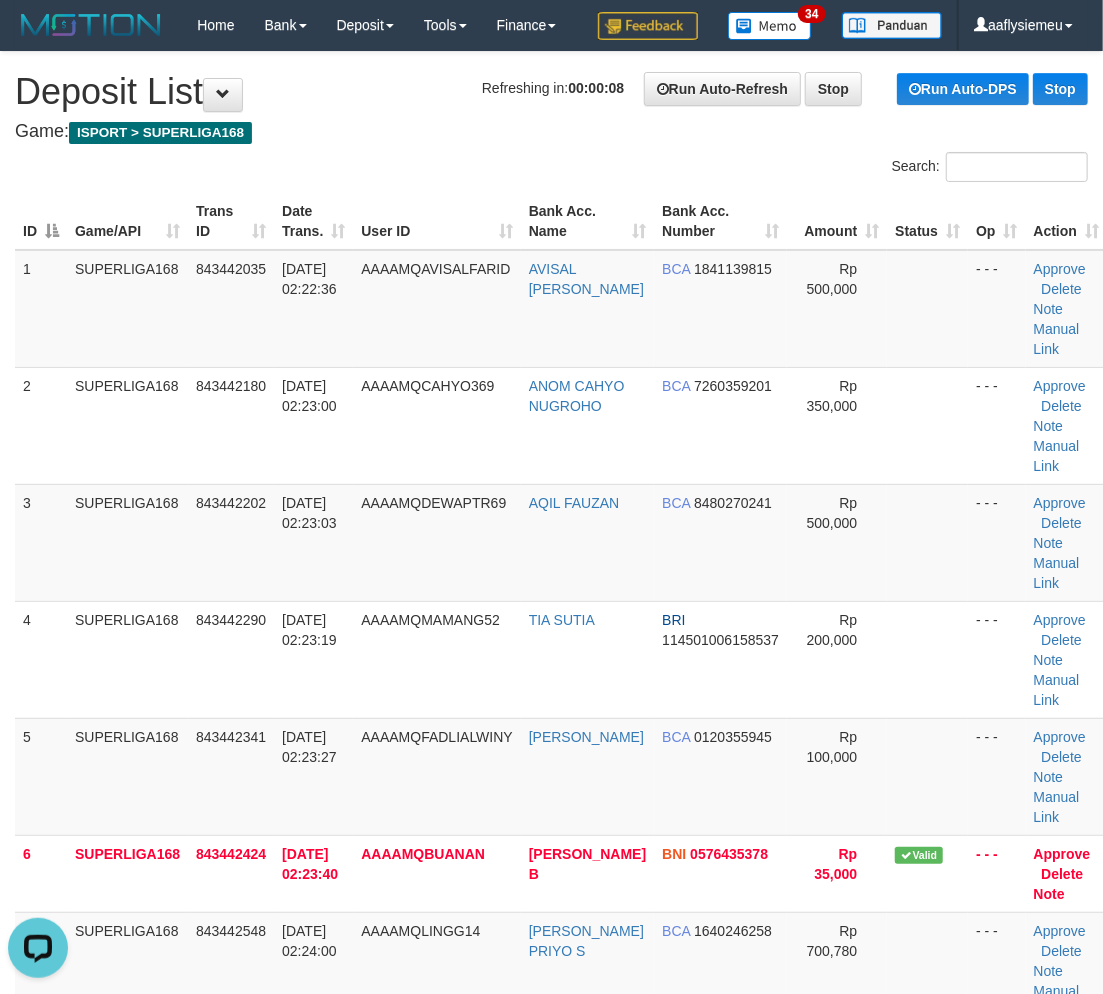click on "ID Game/API Trans ID Date Trans. User ID Bank Acc. Name Bank Acc. Number Amount Status Op Action
1
SUPERLIGA168
843442035
13/07/2025 02:22:36
AAAAMQAVISALFARID
AVISAL FARID NURRA
BCA
1841139815
Rp 500,000
- - -
Approve
Delete
Note
Manual Link
2
SUPERLIGA168
843442180
13/07/2025 02:23:00
AAAAMQCAHYO369
ANOM CAHYO NUGROHO
BCA
7260359201" at bounding box center (551, 698) 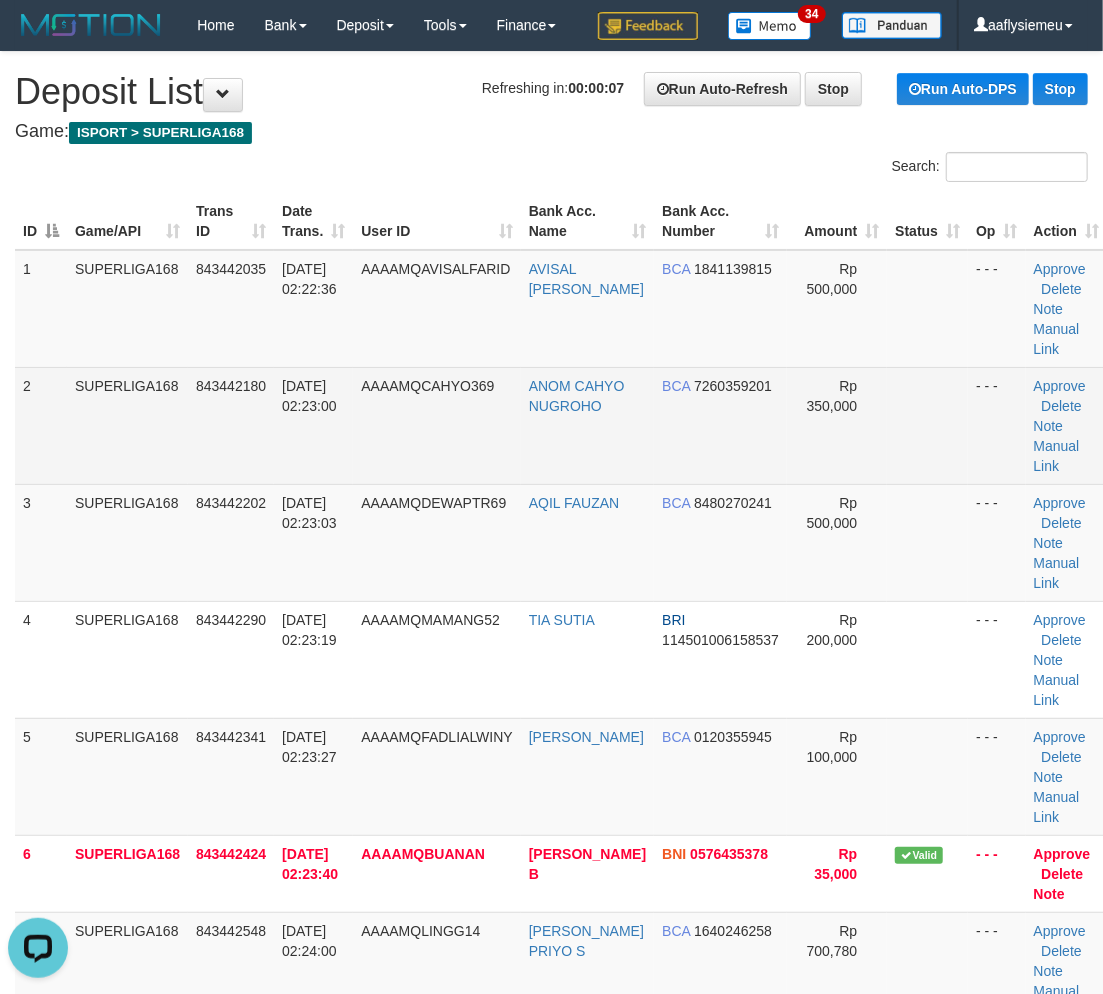 click on "2" at bounding box center [41, 425] 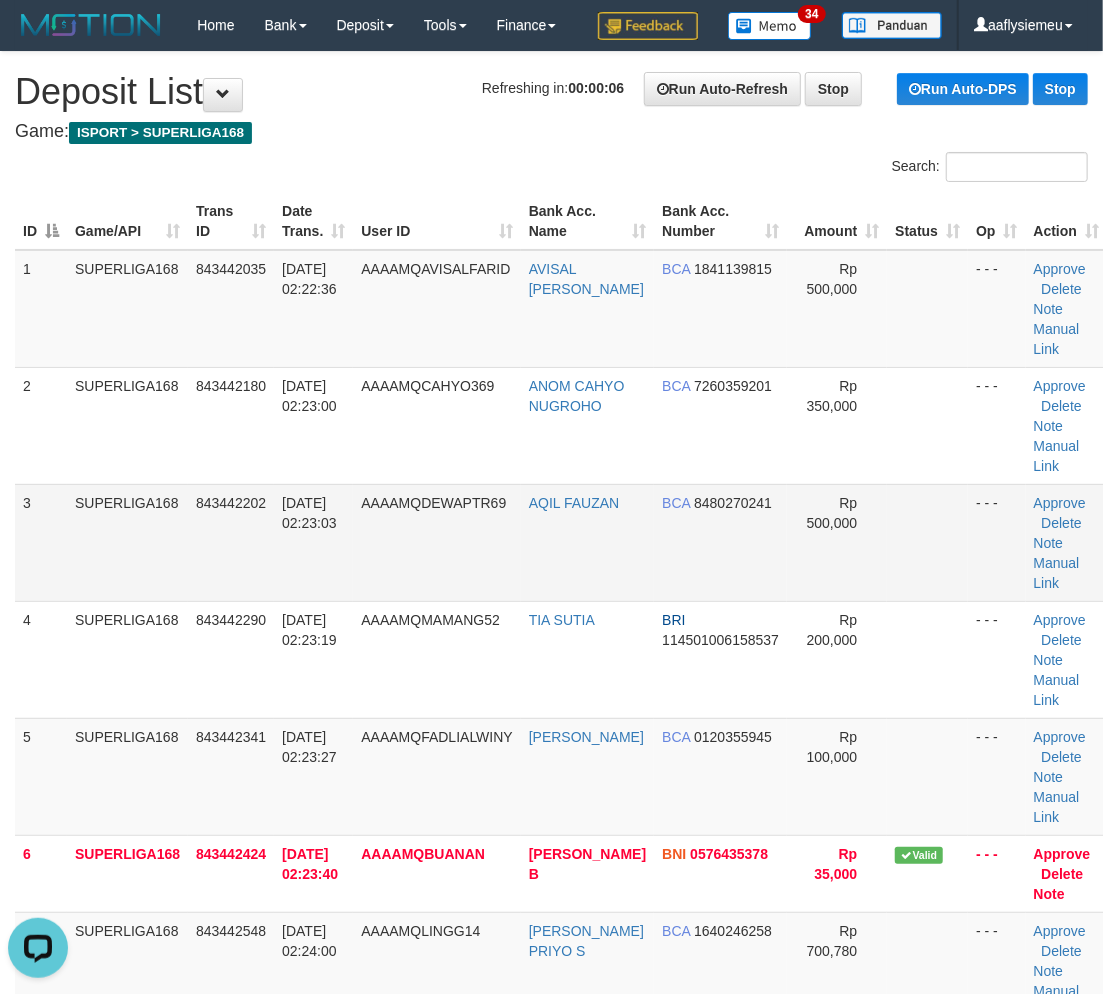click on "843442202" at bounding box center (231, 542) 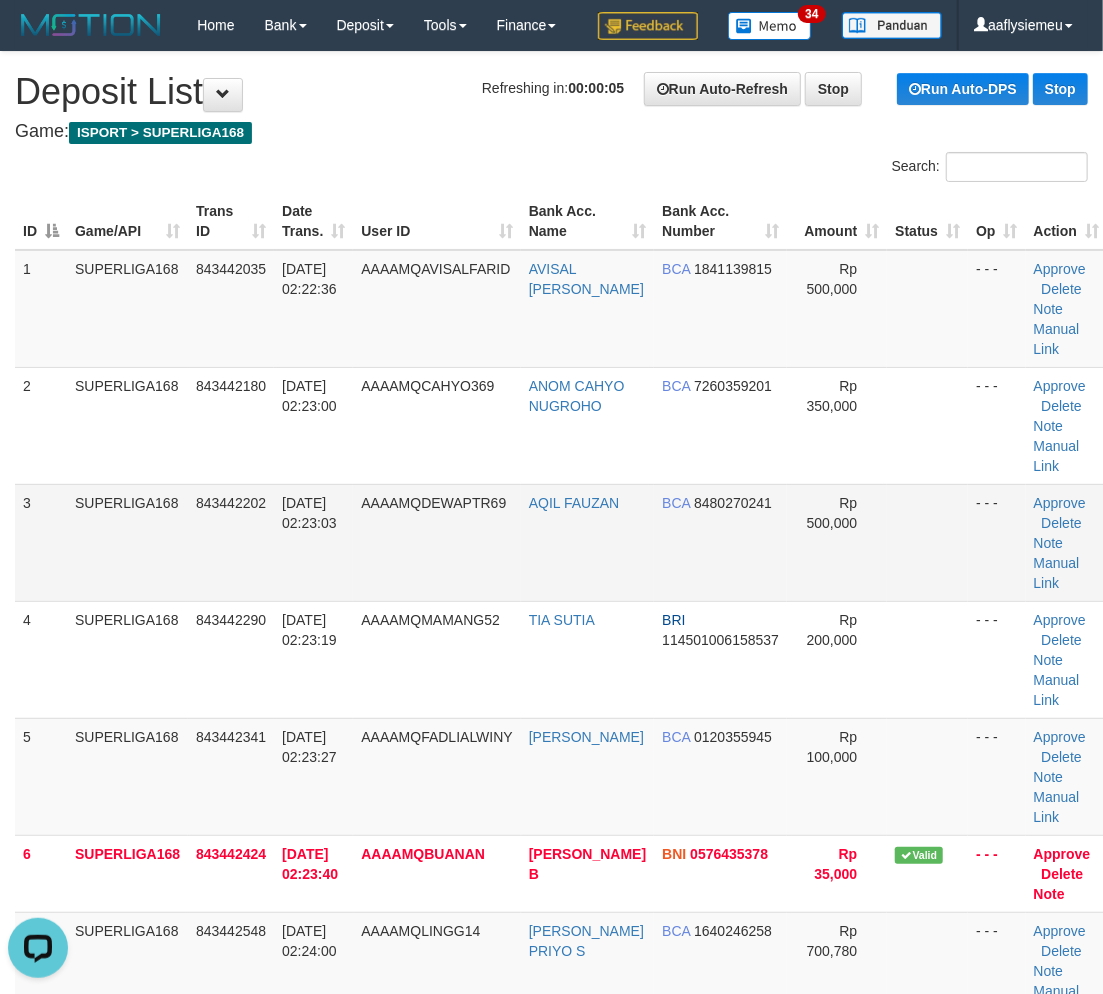 click on "[DATE] 02:23:03" at bounding box center (309, 513) 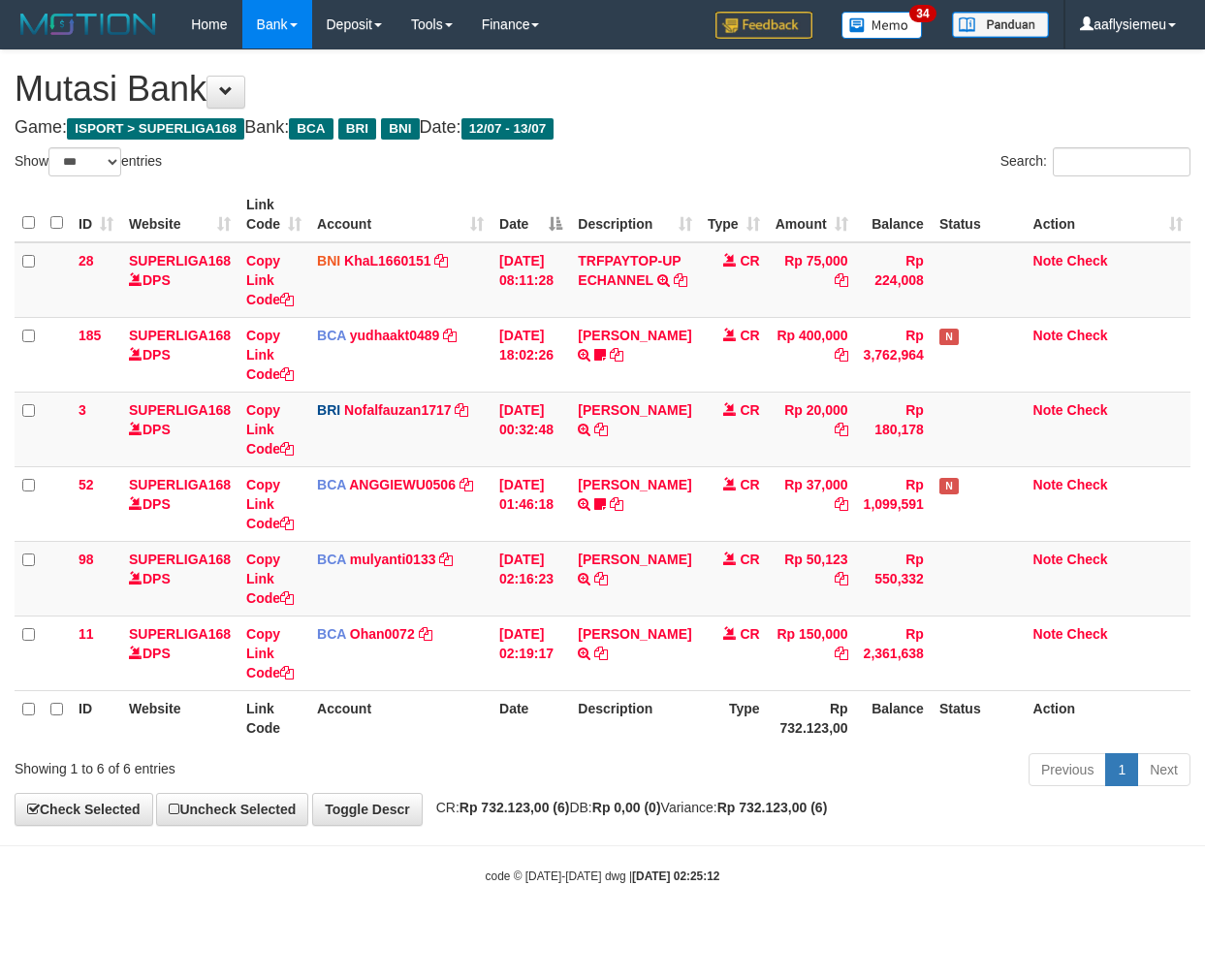 select on "***" 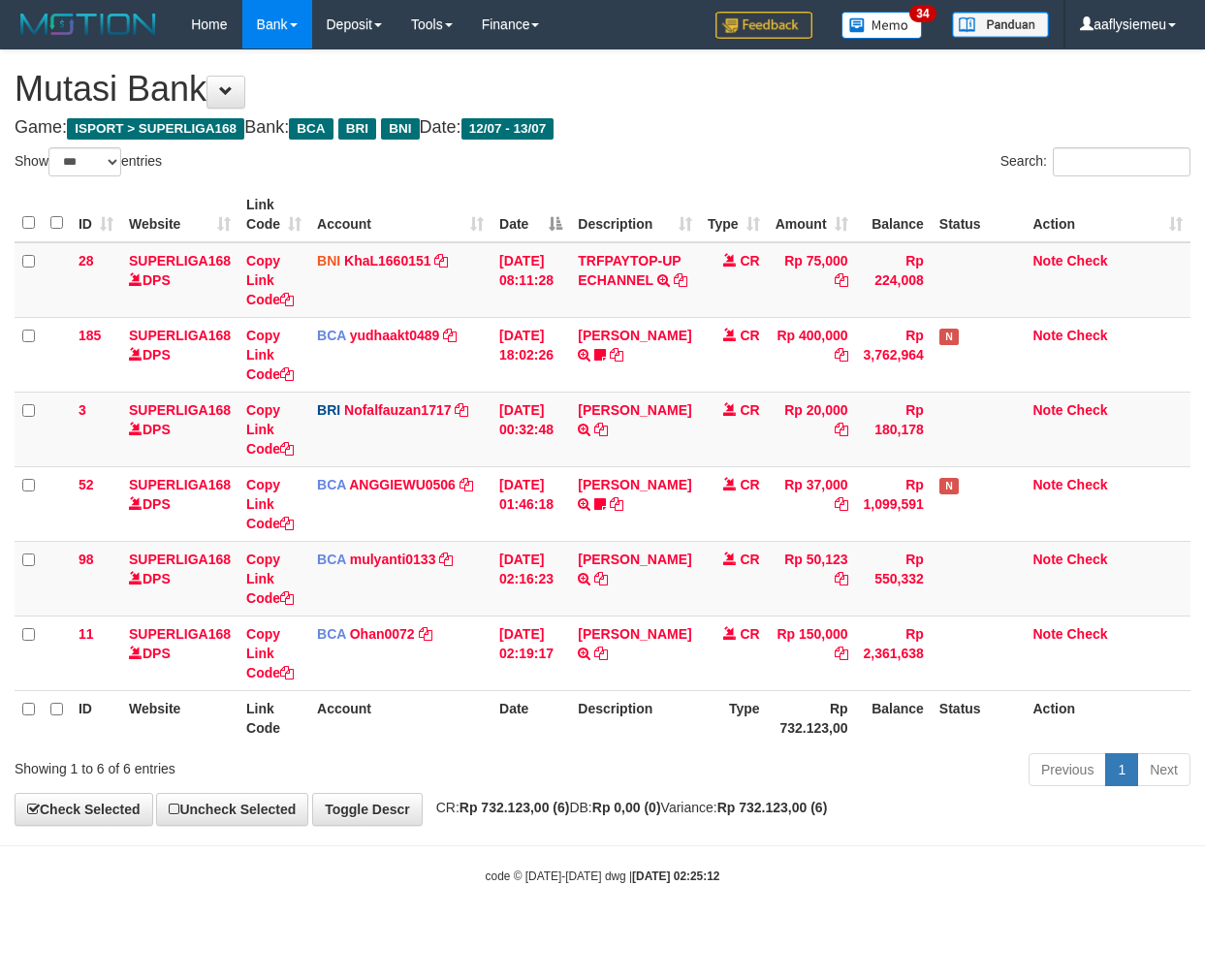 scroll, scrollTop: 0, scrollLeft: 0, axis: both 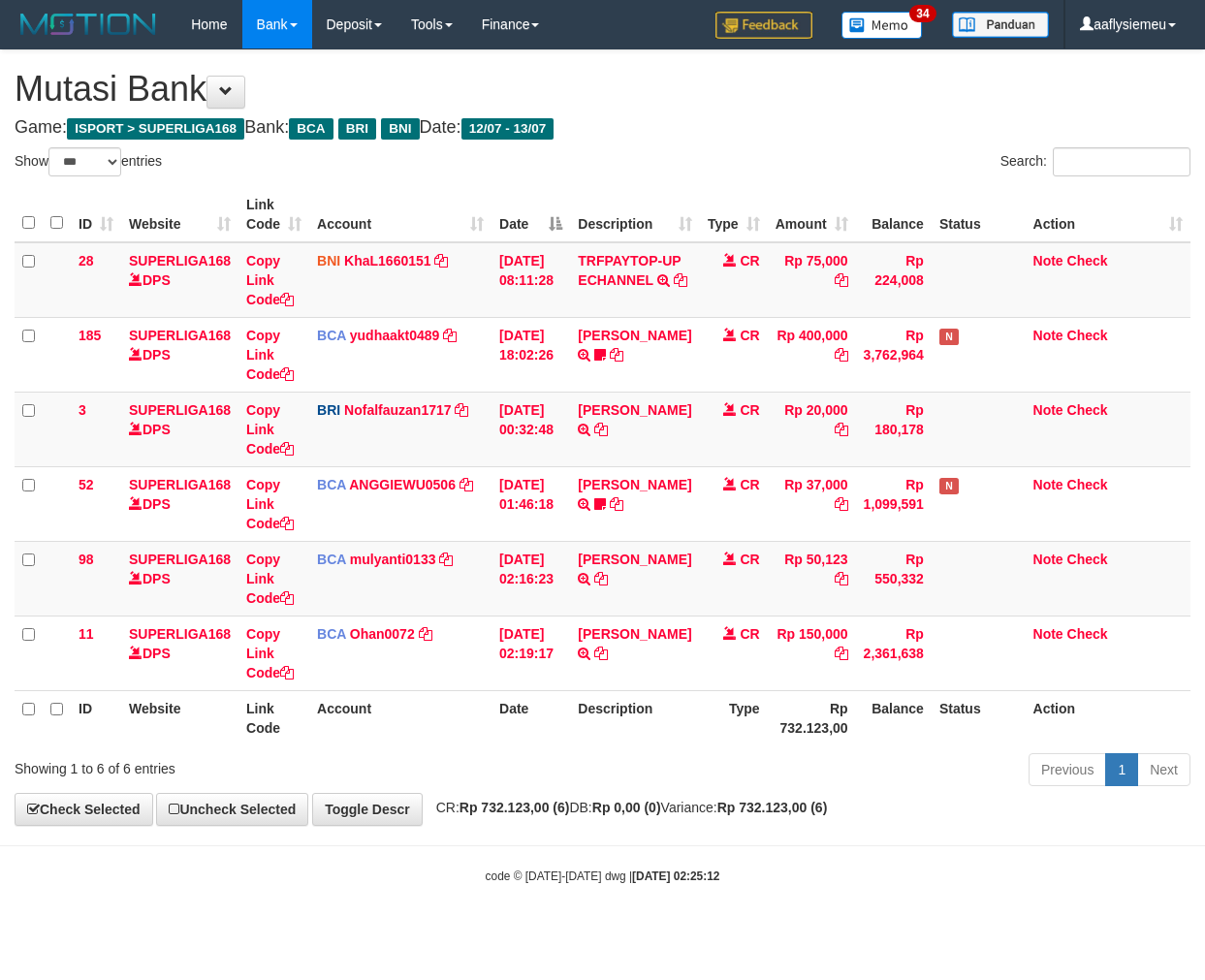 select on "***" 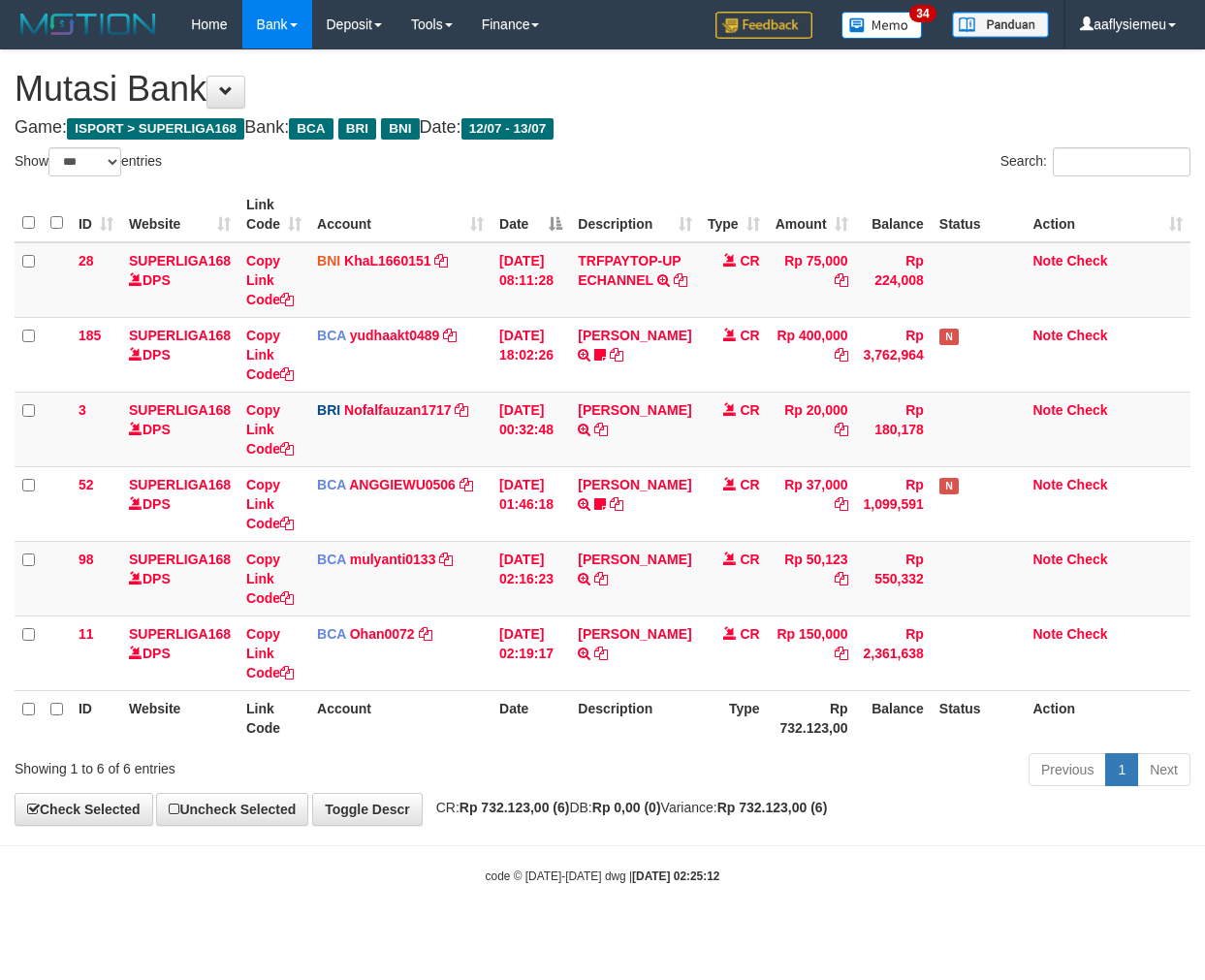 scroll, scrollTop: 0, scrollLeft: 0, axis: both 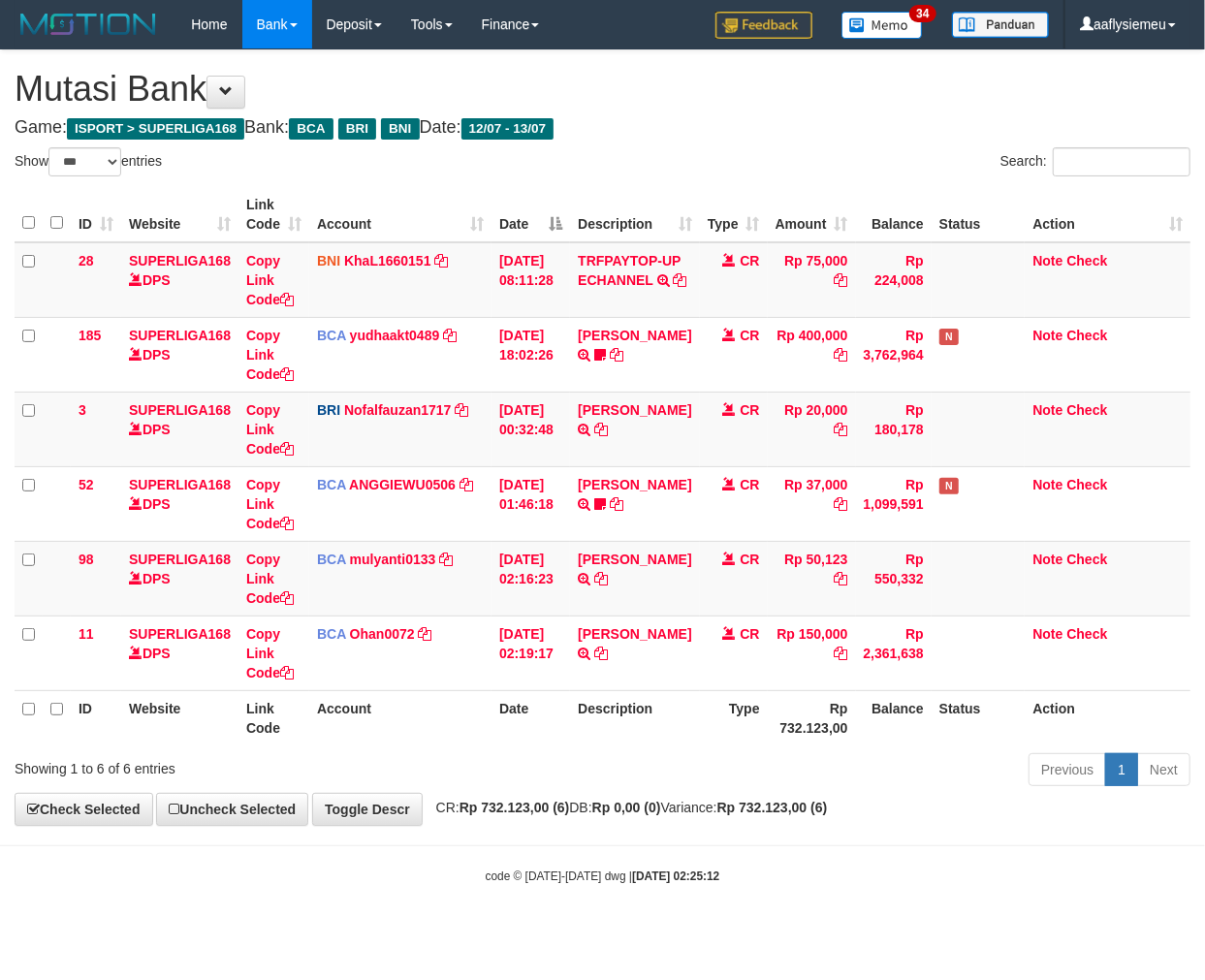 click on "Previous 1 Next" at bounding box center (853, 772) 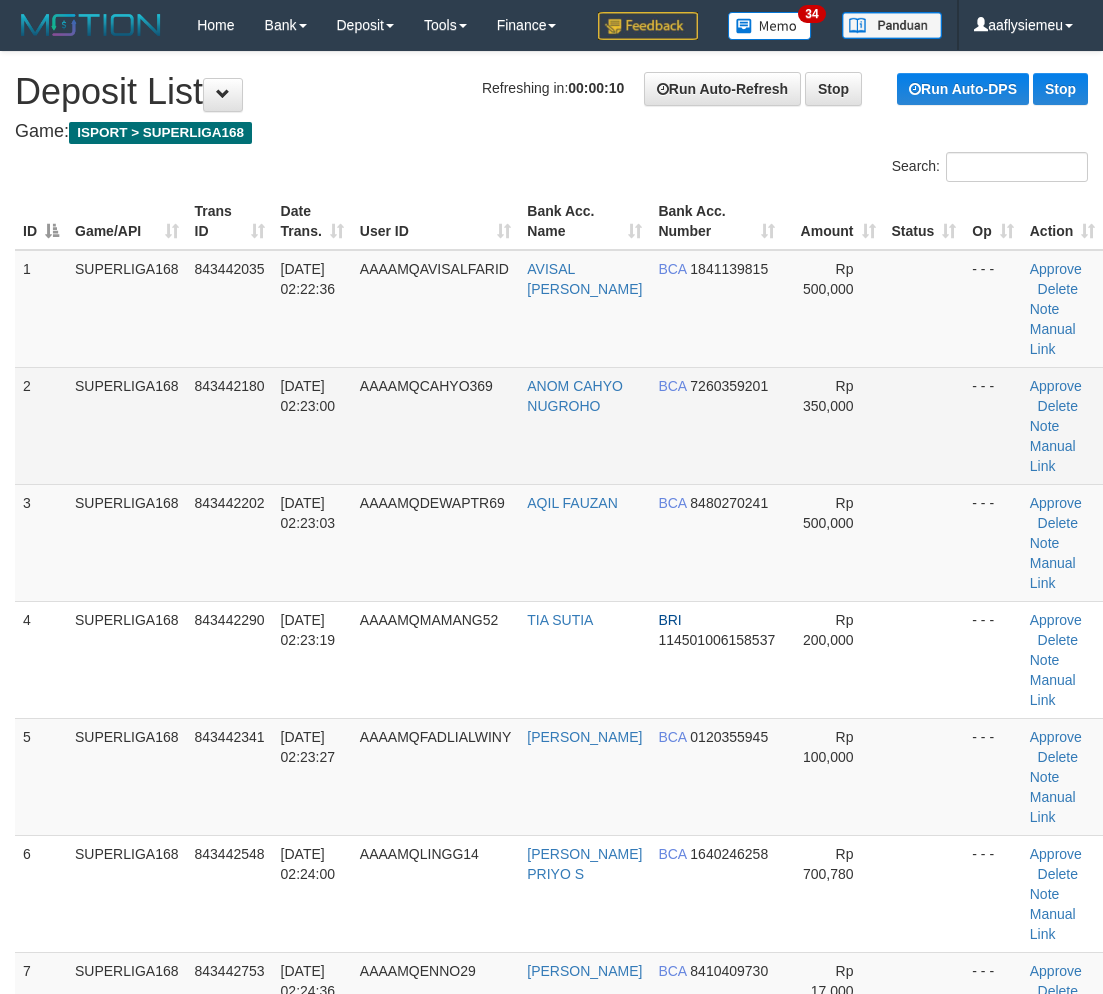 scroll, scrollTop: 0, scrollLeft: 0, axis: both 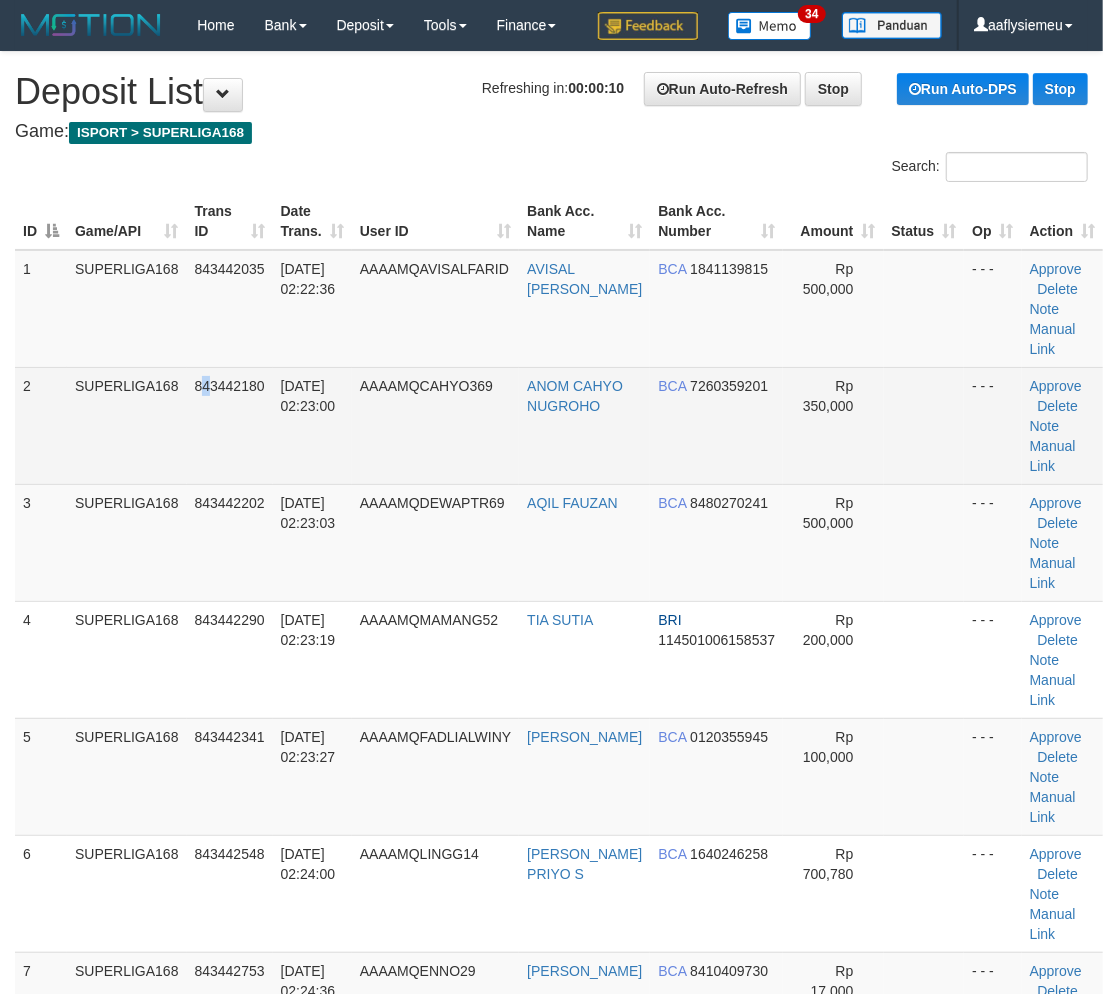 click on "843442180" at bounding box center (230, 425) 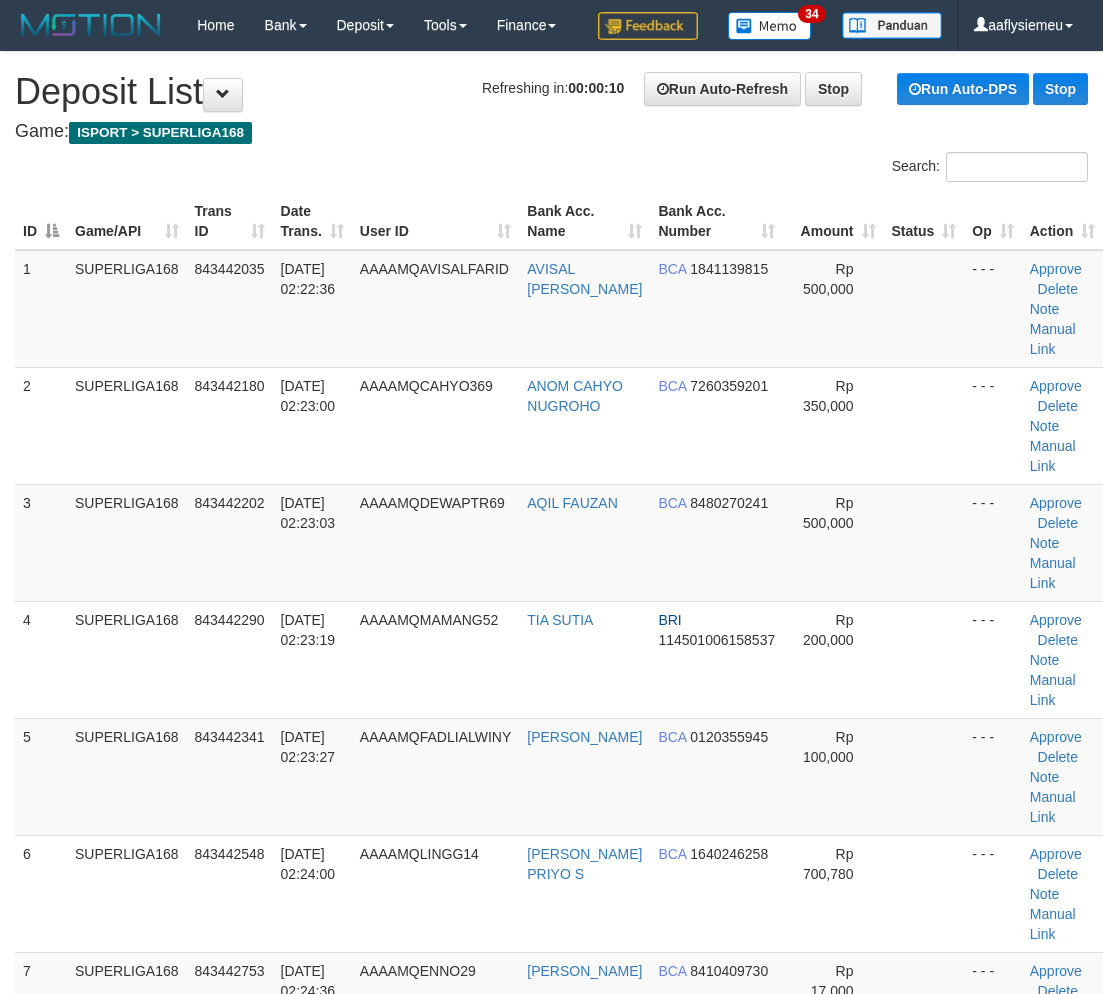 scroll, scrollTop: 0, scrollLeft: 0, axis: both 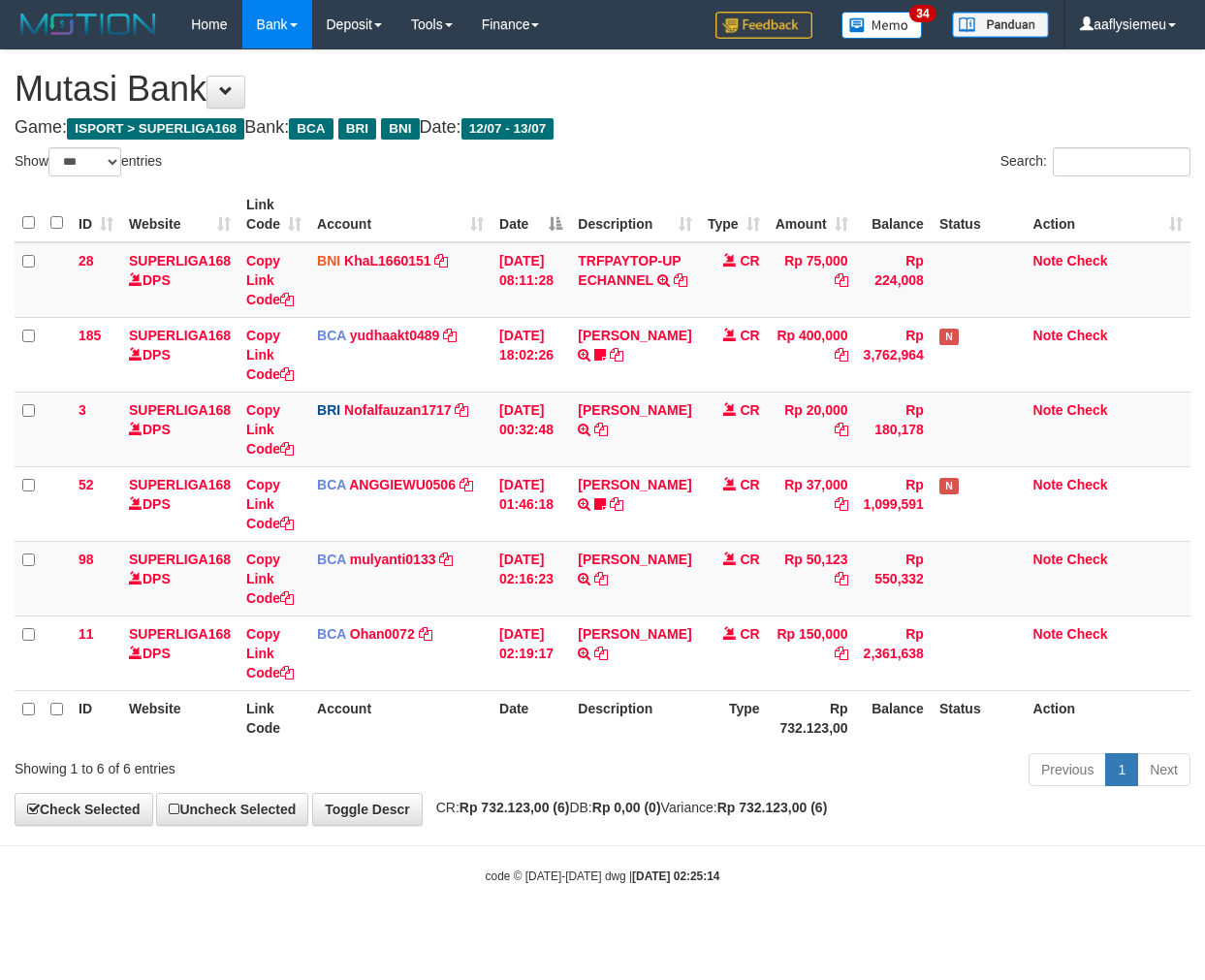 select on "***" 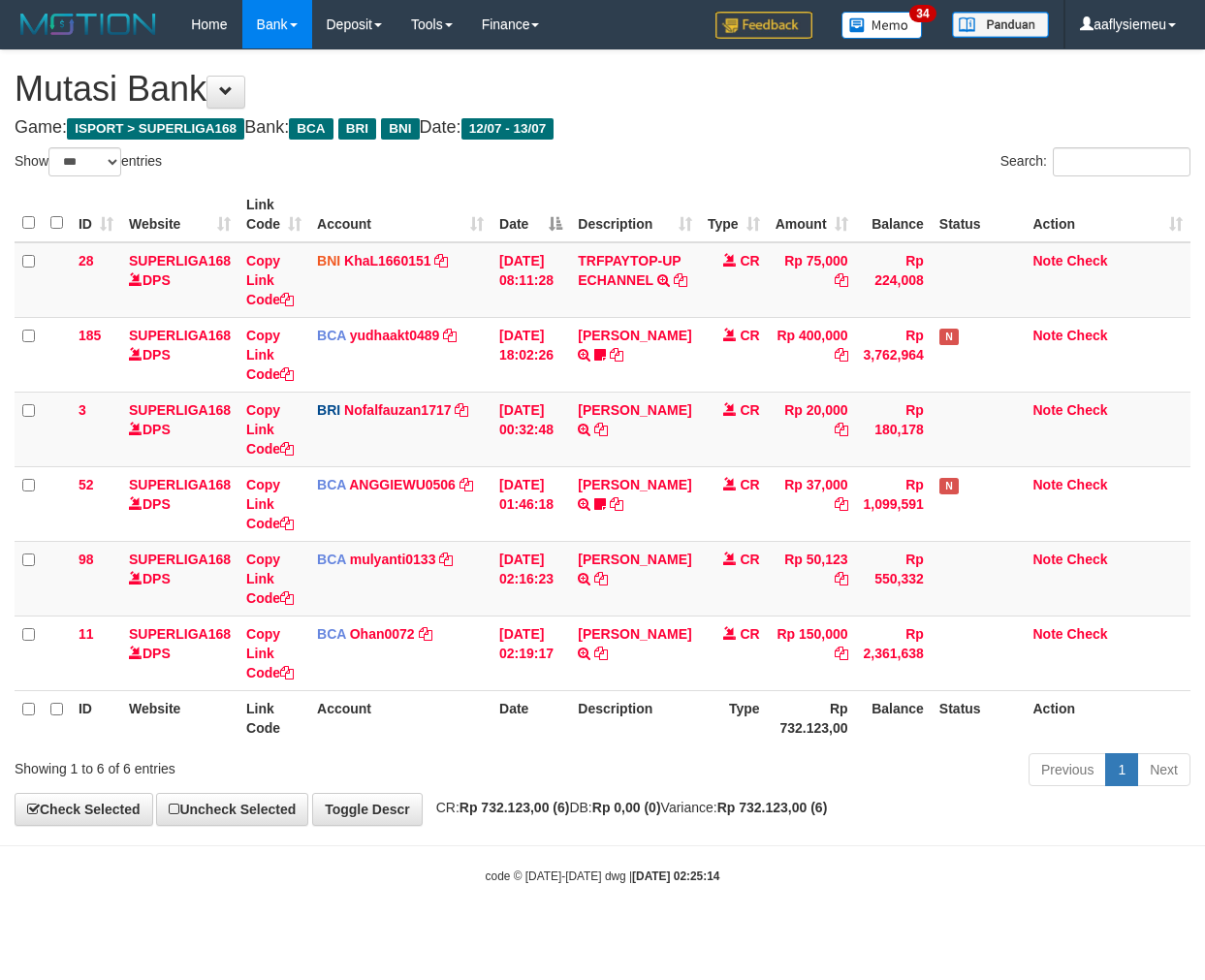 scroll, scrollTop: 0, scrollLeft: 0, axis: both 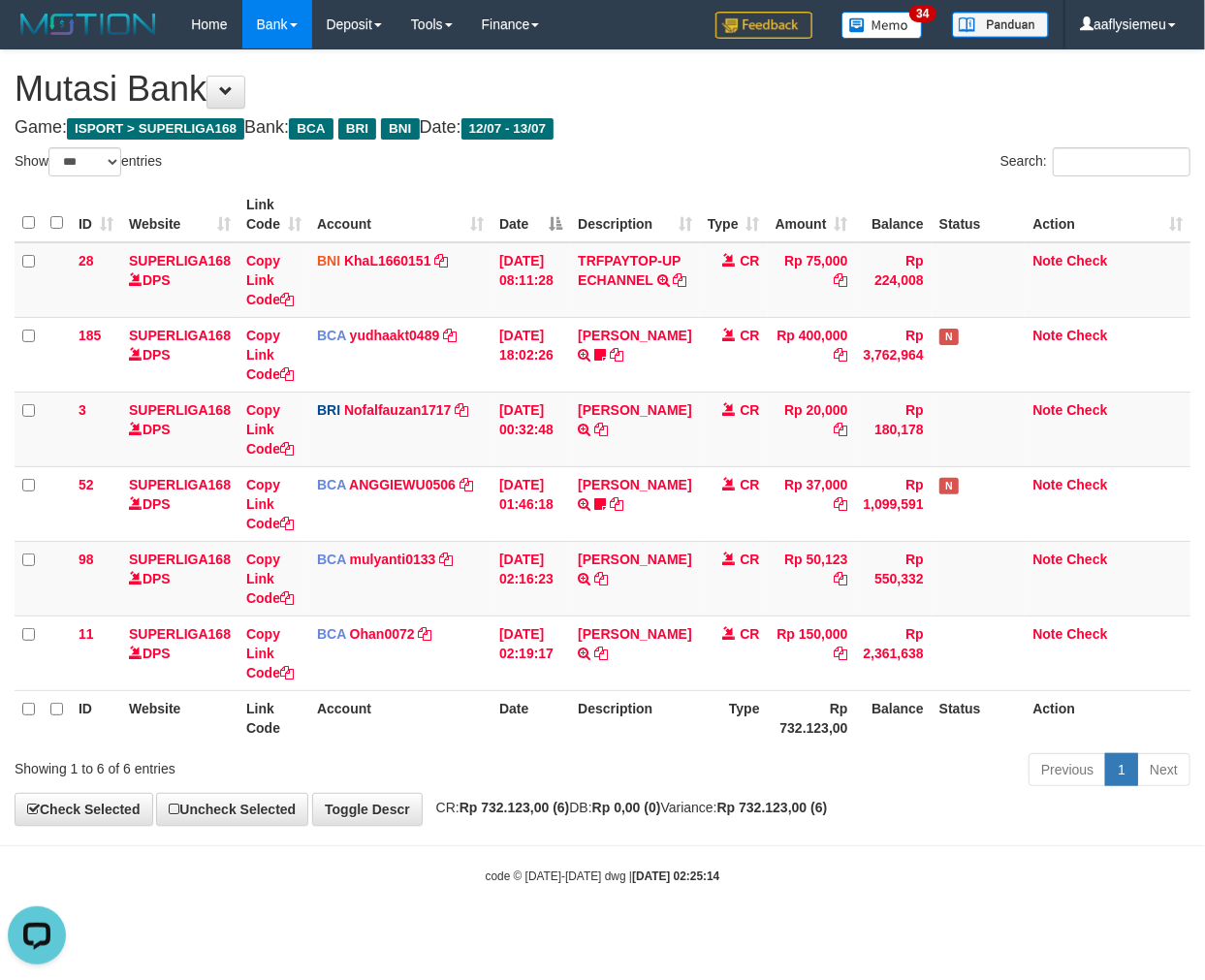 click on "Balance" at bounding box center (894, 717) 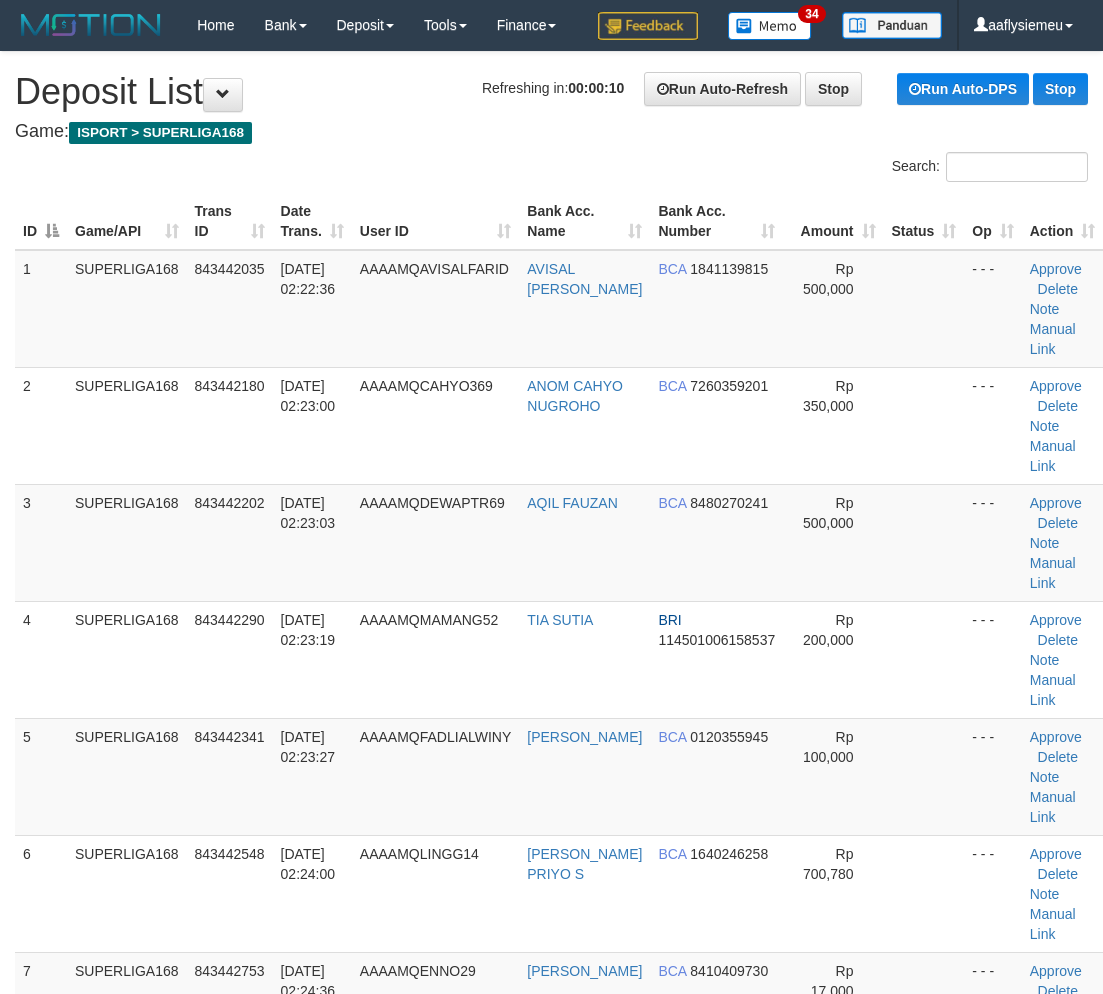 scroll, scrollTop: 0, scrollLeft: 0, axis: both 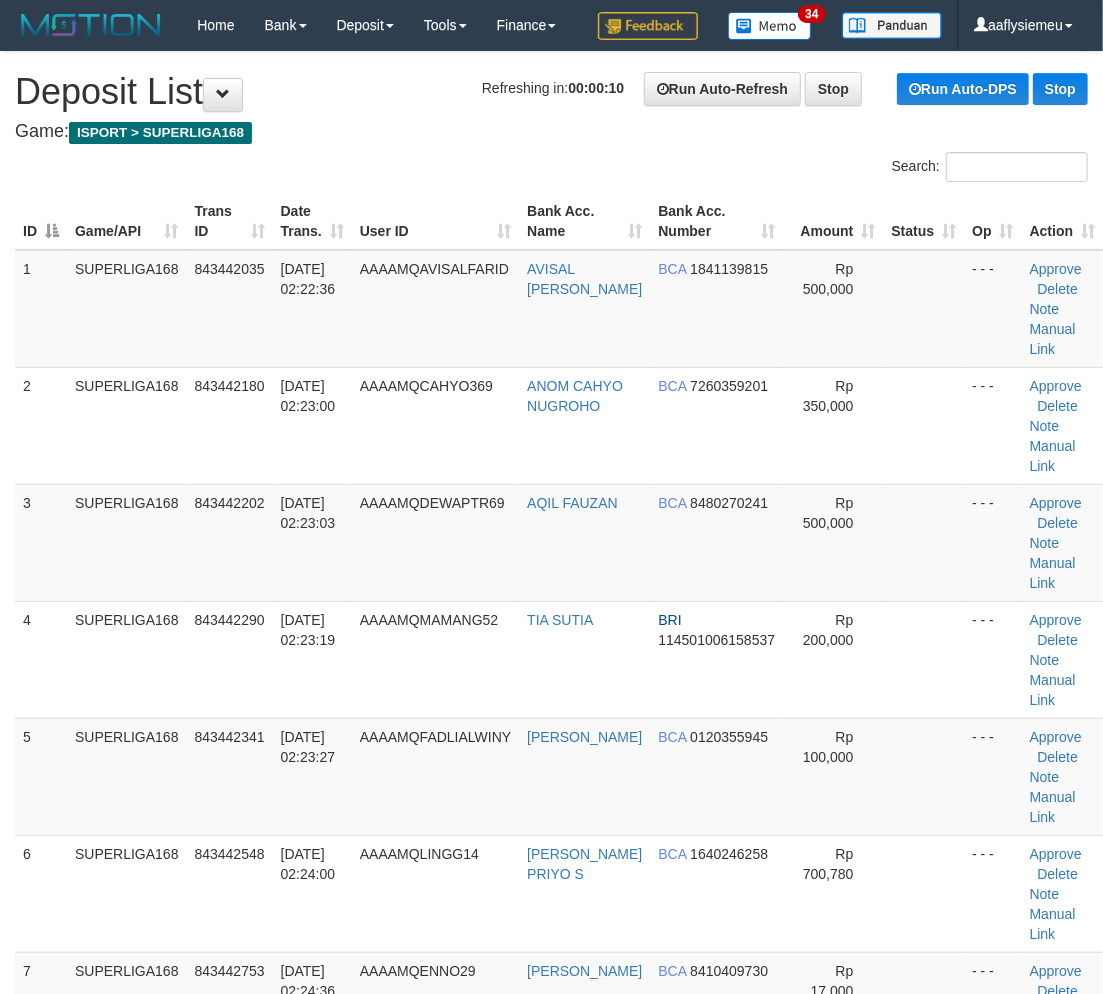 click on "SUPERLIGA168" at bounding box center (127, 425) 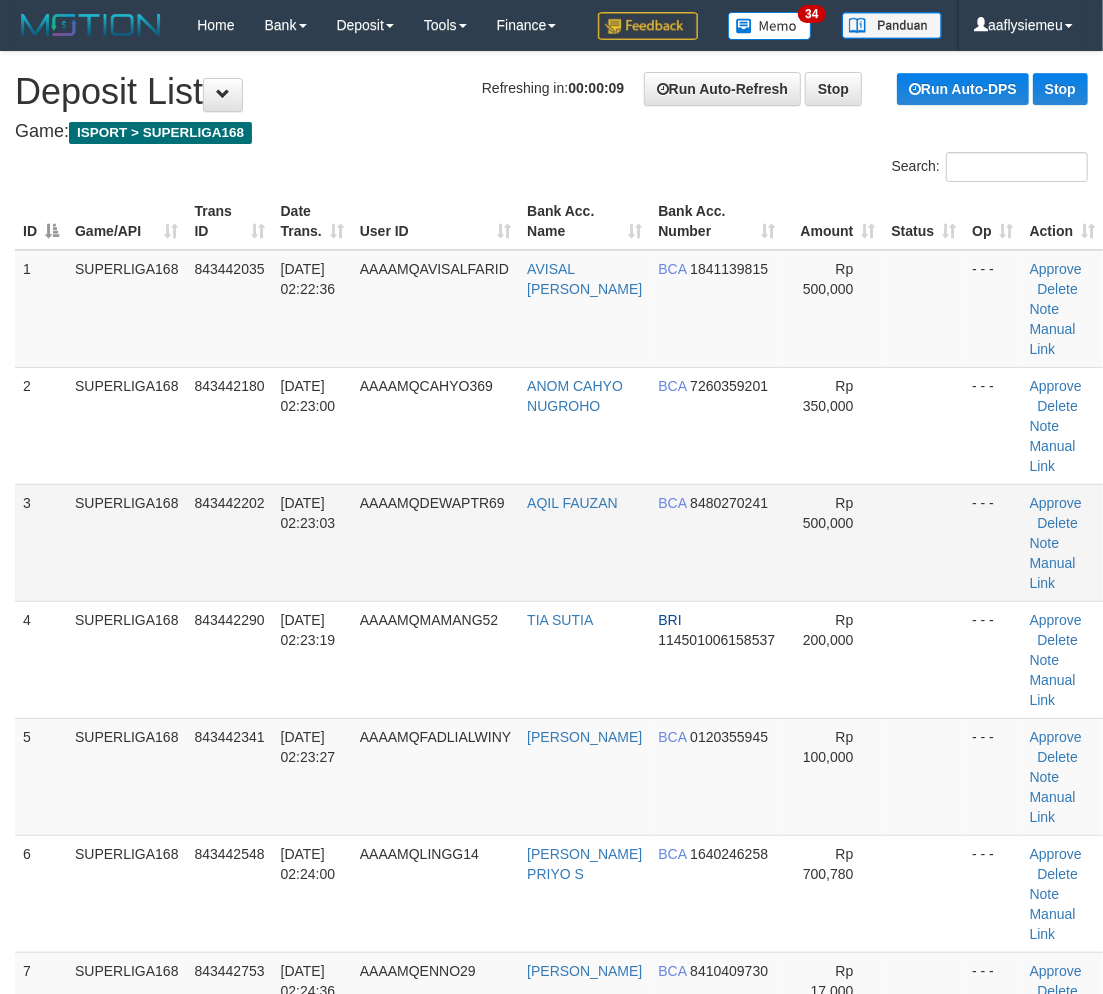 click on "SUPERLIGA168" at bounding box center [127, 542] 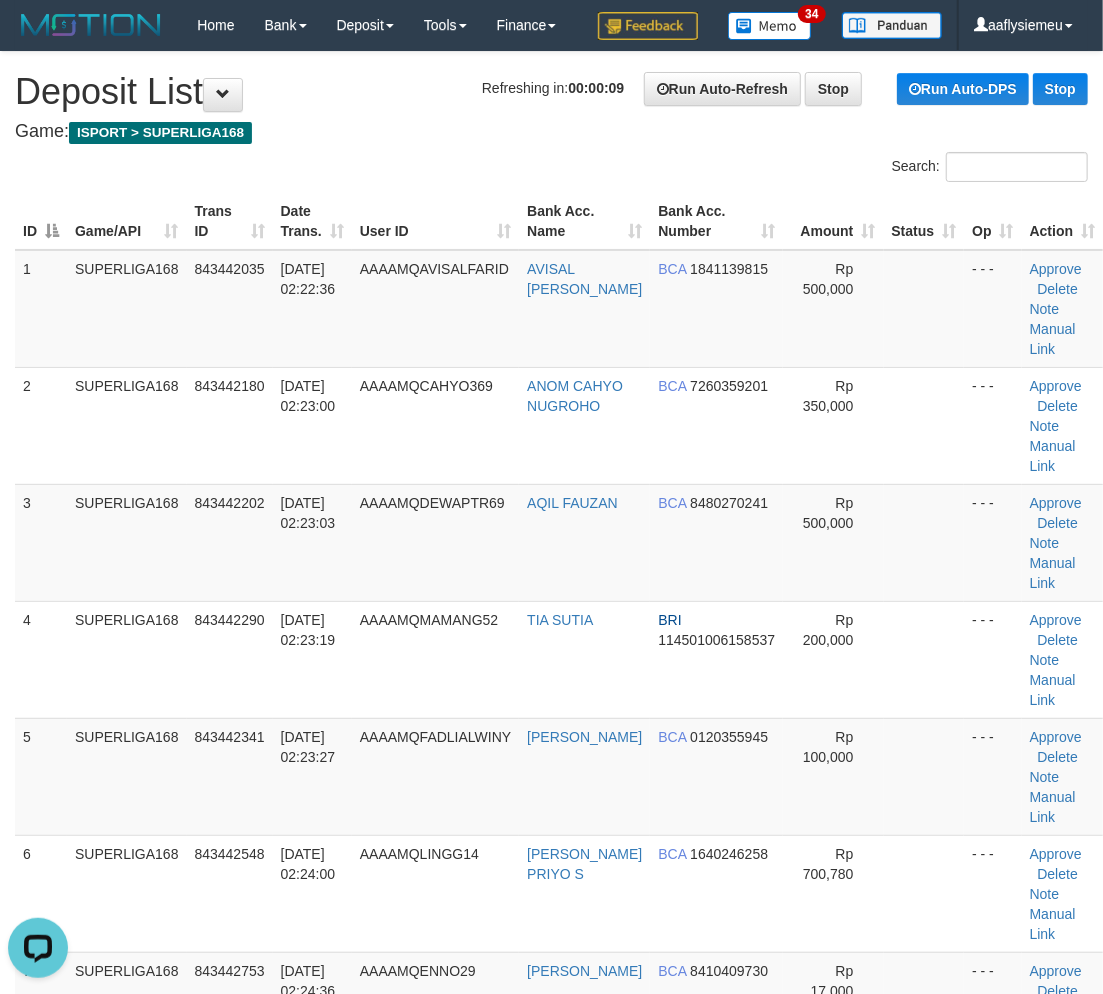 scroll, scrollTop: 0, scrollLeft: 0, axis: both 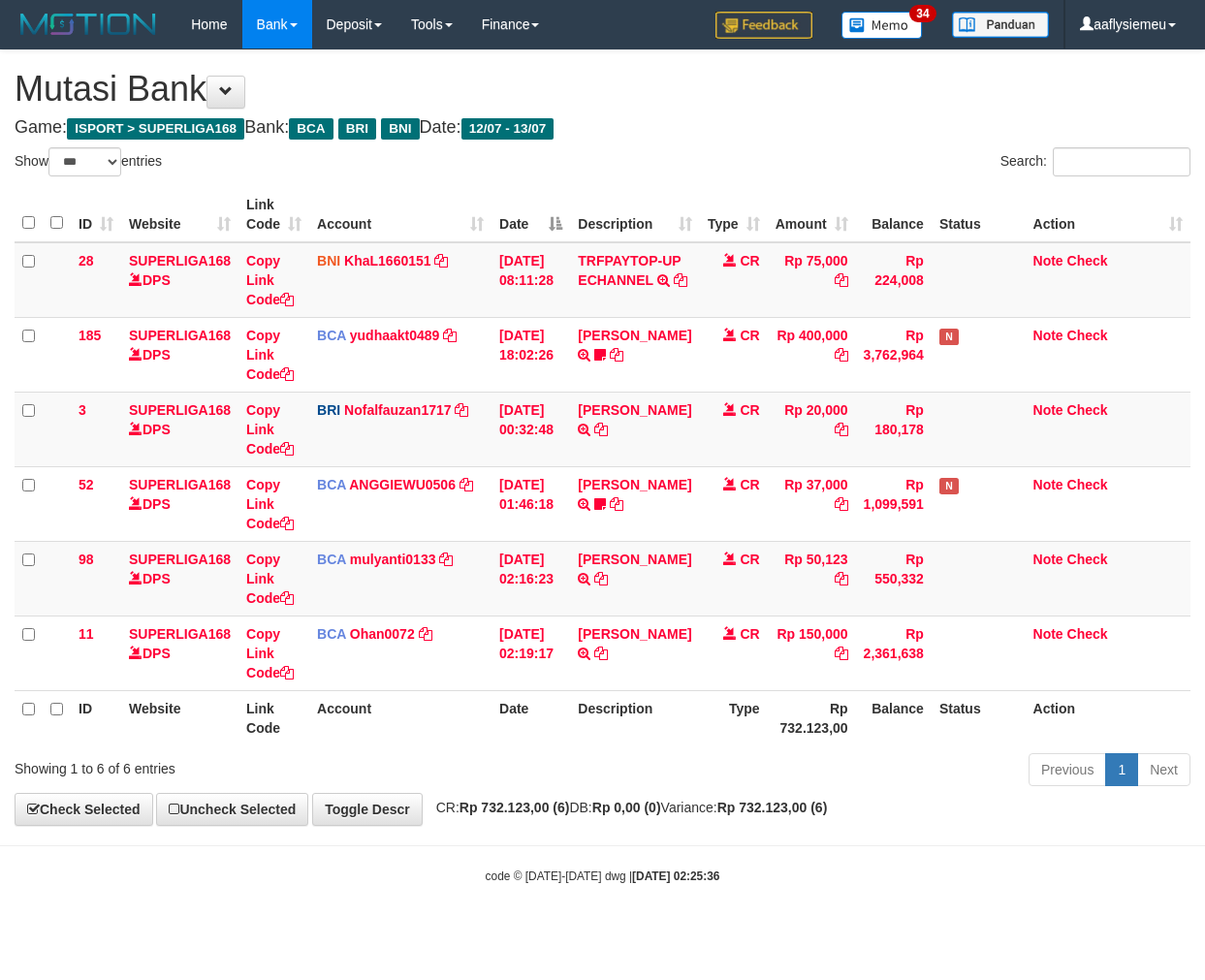 select on "***" 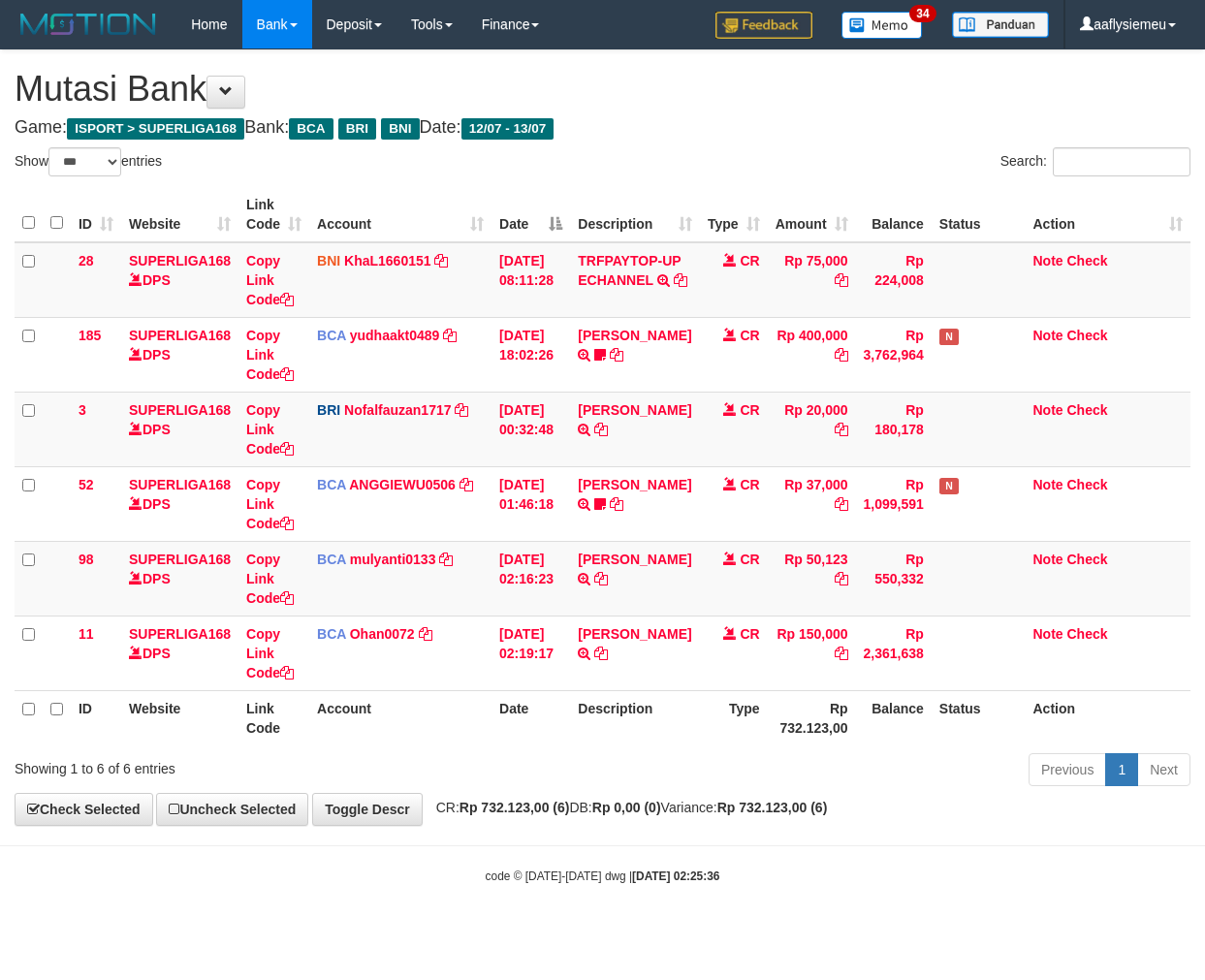 scroll, scrollTop: 0, scrollLeft: 0, axis: both 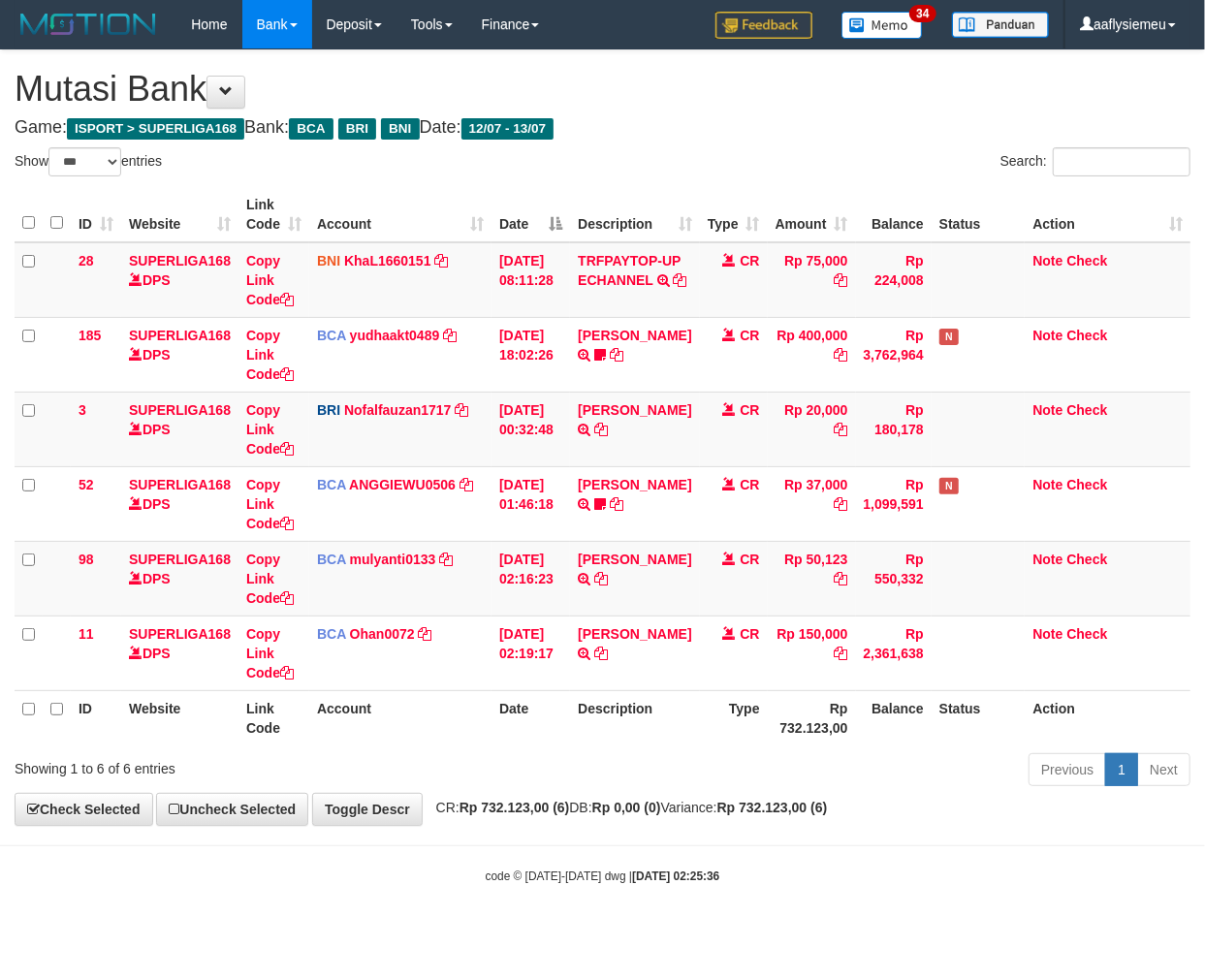 click on "Toggle navigation
Home
Bank
Account List
Load
By Website
Group
[ISPORT]													SUPERLIGA168
By Load Group (DPS)
34" at bounding box center (602, 466) 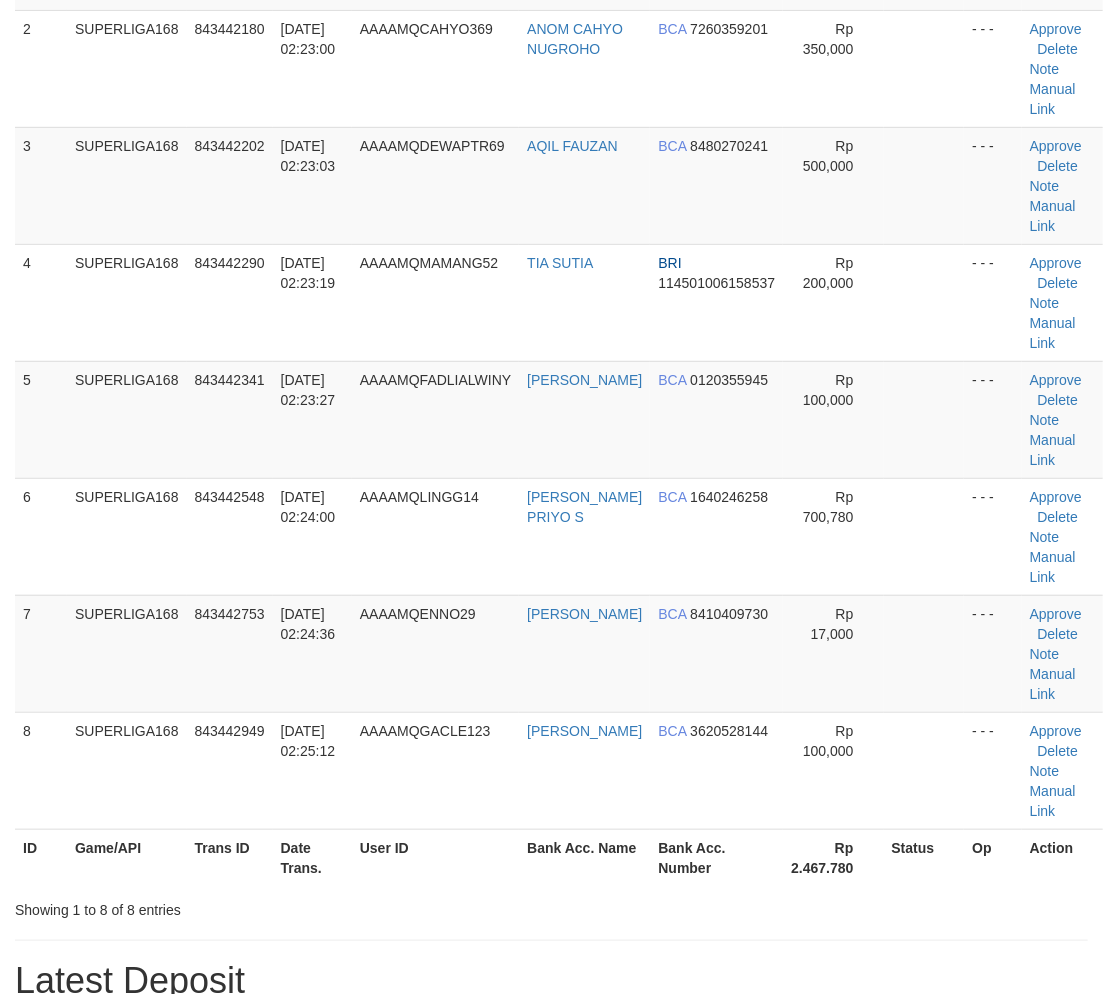 scroll, scrollTop: 555, scrollLeft: 0, axis: vertical 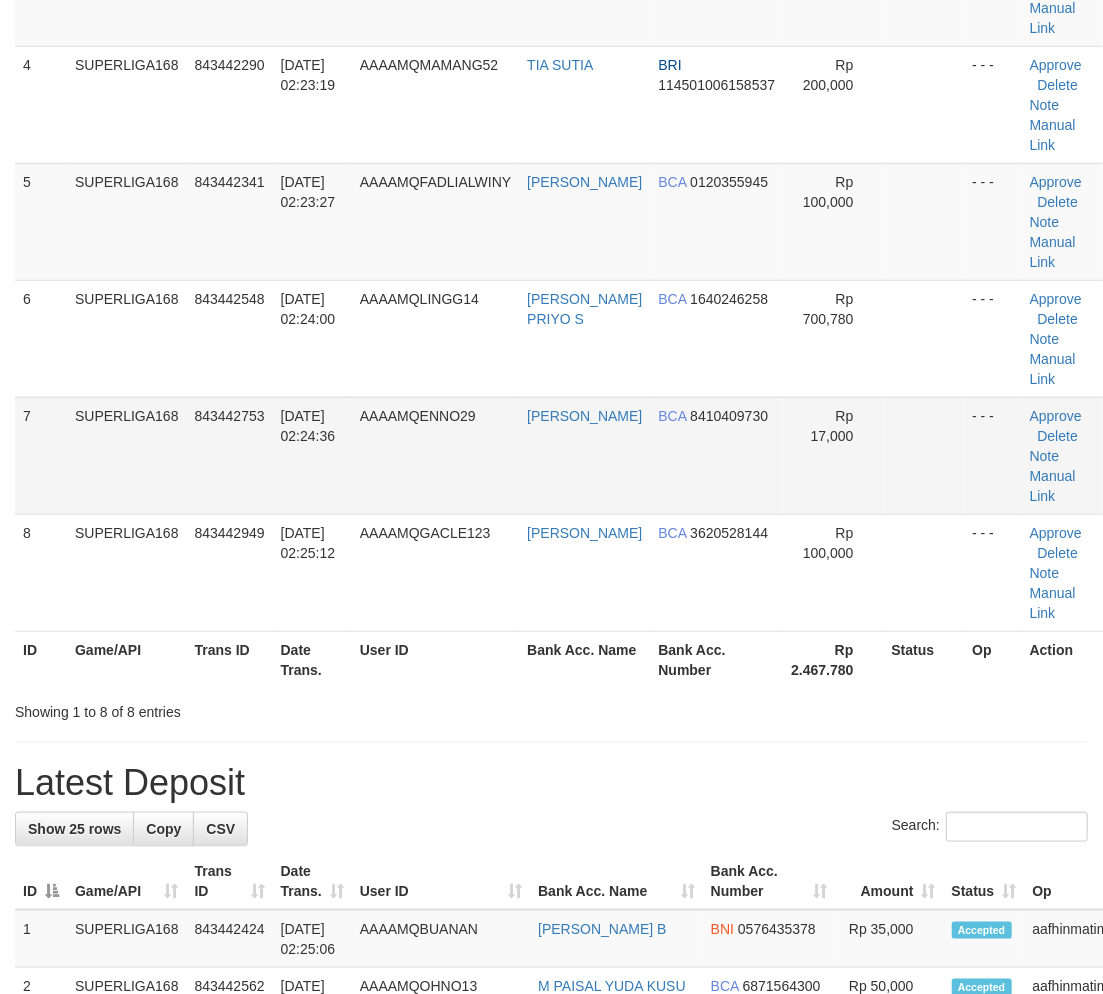 click on "13/07/2025 02:24:36" at bounding box center [312, 455] 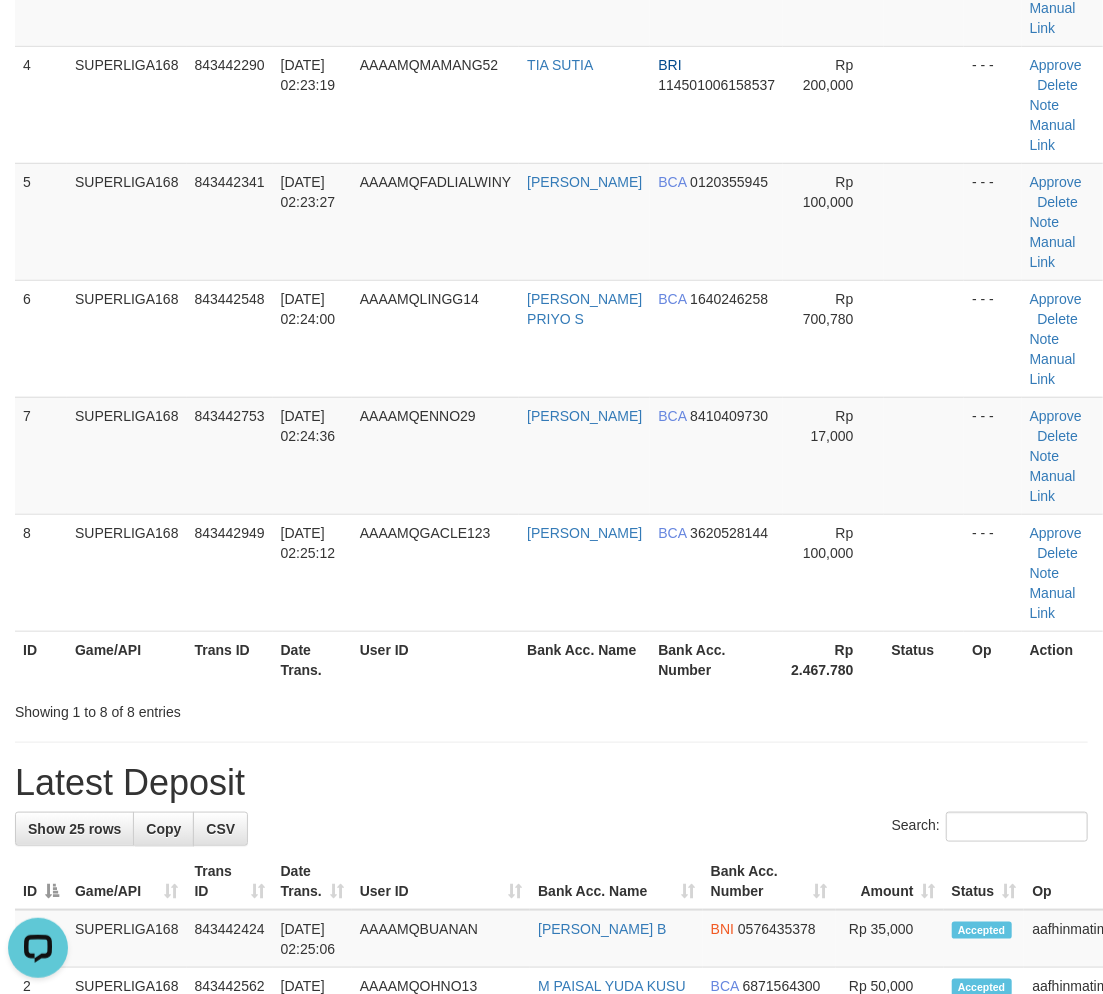 scroll, scrollTop: 0, scrollLeft: 0, axis: both 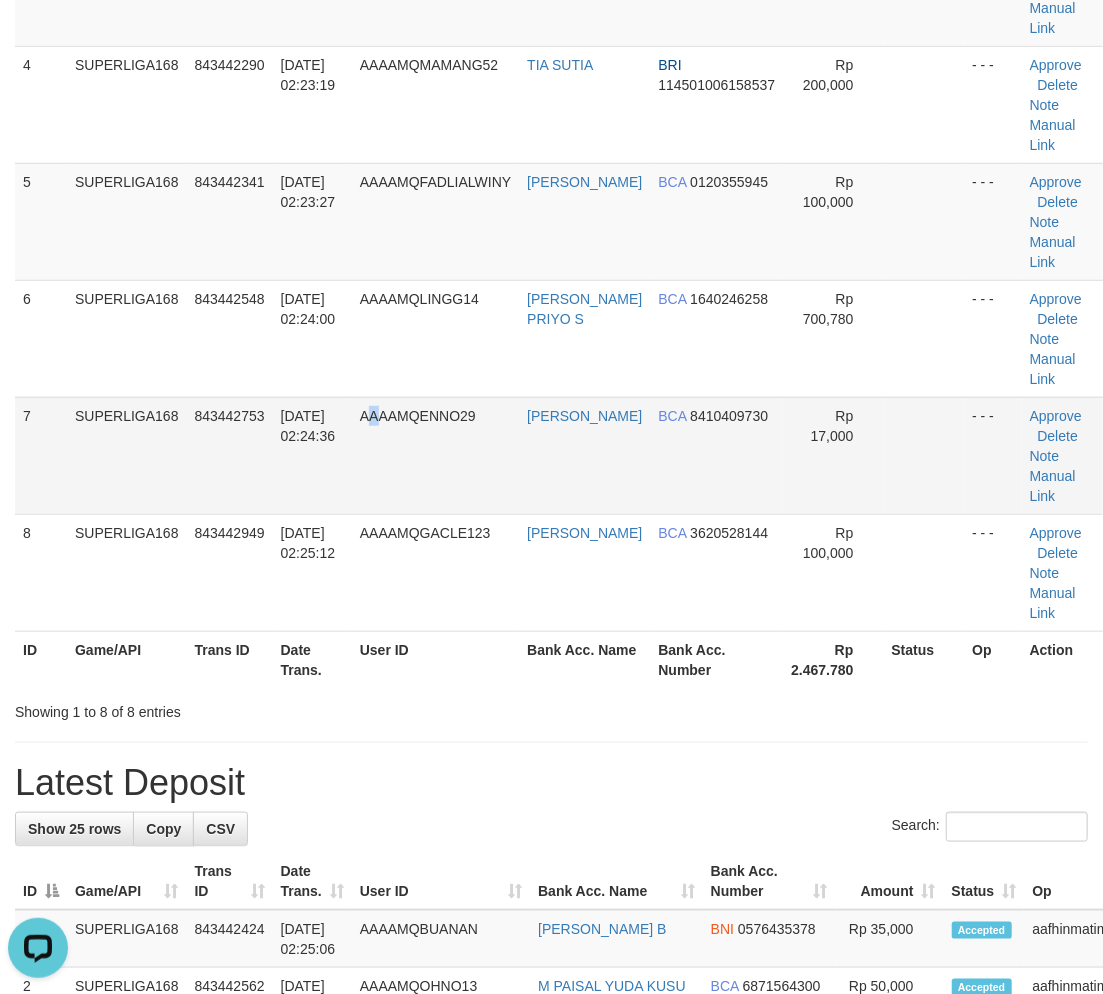 click on "AAAAMQENNO29" at bounding box center (435, 455) 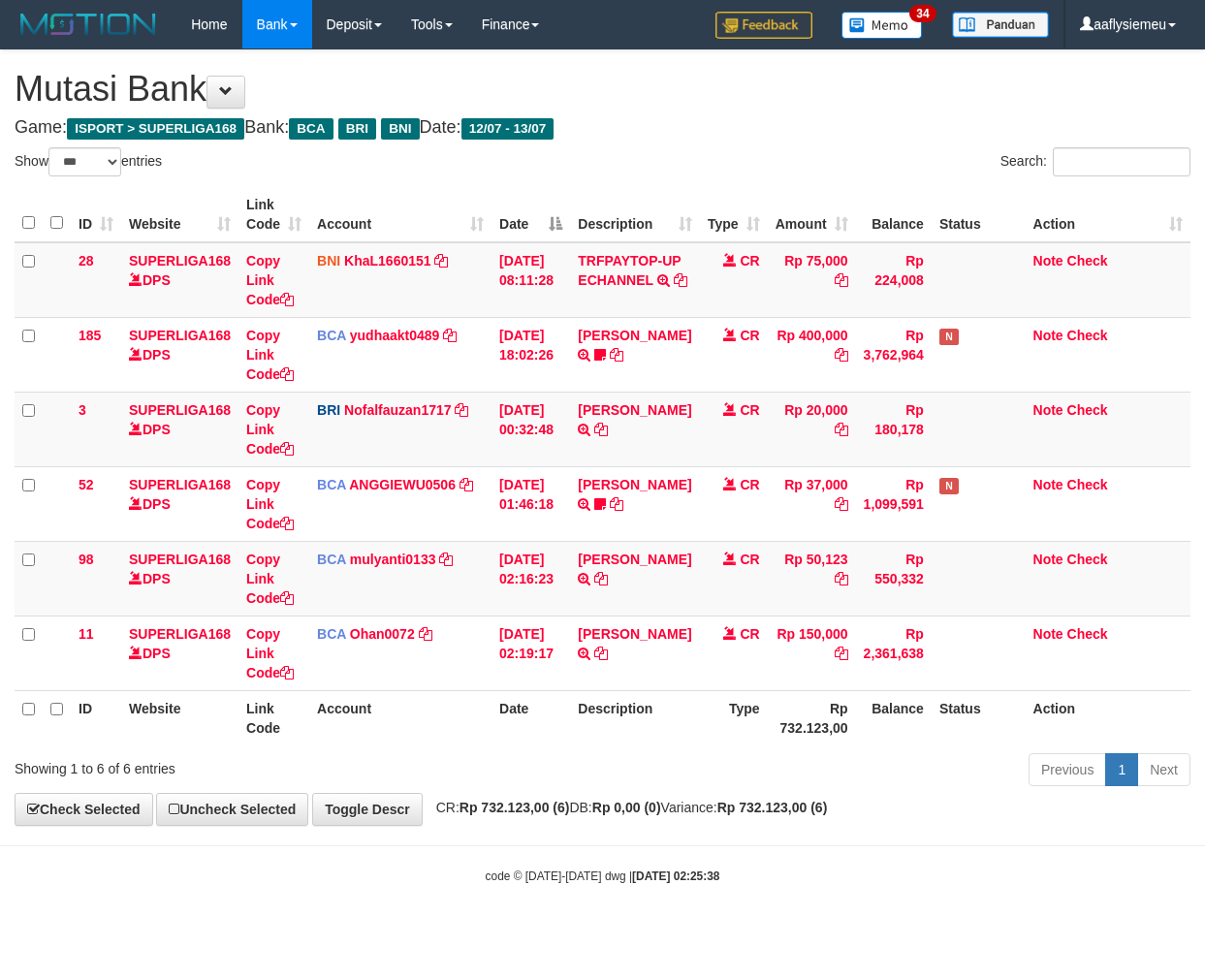 select on "***" 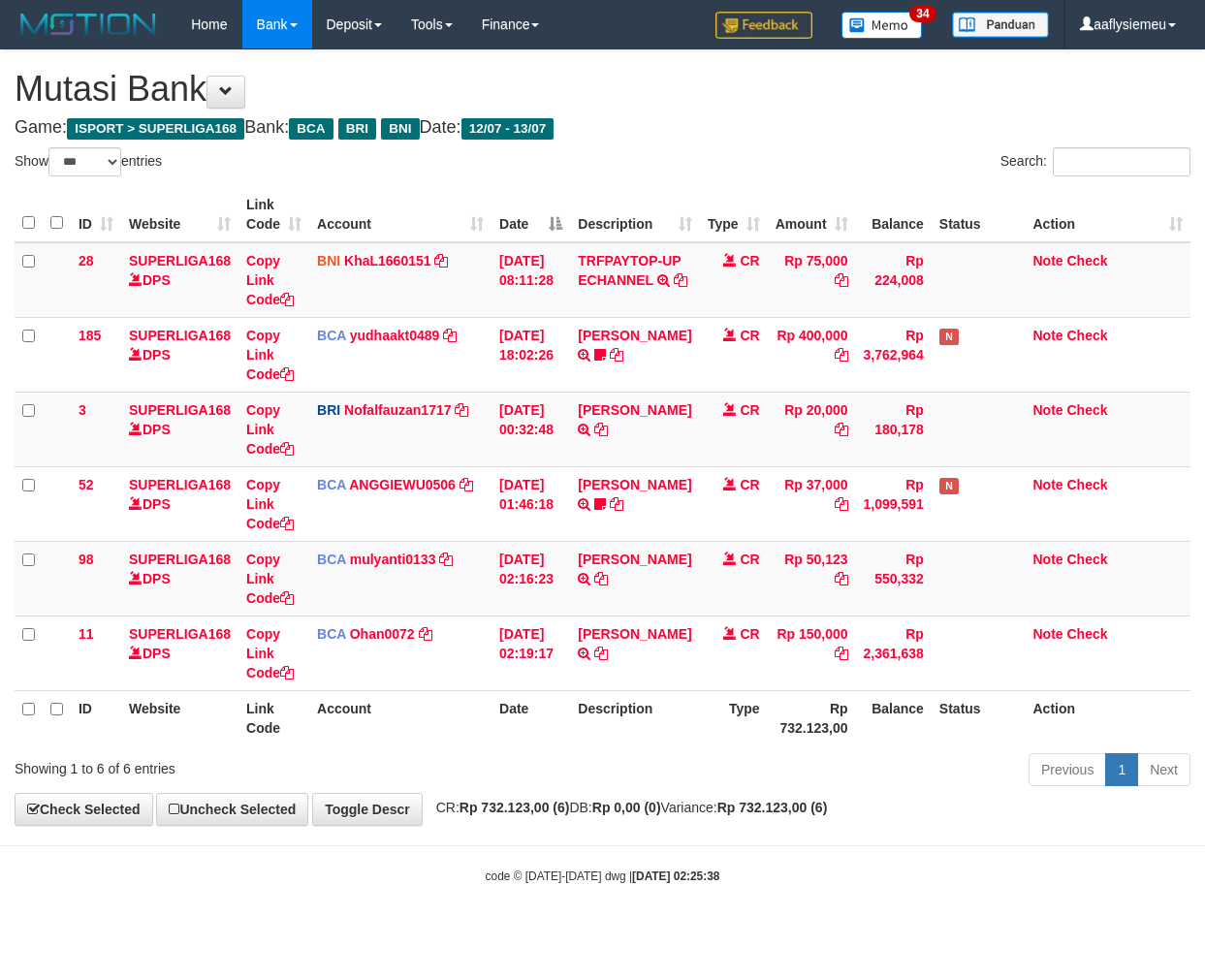 scroll, scrollTop: 0, scrollLeft: 0, axis: both 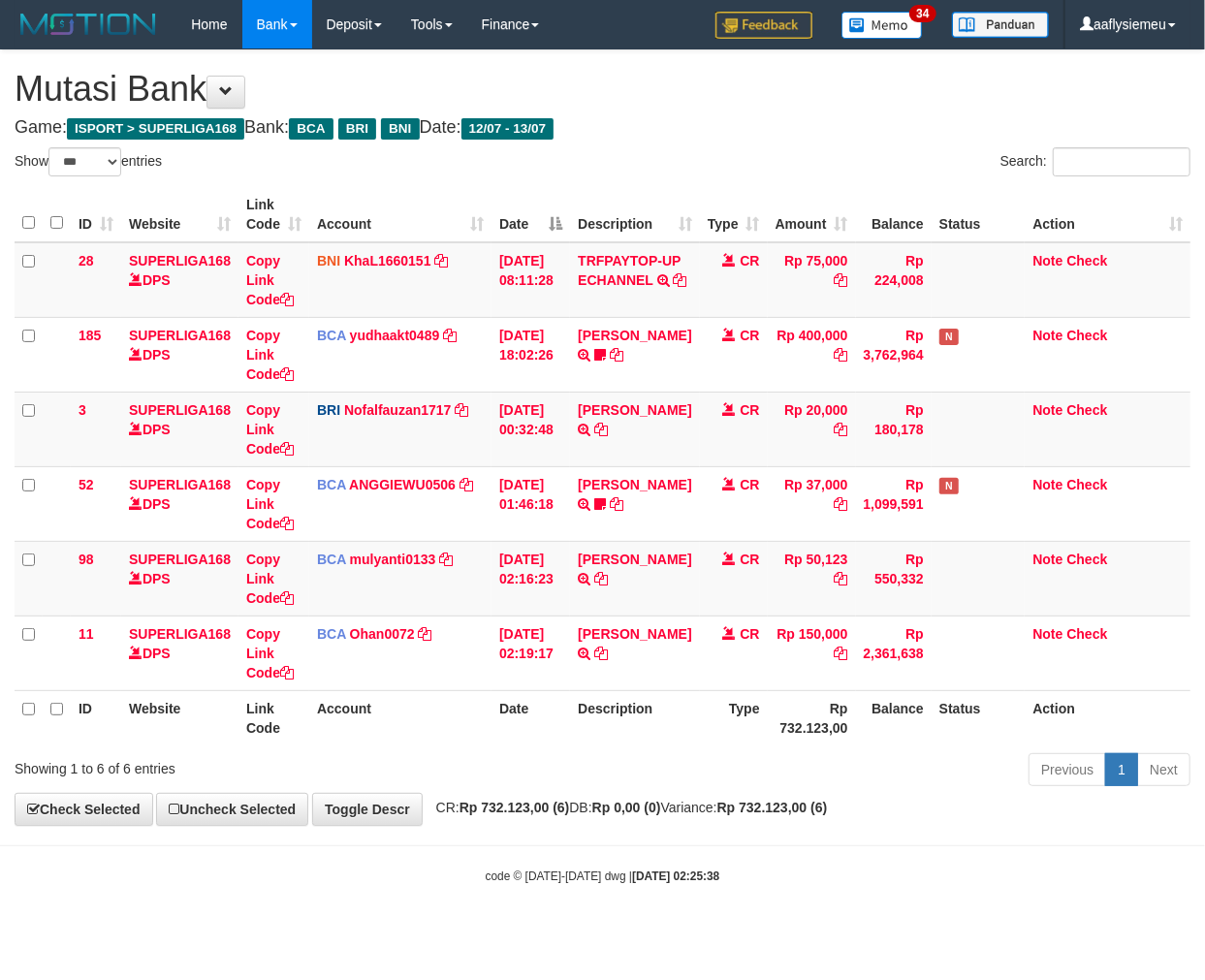 click on "**********" at bounding box center (602, 437) 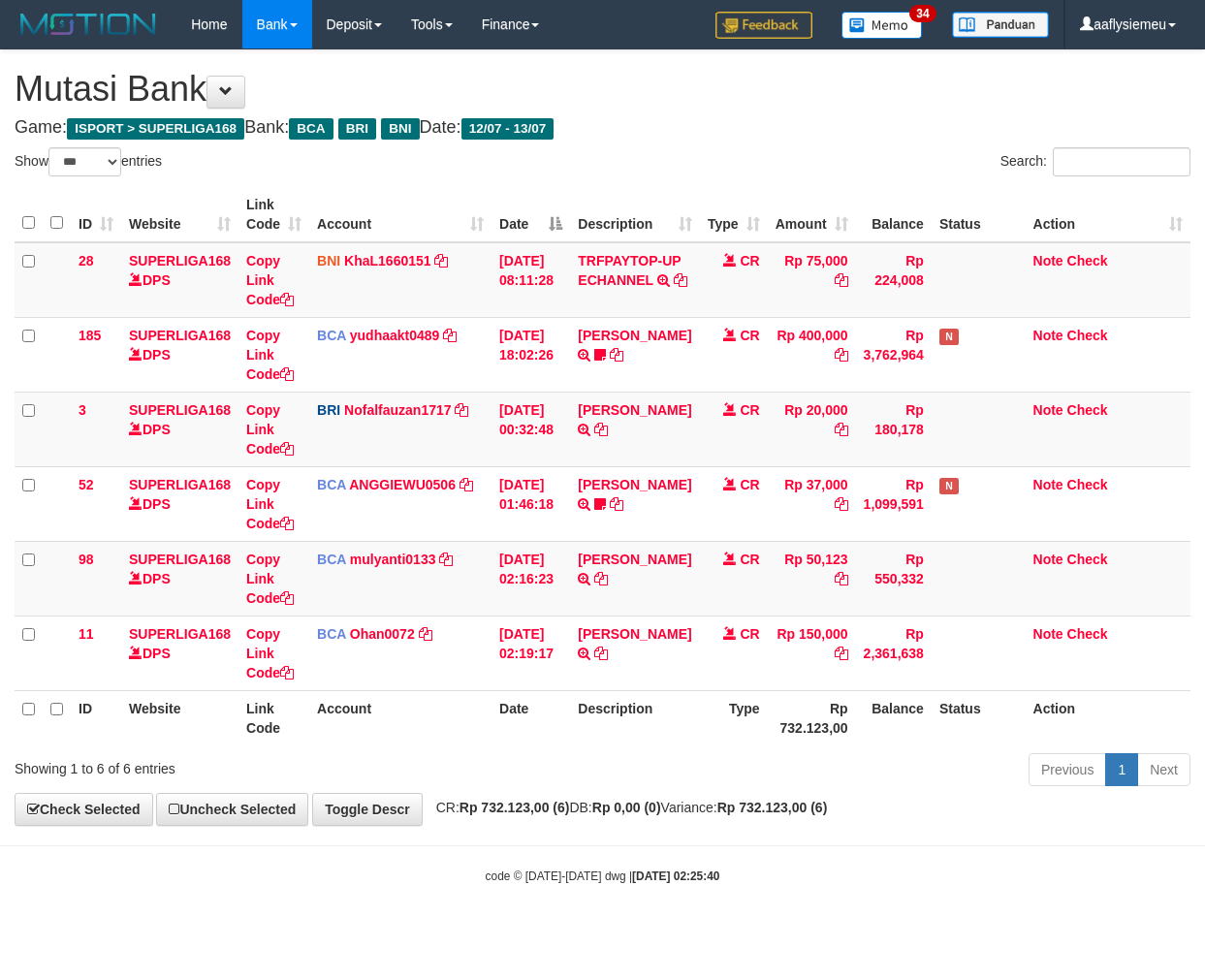 select on "***" 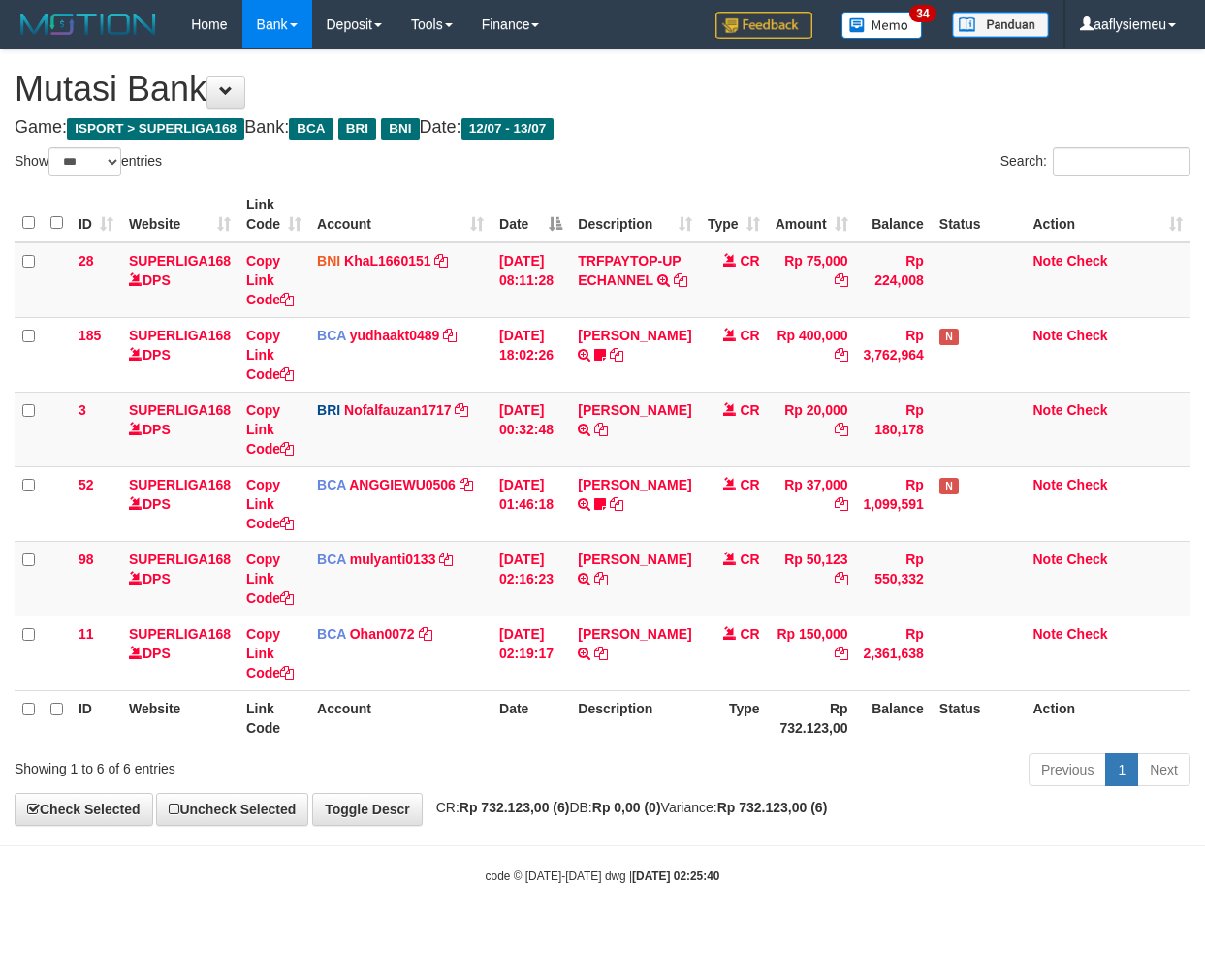 scroll, scrollTop: 0, scrollLeft: 0, axis: both 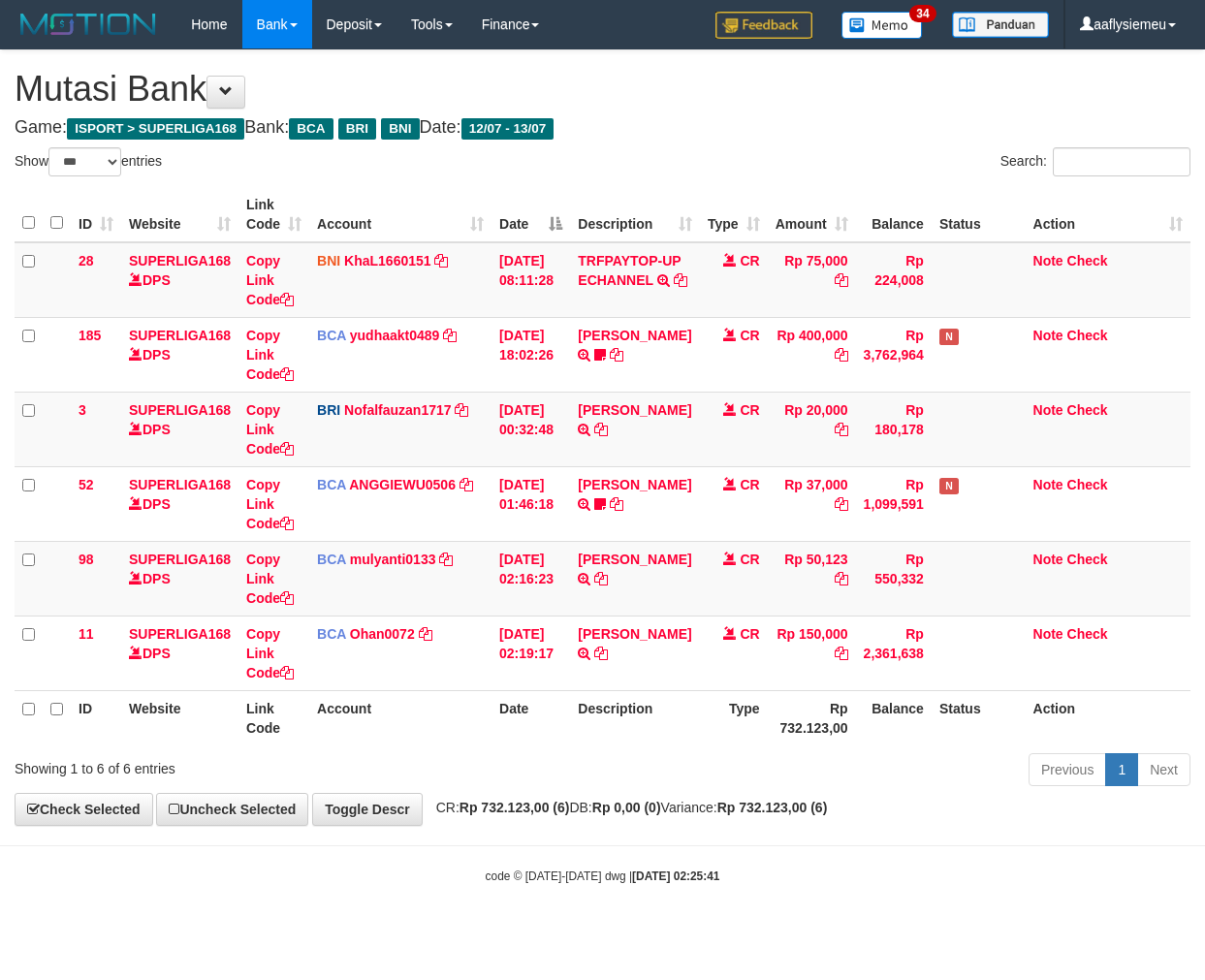 select on "***" 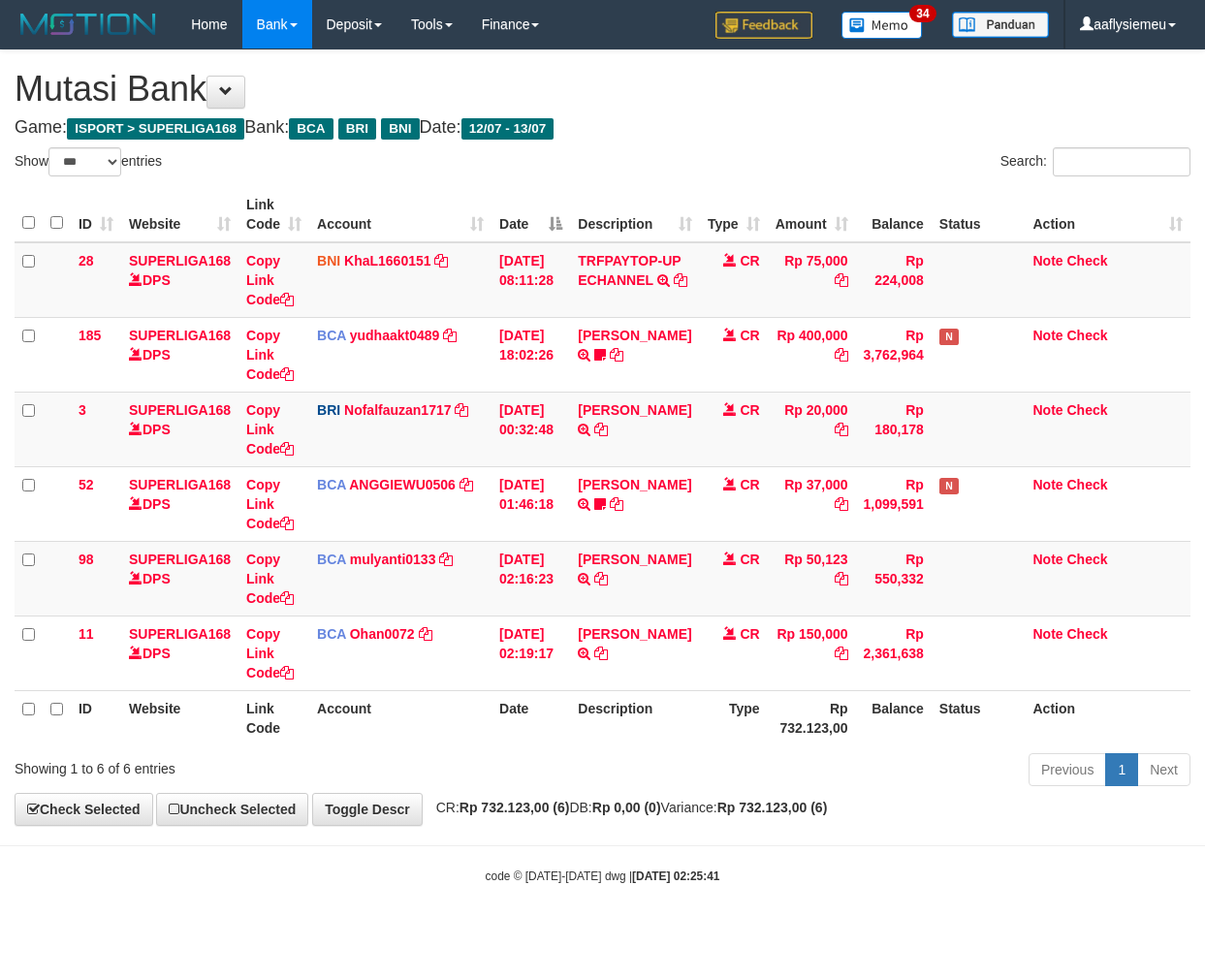 scroll, scrollTop: 0, scrollLeft: 0, axis: both 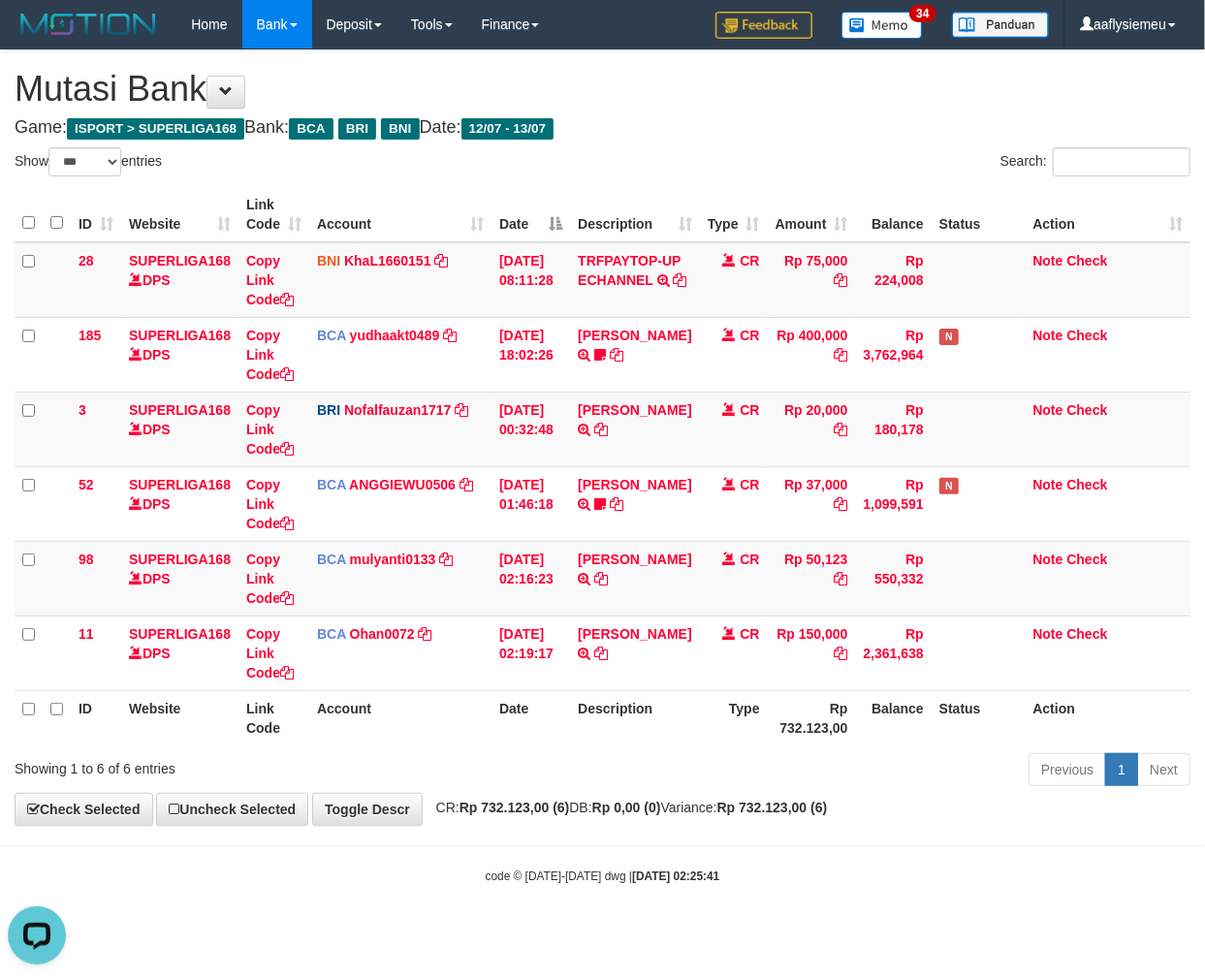 click on "**********" at bounding box center [602, 437] 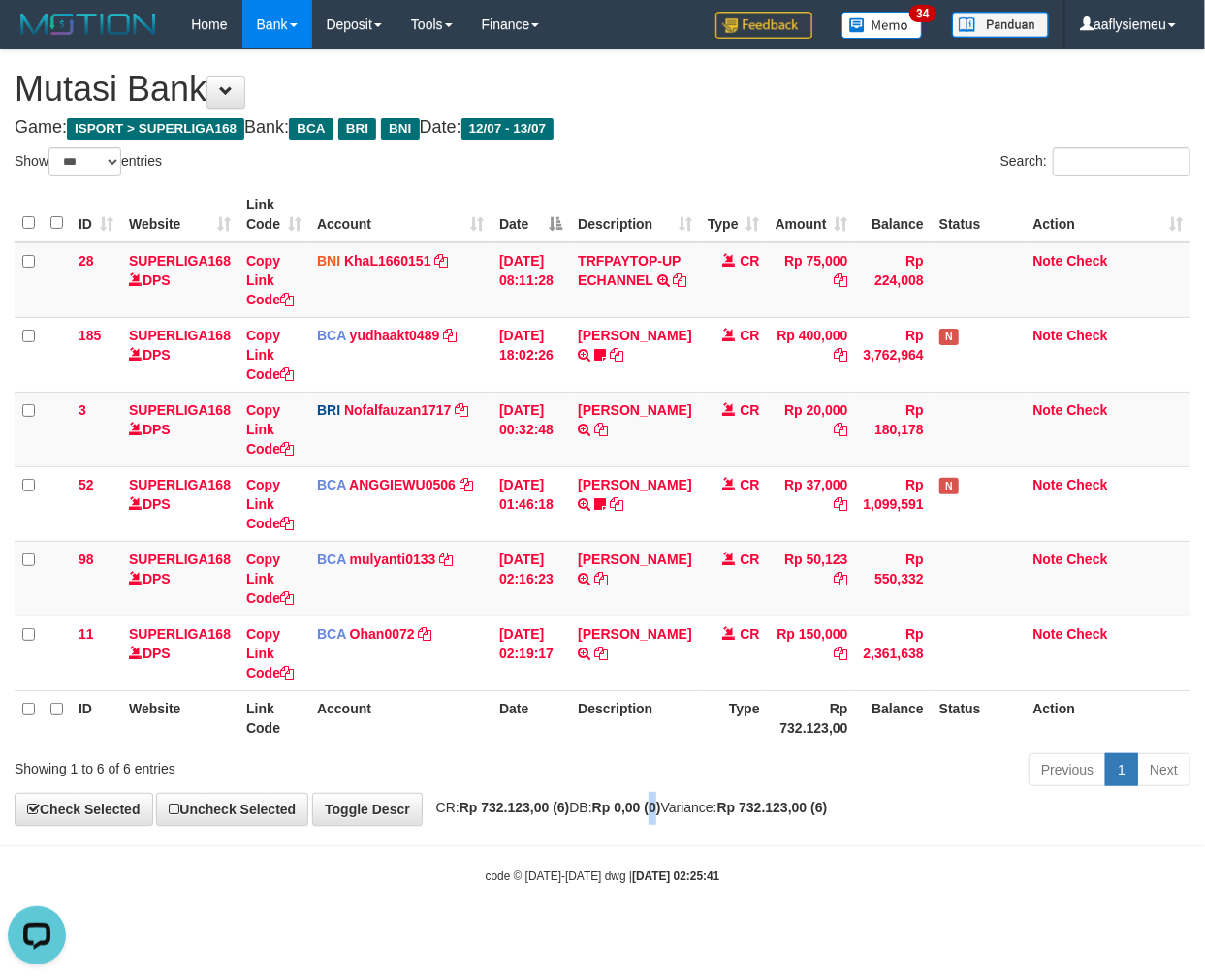 click on "**********" at bounding box center (602, 437) 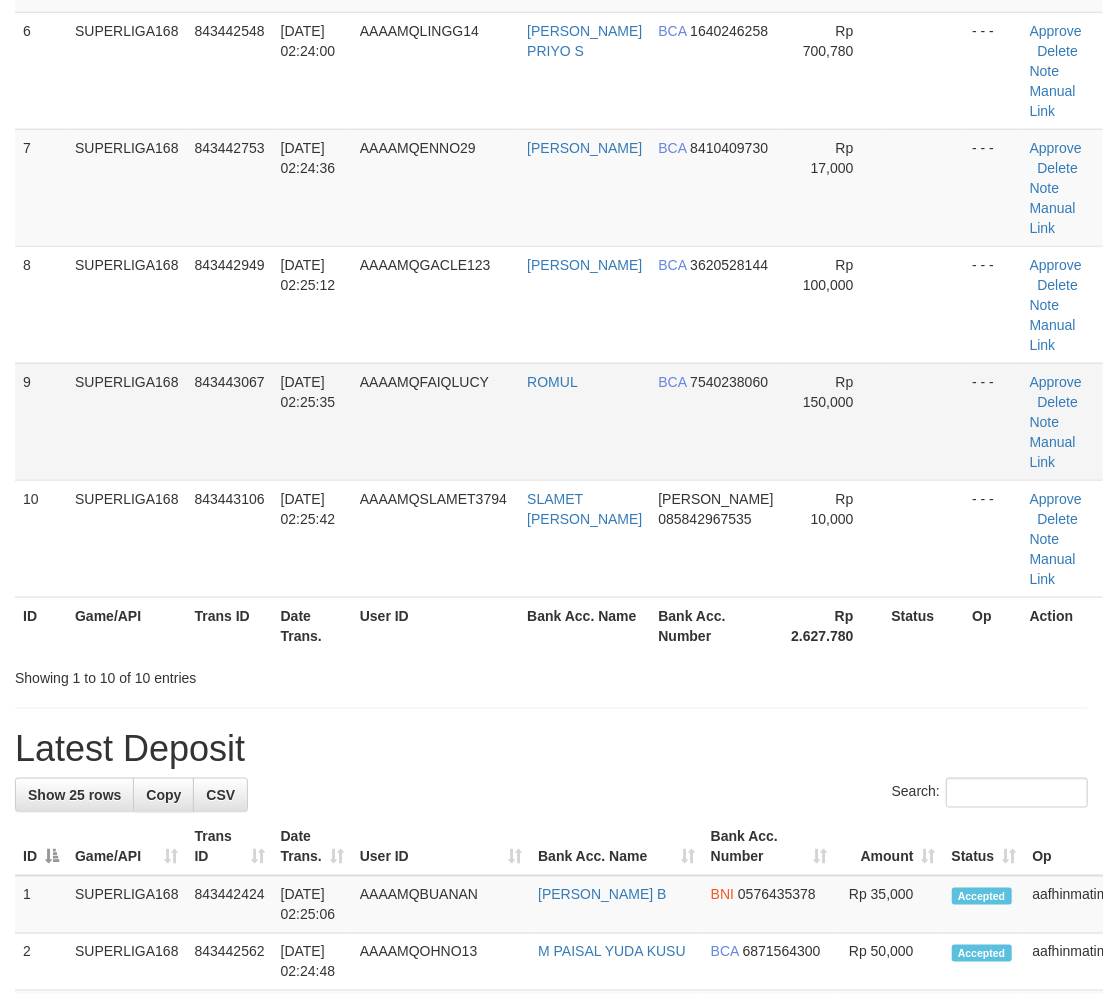 click on "SUPERLIGA168" at bounding box center [127, 421] 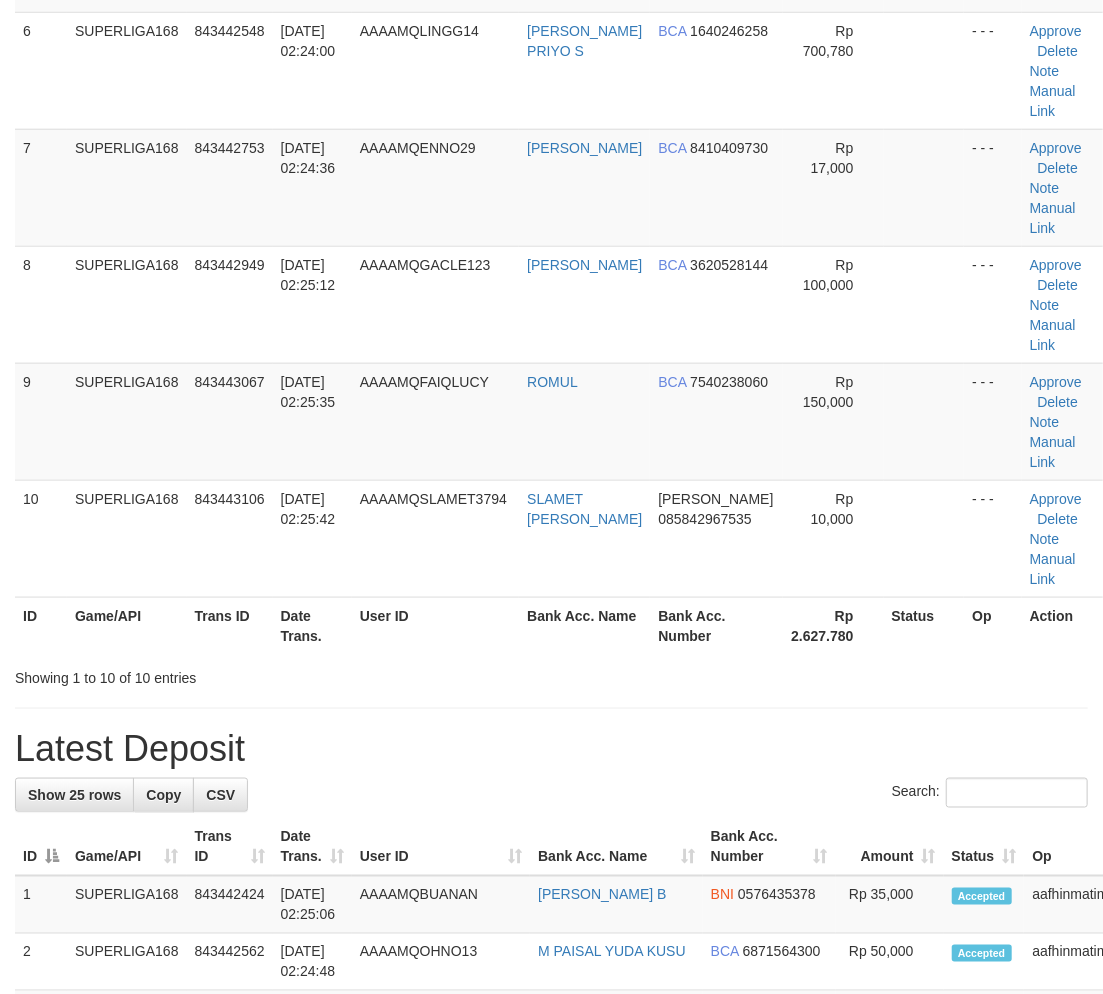 scroll, scrollTop: 527, scrollLeft: 0, axis: vertical 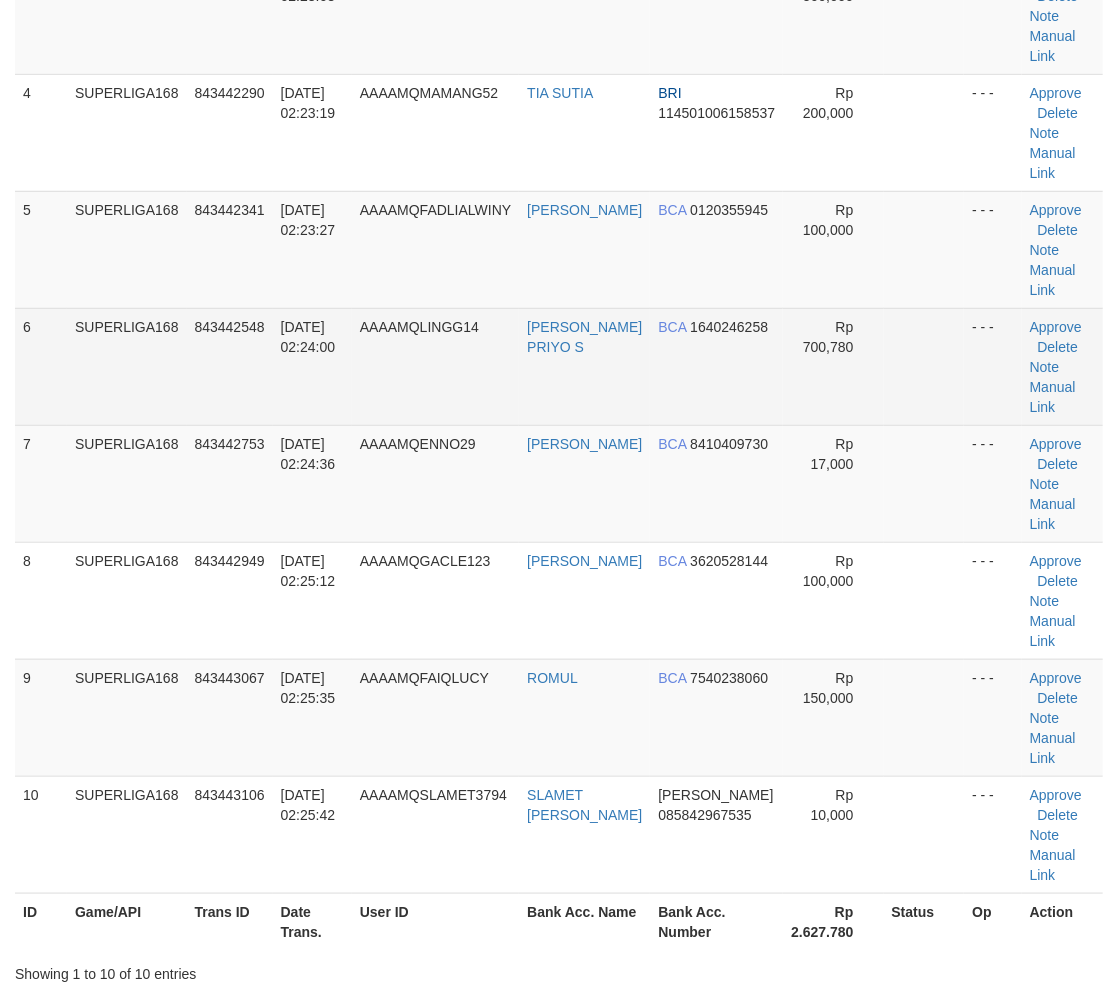 click on "AAAAMQLINGG14" at bounding box center [435, 366] 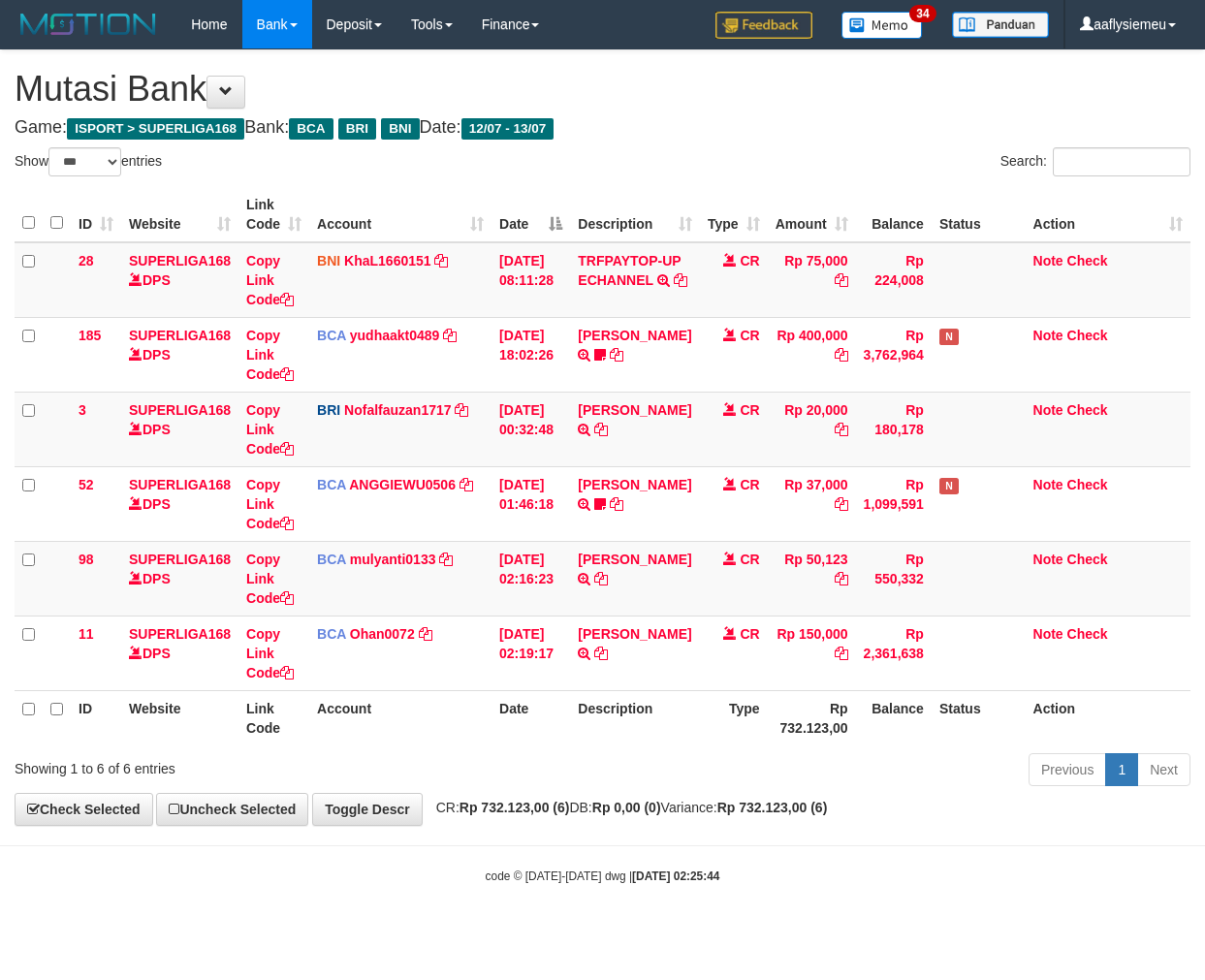 select on "***" 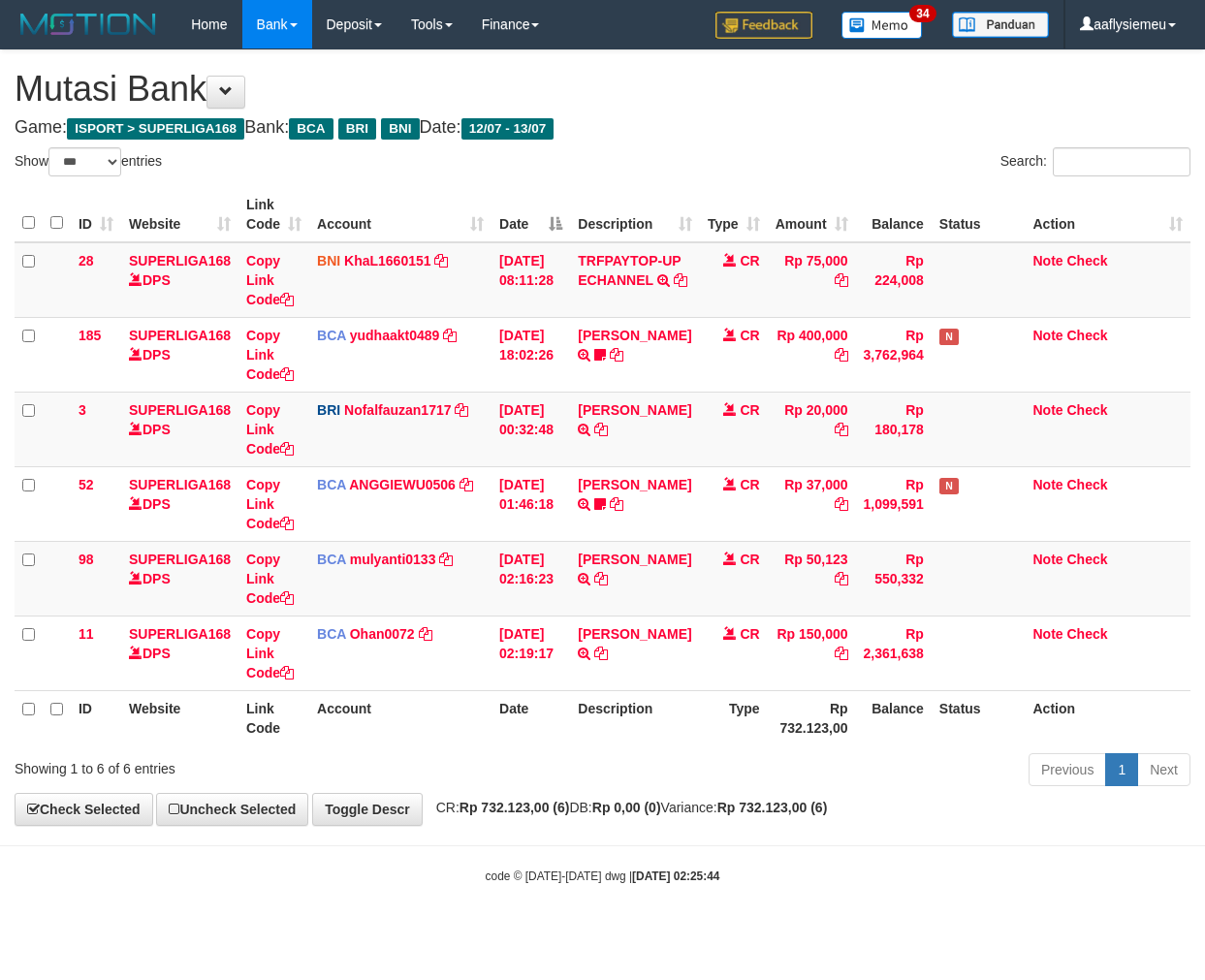 scroll, scrollTop: 0, scrollLeft: 0, axis: both 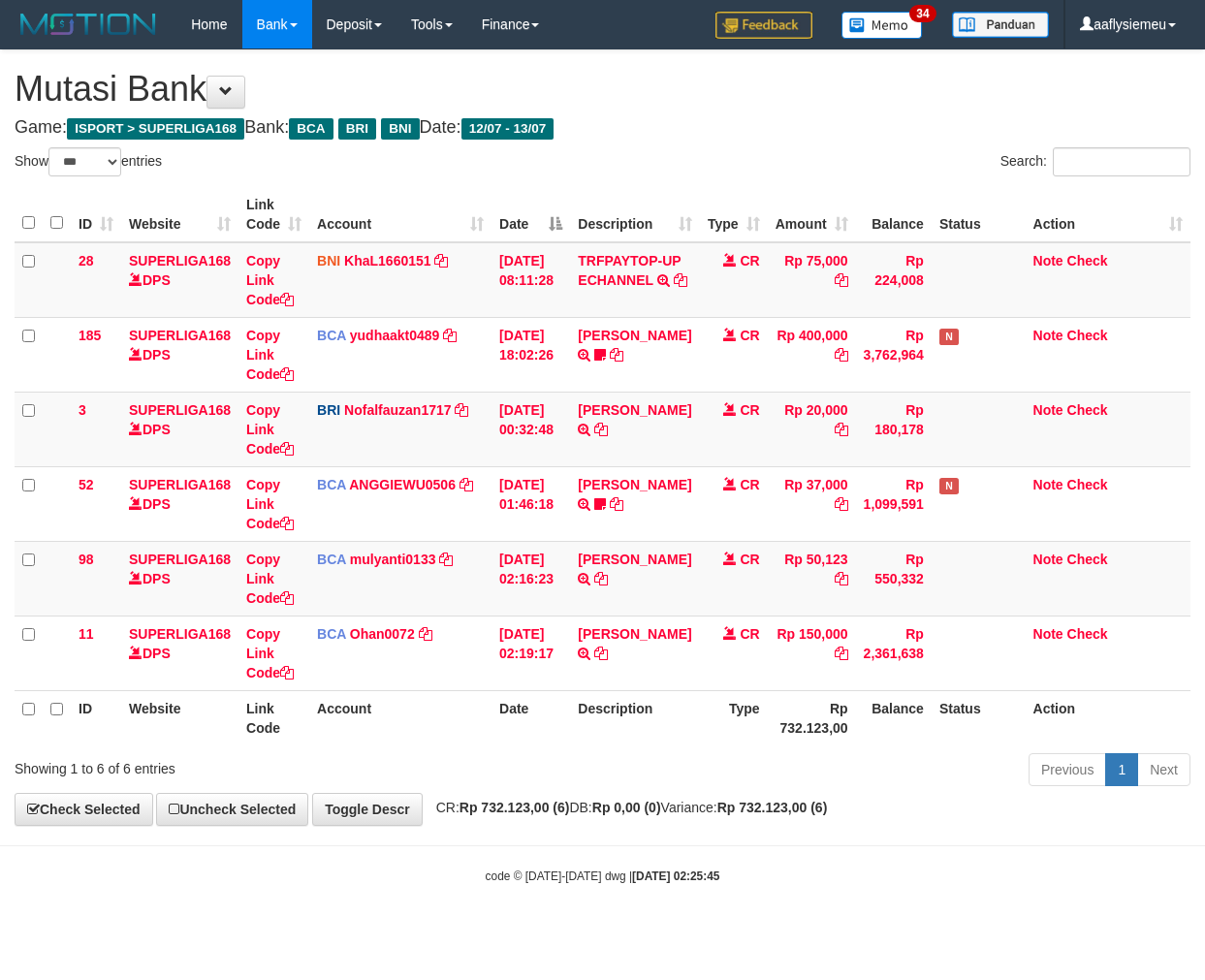 select on "***" 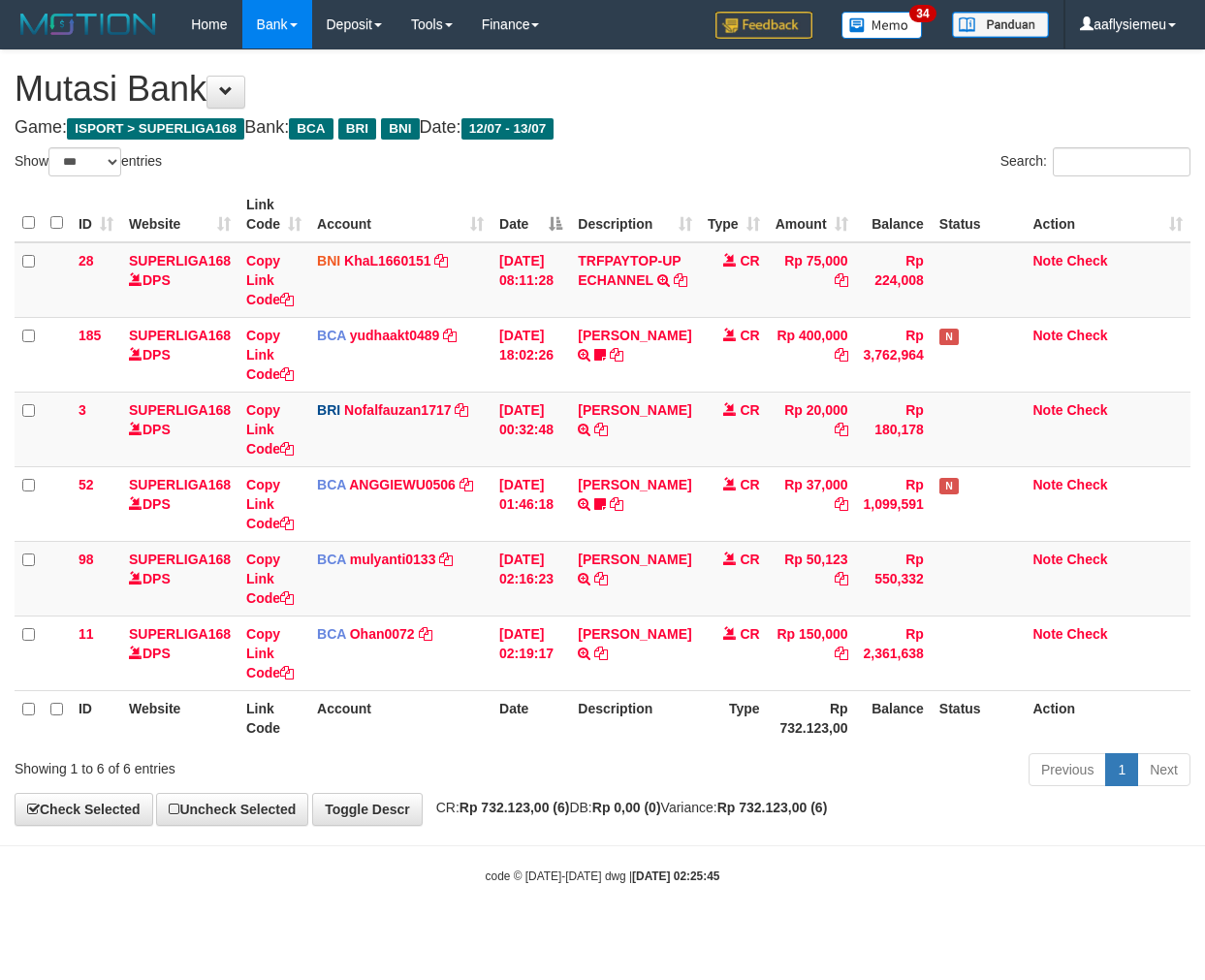 scroll, scrollTop: 0, scrollLeft: 0, axis: both 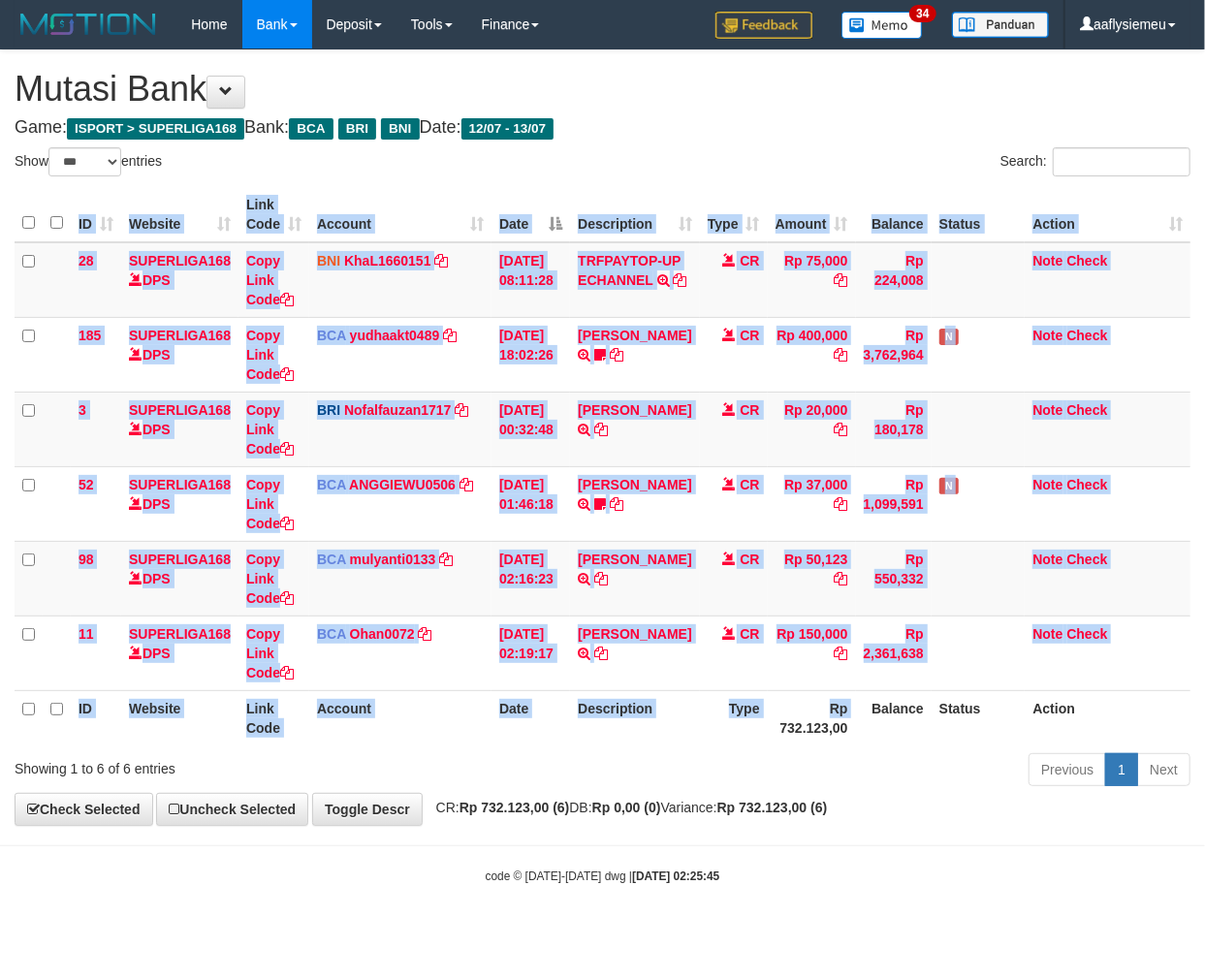 click on "ID Website Link Code Account Date Description Type Amount Balance Status Action
28
SUPERLIGA168    DPS
Copy Link Code
BNI
KhaL1660151
DPS
KHEIR TSAR MUHAMMAD ALI
mutasi_20250712_4651 | 28
mutasi_20250712_4651 | 28
12/07/2025 08:11:28
TRFPAYTOP-UP ECHANNEL         TRF/PAY/TOP-UP ECHANNEL
CR
Rp 75,000
Rp 224,008
Note
Check
185
SUPERLIGA168    DPS
Copy Link Code
BCA
yudhaakt0489
DPS" at bounding box center (602, 466) 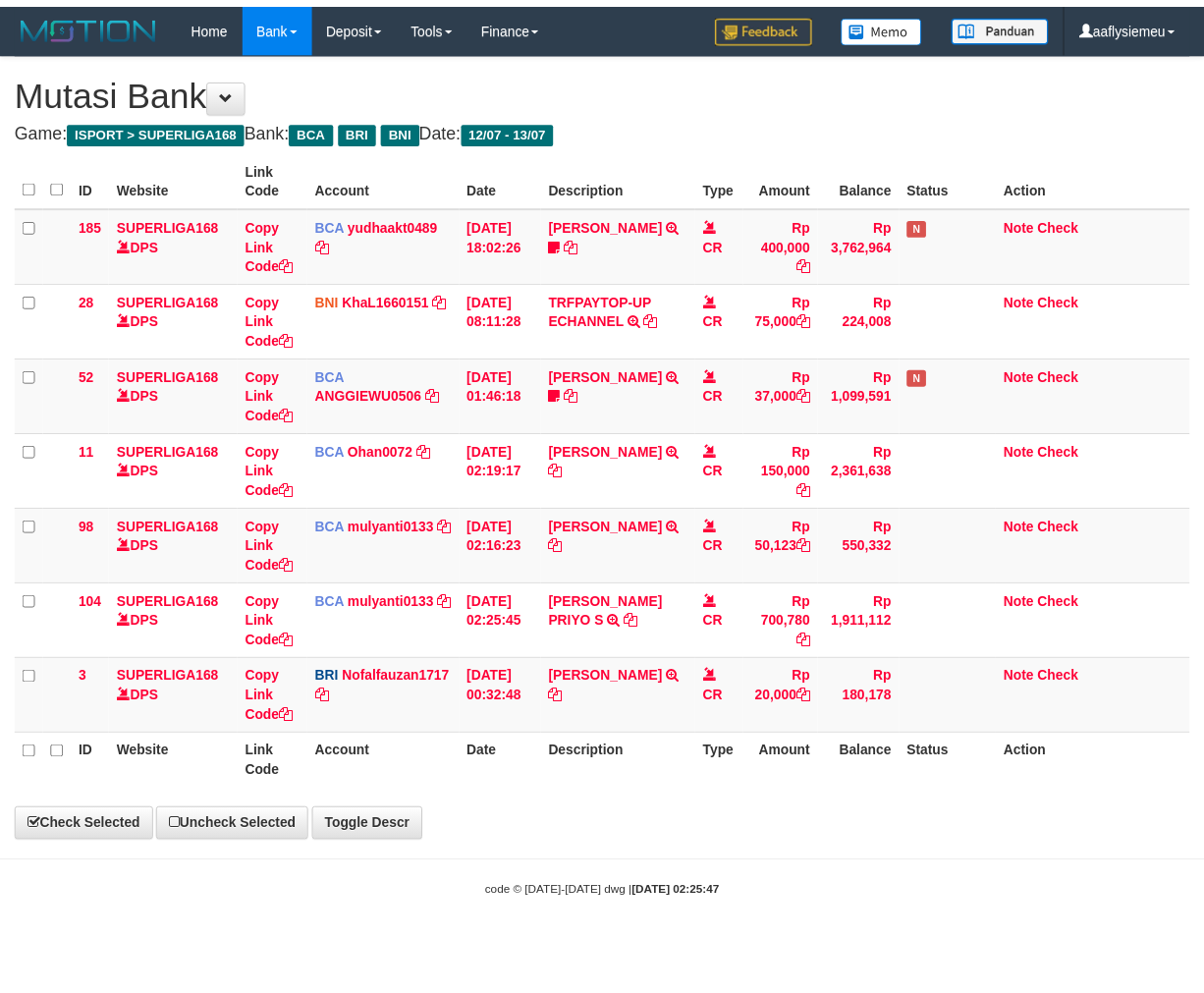 scroll, scrollTop: 0, scrollLeft: 0, axis: both 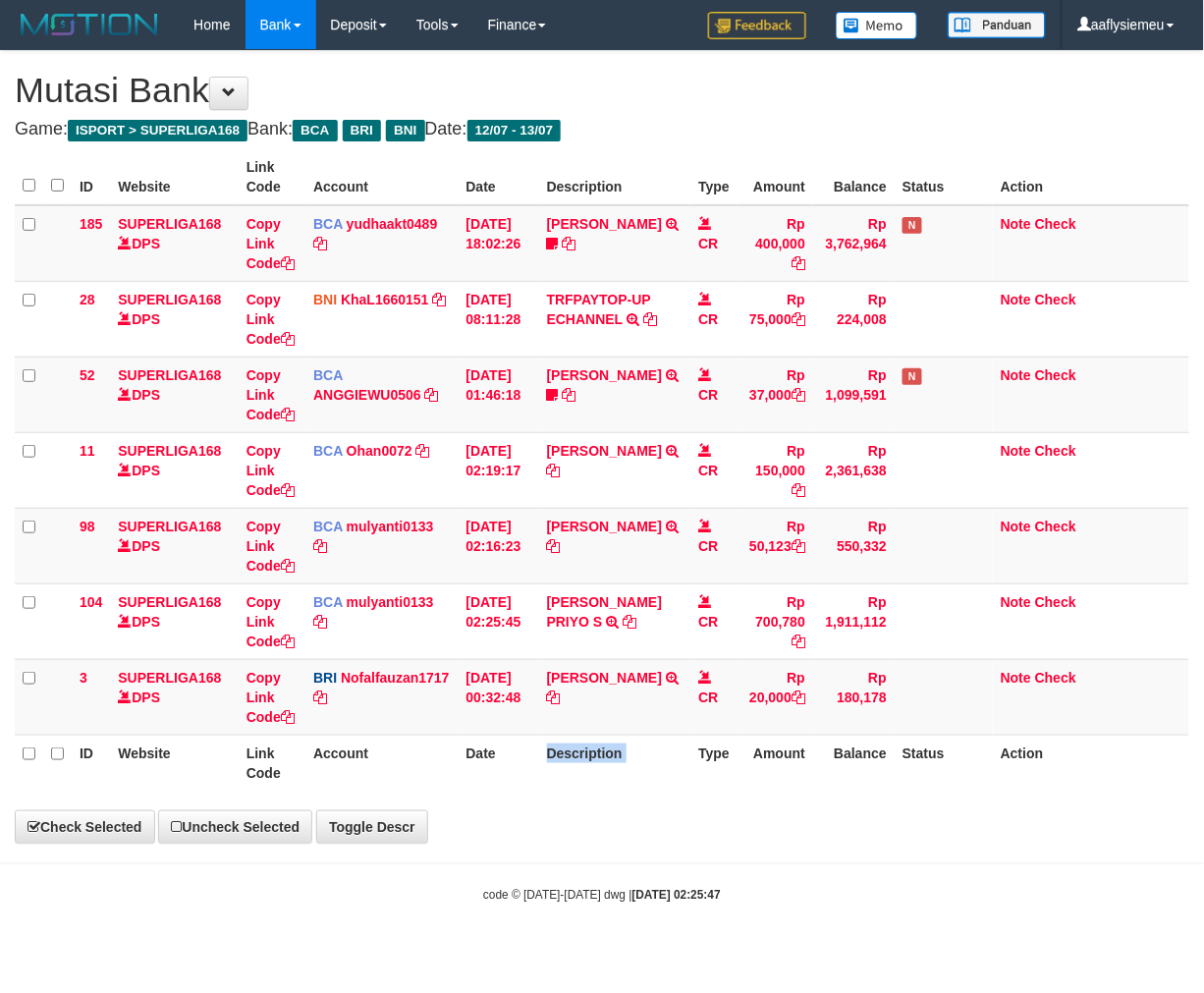 click on "Description" at bounding box center (615, 762) 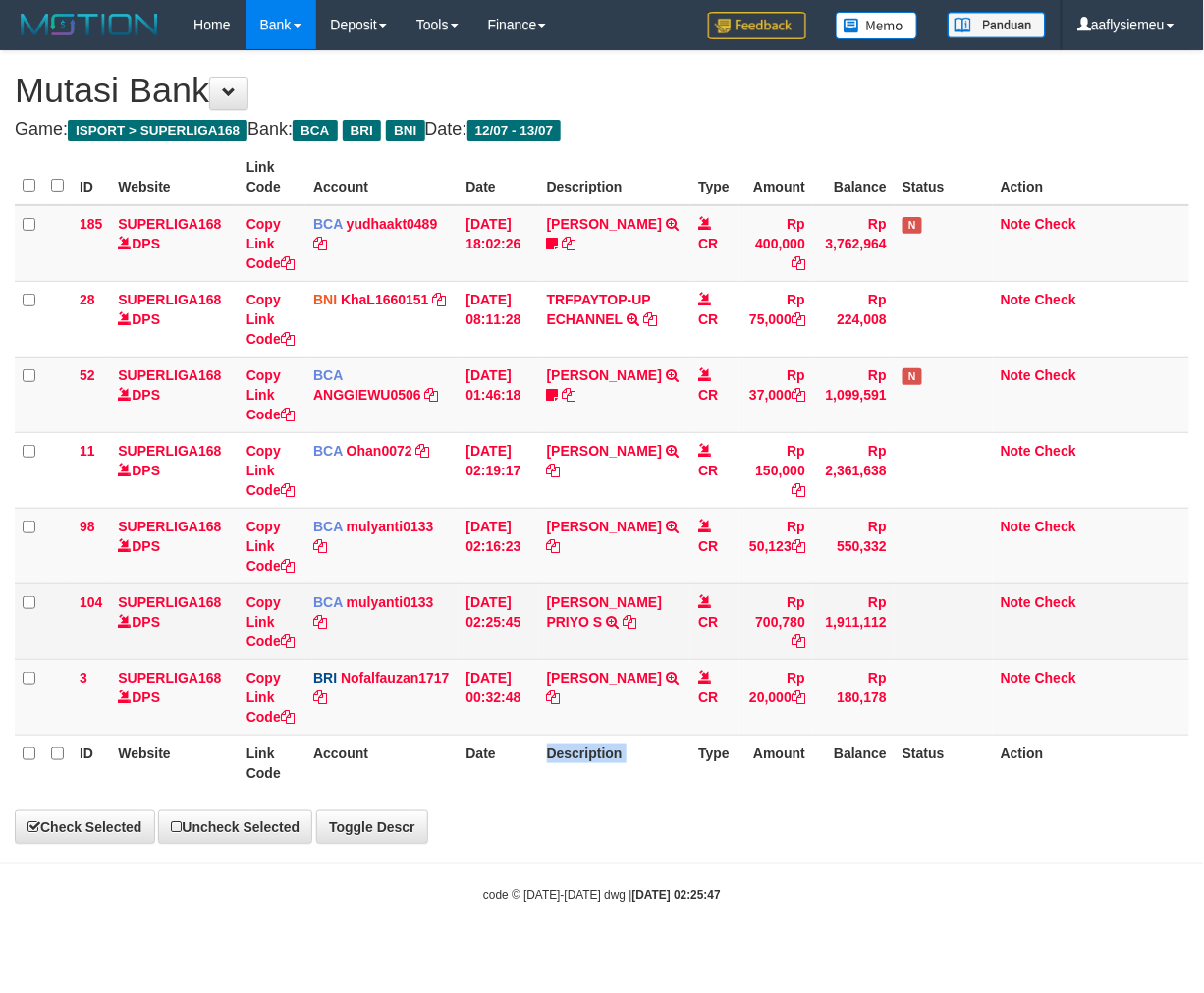 select on "***" 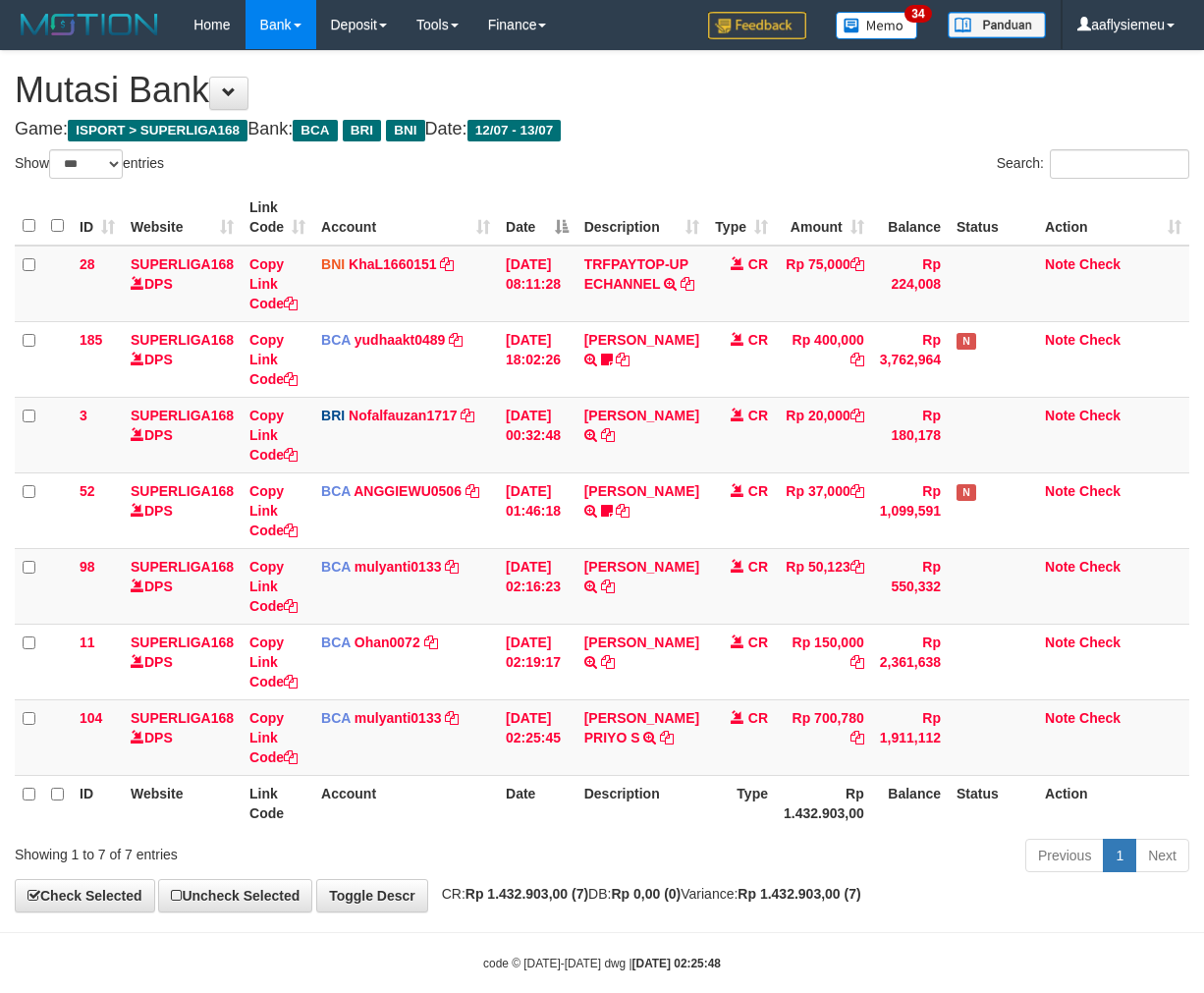 select on "***" 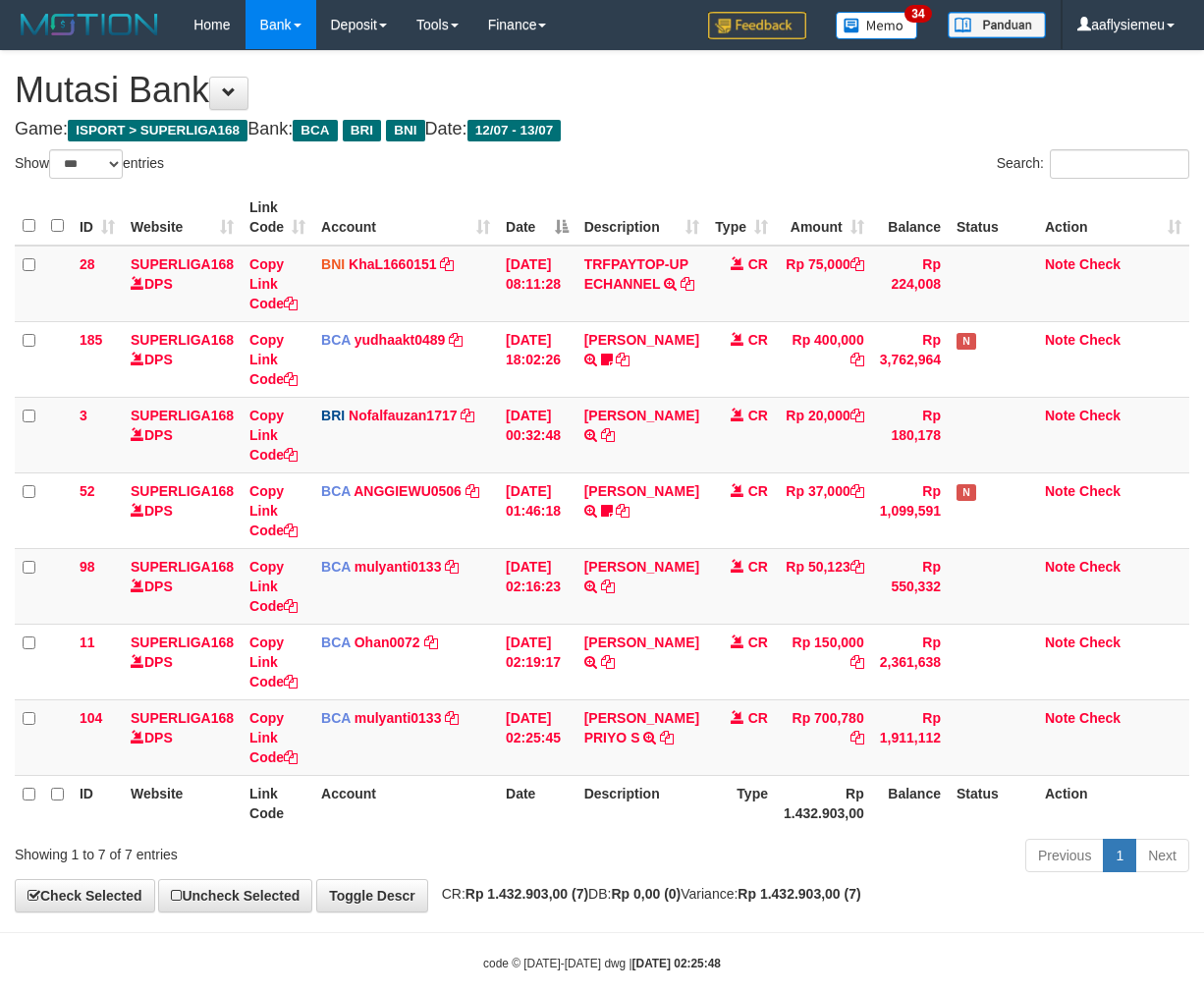 scroll, scrollTop: 0, scrollLeft: 0, axis: both 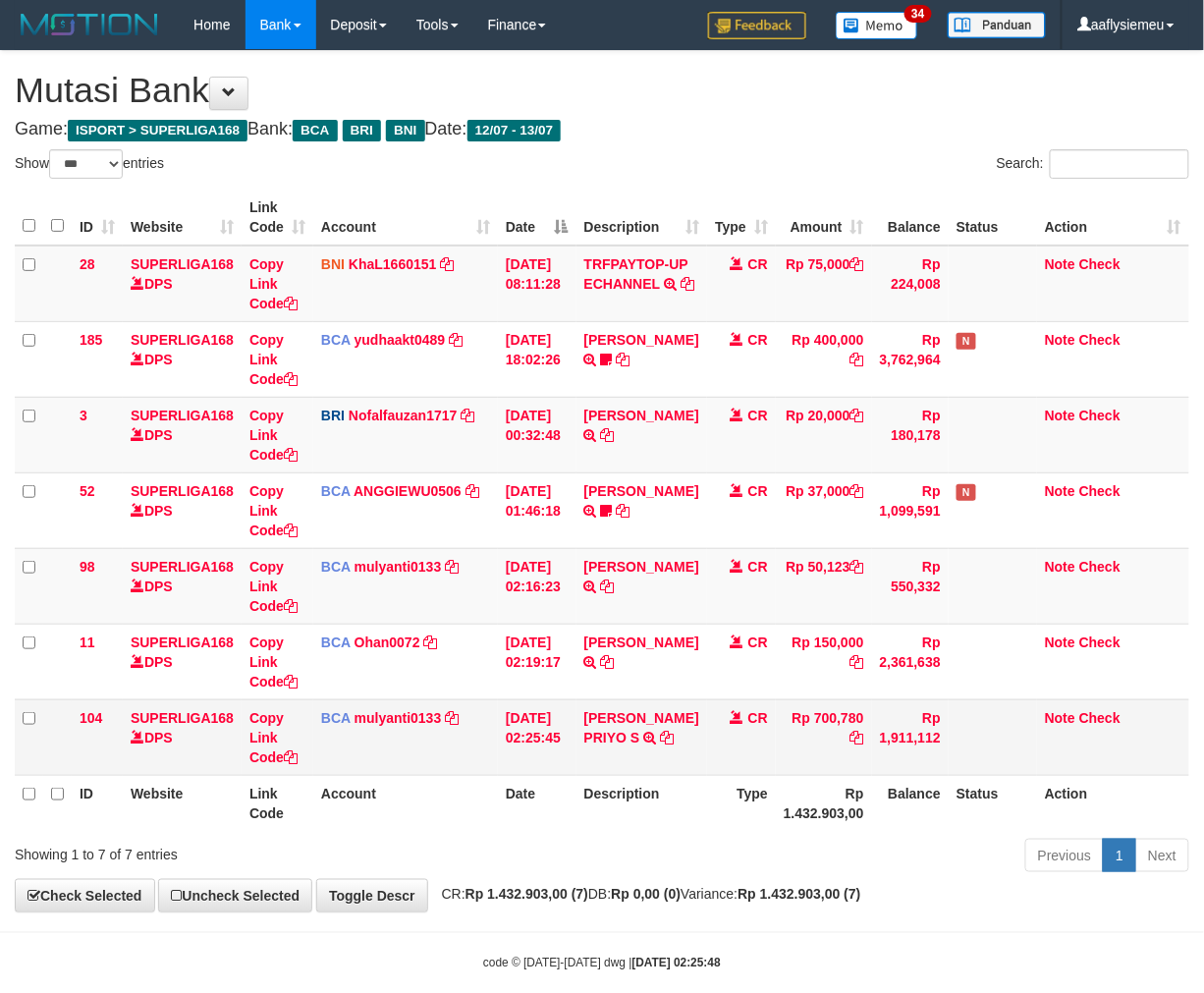 click on "DAVA REFKY PRIYO S         TRSF E-BANKING CR 1307/FTSCY/WS95031
700780.00DAVA REFKY PRIYO S" at bounding box center (641, 737) 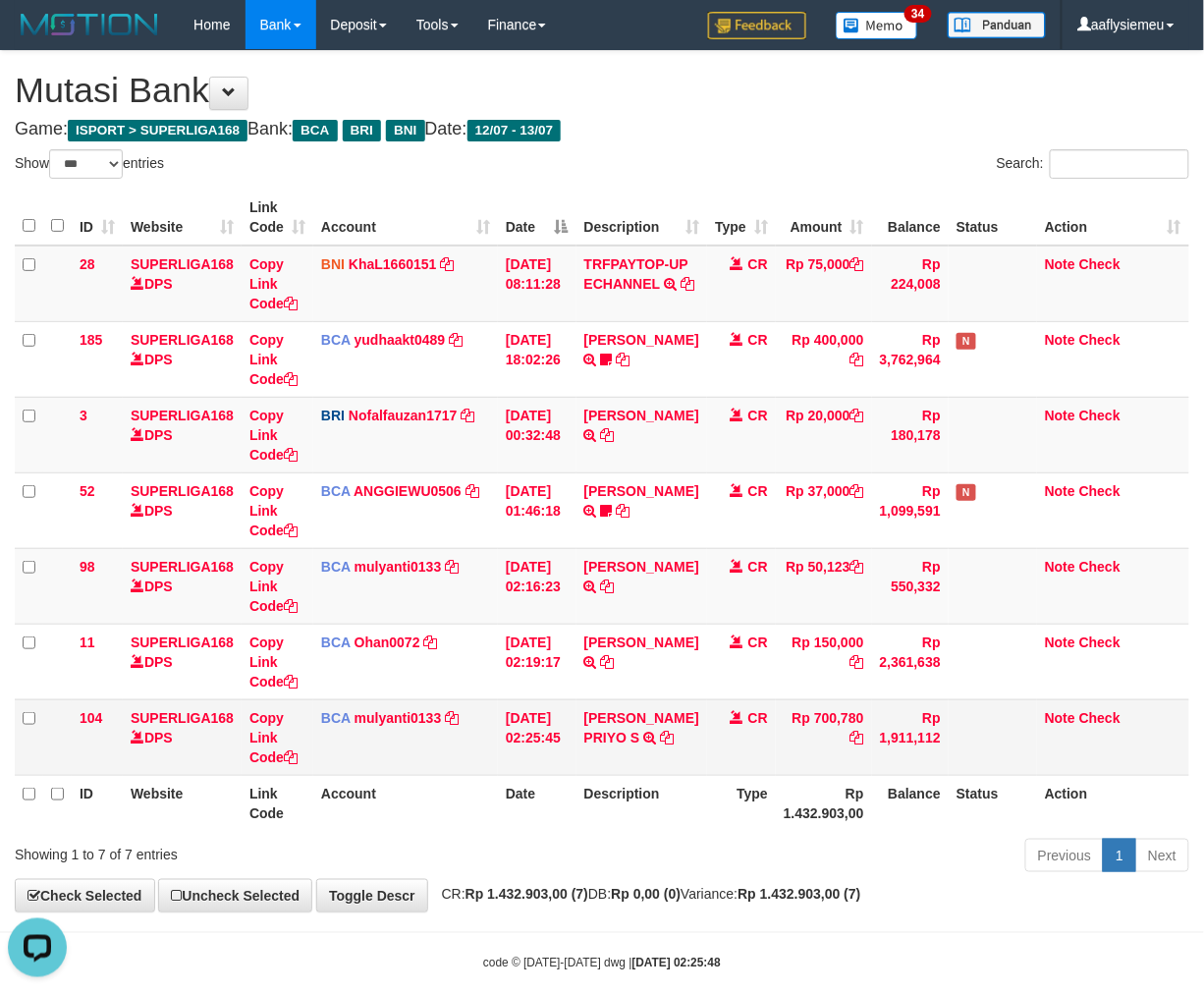 scroll, scrollTop: 0, scrollLeft: 0, axis: both 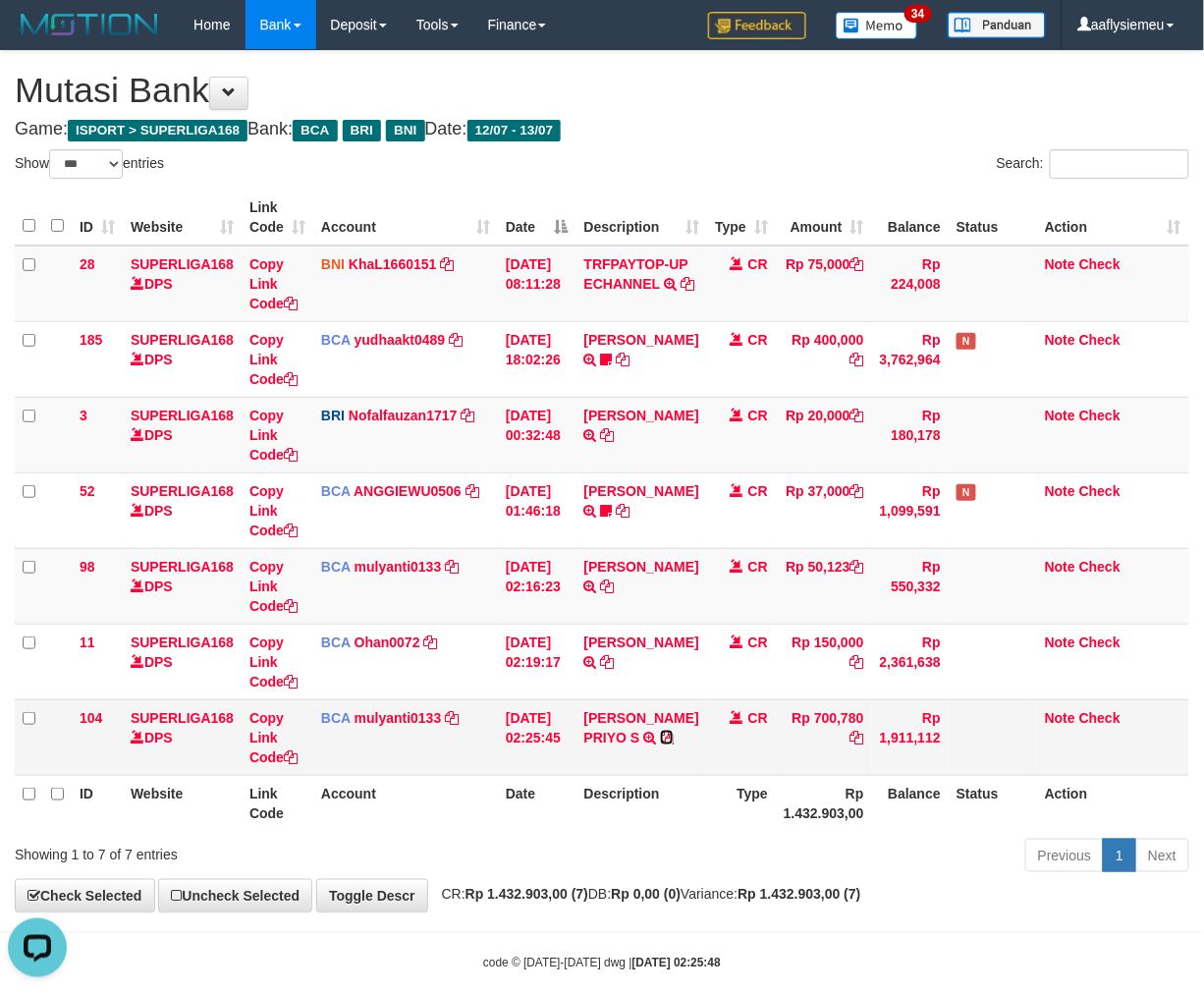 click at bounding box center [667, 738] 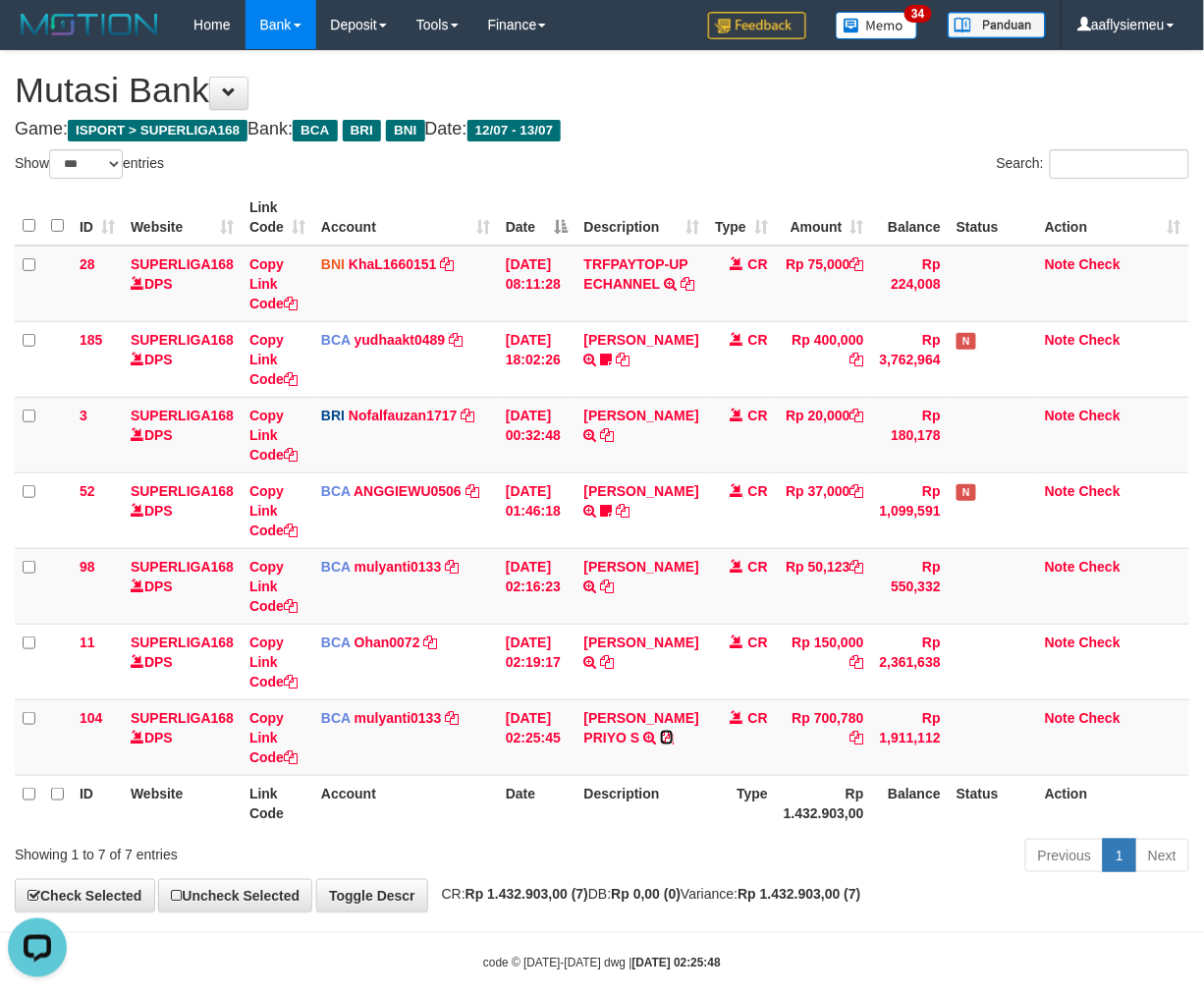 drag, startPoint x: 675, startPoint y: 753, endPoint x: 1210, endPoint y: 681, distance: 539.8231 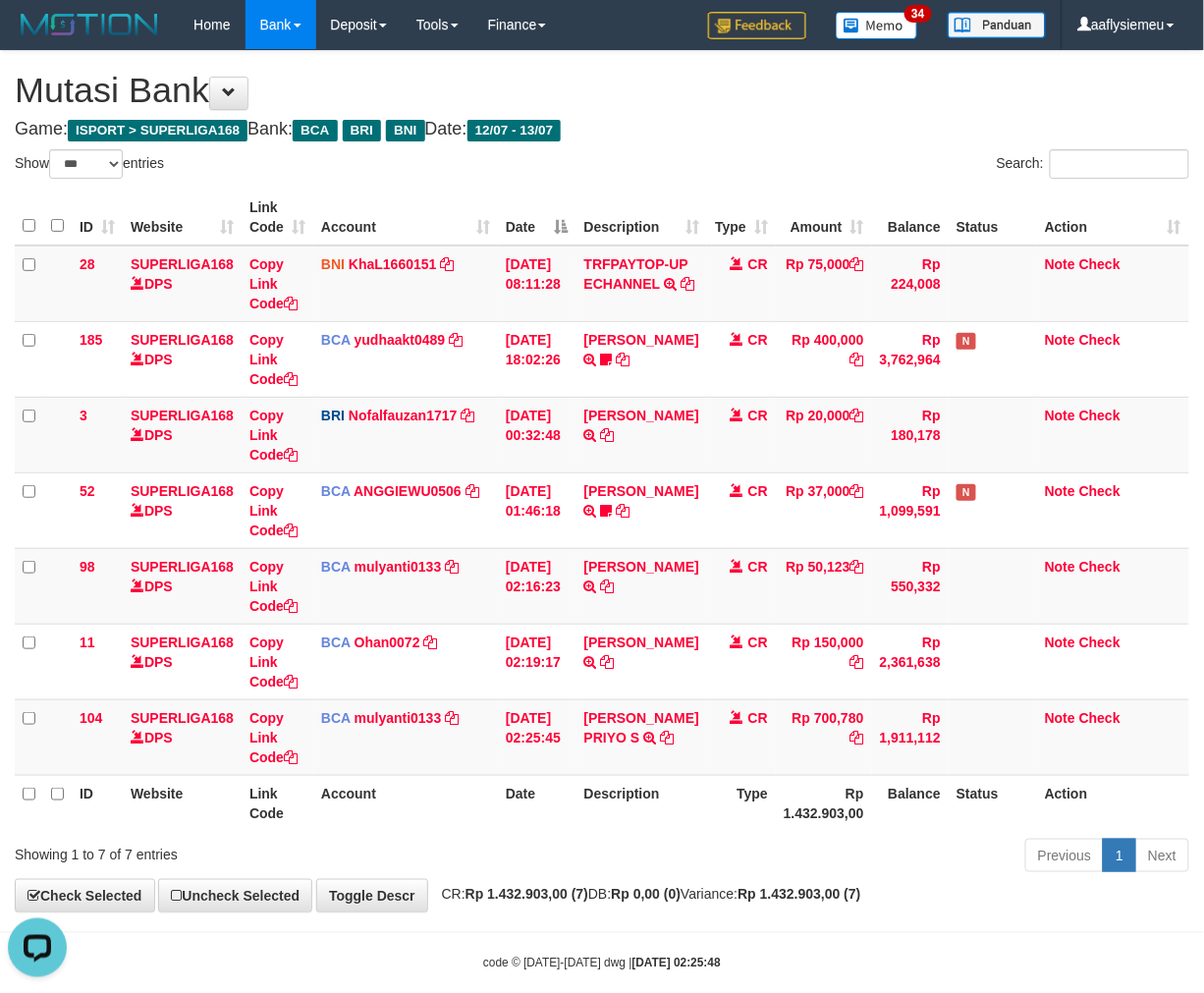 drag, startPoint x: 913, startPoint y: 821, endPoint x: 995, endPoint y: 799, distance: 84.899941 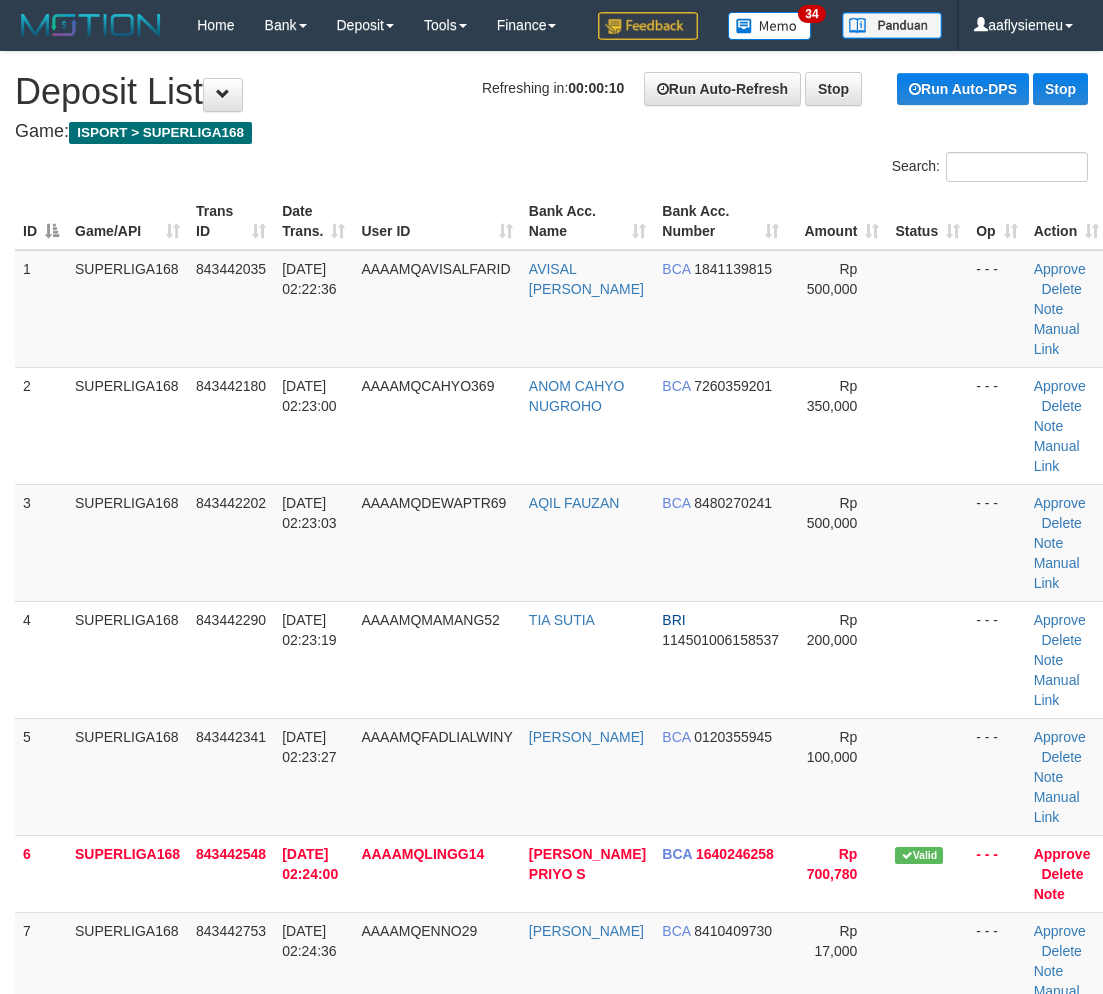 scroll, scrollTop: 803, scrollLeft: 0, axis: vertical 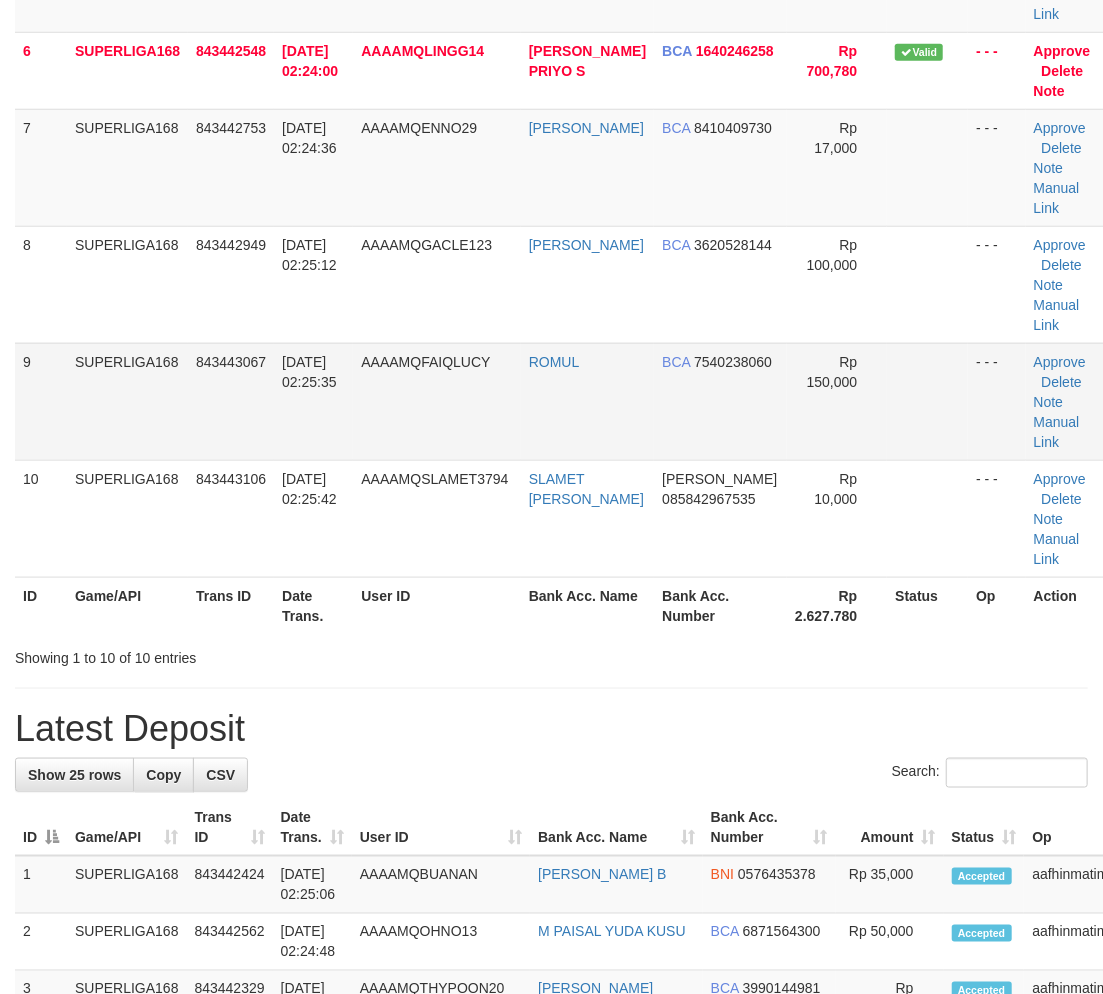 click on "SUPERLIGA168" at bounding box center [127, 401] 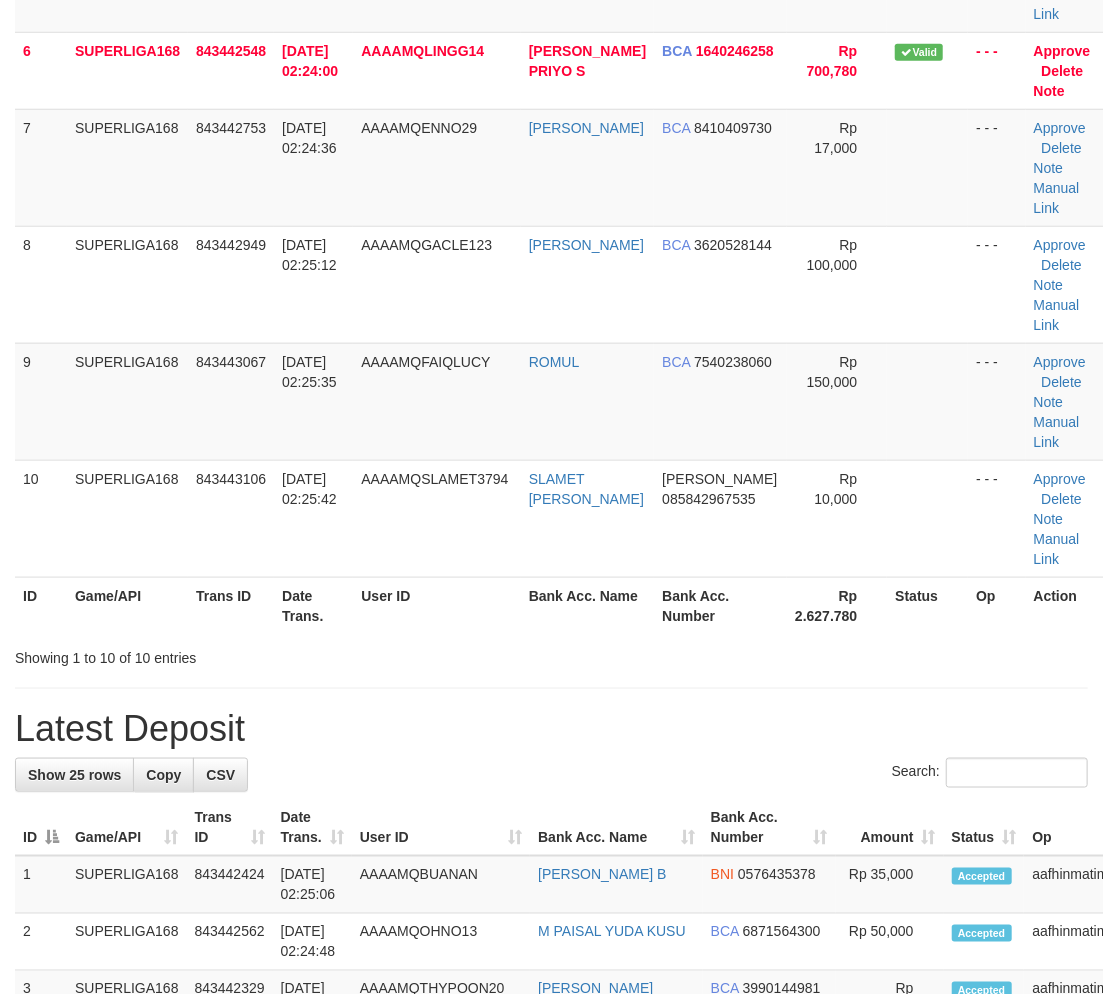 scroll, scrollTop: 1257, scrollLeft: 0, axis: vertical 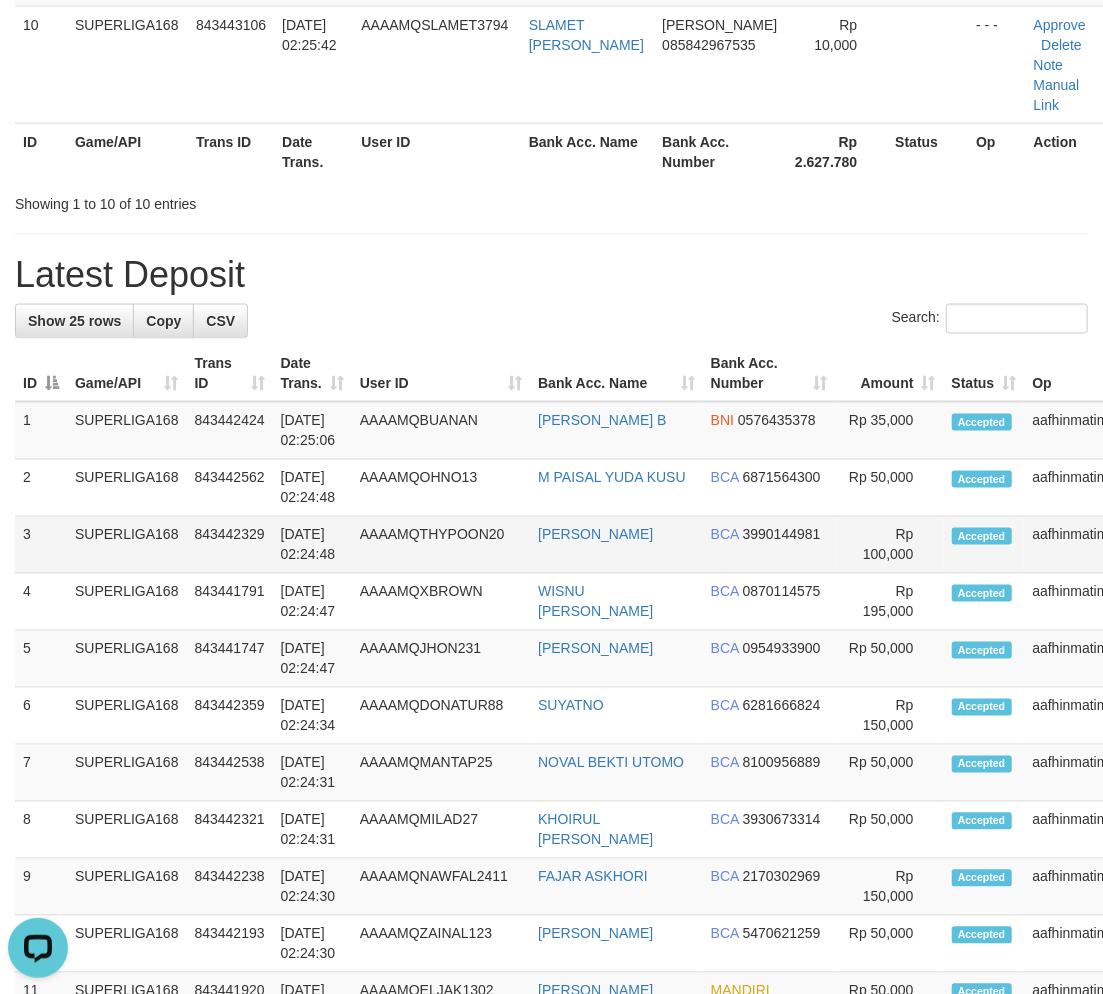 click on "[DATE] 02:24:48" at bounding box center (312, 545) 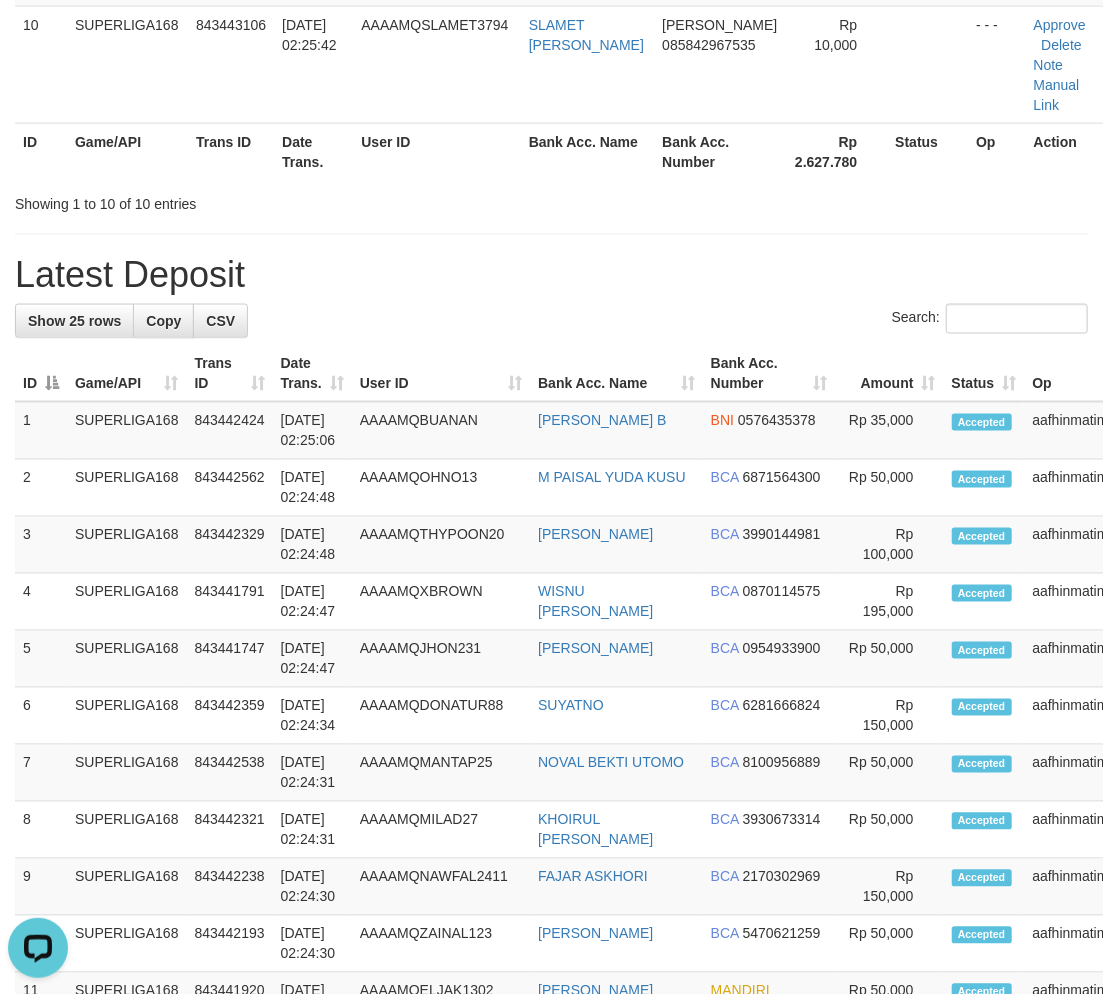 scroll, scrollTop: 444, scrollLeft: 0, axis: vertical 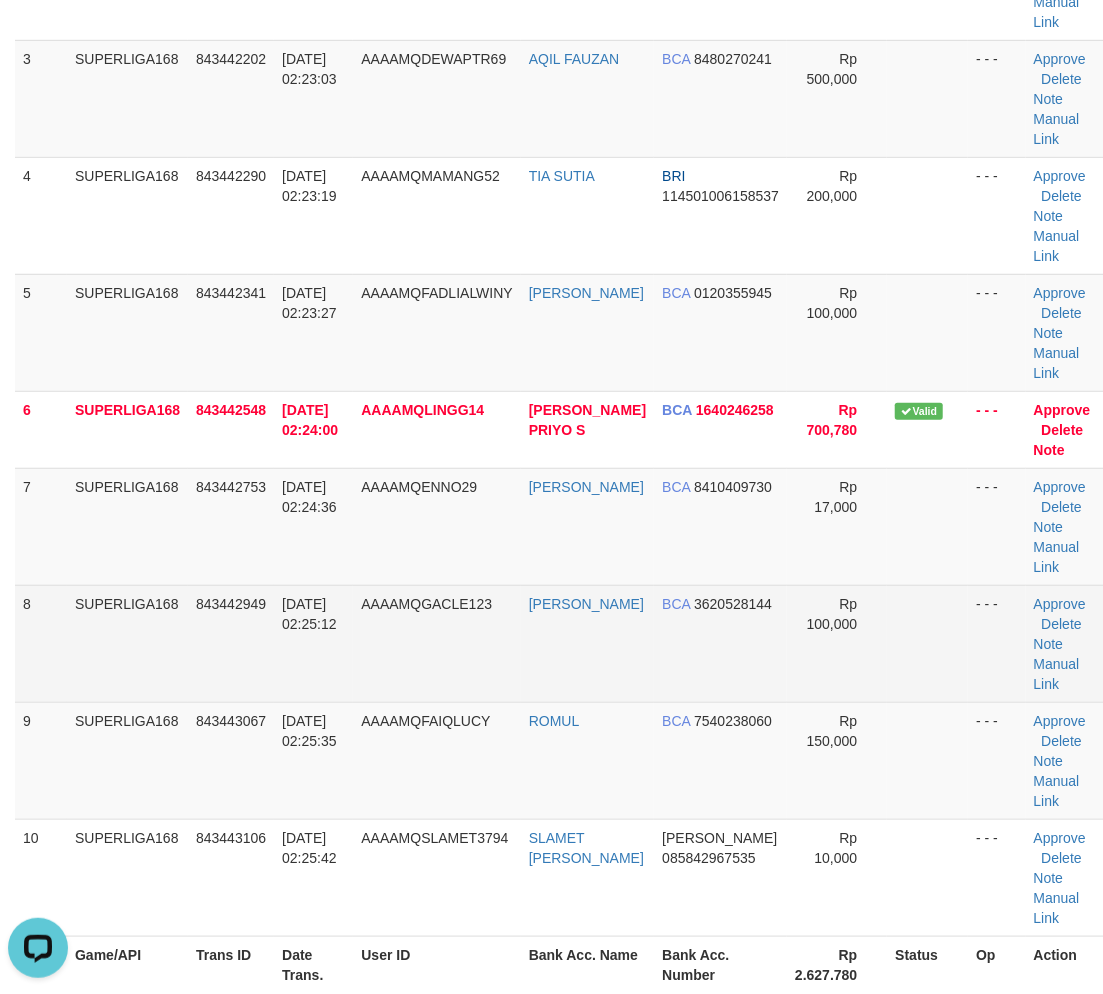drag, startPoint x: 257, startPoint y: 637, endPoint x: 22, endPoint y: 710, distance: 246.07722 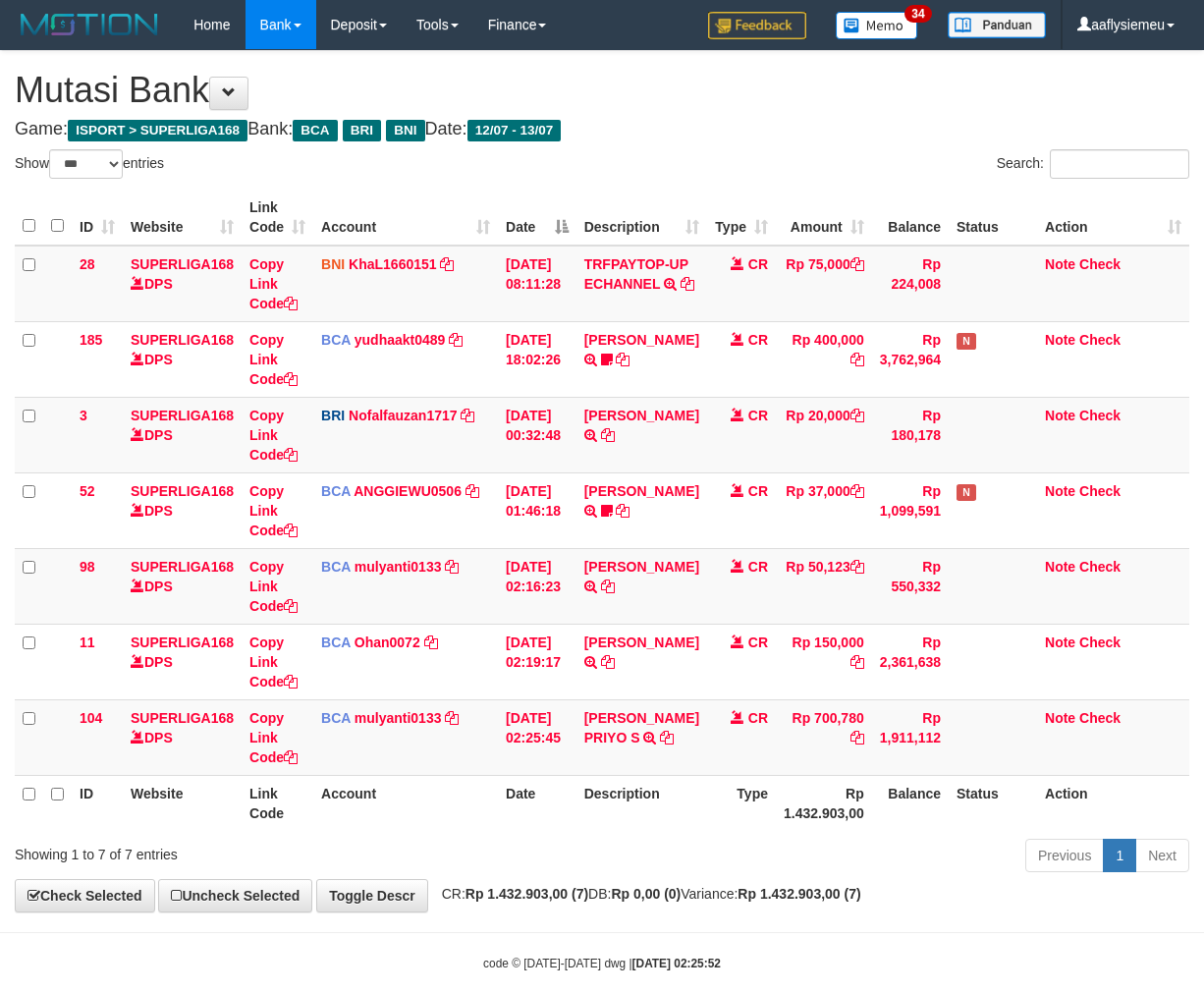 select on "***" 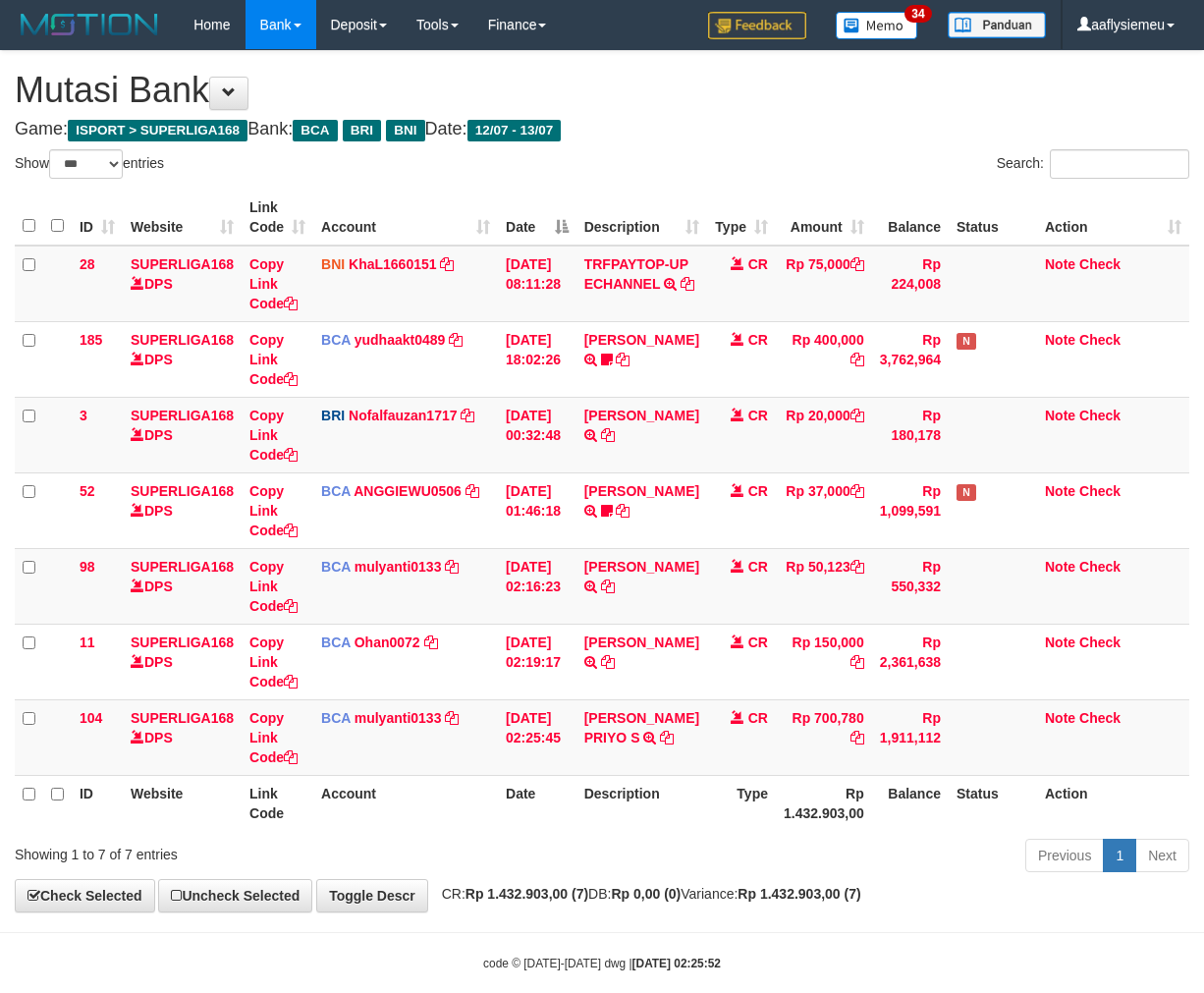 scroll, scrollTop: 0, scrollLeft: 0, axis: both 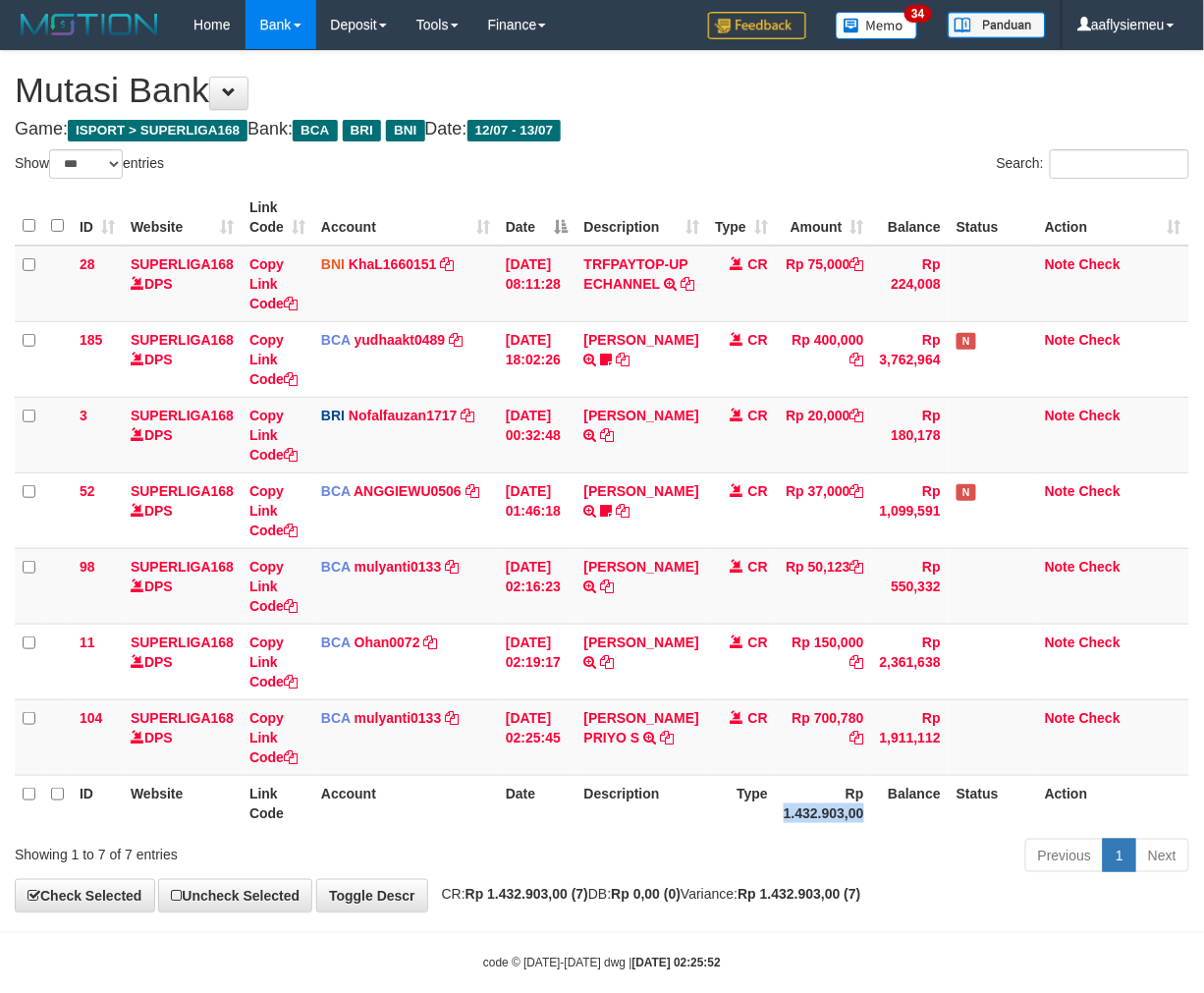 drag, startPoint x: 0, startPoint y: 0, endPoint x: 784, endPoint y: 839, distance: 1148.2931 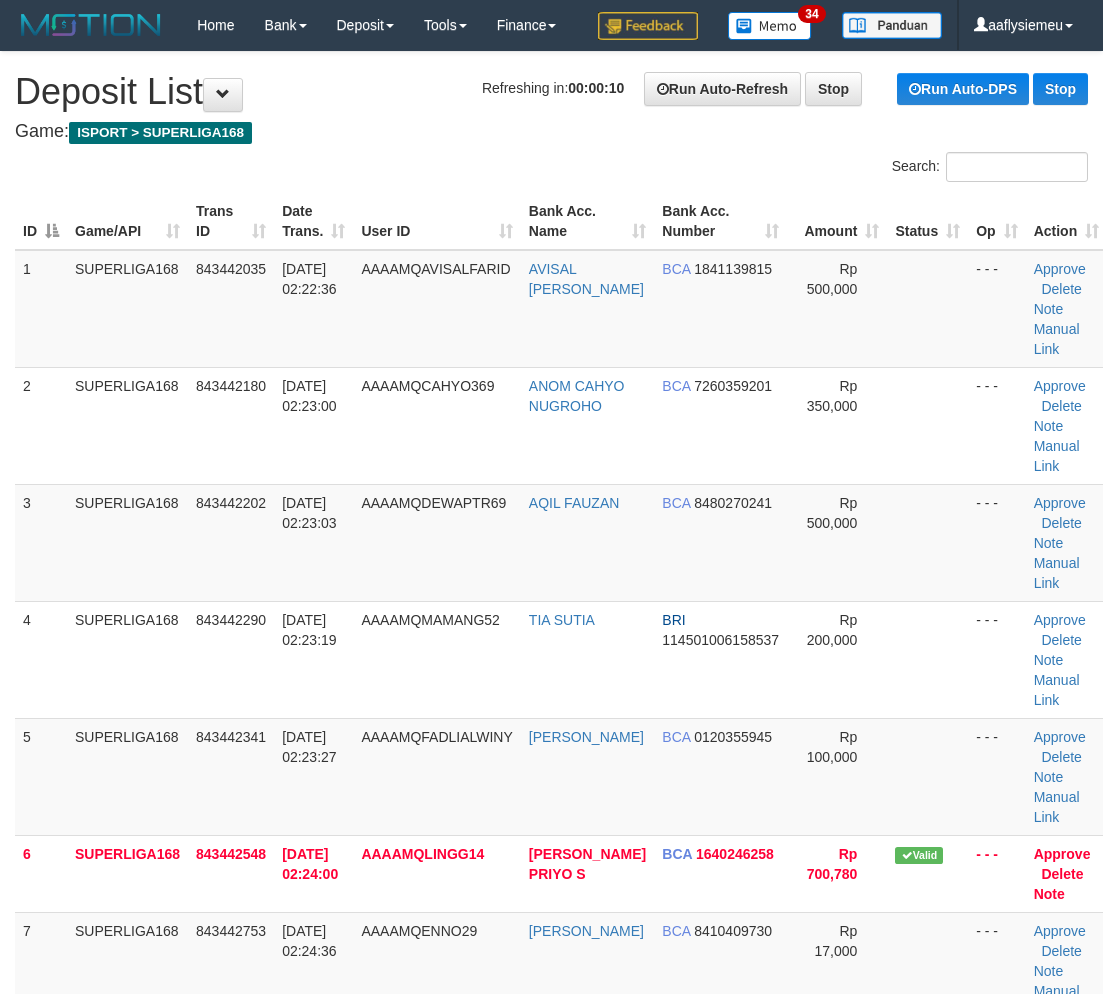 scroll, scrollTop: 698, scrollLeft: 0, axis: vertical 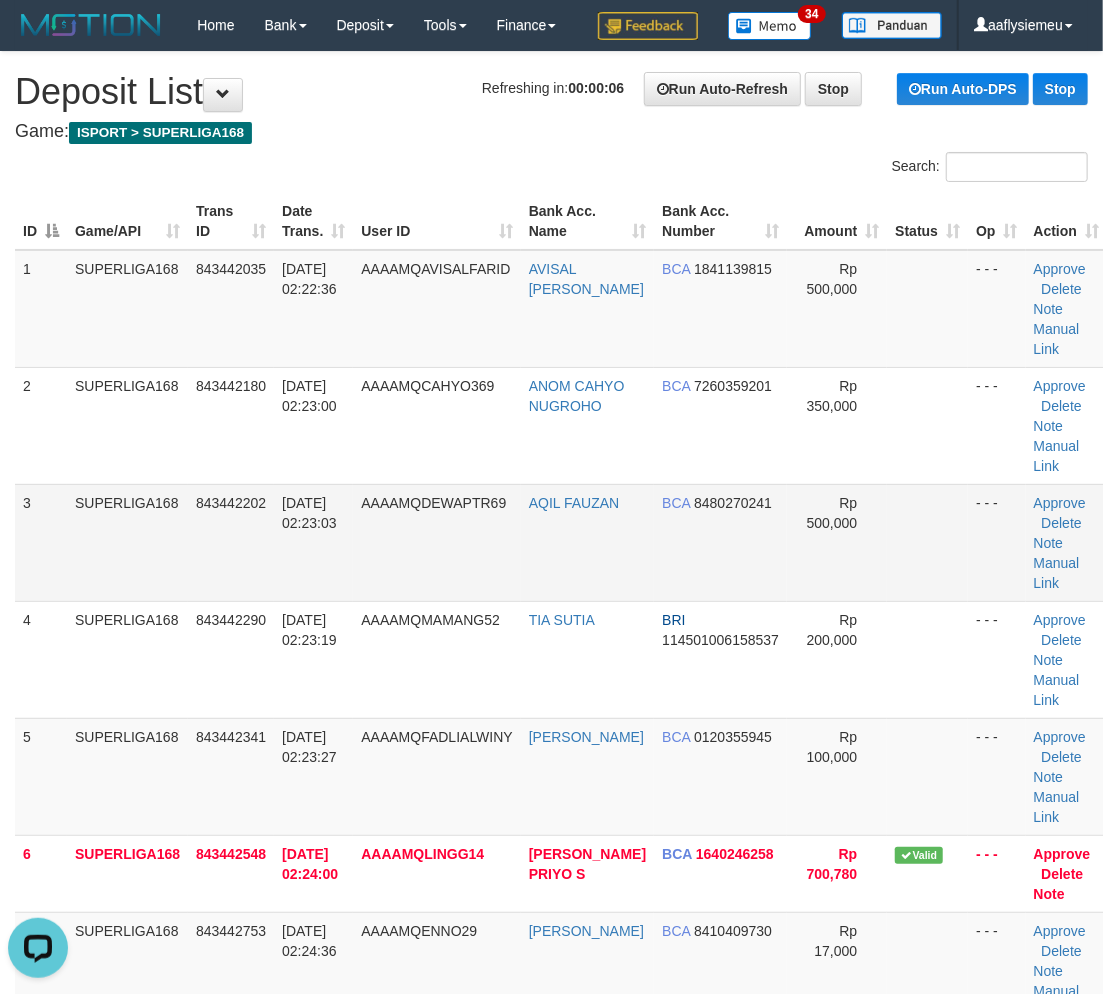 click on "843442202" at bounding box center (231, 542) 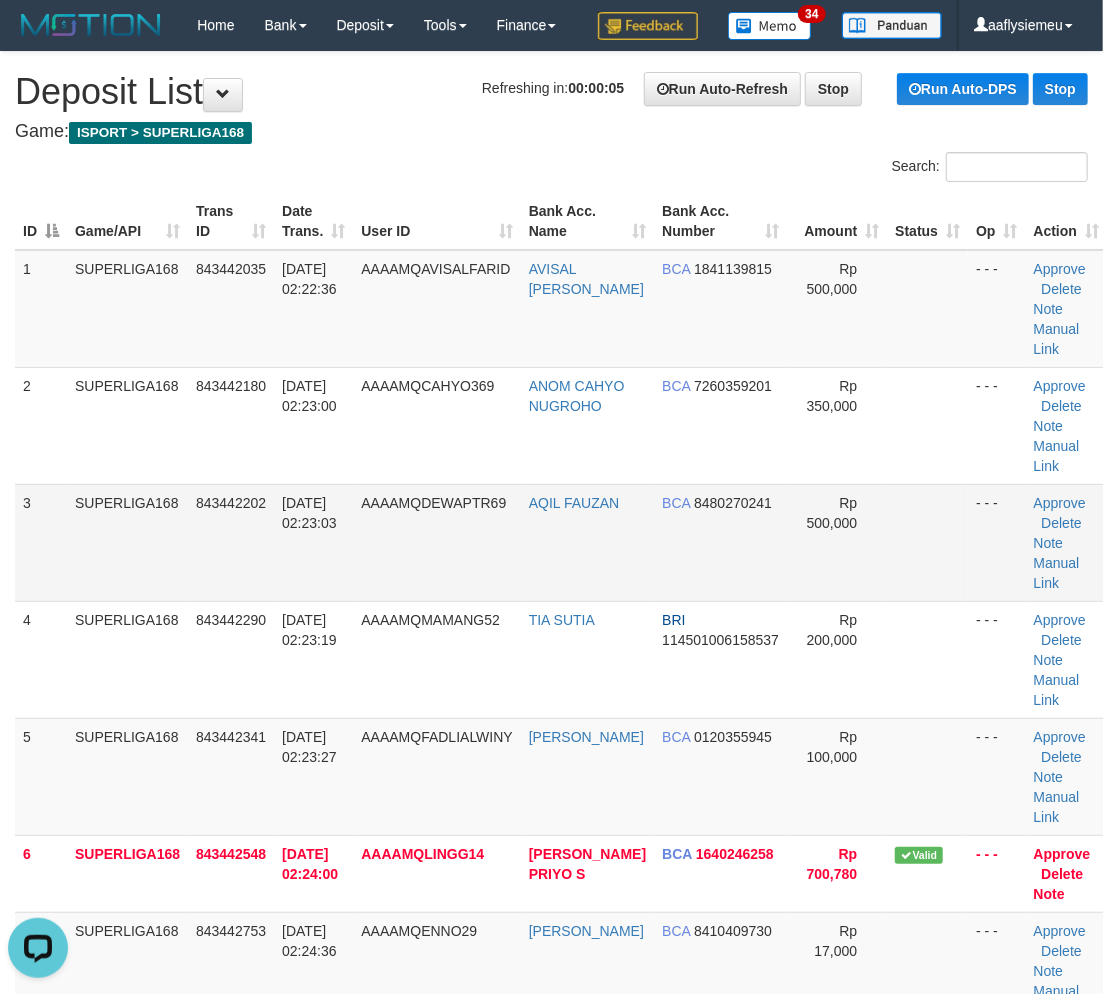 drag, startPoint x: 144, startPoint y: 608, endPoint x: 0, endPoint y: 637, distance: 146.89111 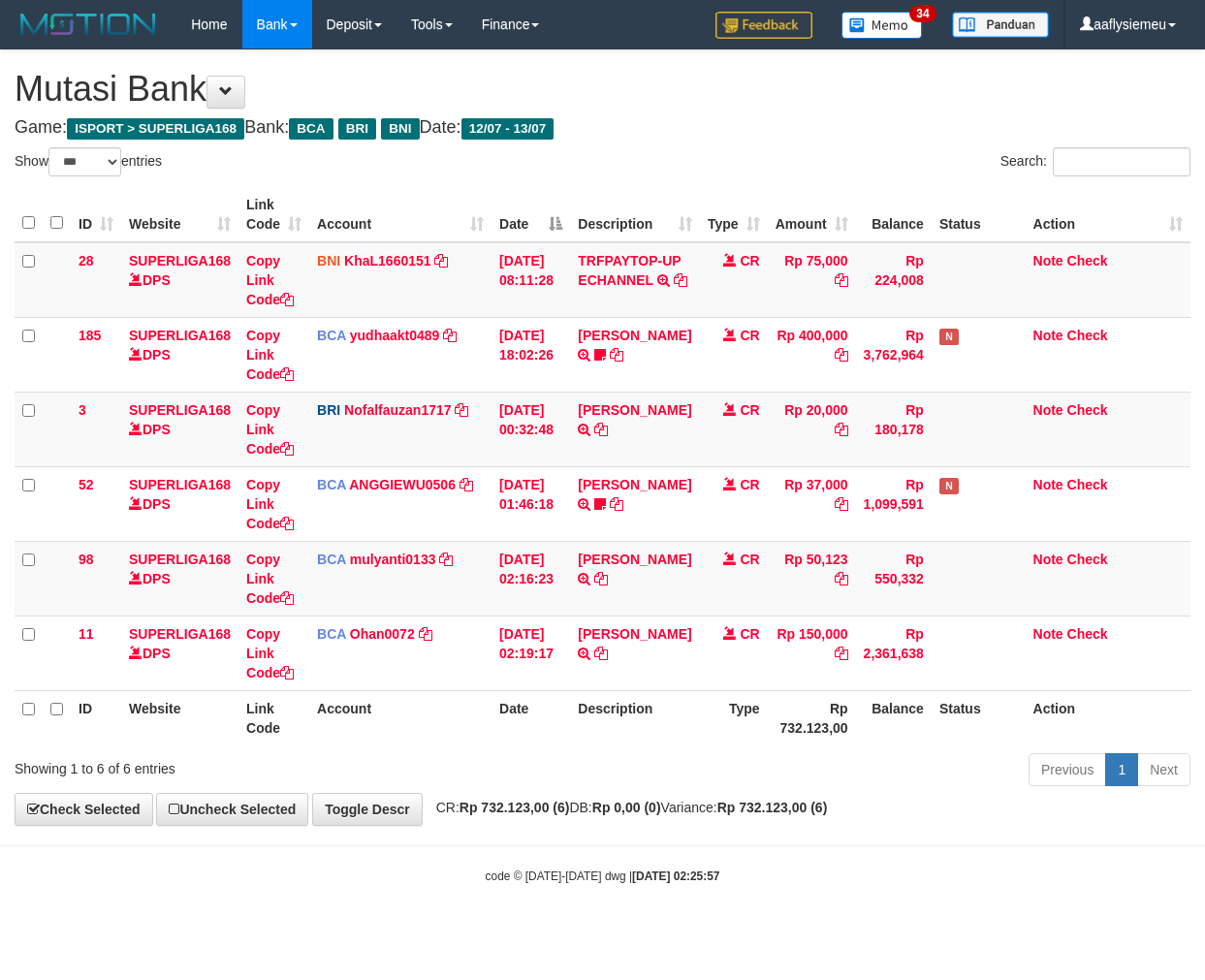select on "***" 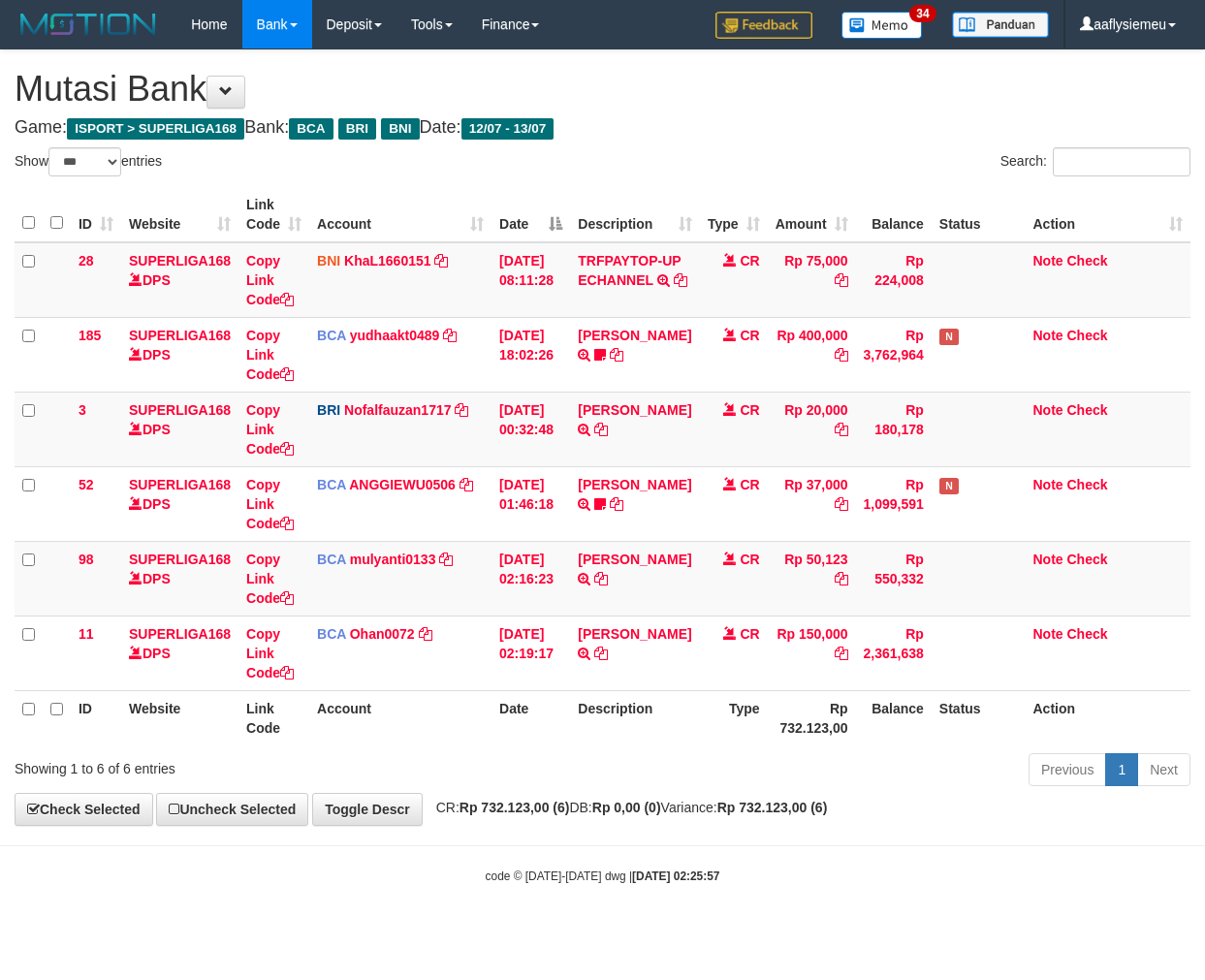 scroll, scrollTop: 0, scrollLeft: 0, axis: both 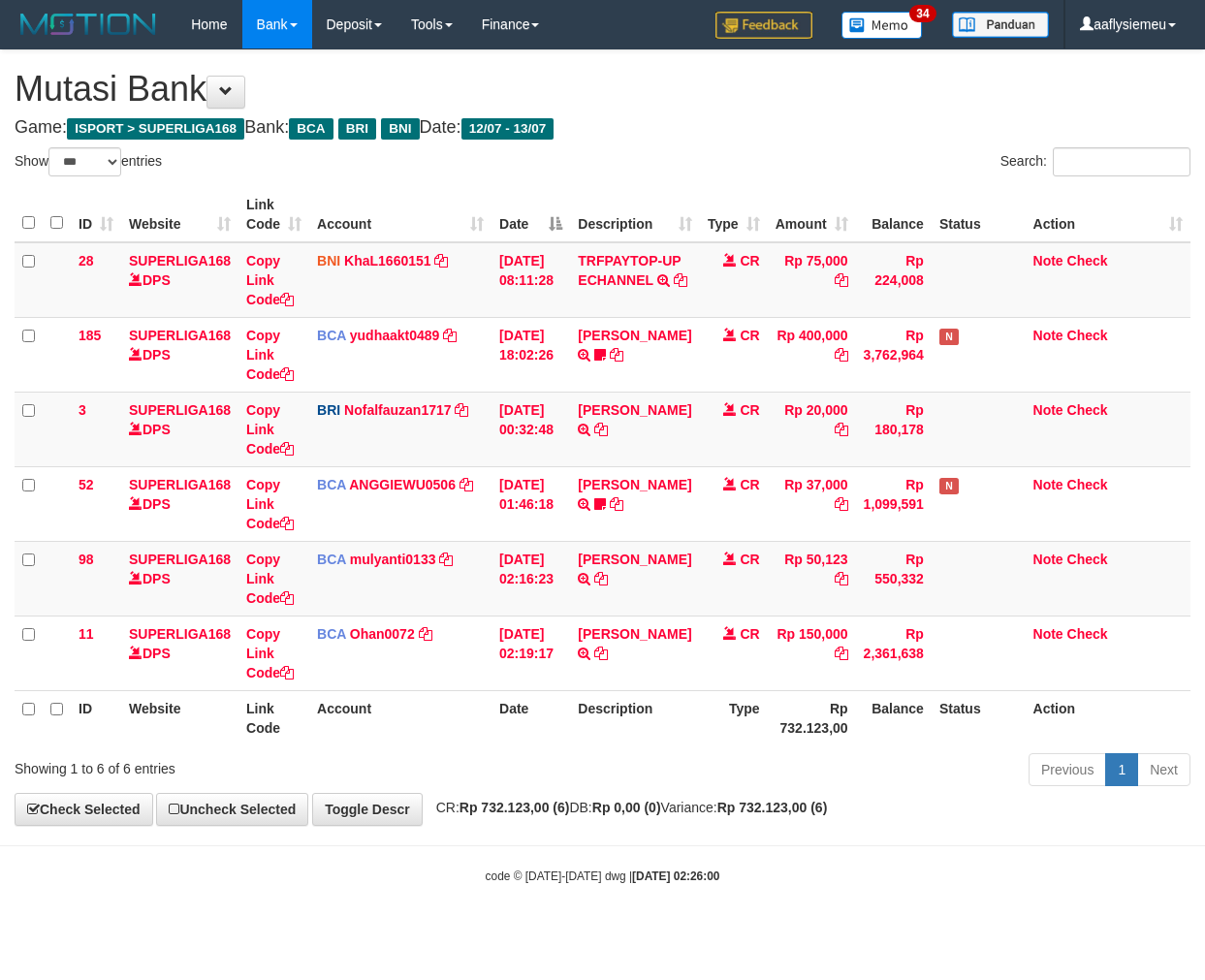 select on "***" 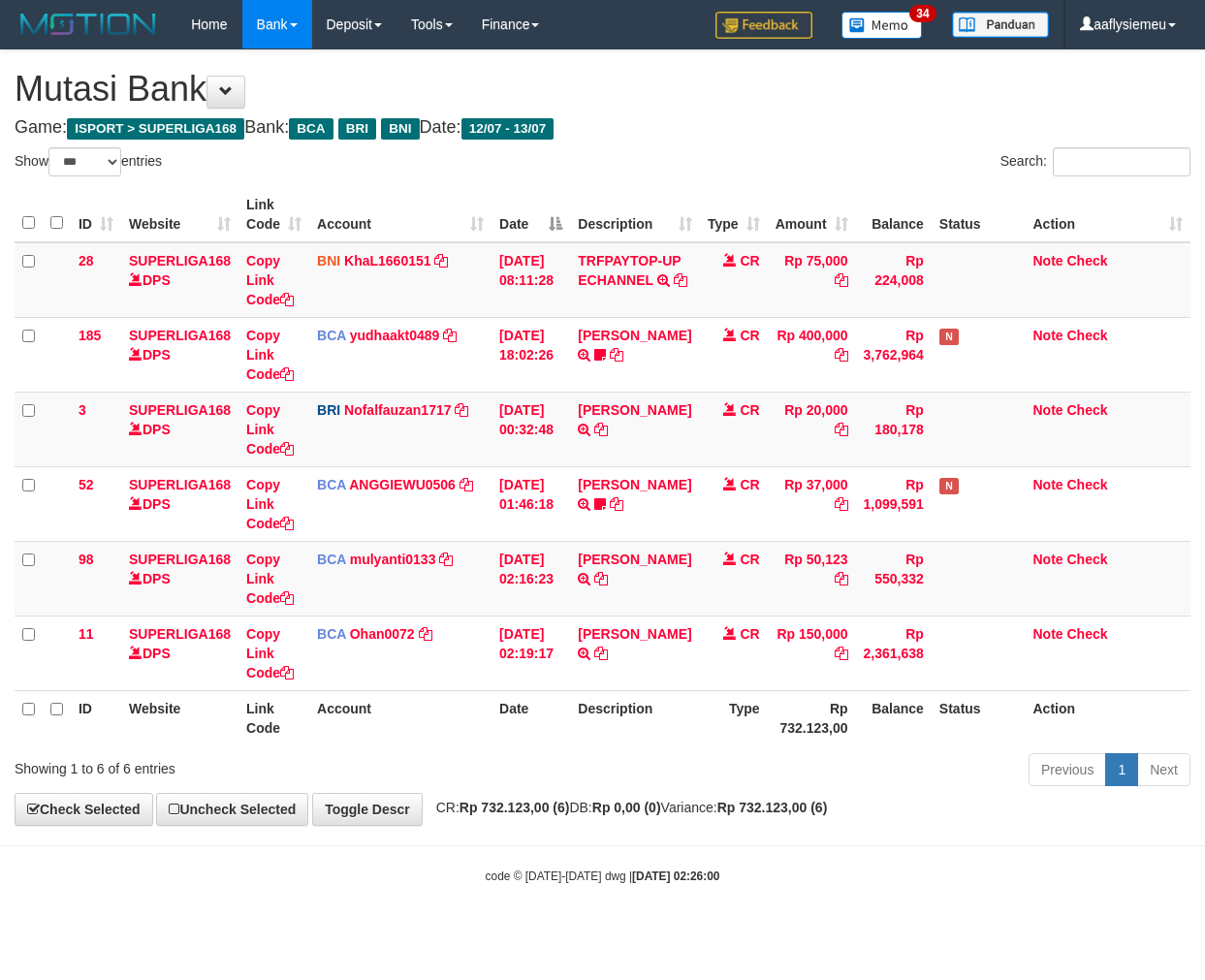scroll, scrollTop: 0, scrollLeft: 0, axis: both 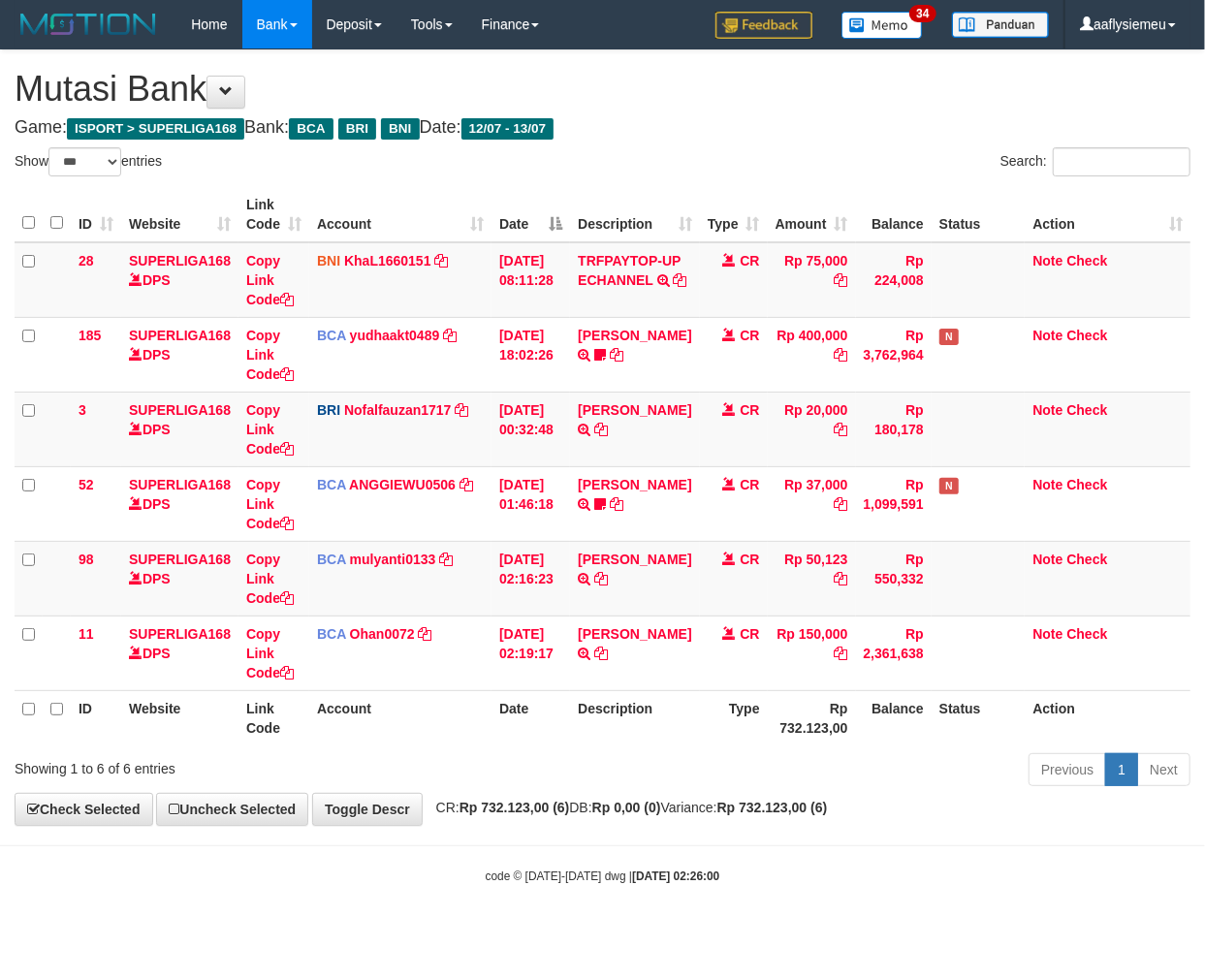 drag, startPoint x: 650, startPoint y: 699, endPoint x: 1192, endPoint y: 640, distance: 545.2018 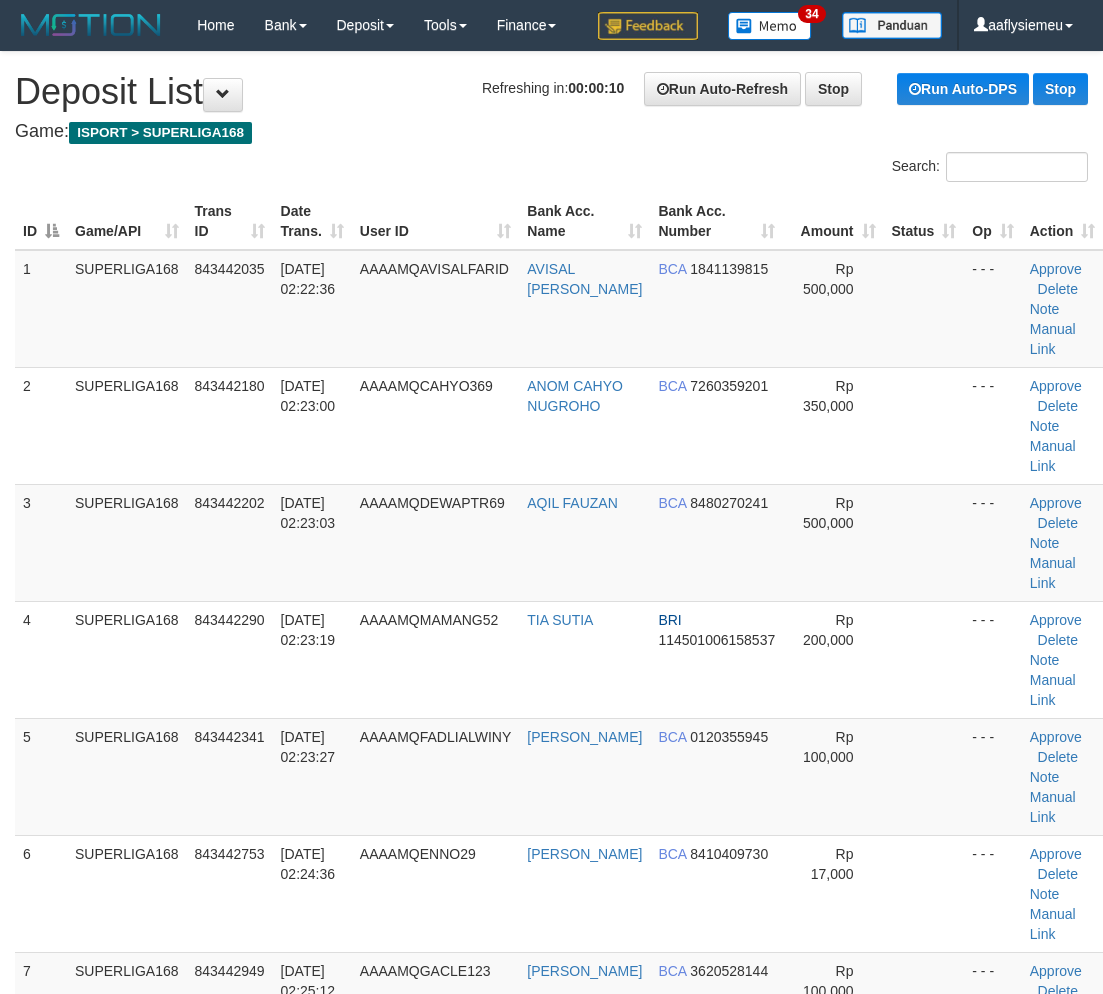 scroll, scrollTop: 0, scrollLeft: 0, axis: both 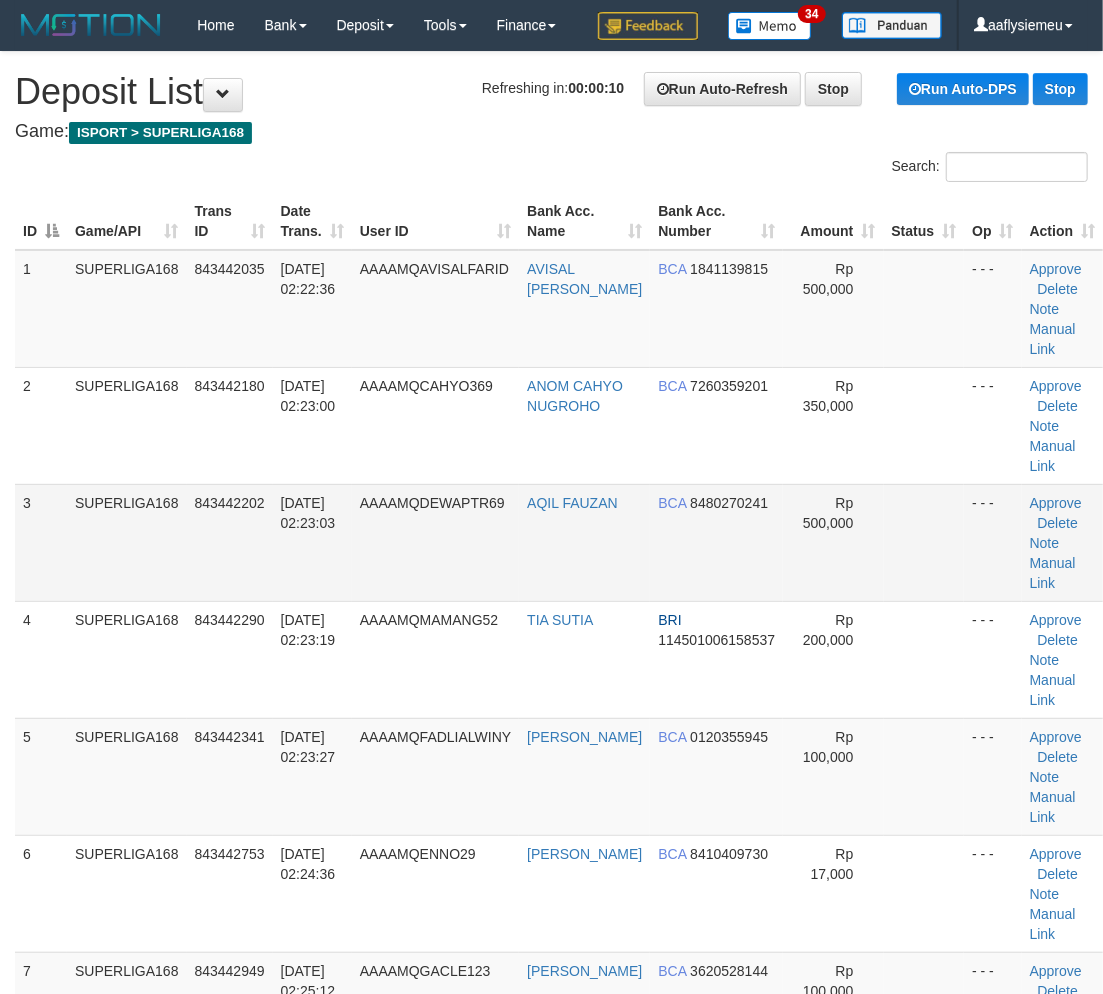 click on "13/07/2025 02:23:03" at bounding box center [308, 513] 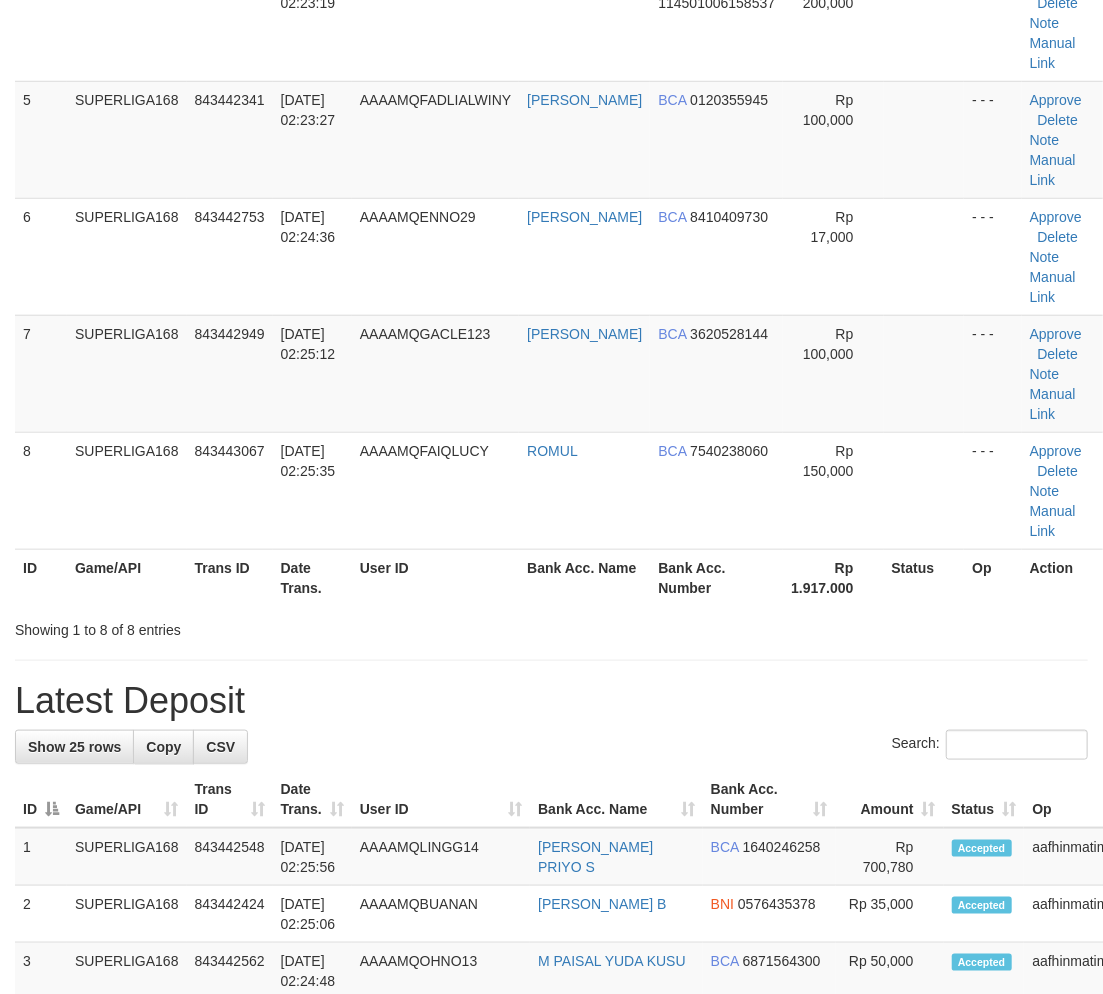 scroll, scrollTop: 666, scrollLeft: 0, axis: vertical 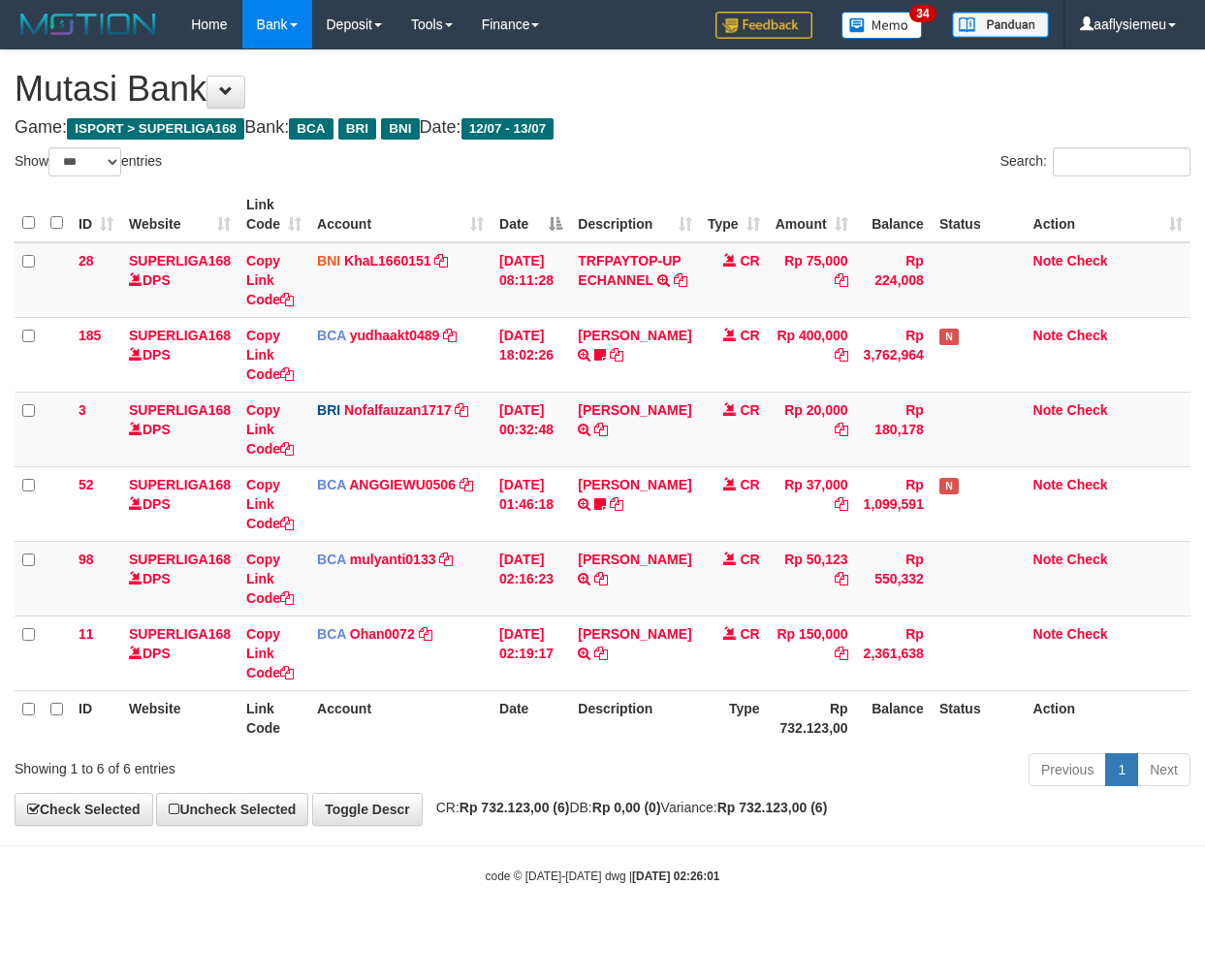 select on "***" 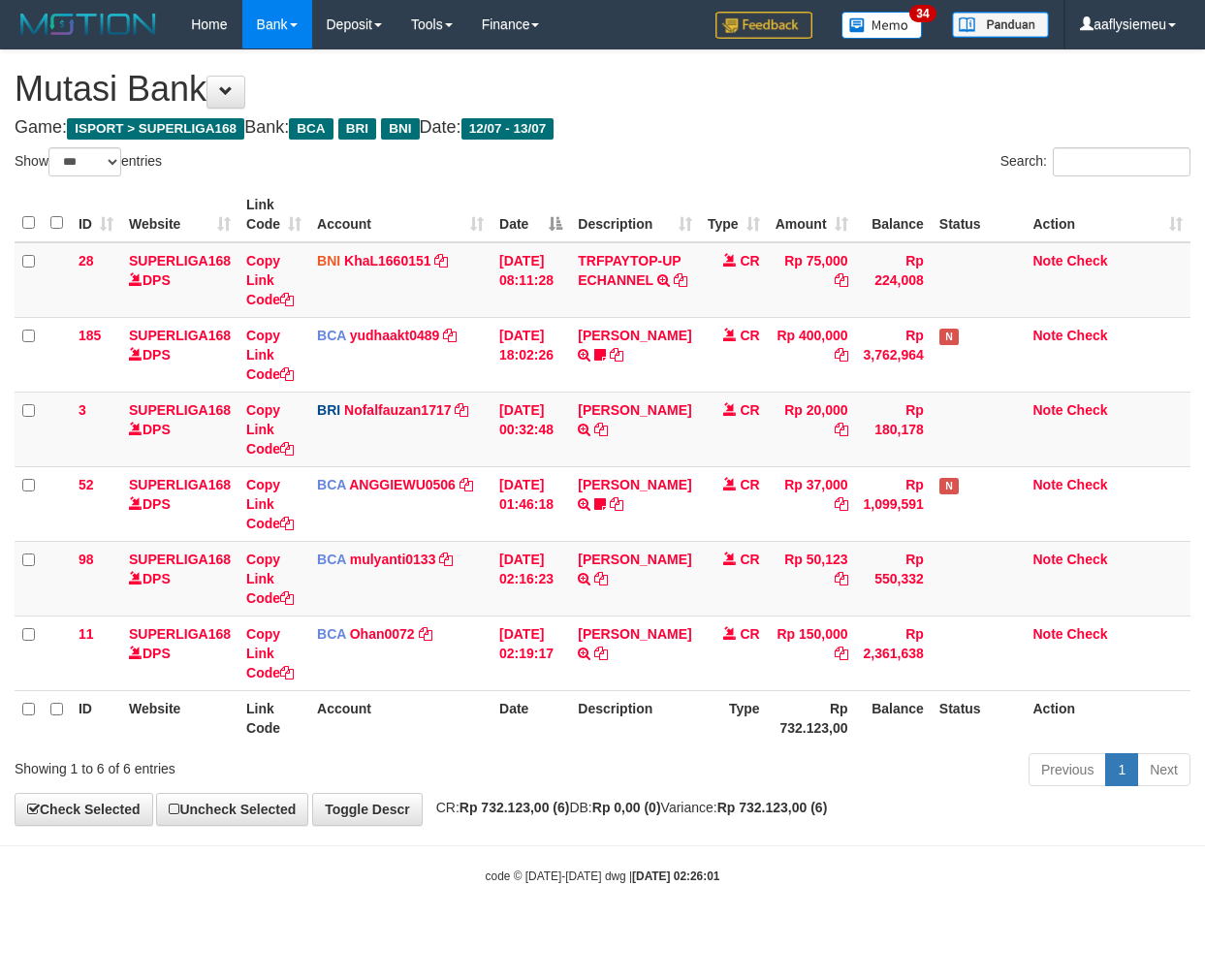scroll, scrollTop: 0, scrollLeft: 0, axis: both 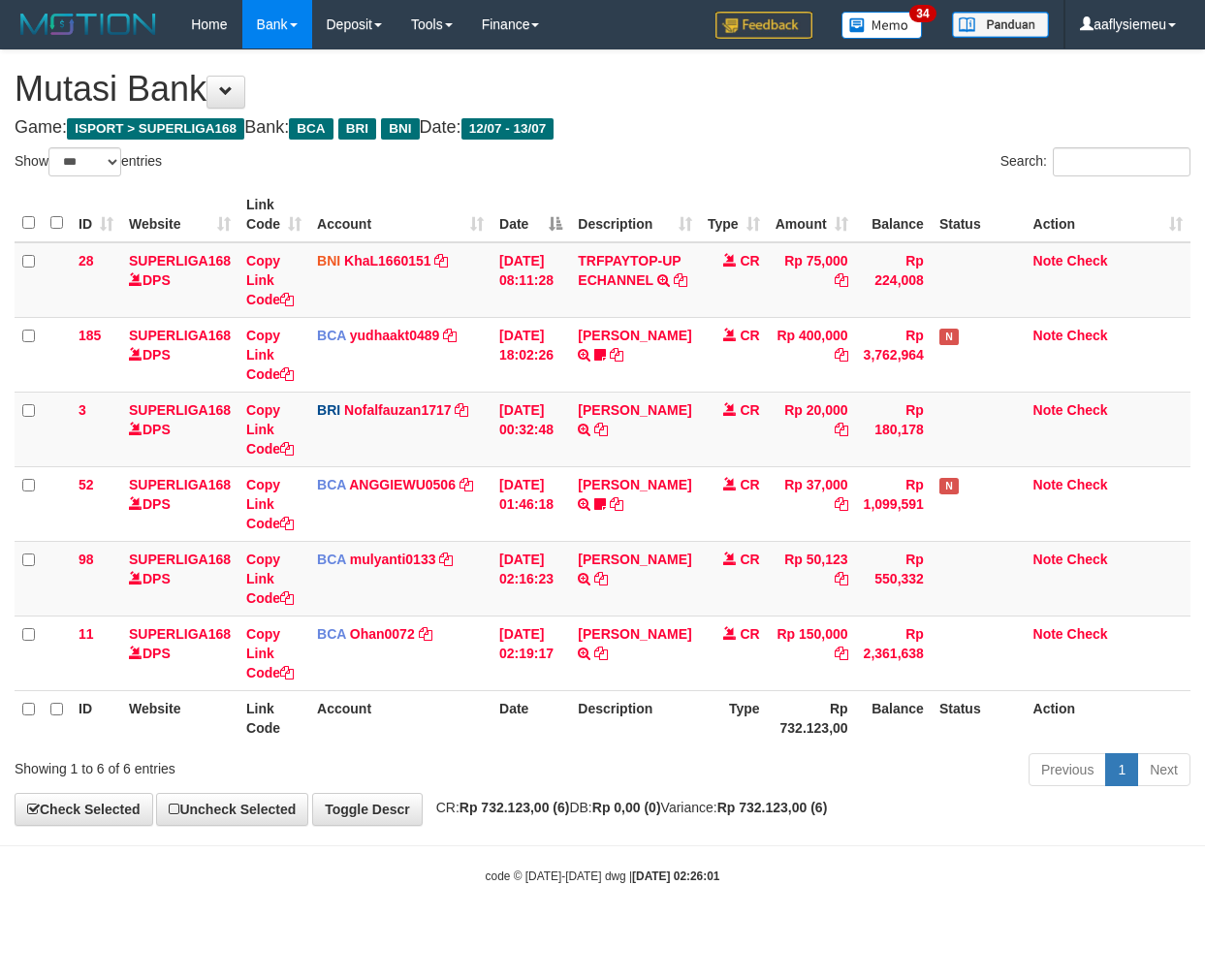 select on "***" 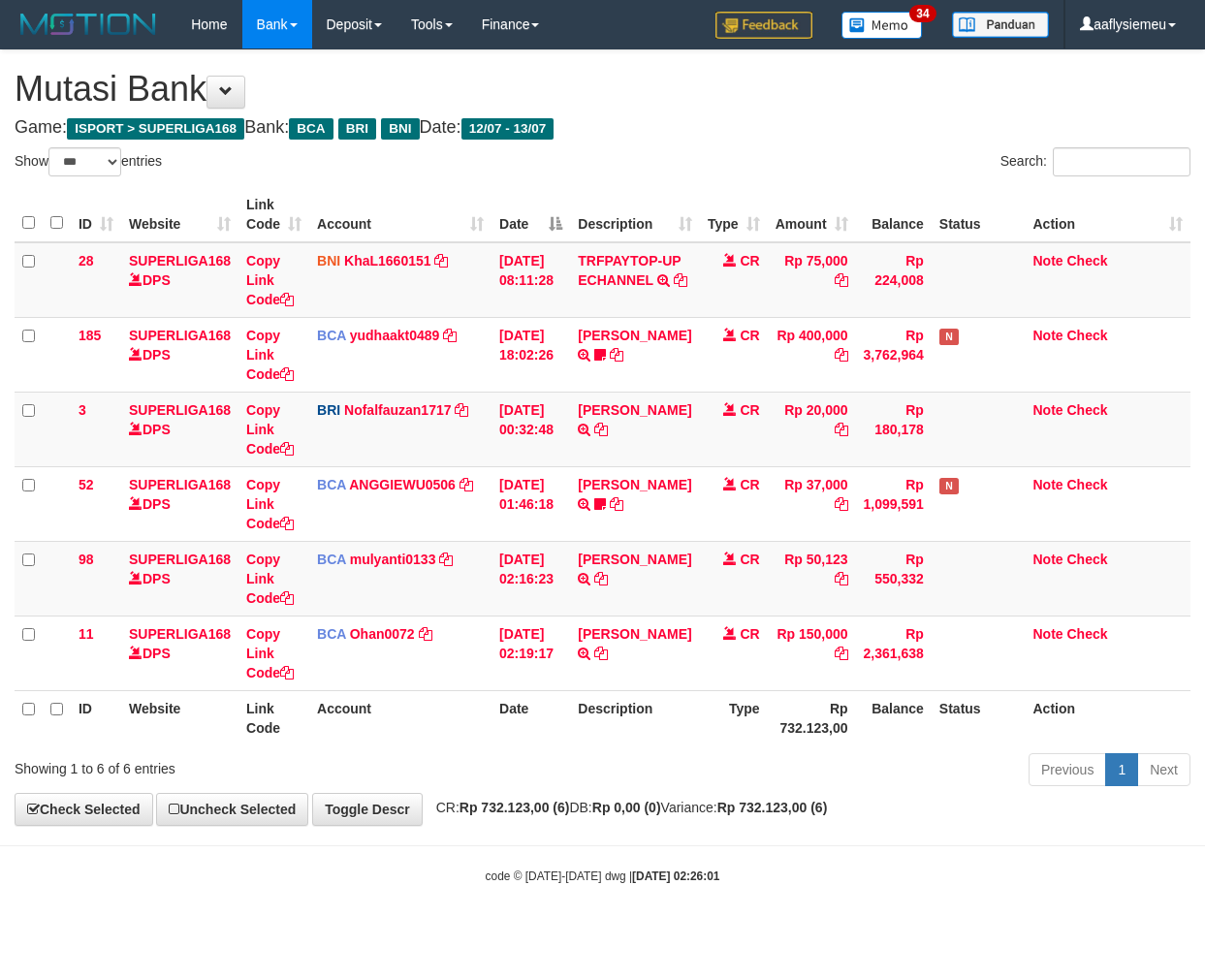 scroll, scrollTop: 0, scrollLeft: 0, axis: both 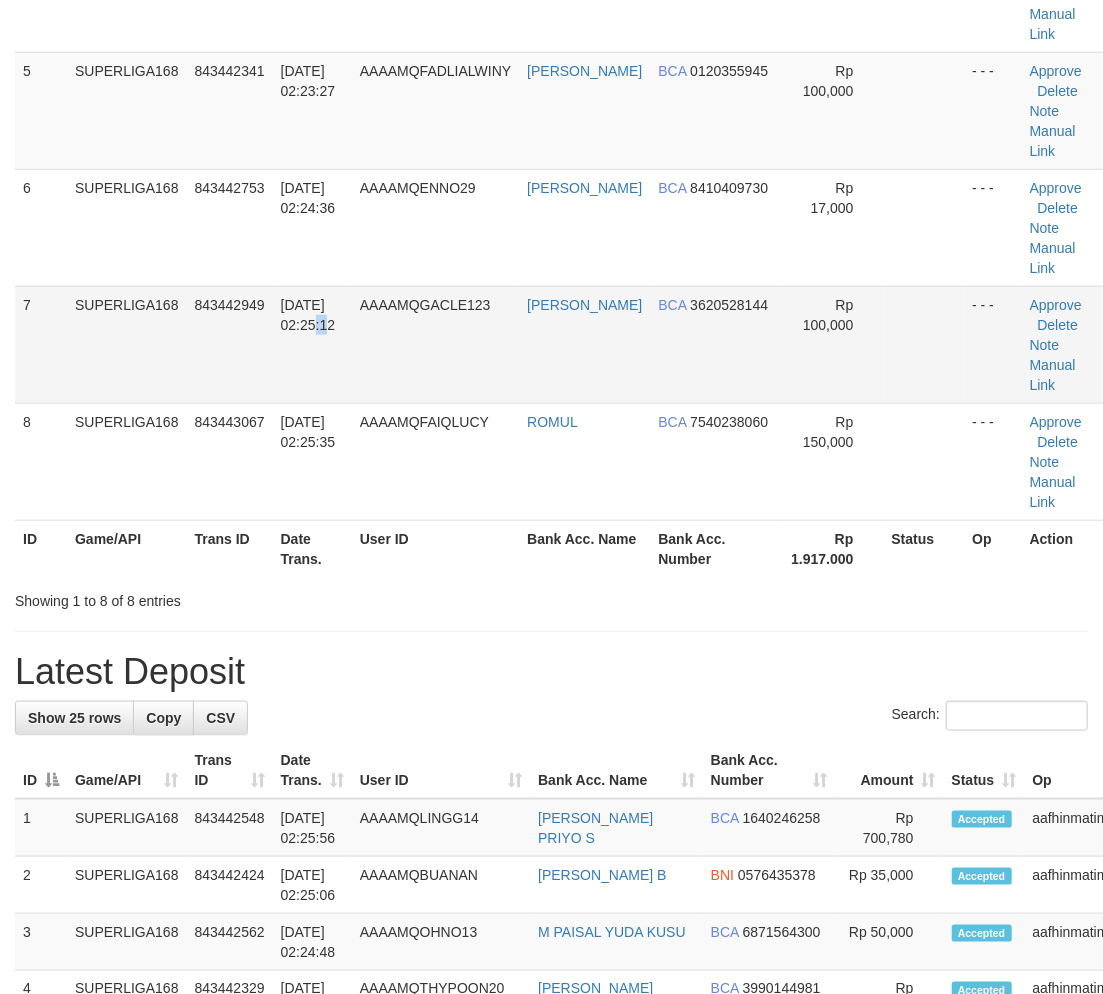 click on "13/07/2025 02:25:12" at bounding box center [312, 344] 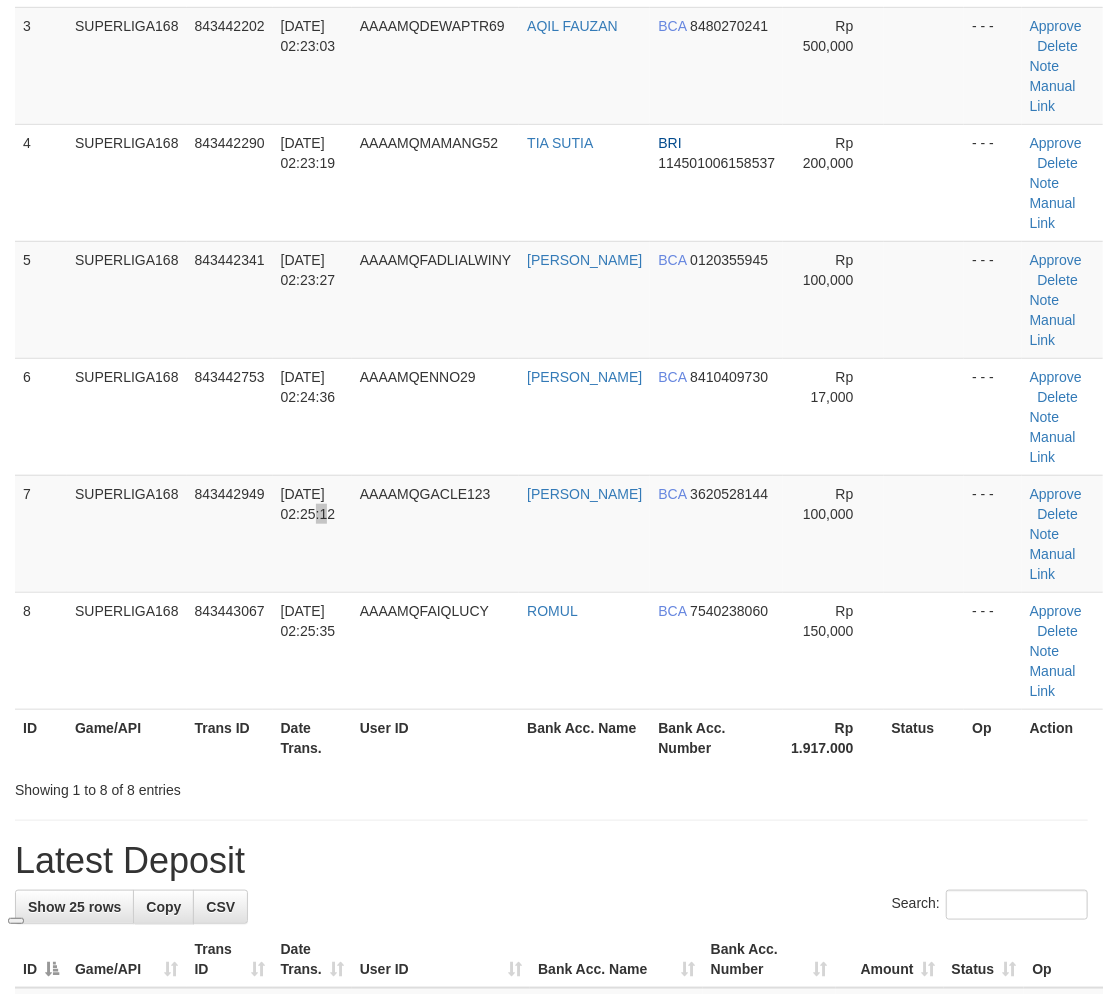 scroll, scrollTop: 222, scrollLeft: 0, axis: vertical 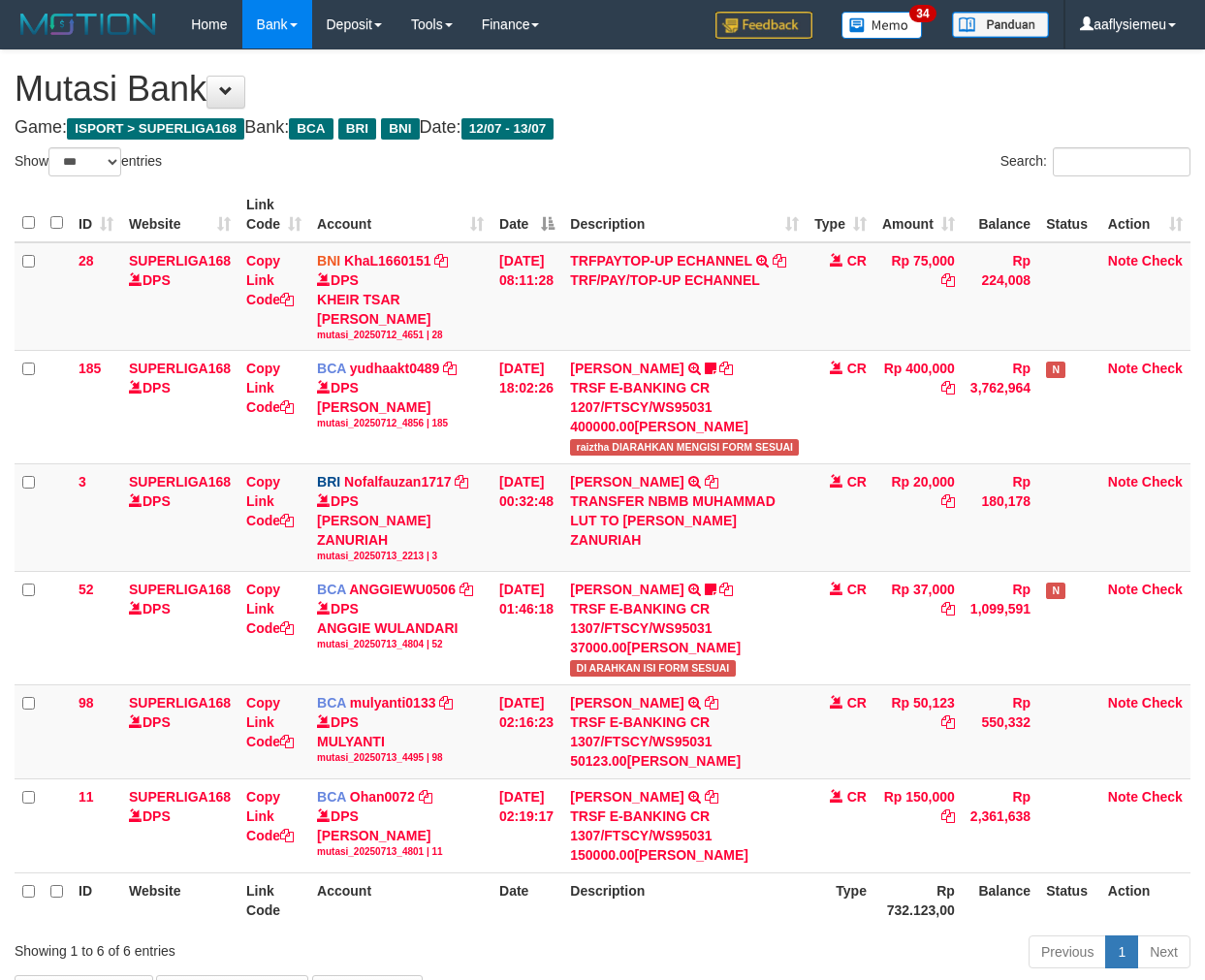 select on "***" 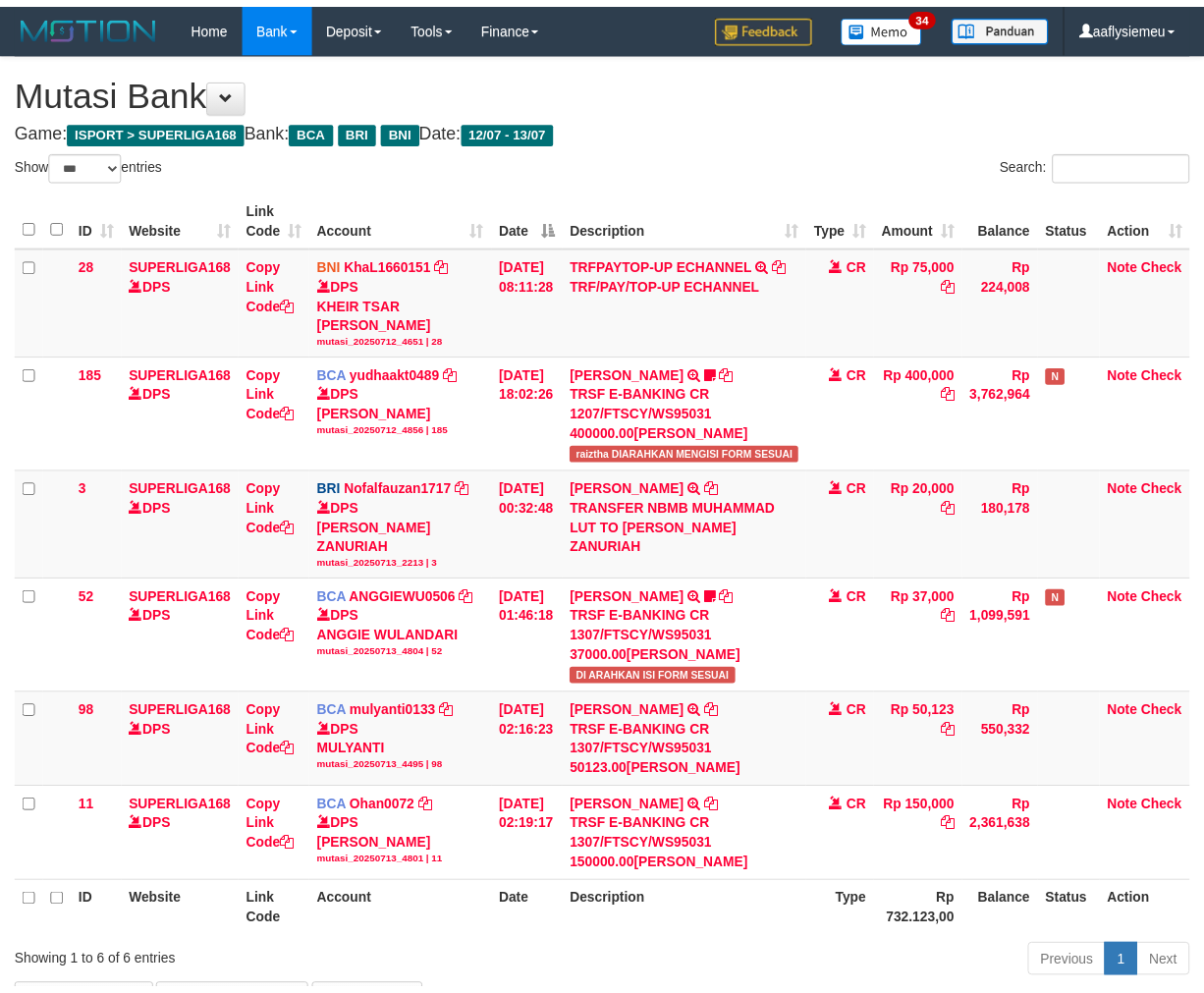 scroll, scrollTop: 0, scrollLeft: 0, axis: both 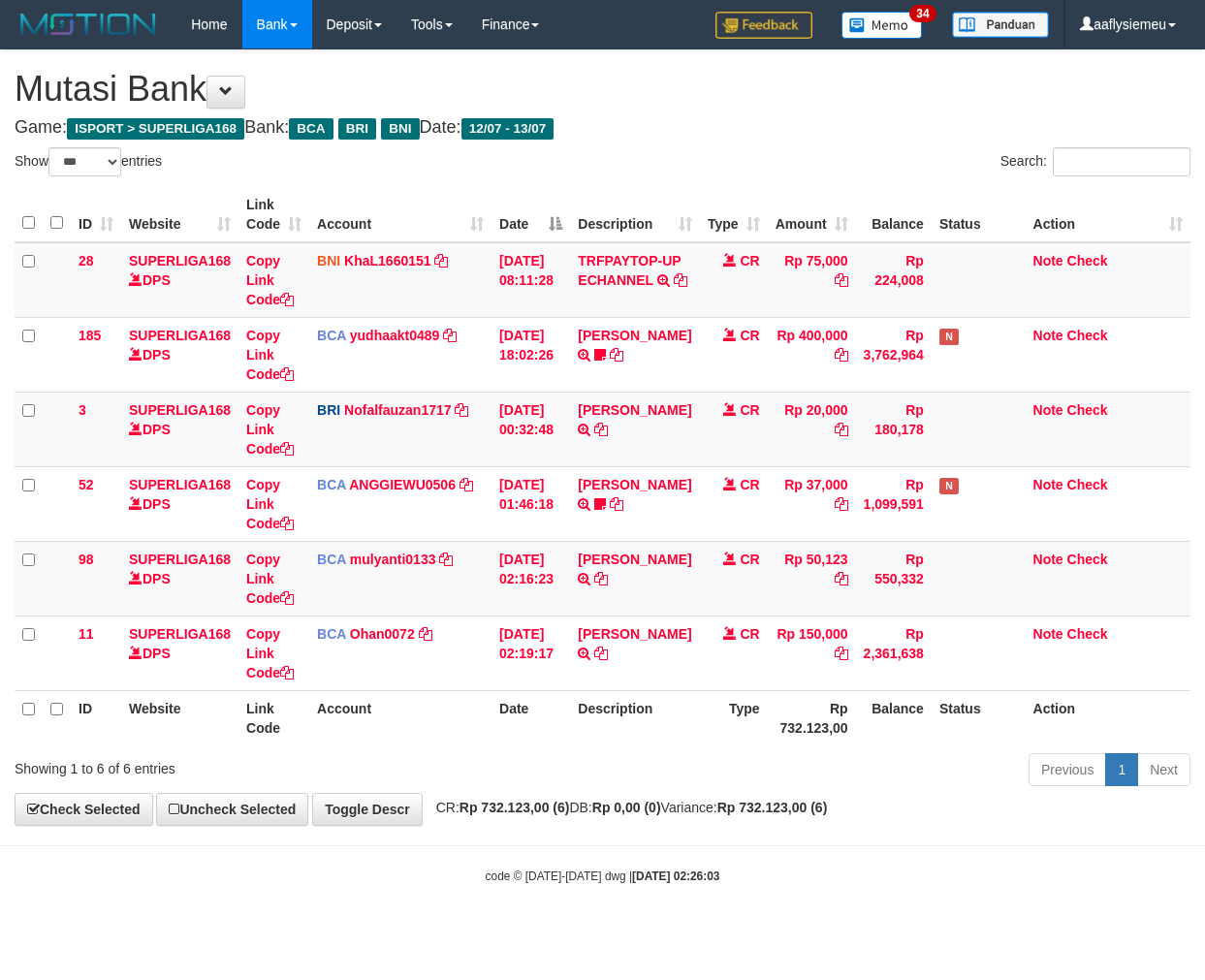 select on "***" 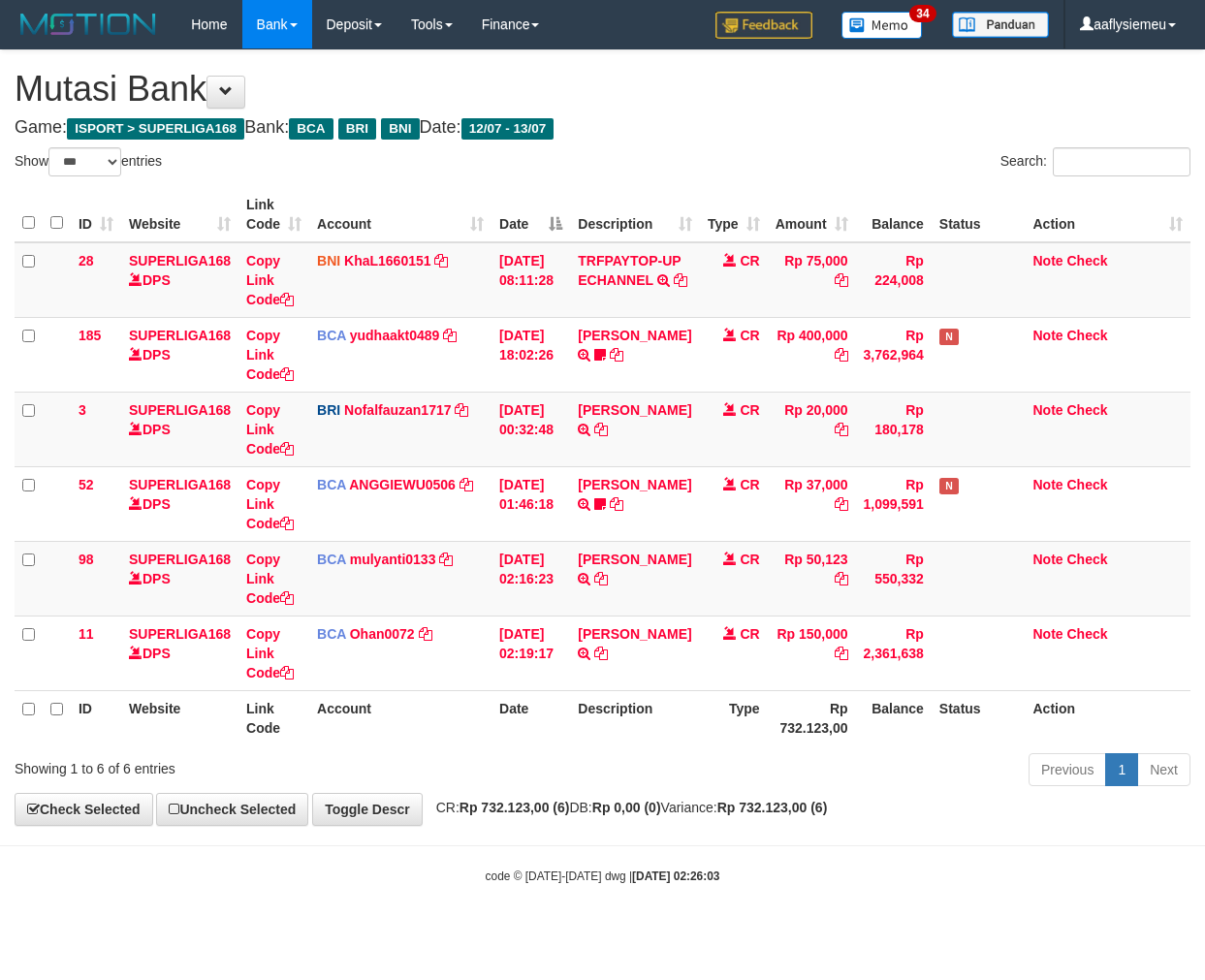 scroll, scrollTop: 0, scrollLeft: 0, axis: both 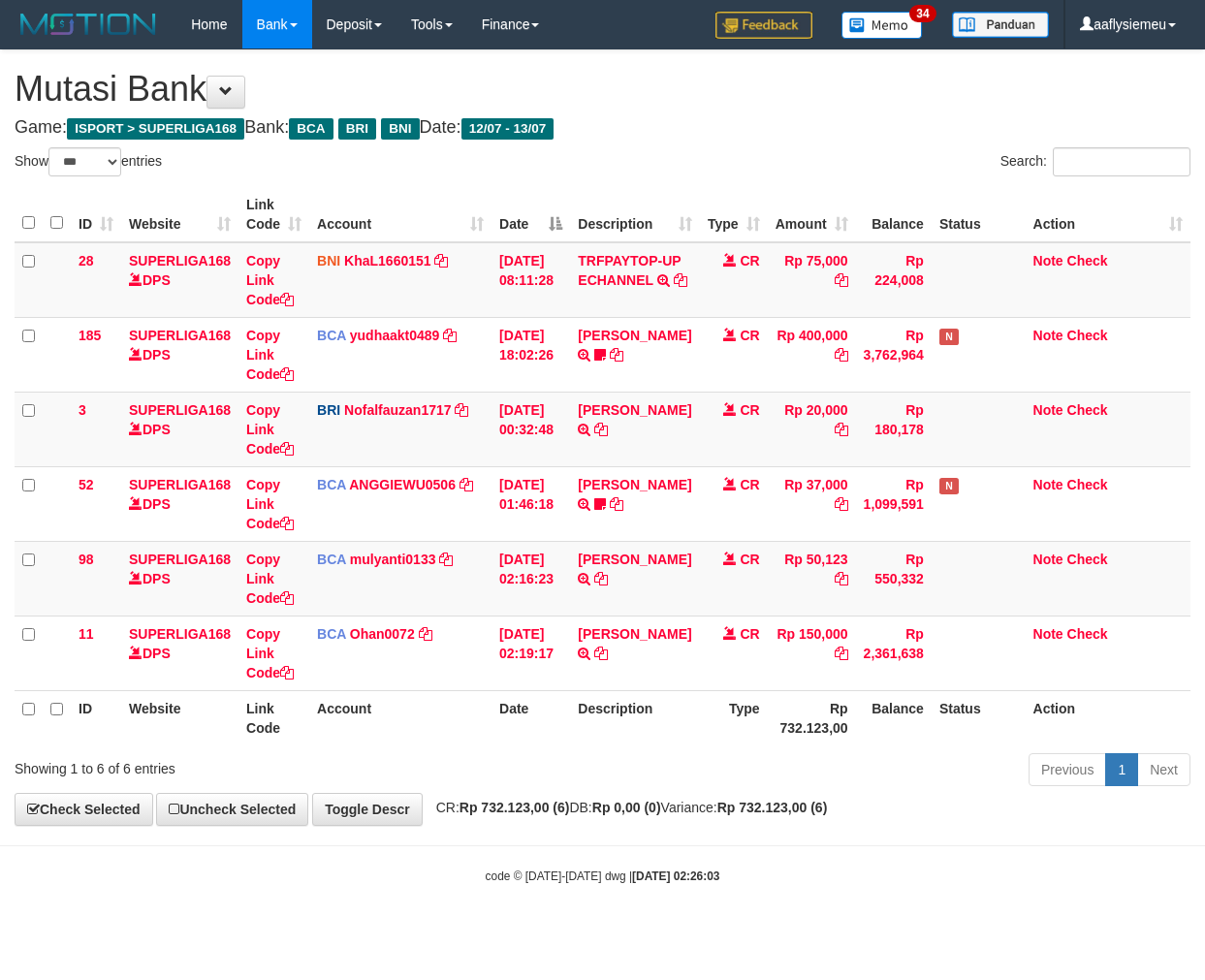 select on "***" 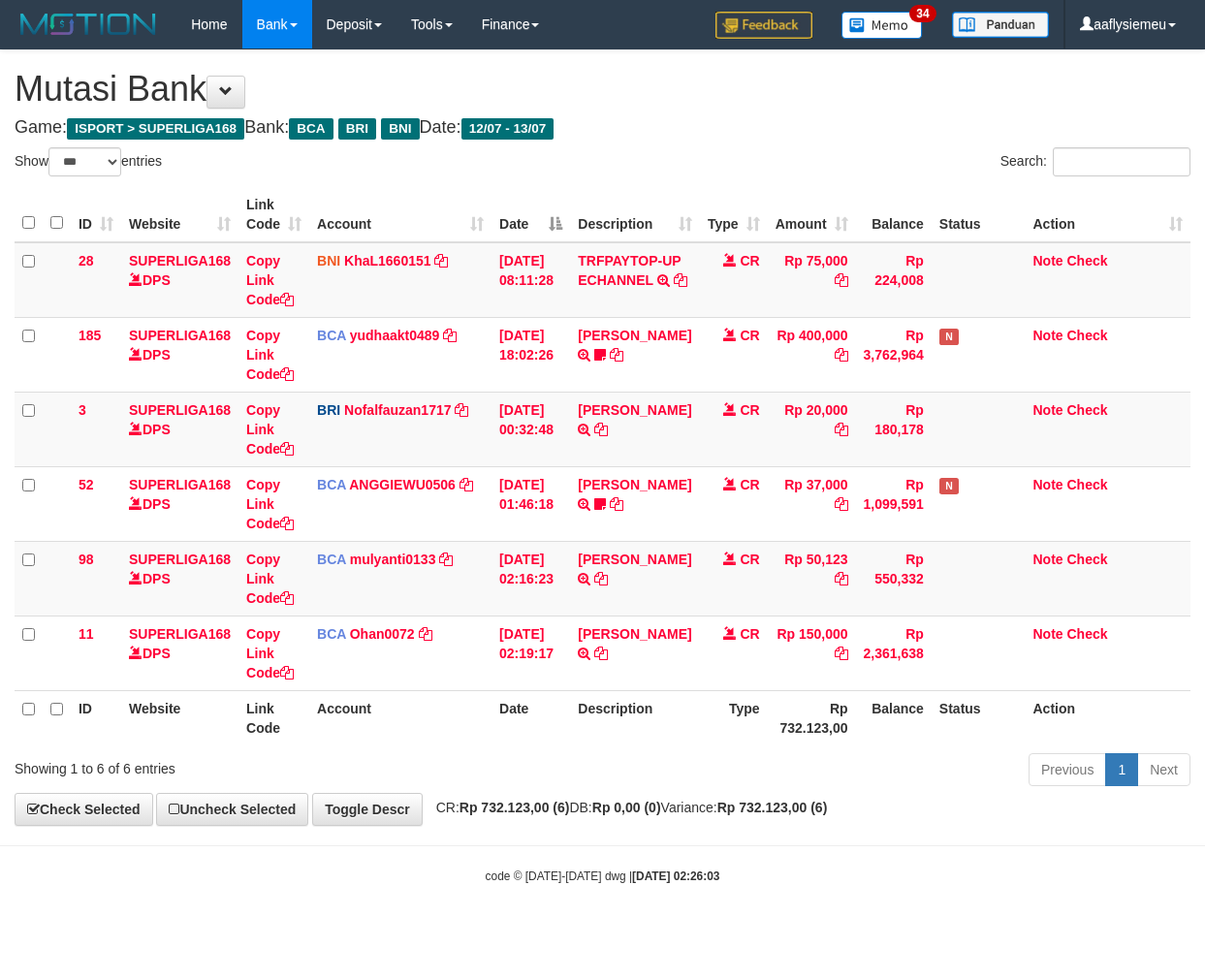 scroll, scrollTop: 0, scrollLeft: 0, axis: both 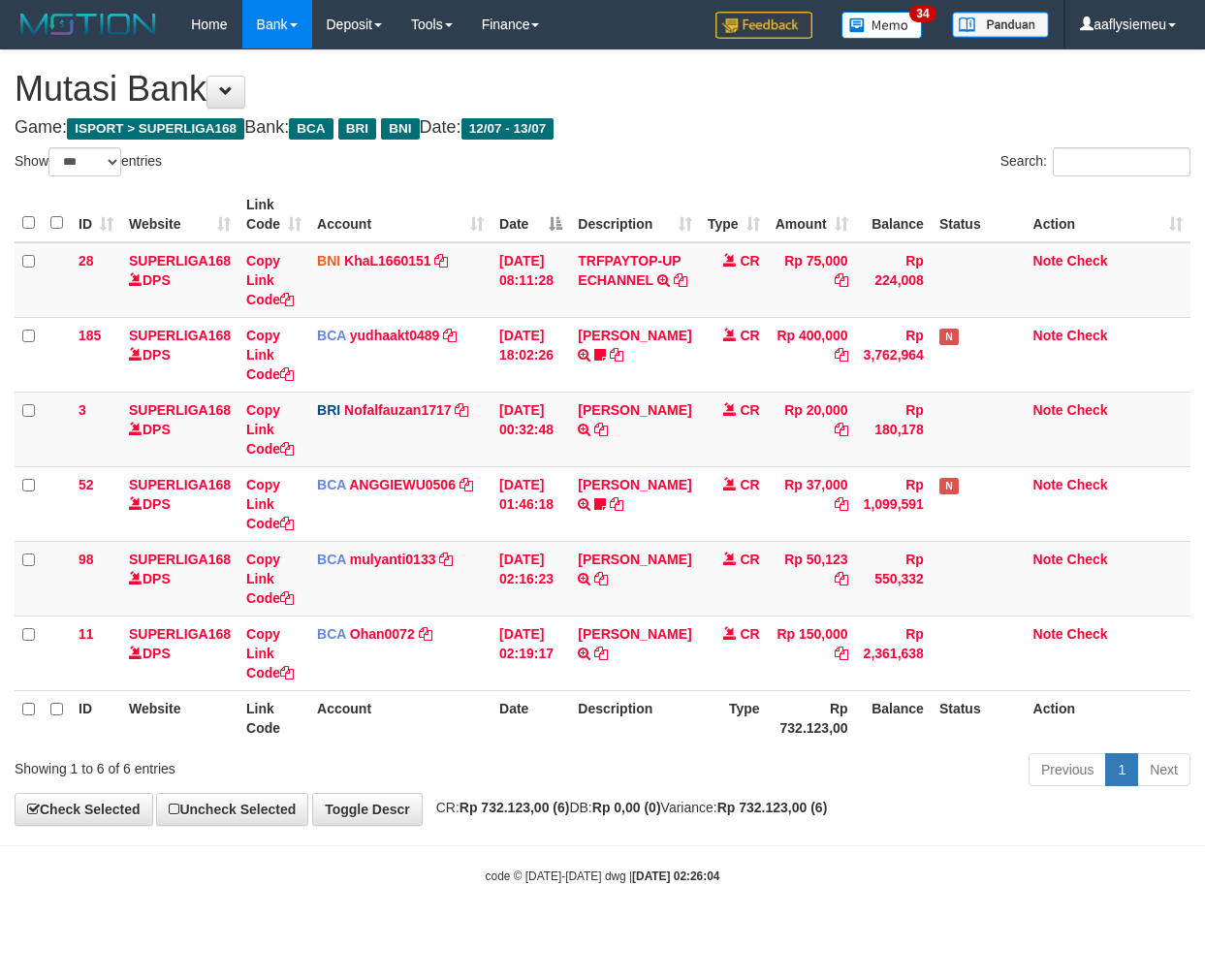 select on "***" 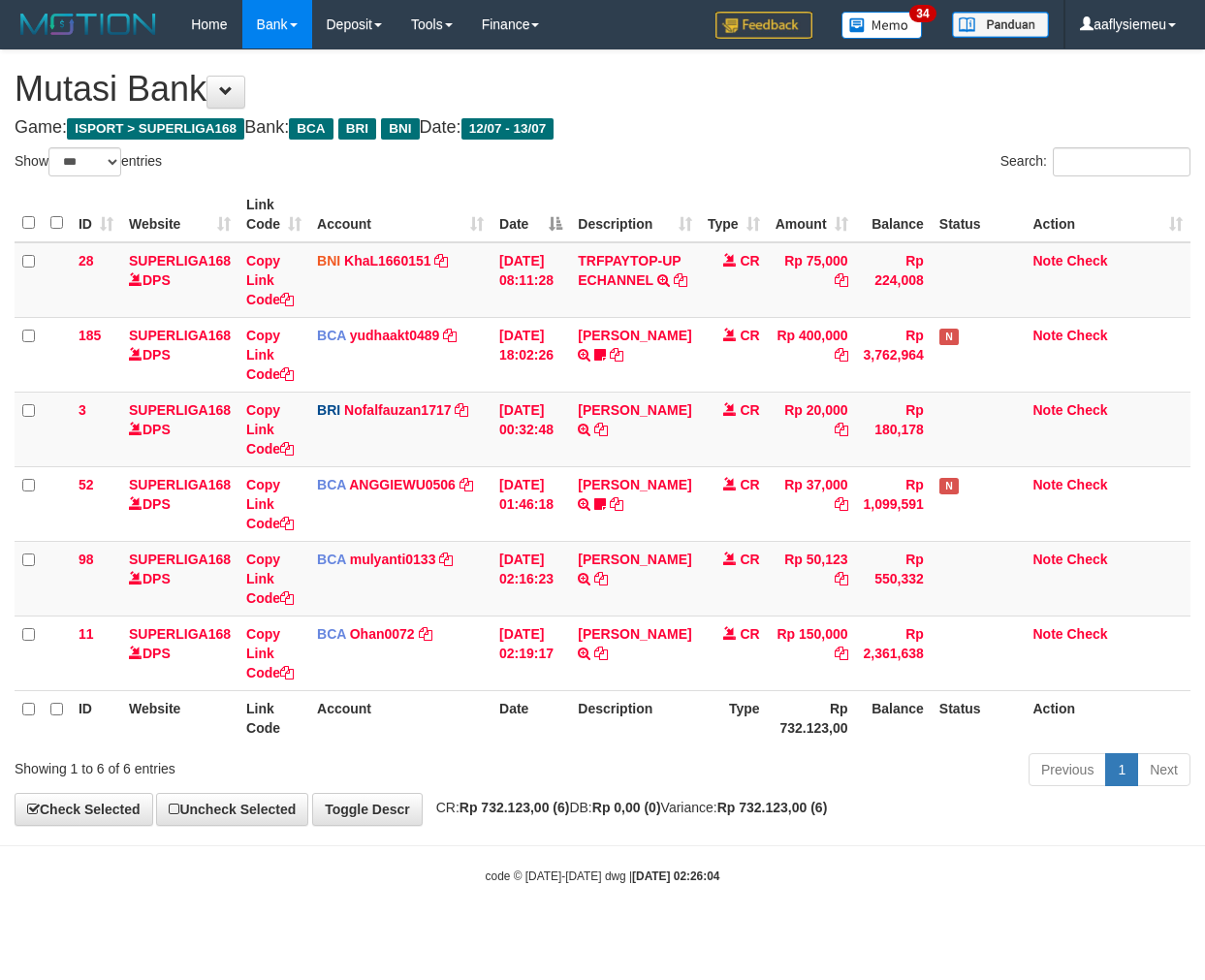 scroll, scrollTop: 0, scrollLeft: 0, axis: both 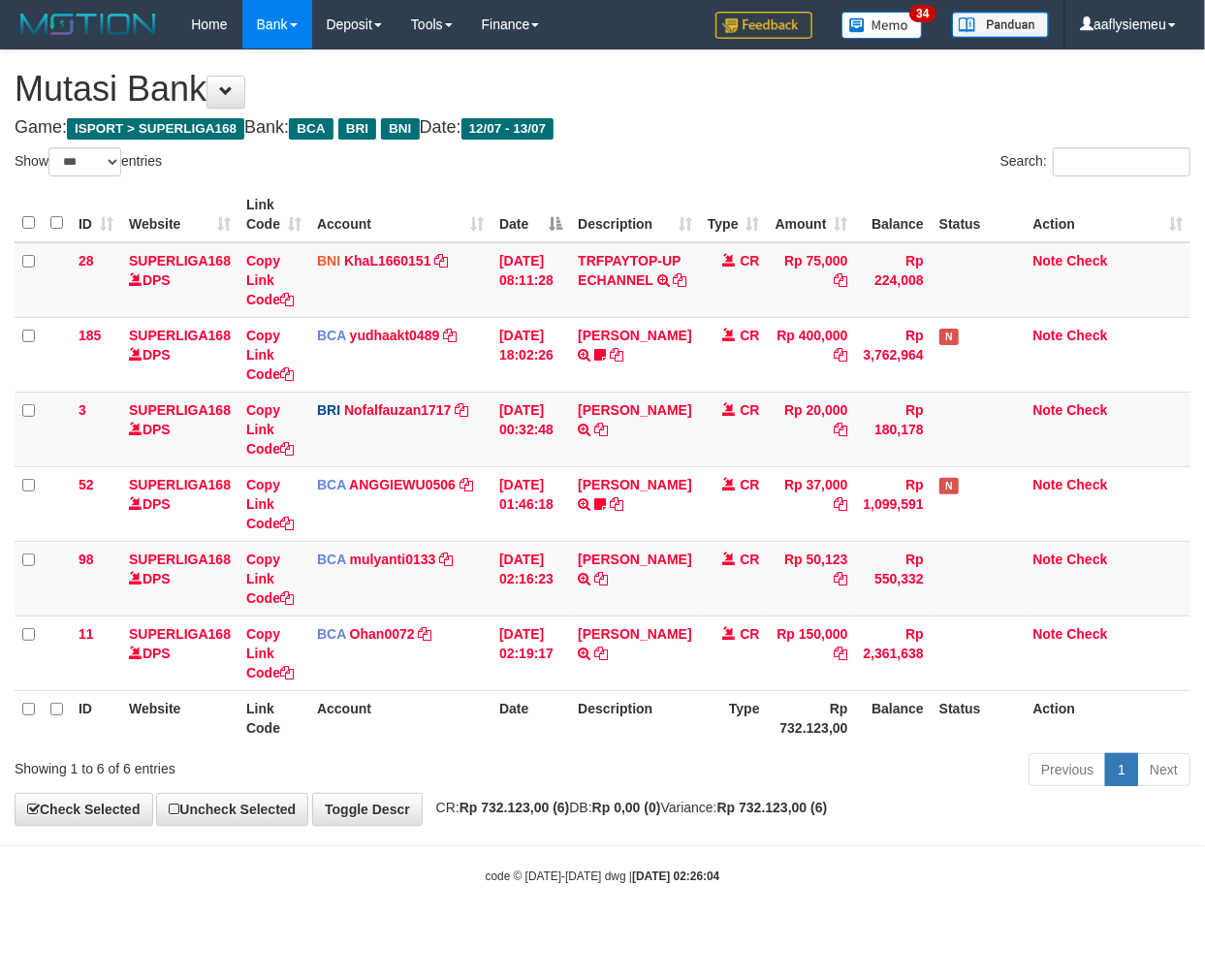 click on "Toggle navigation
Home
Bank
Account List
Load
By Website
Group
[ISPORT]													SUPERLIGA168
By Load Group (DPS)
34" at bounding box center [602, 466] 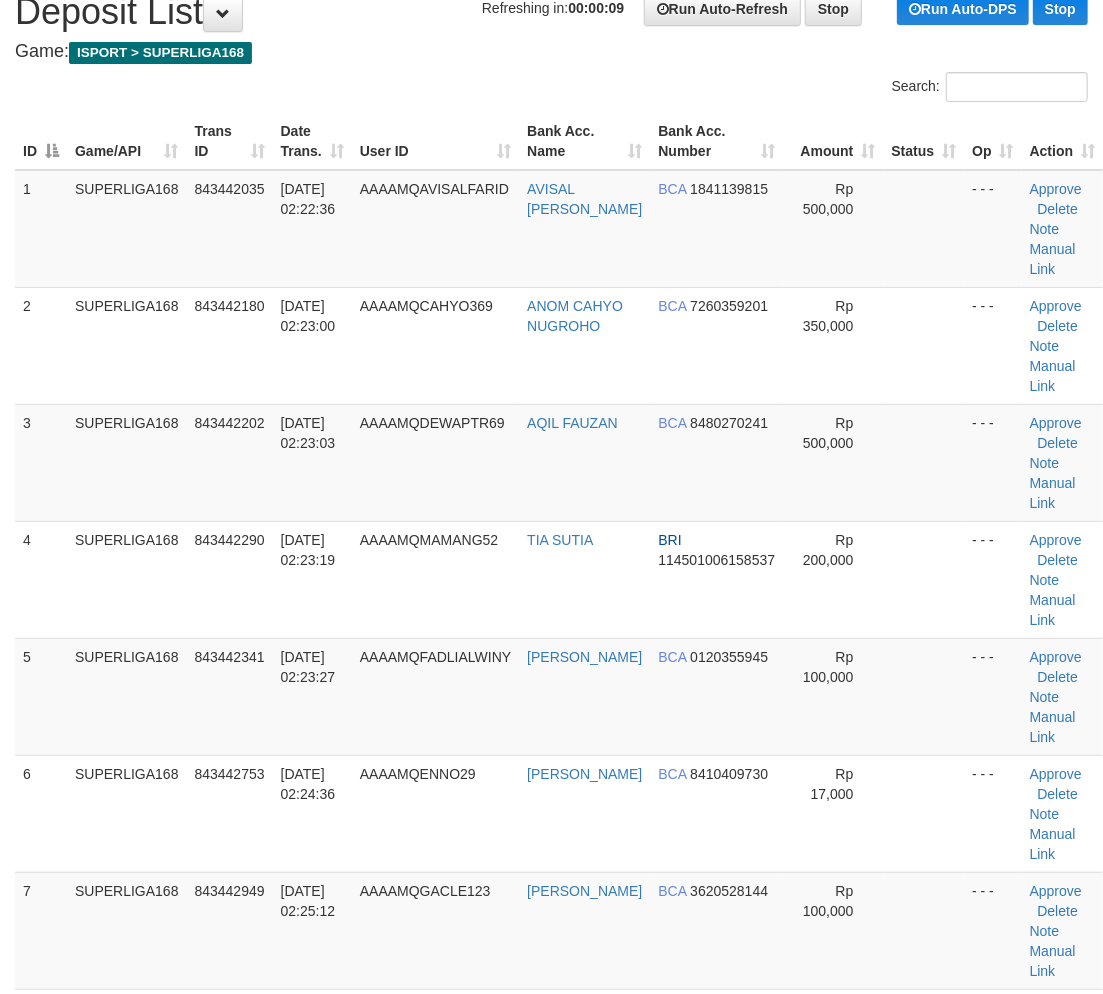 scroll, scrollTop: 0, scrollLeft: 0, axis: both 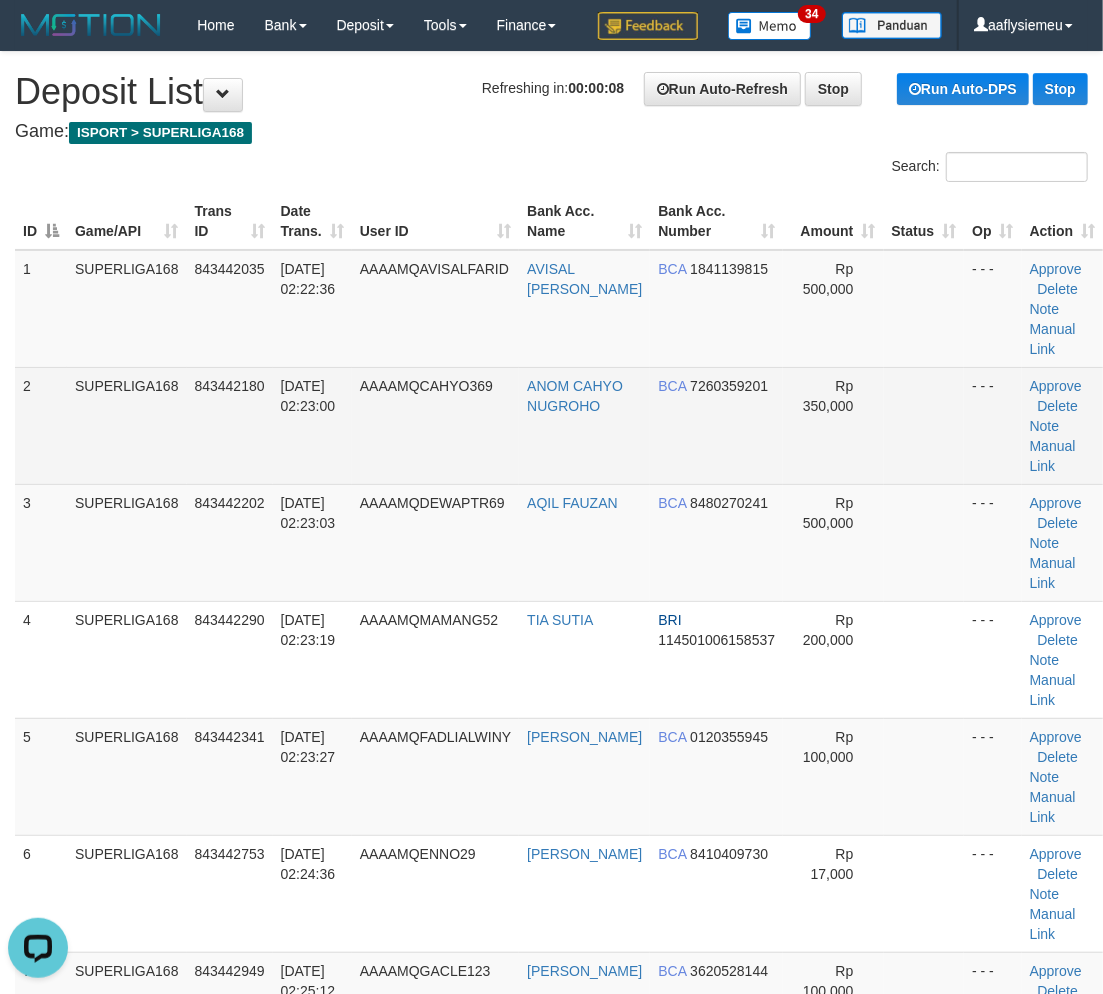 click on "SUPERLIGA168" at bounding box center [127, 425] 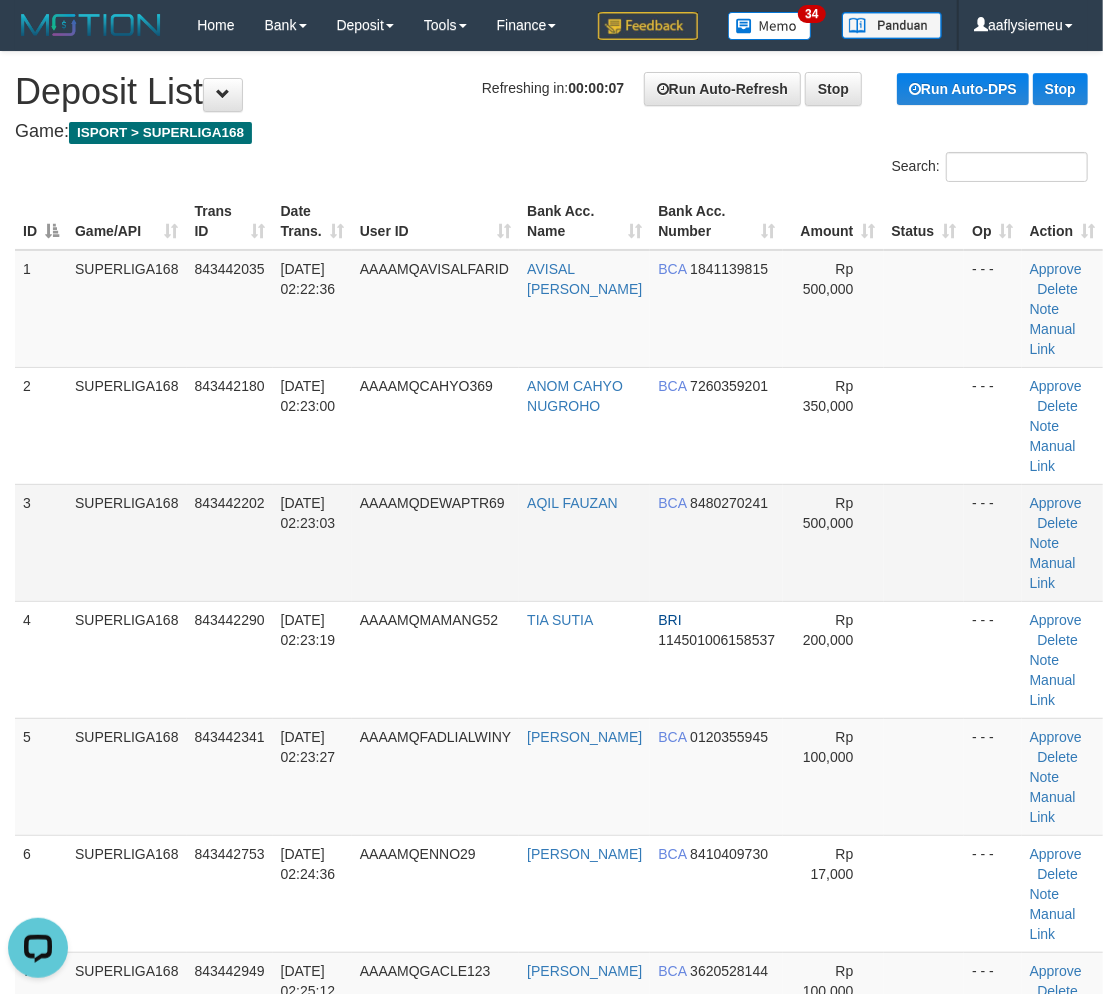 click on "843442202" at bounding box center (230, 542) 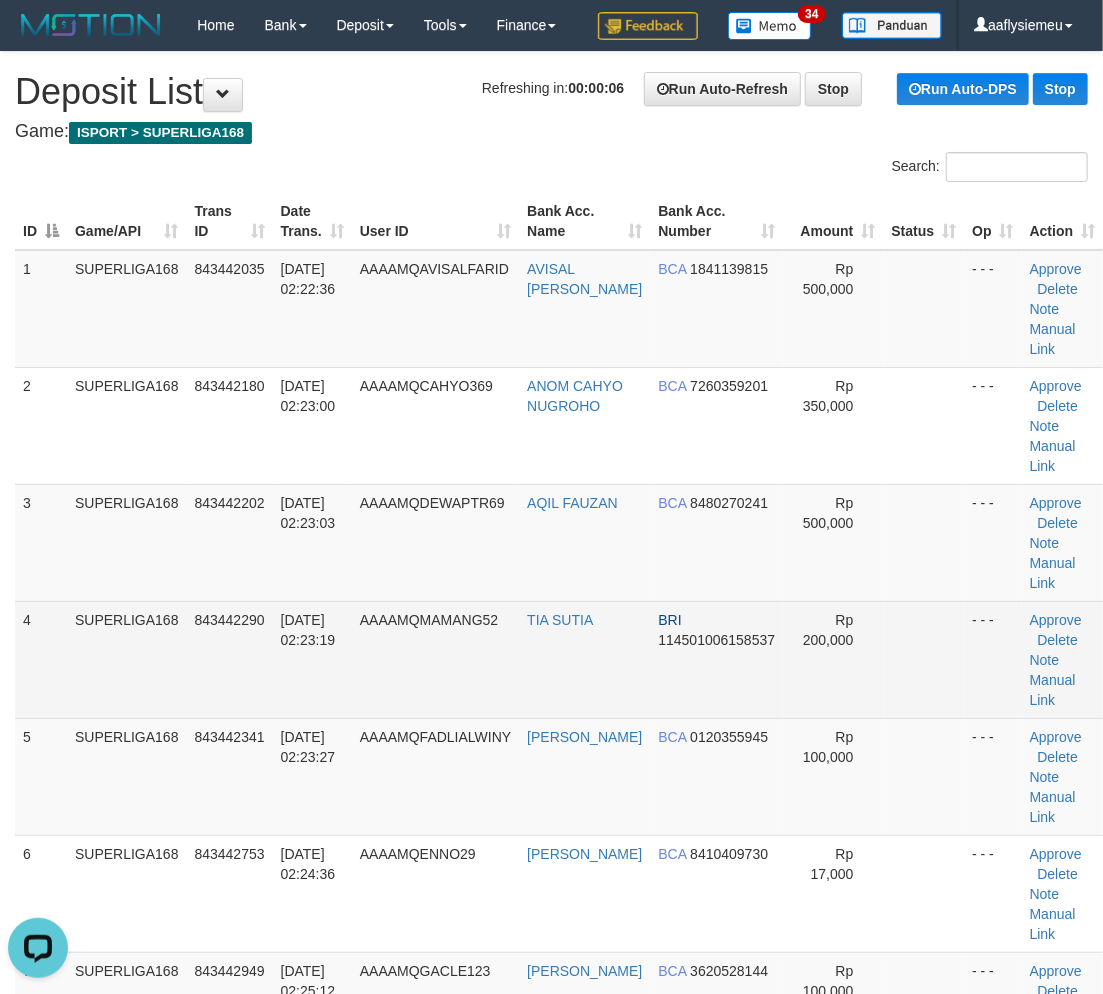 click on "SUPERLIGA168" at bounding box center (127, 659) 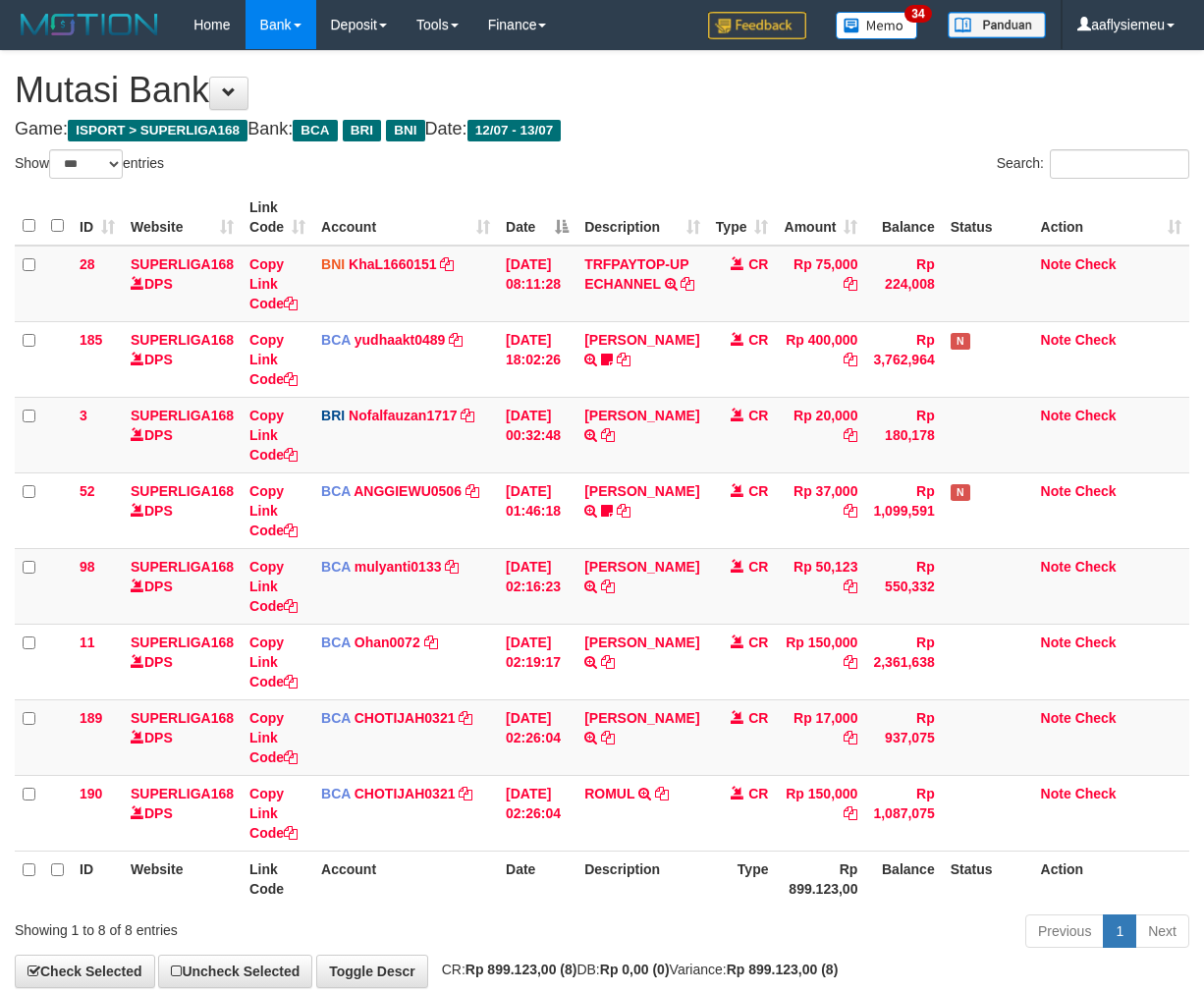 select on "***" 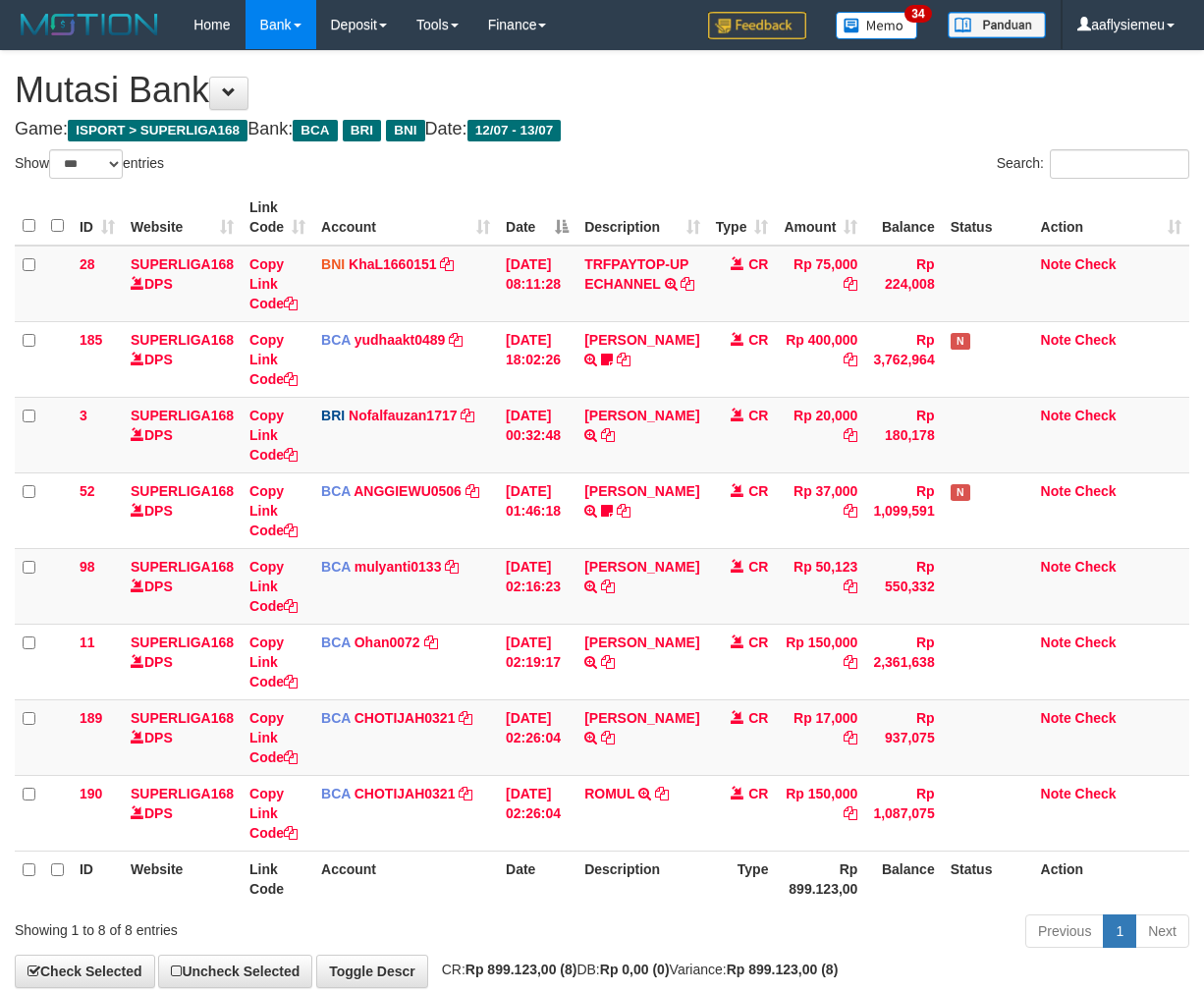 click on "[PERSON_NAME]         TRSF E-BANKING CR 1307/FTSCY/WS95031
17000.00[PERSON_NAME]" at bounding box center [641, 737] 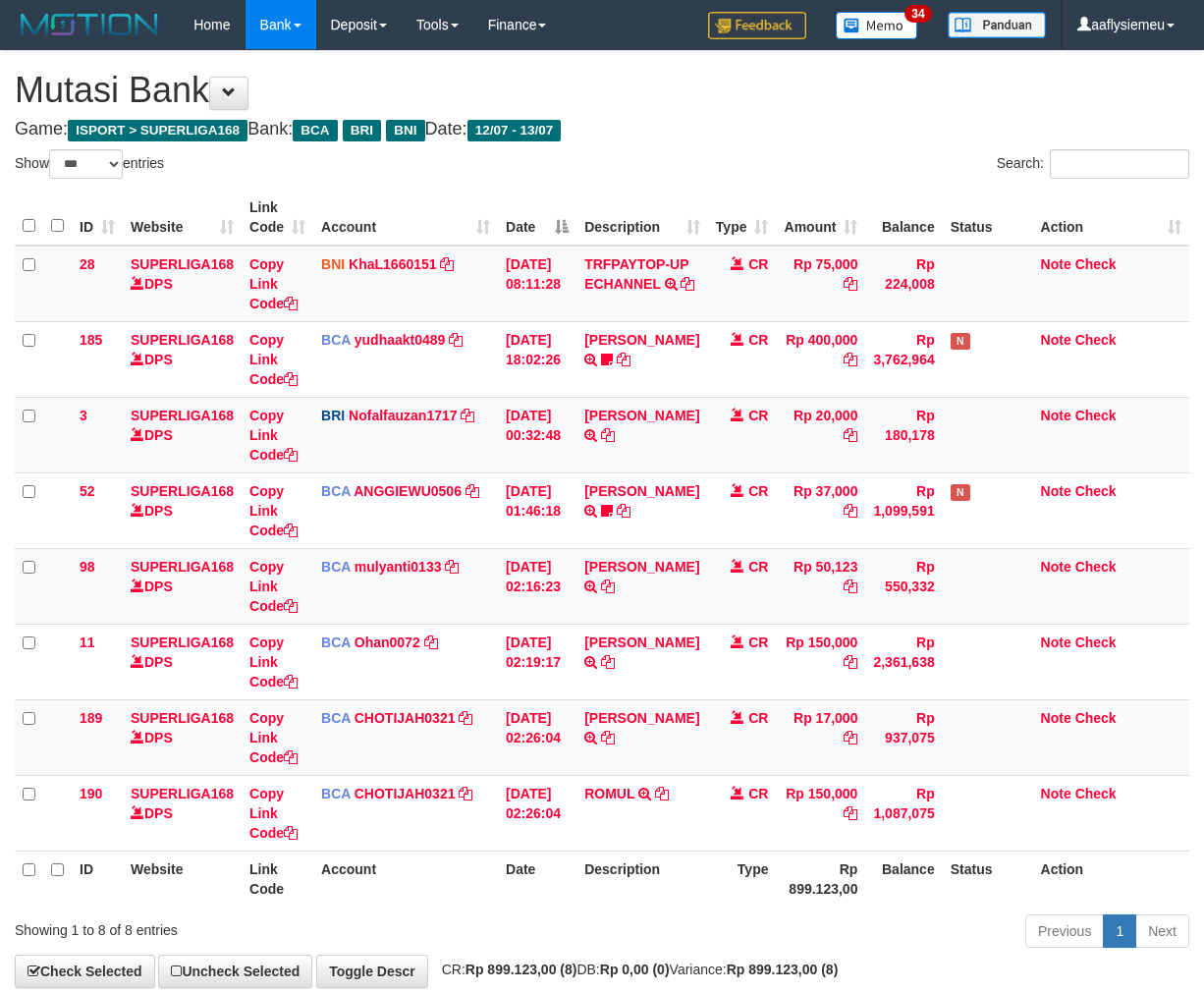 select on "***" 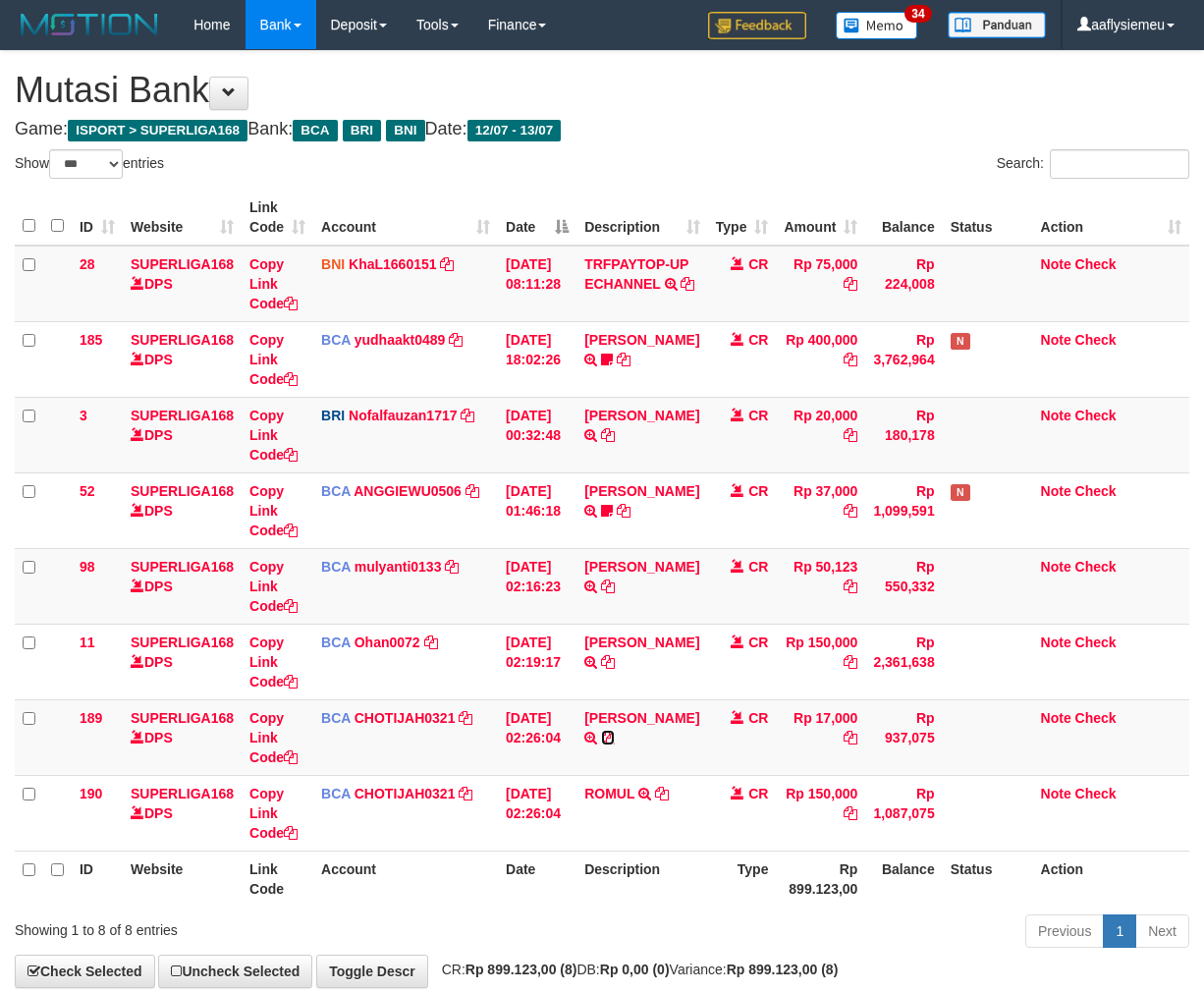 scroll, scrollTop: 0, scrollLeft: 0, axis: both 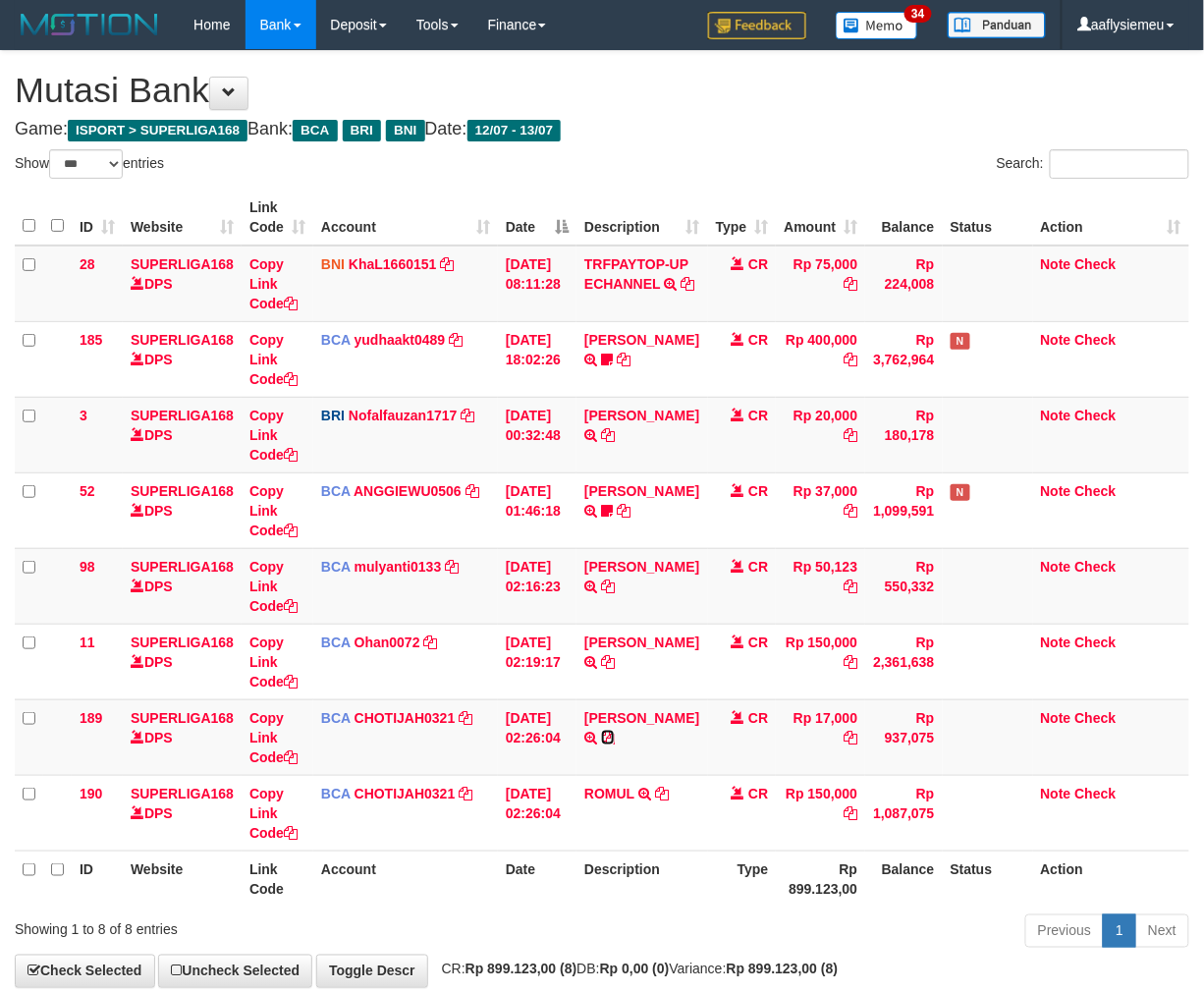 click at bounding box center (608, 738) 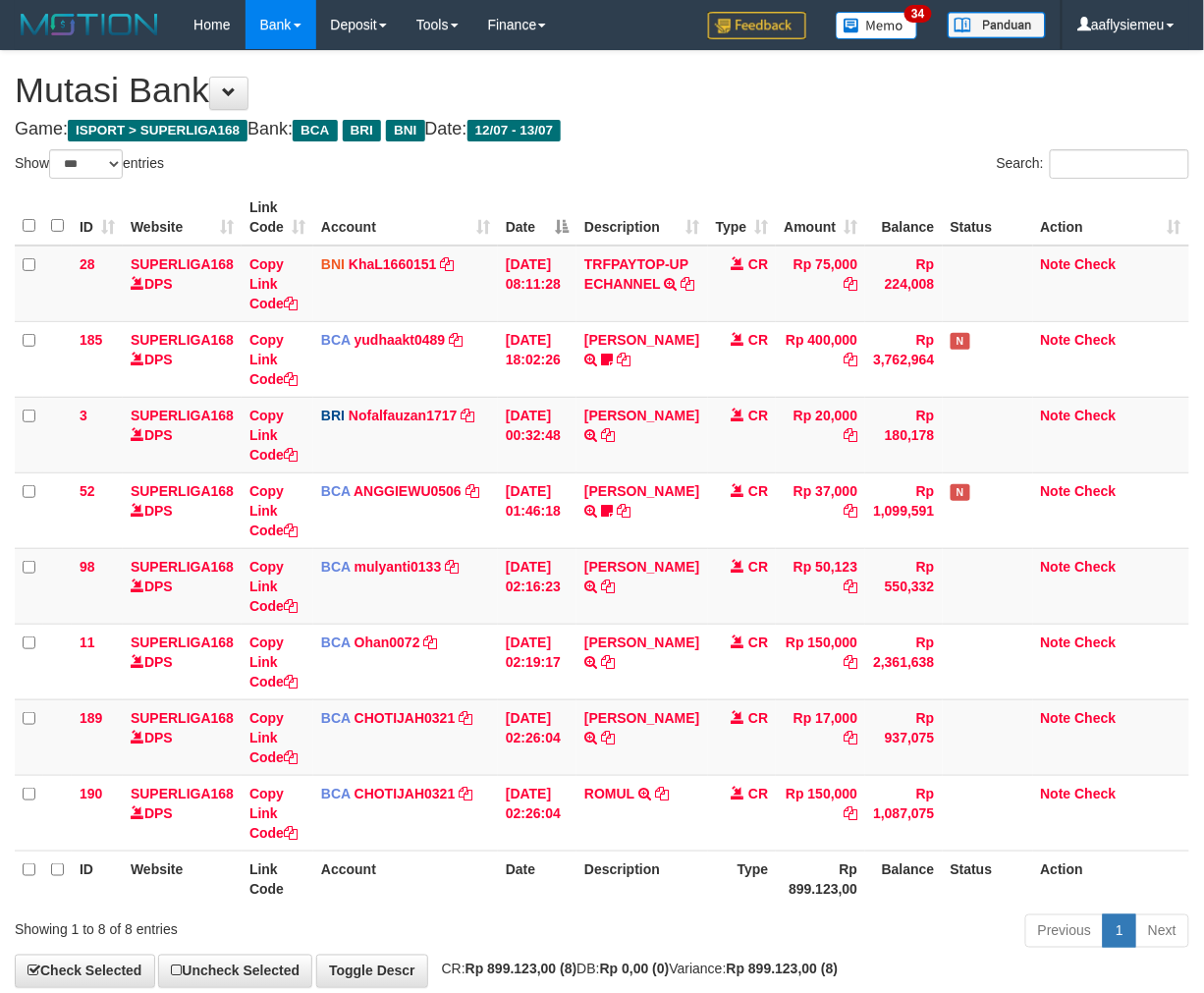 drag, startPoint x: 903, startPoint y: 872, endPoint x: 1215, endPoint y: 756, distance: 332.8663 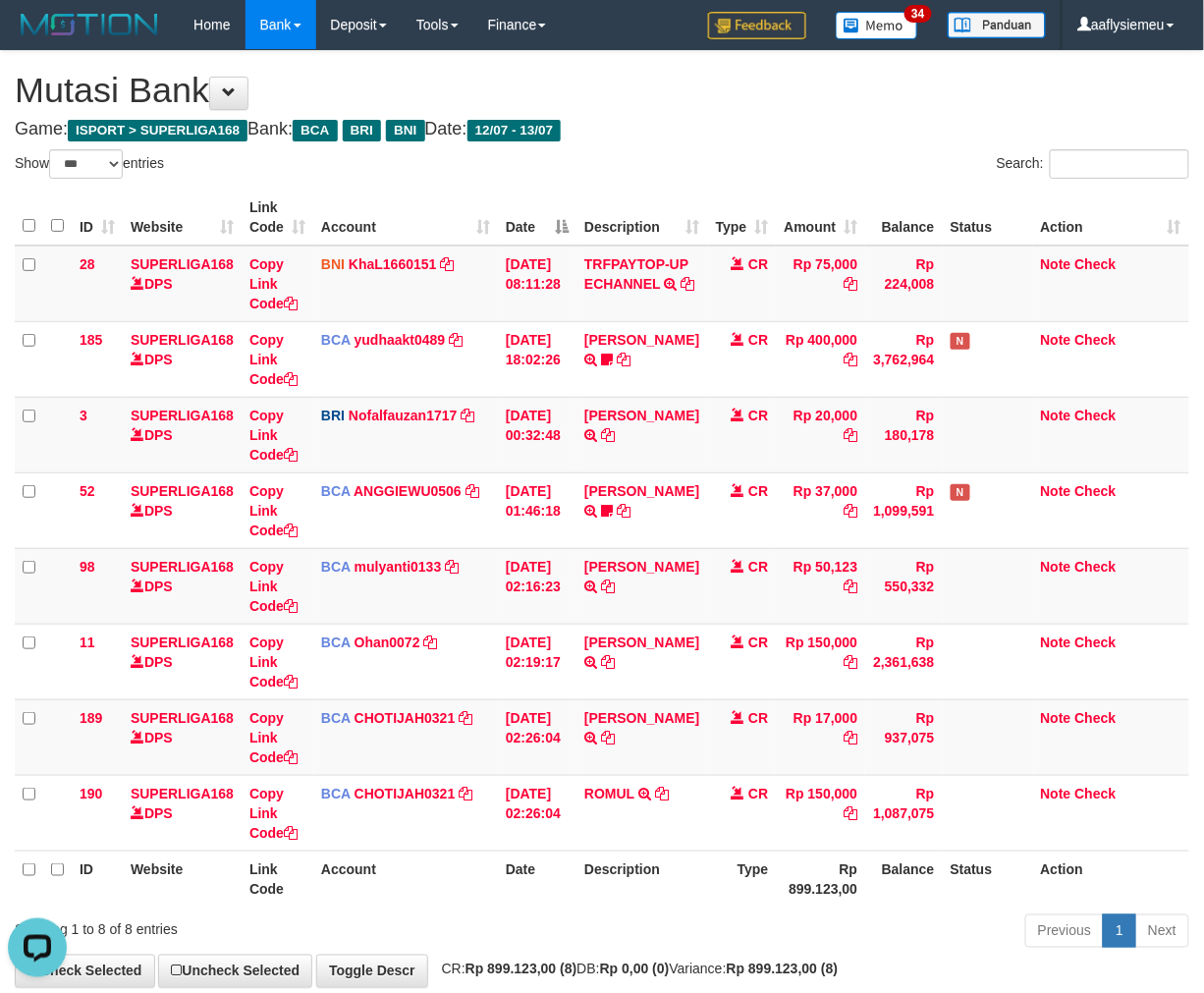 scroll, scrollTop: 0, scrollLeft: 0, axis: both 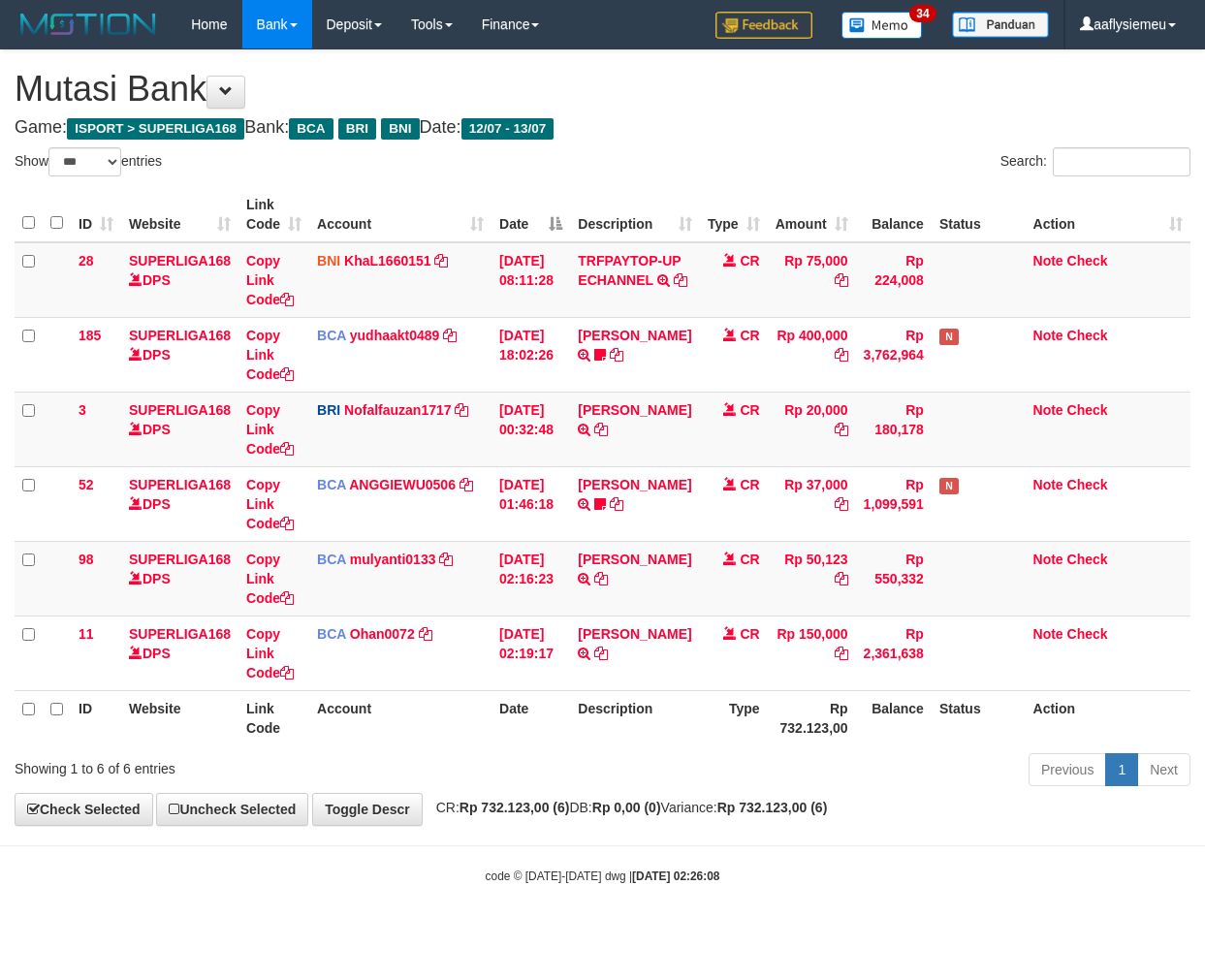 select on "***" 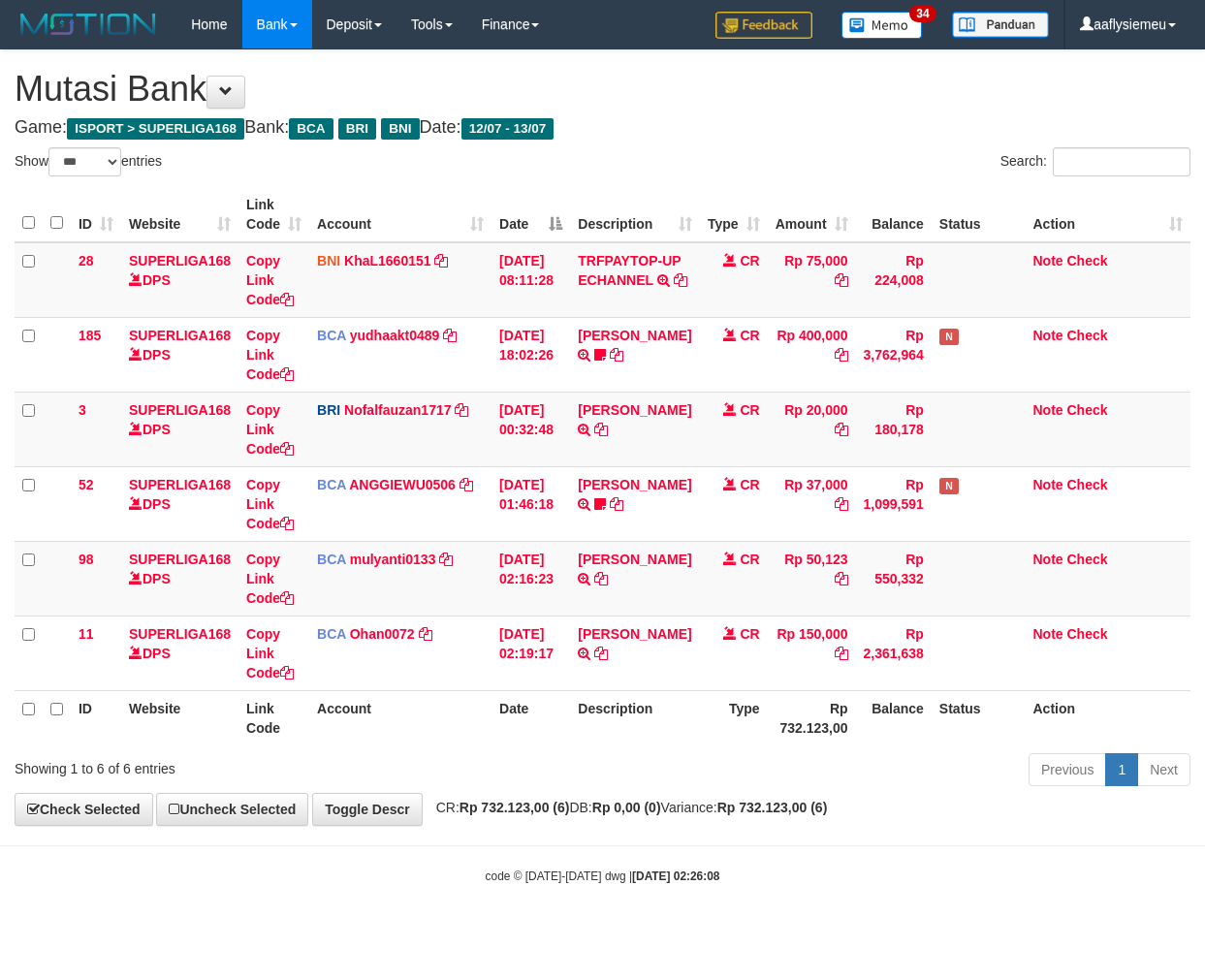 scroll, scrollTop: 0, scrollLeft: 0, axis: both 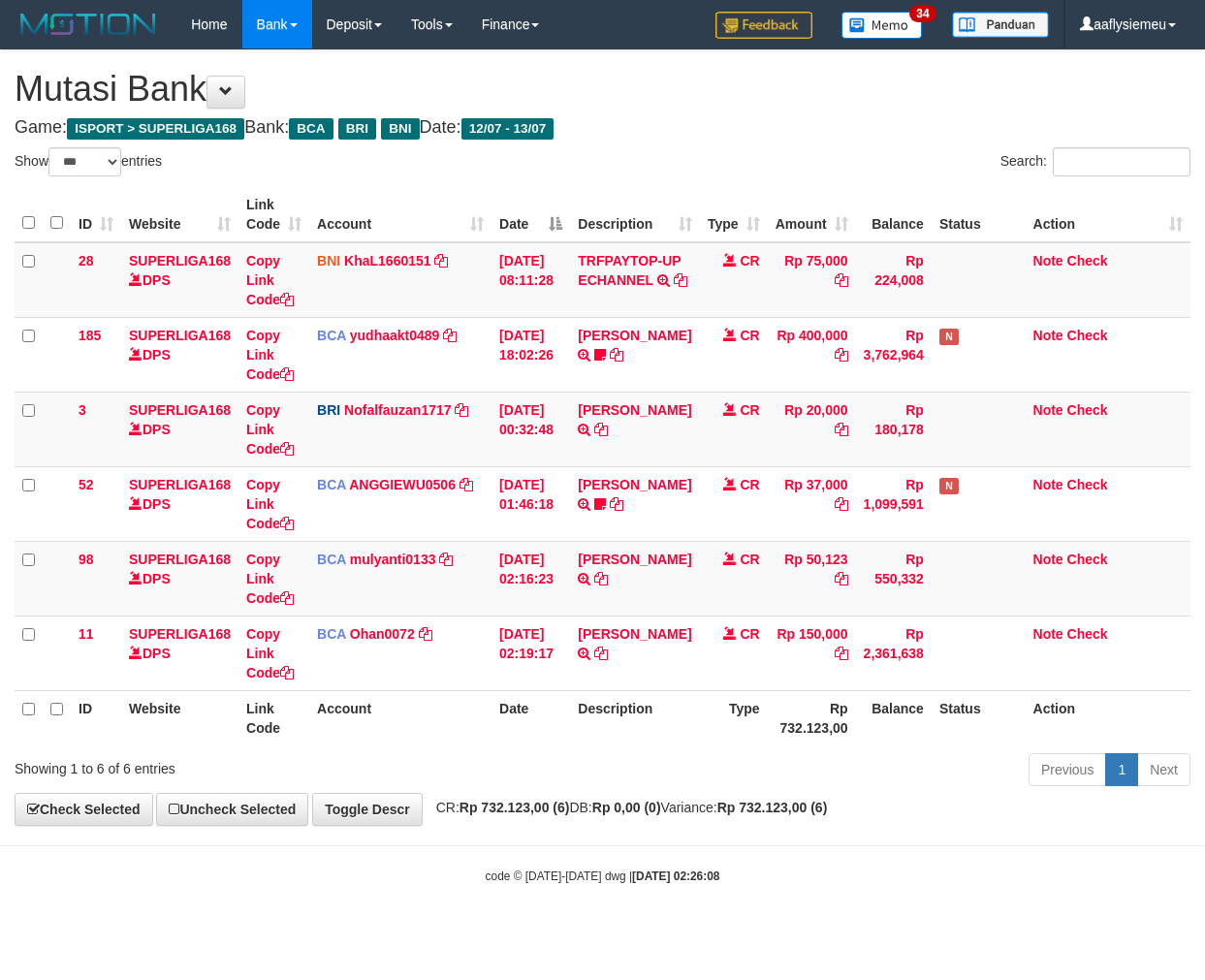 select on "***" 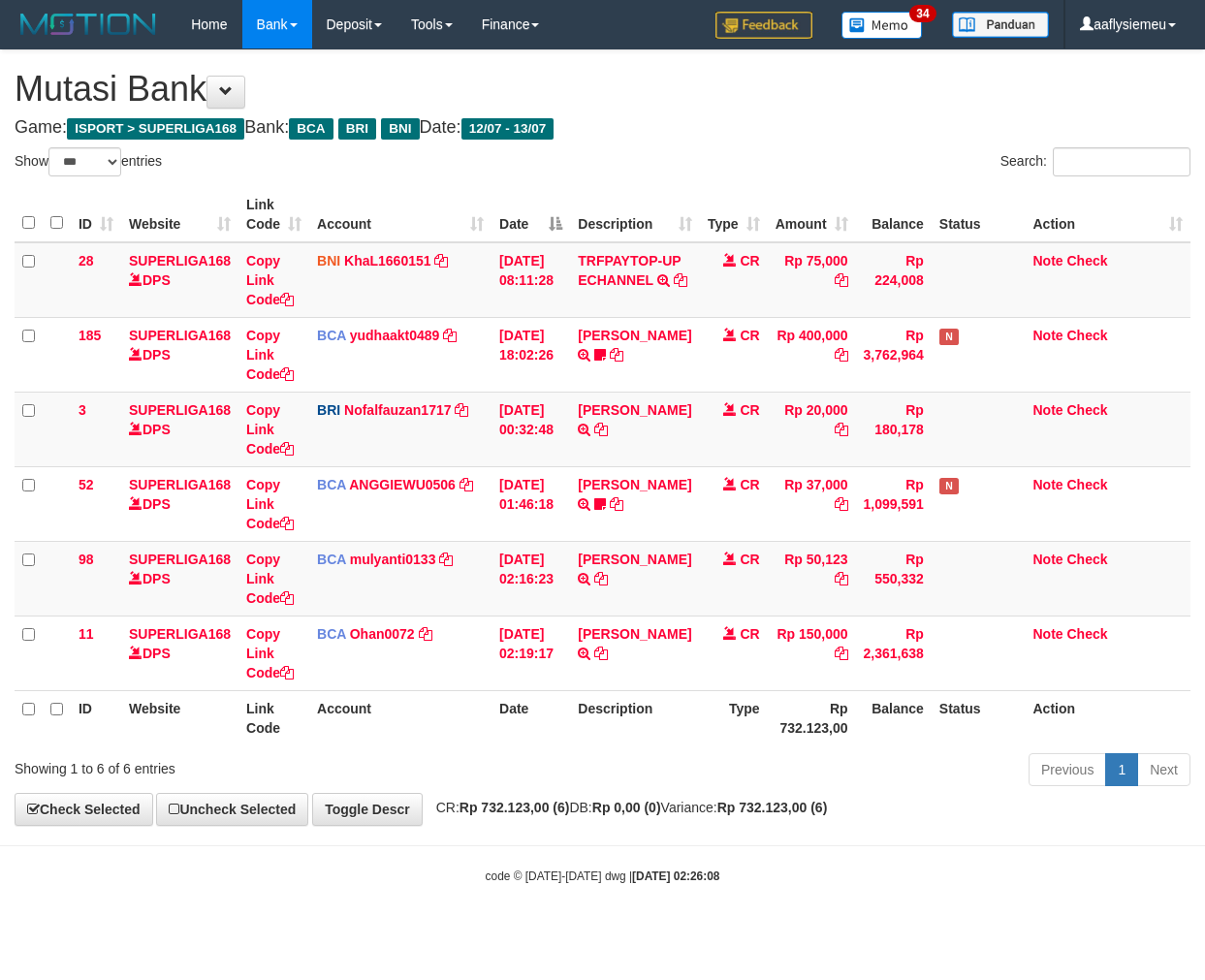 scroll, scrollTop: 0, scrollLeft: 0, axis: both 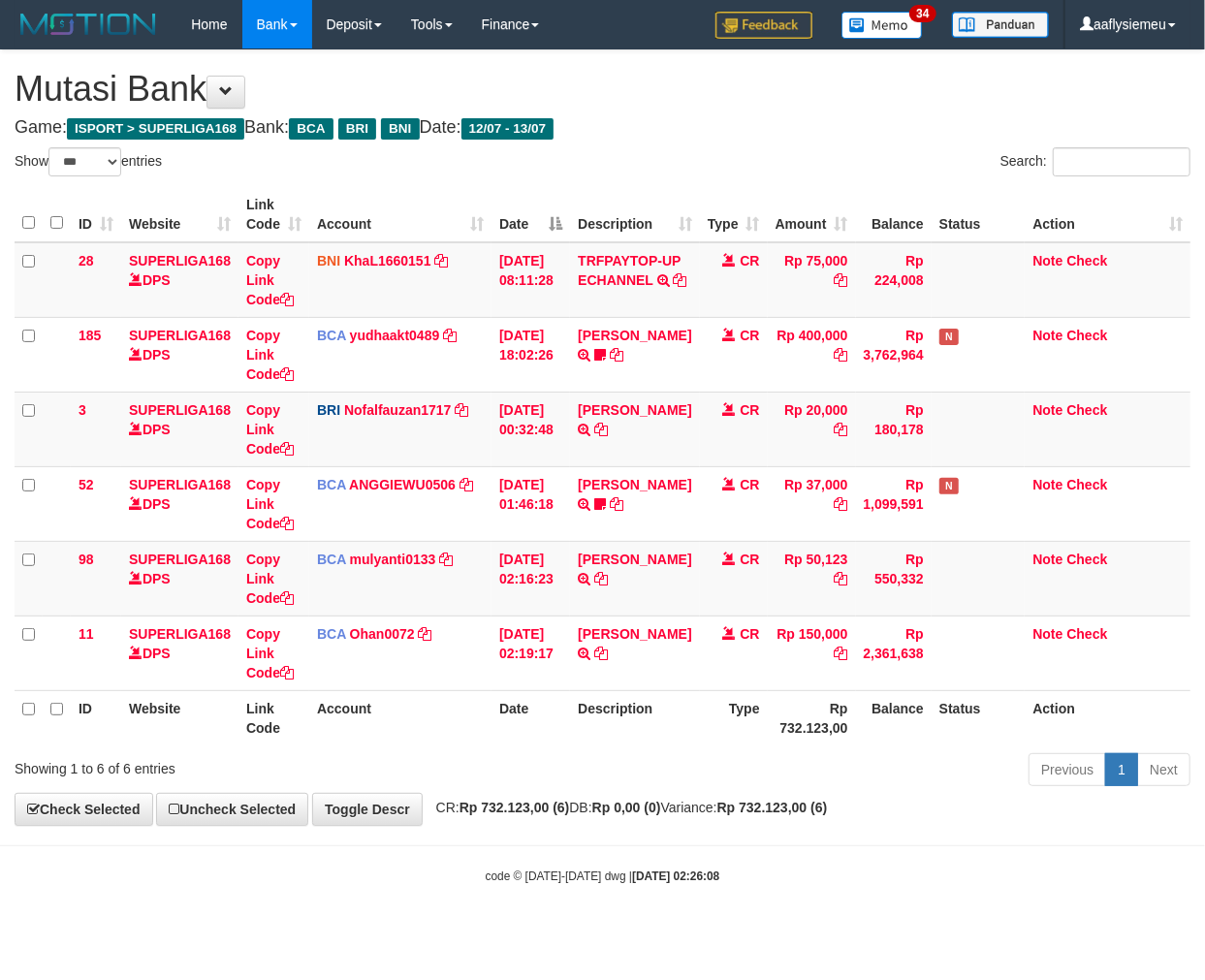 click on "code © [DATE]-[DATE] dwg |  [DATE] 02:26:08" at bounding box center (602, 875) 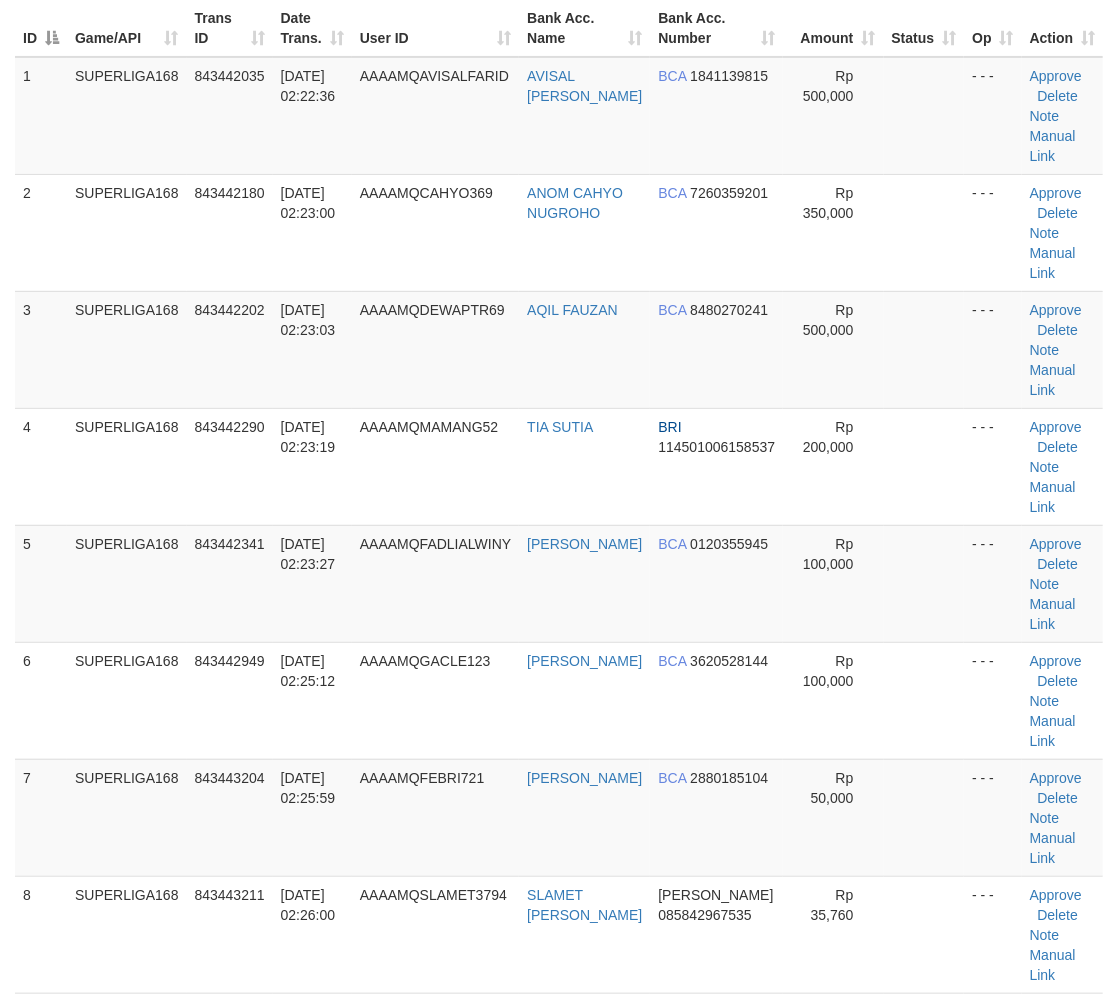 scroll, scrollTop: 111, scrollLeft: 0, axis: vertical 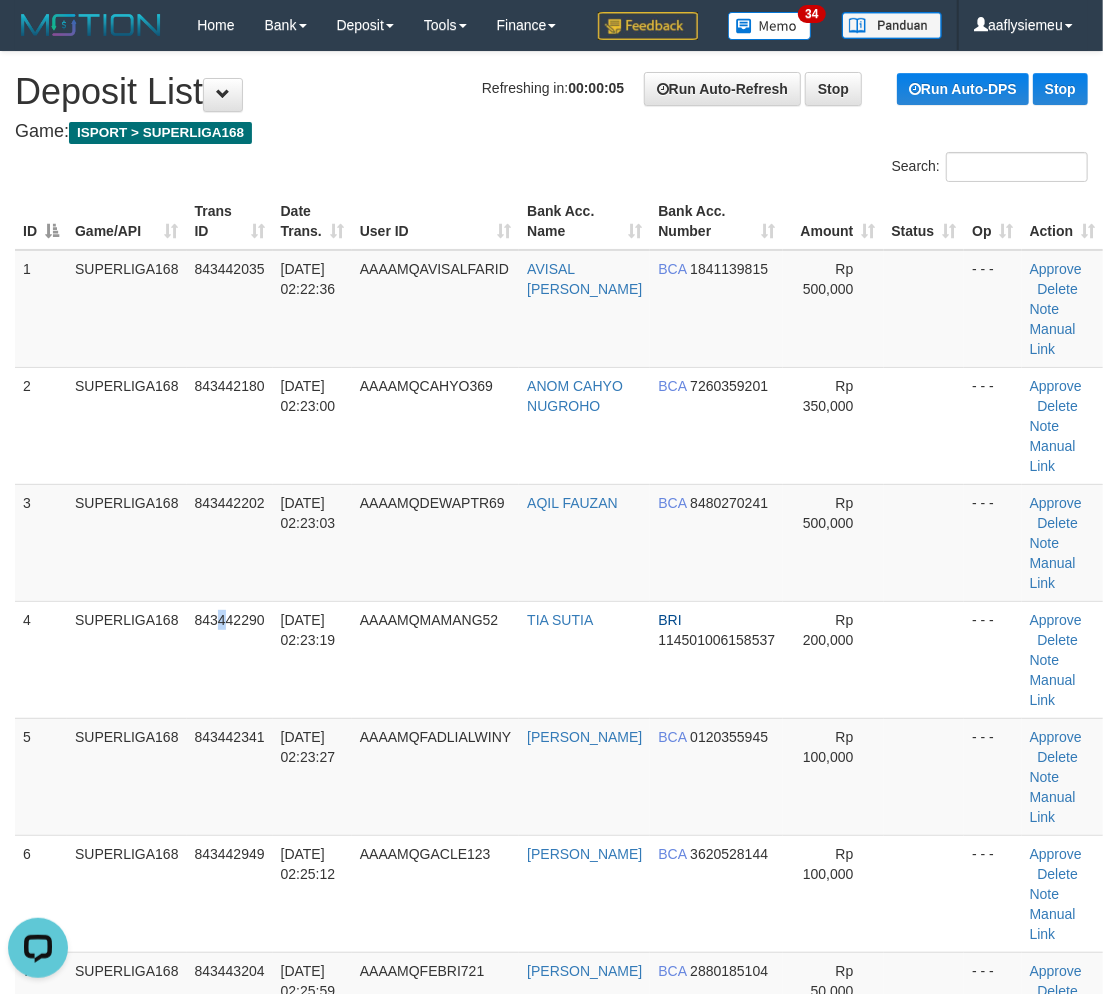 drag, startPoint x: 223, startPoint y: 671, endPoint x: 3, endPoint y: 731, distance: 228.03508 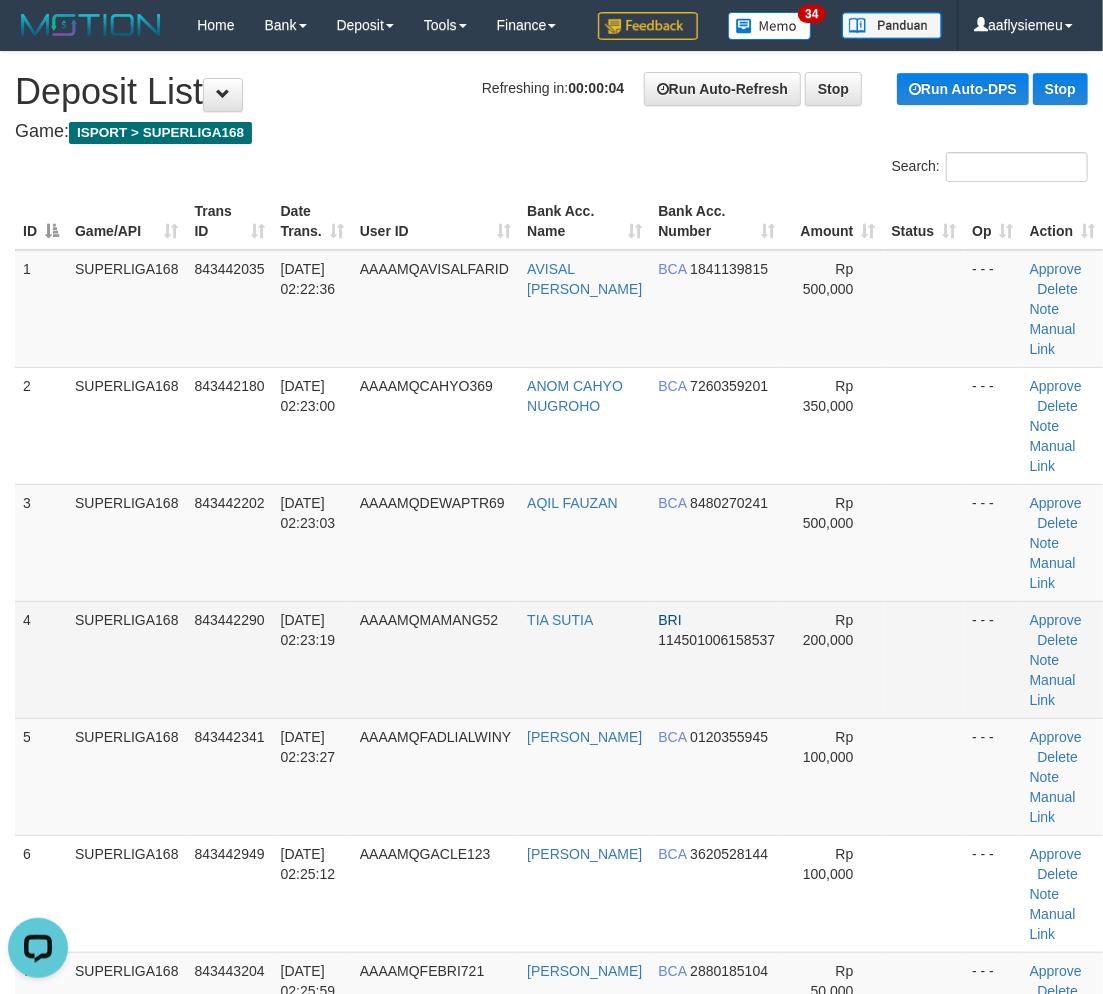click on "SUPERLIGA168" at bounding box center [127, 659] 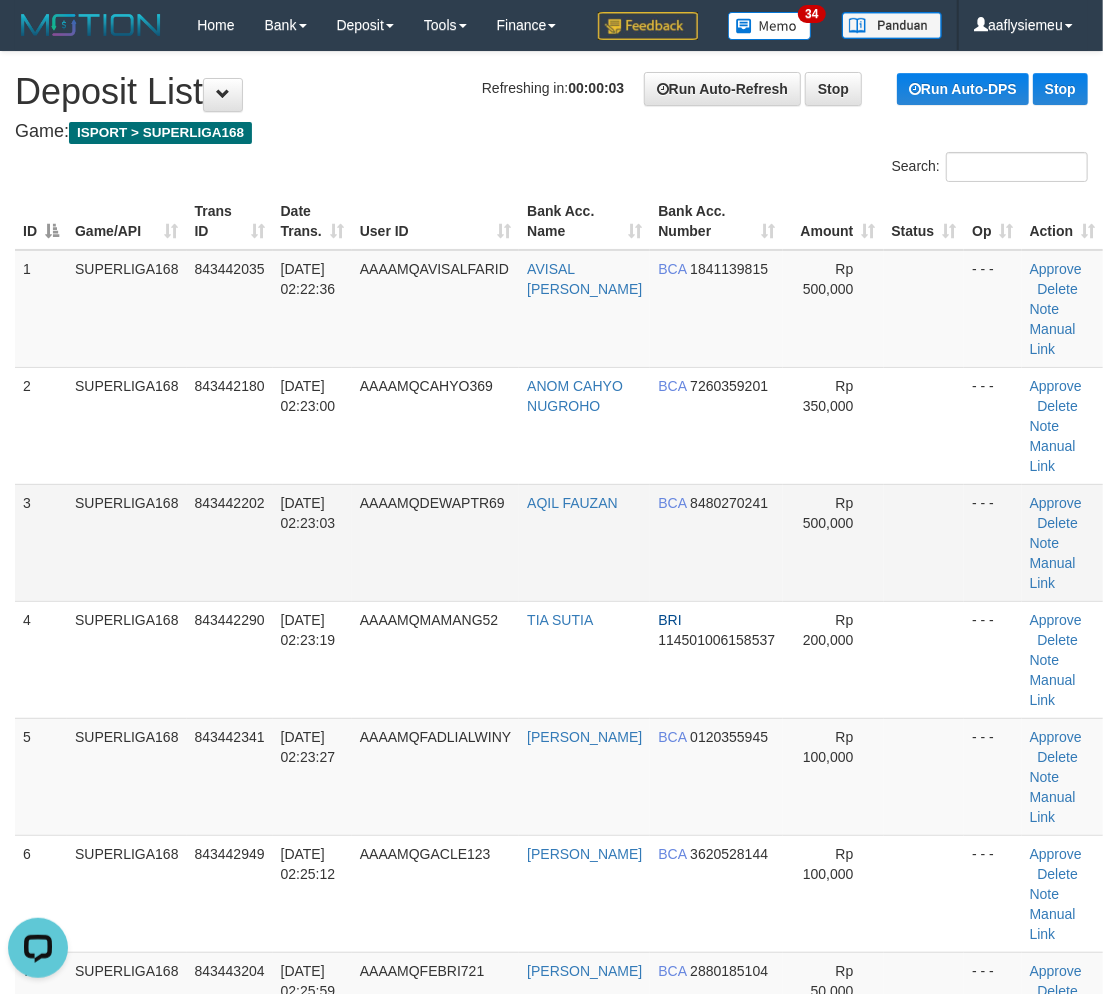 drag, startPoint x: 92, startPoint y: 661, endPoint x: 77, endPoint y: 667, distance: 16.155495 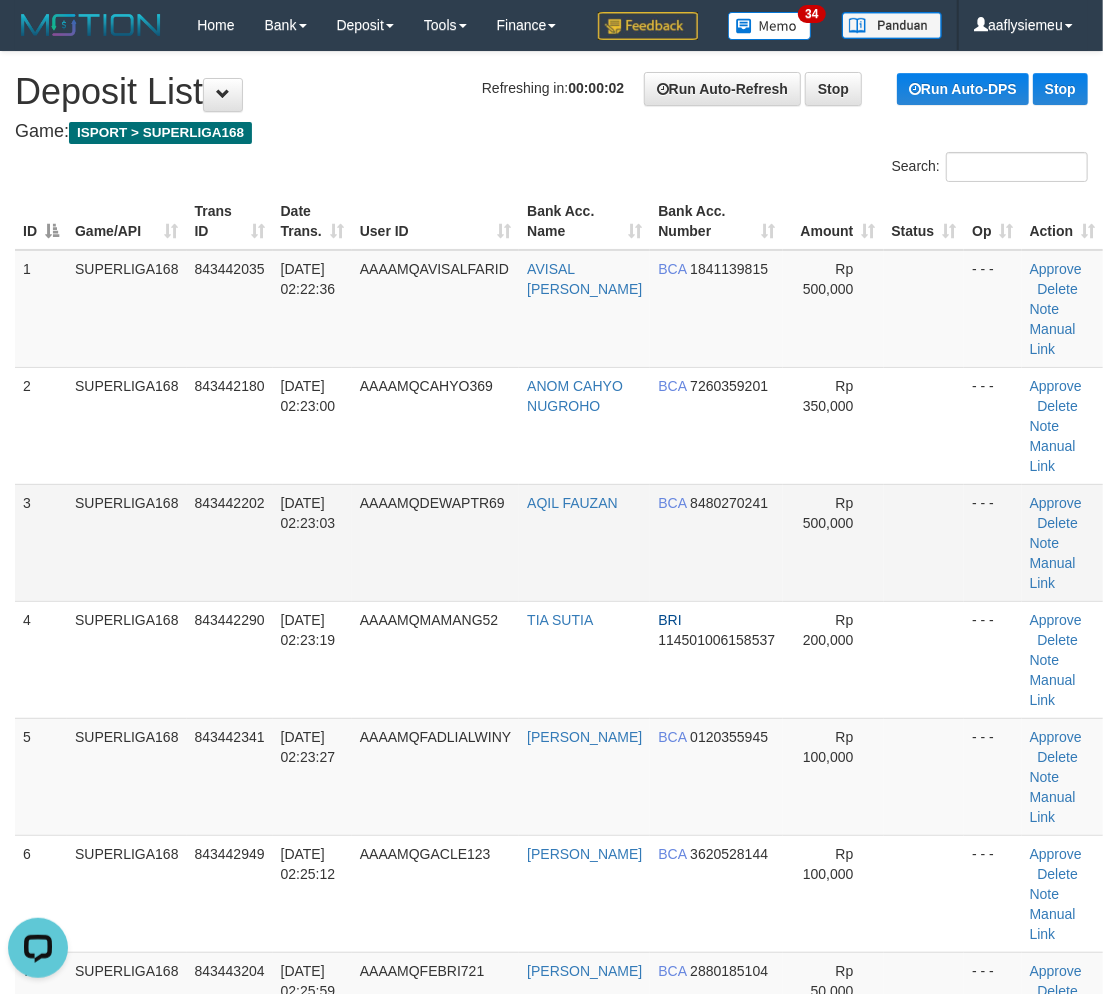 drag, startPoint x: 346, startPoint y: 576, endPoint x: 148, endPoint y: 635, distance: 206.60349 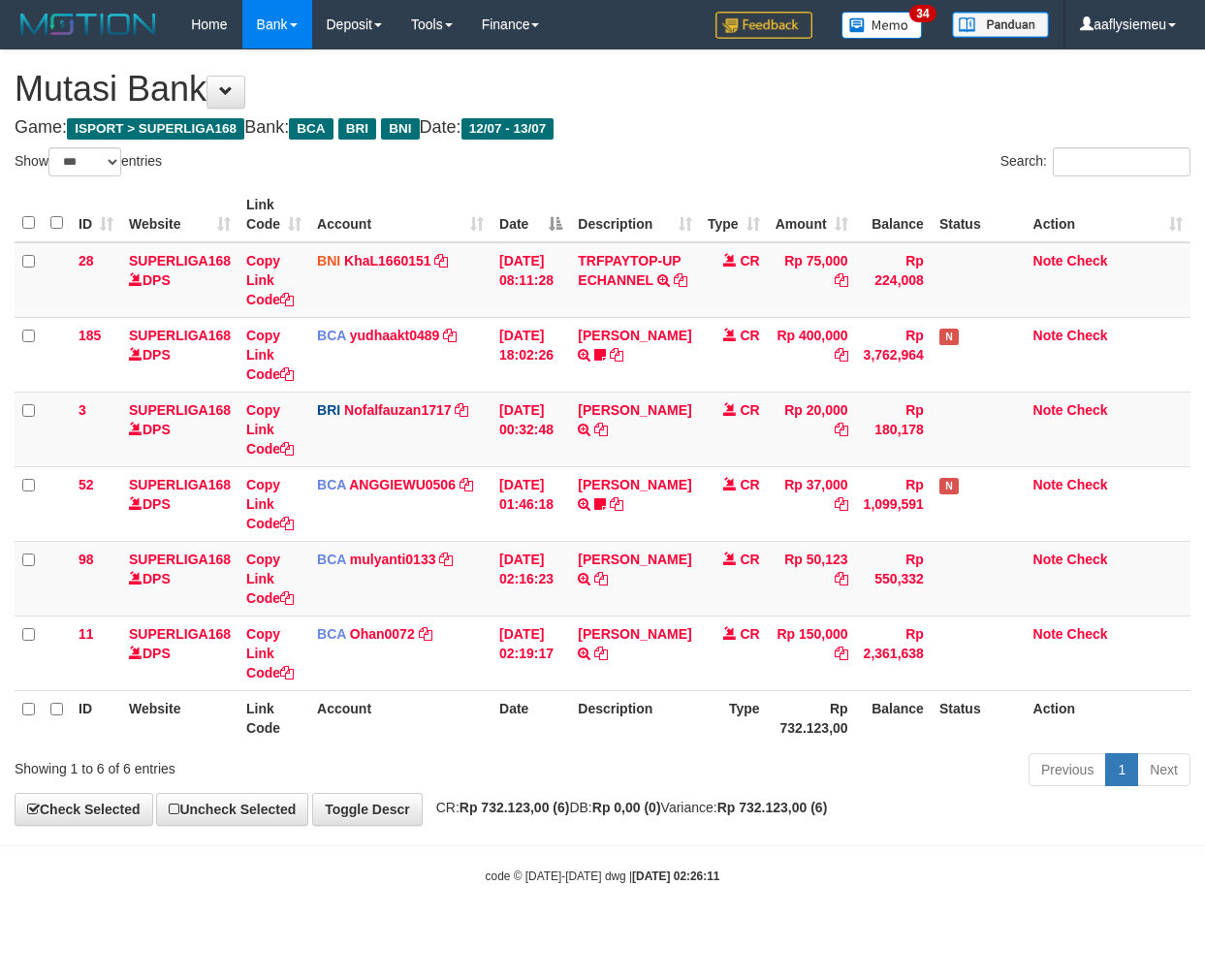 select on "***" 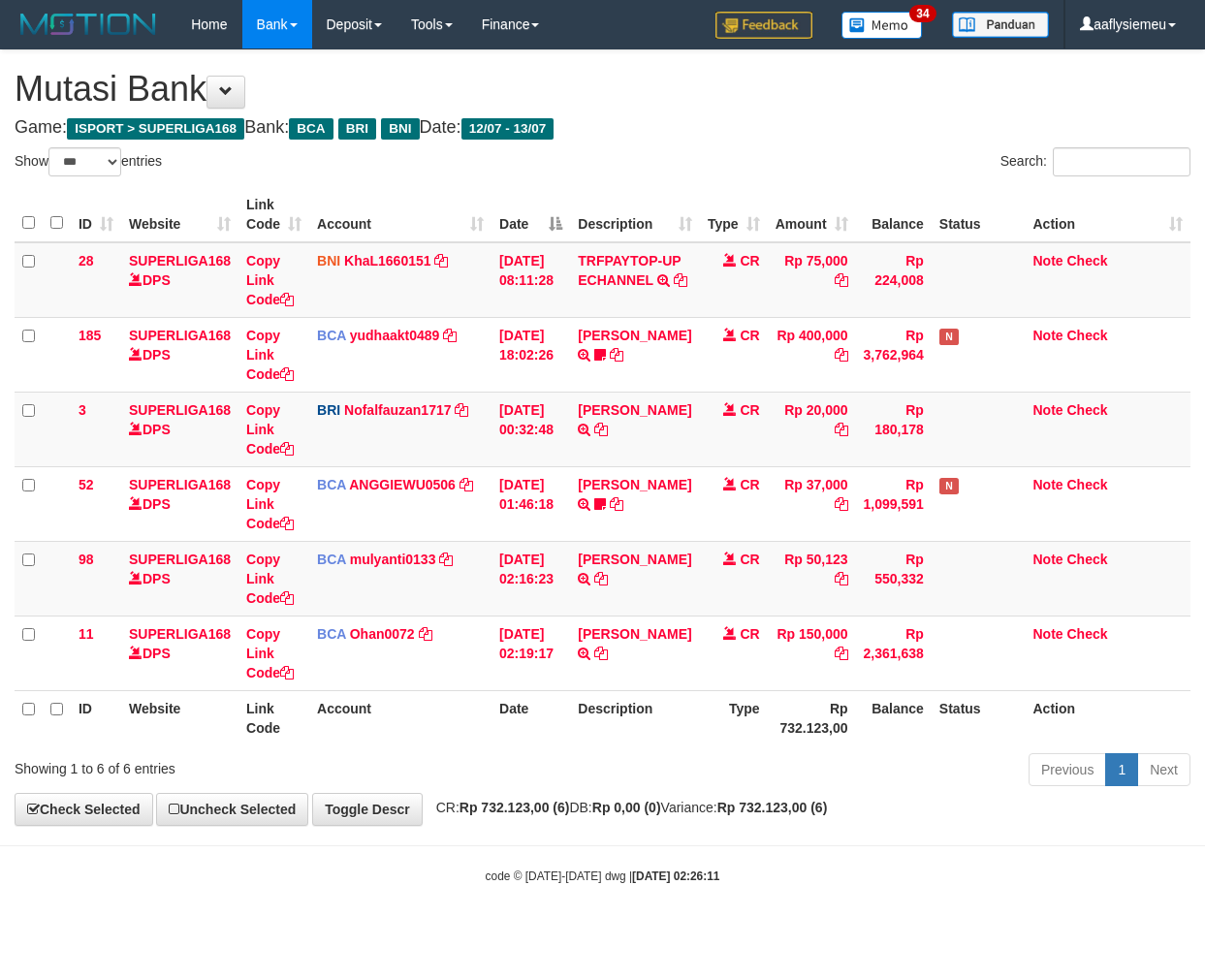 scroll, scrollTop: 0, scrollLeft: 0, axis: both 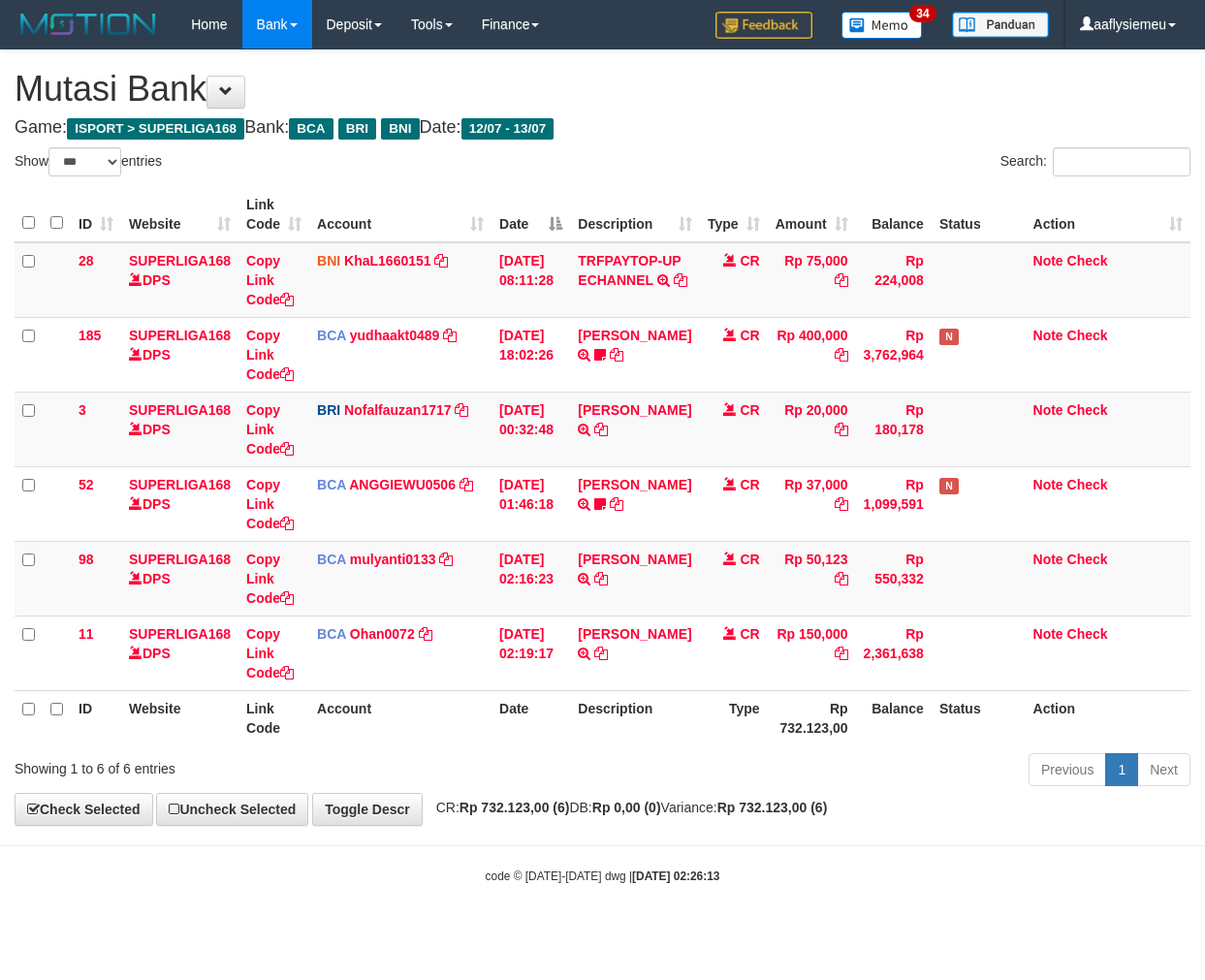 select on "***" 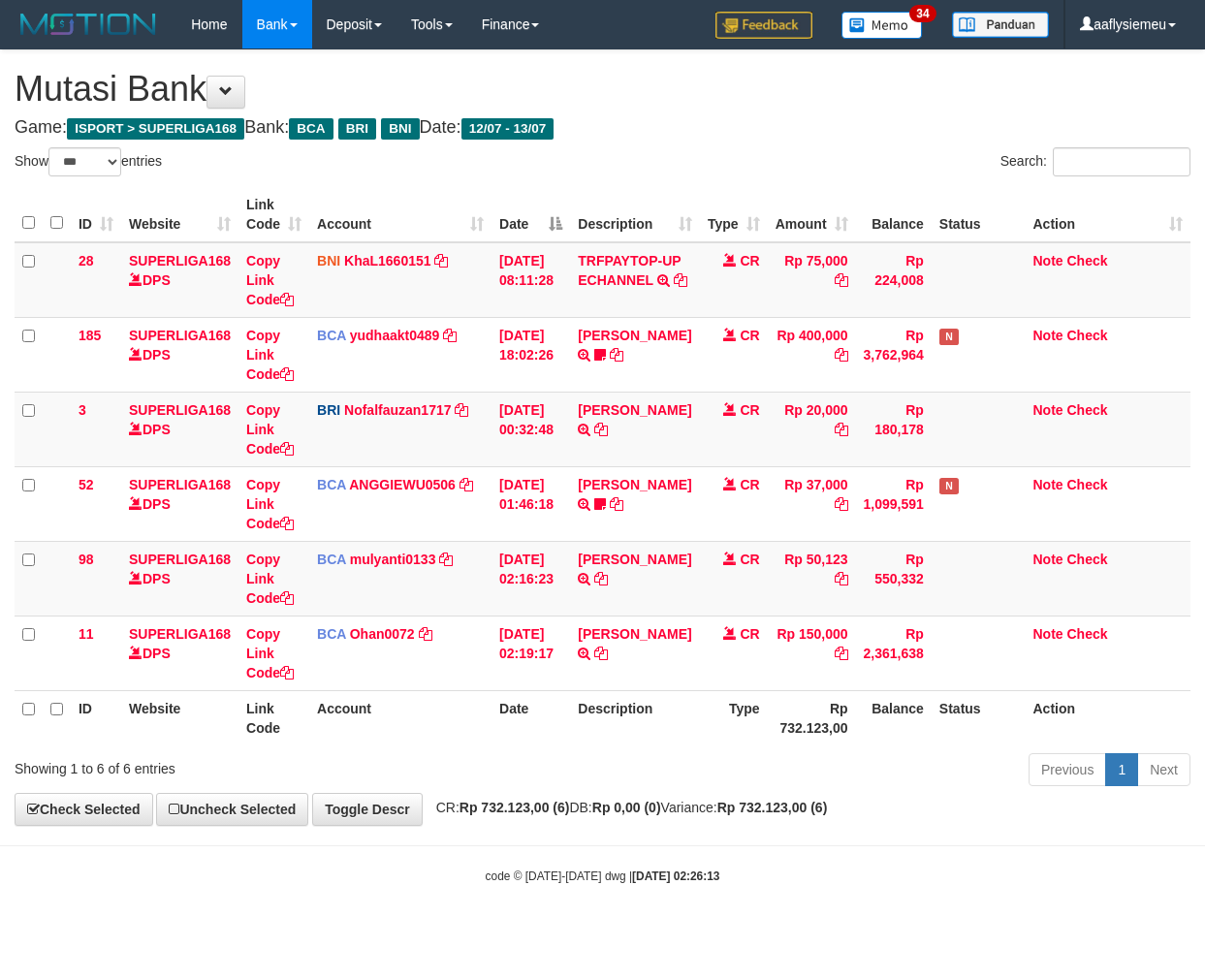 scroll, scrollTop: 0, scrollLeft: 0, axis: both 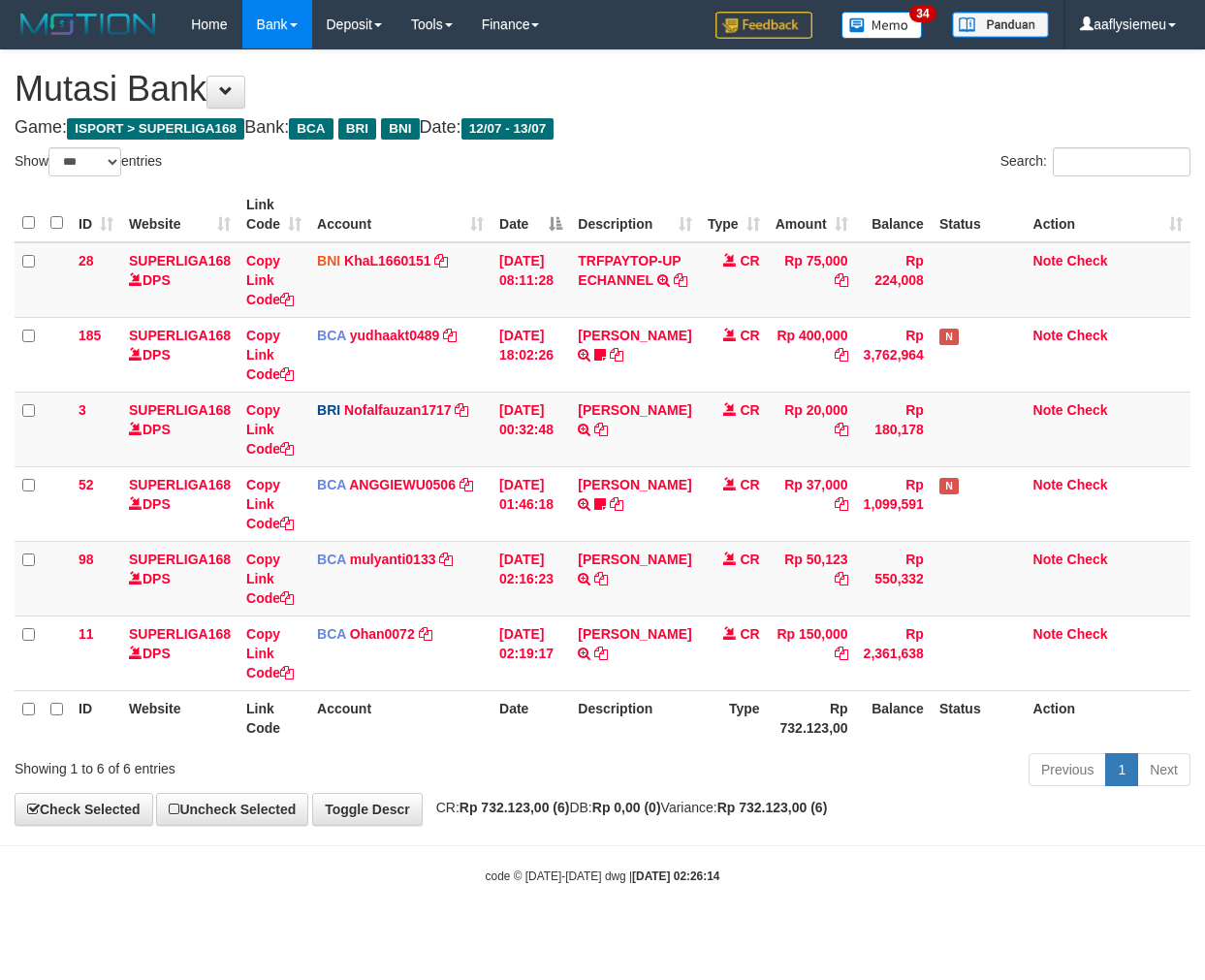 select on "***" 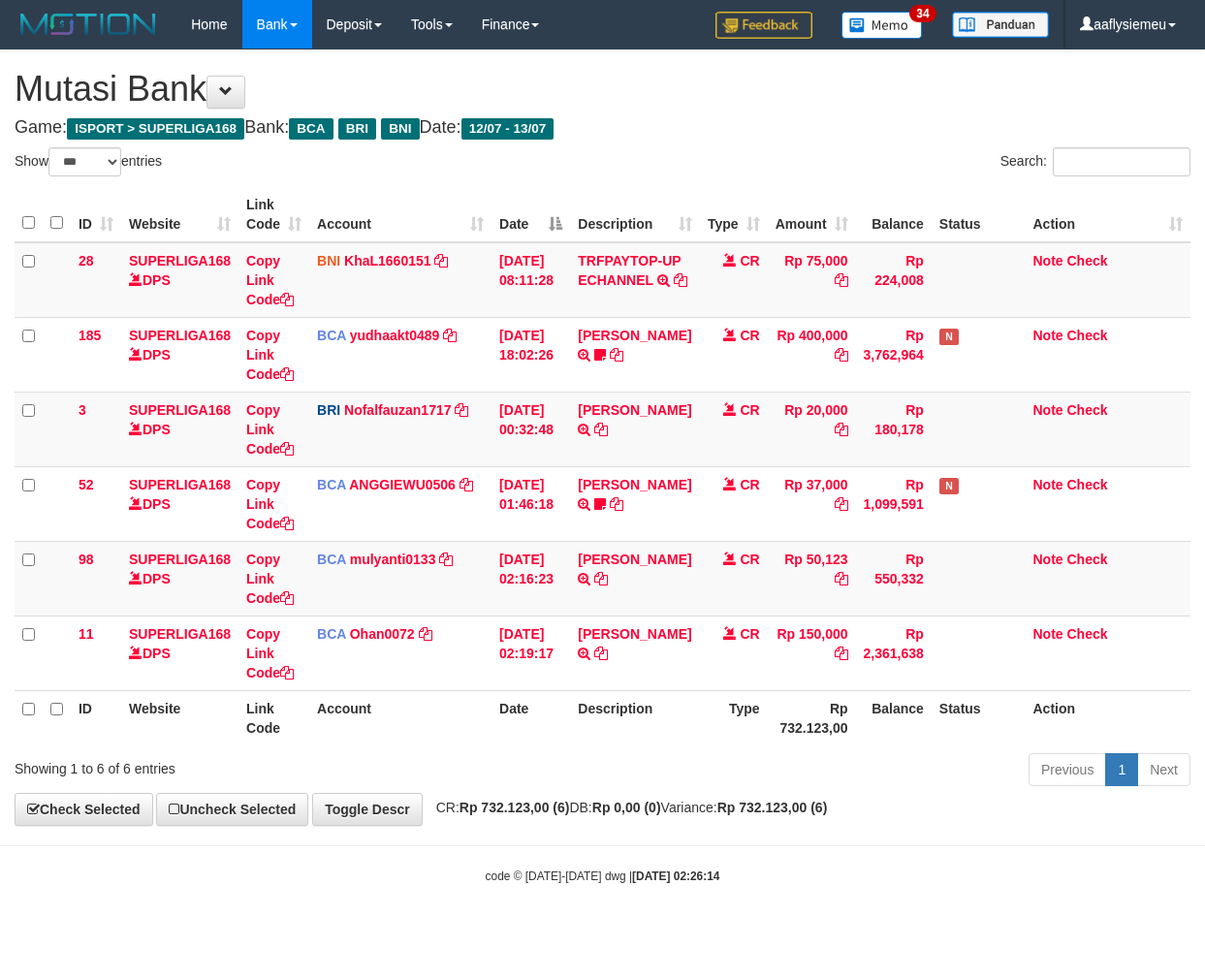 scroll, scrollTop: 0, scrollLeft: 0, axis: both 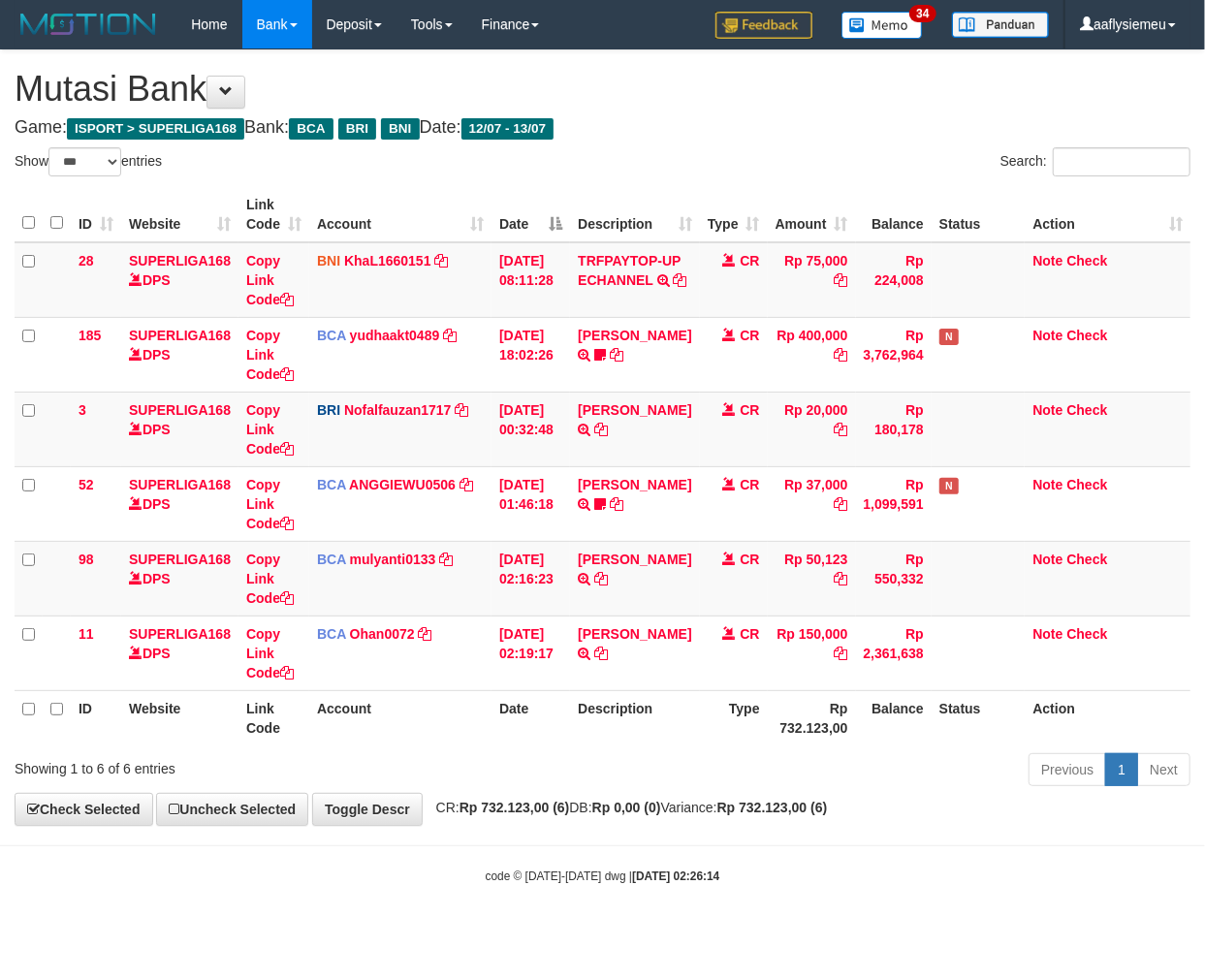 click on "Toggle navigation
Home
Bank
Account List
Load
By Website
Group
[ISPORT]													SUPERLIGA168
By Load Group (DPS)
34" at bounding box center (602, 466) 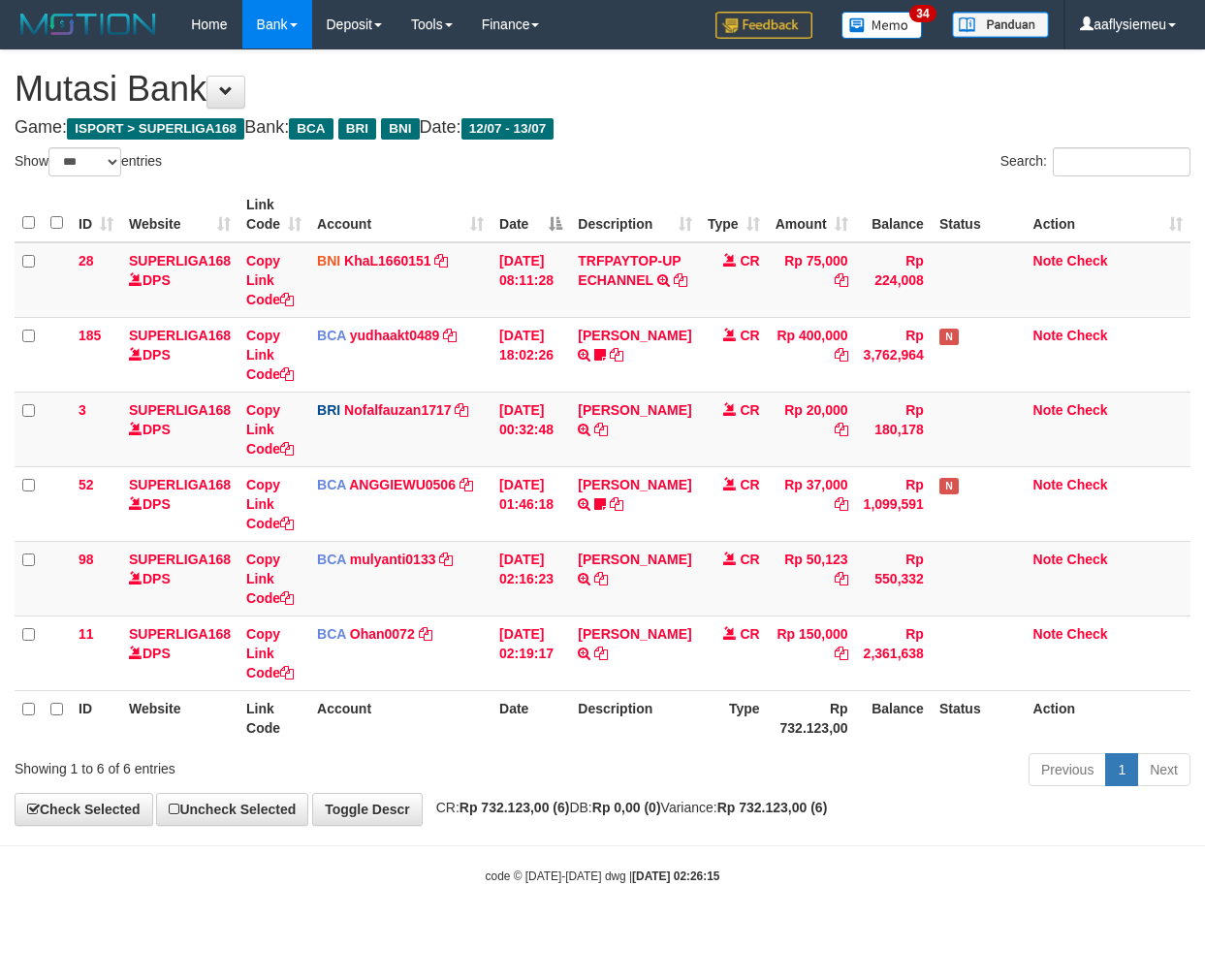 select on "***" 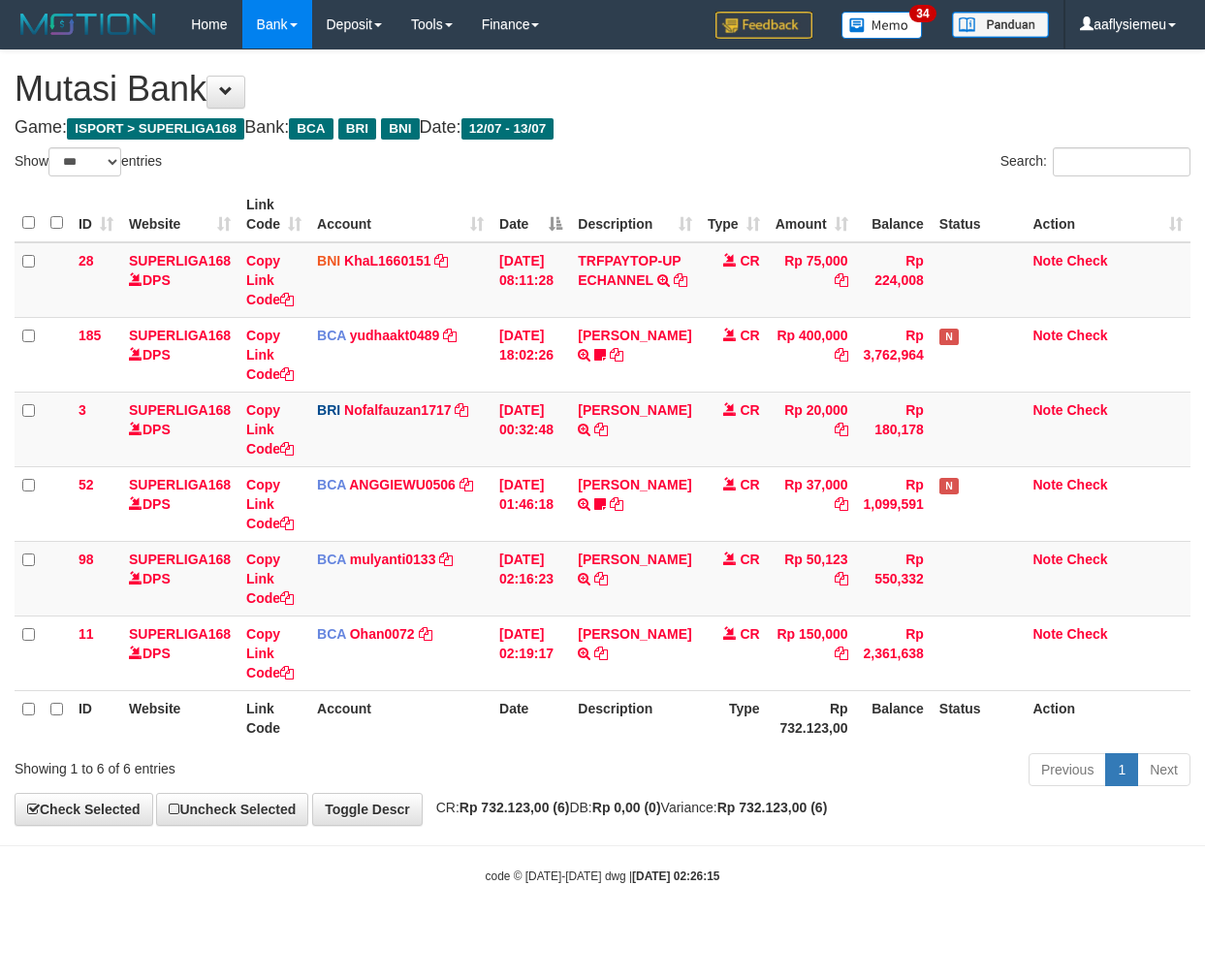 scroll, scrollTop: 0, scrollLeft: 0, axis: both 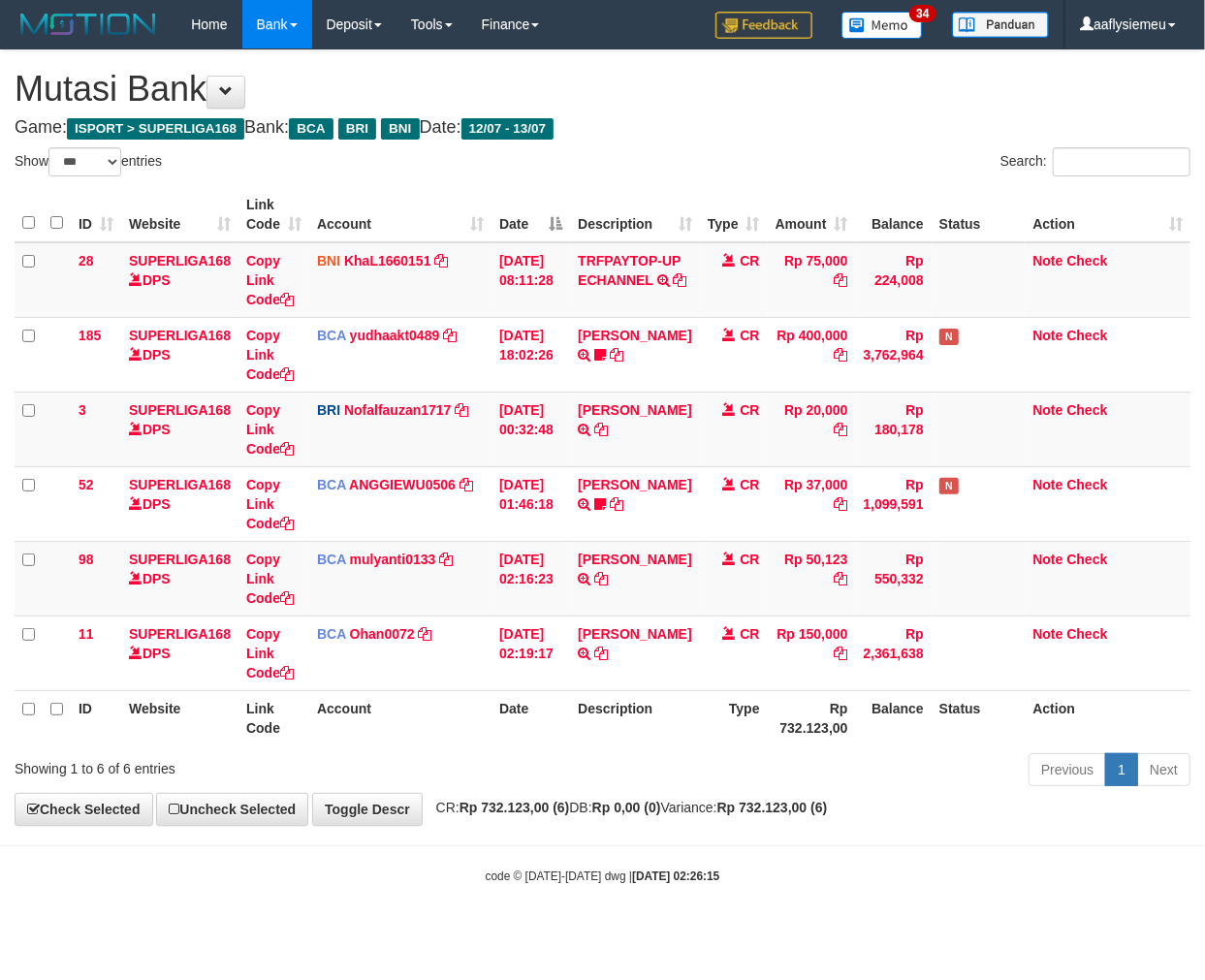 click on "Toggle navigation
Home
Bank
Account List
Load
By Website
Group
[ISPORT]													SUPERLIGA168
By Load Group (DPS)
34" at bounding box center (602, 466) 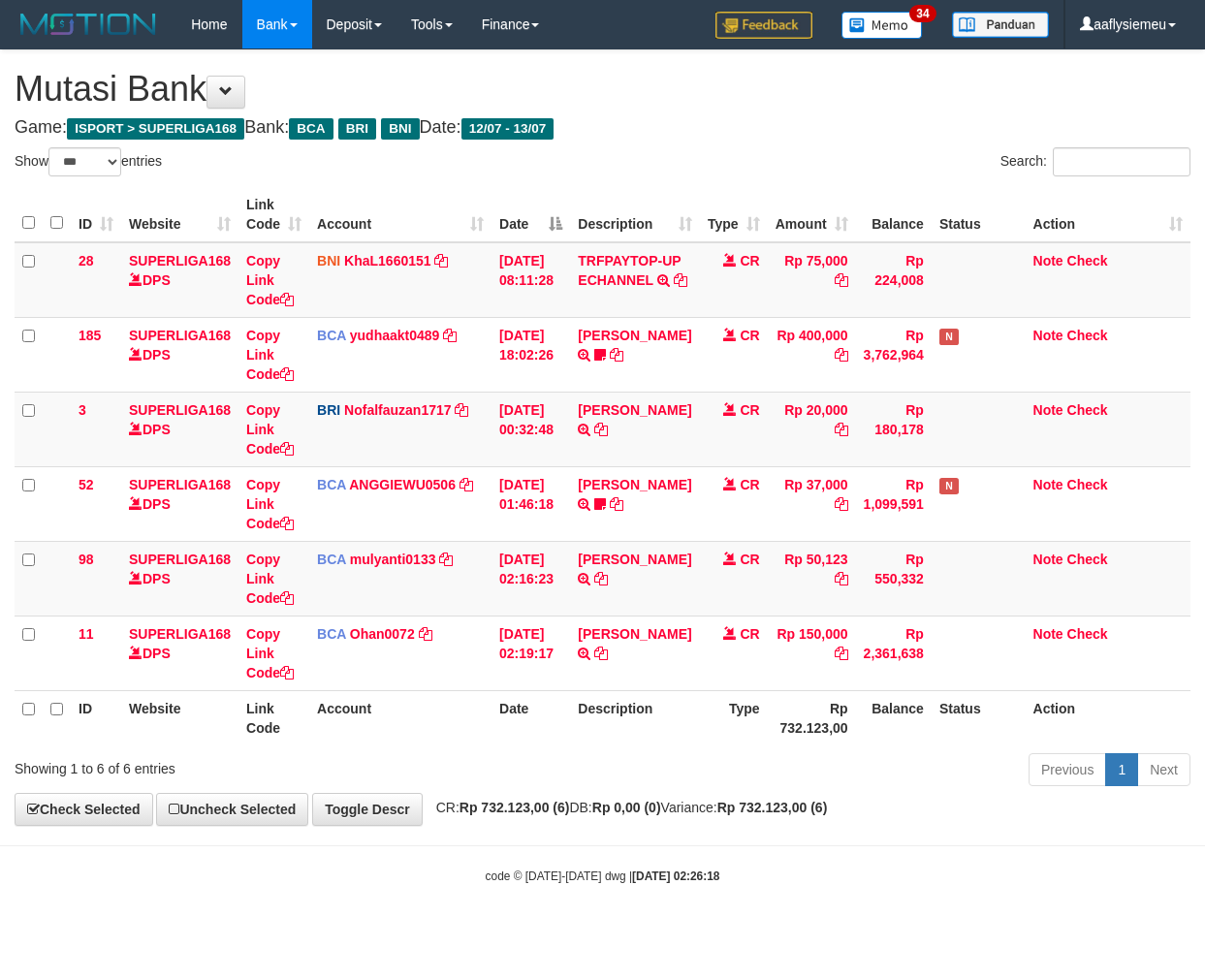 select on "***" 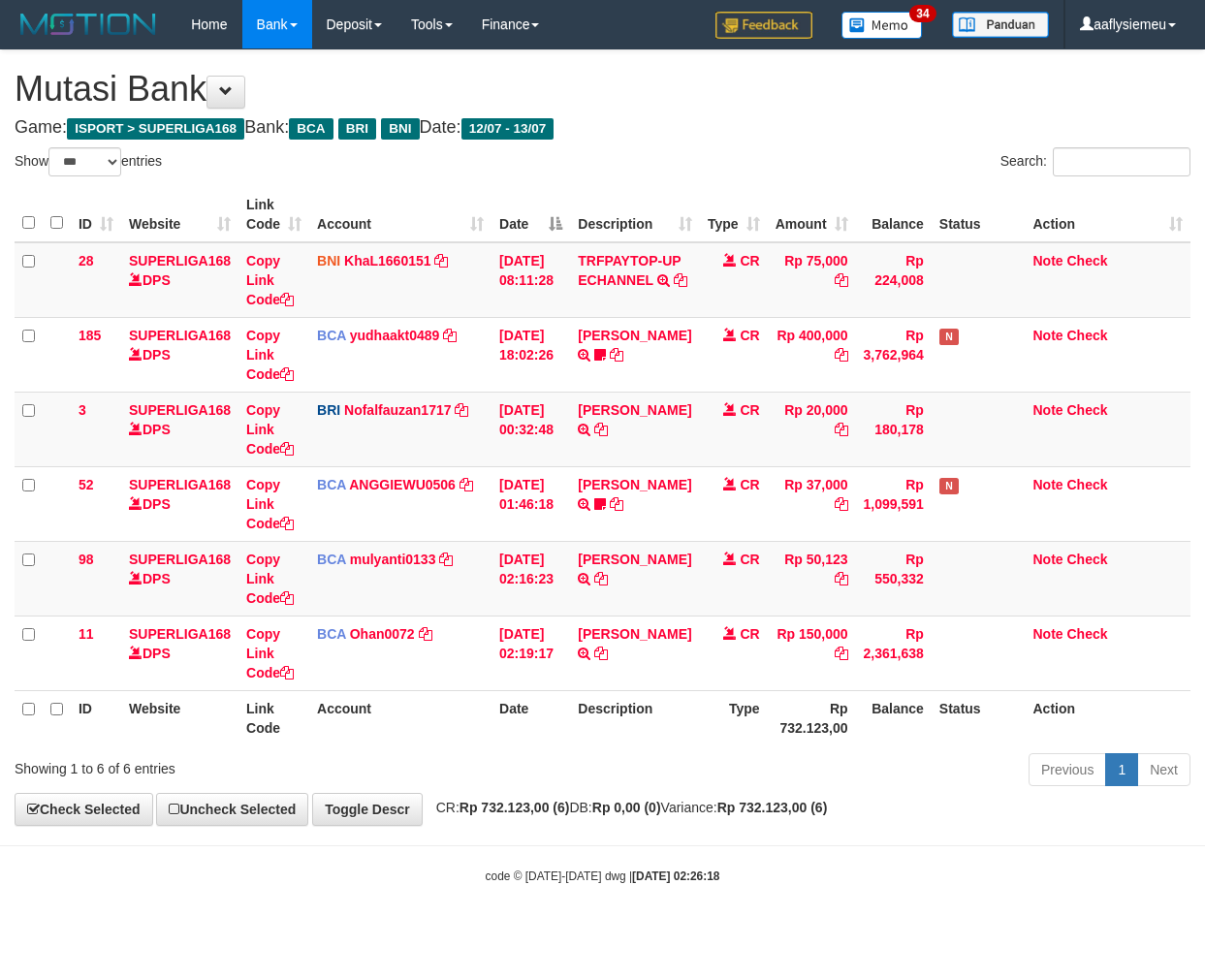 scroll, scrollTop: 0, scrollLeft: 0, axis: both 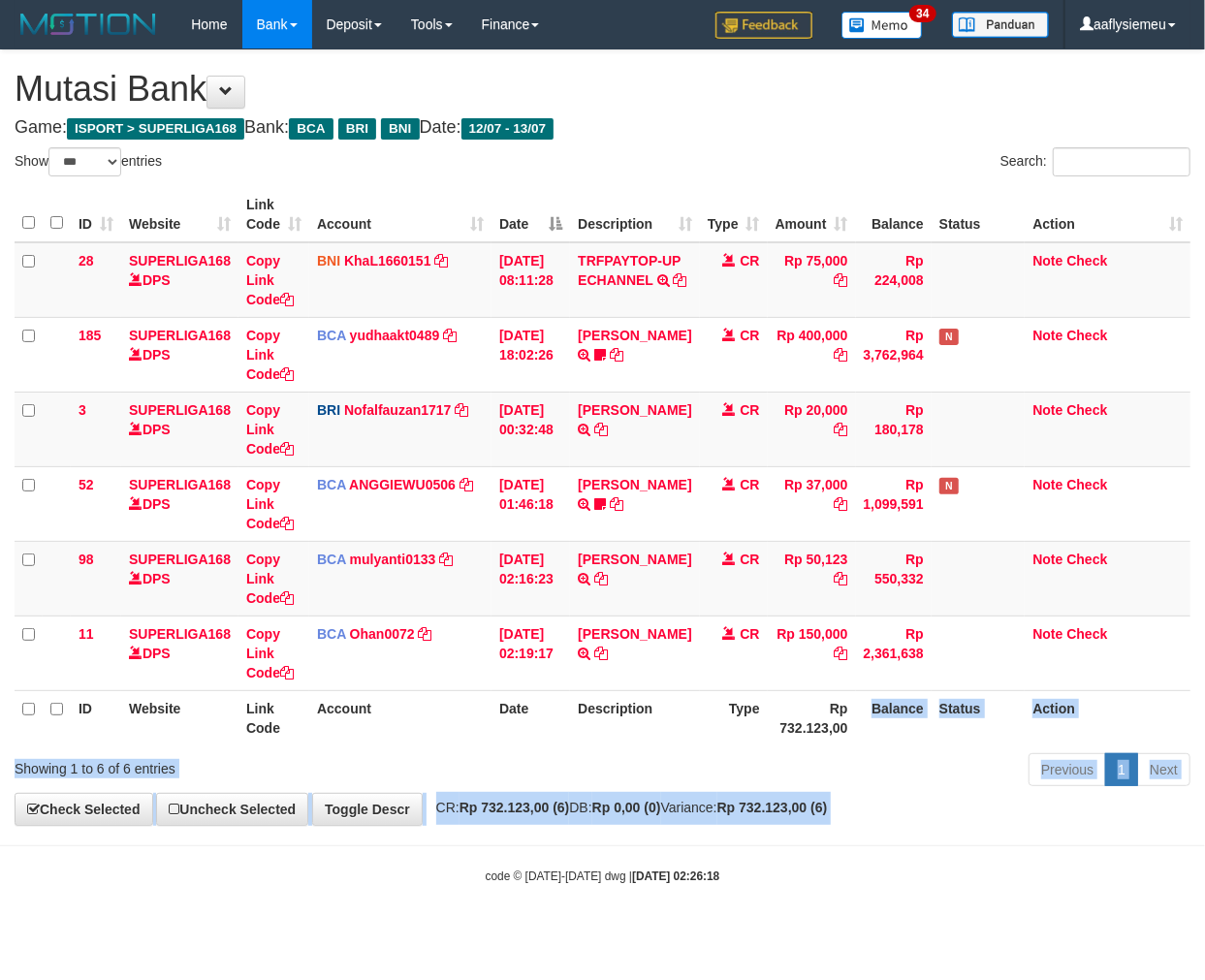 click on "CR:  Rp 732.123,00 (6)      DB:  Rp 0,00 (0)      Variance:  Rp 732.123,00 (6)" at bounding box center [627, 807] 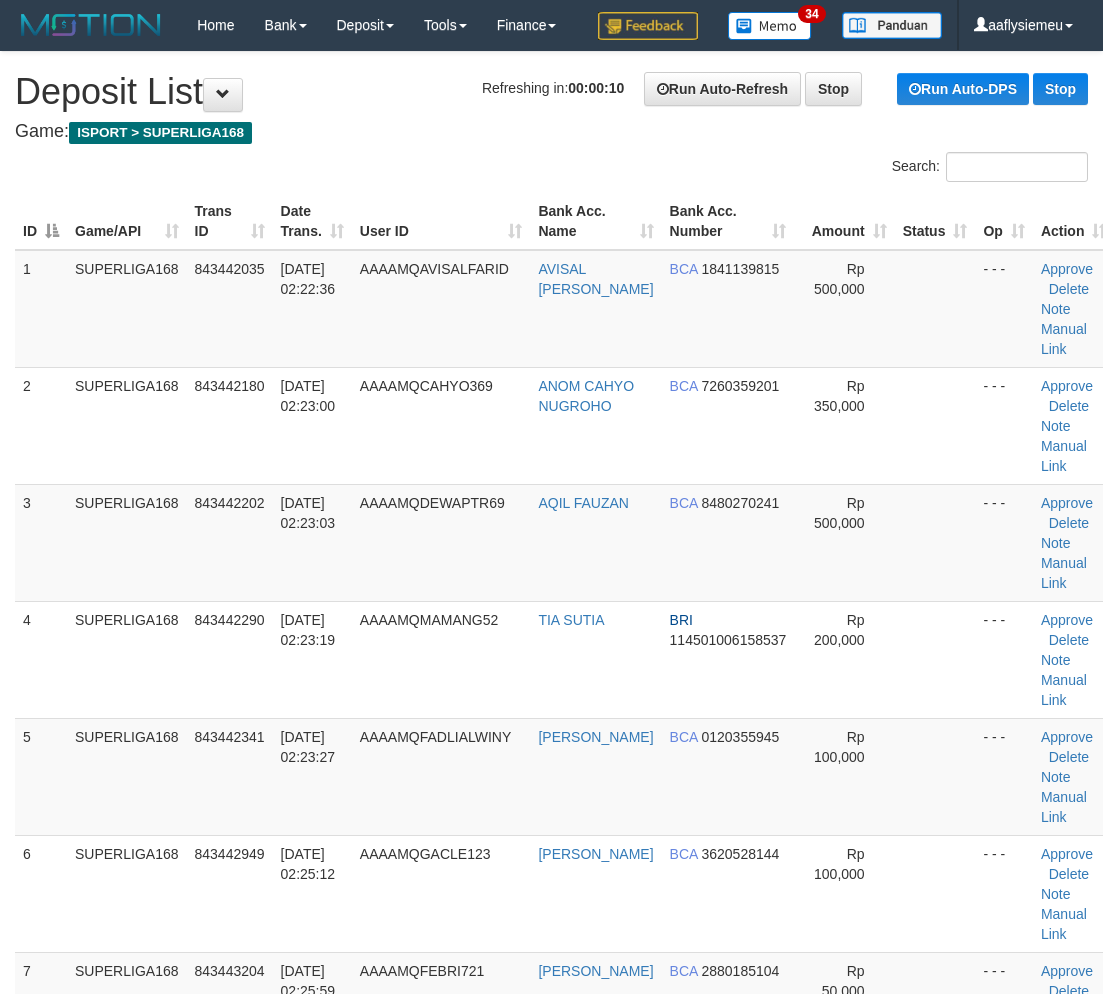 scroll, scrollTop: 0, scrollLeft: 0, axis: both 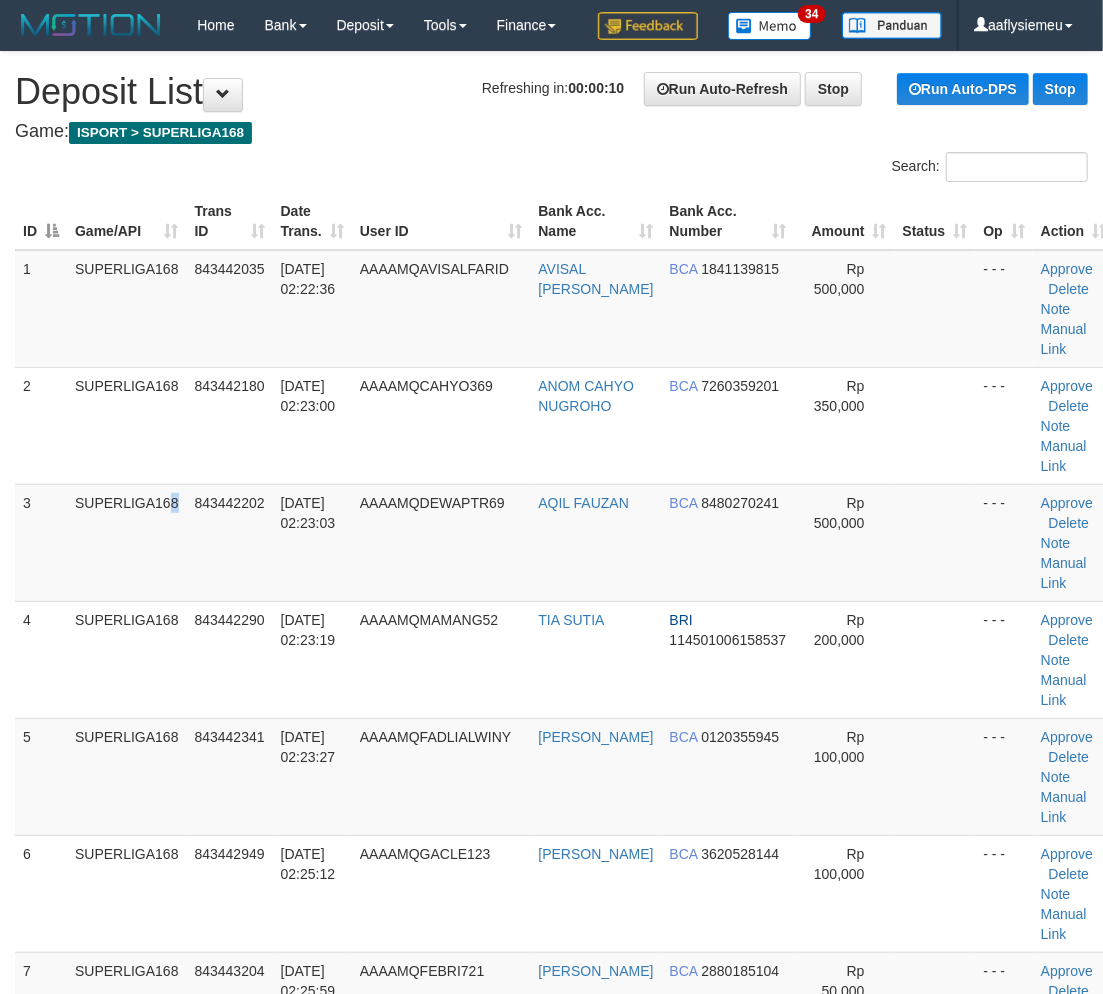 click on "ID Game/API Trans ID Date Trans. User ID Bank Acc. Name Bank Acc. Number Amount Status Op Action
1
SUPERLIGA168
843442035
[DATE] 02:22:36
AAAAMQAVISALFARID
[PERSON_NAME]
BCA
1841139815
Rp 500,000
- - -
Approve
[GEOGRAPHIC_DATA]
Note
Manual Link
2
SUPERLIGA168
843442180
[DATE] 02:23:00
AAAAMQCAHYO369
ANOM CAHYO NUGROHO
BCA
7260359201" at bounding box center (551, 776) 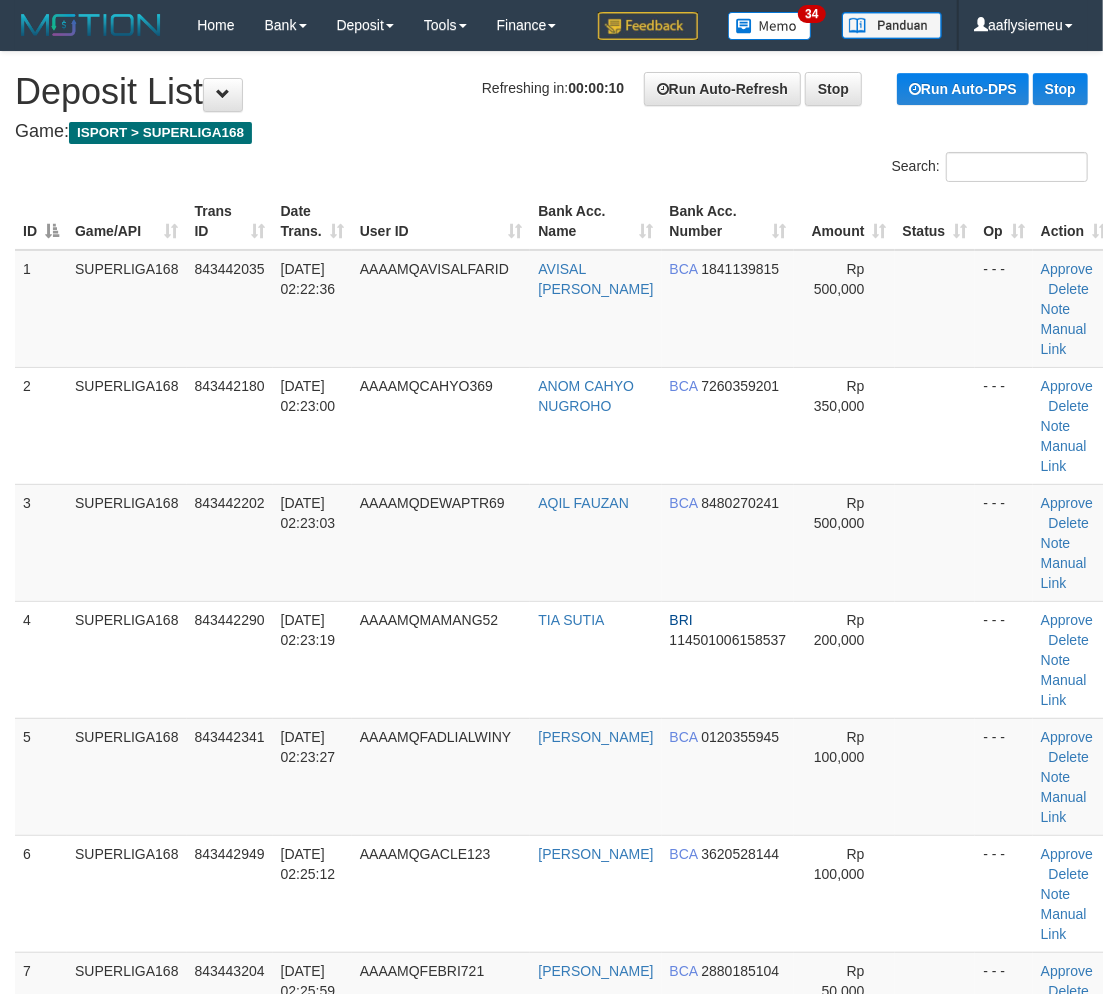 click on "ID Game/API Trans ID Date Trans. User ID Bank Acc. Name Bank Acc. Number Amount Status Op Action
1
SUPERLIGA168
843442035
[DATE] 02:22:36
AAAAMQAVISALFARID
[PERSON_NAME]
BCA
1841139815
Rp 500,000
- - -
Approve
[GEOGRAPHIC_DATA]
Note
Manual Link
2
SUPERLIGA168
843442180
[DATE] 02:23:00
AAAAMQCAHYO369
ANOM CAHYO NUGROHO
BCA
7260359201" at bounding box center (551, 776) 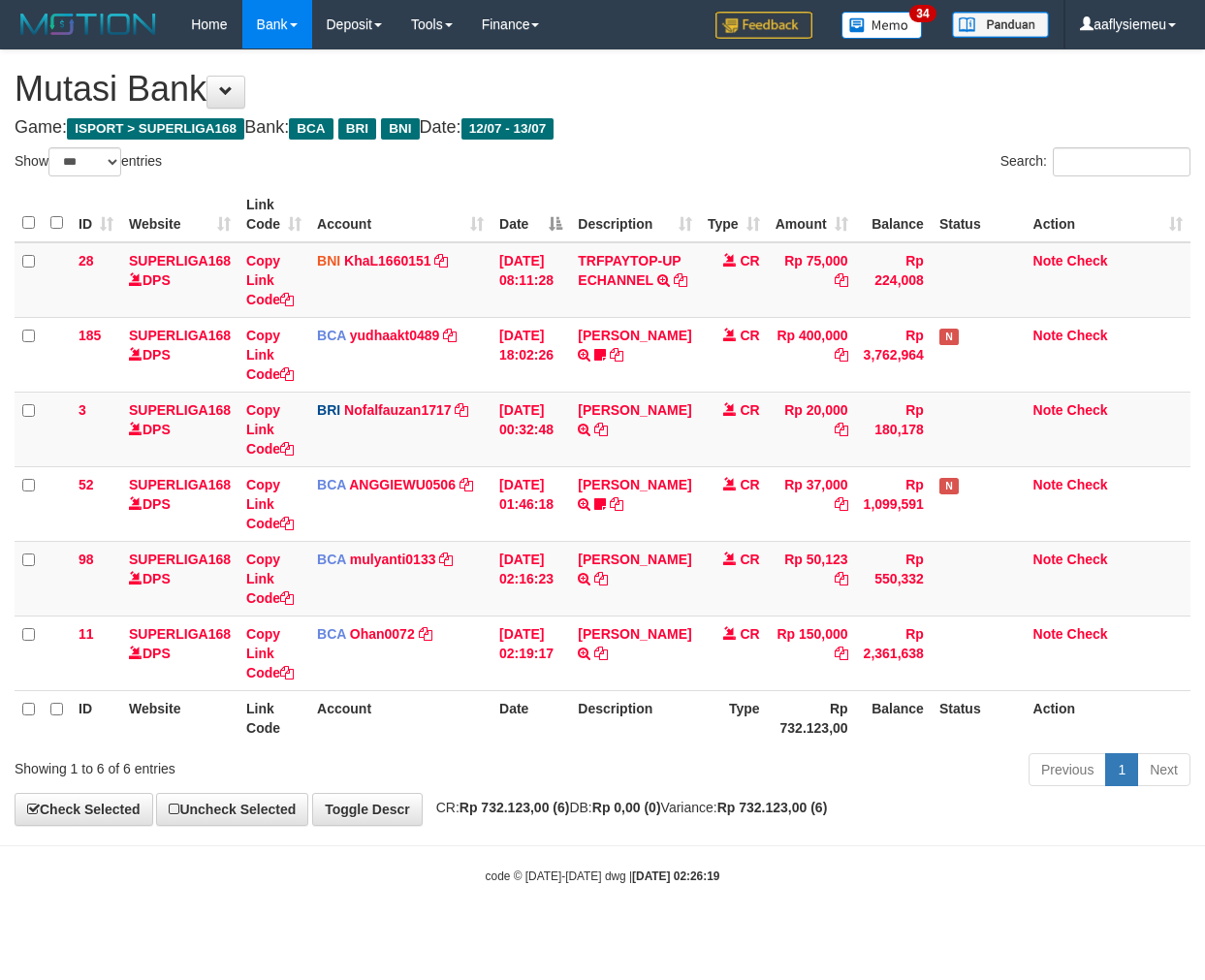 select on "***" 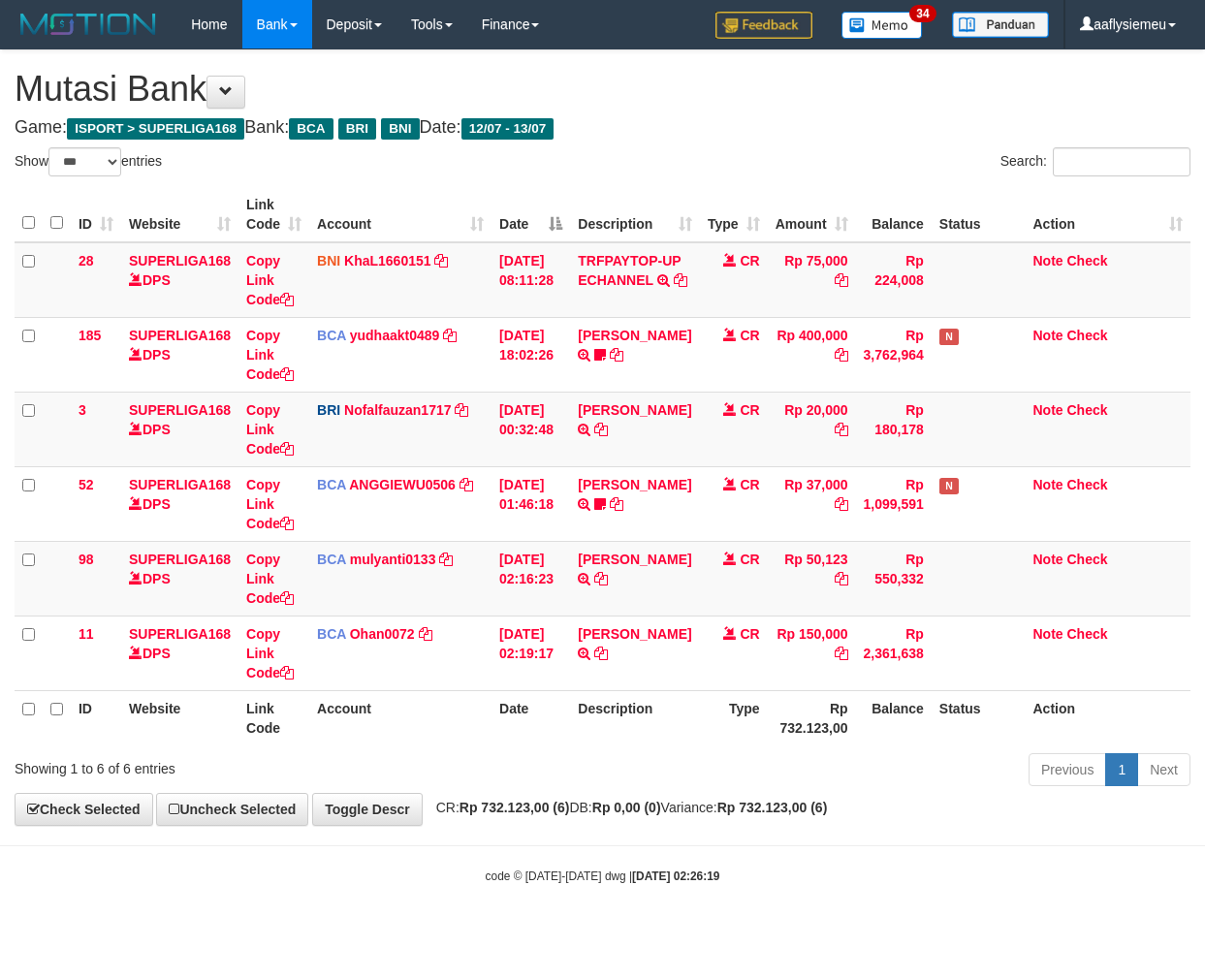scroll, scrollTop: 0, scrollLeft: 0, axis: both 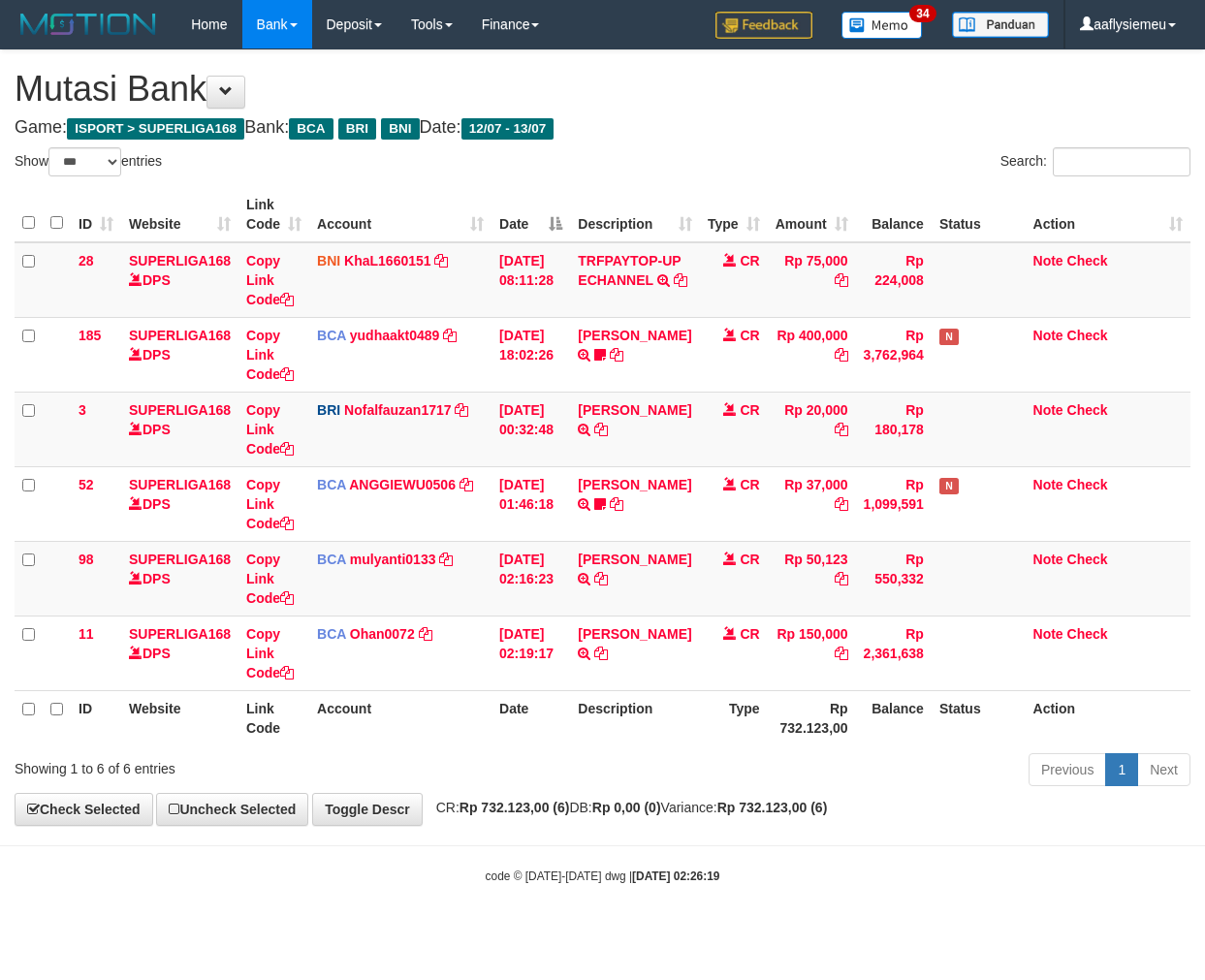 select on "***" 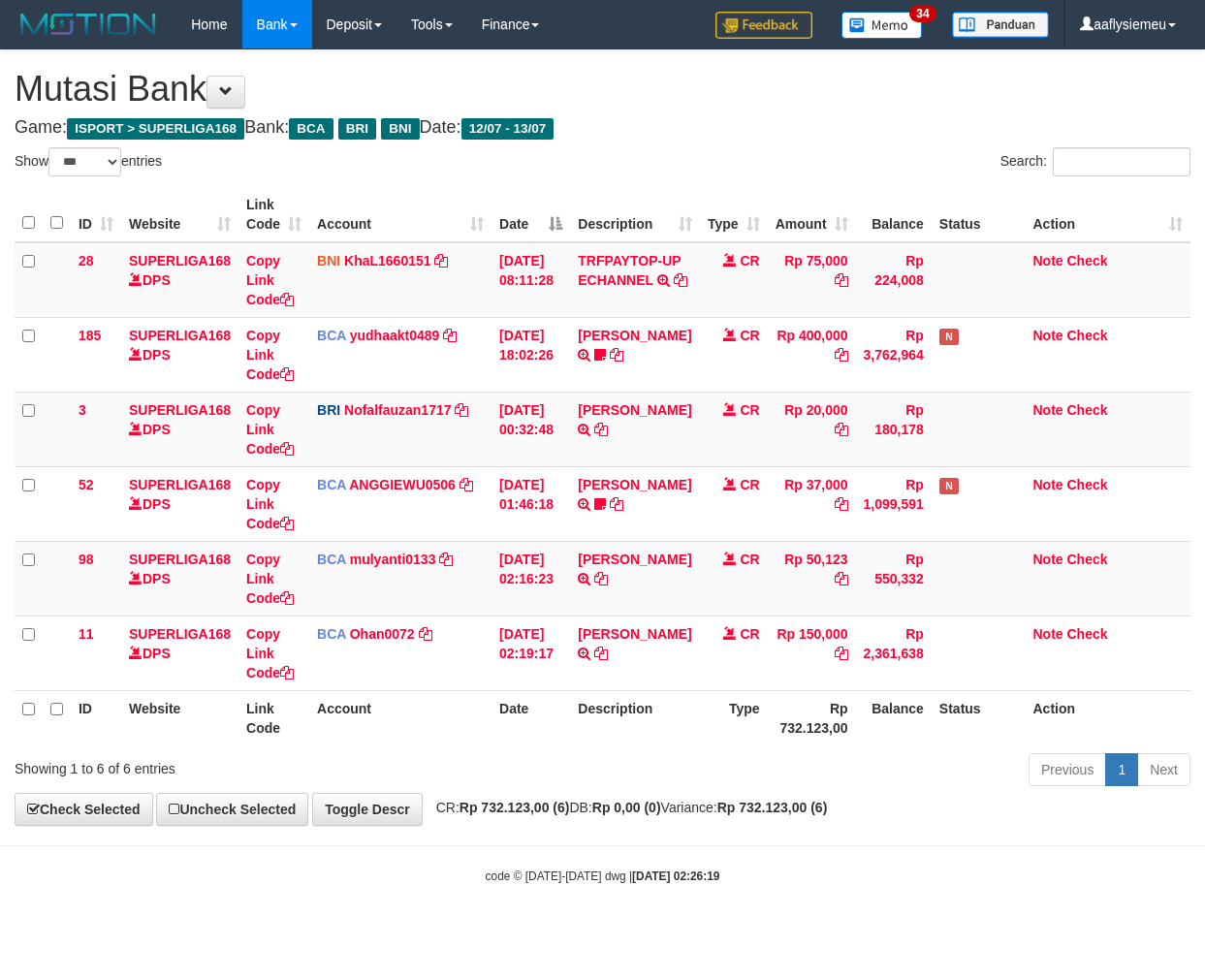 scroll, scrollTop: 0, scrollLeft: 0, axis: both 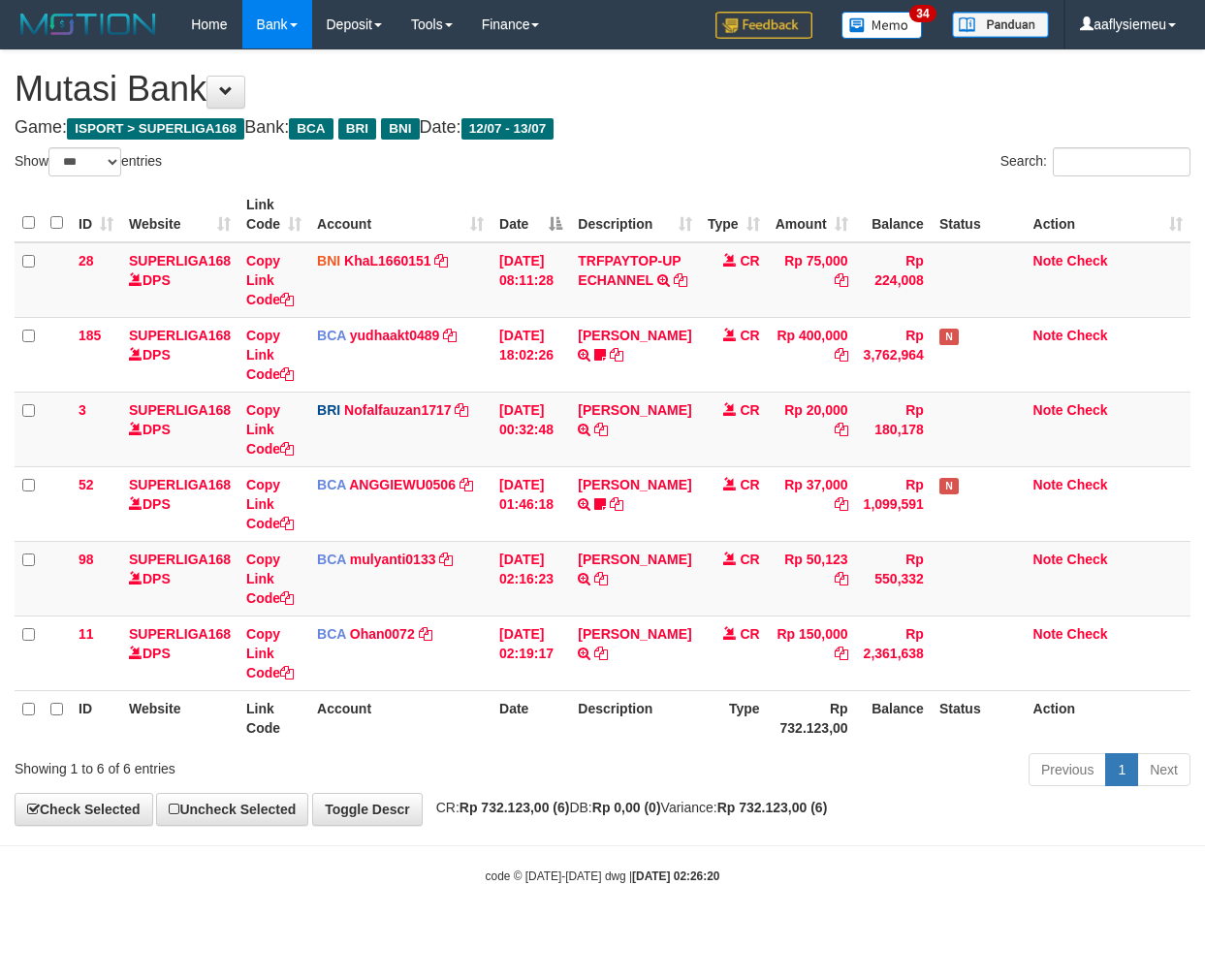 select on "***" 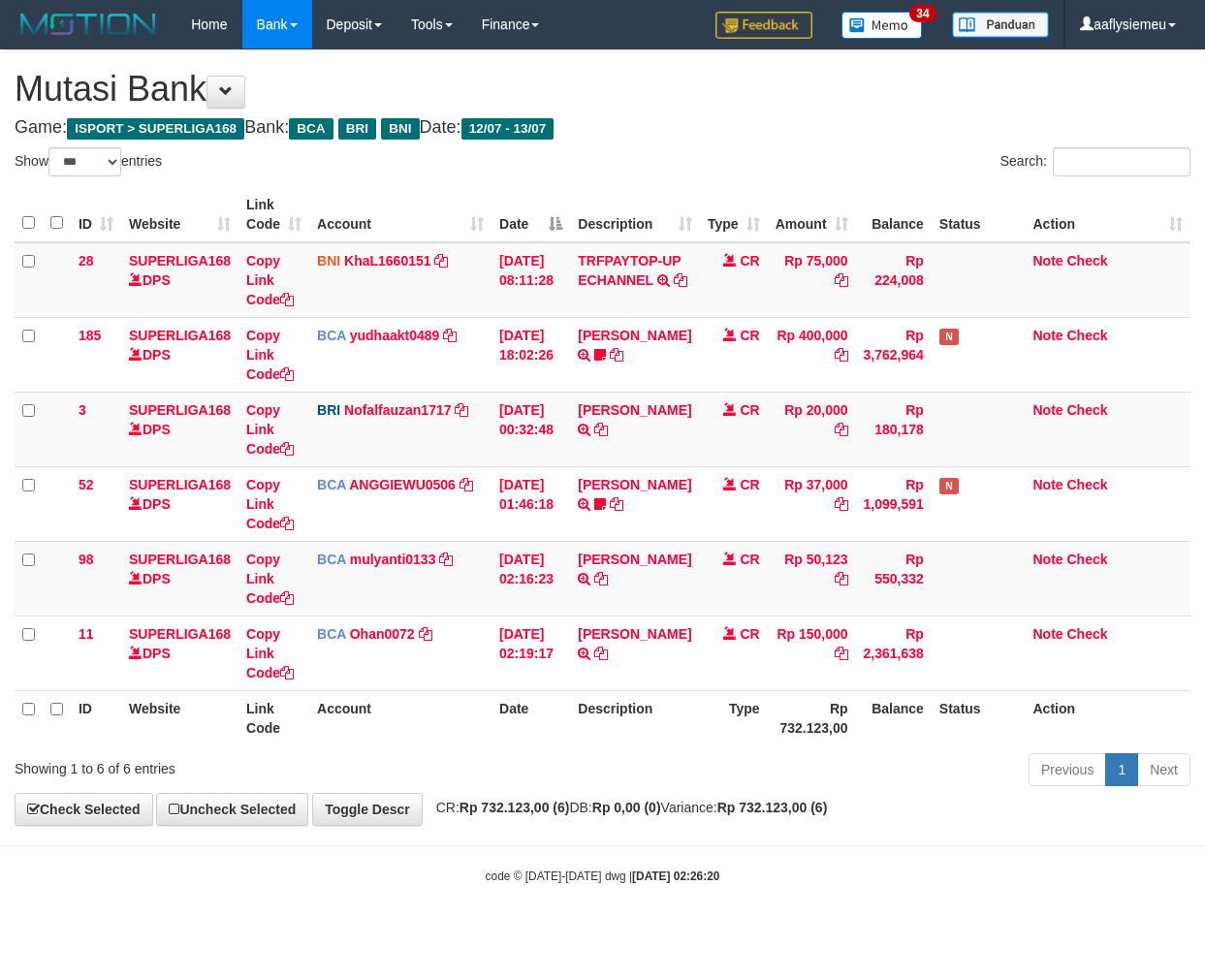 scroll, scrollTop: 0, scrollLeft: 0, axis: both 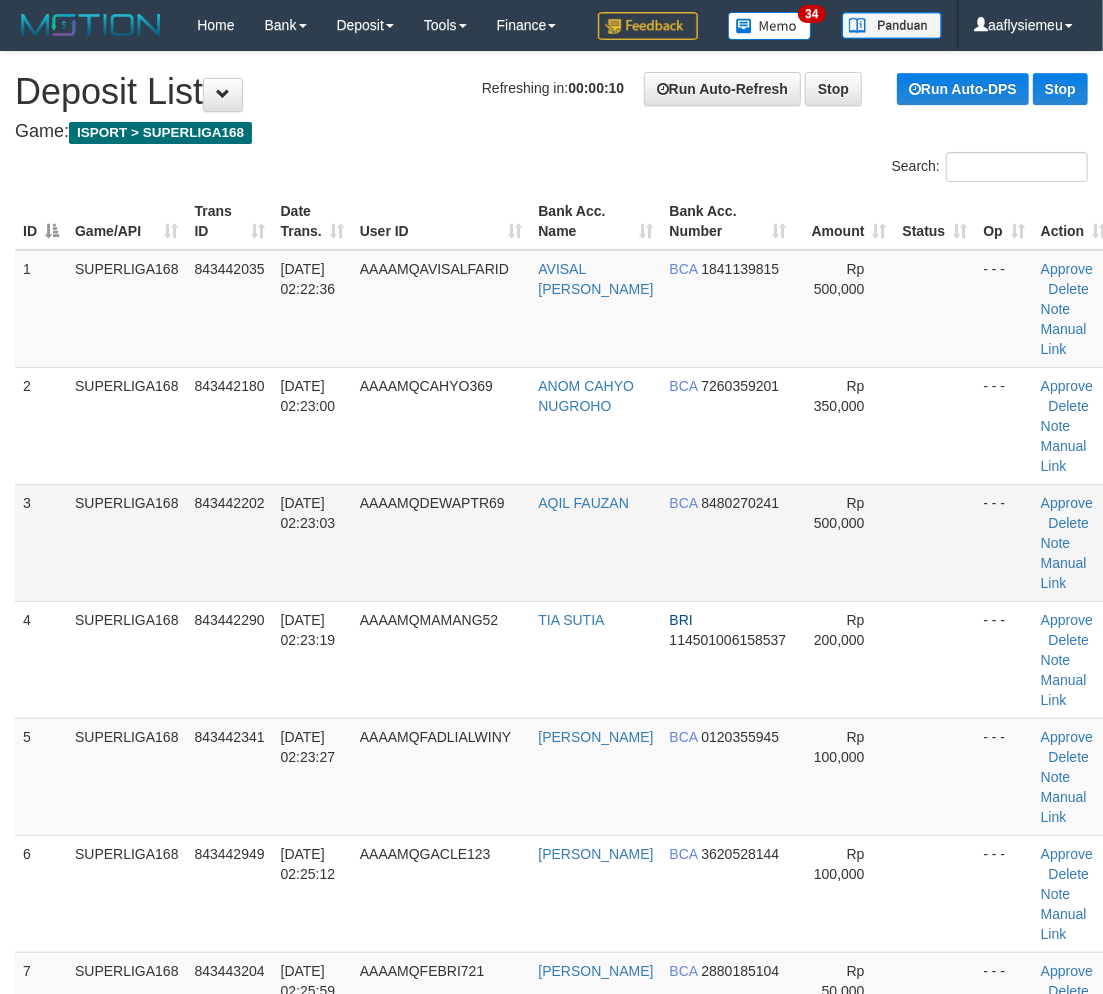 click on "SUPERLIGA168" at bounding box center (127, 542) 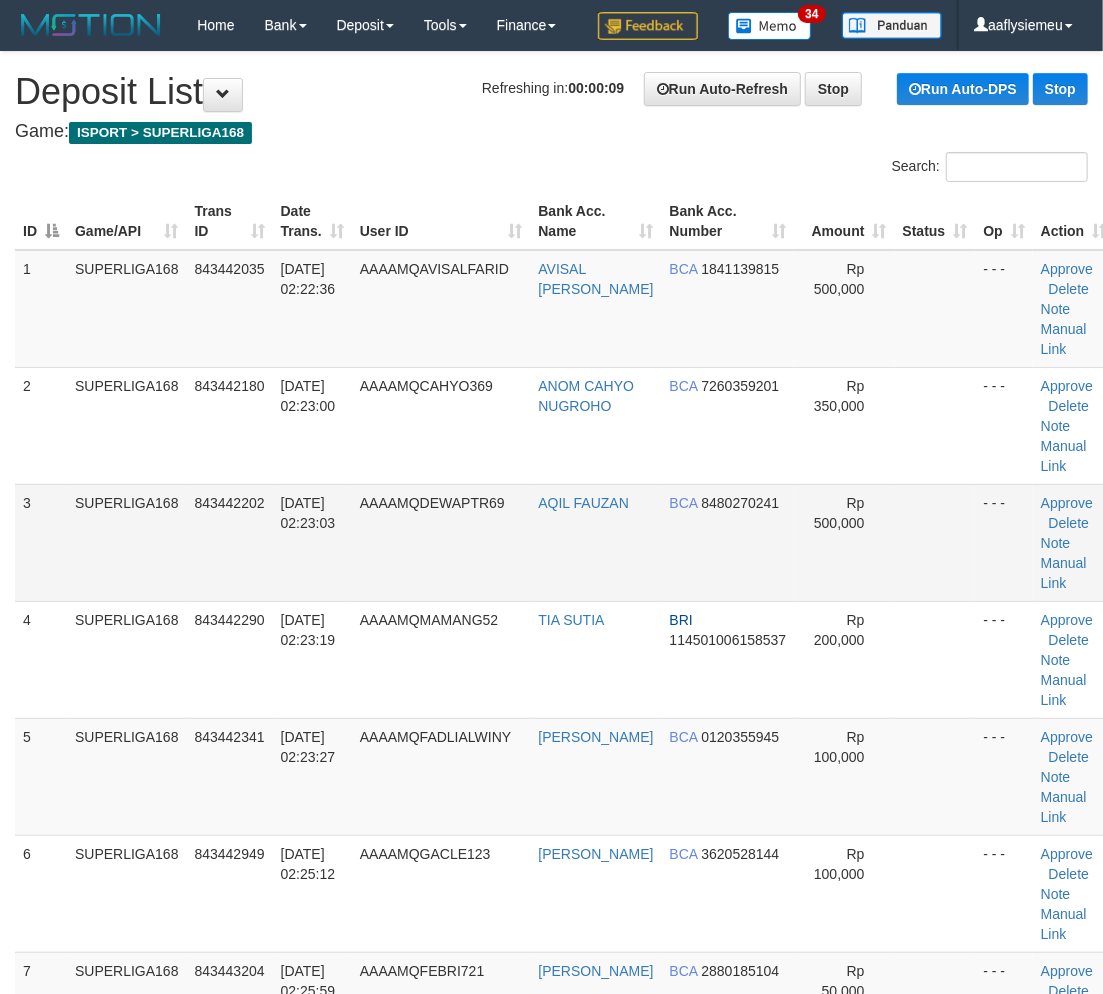 drag, startPoint x: 147, startPoint y: 663, endPoint x: 6, endPoint y: 703, distance: 146.56398 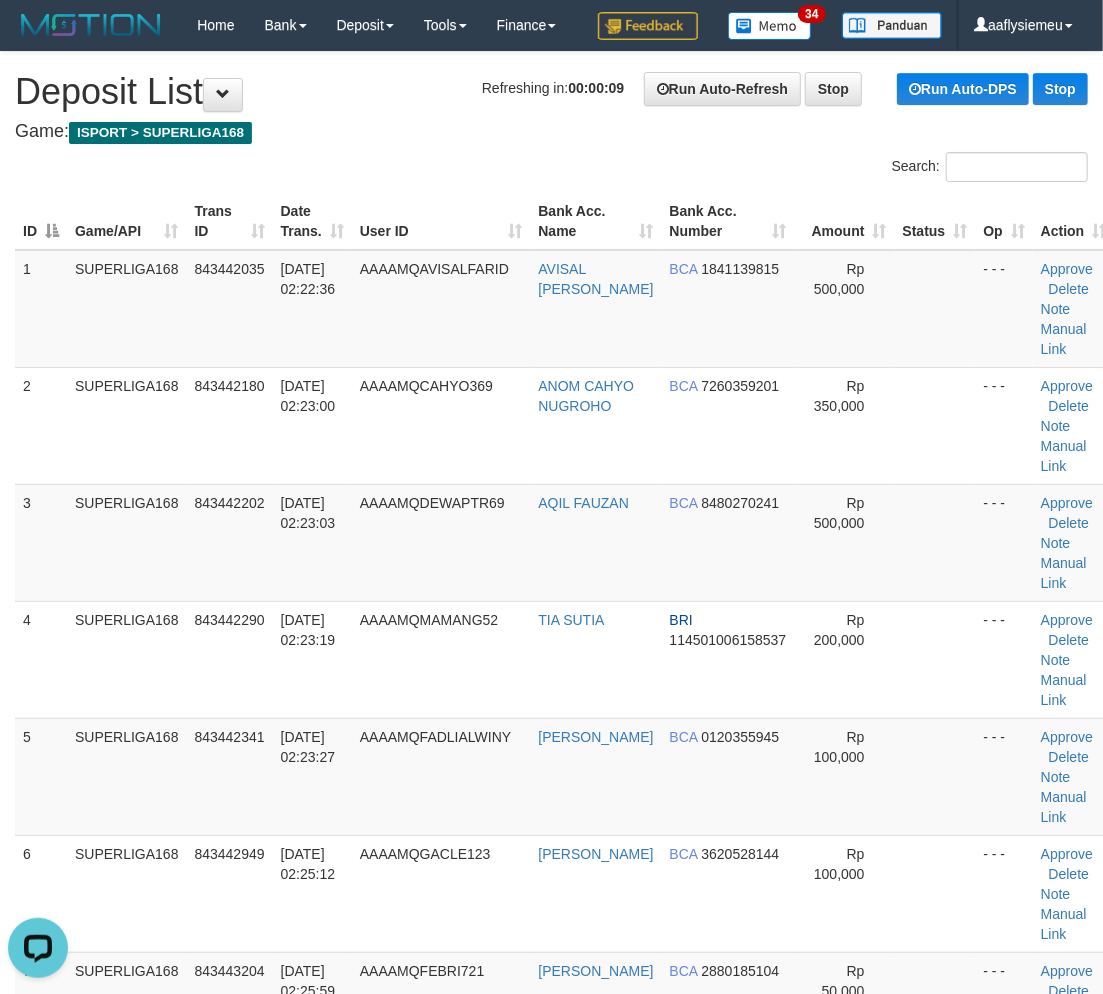 scroll, scrollTop: 0, scrollLeft: 0, axis: both 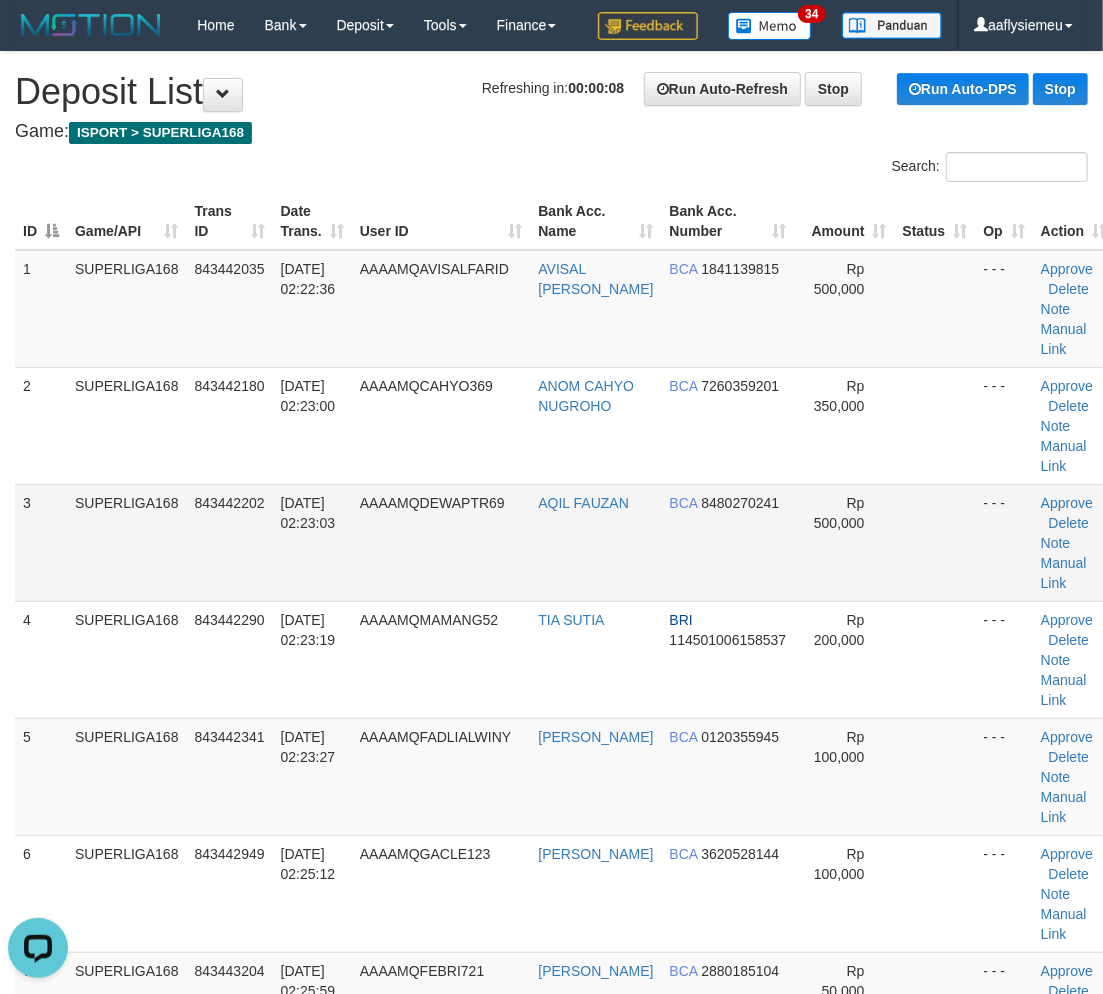 click on "AAAAMQDEWAPTR69" at bounding box center [441, 542] 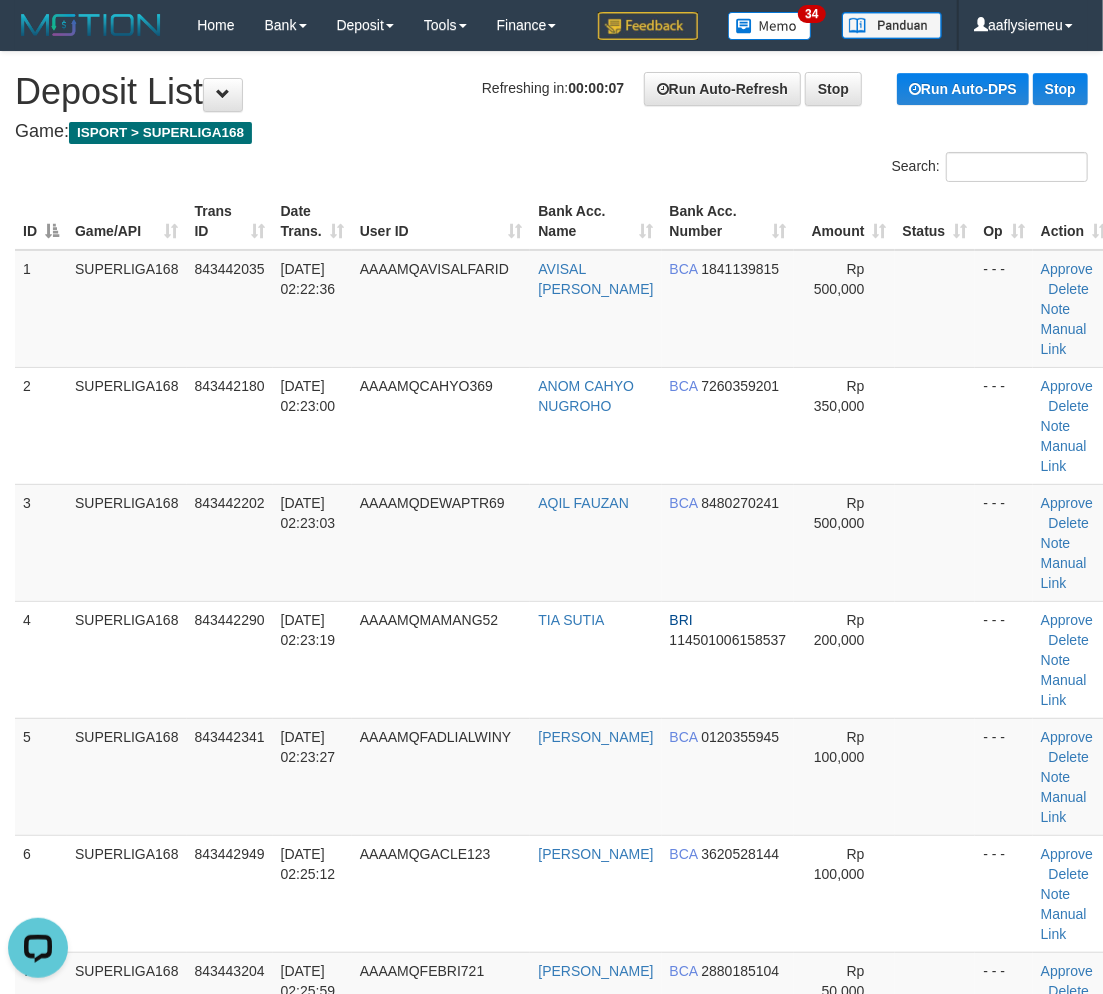 drag, startPoint x: 232, startPoint y: 568, endPoint x: 3, endPoint y: 638, distance: 239.45981 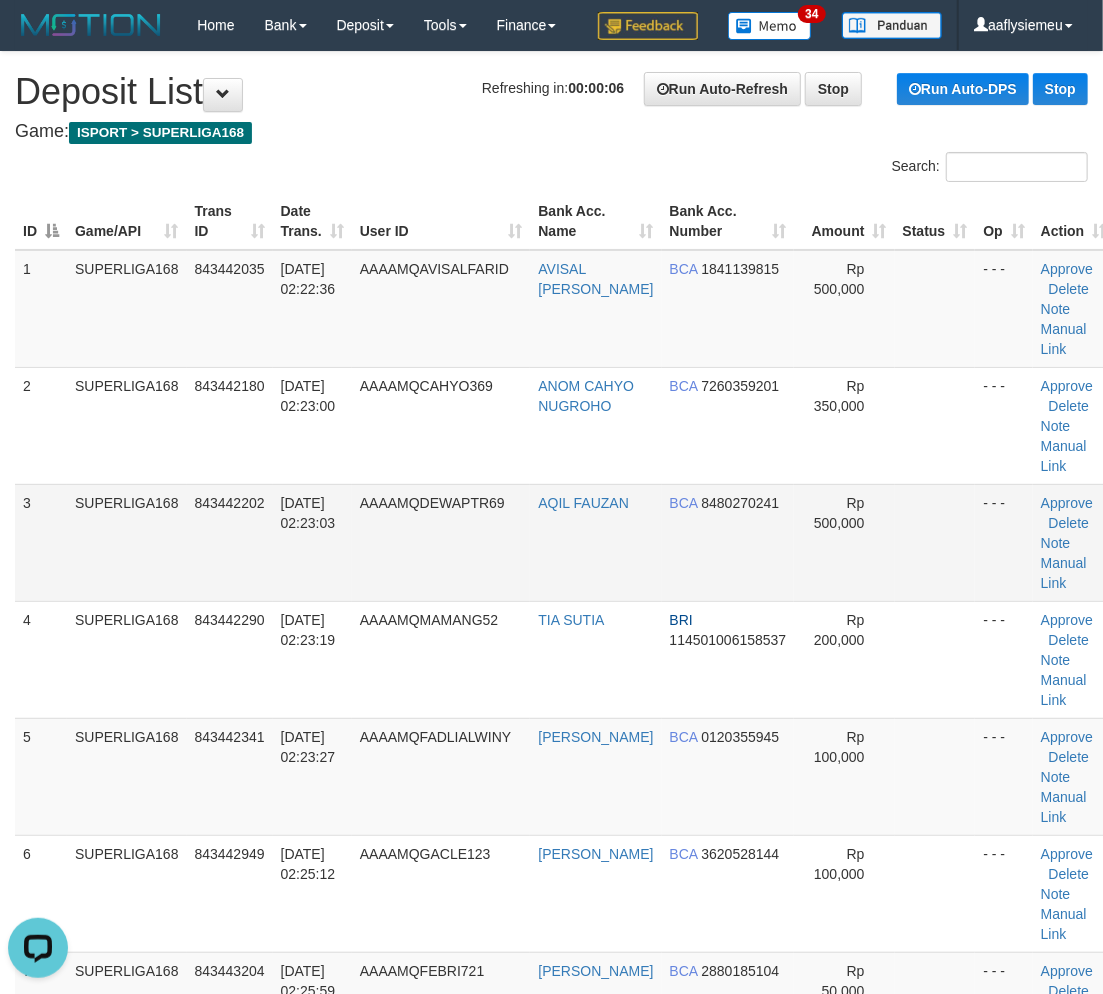 click on "AAAAMQDEWAPTR69" at bounding box center [441, 542] 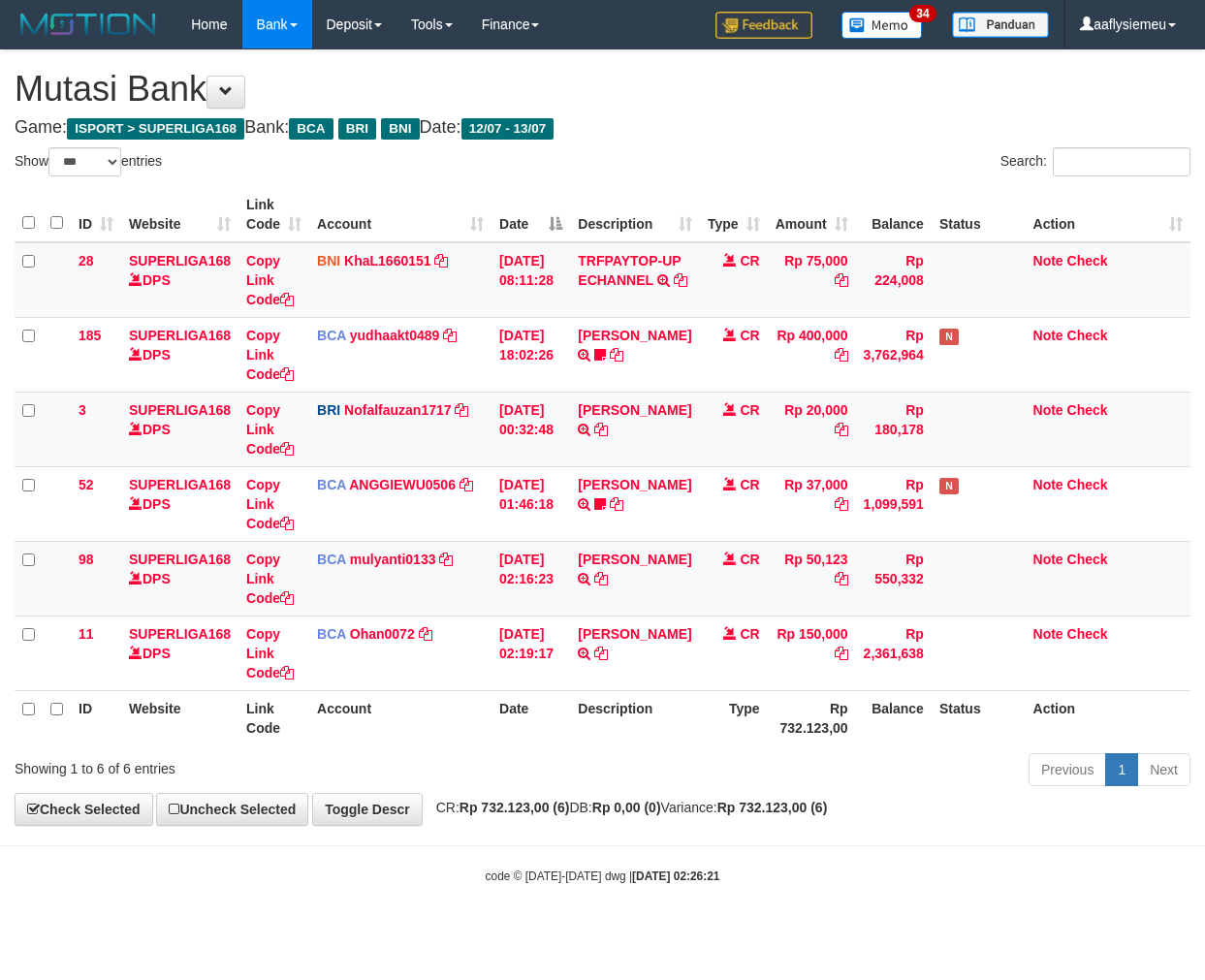select on "***" 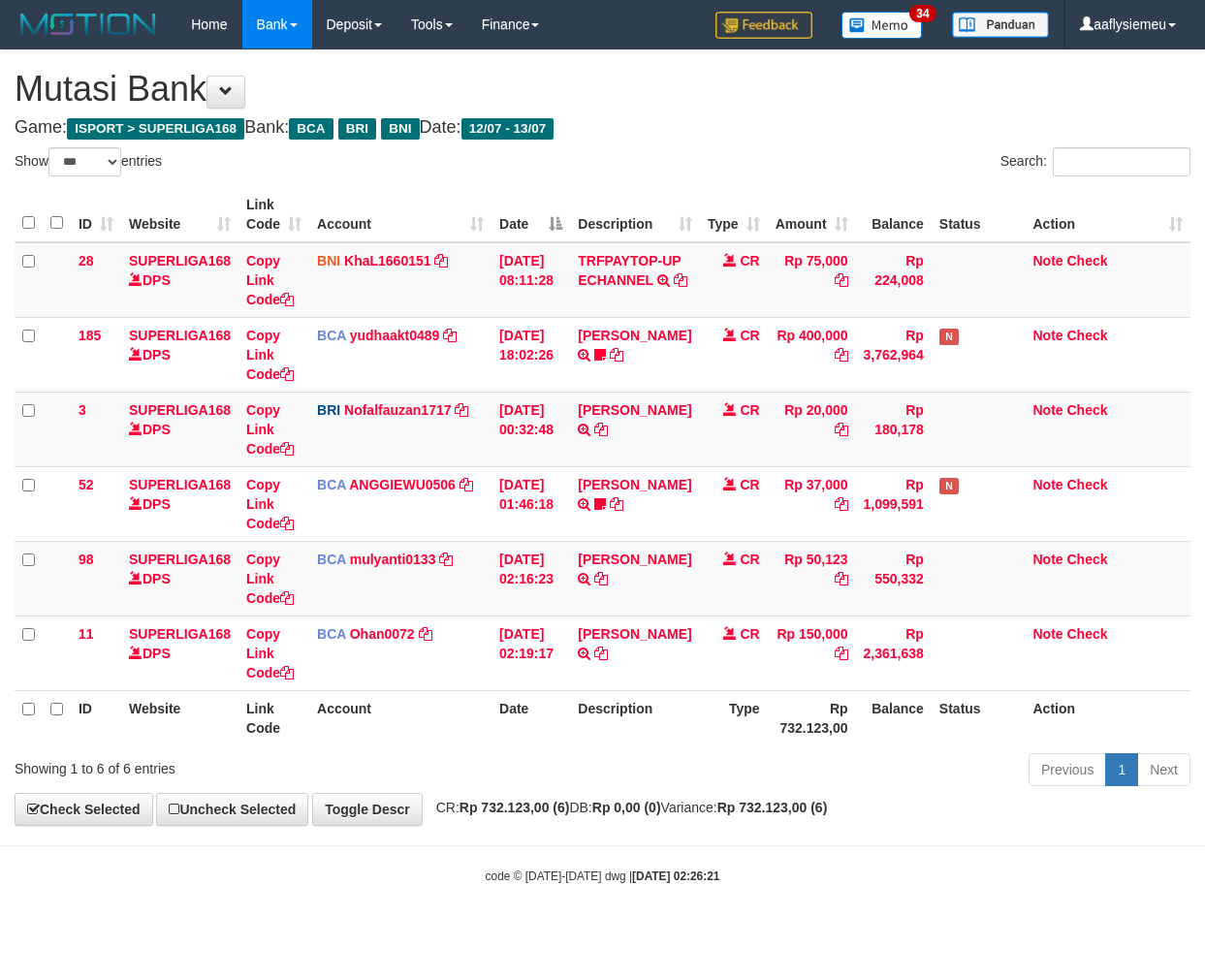 scroll, scrollTop: 0, scrollLeft: 0, axis: both 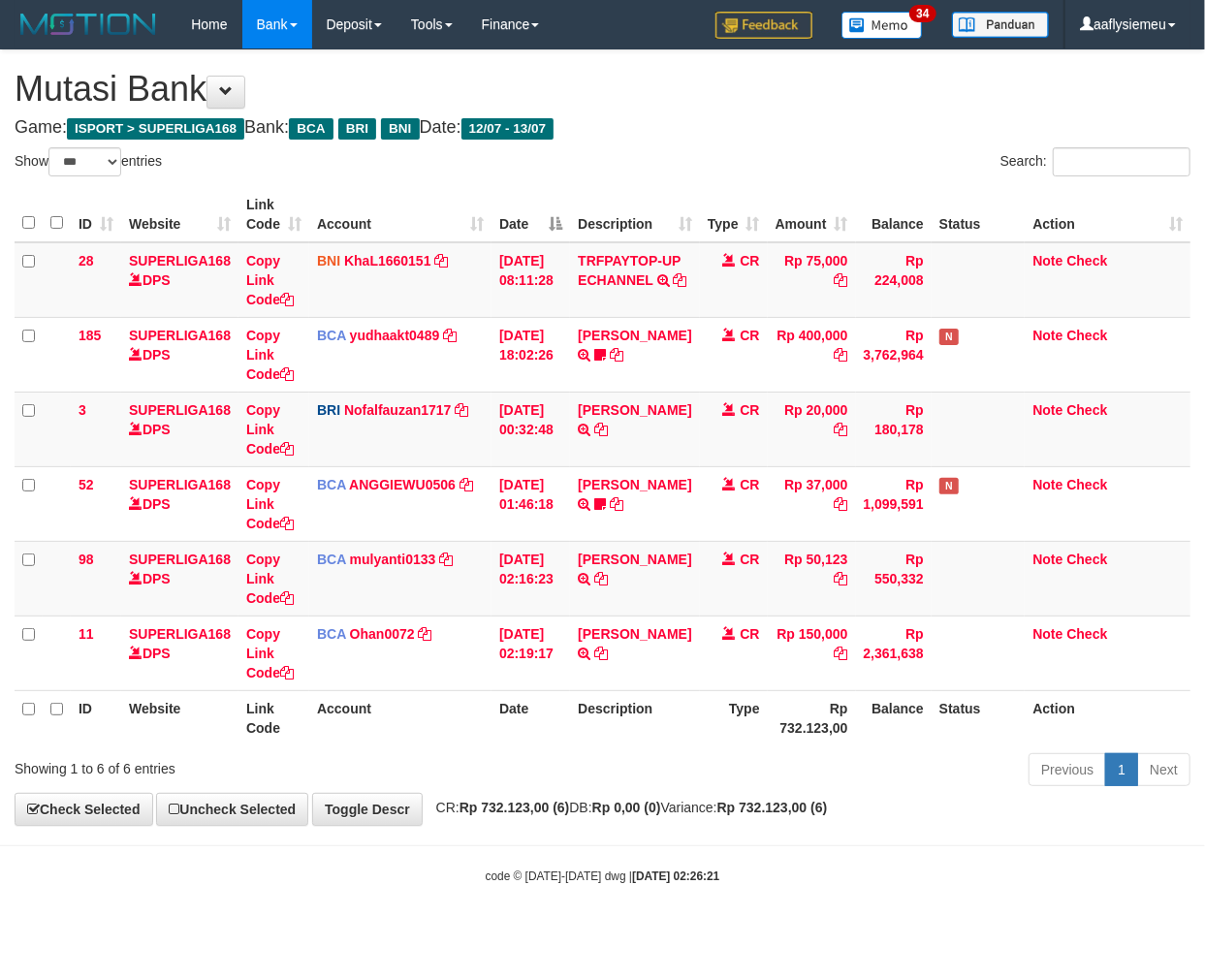 click on "Toggle navigation
Home
Bank
Account List
Load
By Website
Group
[ISPORT]													SUPERLIGA168
By Load Group (DPS)
34" at bounding box center (602, 466) 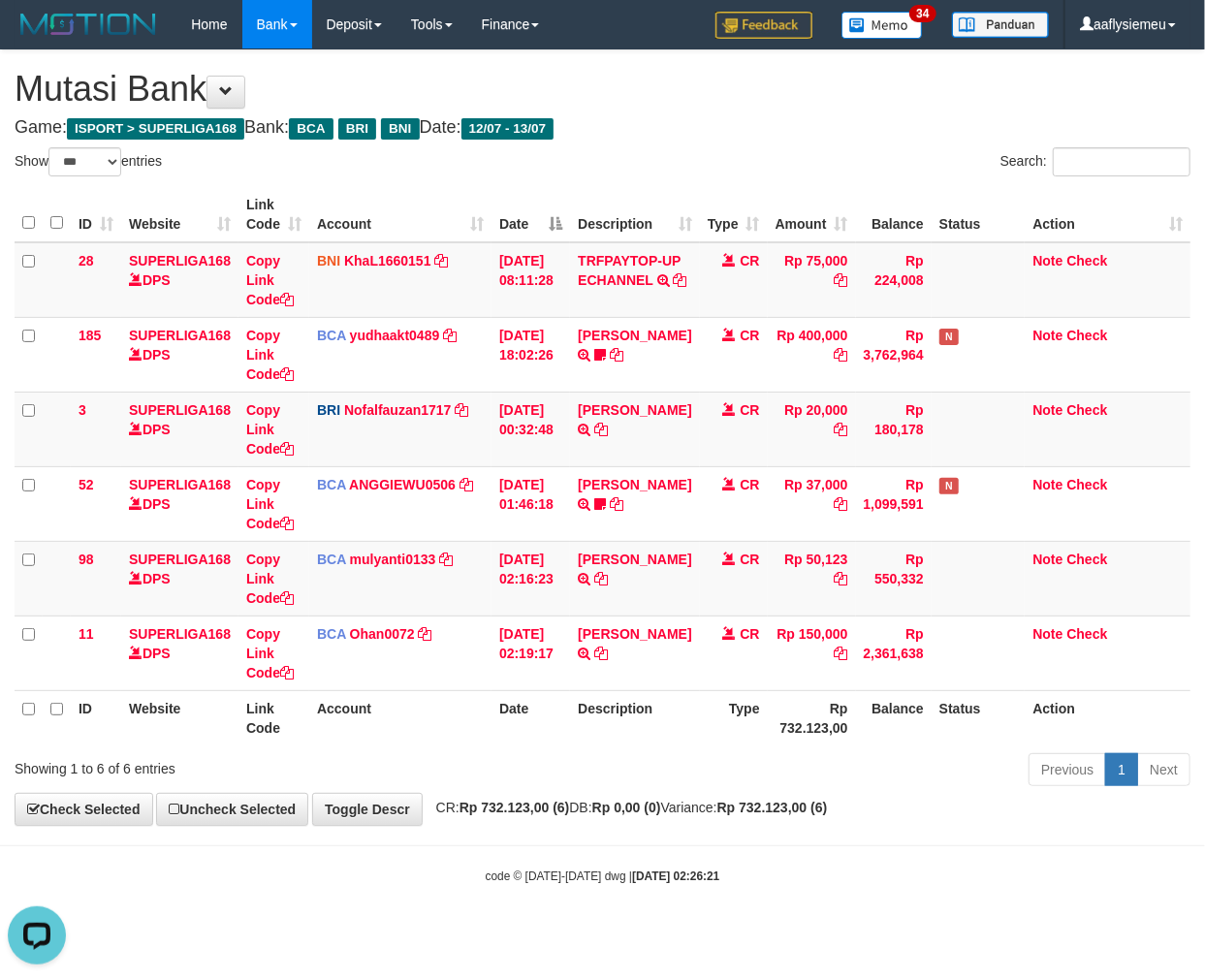 scroll, scrollTop: 0, scrollLeft: 0, axis: both 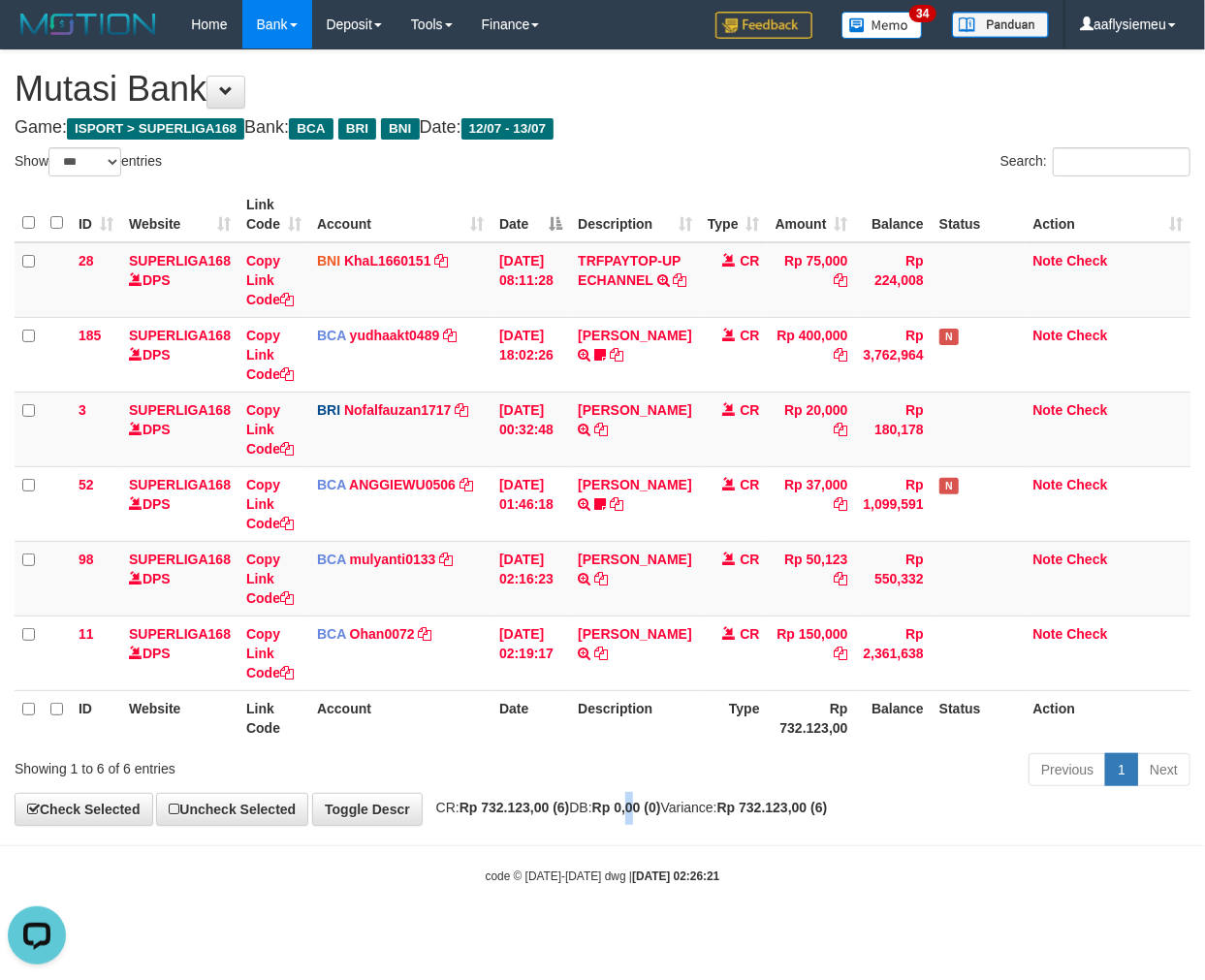 drag, startPoint x: 665, startPoint y: 834, endPoint x: 682, endPoint y: 824, distance: 19.72308 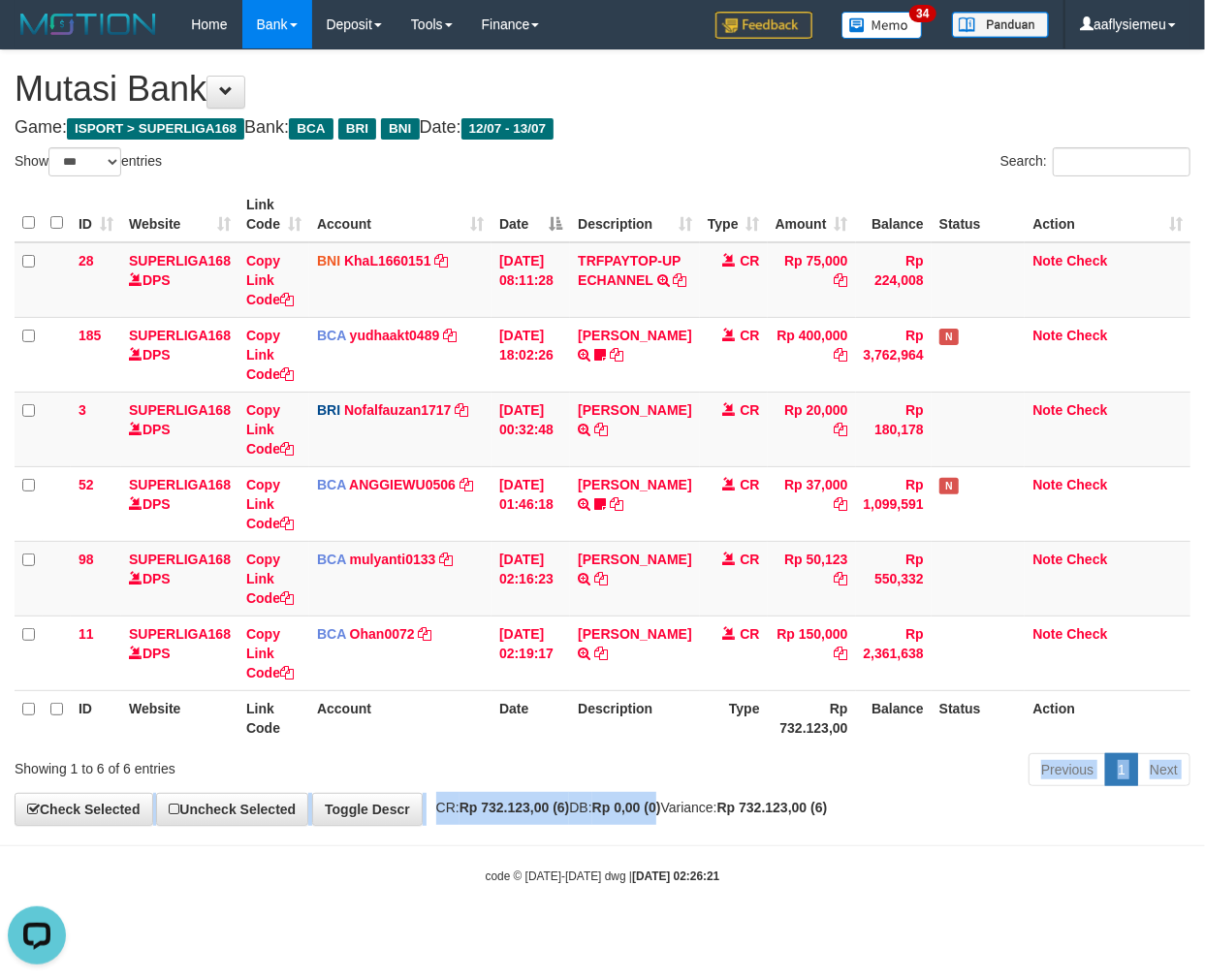 click on "**********" at bounding box center [602, 437] 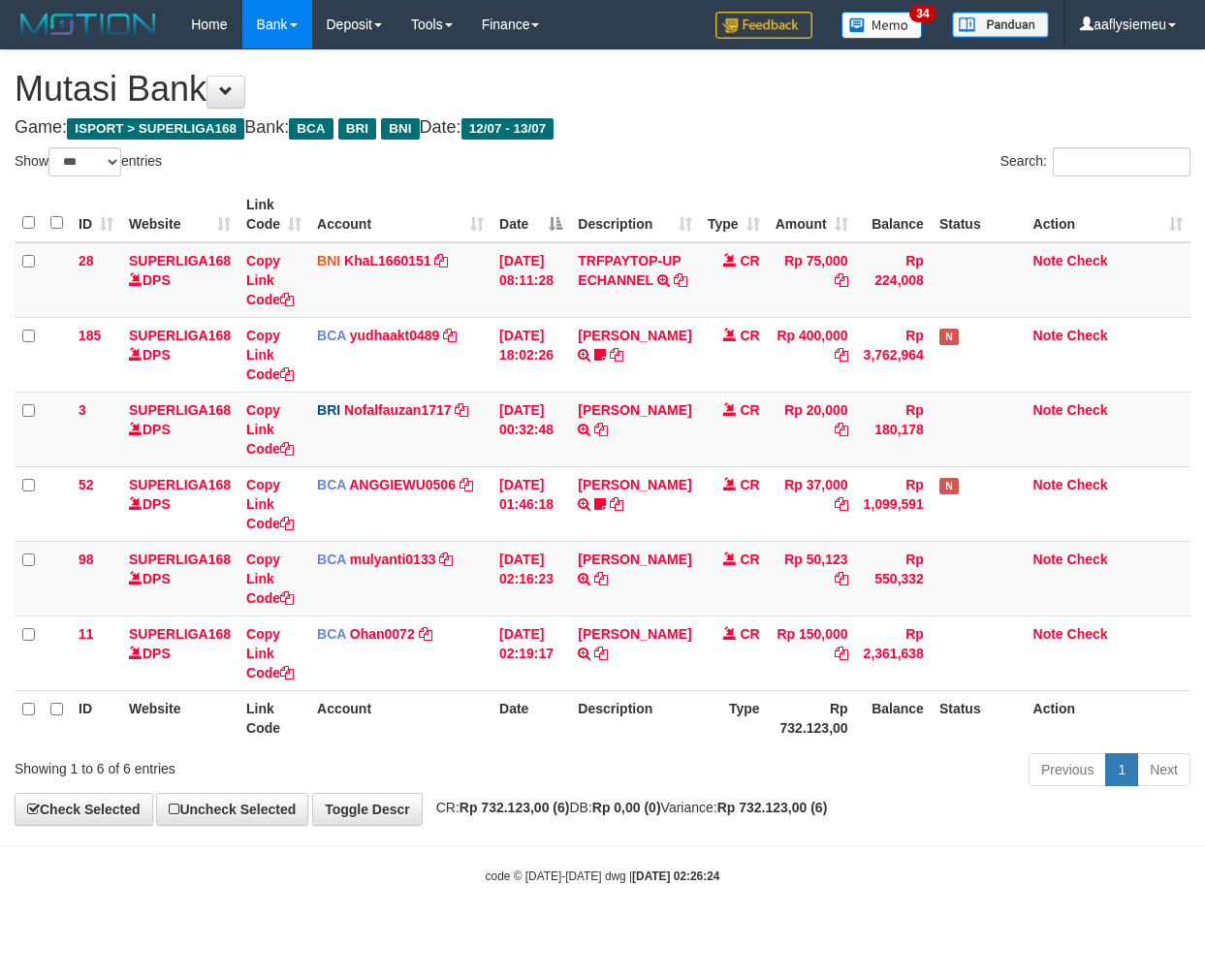 select on "***" 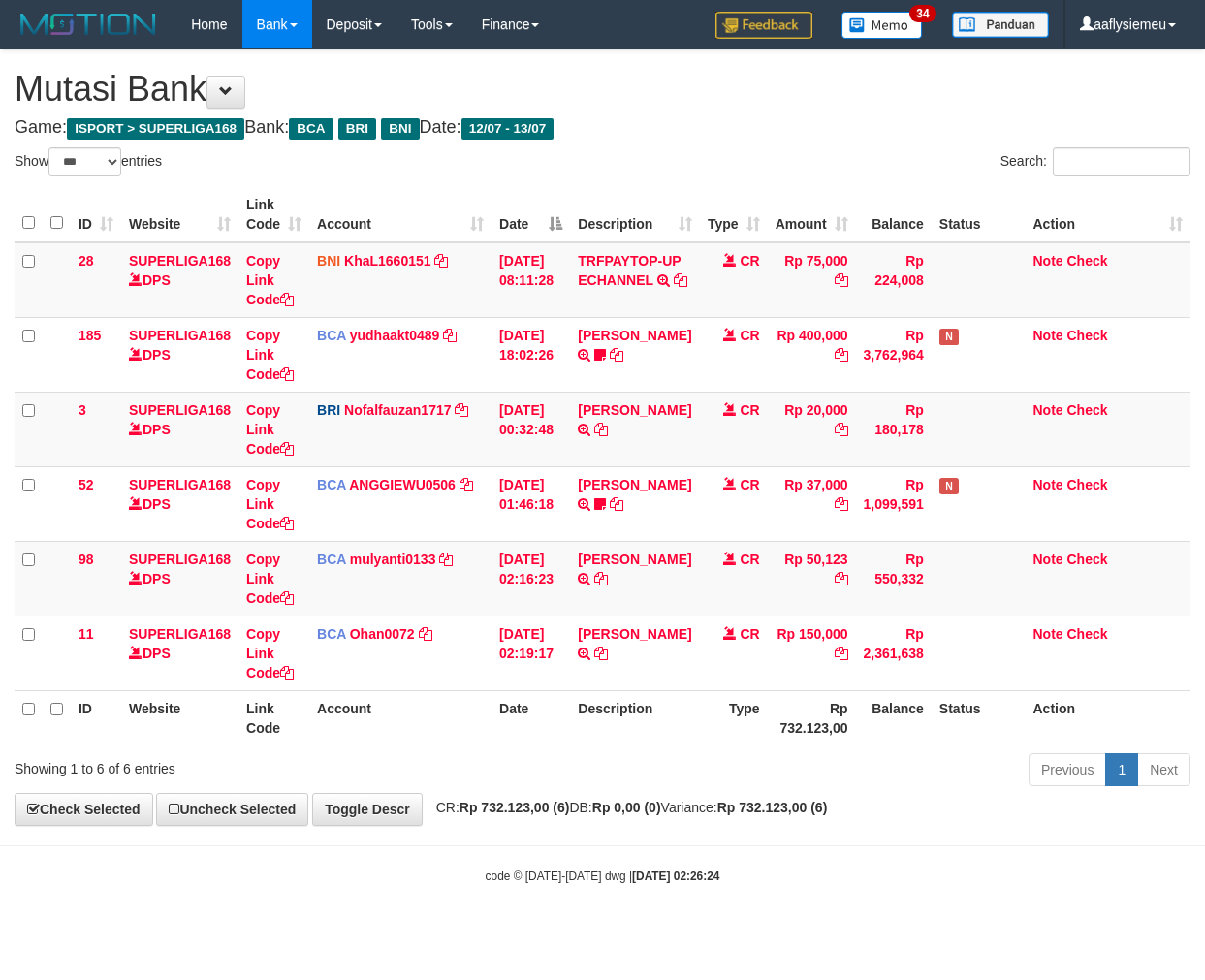 scroll, scrollTop: 0, scrollLeft: 0, axis: both 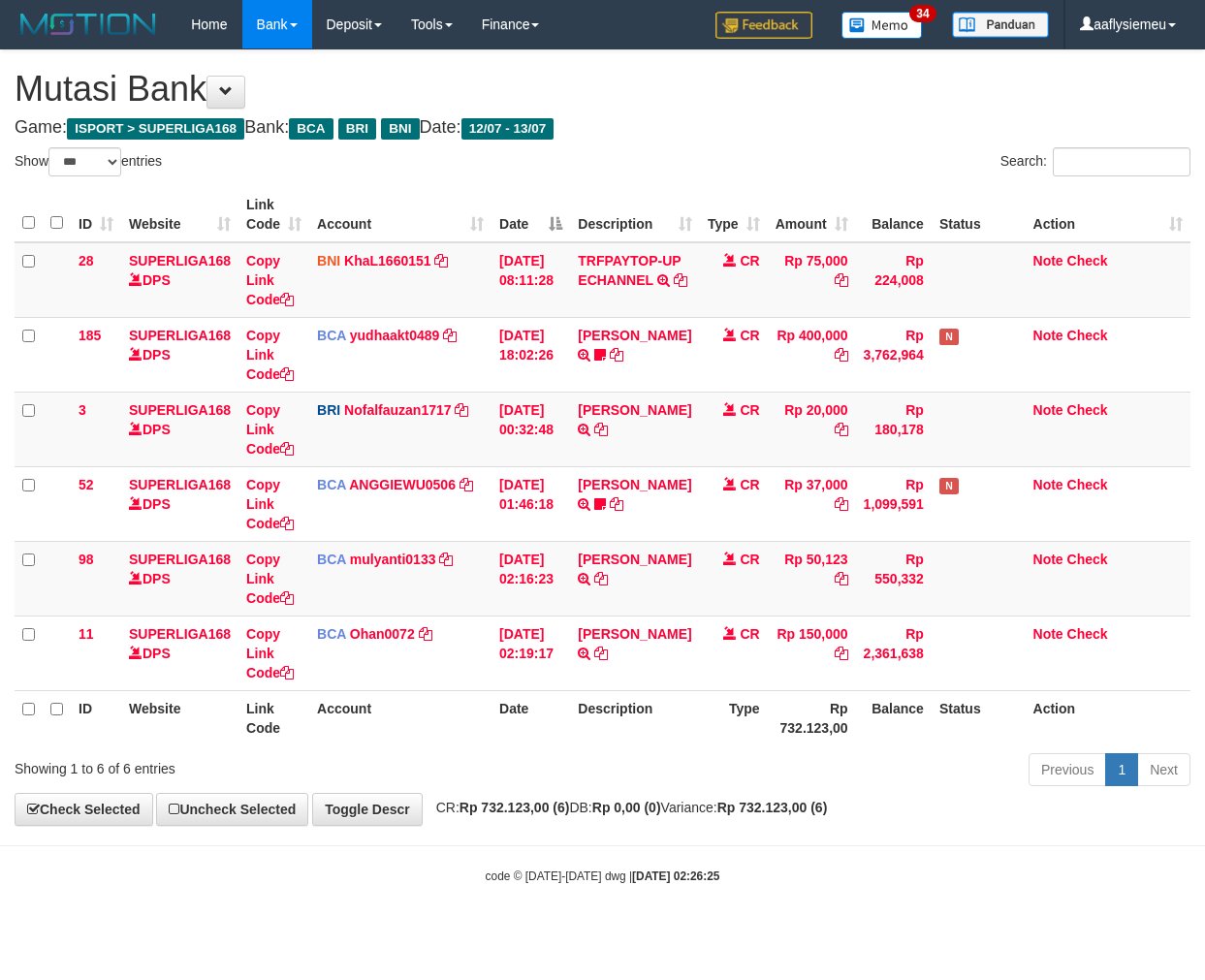 select on "***" 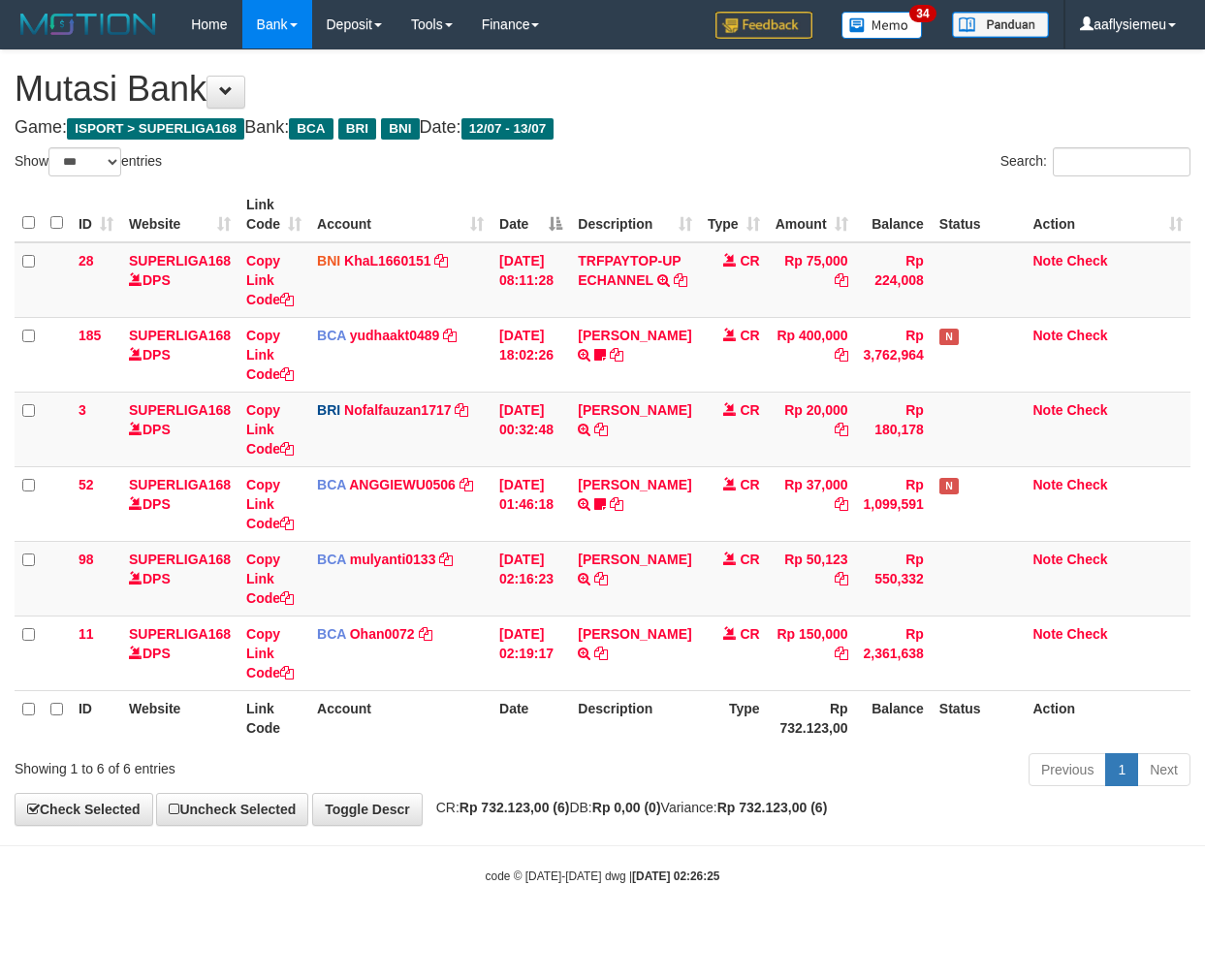 scroll, scrollTop: 0, scrollLeft: 0, axis: both 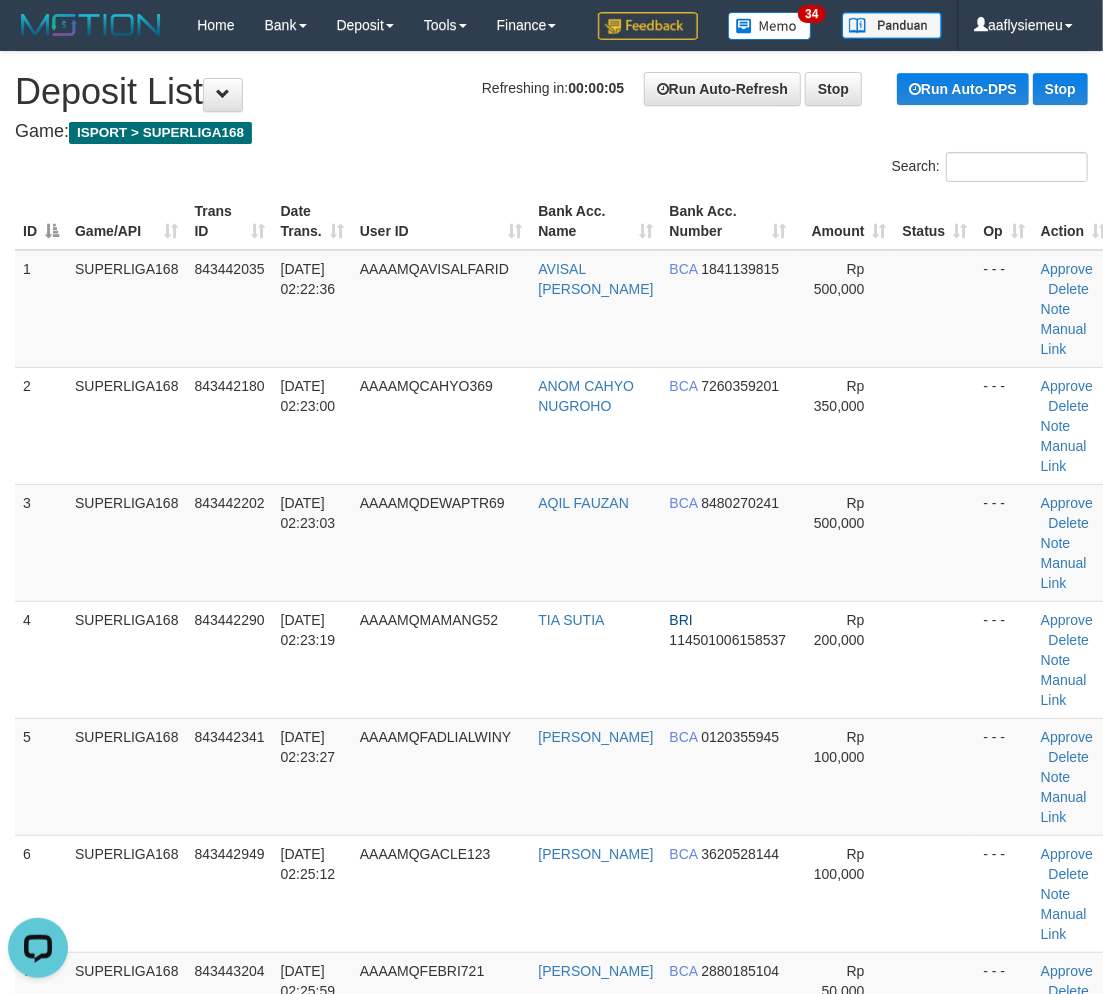 drag, startPoint x: 285, startPoint y: 520, endPoint x: 5, endPoint y: 610, distance: 294.10883 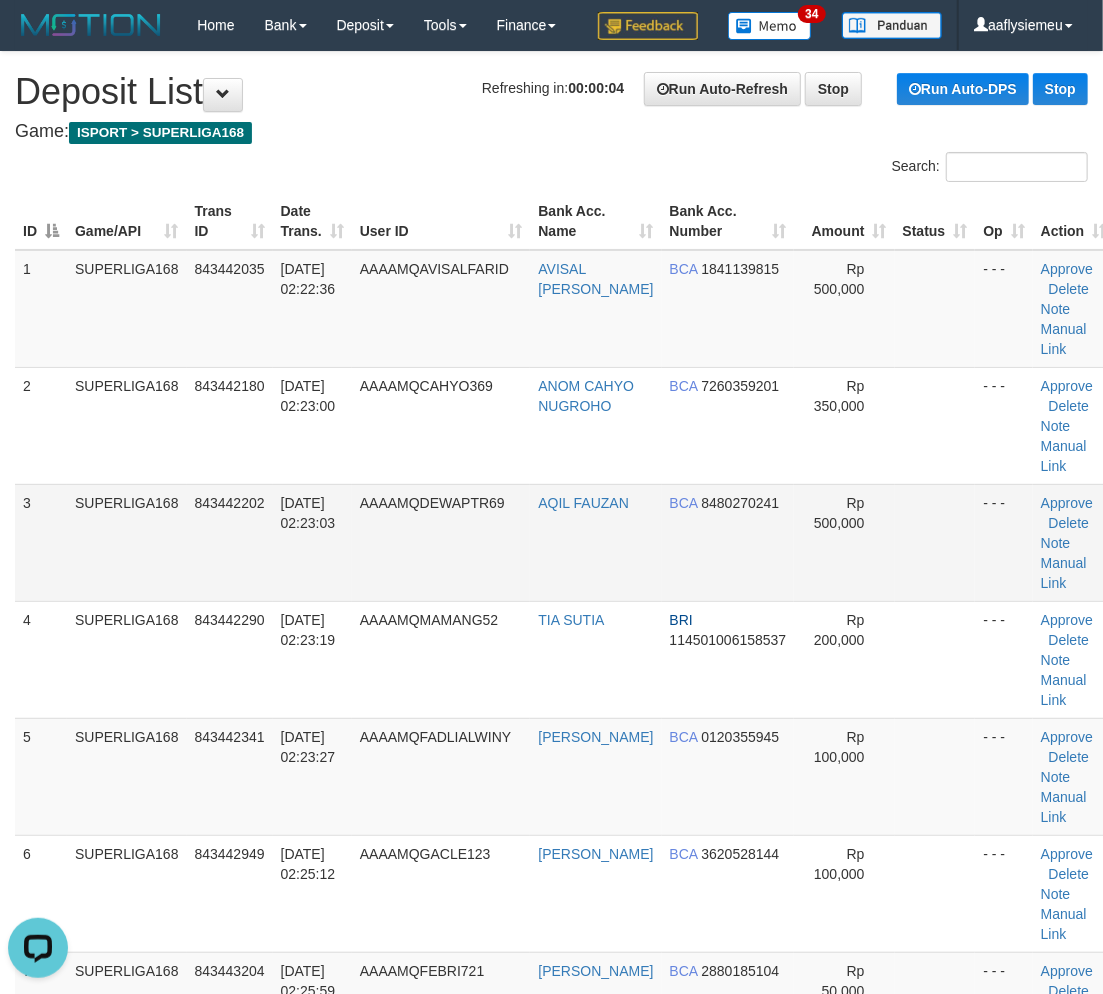 click on "3" at bounding box center (41, 542) 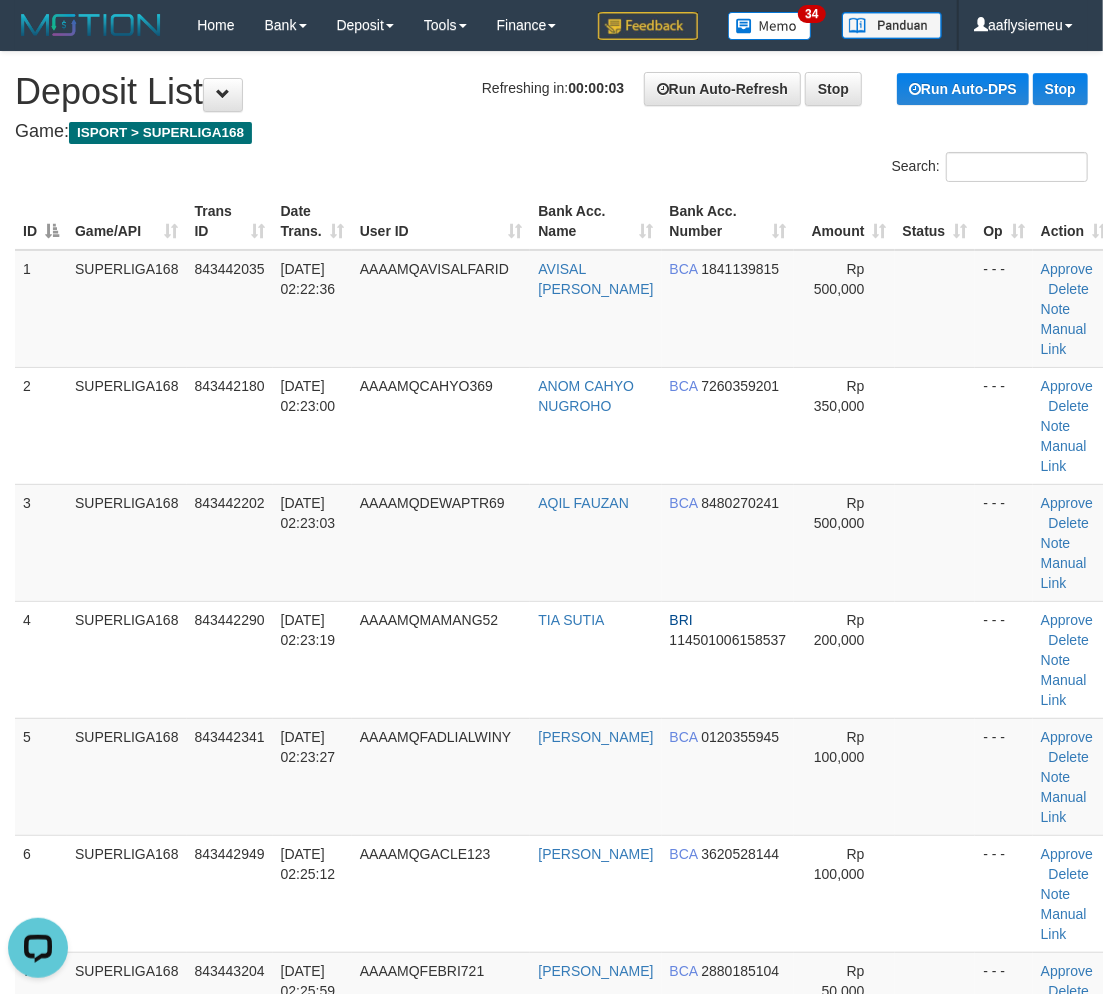 drag, startPoint x: 252, startPoint y: 647, endPoint x: 12, endPoint y: 721, distance: 251.14935 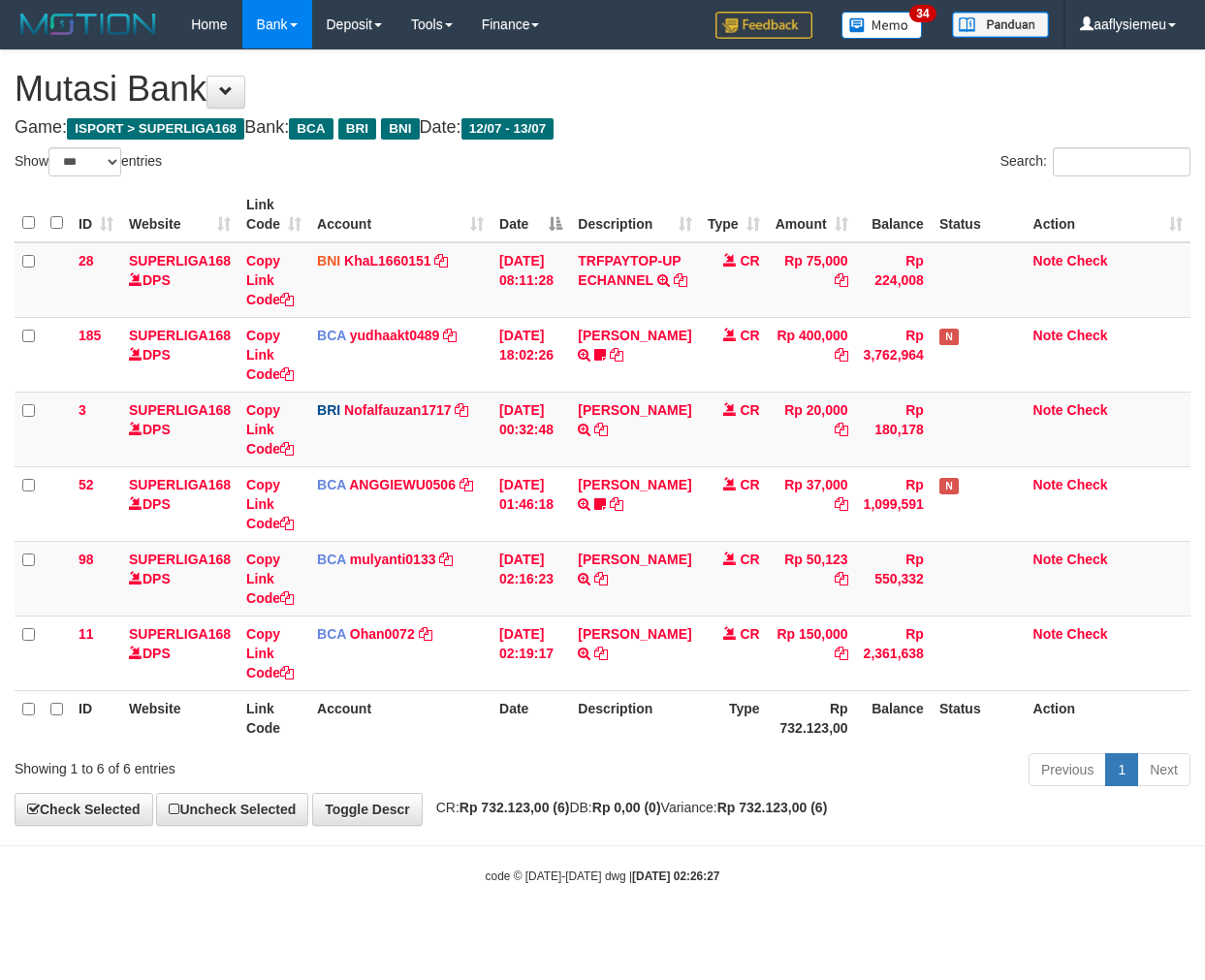select on "***" 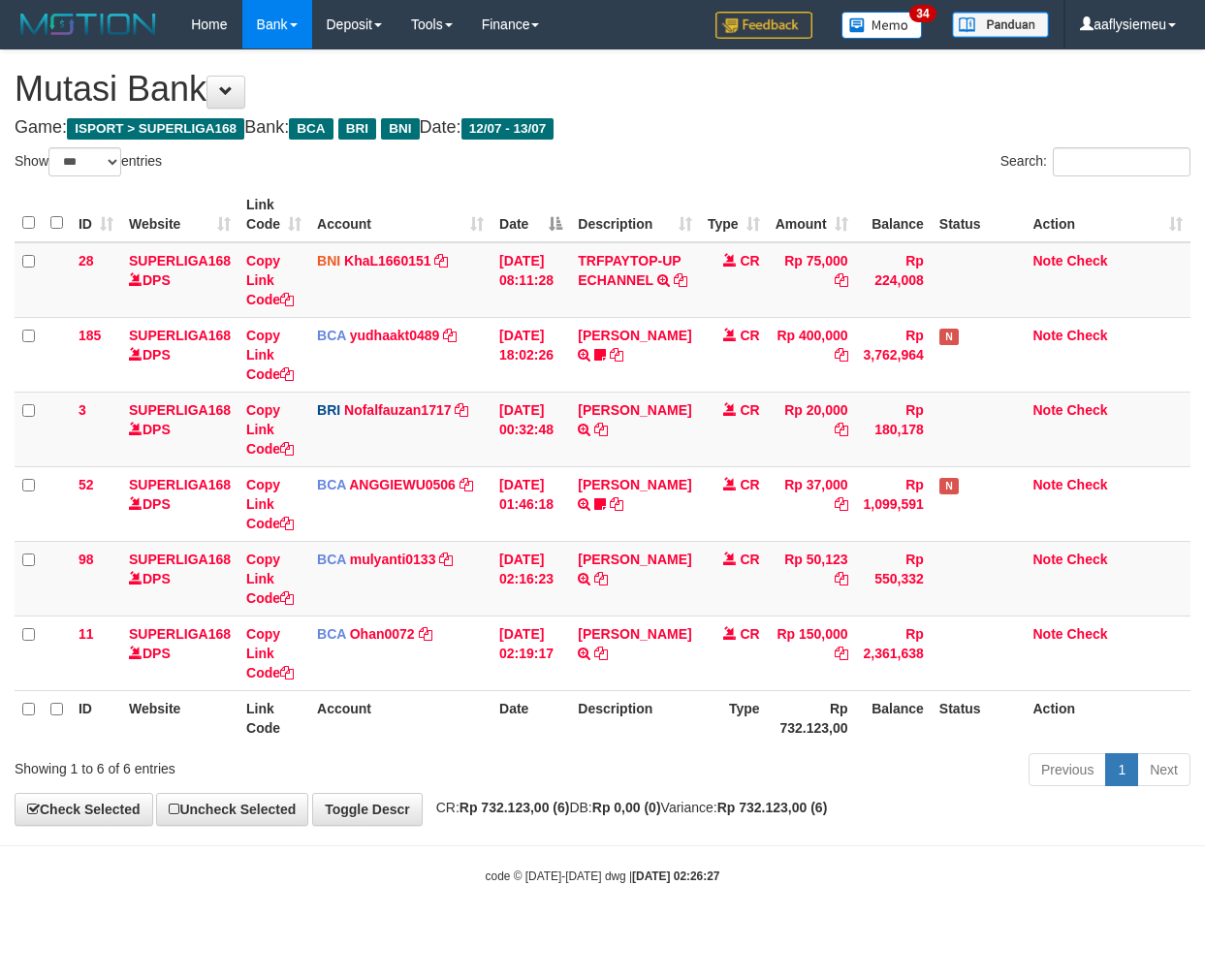 scroll, scrollTop: 0, scrollLeft: 0, axis: both 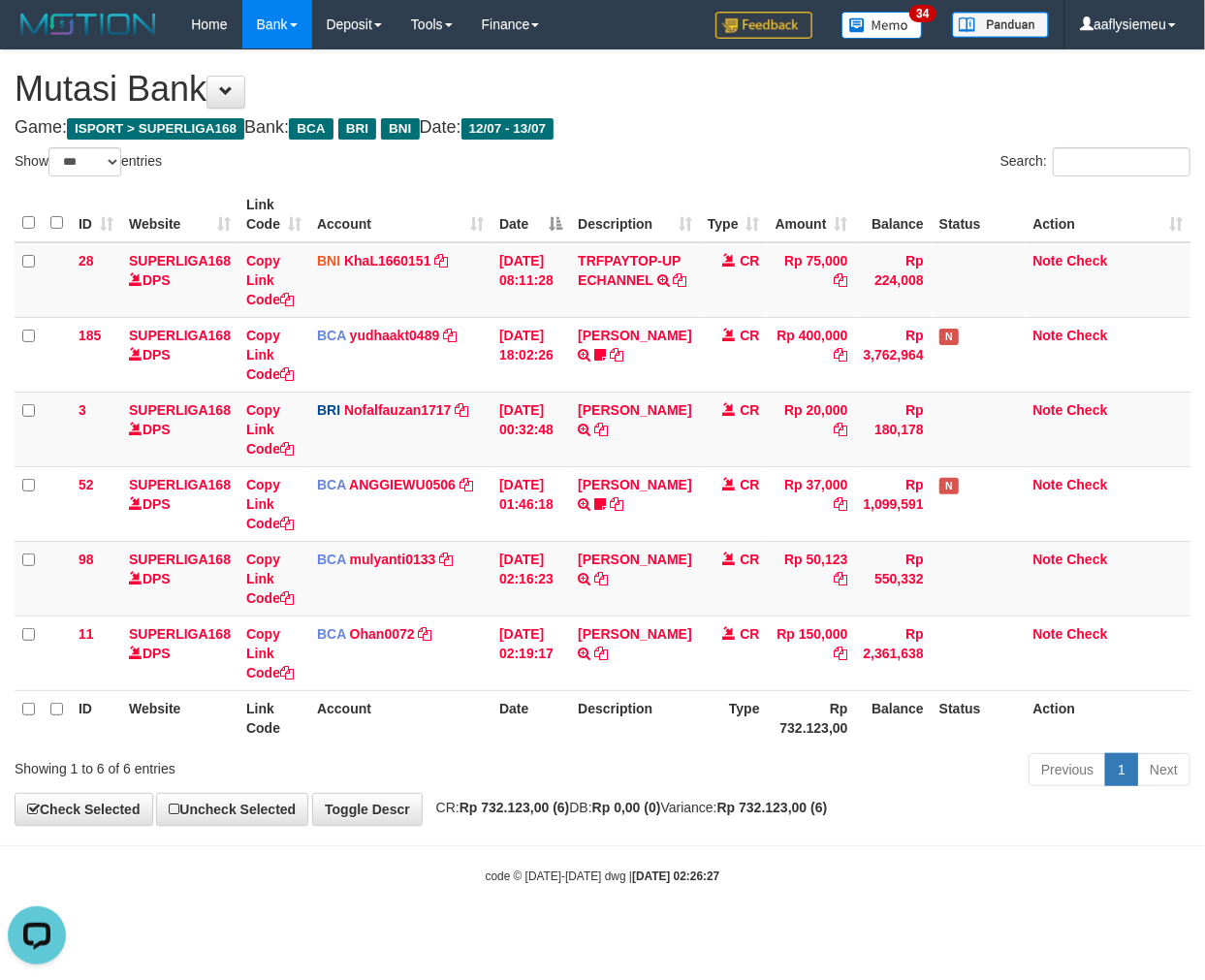 click on "**********" at bounding box center (602, 437) 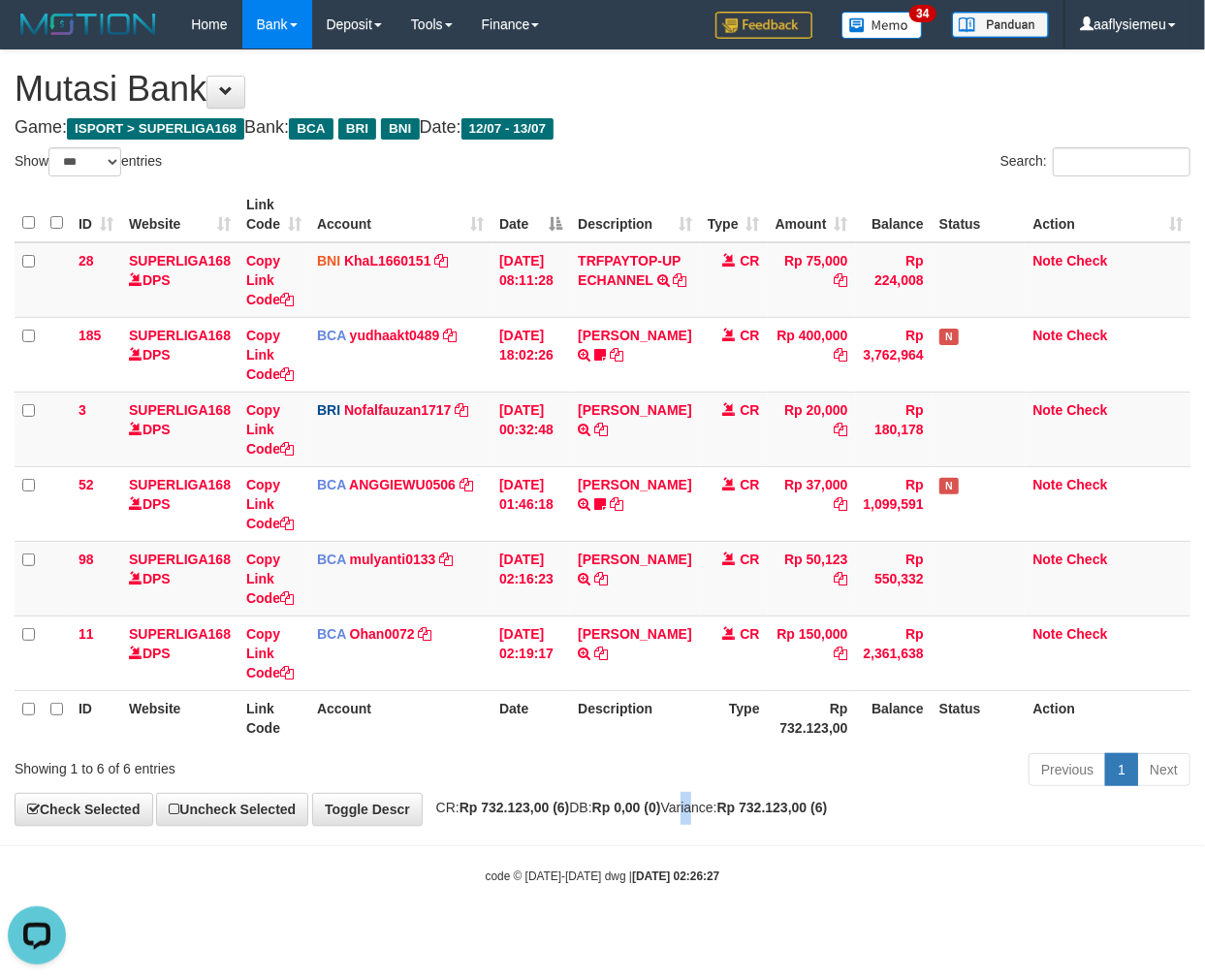 click on "**********" at bounding box center (602, 437) 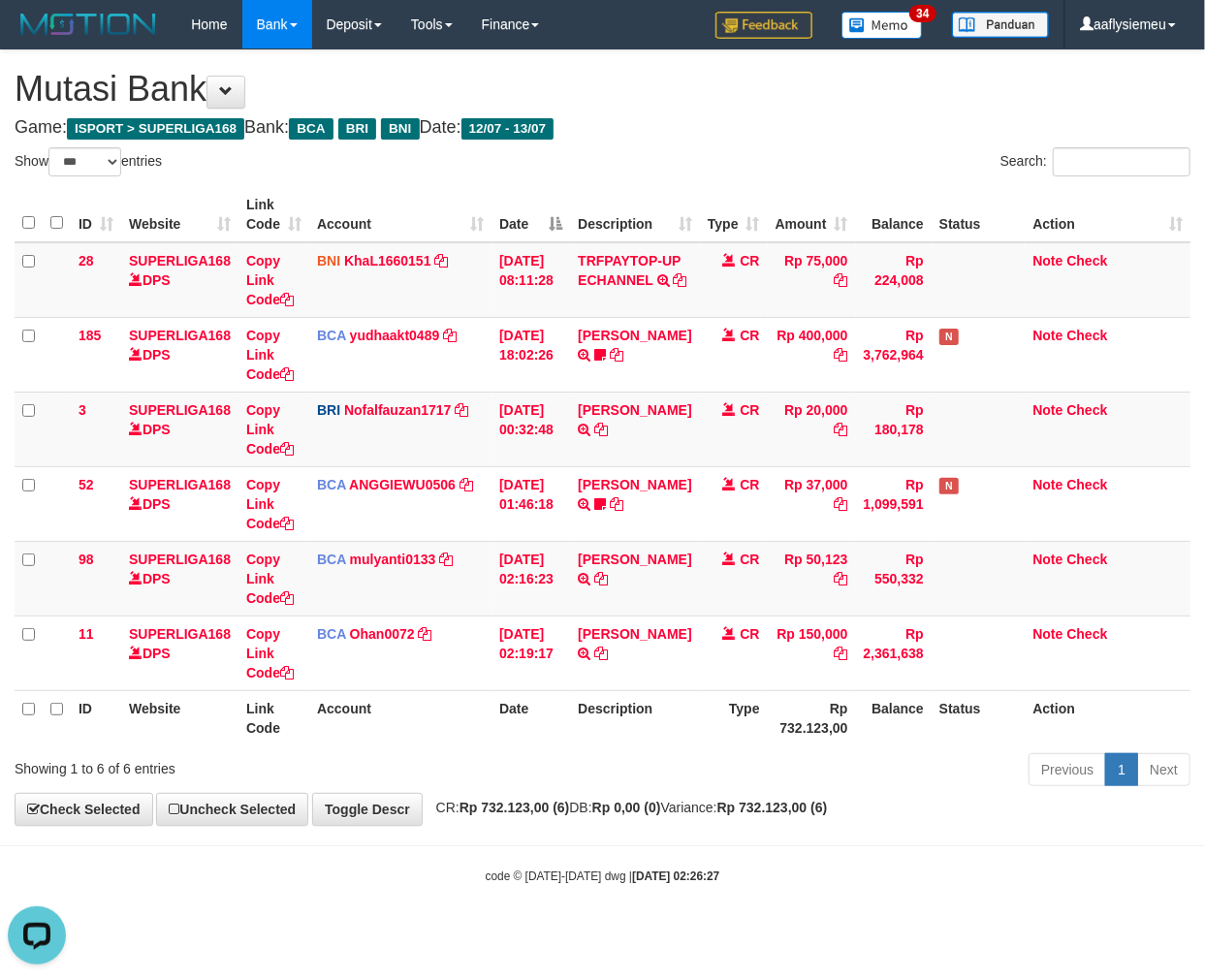 click on "**********" at bounding box center (602, 437) 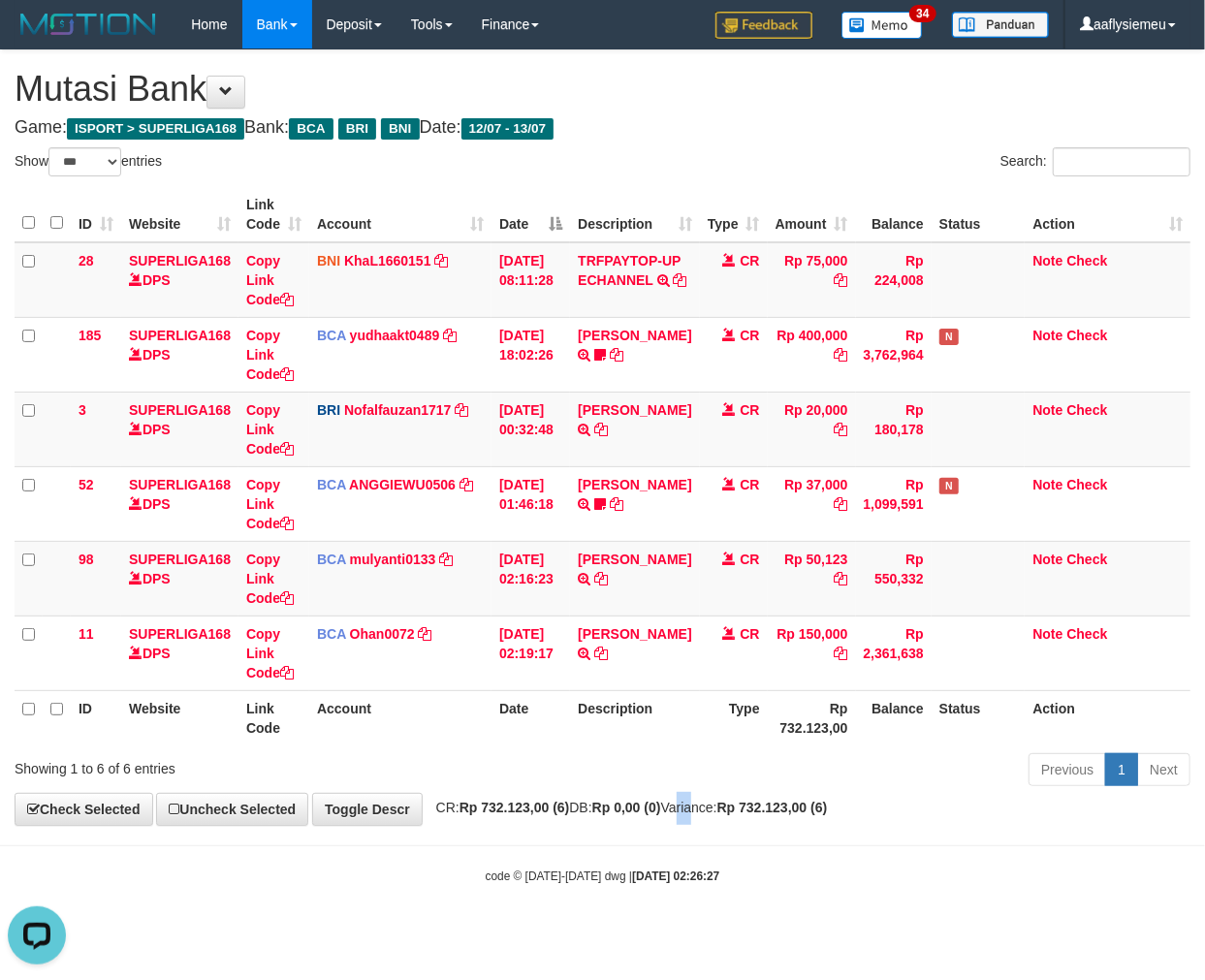 click on "**********" at bounding box center [602, 437] 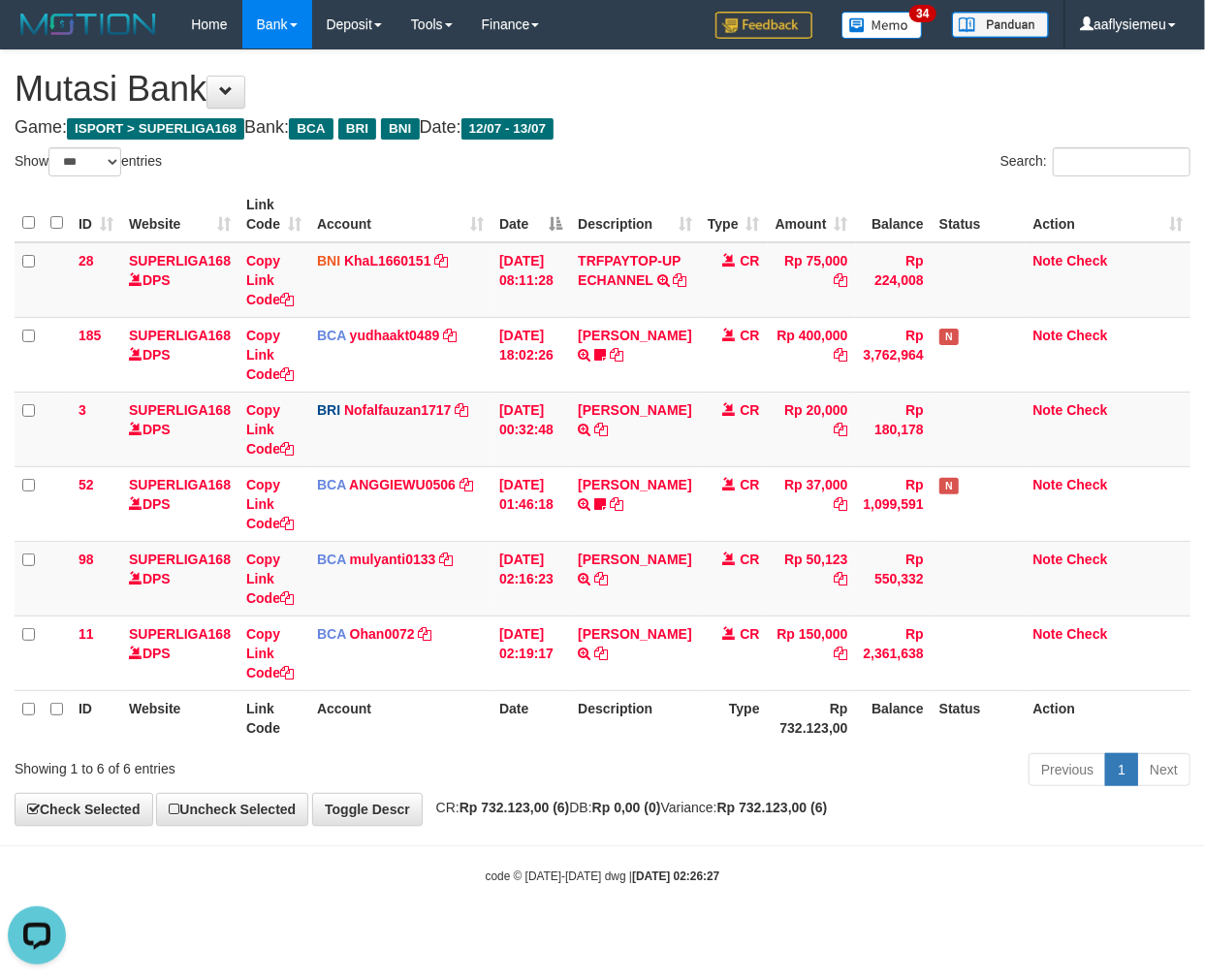 drag, startPoint x: 405, startPoint y: 885, endPoint x: 438, endPoint y: 880, distance: 33.37664 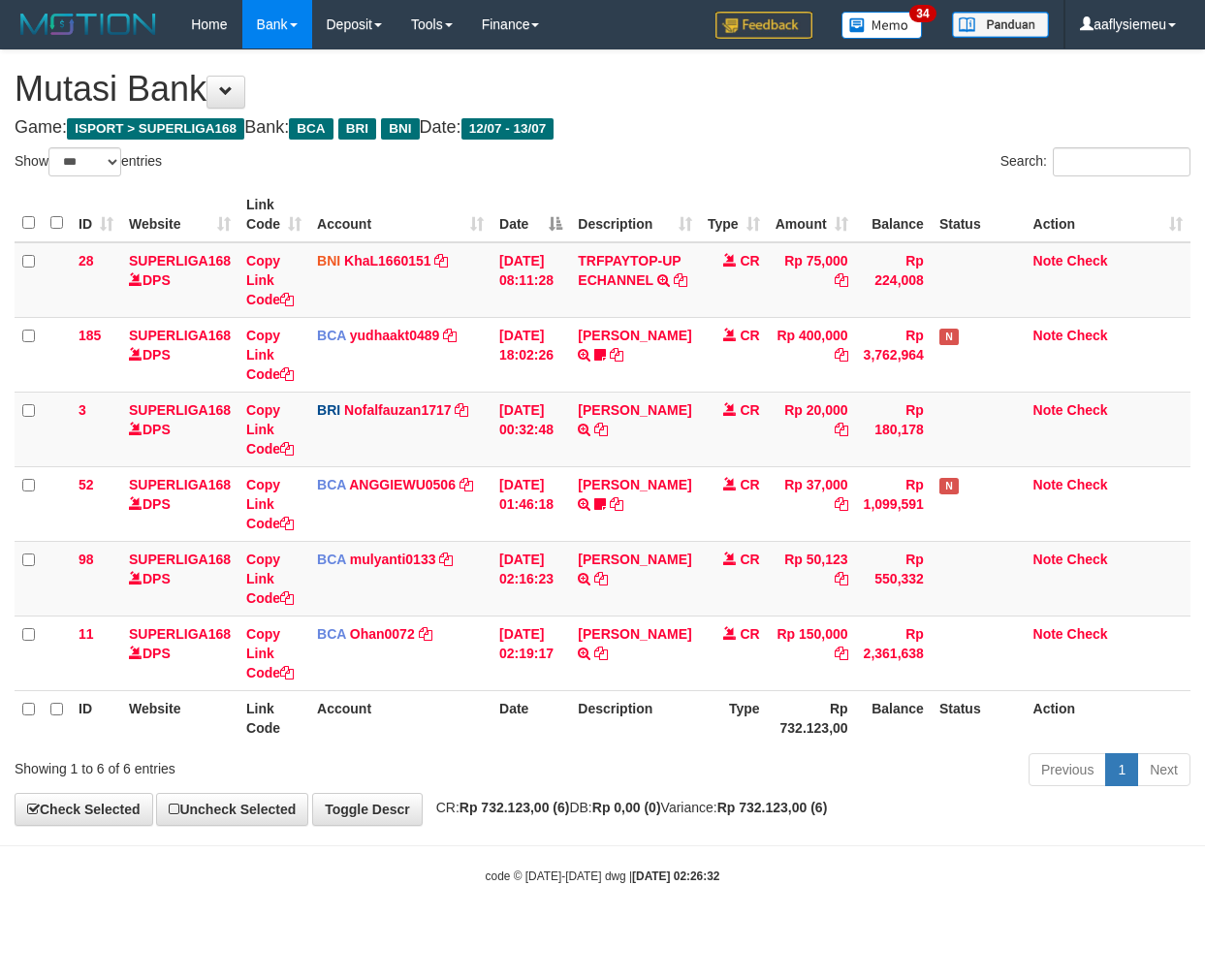 select on "***" 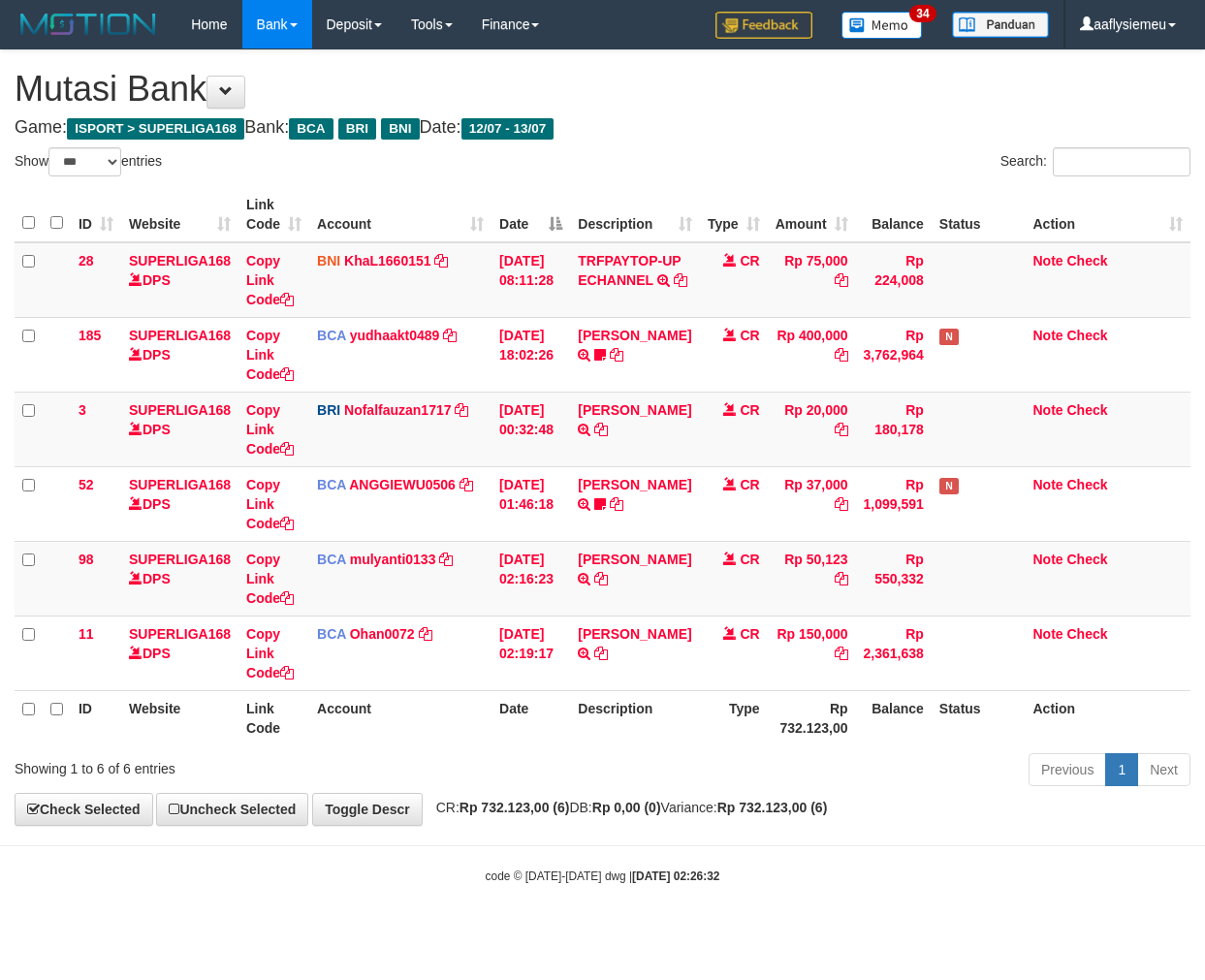 scroll, scrollTop: 0, scrollLeft: 0, axis: both 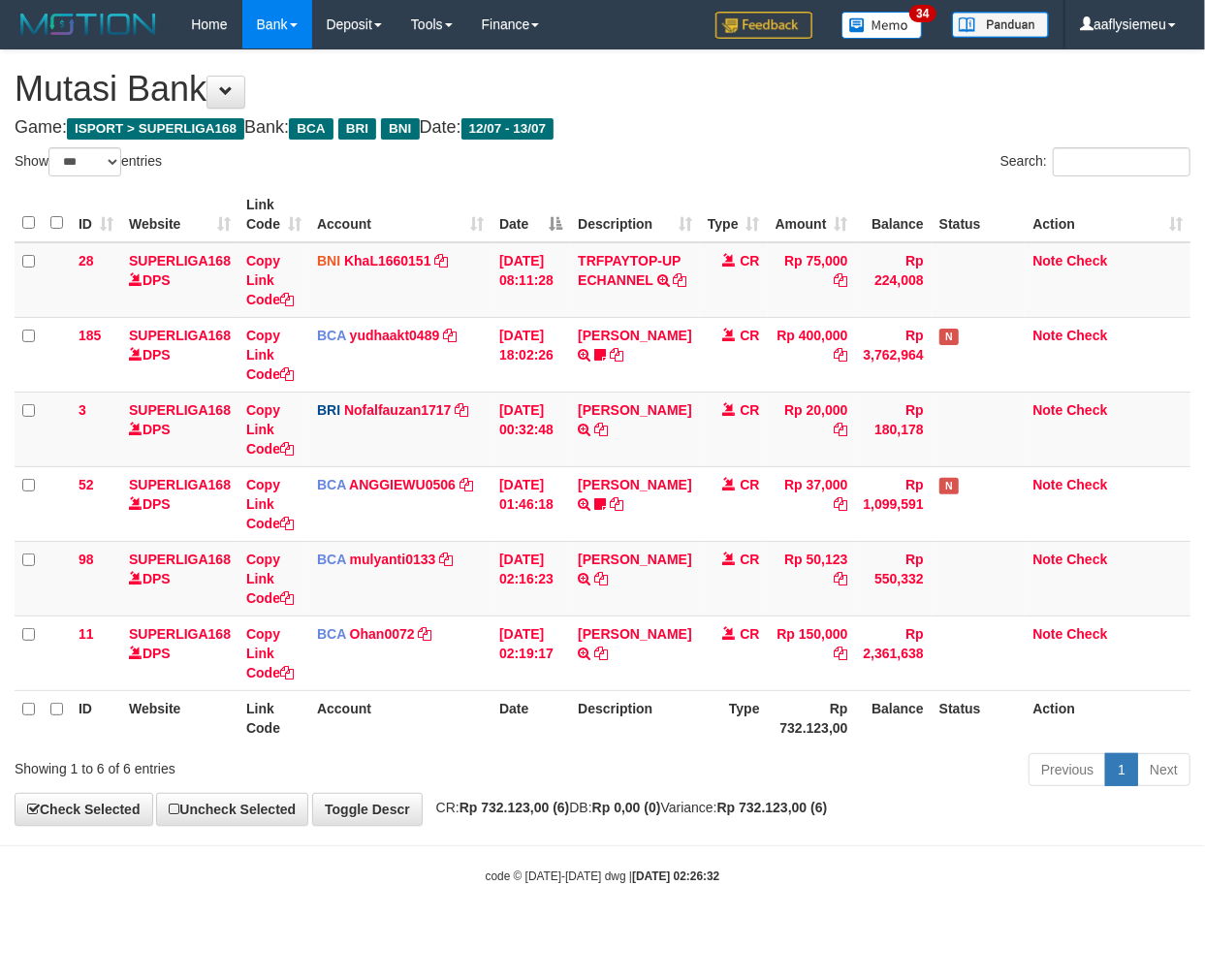 click on "code © 2012-2018 dwg |  2025/07/13 02:26:32" at bounding box center [602, 875] 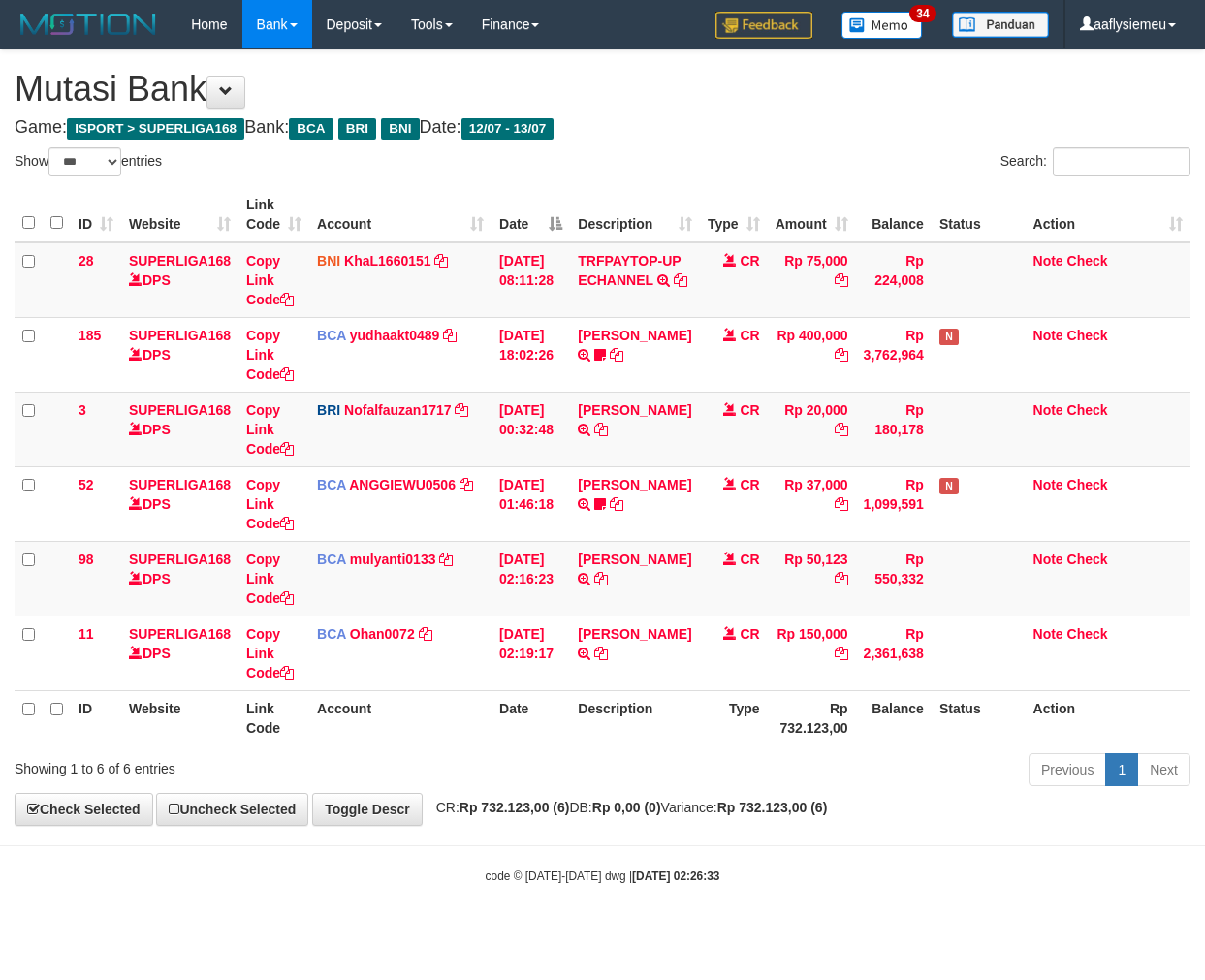 select on "***" 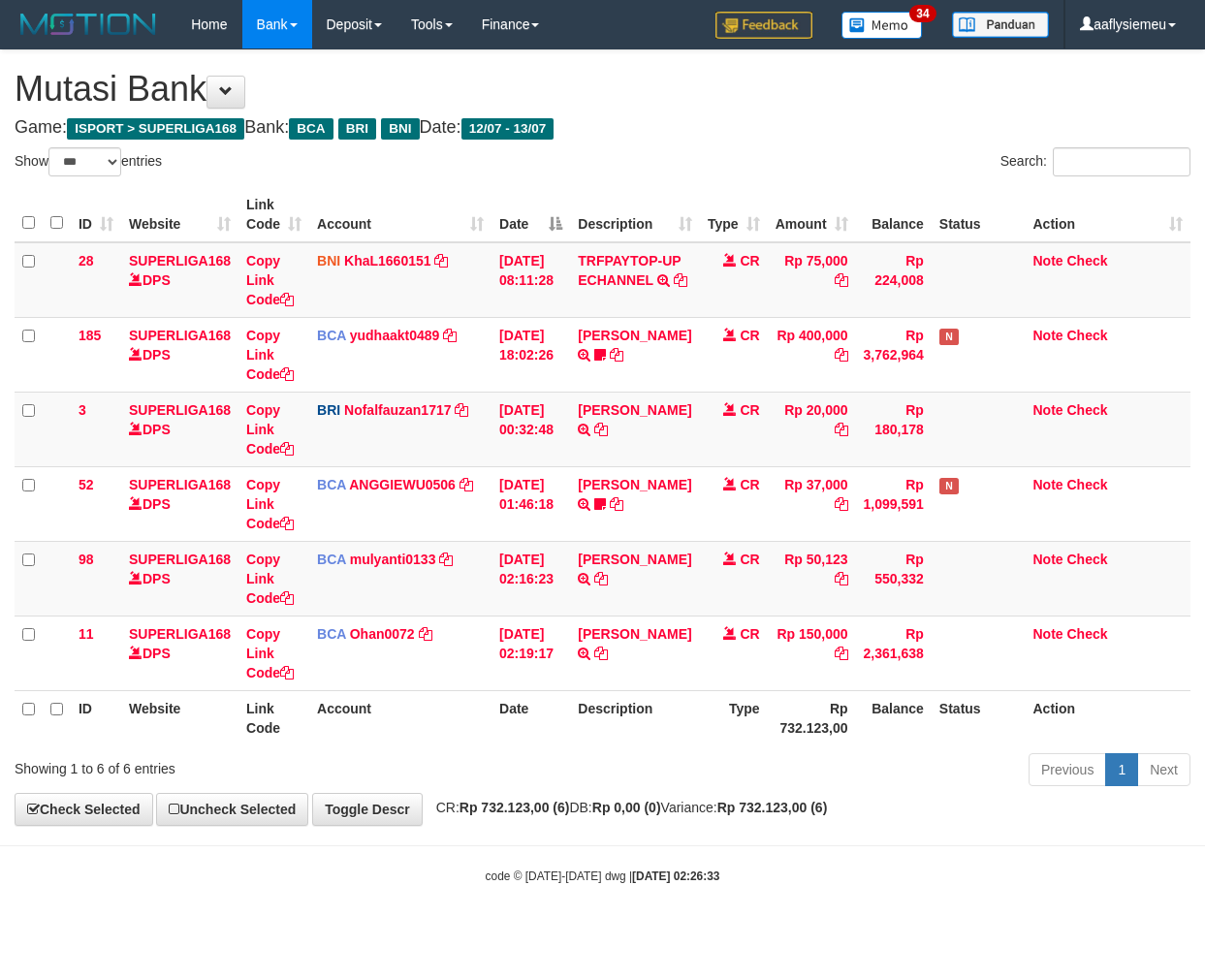scroll, scrollTop: 0, scrollLeft: 0, axis: both 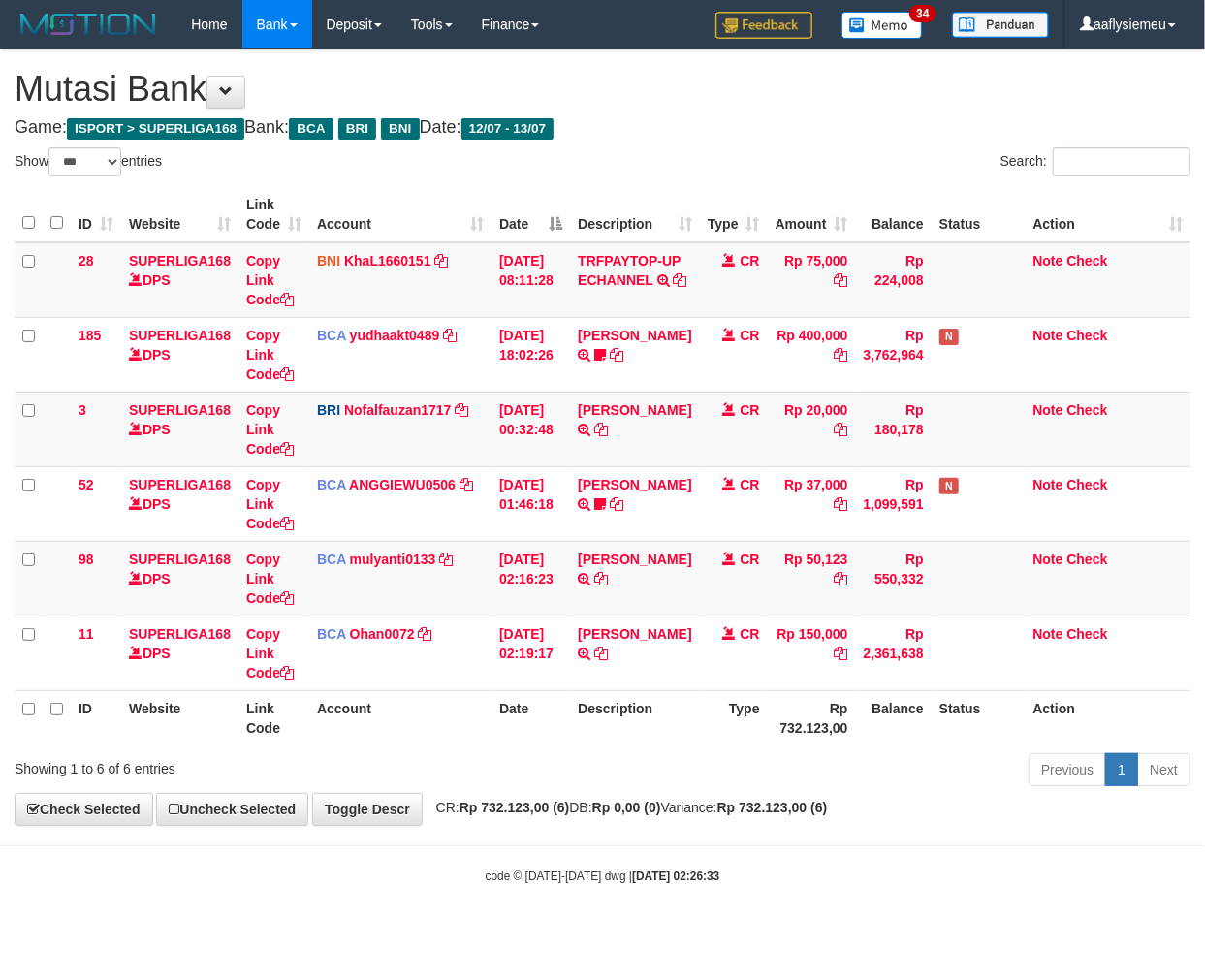 drag, startPoint x: 665, startPoint y: 822, endPoint x: 682, endPoint y: 817, distance: 17.720045 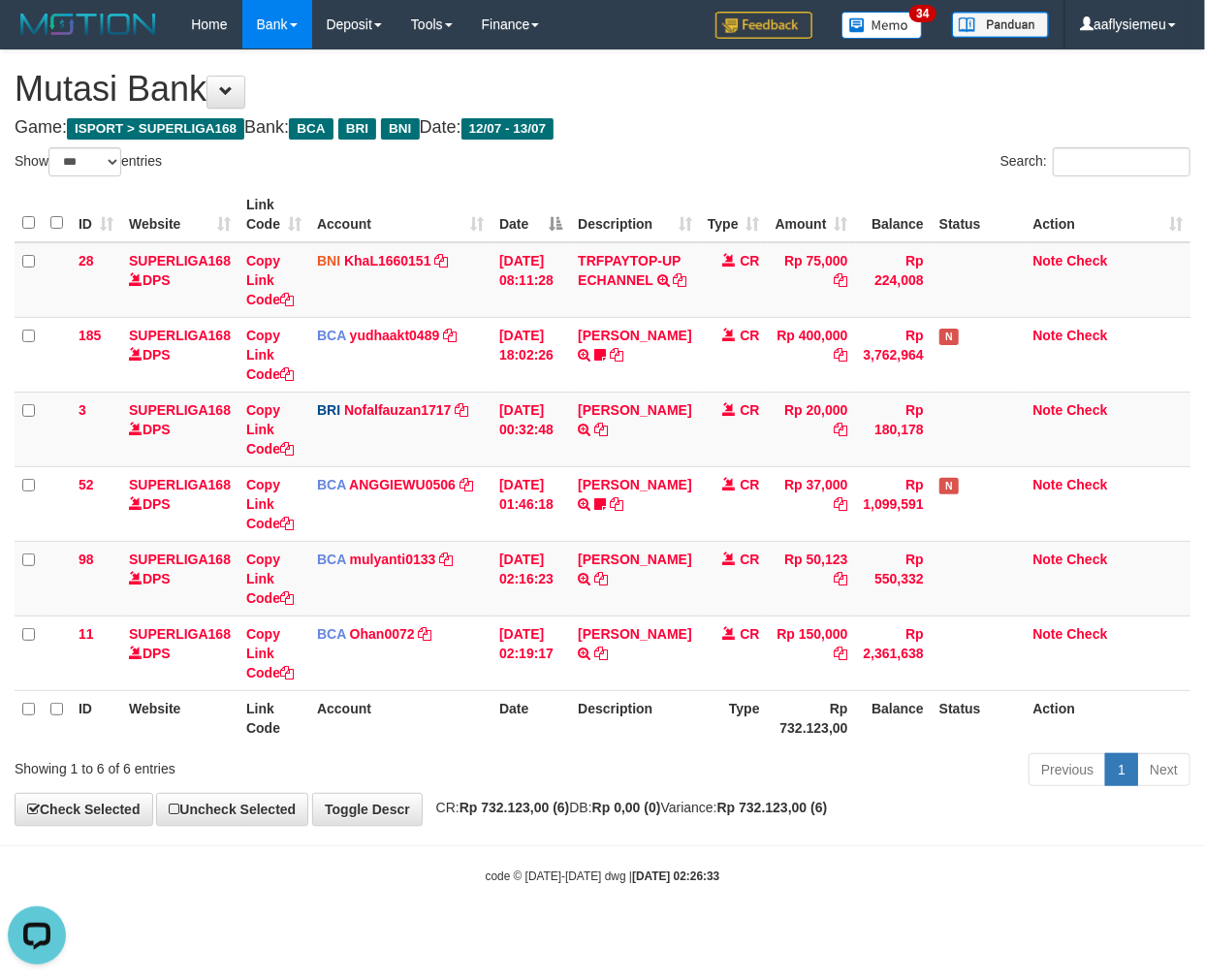 scroll, scrollTop: 0, scrollLeft: 0, axis: both 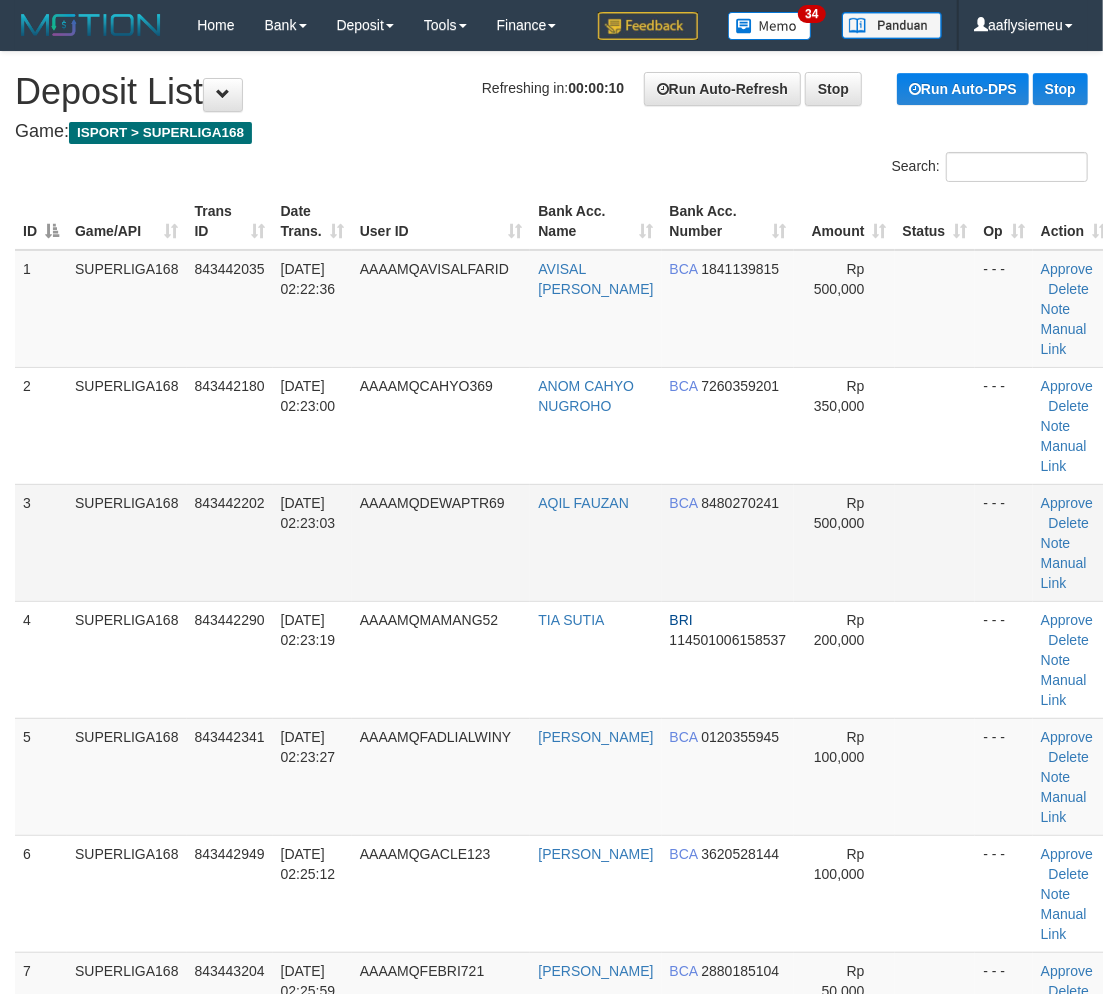 drag, startPoint x: 271, startPoint y: 613, endPoint x: 138, endPoint y: 670, distance: 144.69969 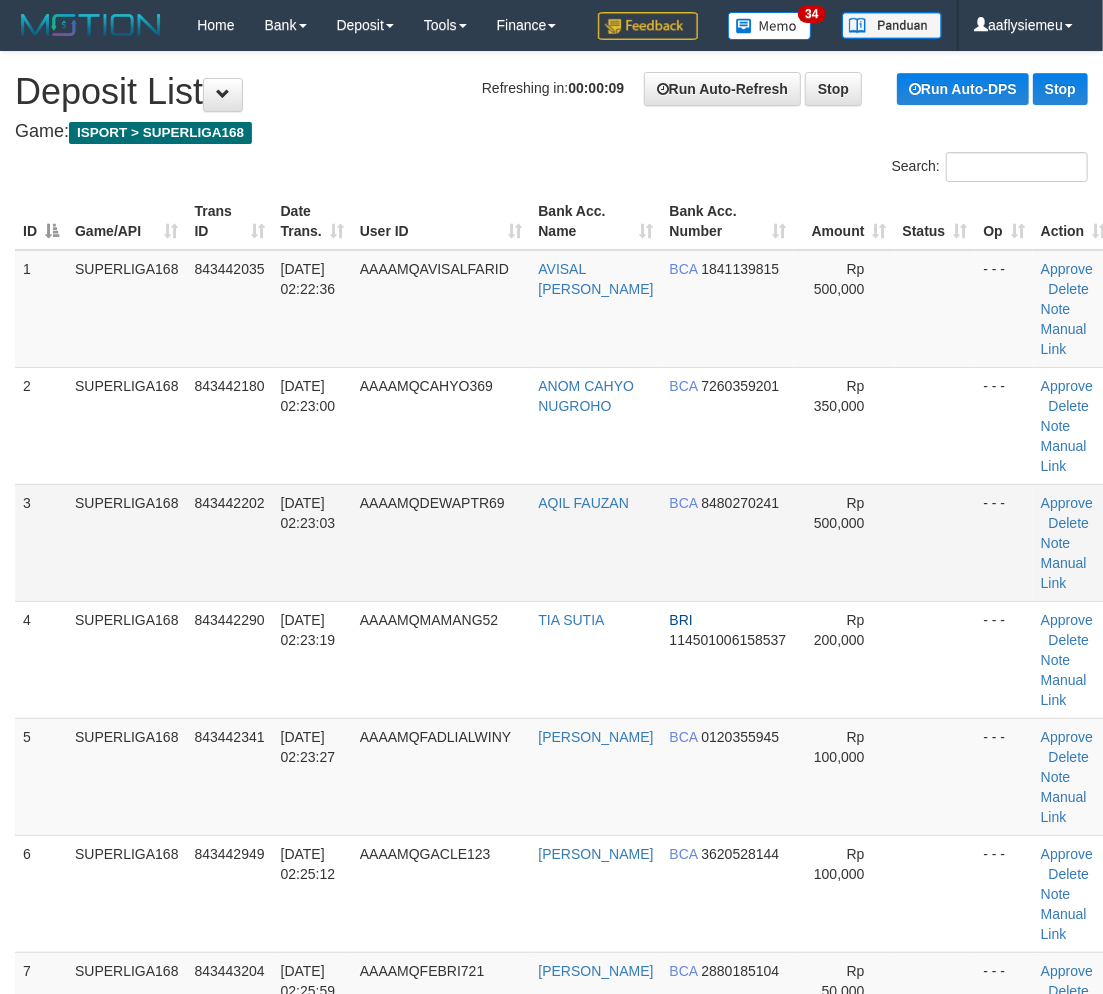click on "SUPERLIGA168" at bounding box center (127, 542) 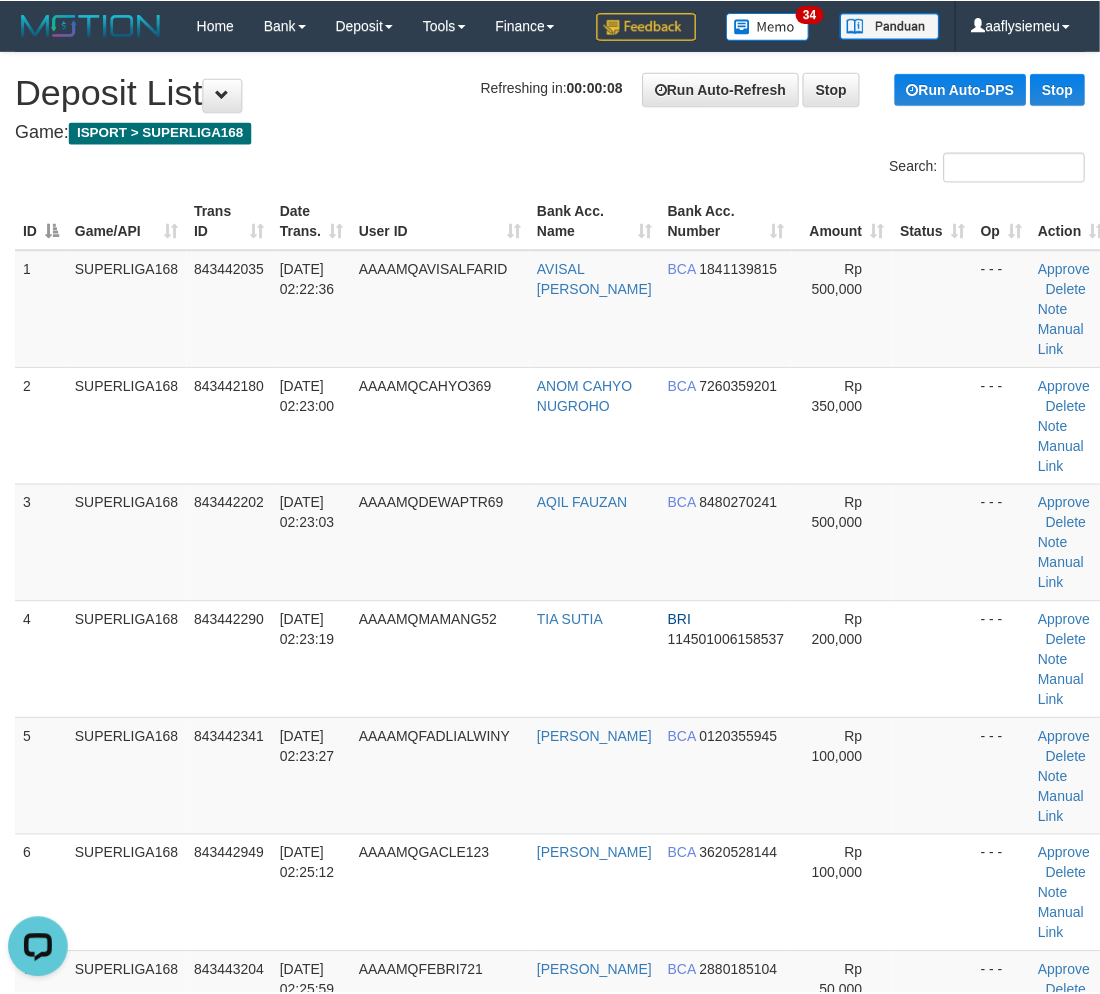 scroll, scrollTop: 0, scrollLeft: 0, axis: both 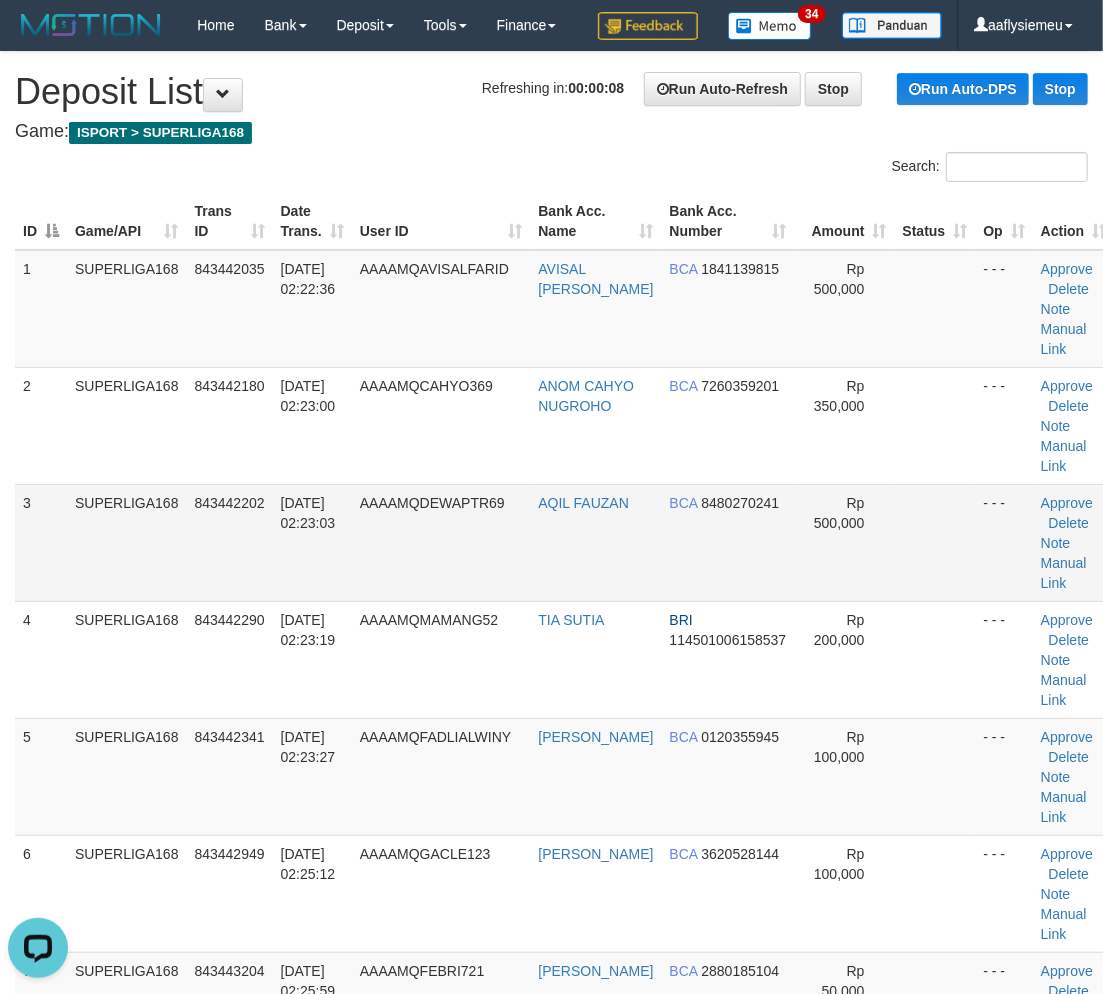 click on "SUPERLIGA168" at bounding box center (127, 542) 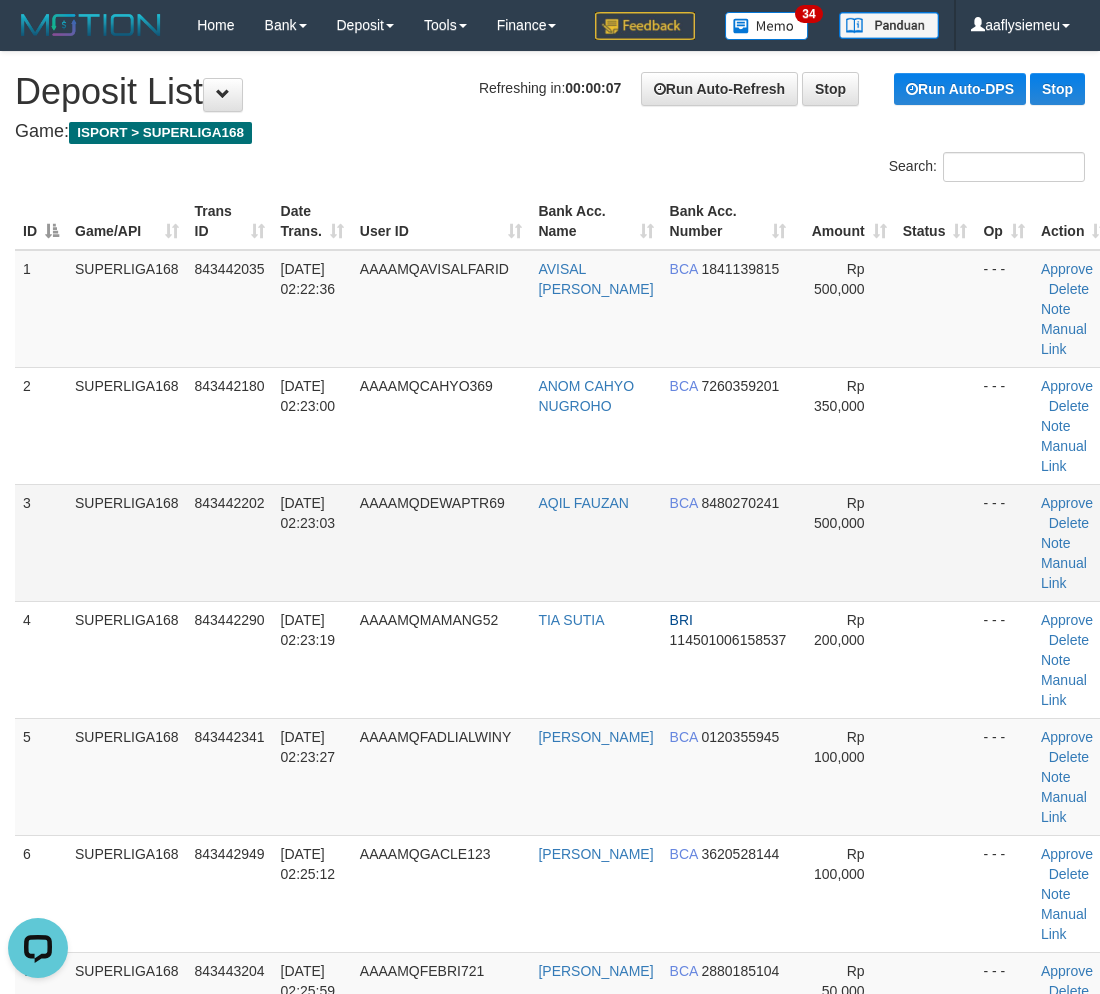 click on "3" at bounding box center (41, 542) 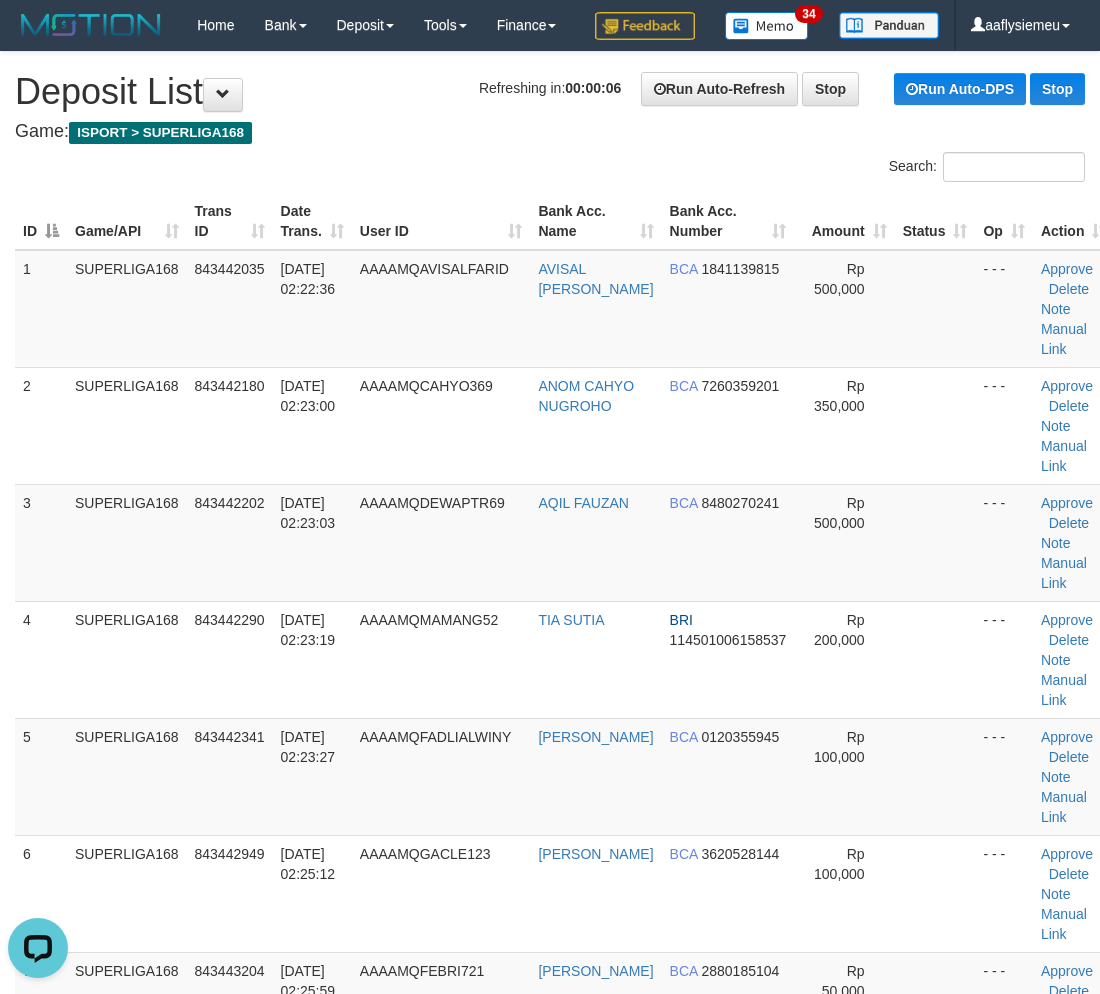 drag, startPoint x: 211, startPoint y: 567, endPoint x: 5, endPoint y: 631, distance: 215.71277 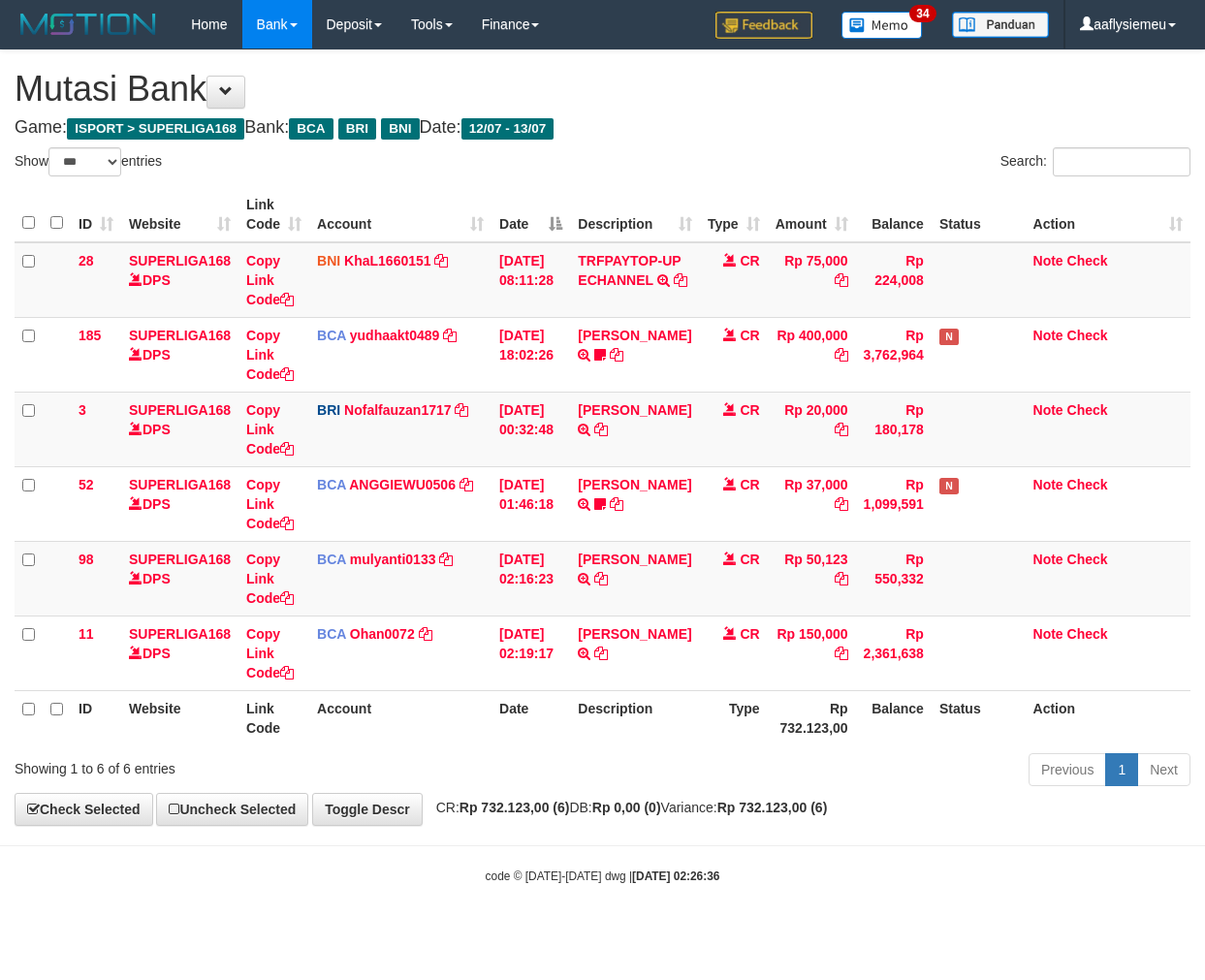 select on "***" 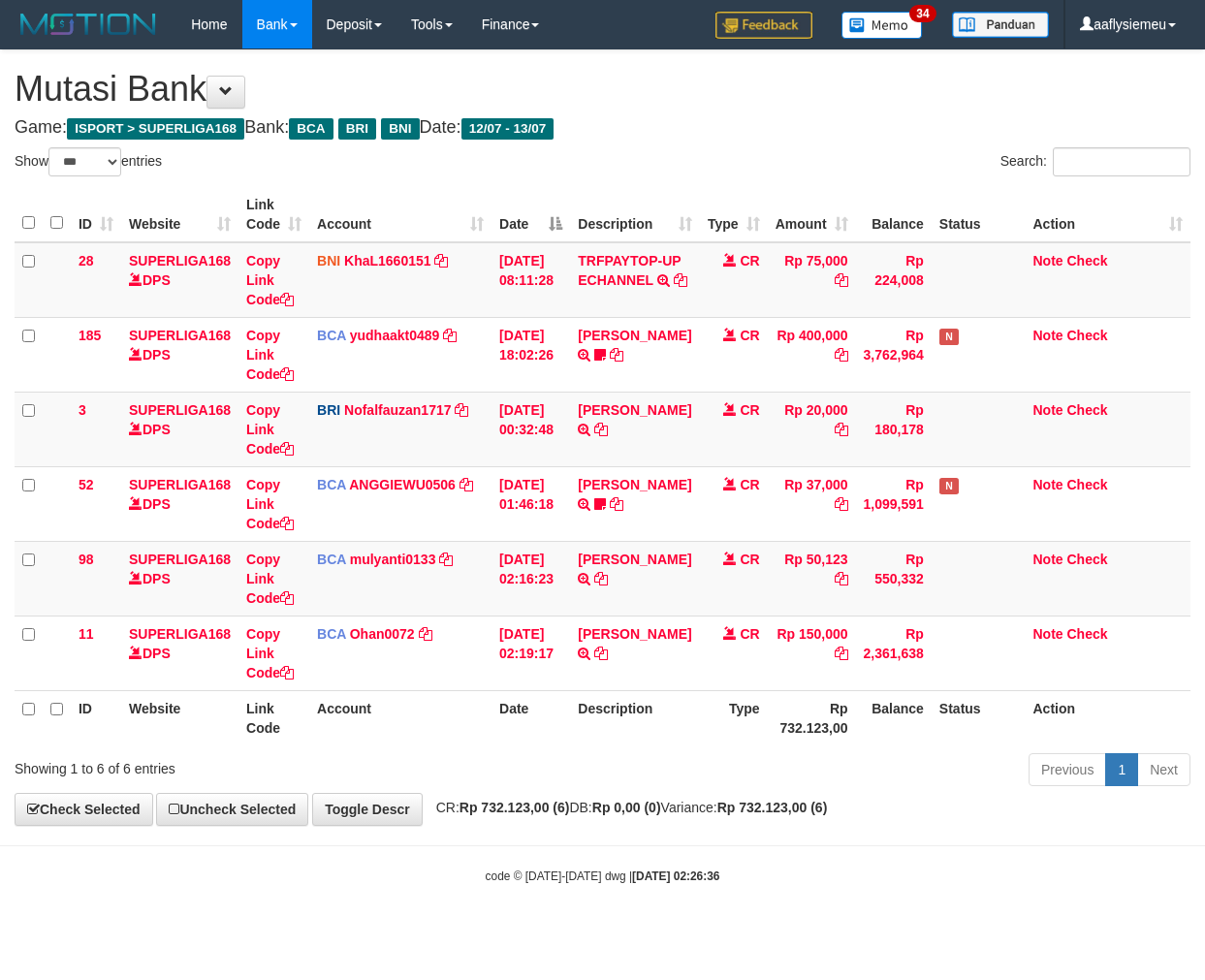scroll, scrollTop: 0, scrollLeft: 0, axis: both 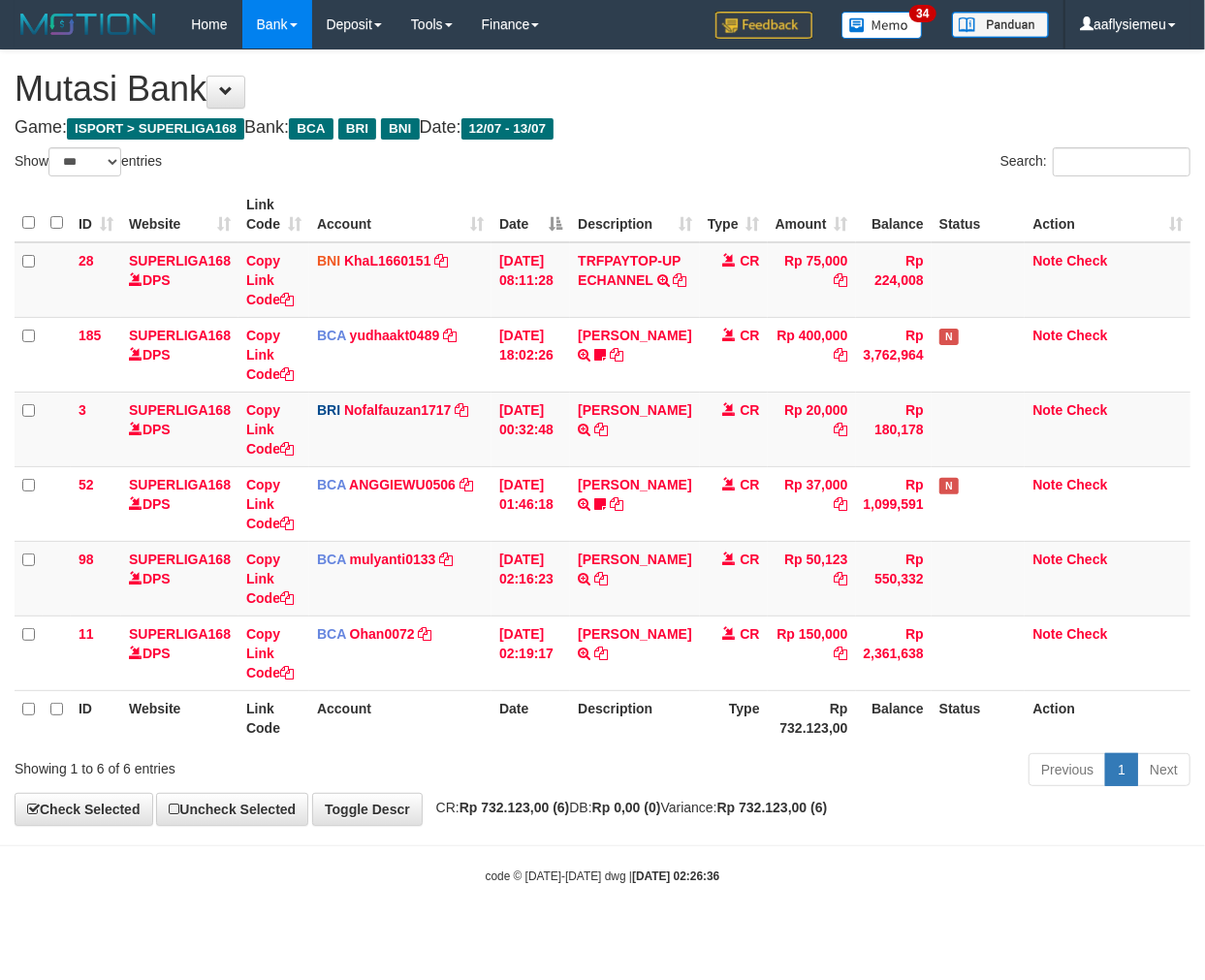click on "Rp 732.123,00 (6)" at bounding box center [515, 807] 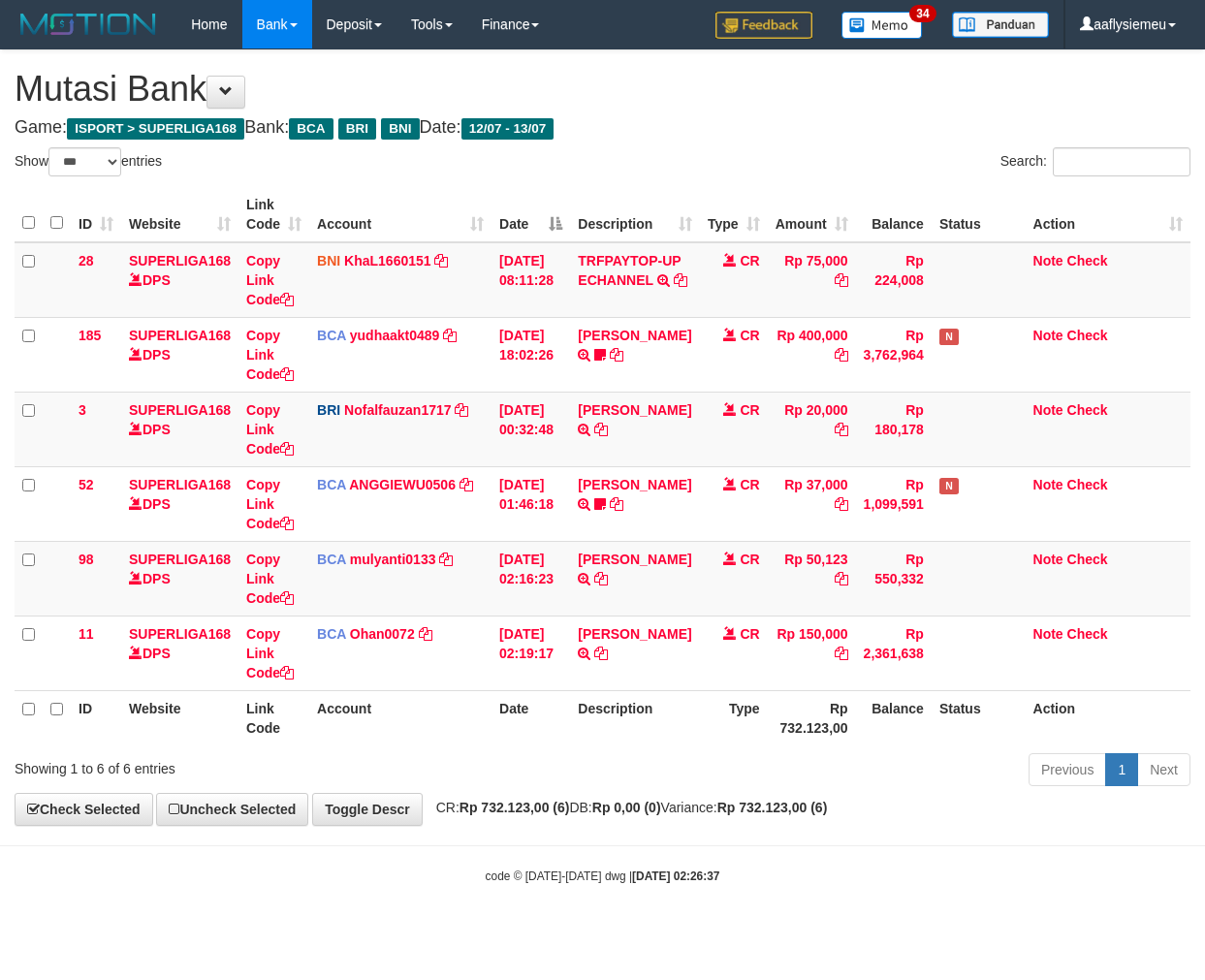 select on "***" 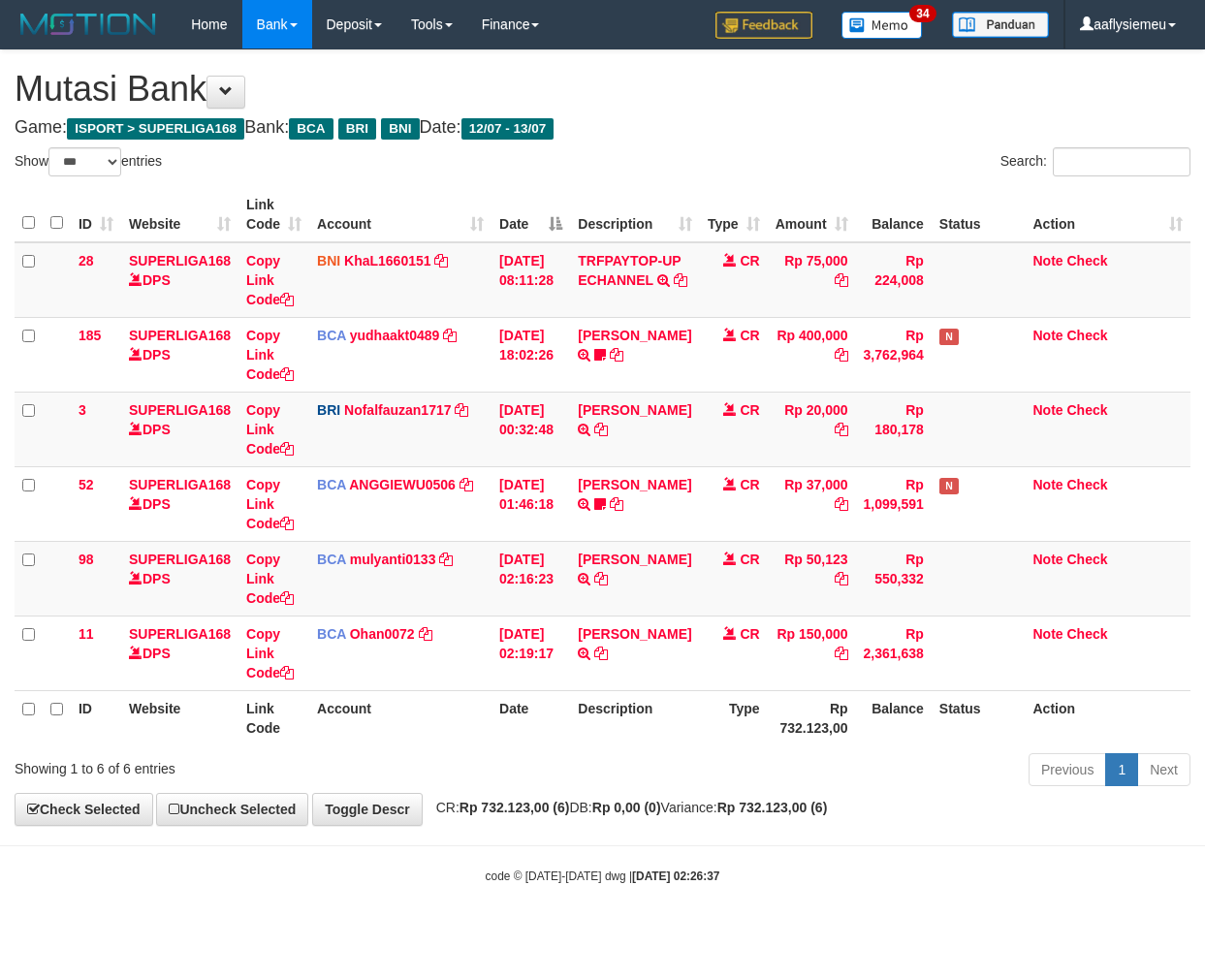 scroll, scrollTop: 0, scrollLeft: 0, axis: both 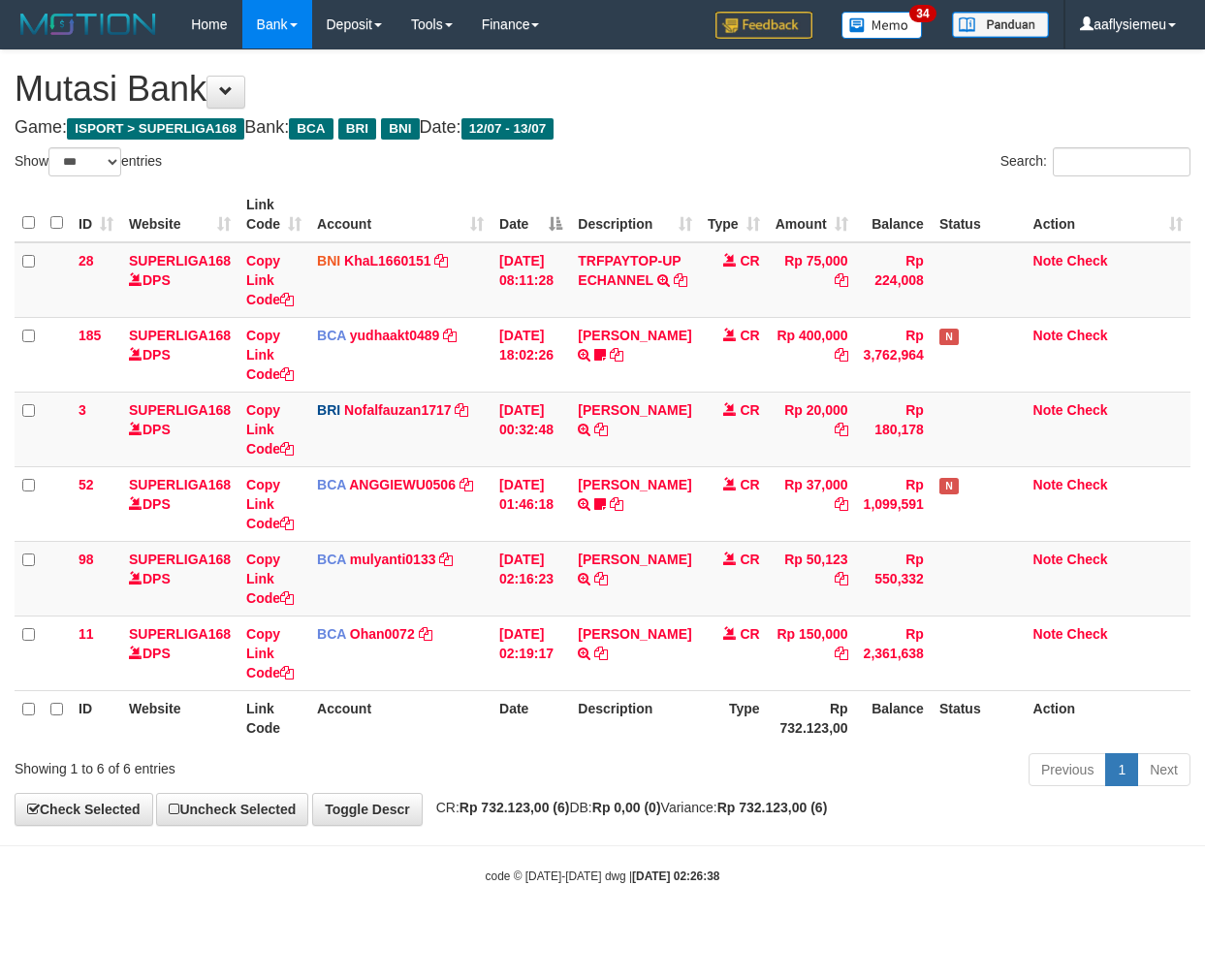 select on "***" 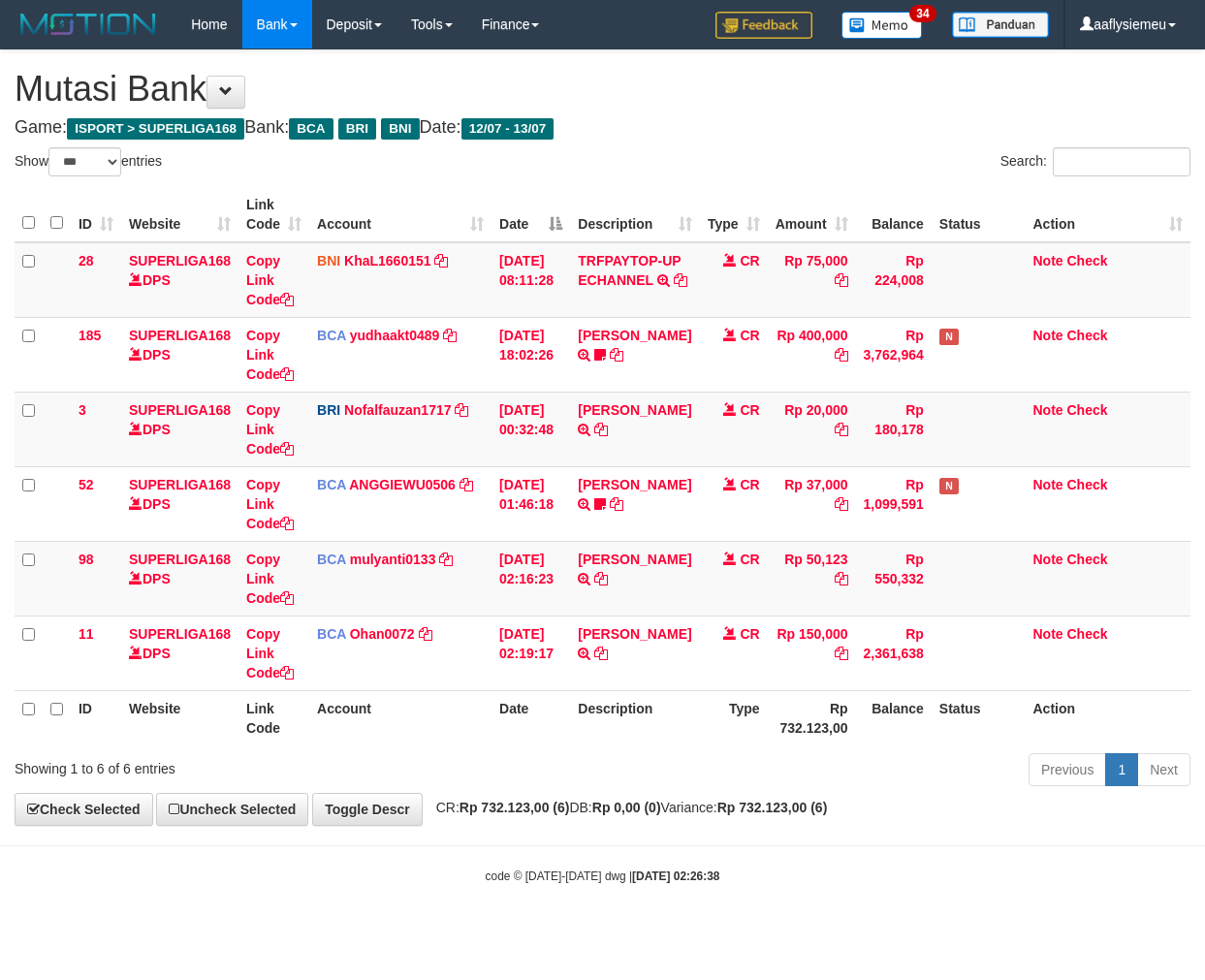 scroll, scrollTop: 0, scrollLeft: 0, axis: both 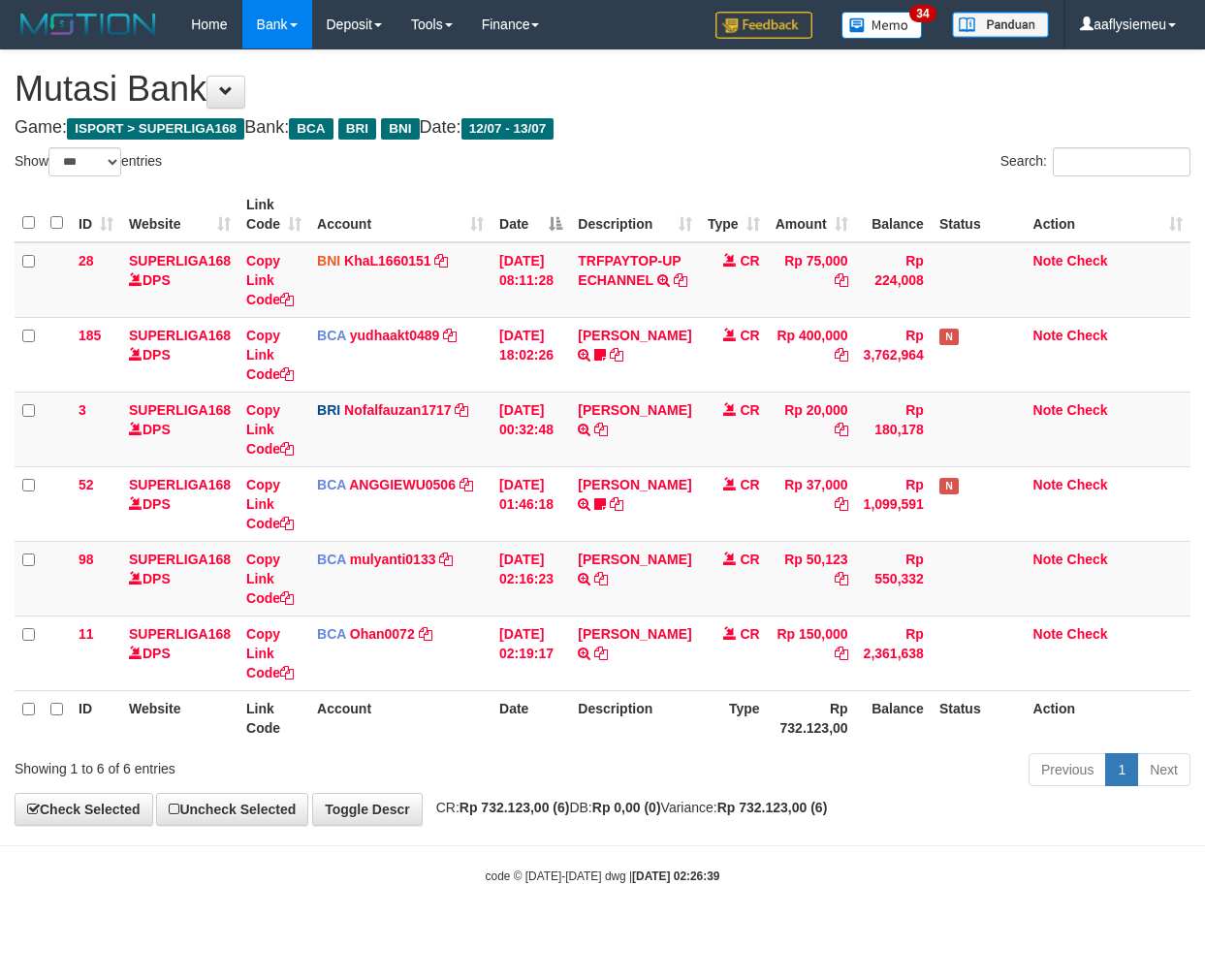 select on "***" 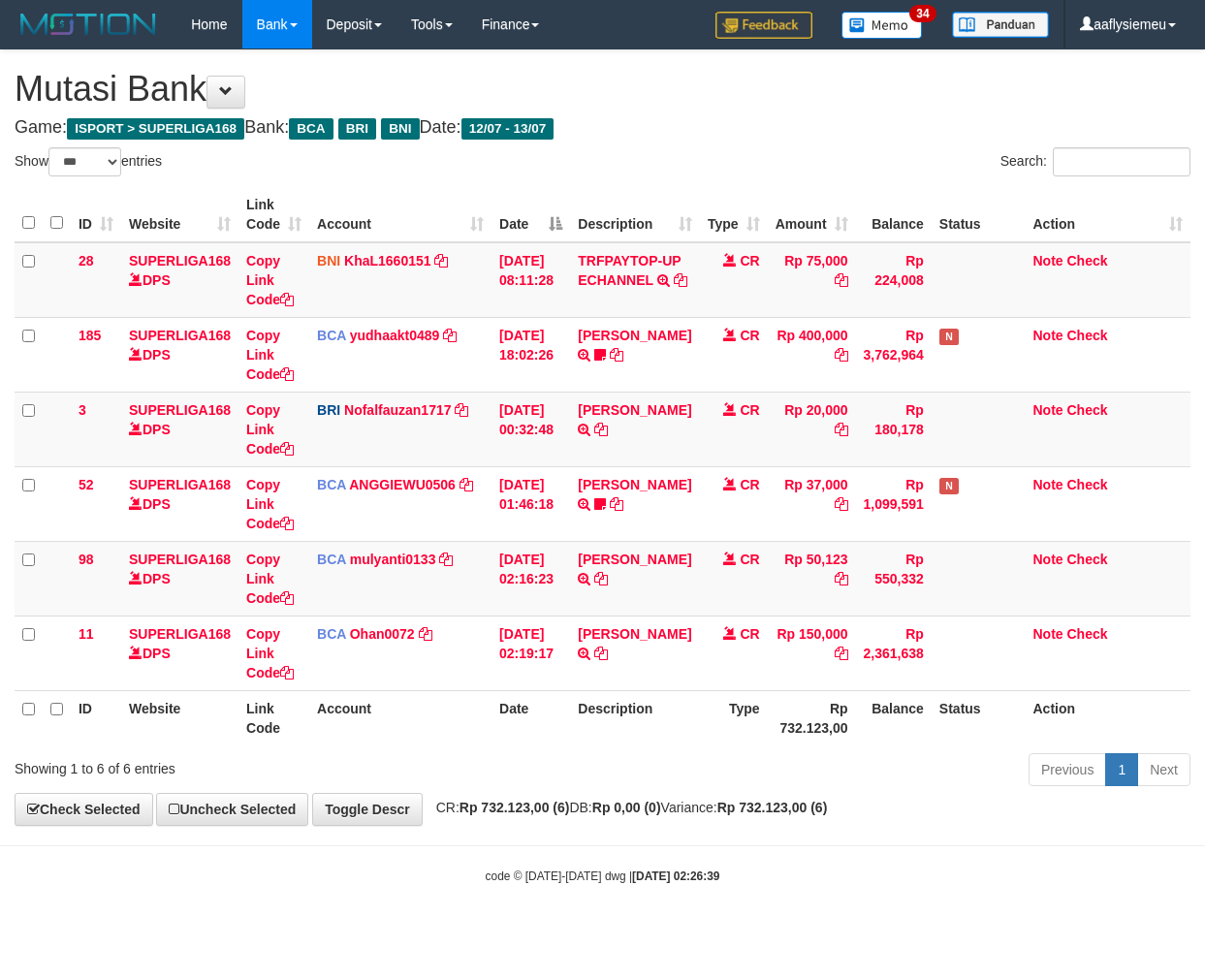 scroll, scrollTop: 0, scrollLeft: 0, axis: both 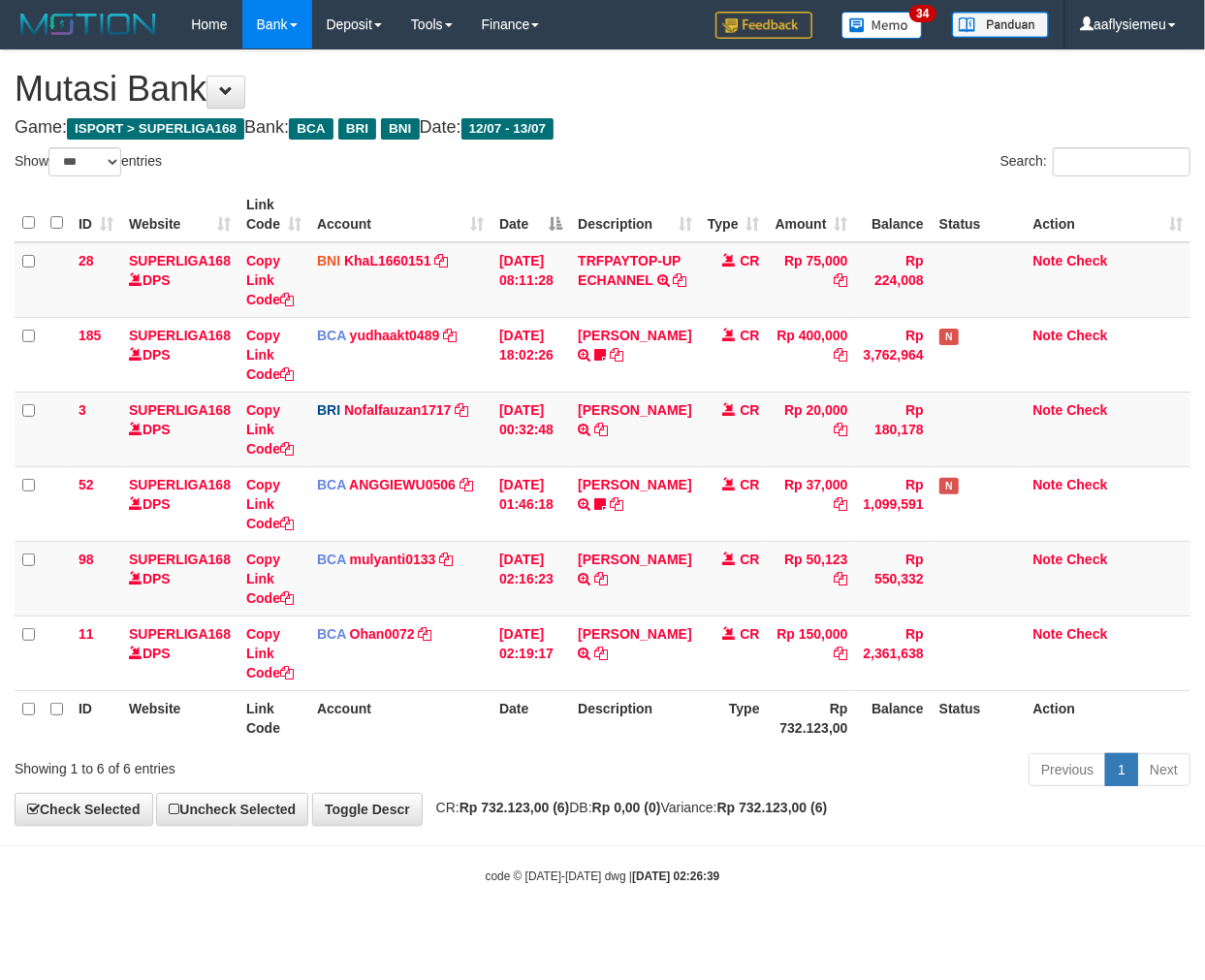 drag, startPoint x: 640, startPoint y: 824, endPoint x: 1203, endPoint y: 679, distance: 581.37251 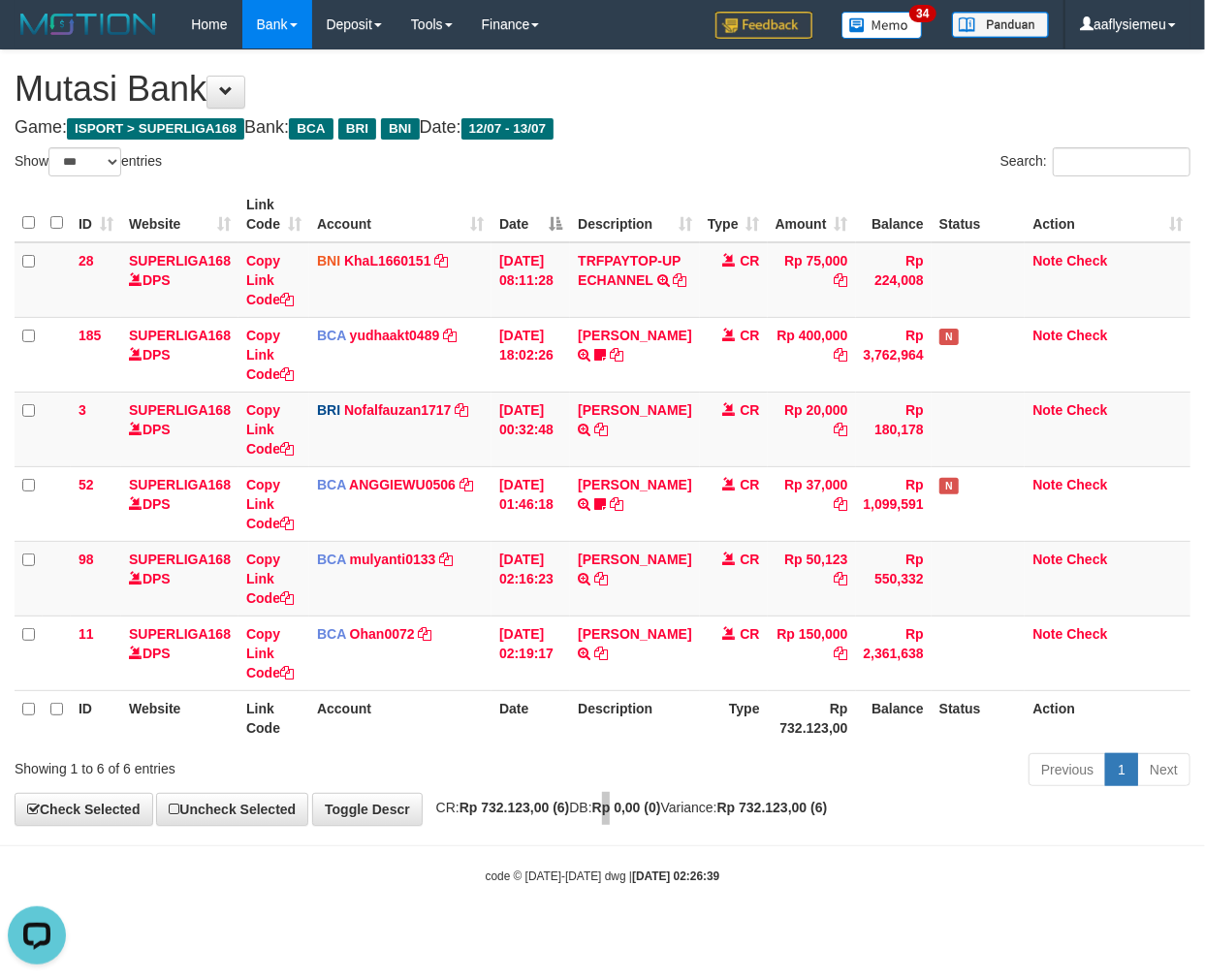 scroll, scrollTop: 0, scrollLeft: 0, axis: both 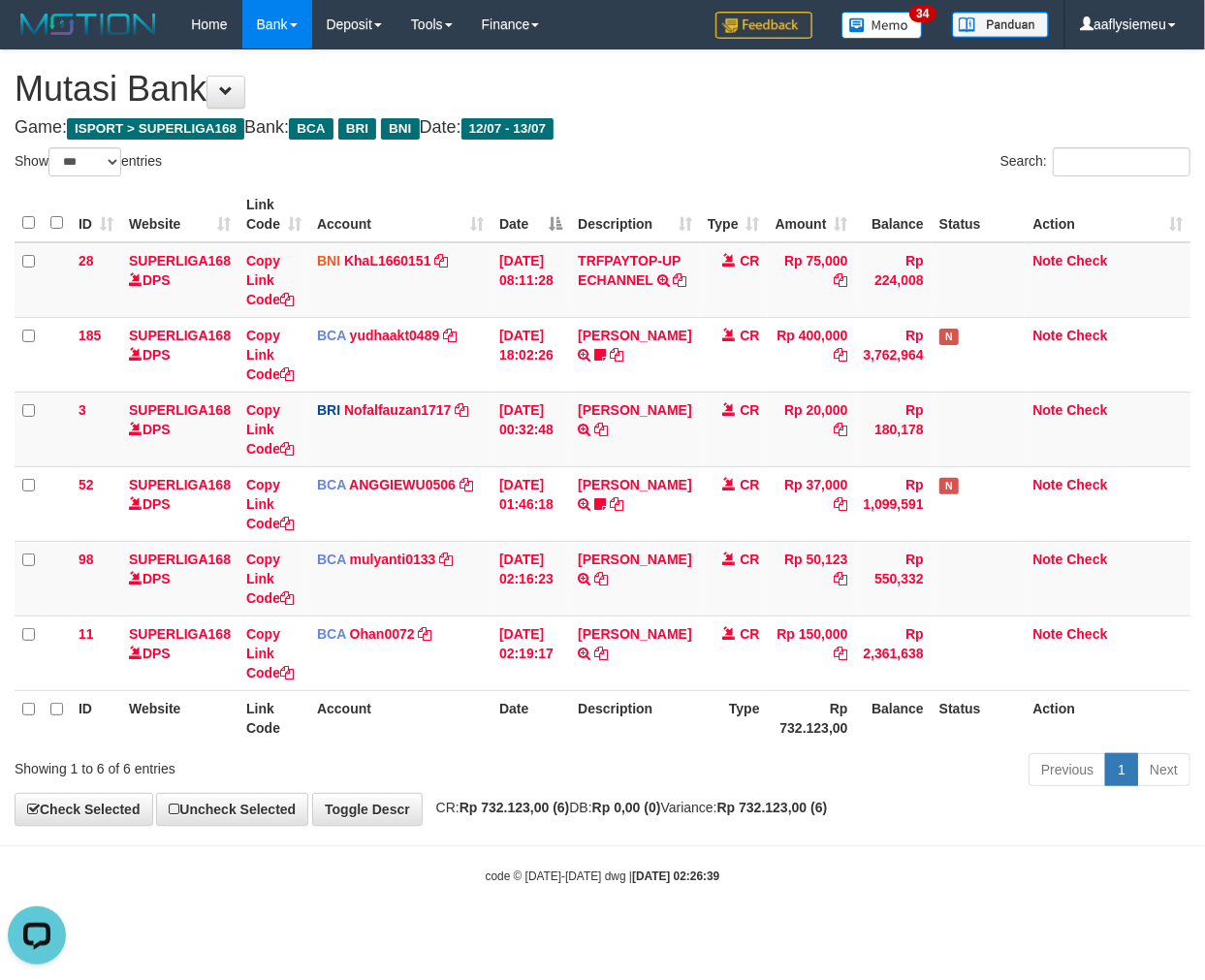click on "Toggle navigation
Home
Bank
Account List
Load
By Website
Group
[ISPORT]													SUPERLIGA168
By Load Group (DPS)
34" at bounding box center (602, 466) 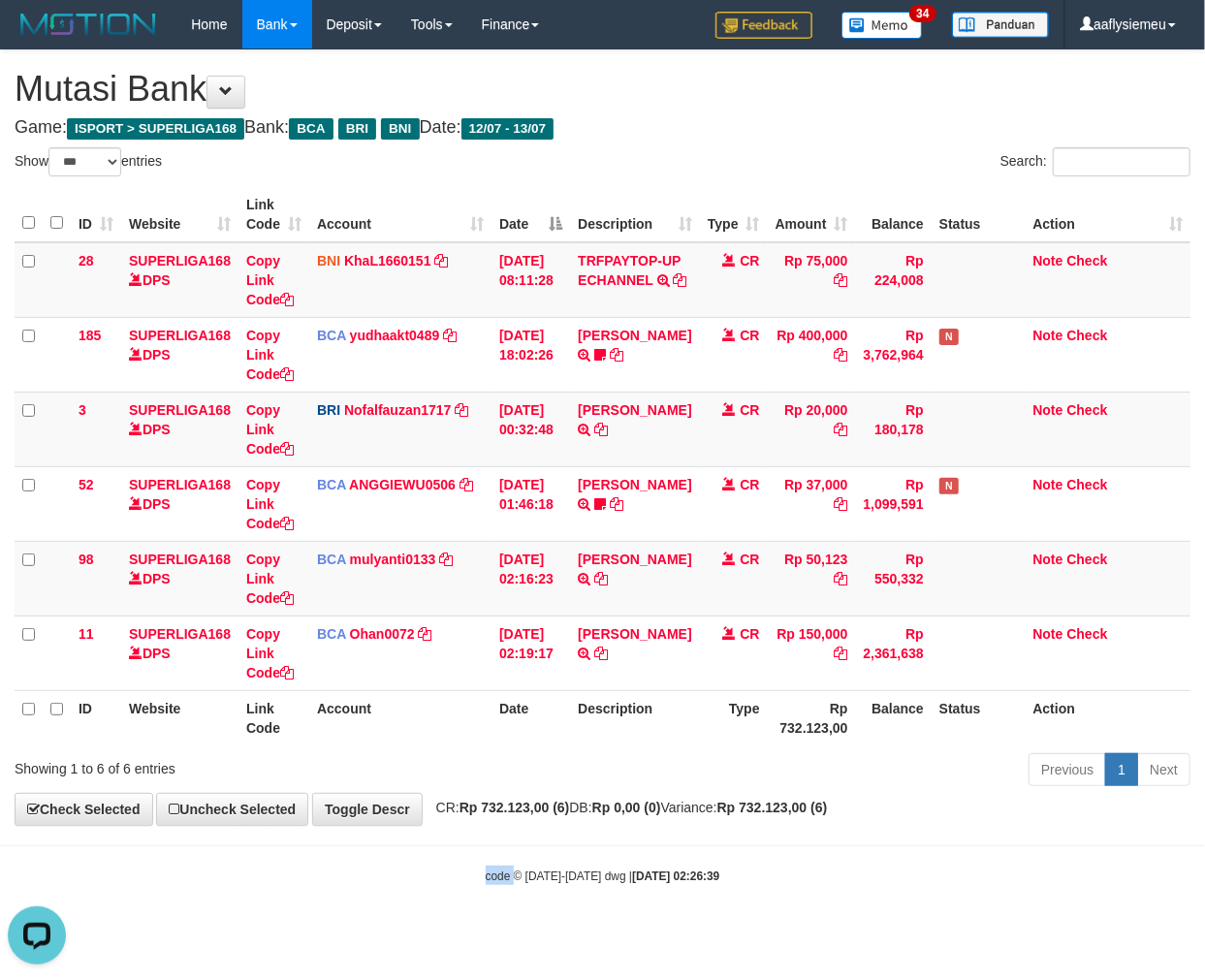 drag, startPoint x: 485, startPoint y: 868, endPoint x: 1196, endPoint y: 706, distance: 729.22219 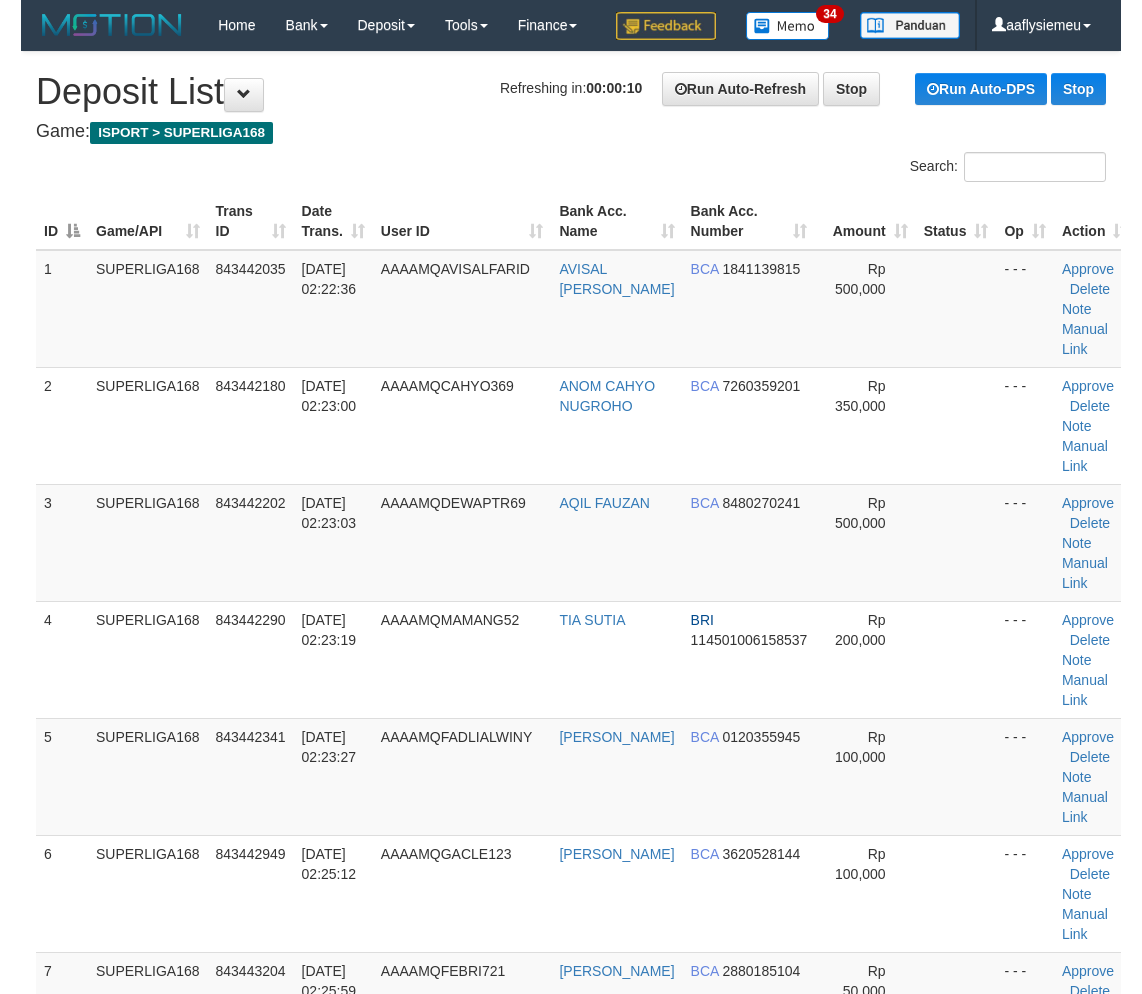 scroll, scrollTop: 0, scrollLeft: 0, axis: both 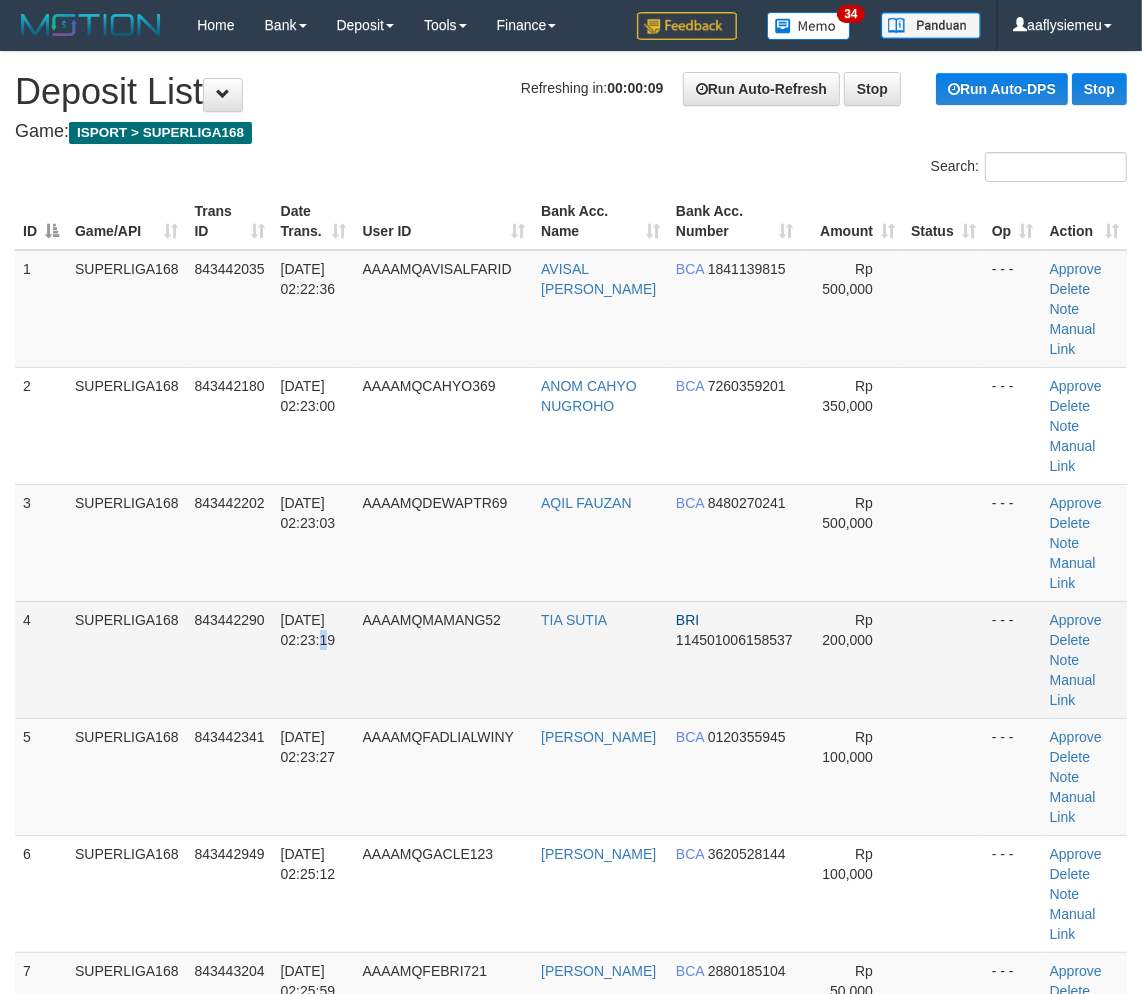 click on "13/07/2025 02:23:19" at bounding box center (314, 659) 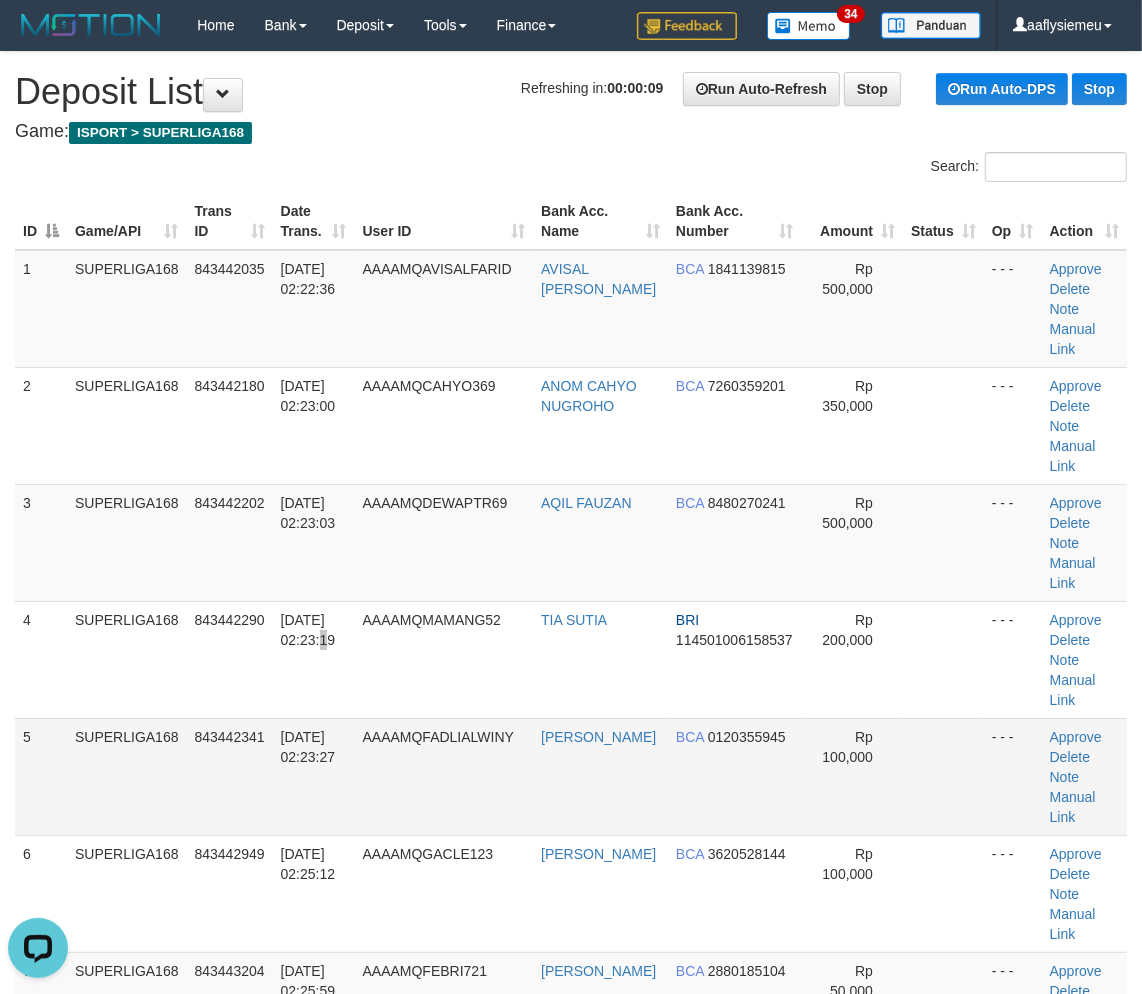 scroll, scrollTop: 0, scrollLeft: 0, axis: both 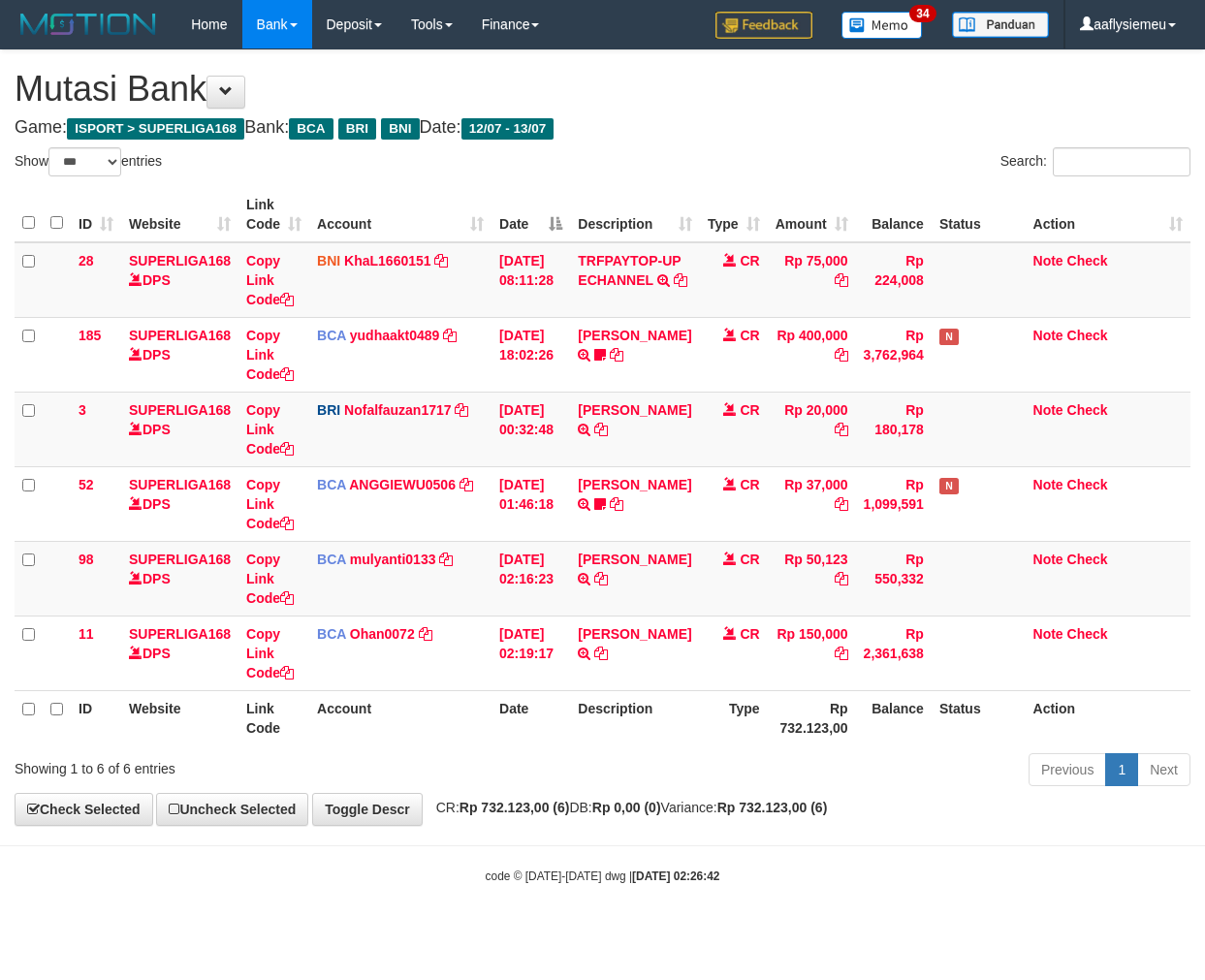 select on "***" 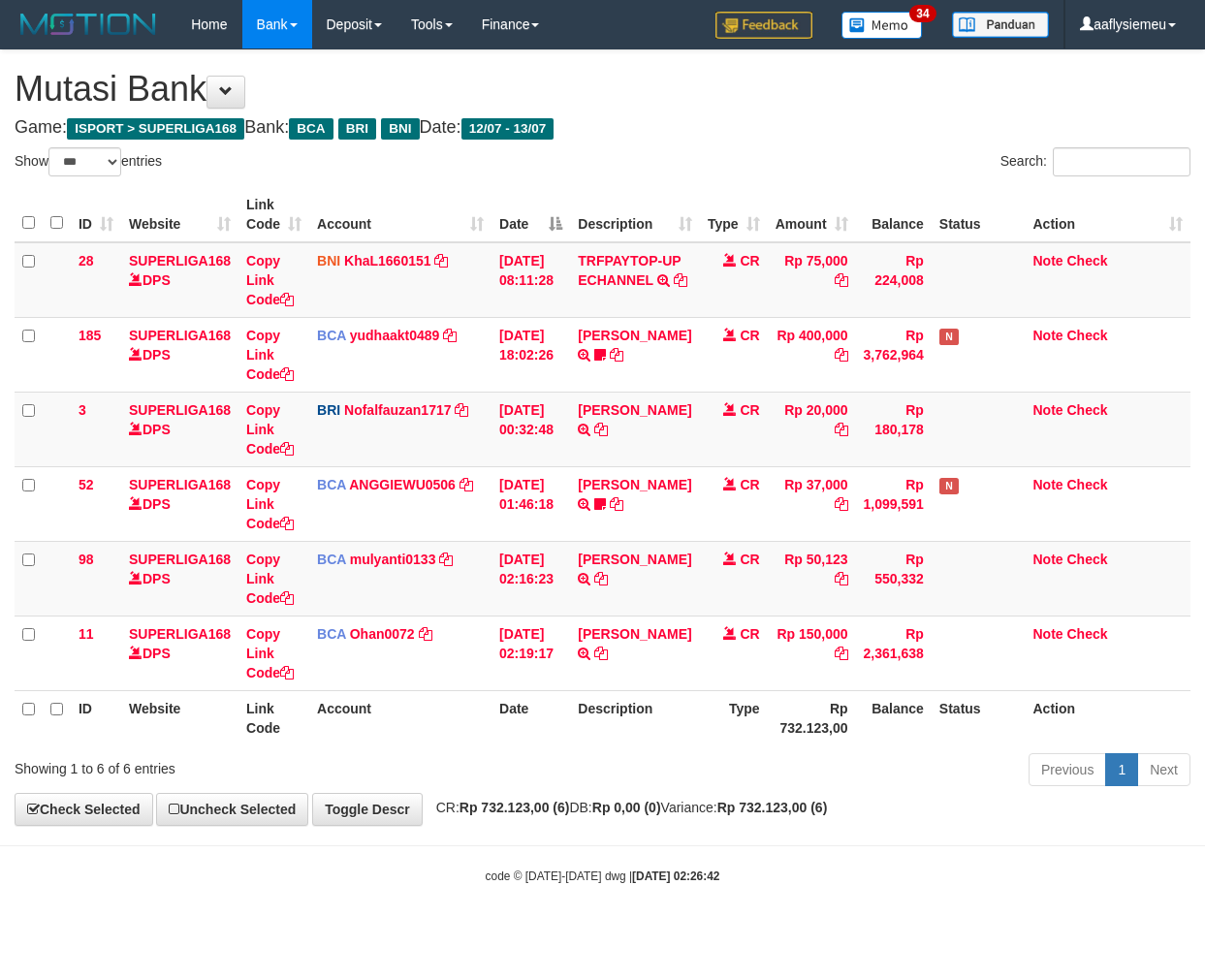 scroll, scrollTop: 0, scrollLeft: 0, axis: both 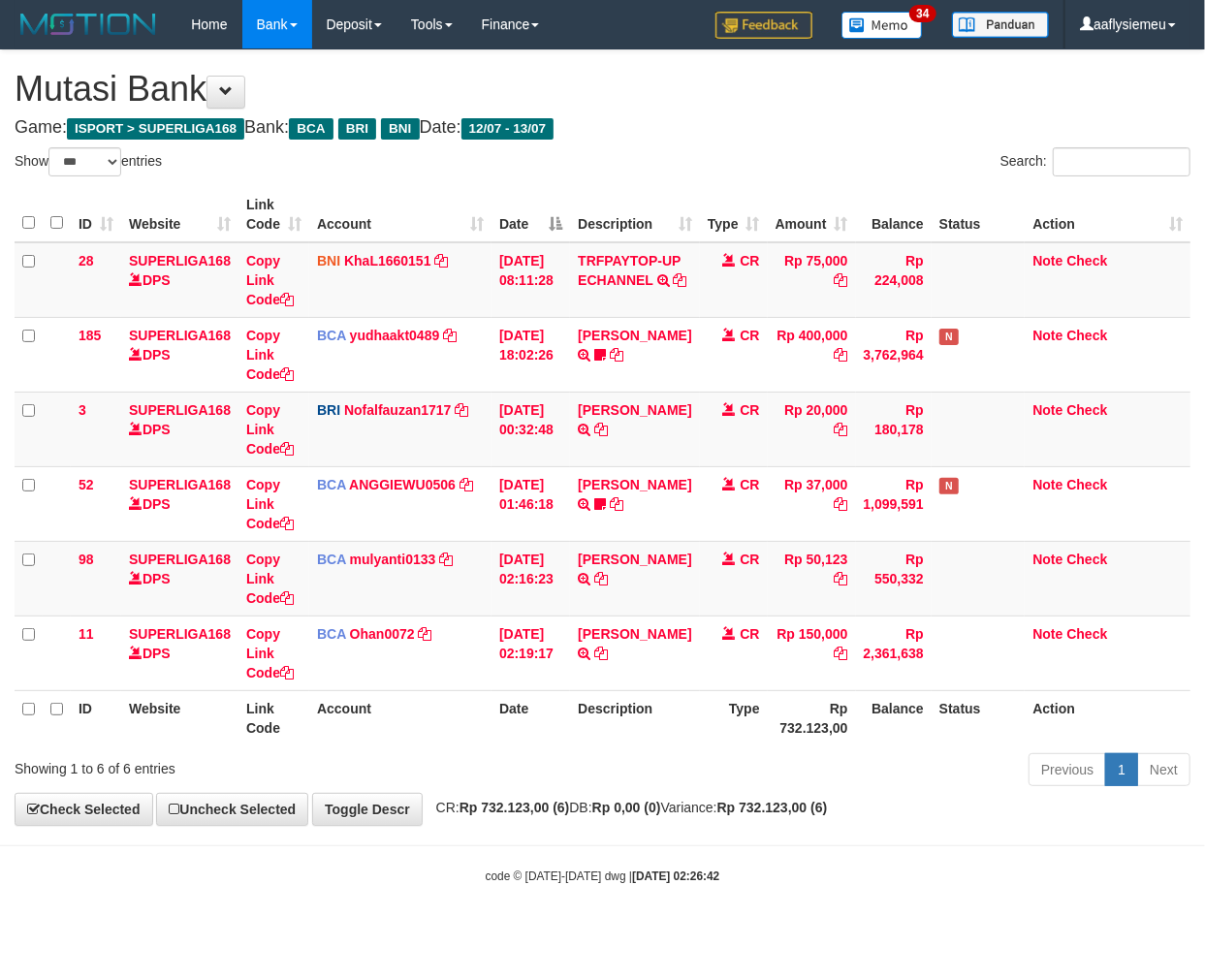 click on "Toggle navigation
Home
Bank
Account List
Load
By Website
Group
[ISPORT]													SUPERLIGA168
By Load Group (DPS)
34" at bounding box center [602, 466] 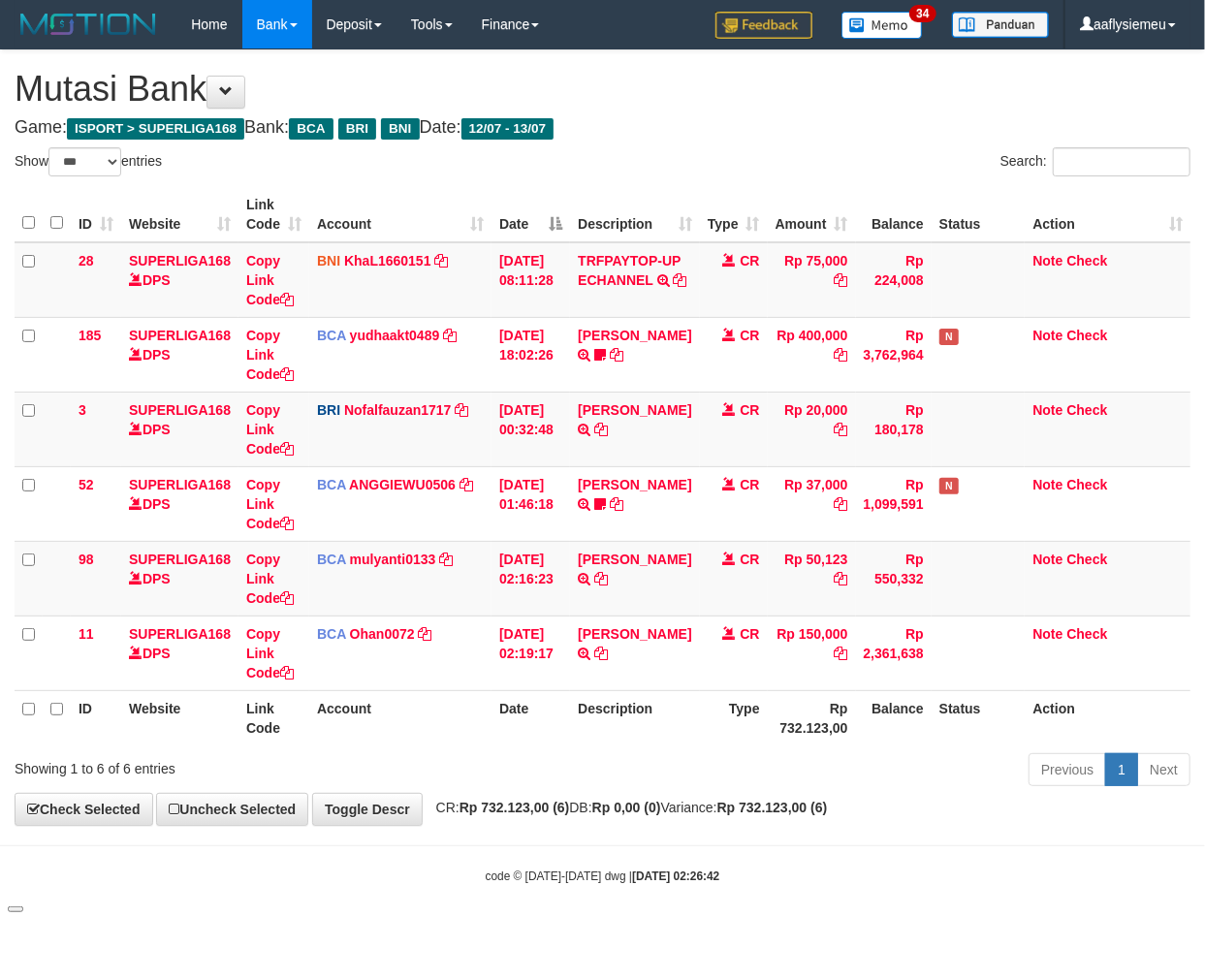 click on "Toggle navigation
Home
Bank
Account List
Load
By Website
Group
[ISPORT]													SUPERLIGA168
By Load Group (DPS)
34" at bounding box center (602, 466) 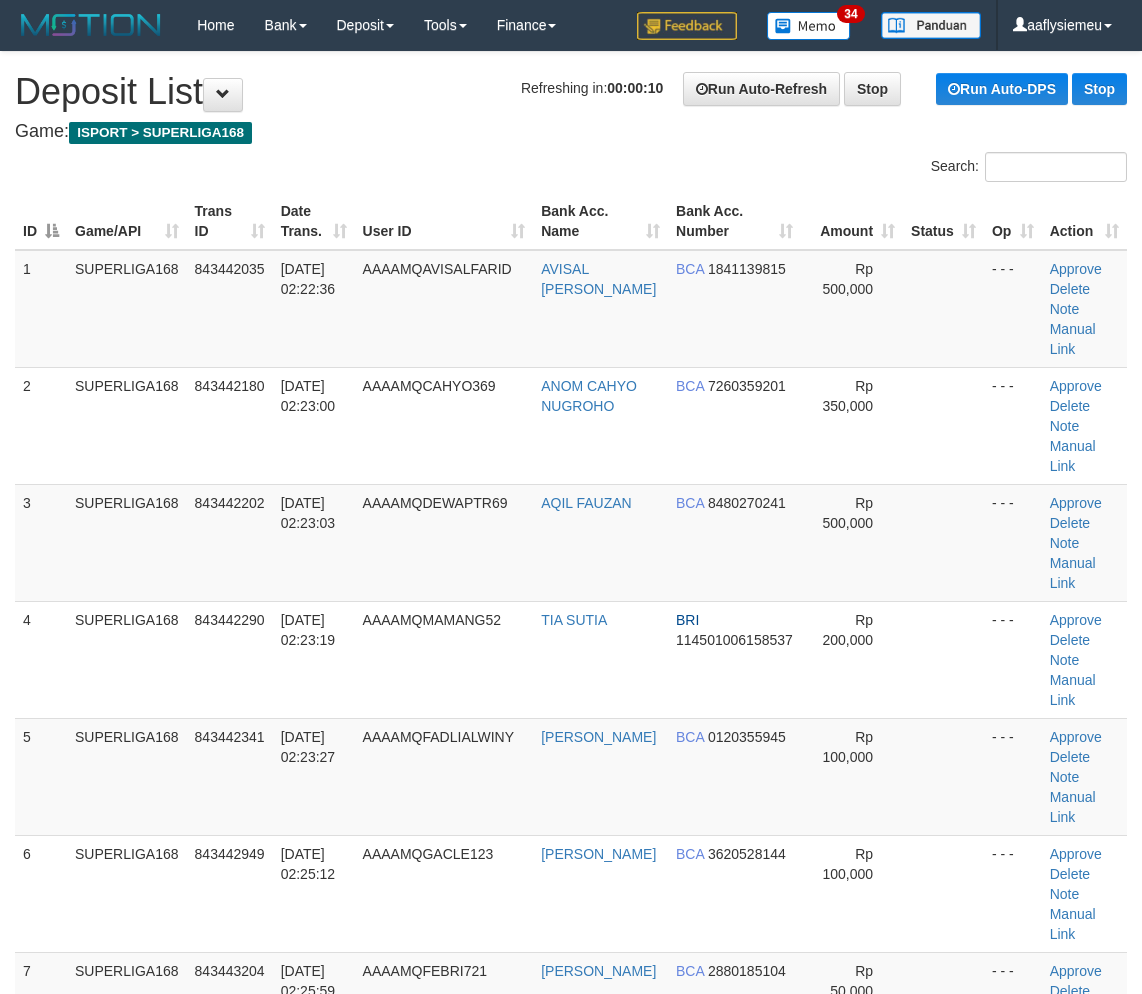 scroll, scrollTop: 0, scrollLeft: 0, axis: both 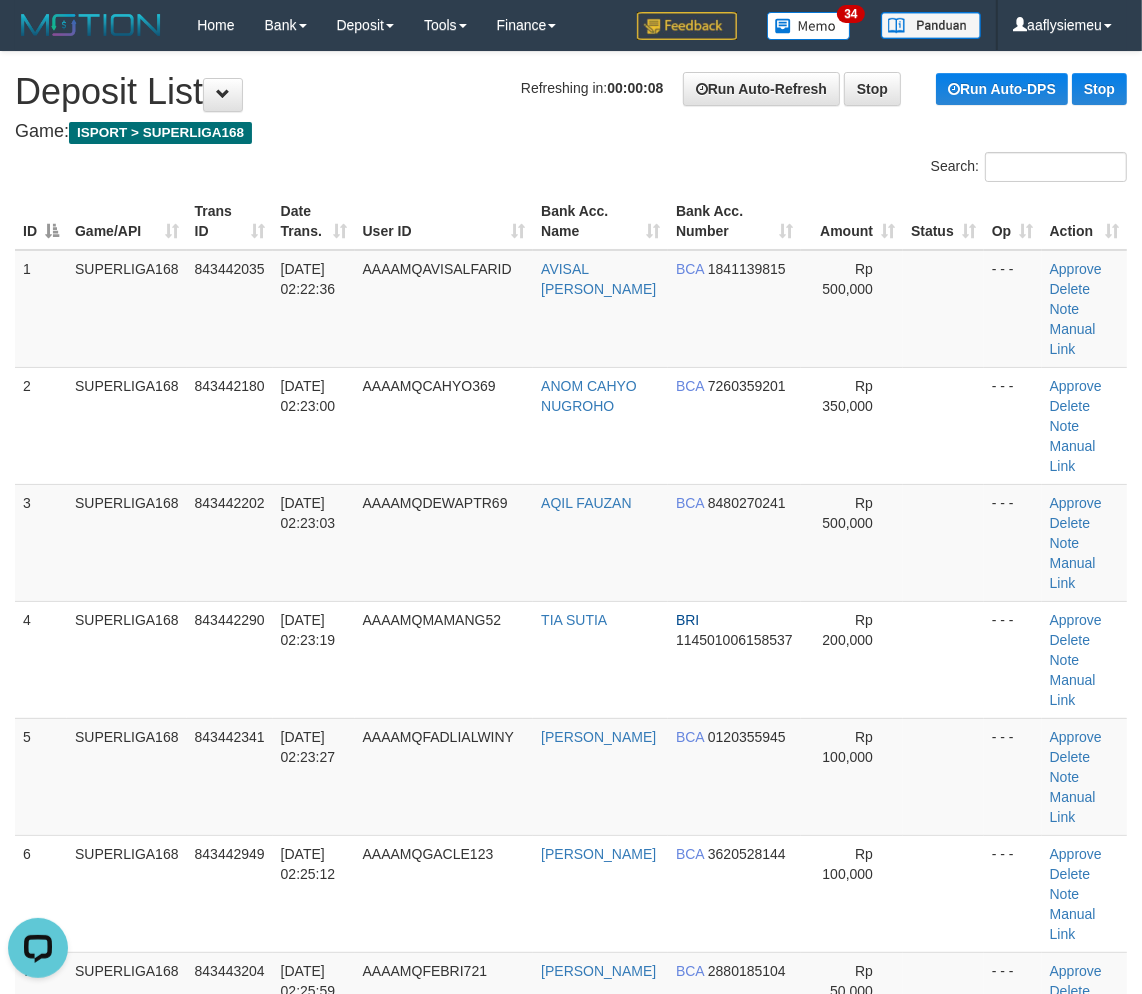 drag, startPoint x: 173, startPoint y: 655, endPoint x: 4, endPoint y: 721, distance: 181.43042 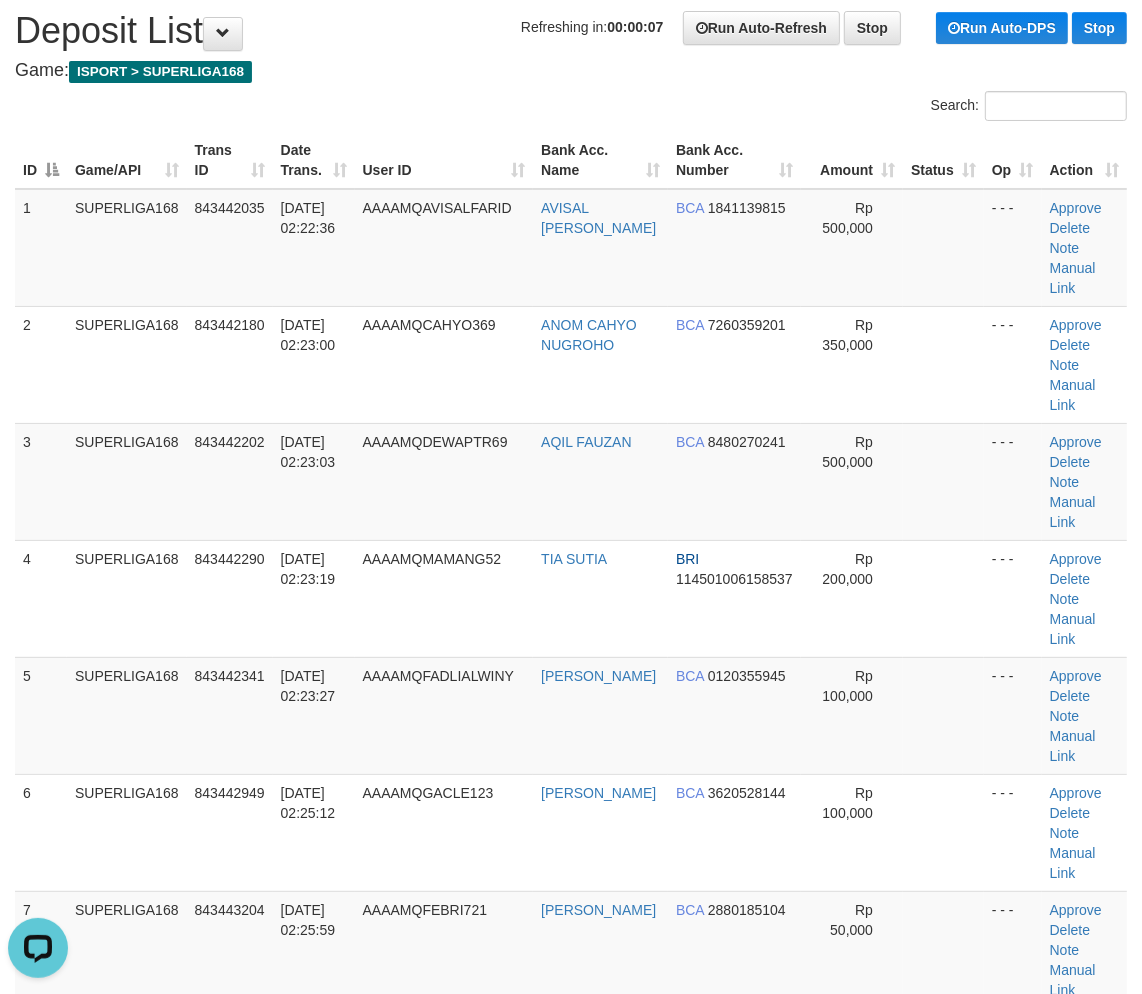 scroll, scrollTop: 94, scrollLeft: 0, axis: vertical 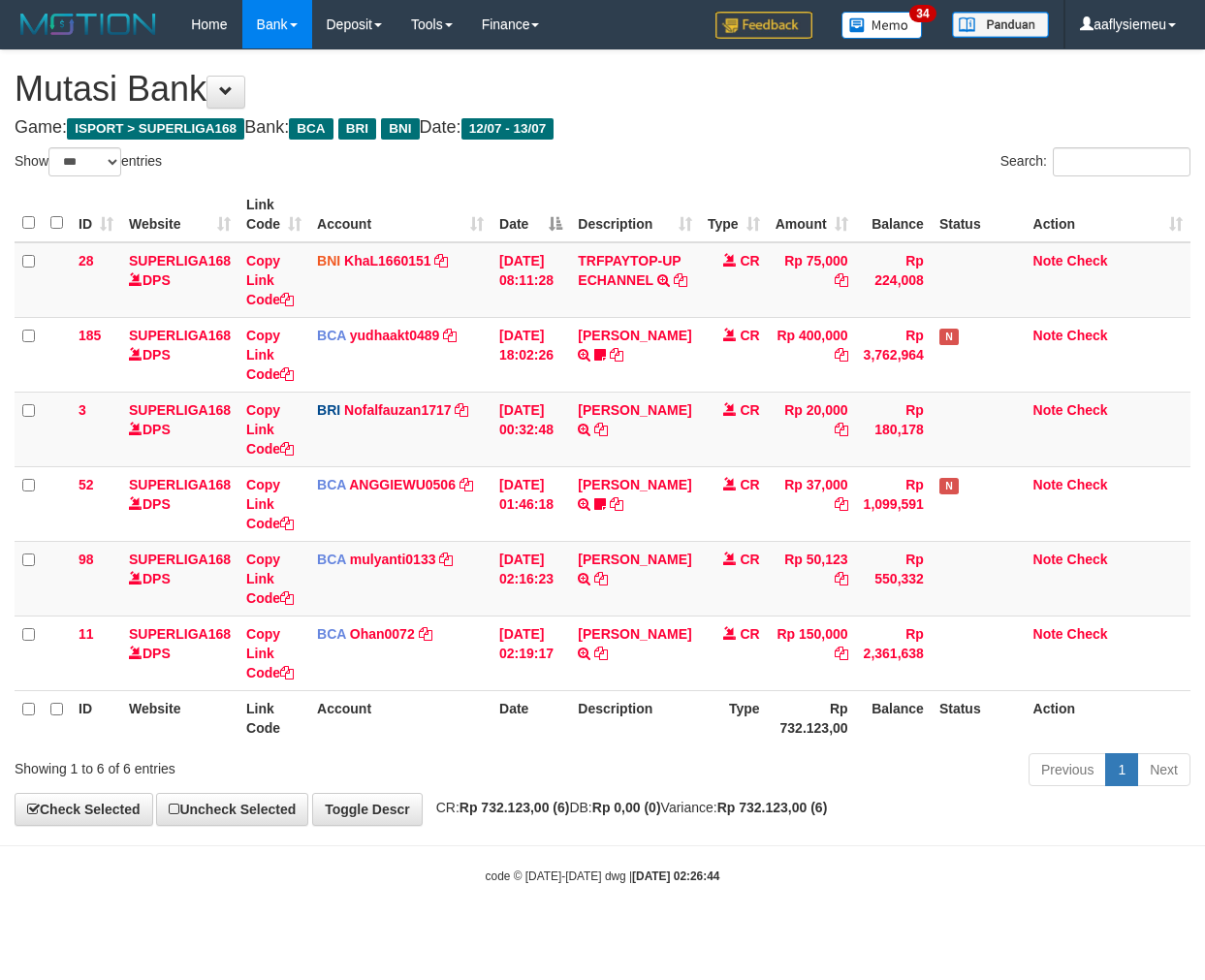 select on "***" 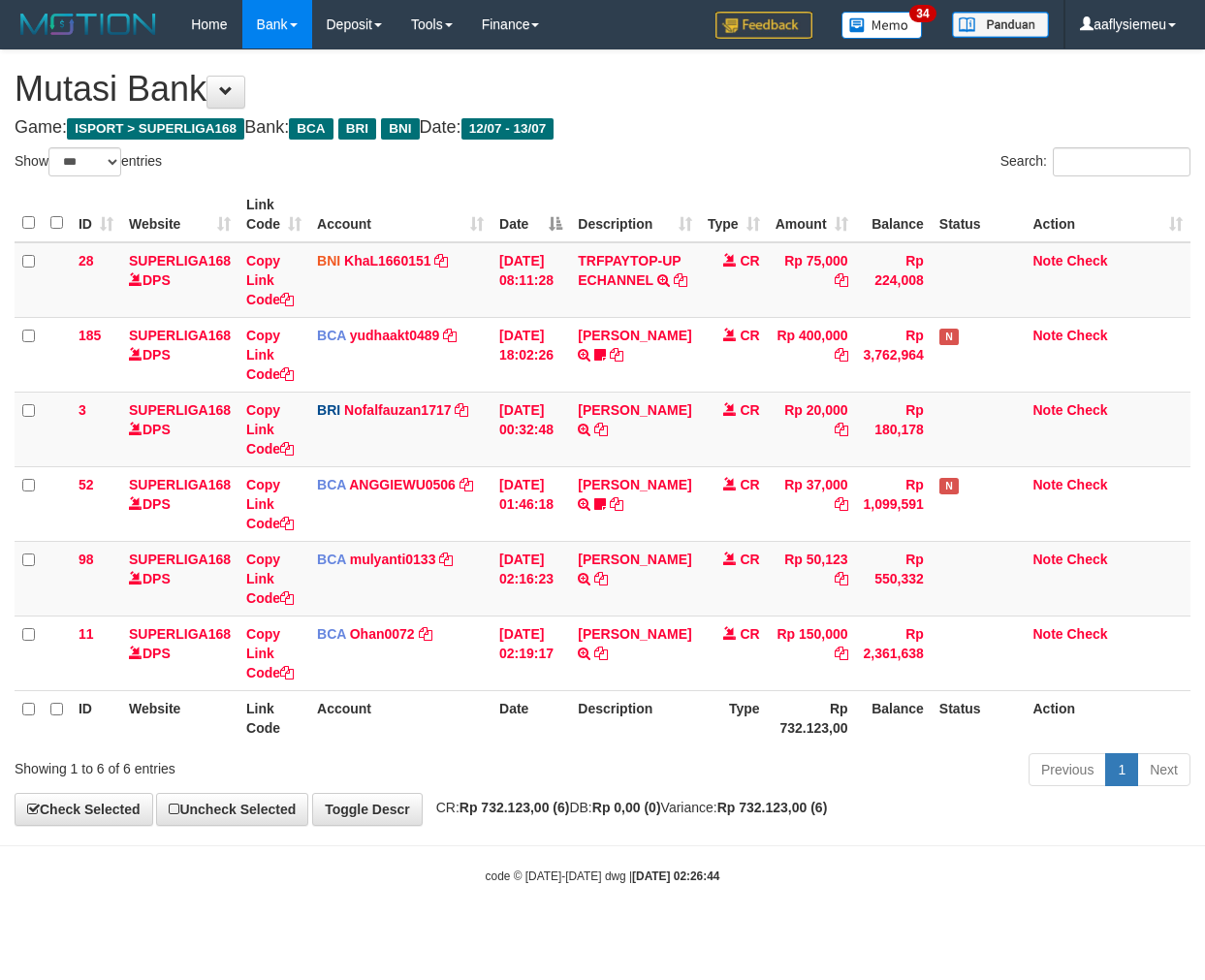 scroll, scrollTop: 0, scrollLeft: 0, axis: both 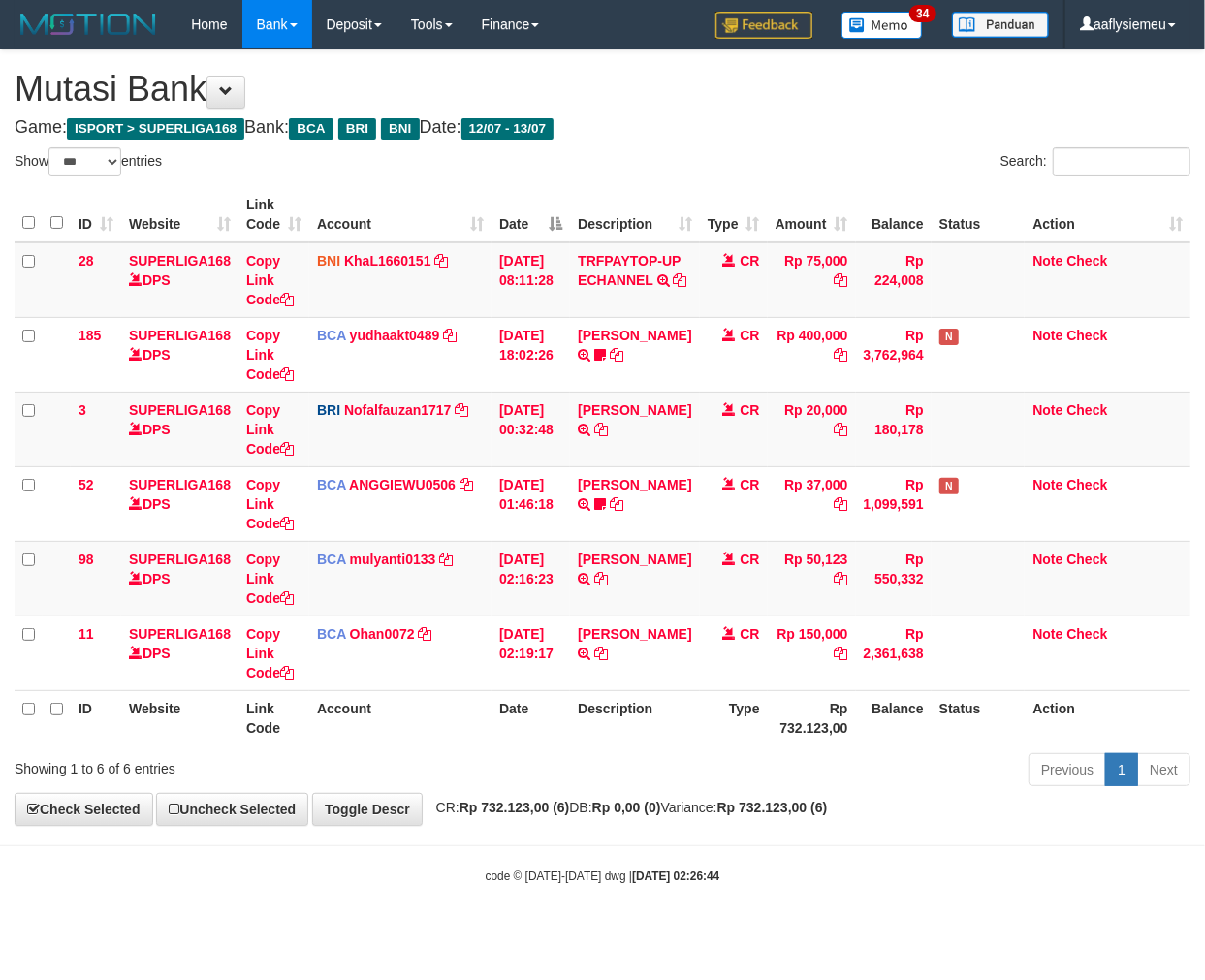 drag, startPoint x: 703, startPoint y: 872, endPoint x: 1142, endPoint y: 805, distance: 444.0833 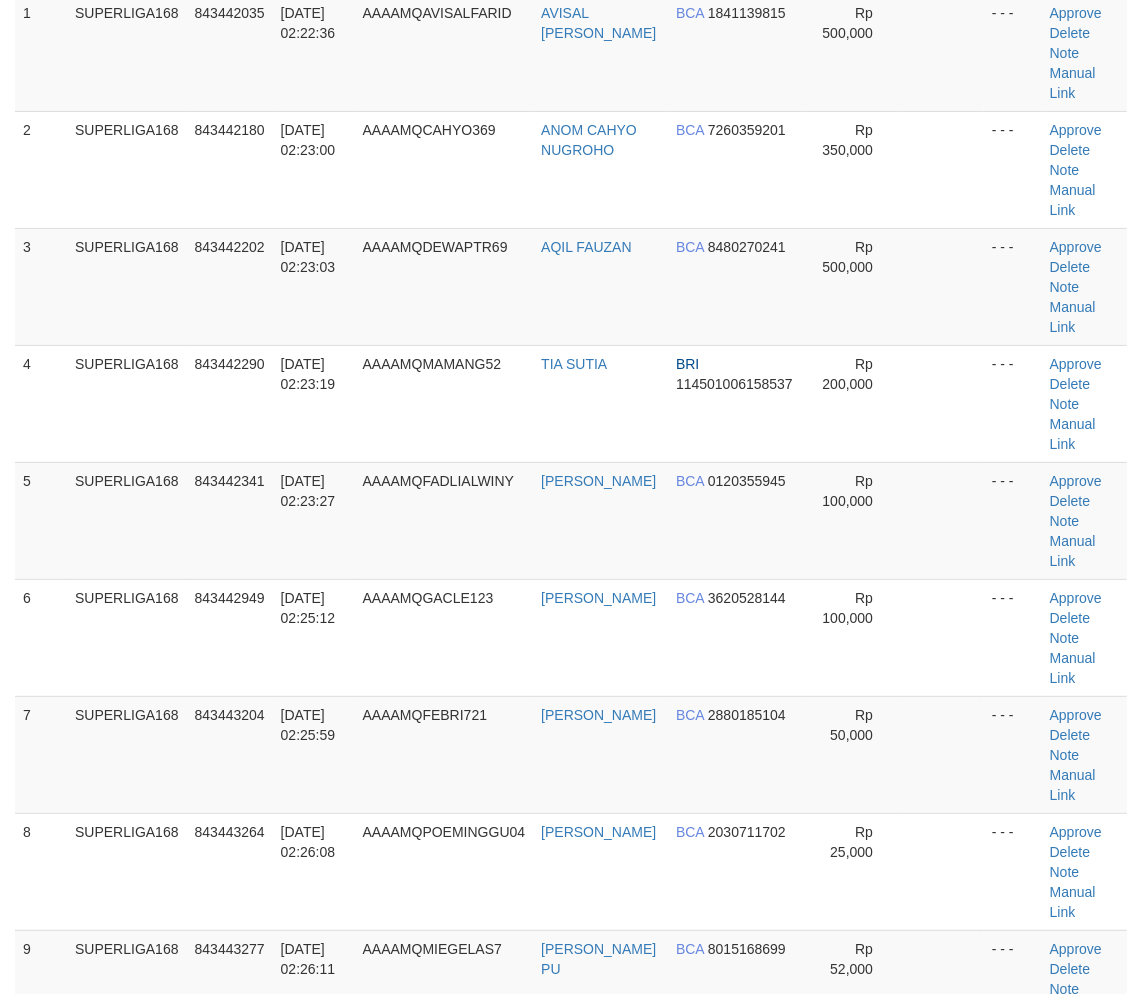 scroll, scrollTop: 666, scrollLeft: 0, axis: vertical 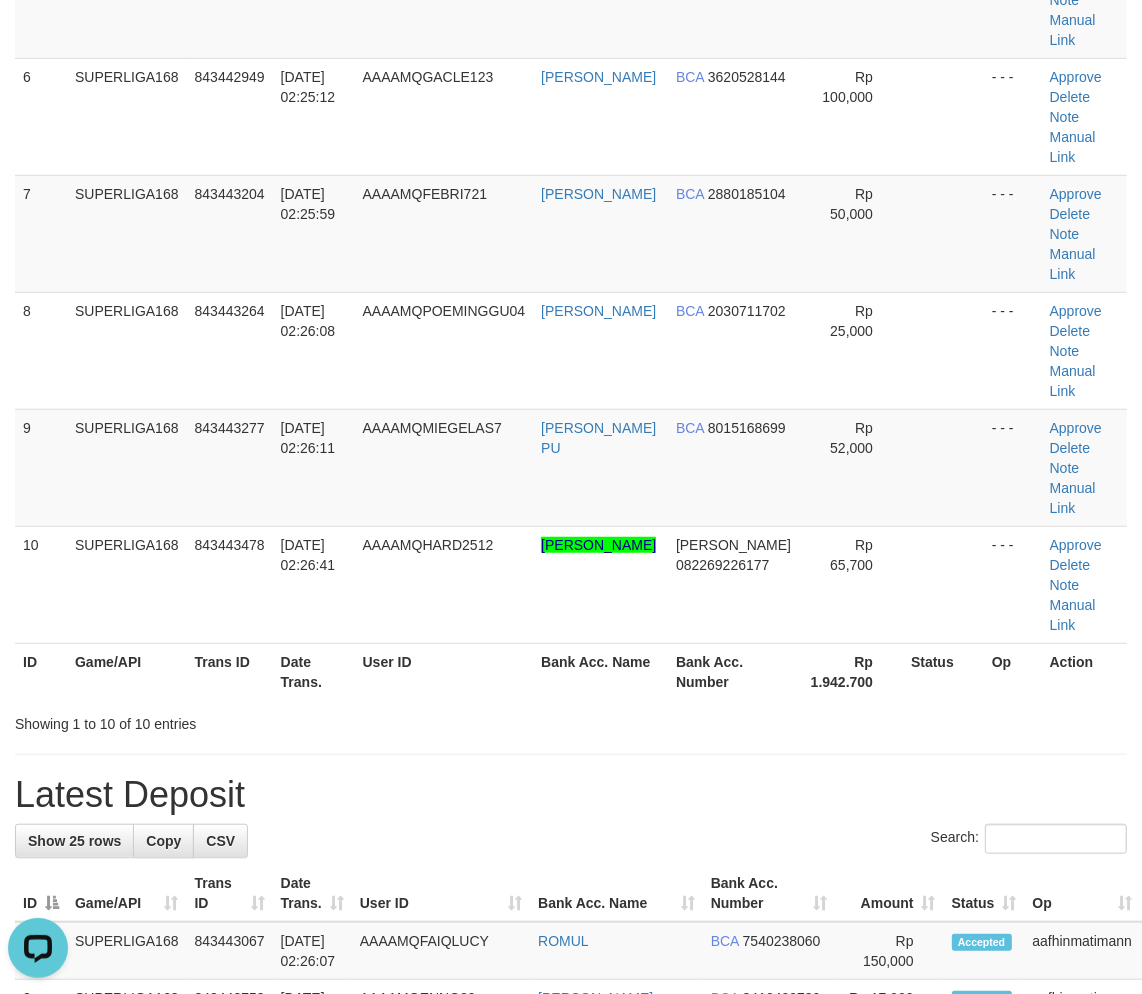 click on "ID Game/API Trans ID Date Trans. User ID Bank Acc. Name Bank Acc. Number Amount Status Op Action
1
SUPERLIGA168
843442035
[DATE] 02:22:36
AAAAMQAVISALFARID
[PERSON_NAME]
BCA
1841139815
Rp 500,000
- - -
Approve
[GEOGRAPHIC_DATA]
Note
Manual Link
2
SUPERLIGA168
843442180
[DATE] 02:23:00
AAAAMQCAHYO369
ANOM CAHYO NUGROHO
BCA
7260359201 Note" at bounding box center [571, 58] 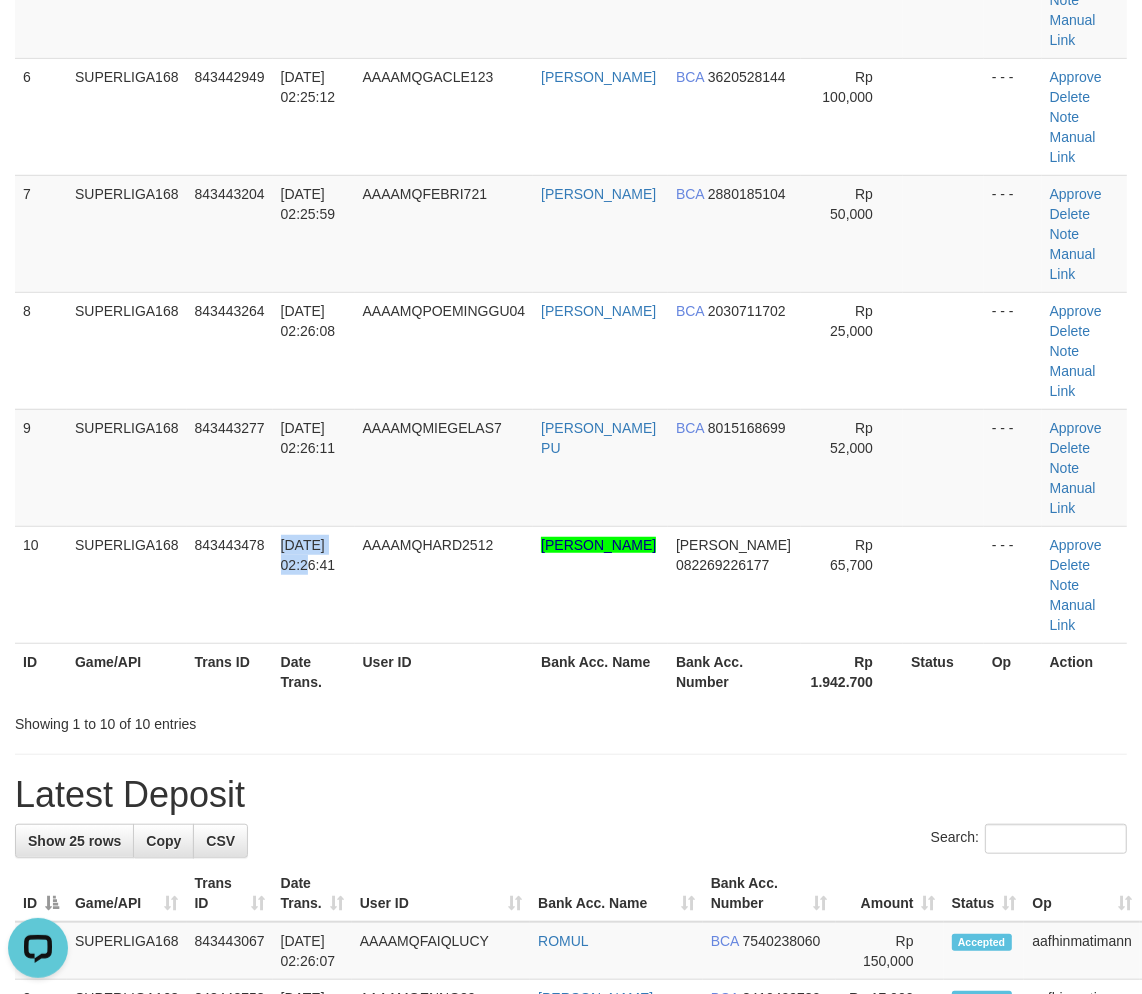drag, startPoint x: 270, startPoint y: 364, endPoint x: 128, endPoint y: 506, distance: 200.81833 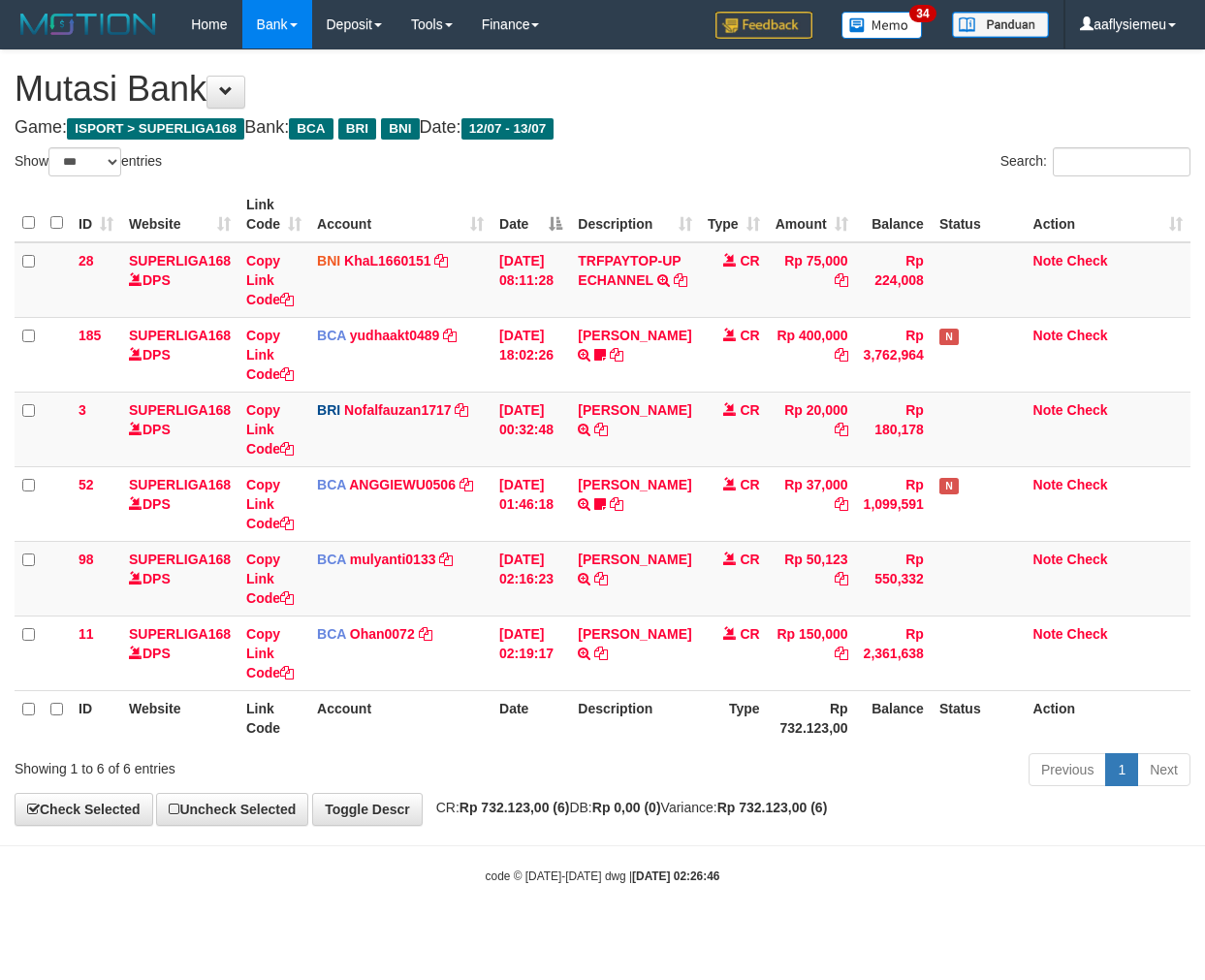 select on "***" 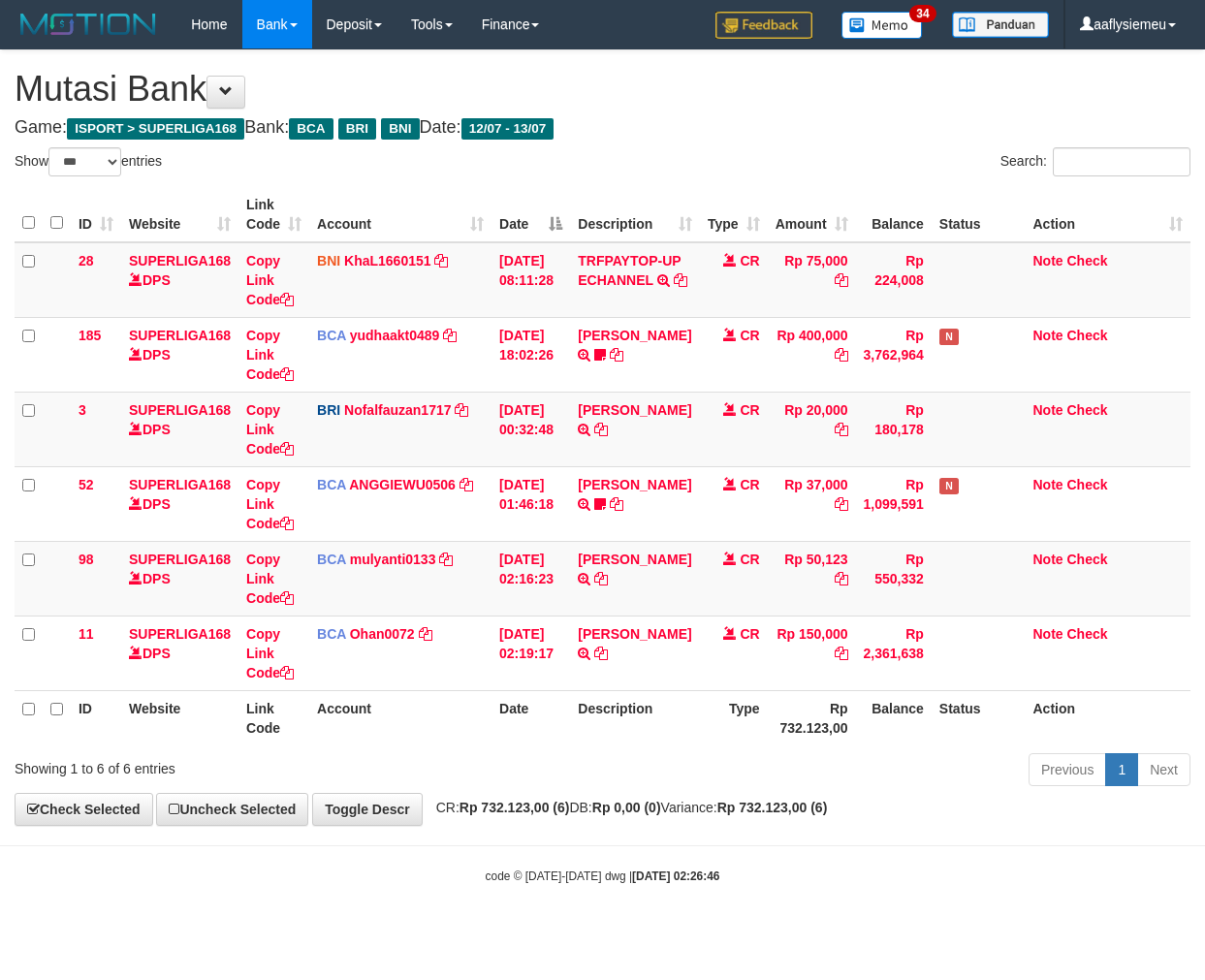scroll, scrollTop: 0, scrollLeft: 0, axis: both 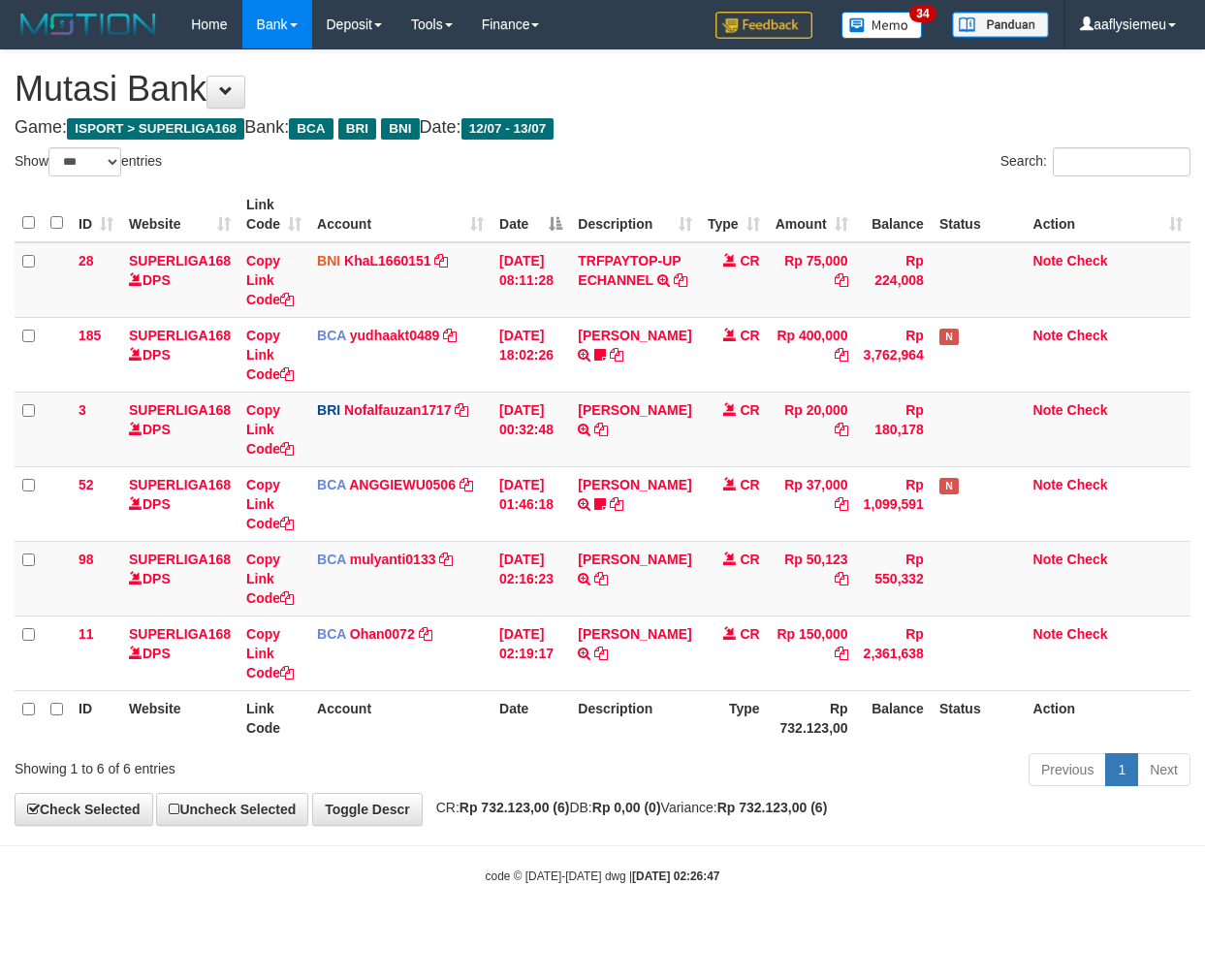 select on "***" 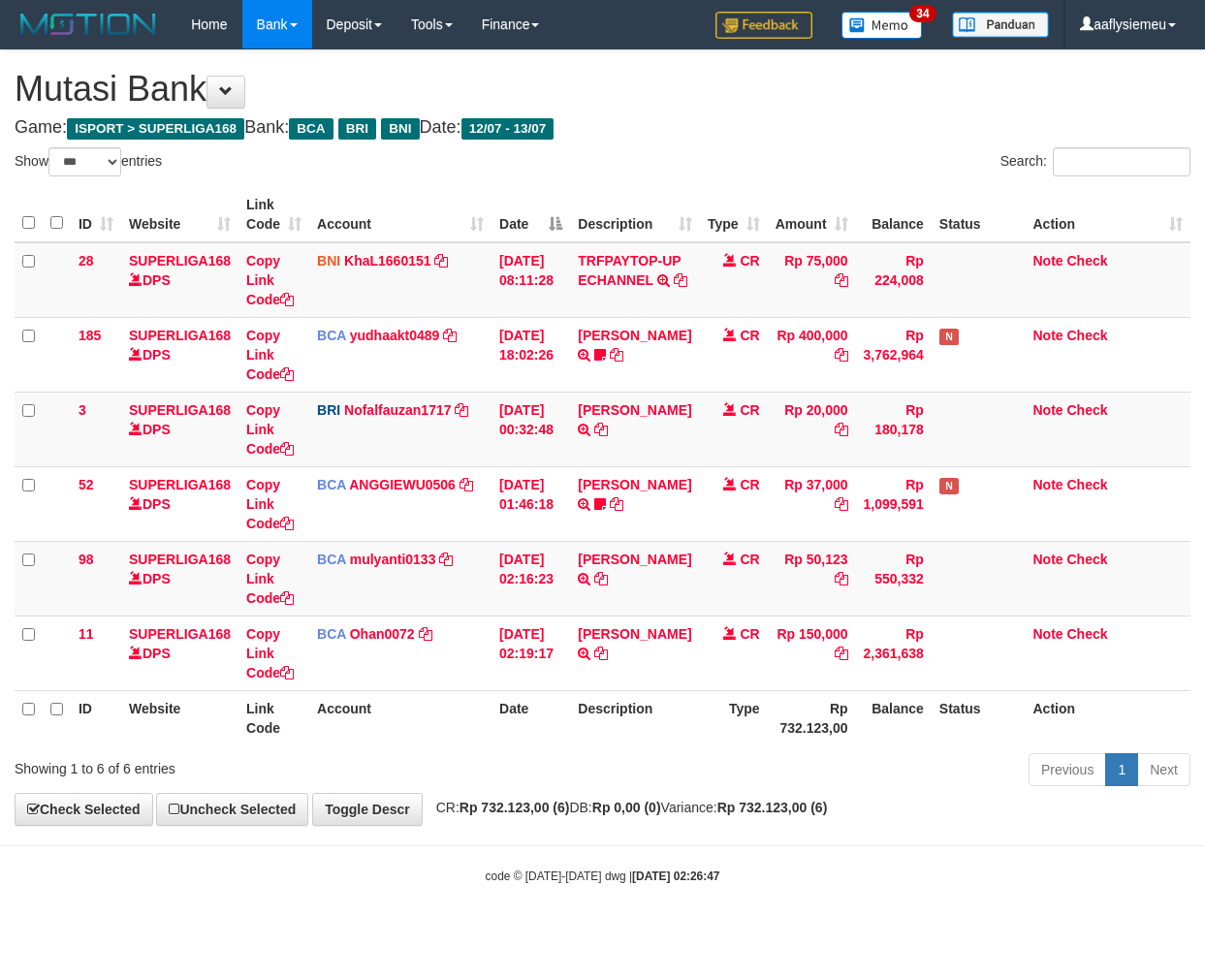 scroll, scrollTop: 0, scrollLeft: 0, axis: both 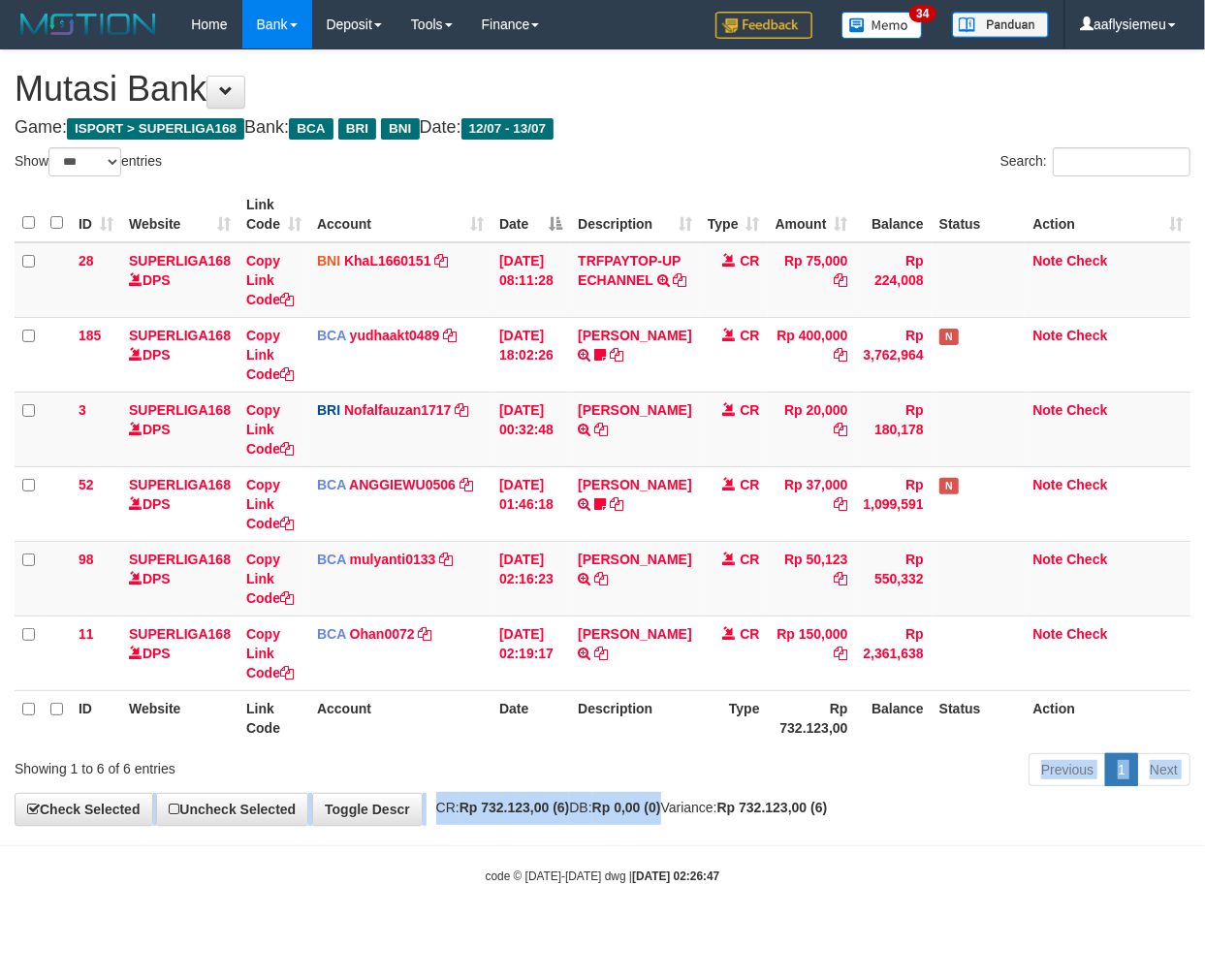 click on "**********" at bounding box center (602, 437) 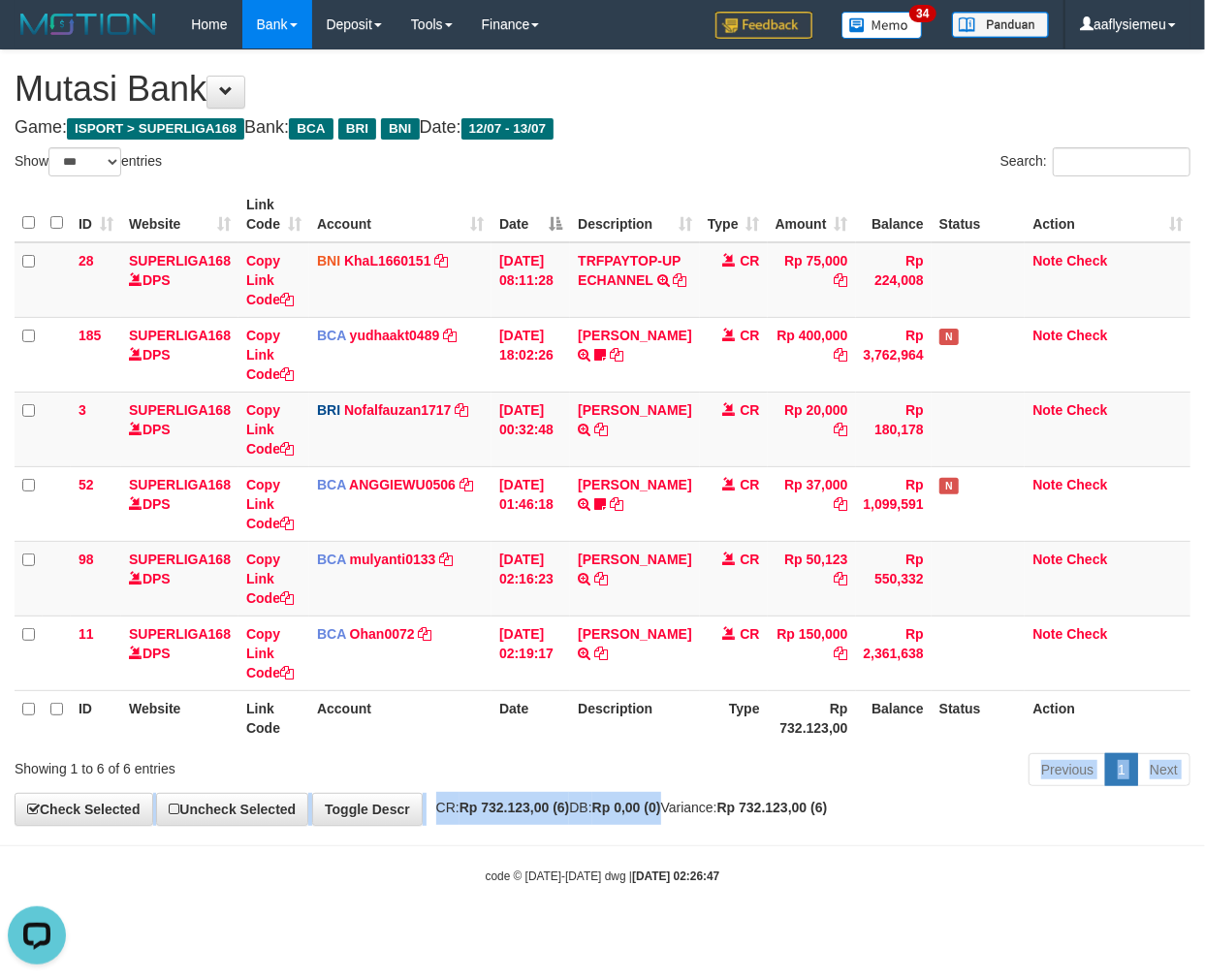 scroll, scrollTop: 0, scrollLeft: 0, axis: both 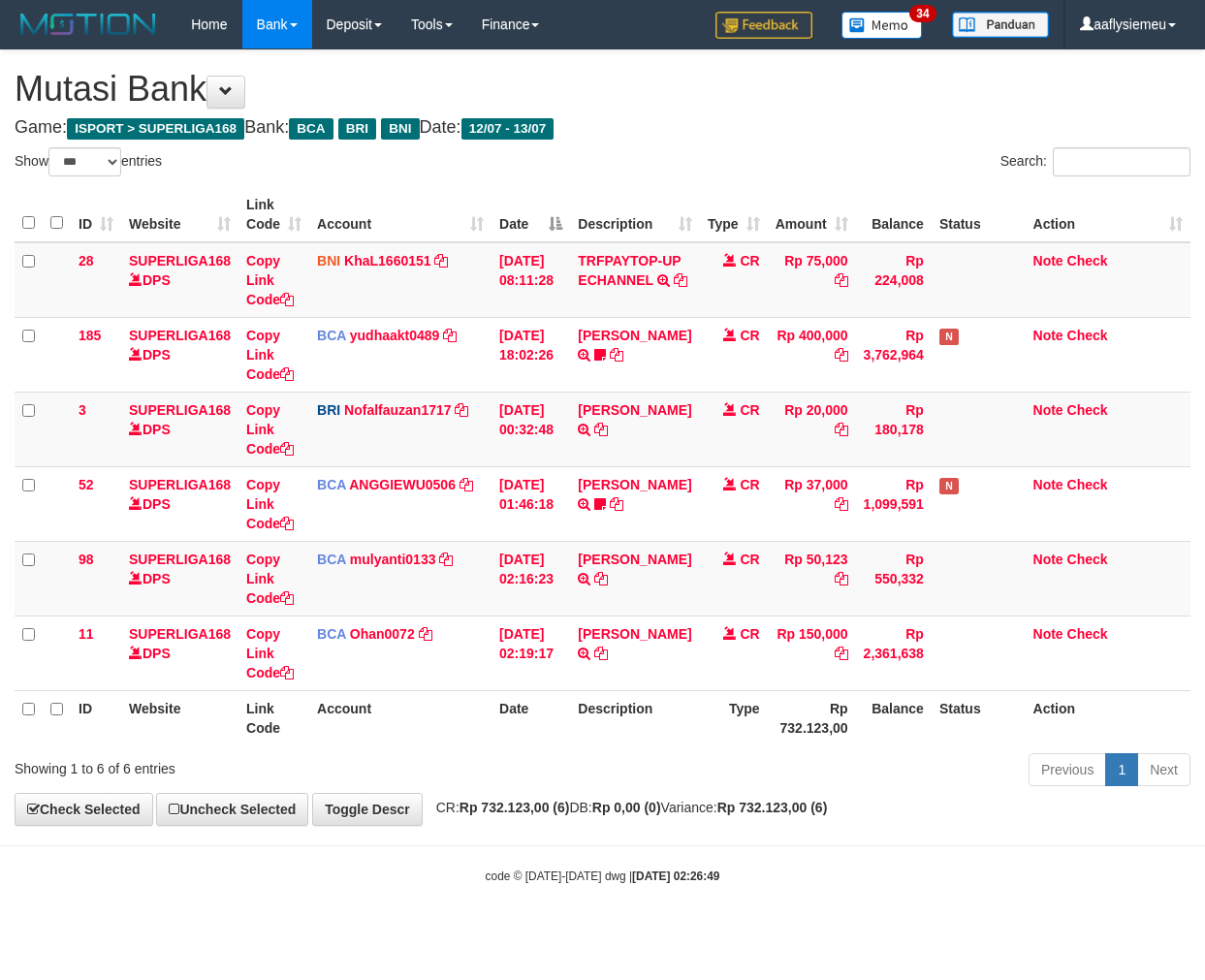 select on "***" 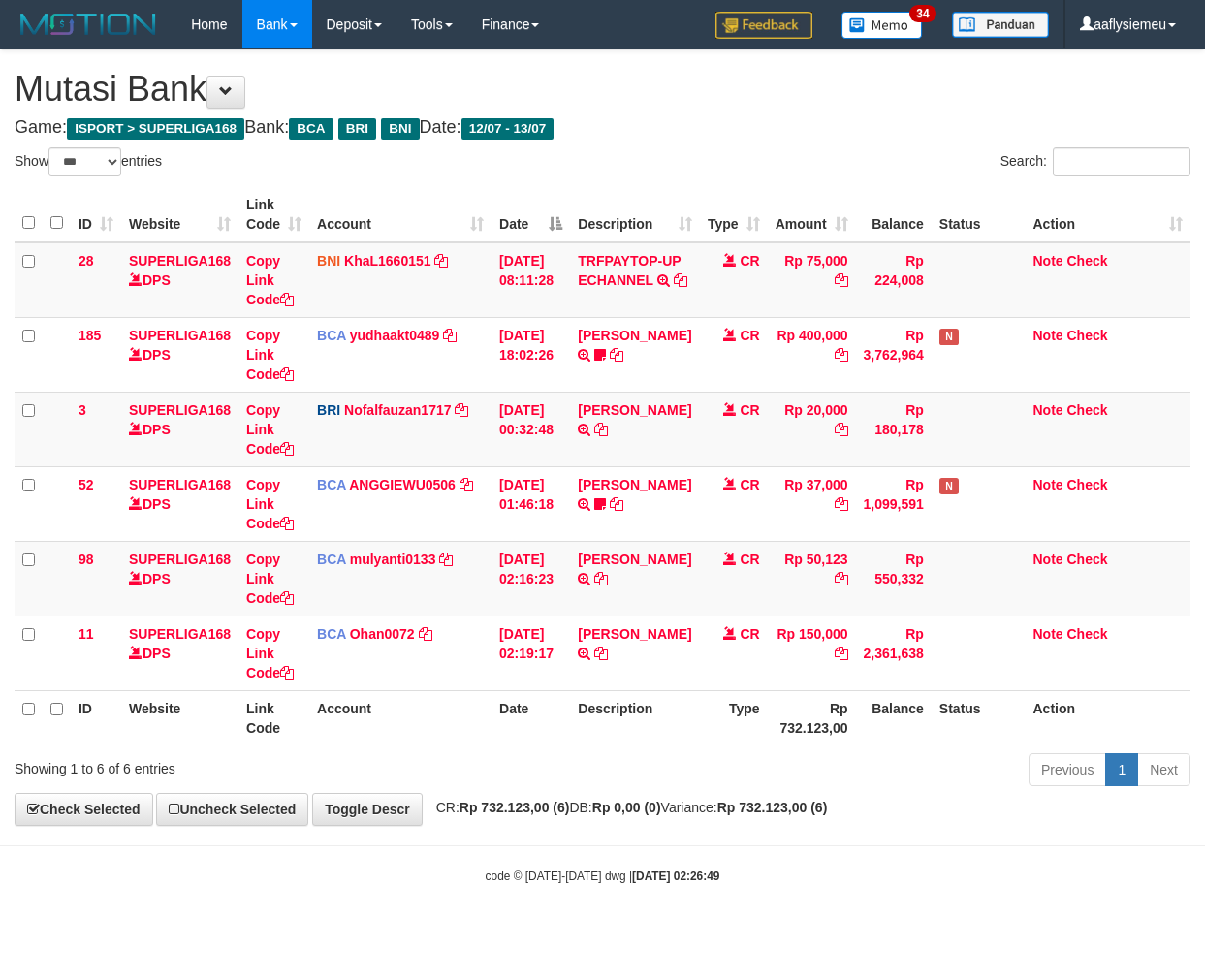 scroll, scrollTop: 0, scrollLeft: 0, axis: both 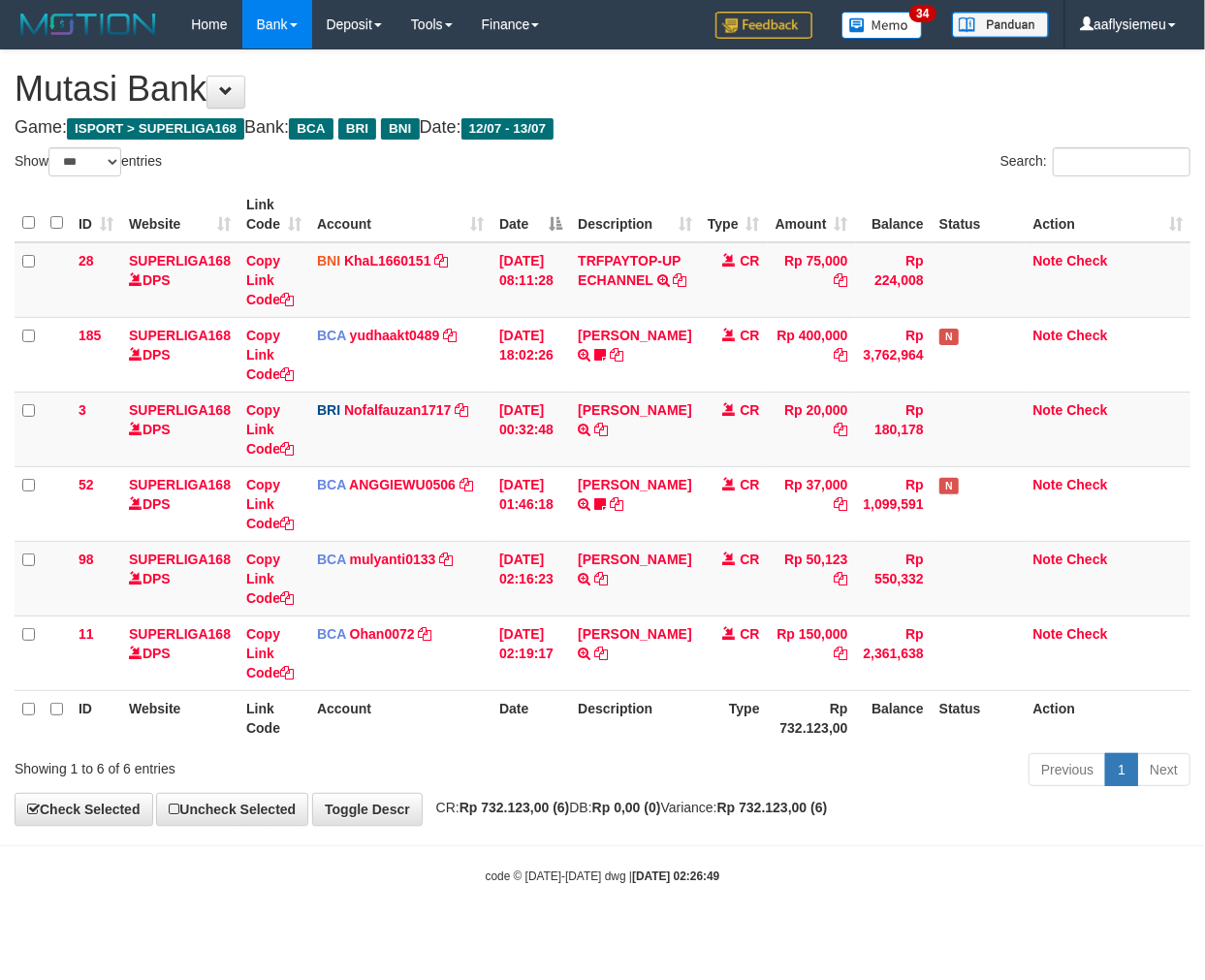 click on "code © 2012-2018 dwg |  2025/07/13 02:26:49" at bounding box center [602, 875] 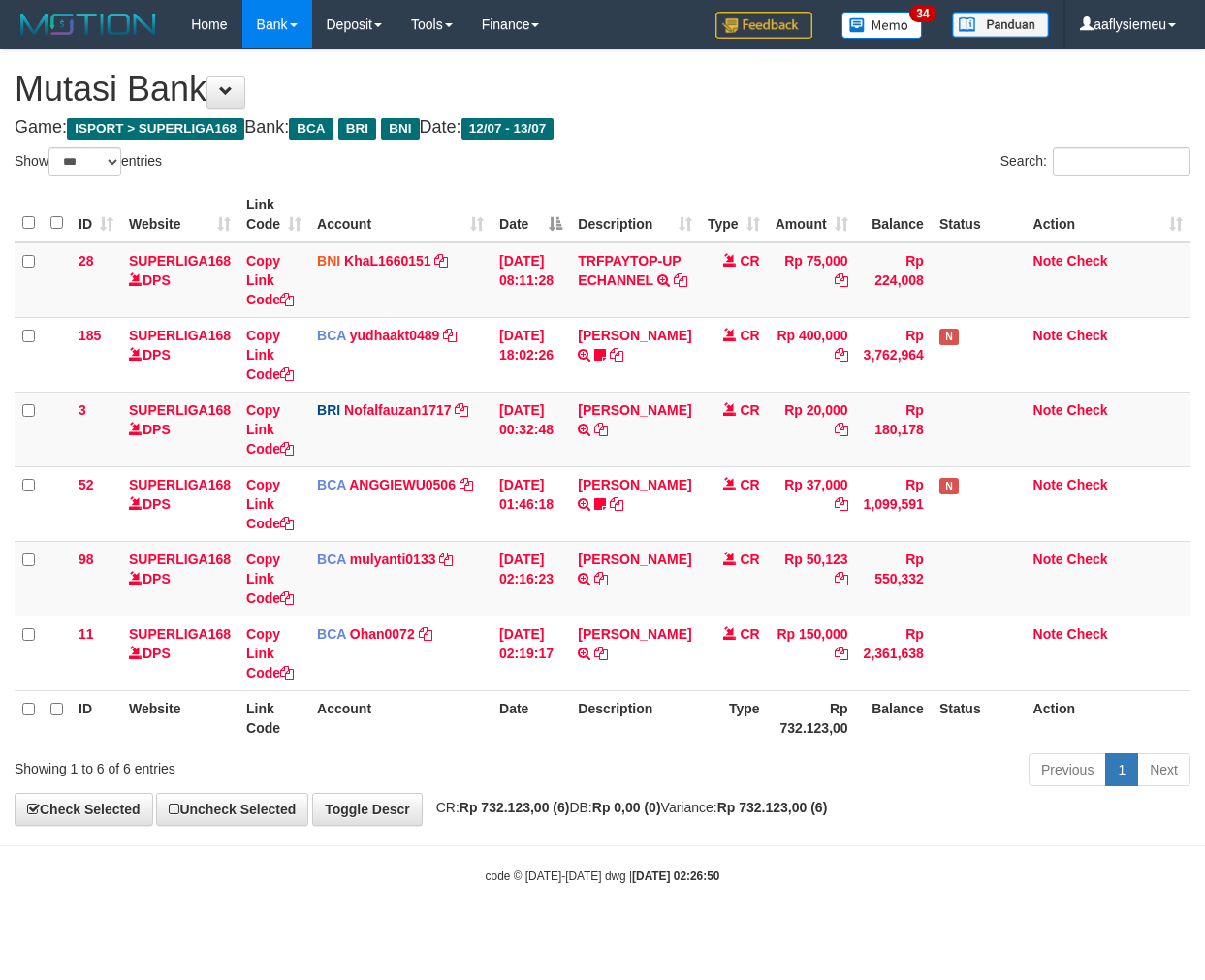 select on "***" 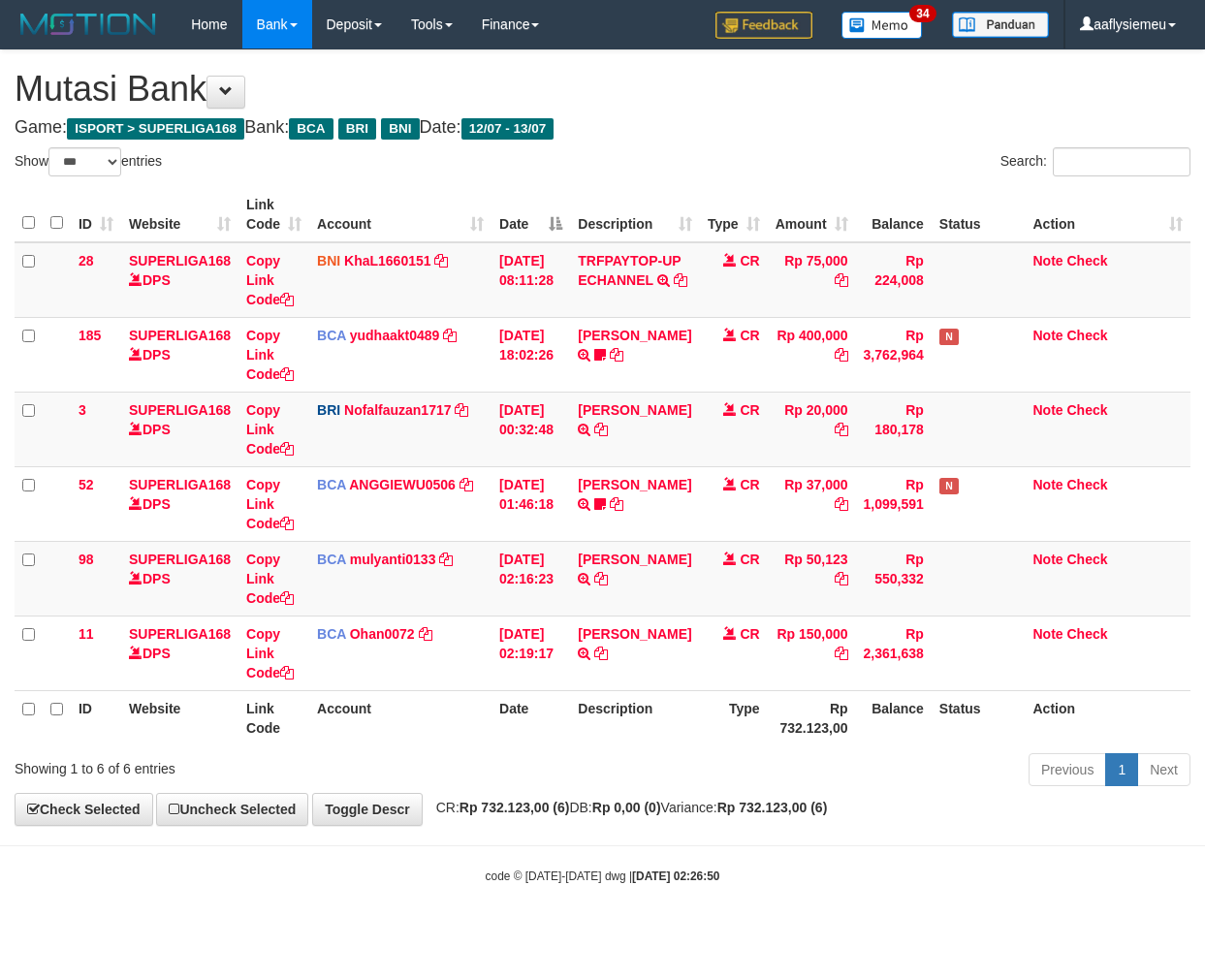 scroll, scrollTop: 0, scrollLeft: 0, axis: both 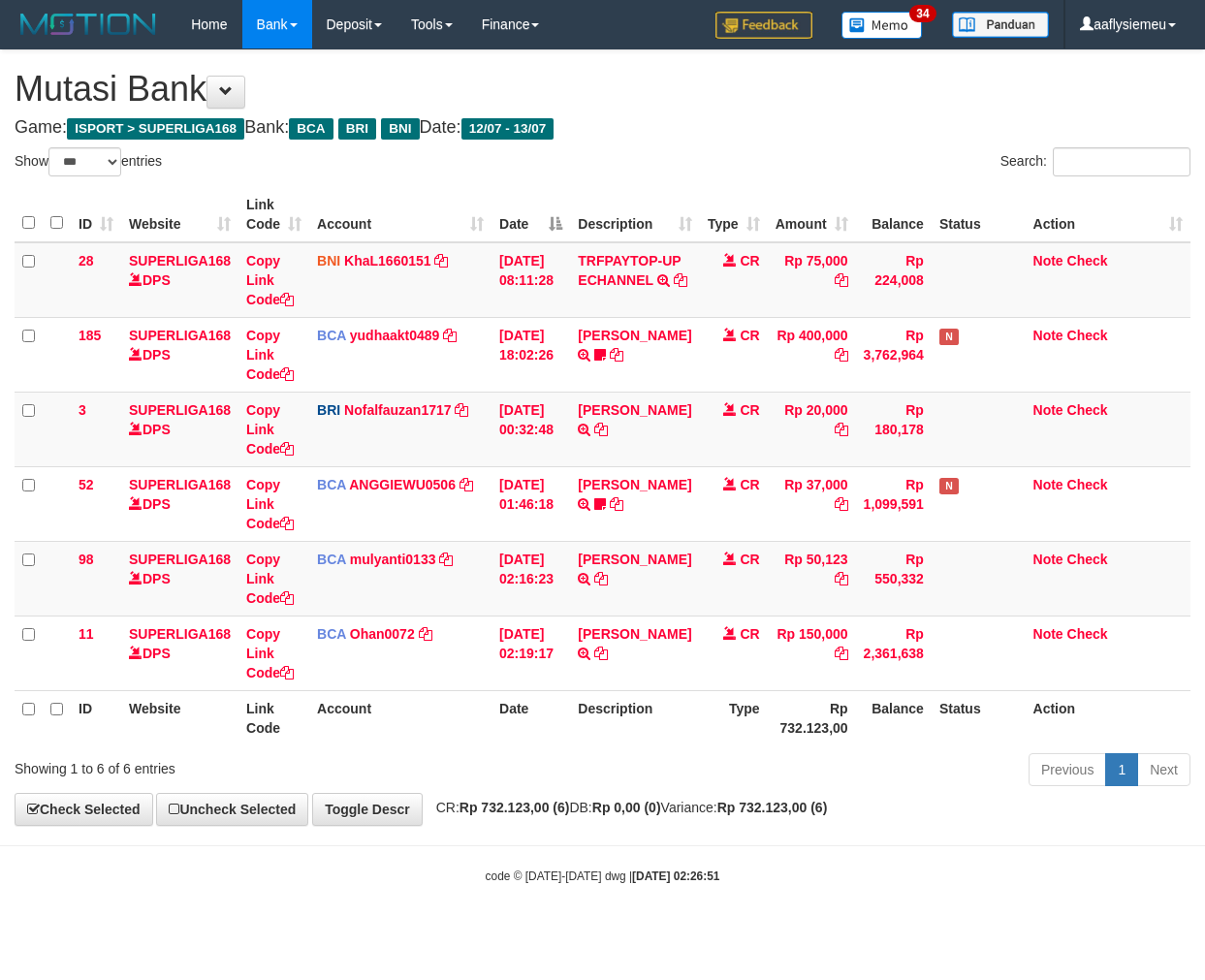 select on "***" 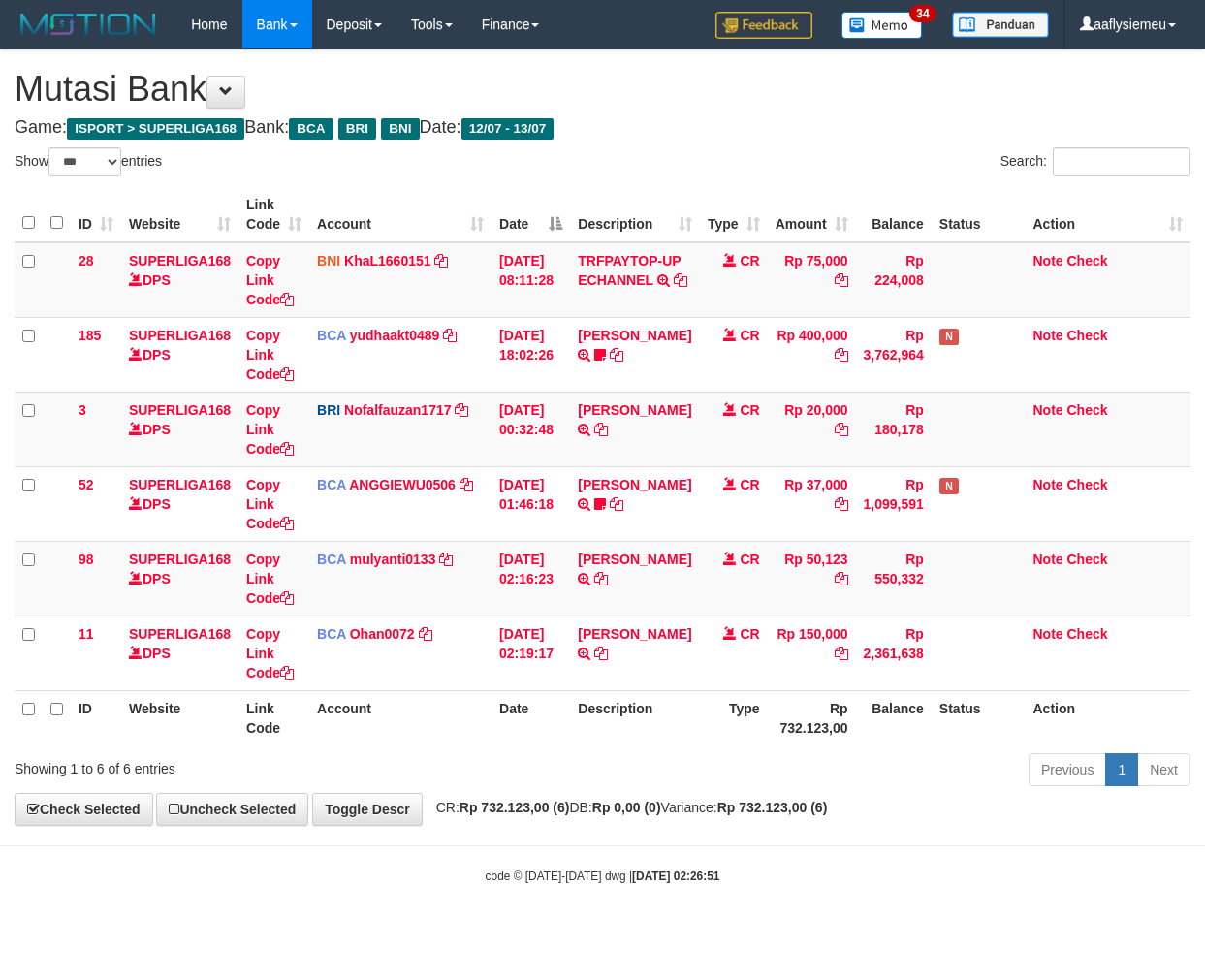 click on "Toggle navigation
Home
Bank
Account List
Load
By Website
Group
[ISPORT]													SUPERLIGA168
By Load Group (DPS)
34" at bounding box center [602, 466] 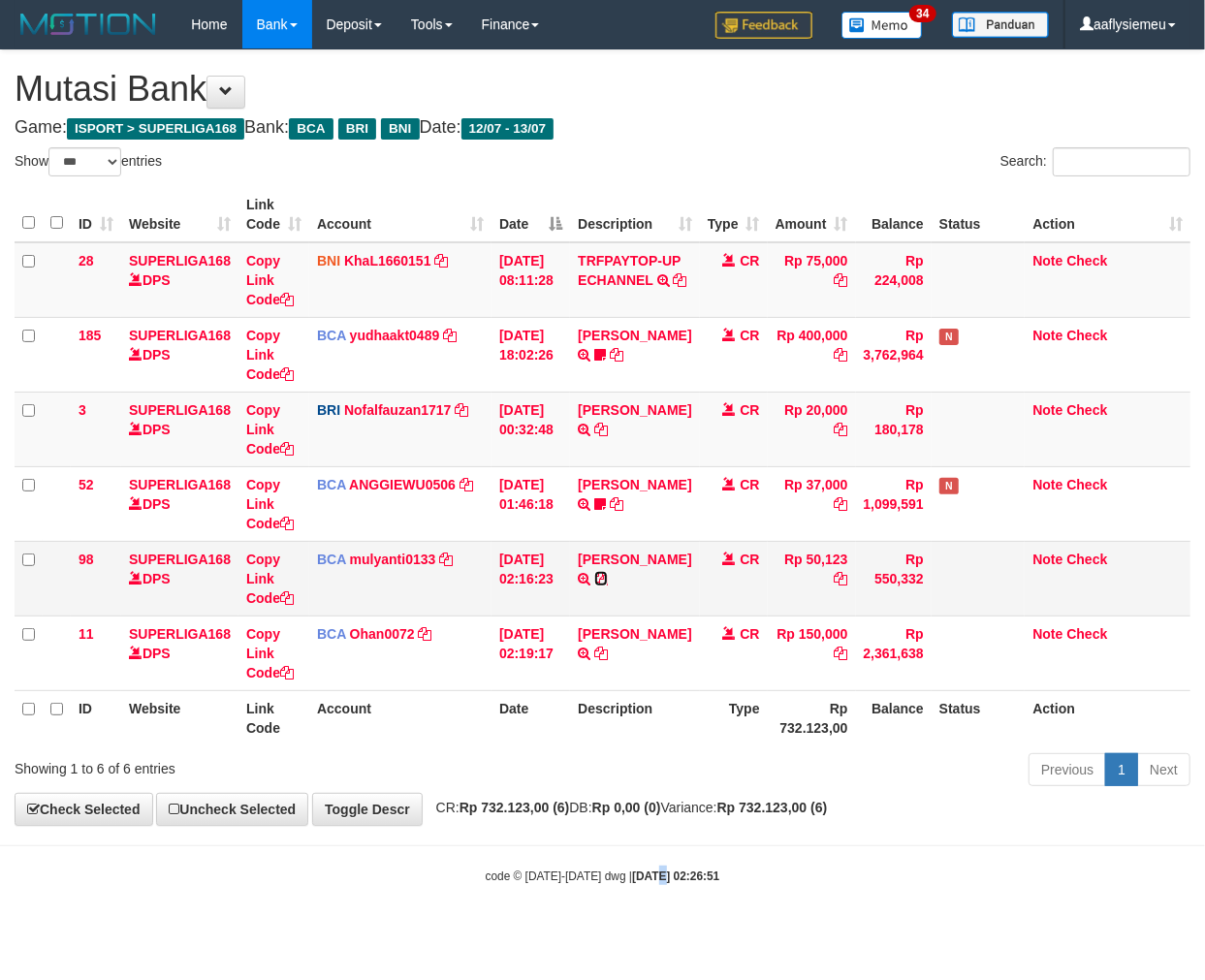 click at bounding box center (601, 579) 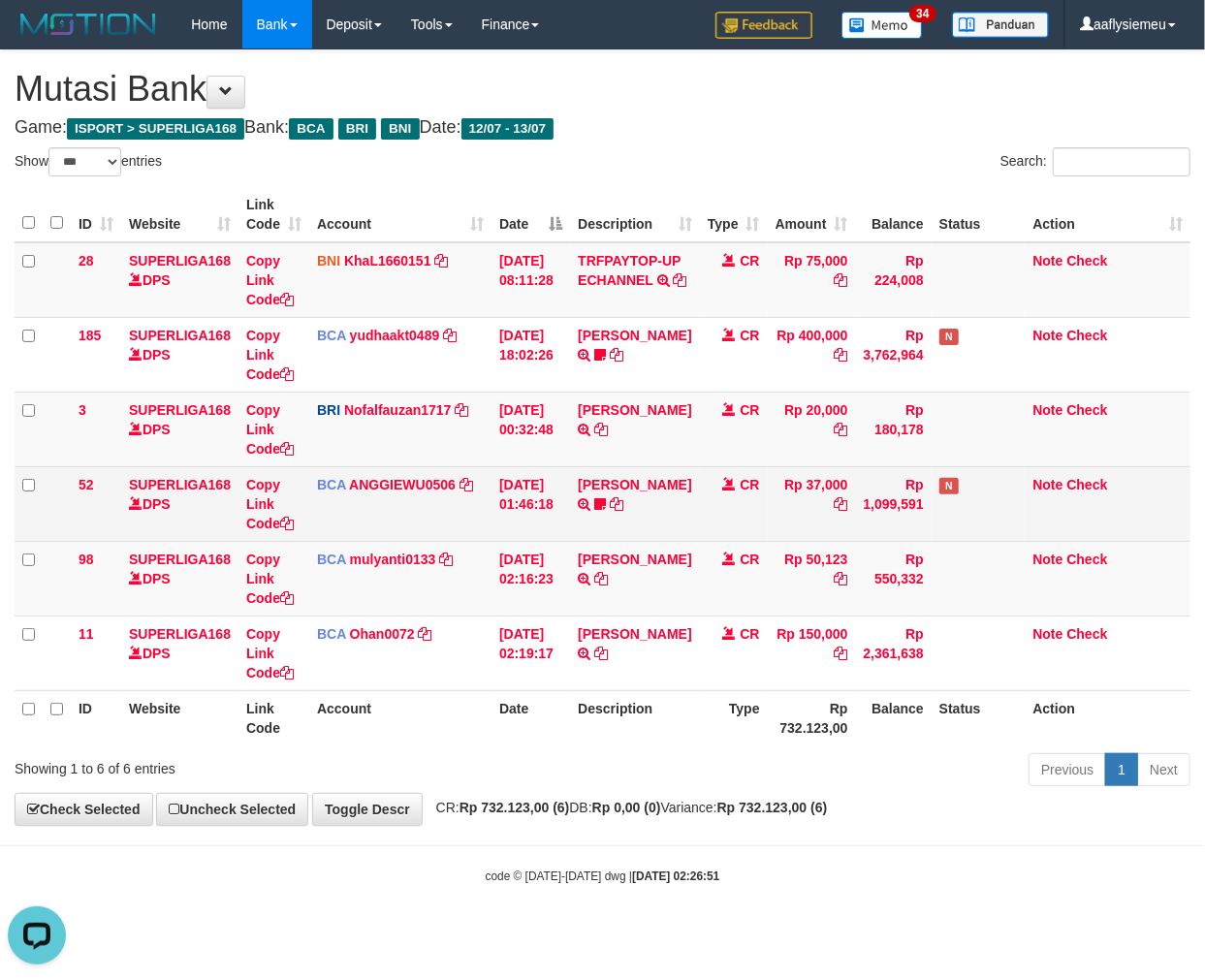 scroll, scrollTop: 0, scrollLeft: 0, axis: both 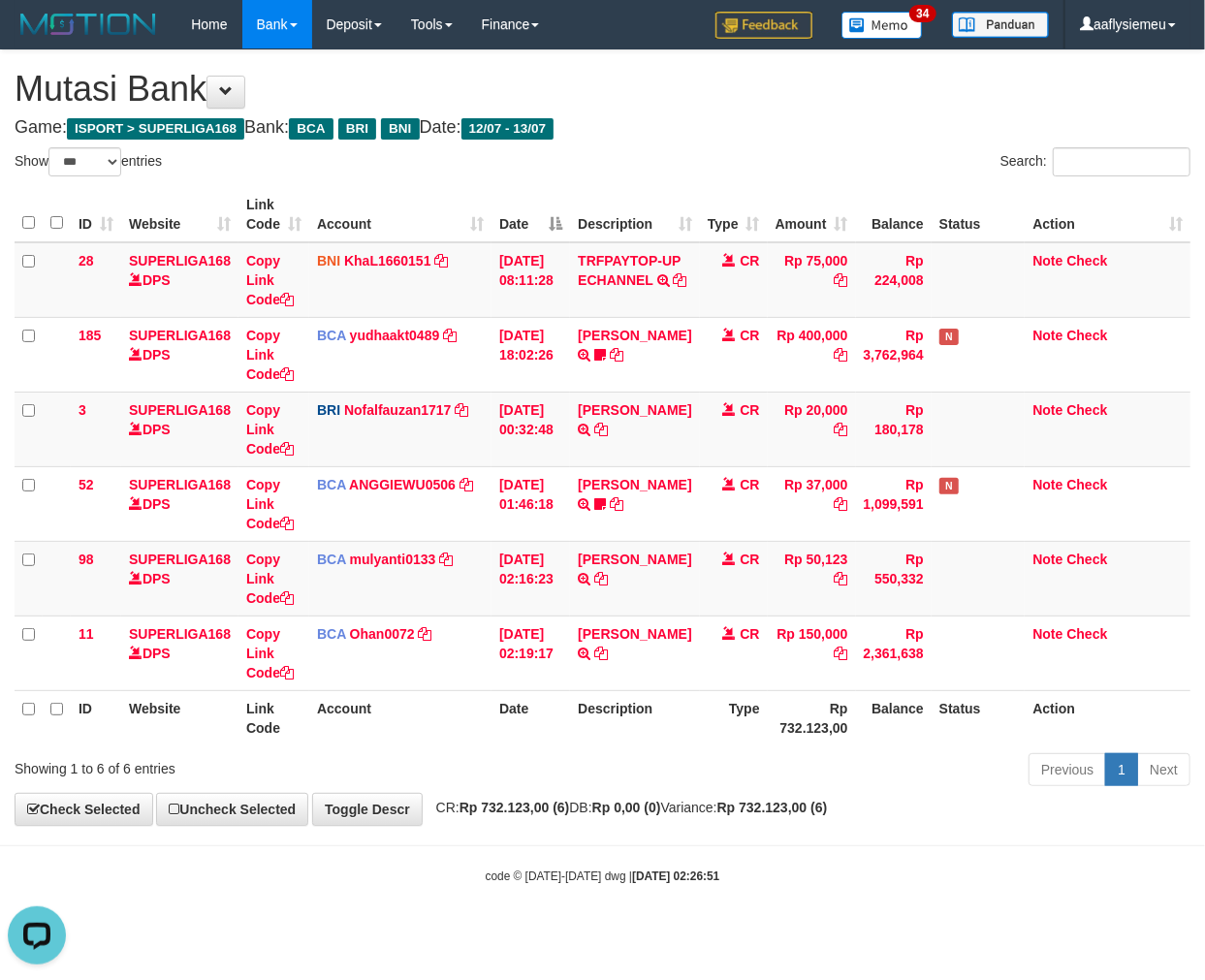 click on "Showing 1 to 6 of 6 entries Previous 1 Next" at bounding box center [602, 772] 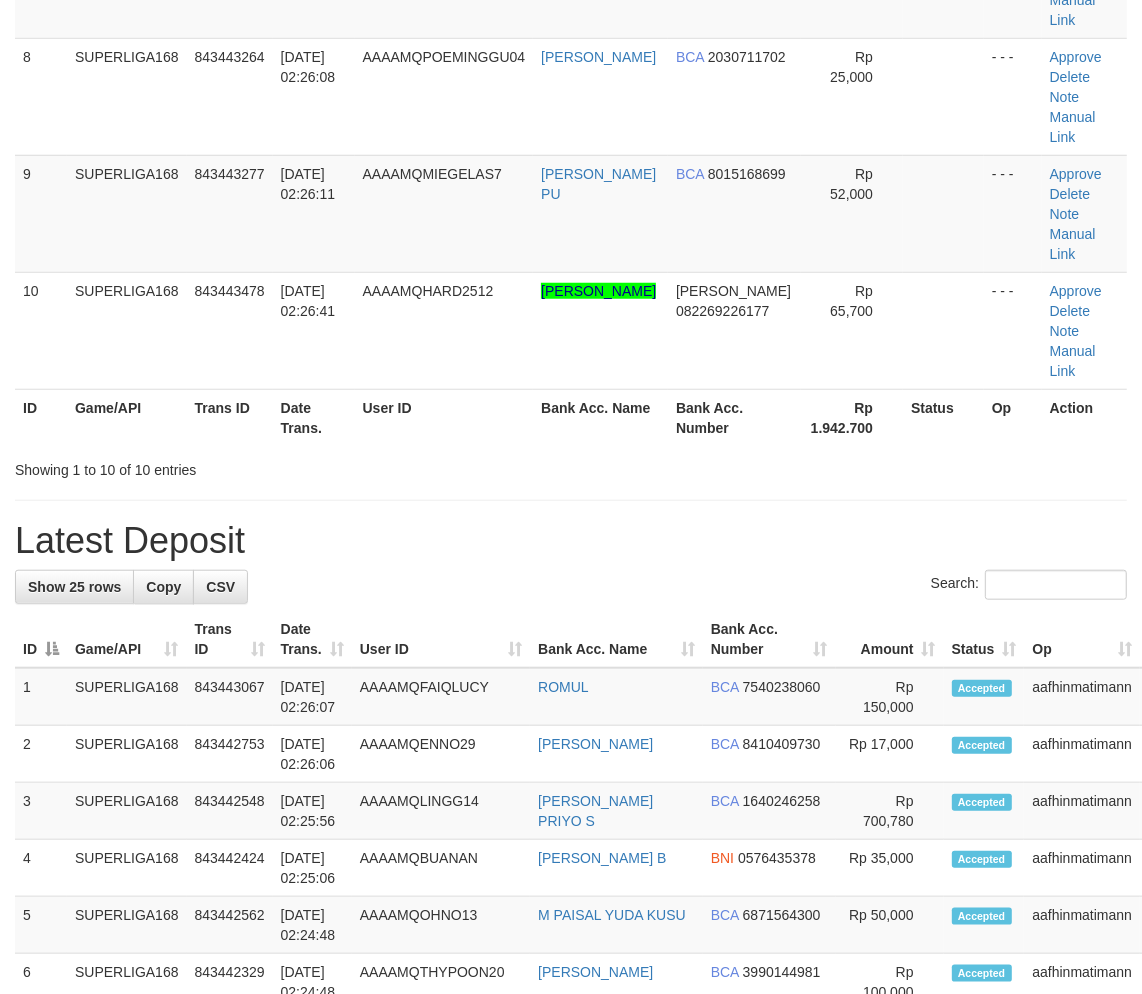 scroll, scrollTop: 756, scrollLeft: 0, axis: vertical 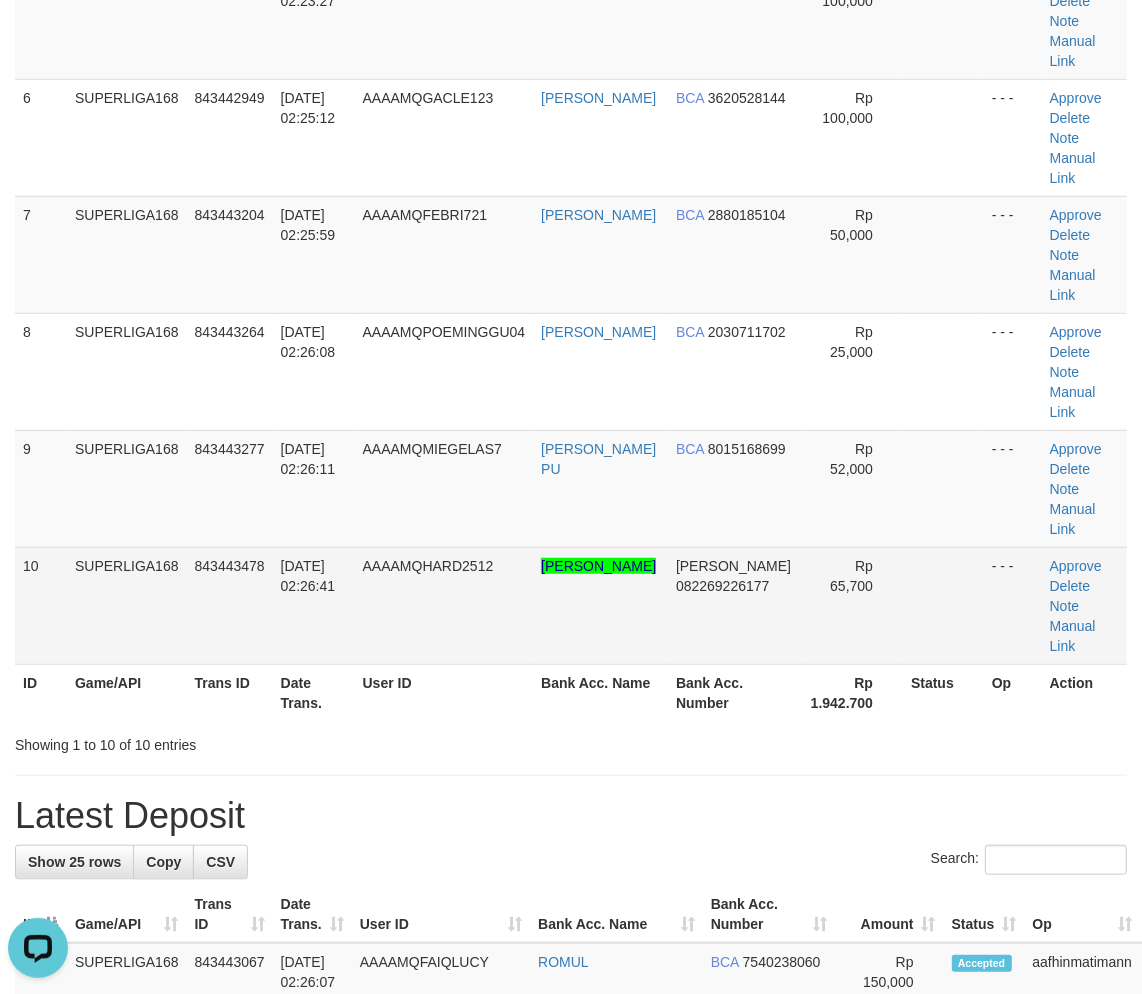 click on "SUPERLIGA168" at bounding box center [127, 605] 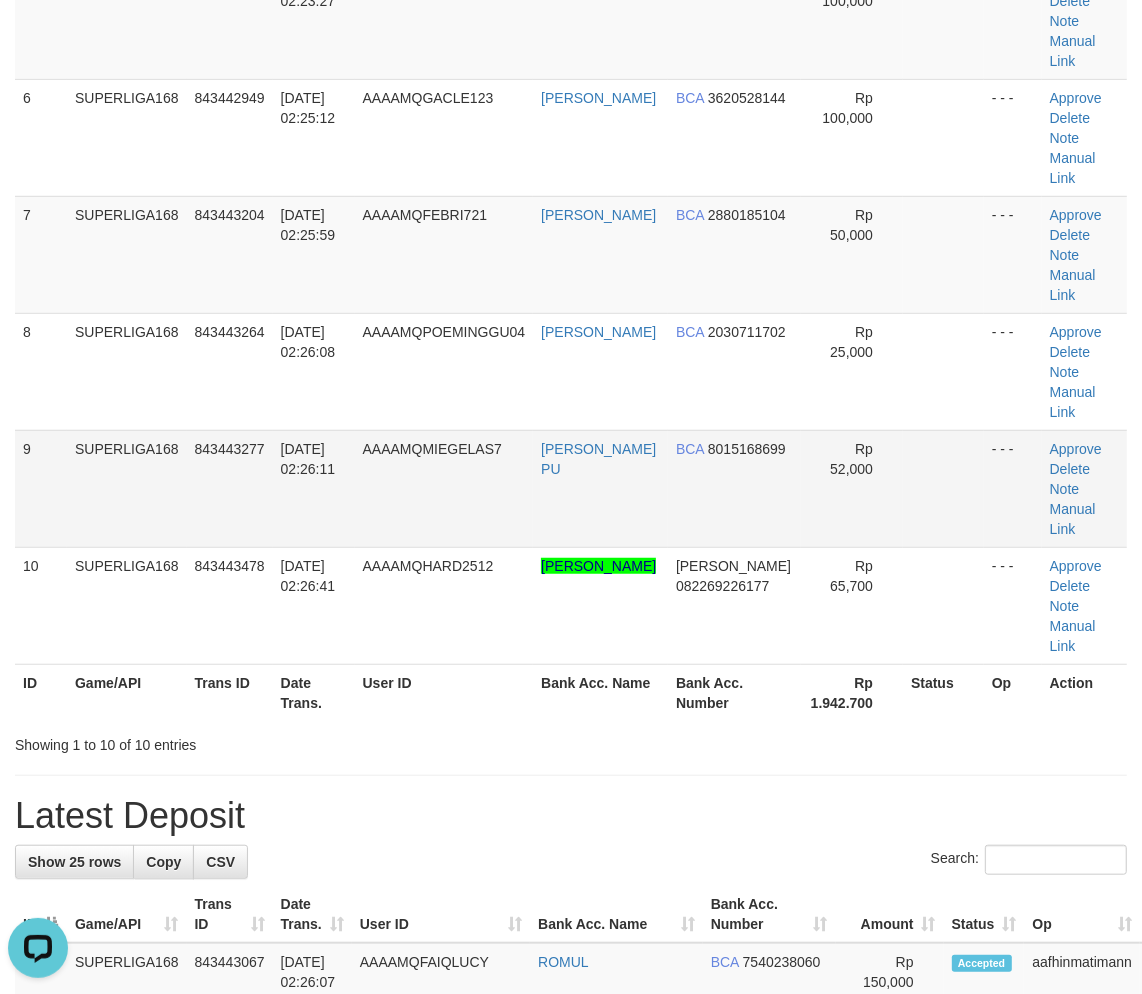 click on "843443277" at bounding box center [230, 488] 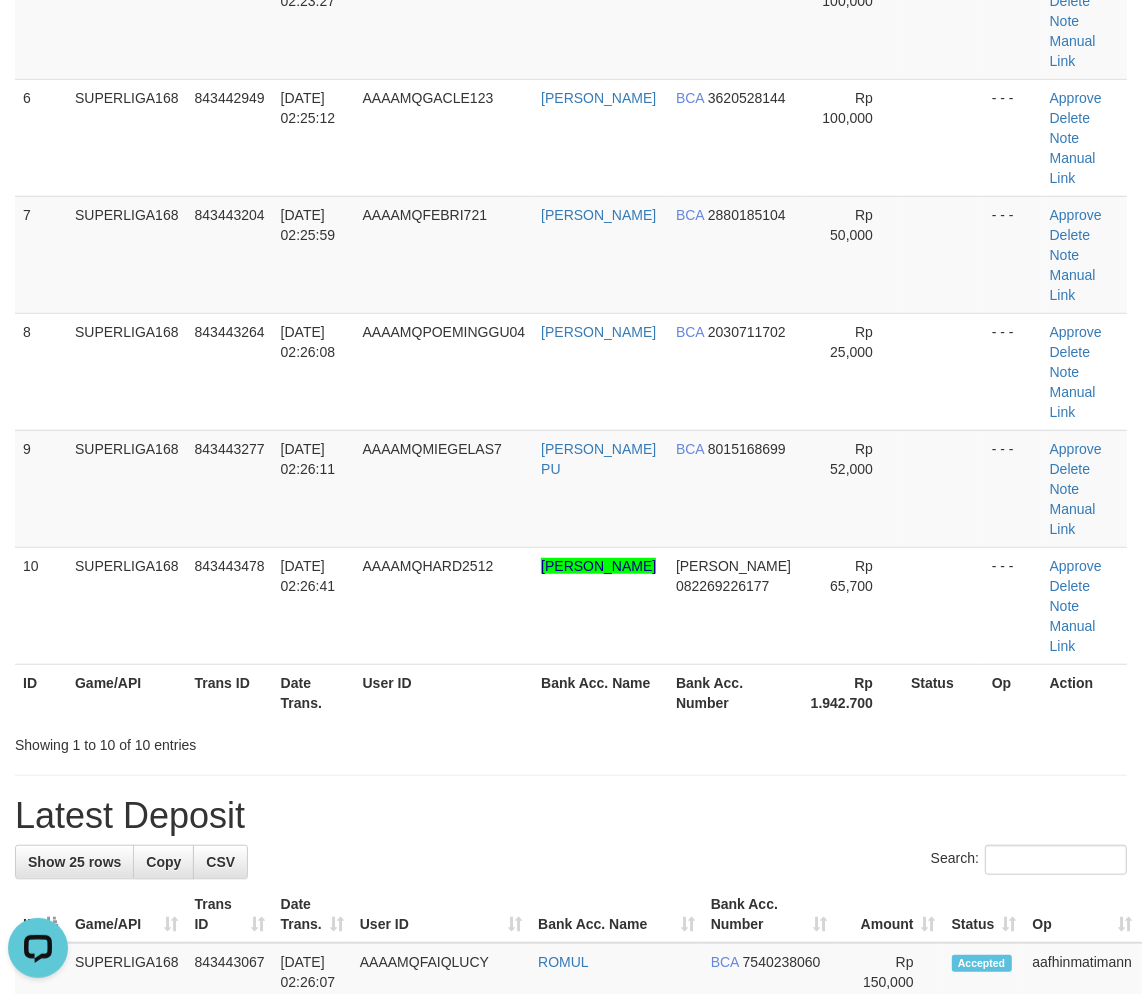 drag, startPoint x: 333, startPoint y: 515, endPoint x: 3, endPoint y: 671, distance: 365.01508 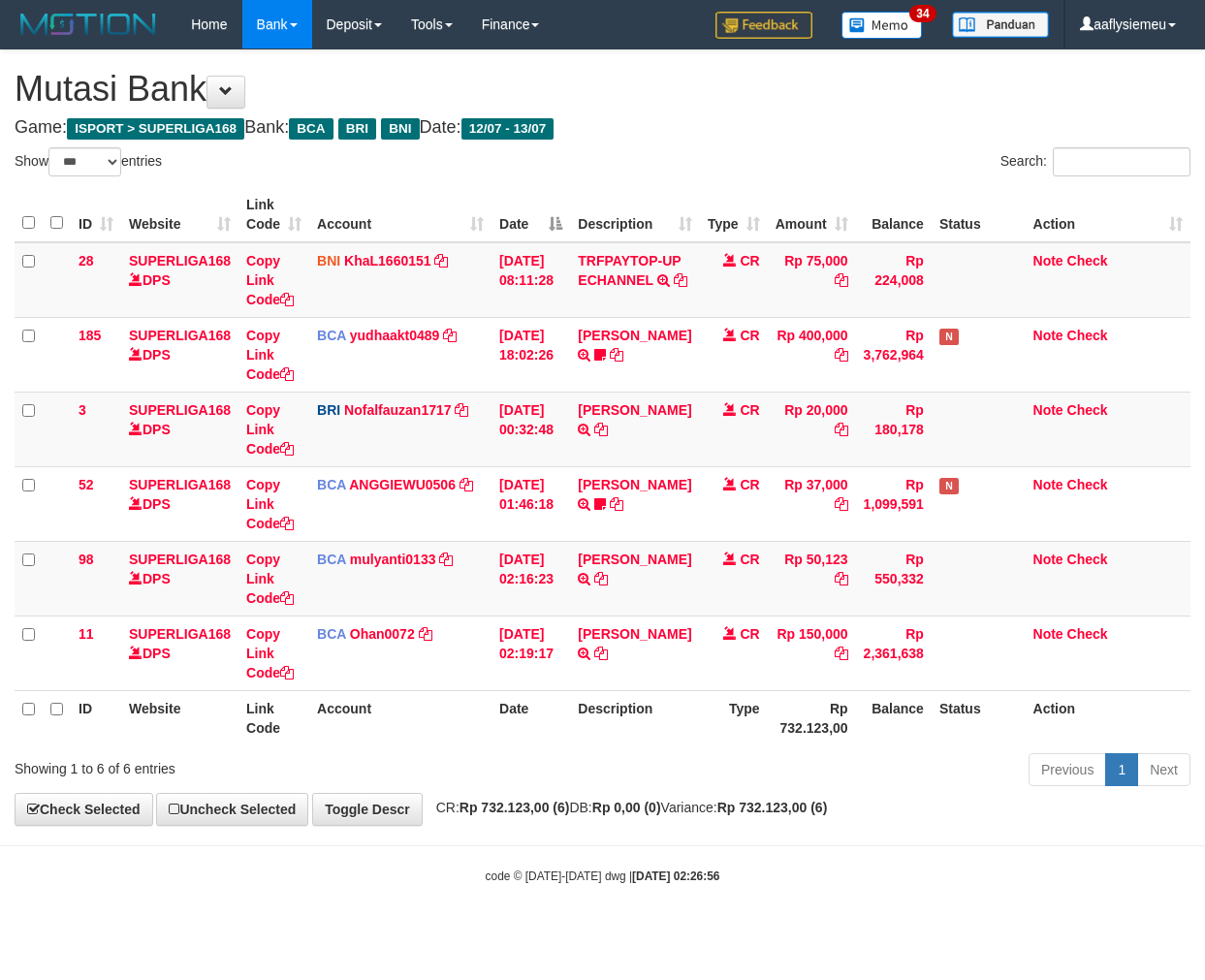 select on "***" 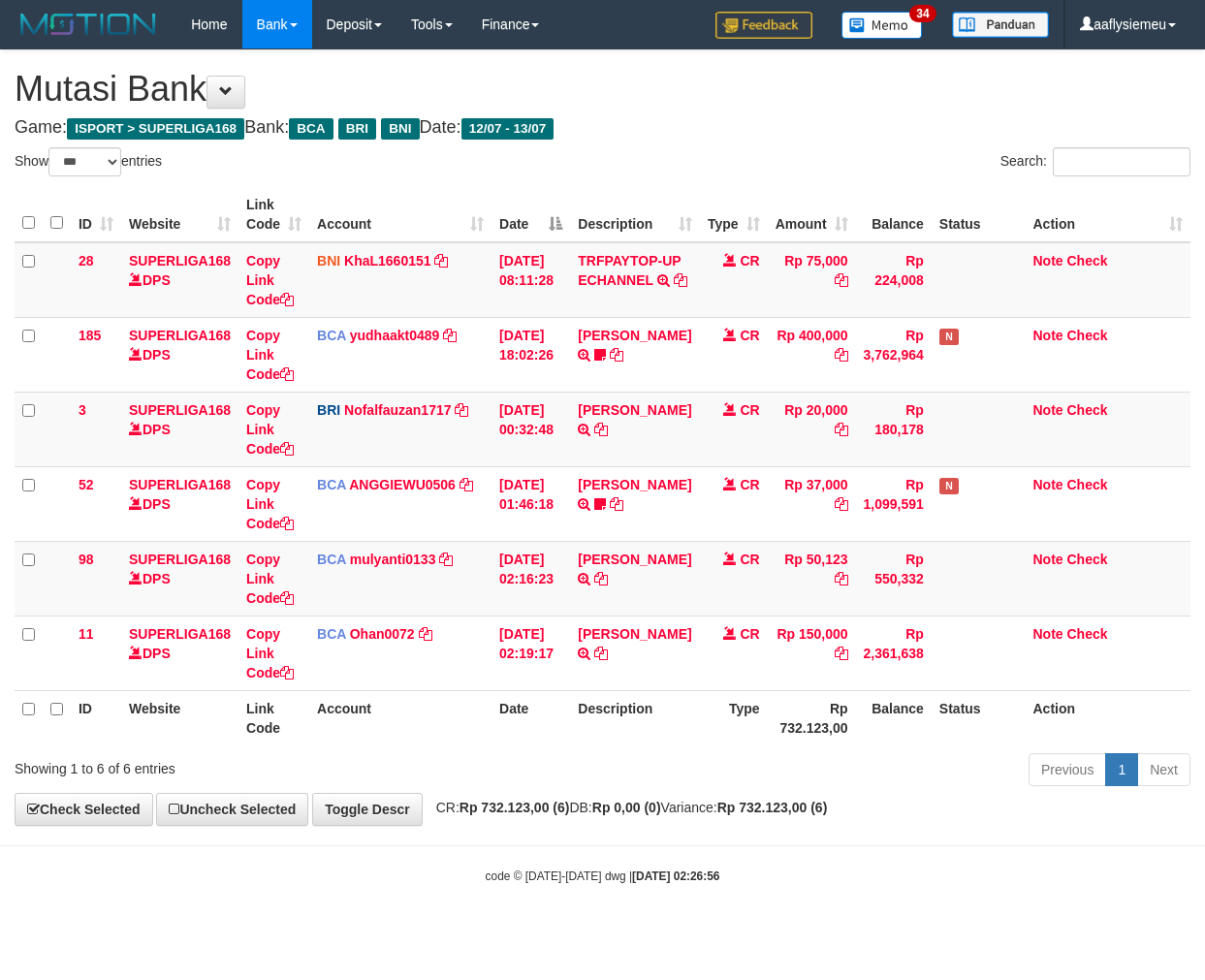 scroll, scrollTop: 0, scrollLeft: 0, axis: both 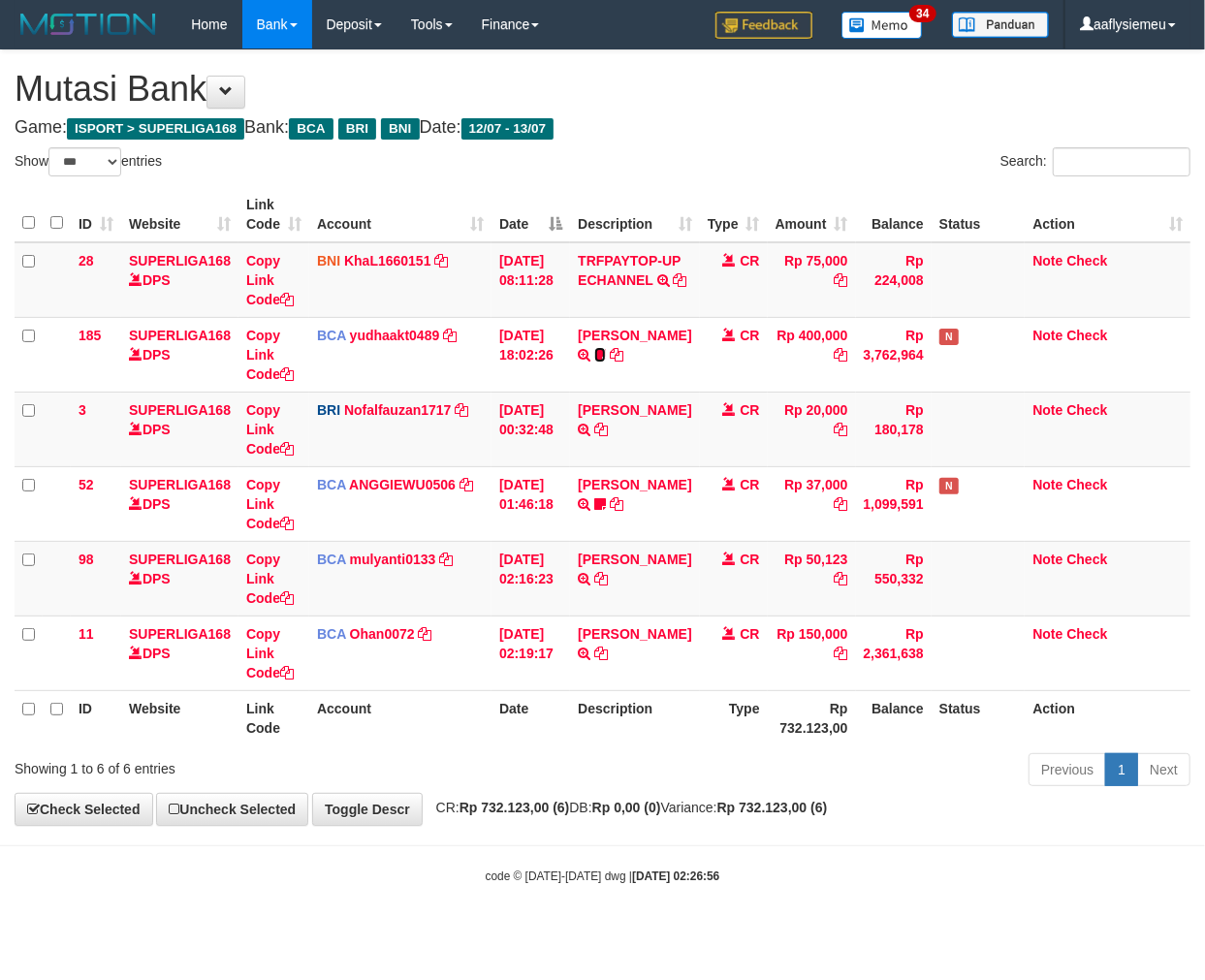 click at bounding box center [600, 355] 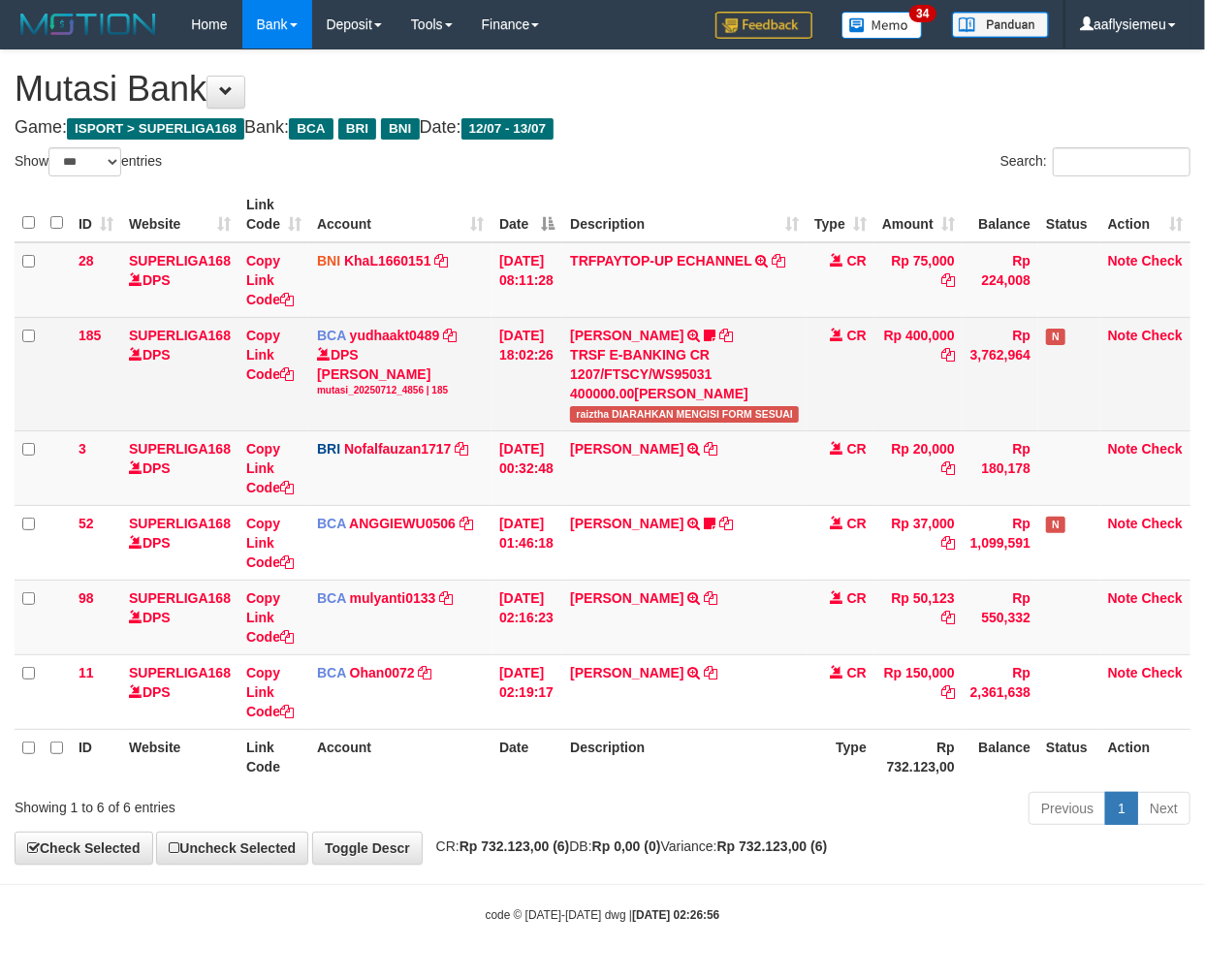 click on "raiztha DIARAHKAN MENGISI FORM SESUAI" at bounding box center (684, 414) 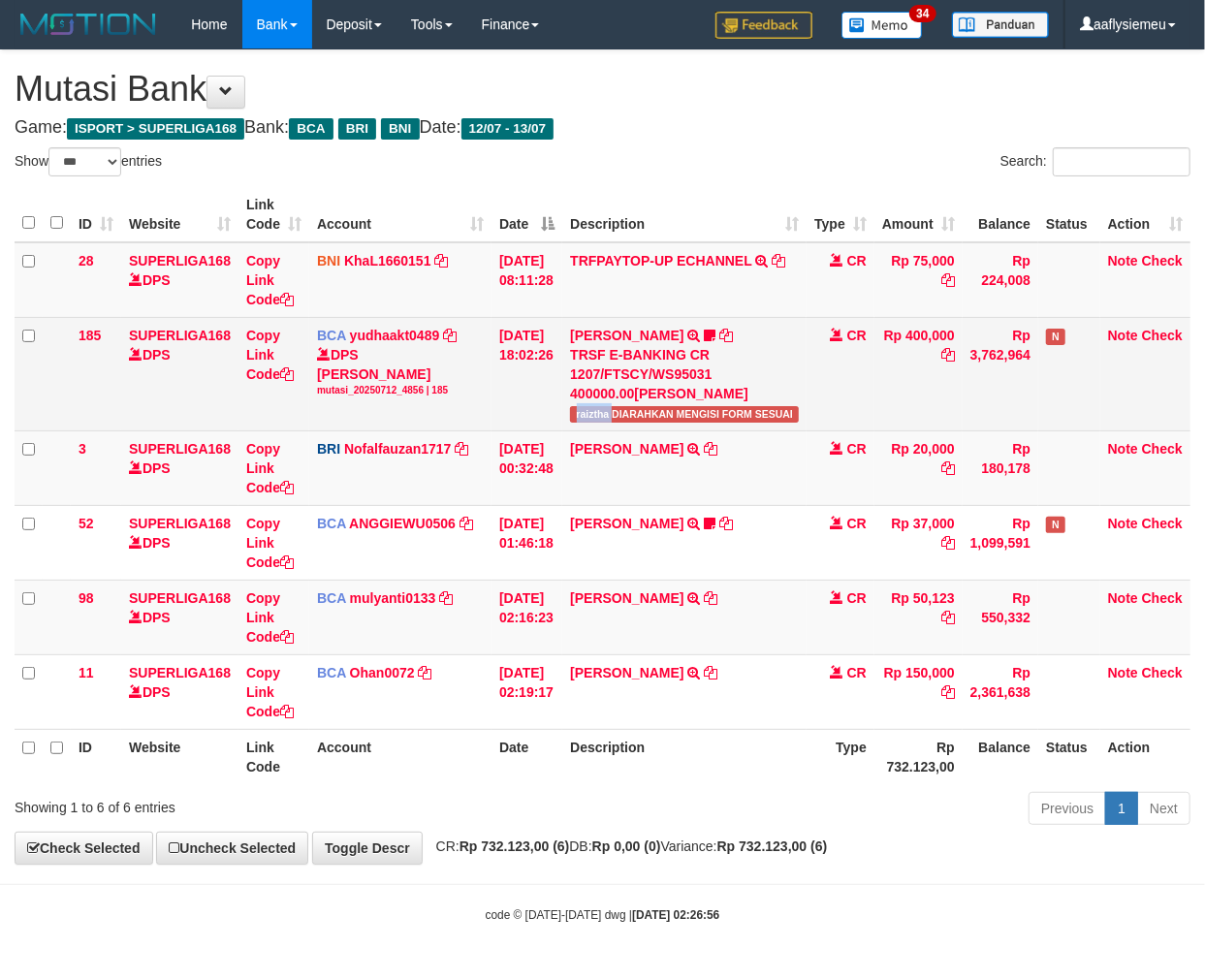 copy on "raiztha" 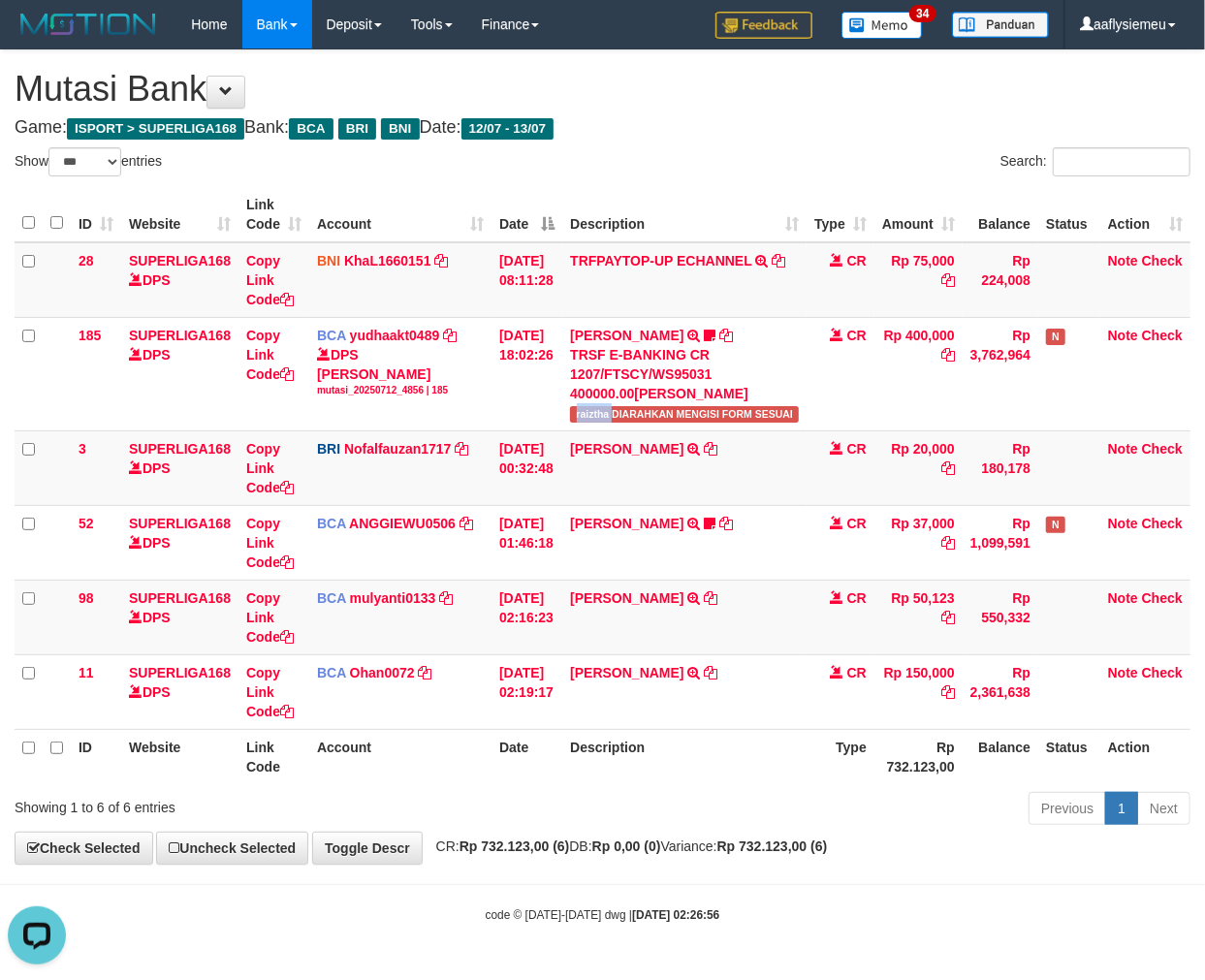scroll, scrollTop: 0, scrollLeft: 0, axis: both 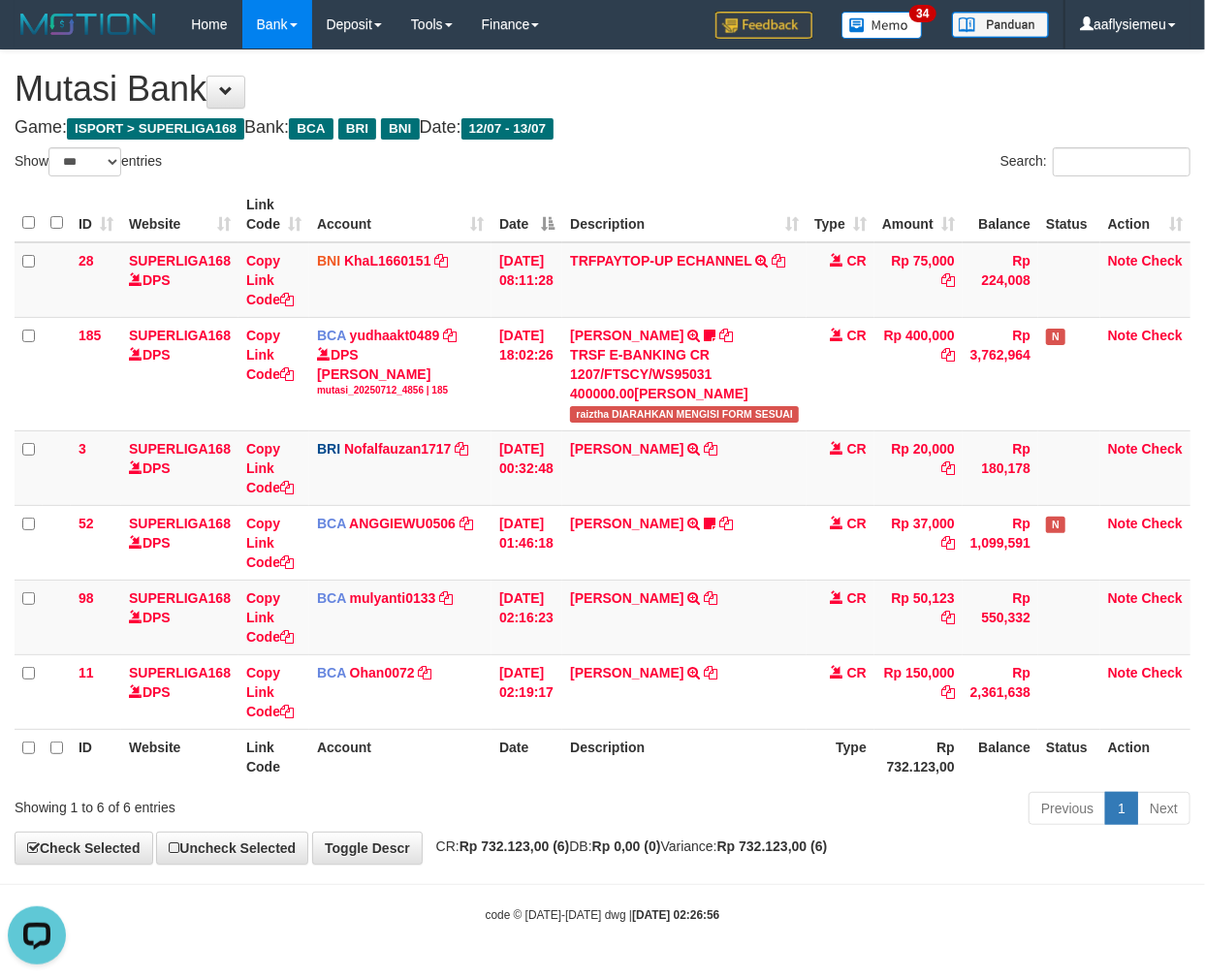 drag, startPoint x: 1100, startPoint y: 769, endPoint x: 1200, endPoint y: 747, distance: 102.39141 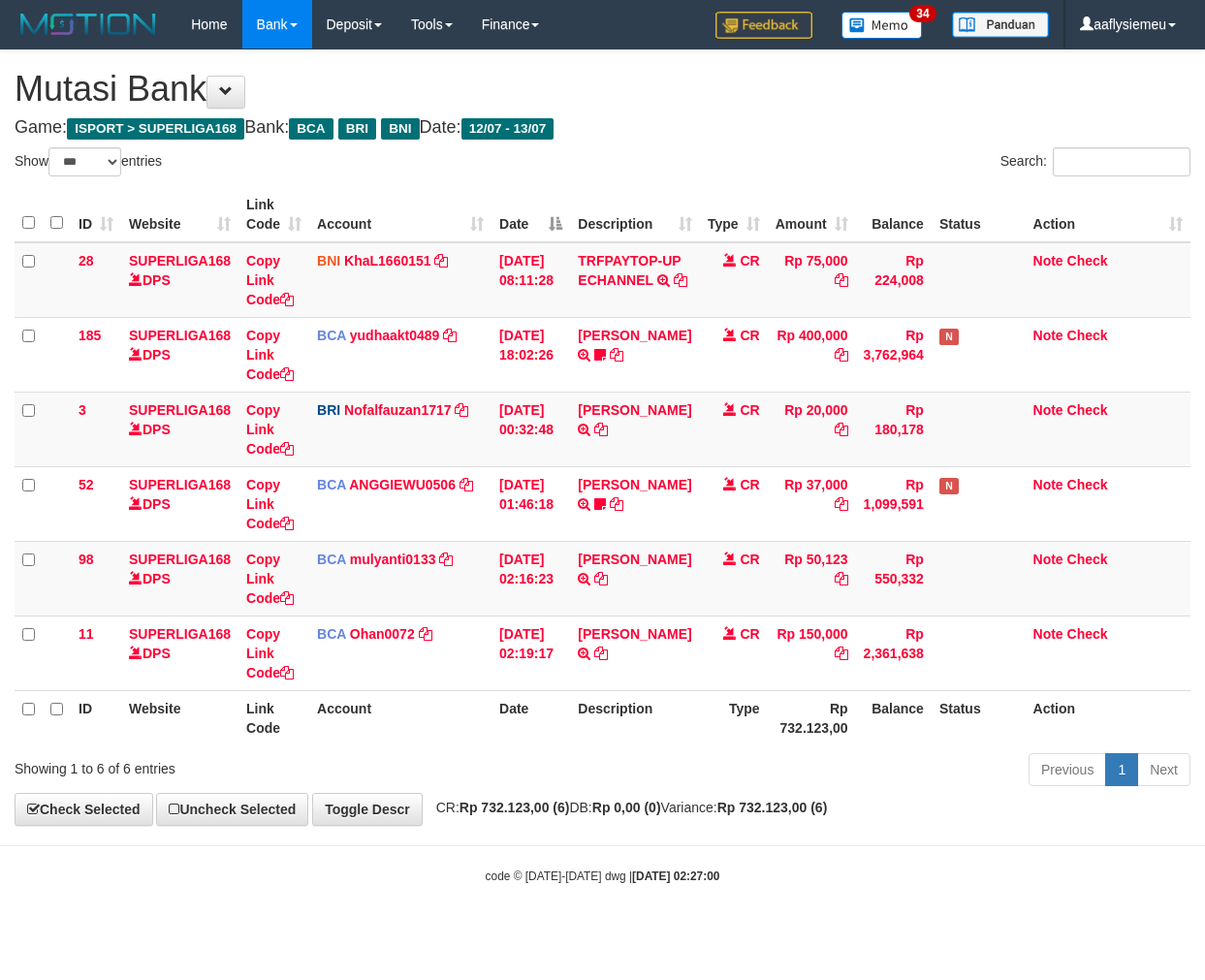 select on "***" 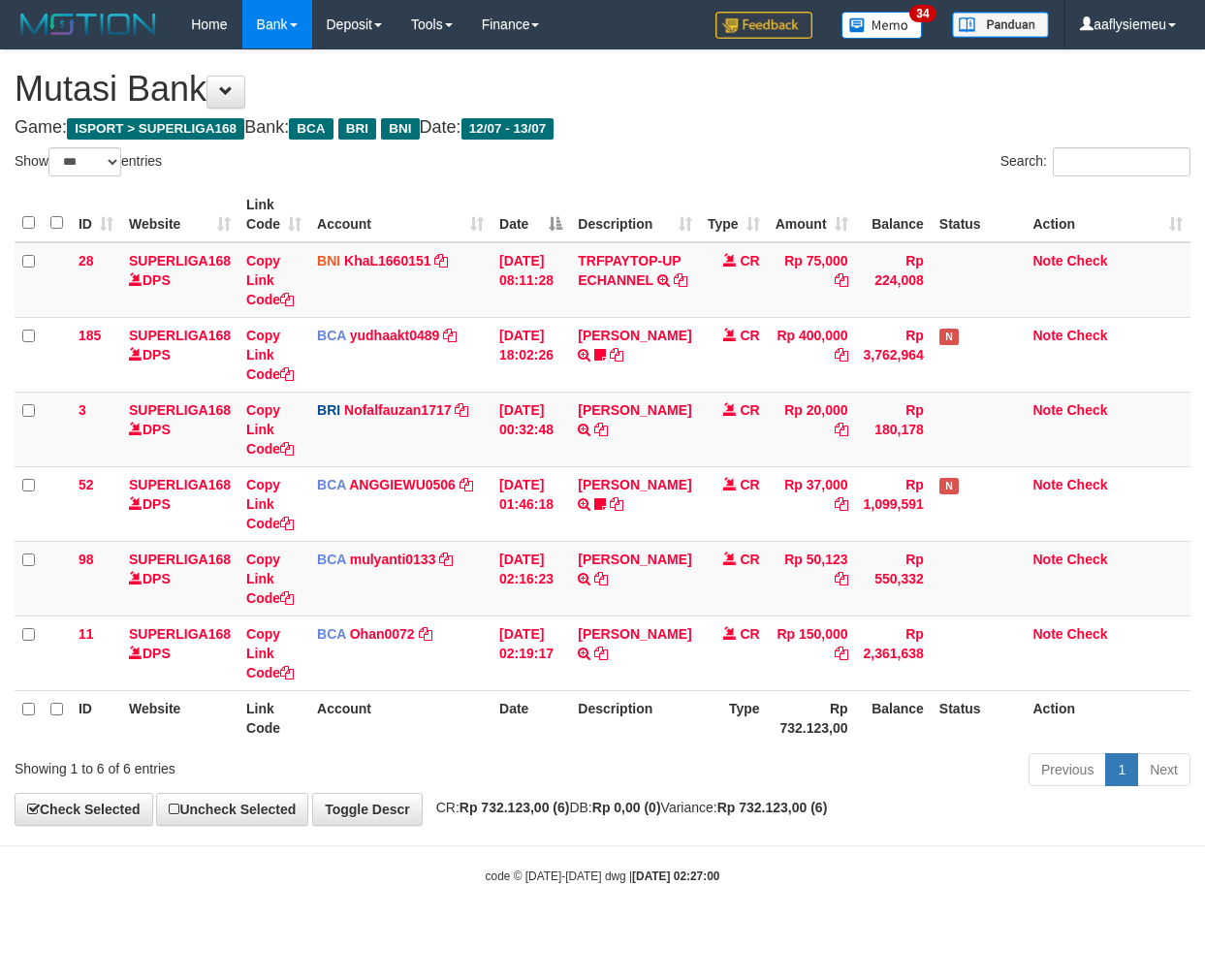scroll, scrollTop: 0, scrollLeft: 0, axis: both 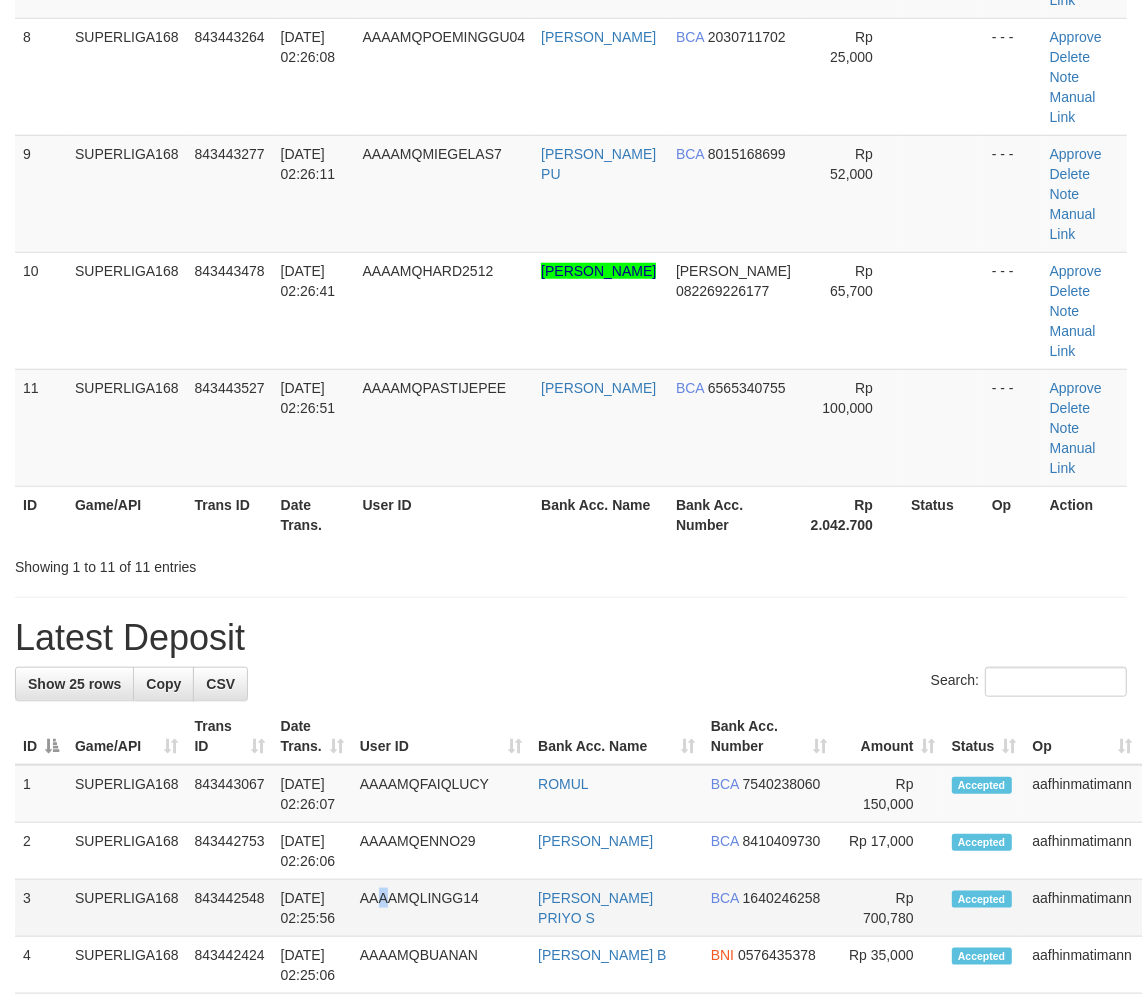 click on "AAAAMQLINGG14" at bounding box center [441, 908] 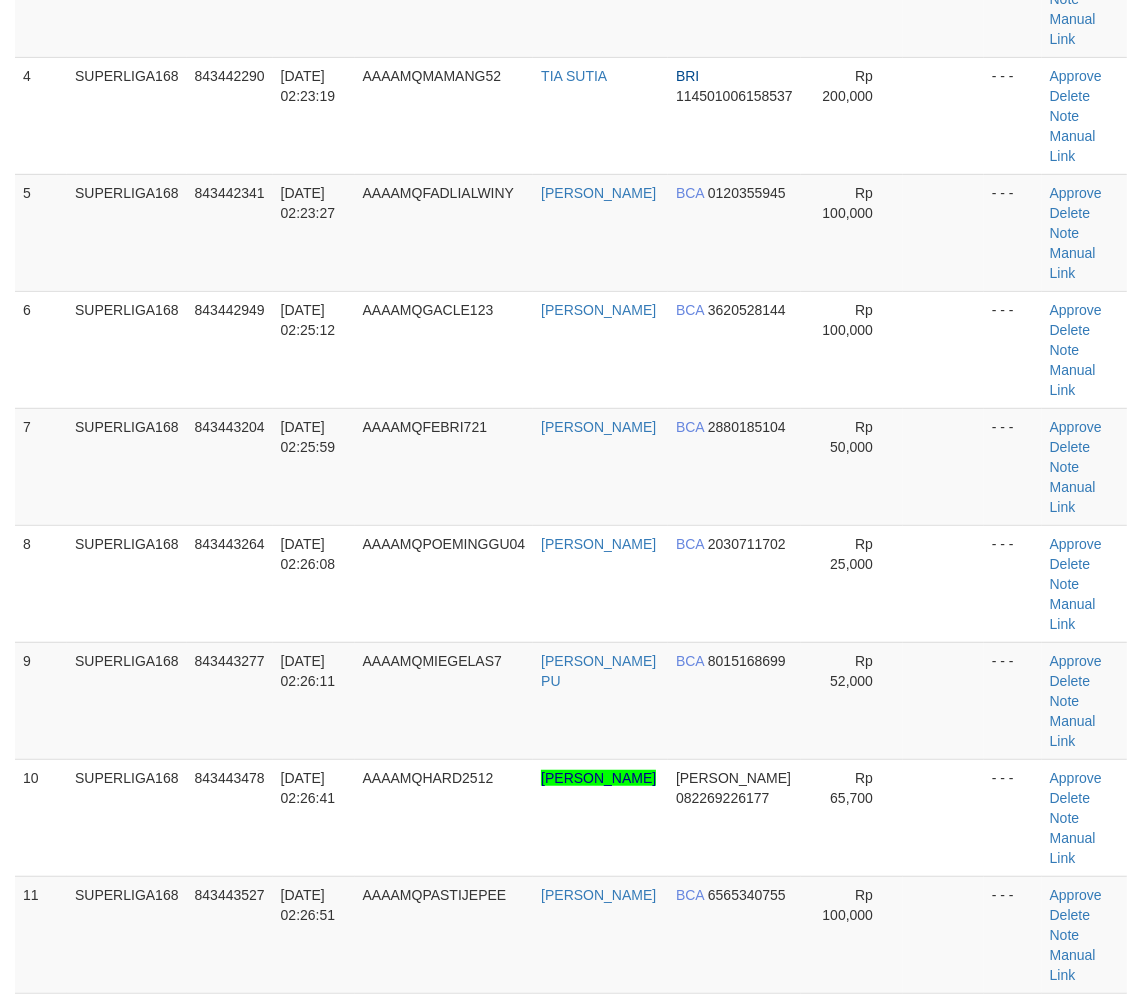 scroll, scrollTop: 534, scrollLeft: 0, axis: vertical 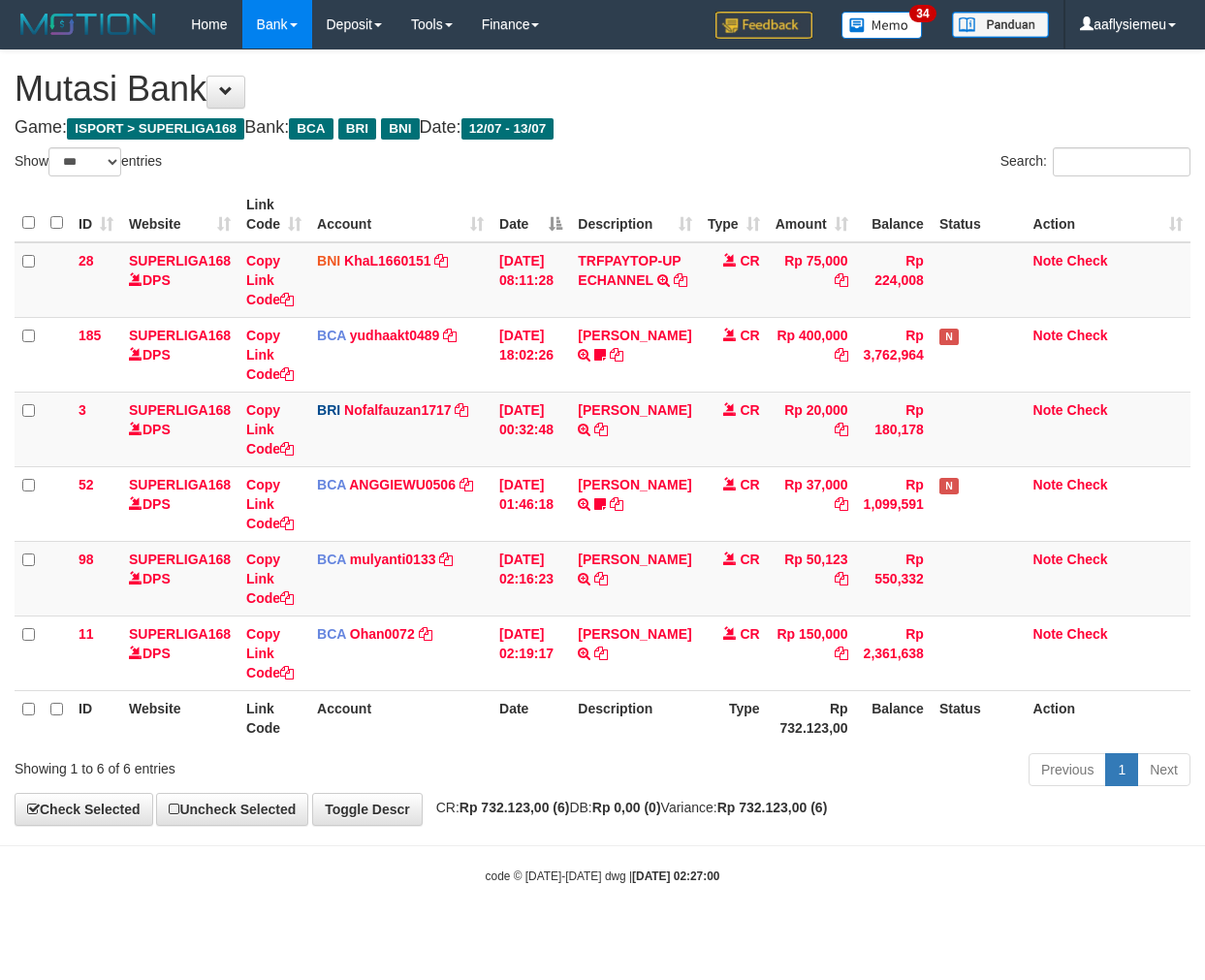select on "***" 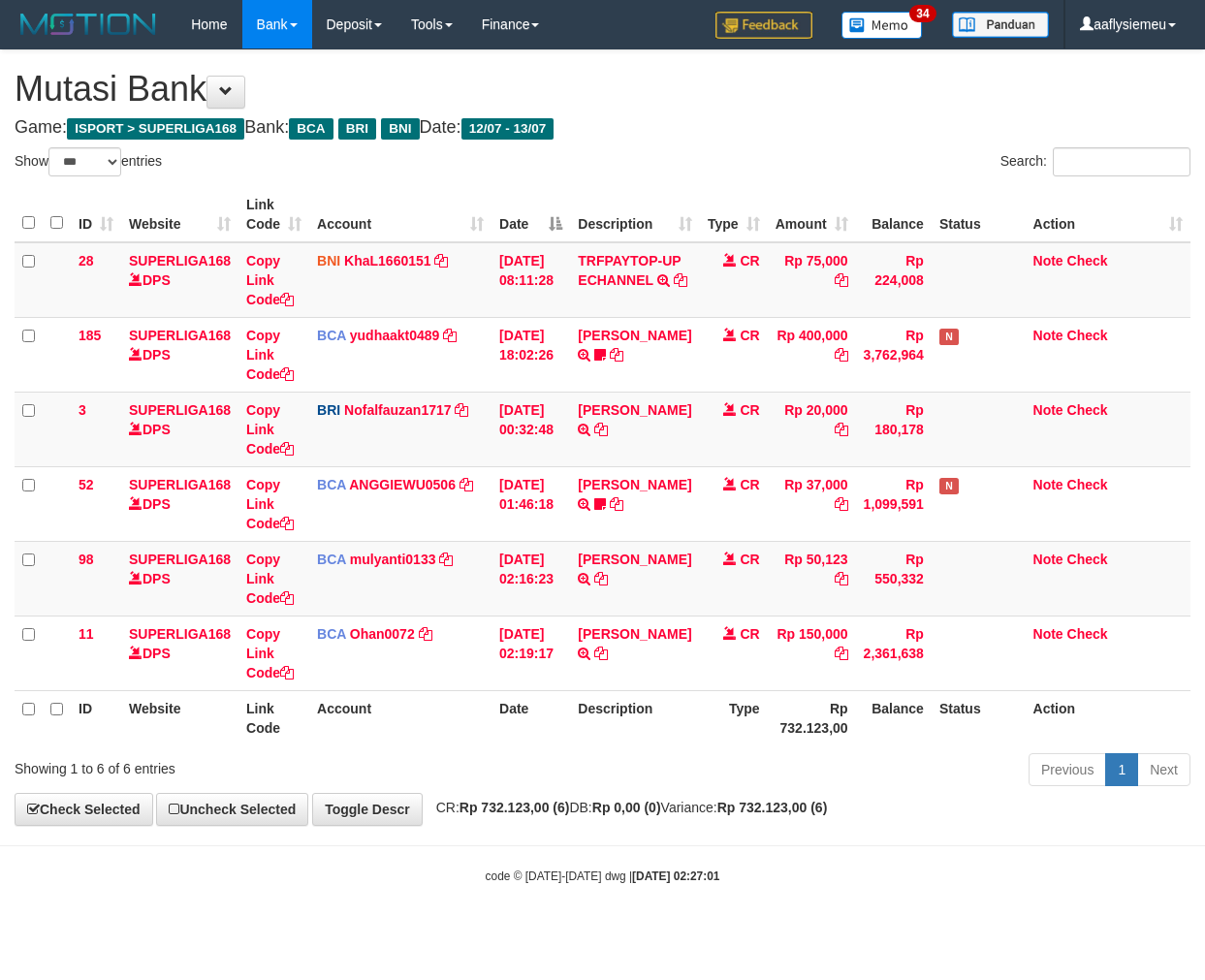 select on "***" 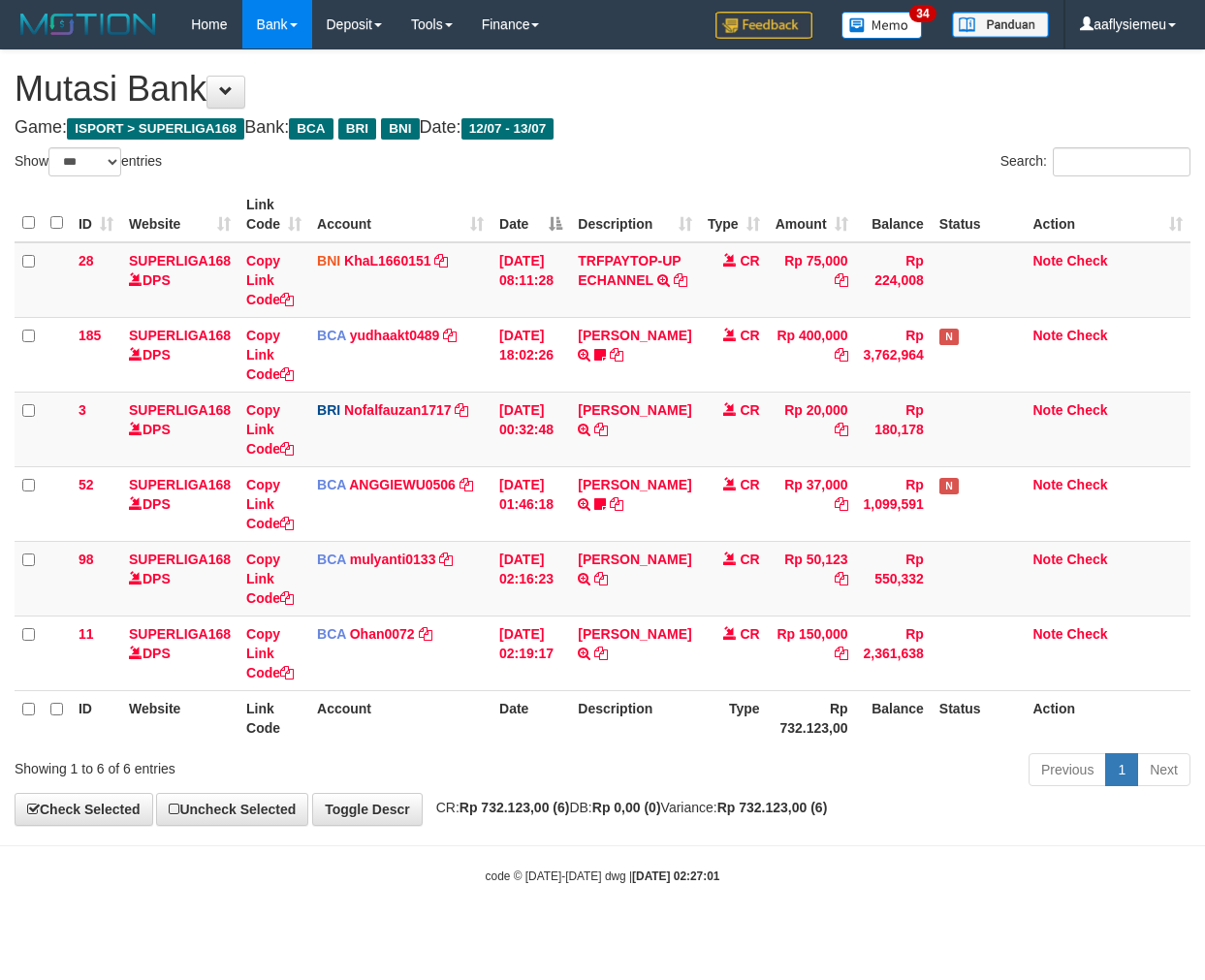scroll, scrollTop: 0, scrollLeft: 0, axis: both 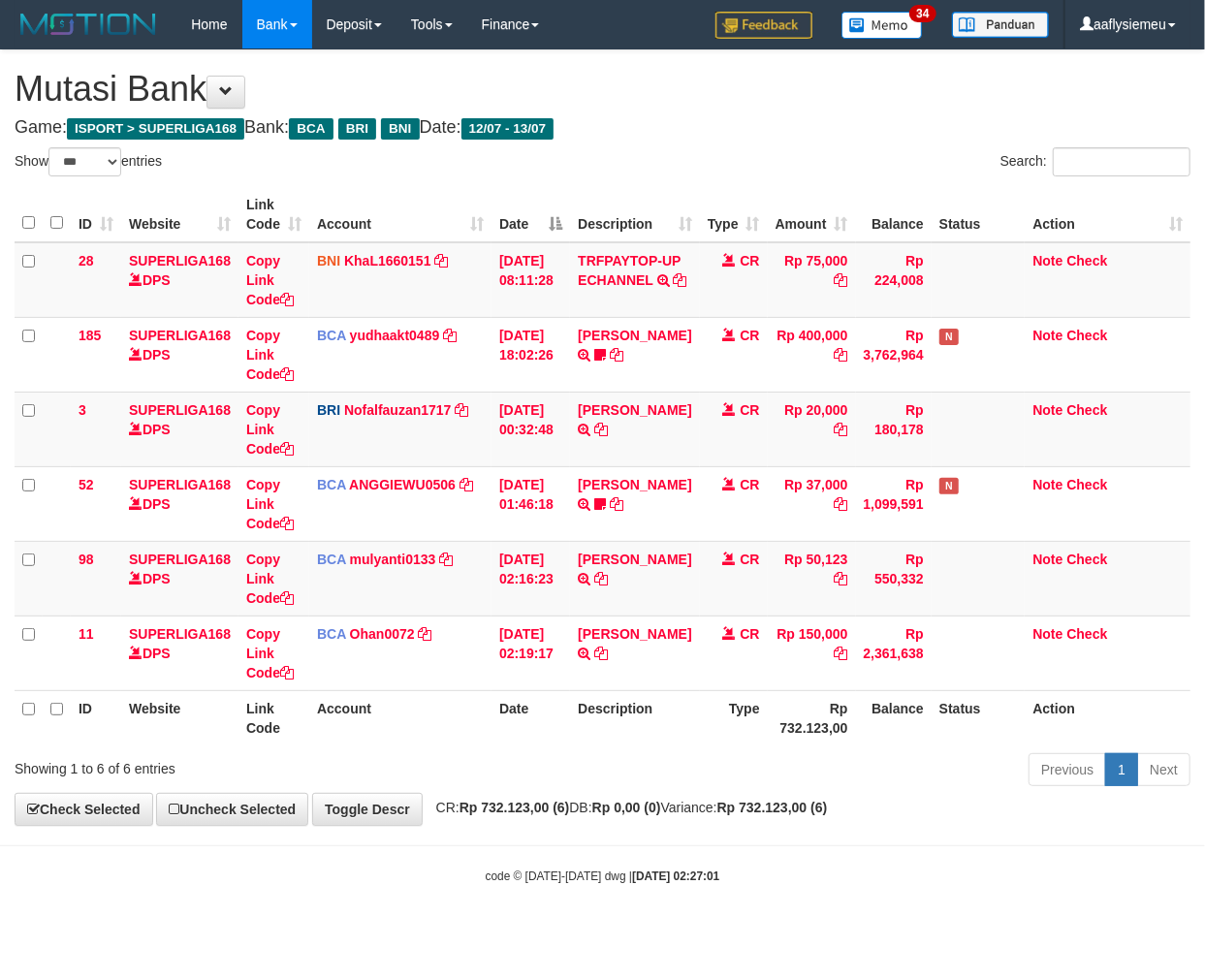 click on "Toggle navigation
Home
Bank
Account List
Load
By Website
Group
[ISPORT]													SUPERLIGA168
By Load Group (DPS)
34" at bounding box center [602, 466] 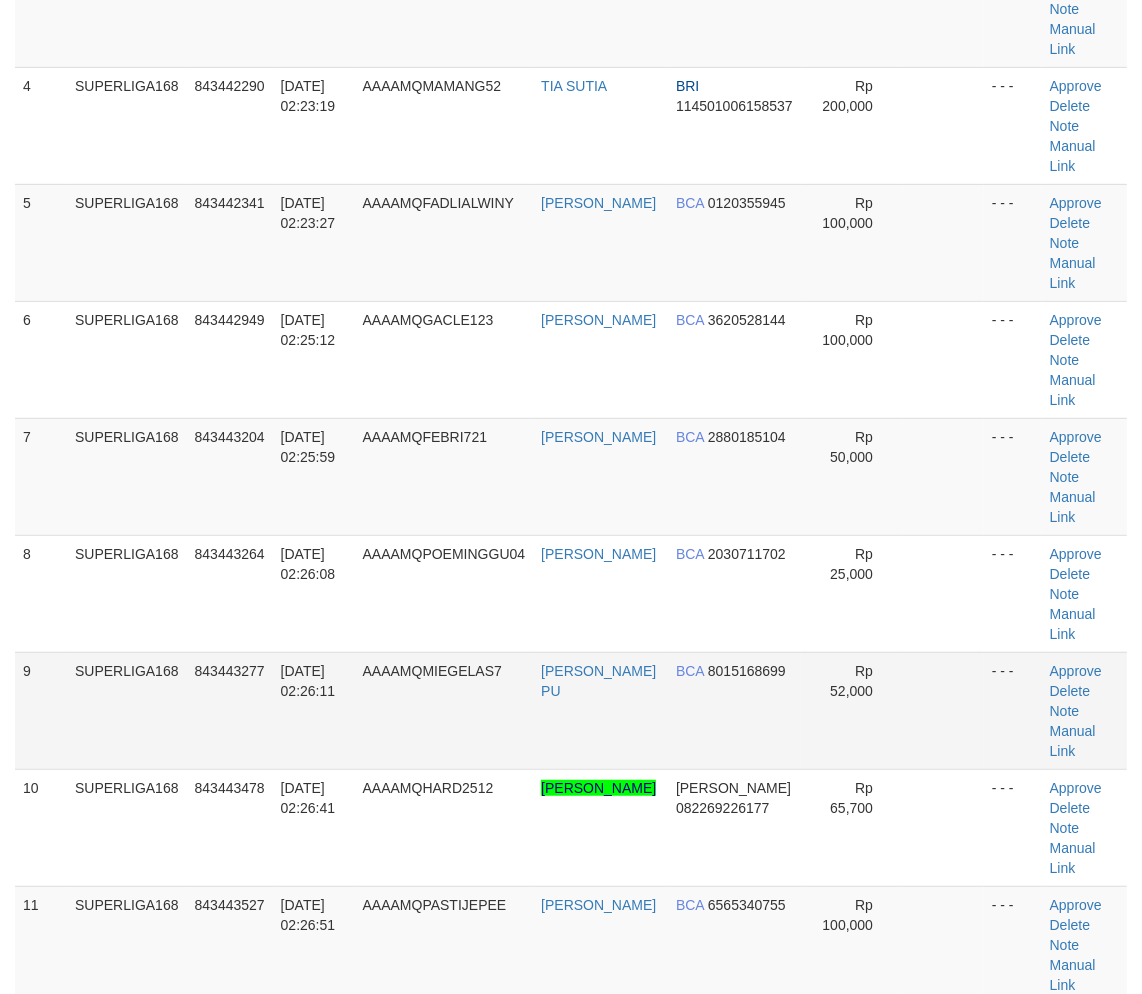 scroll, scrollTop: 463, scrollLeft: 0, axis: vertical 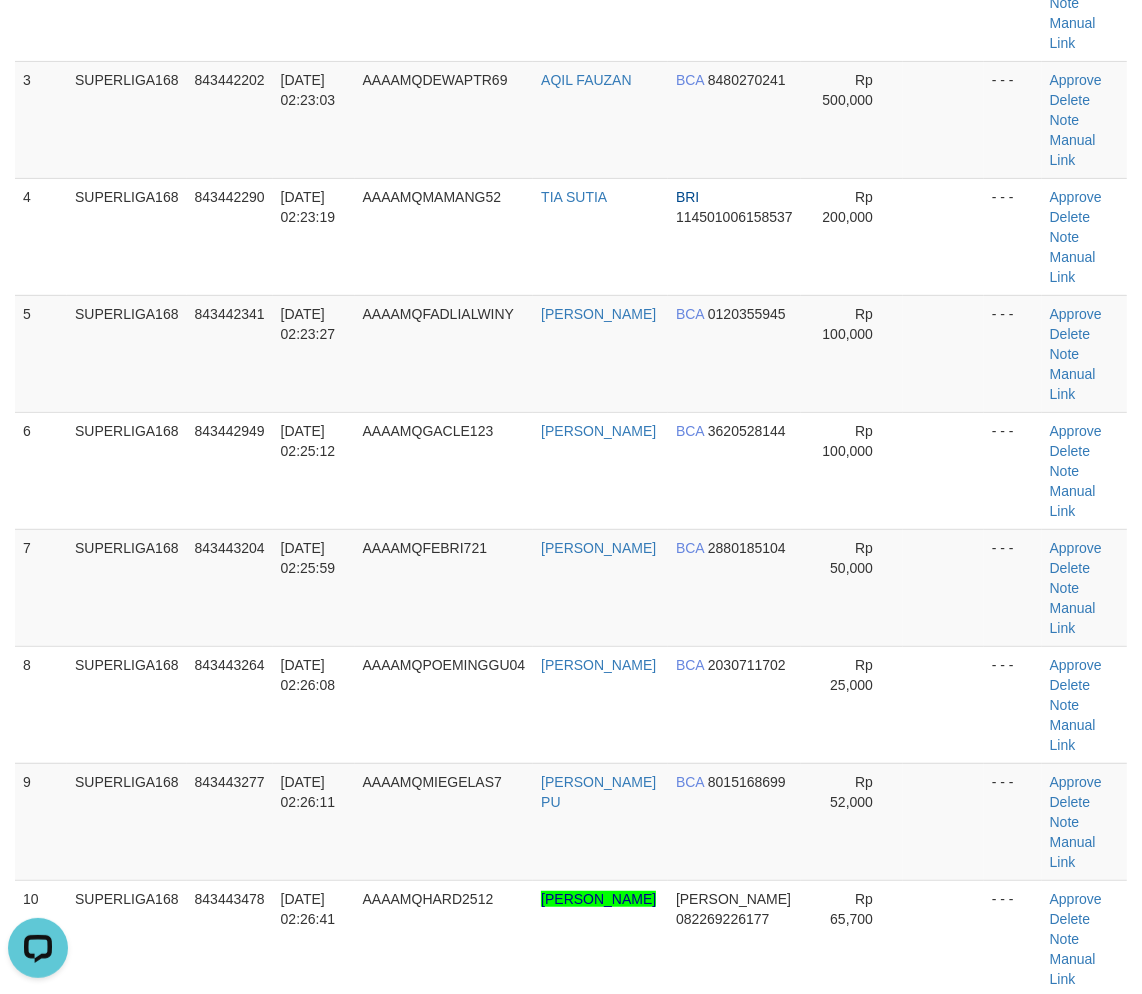 drag, startPoint x: 137, startPoint y: 624, endPoint x: 4, endPoint y: 675, distance: 142.44298 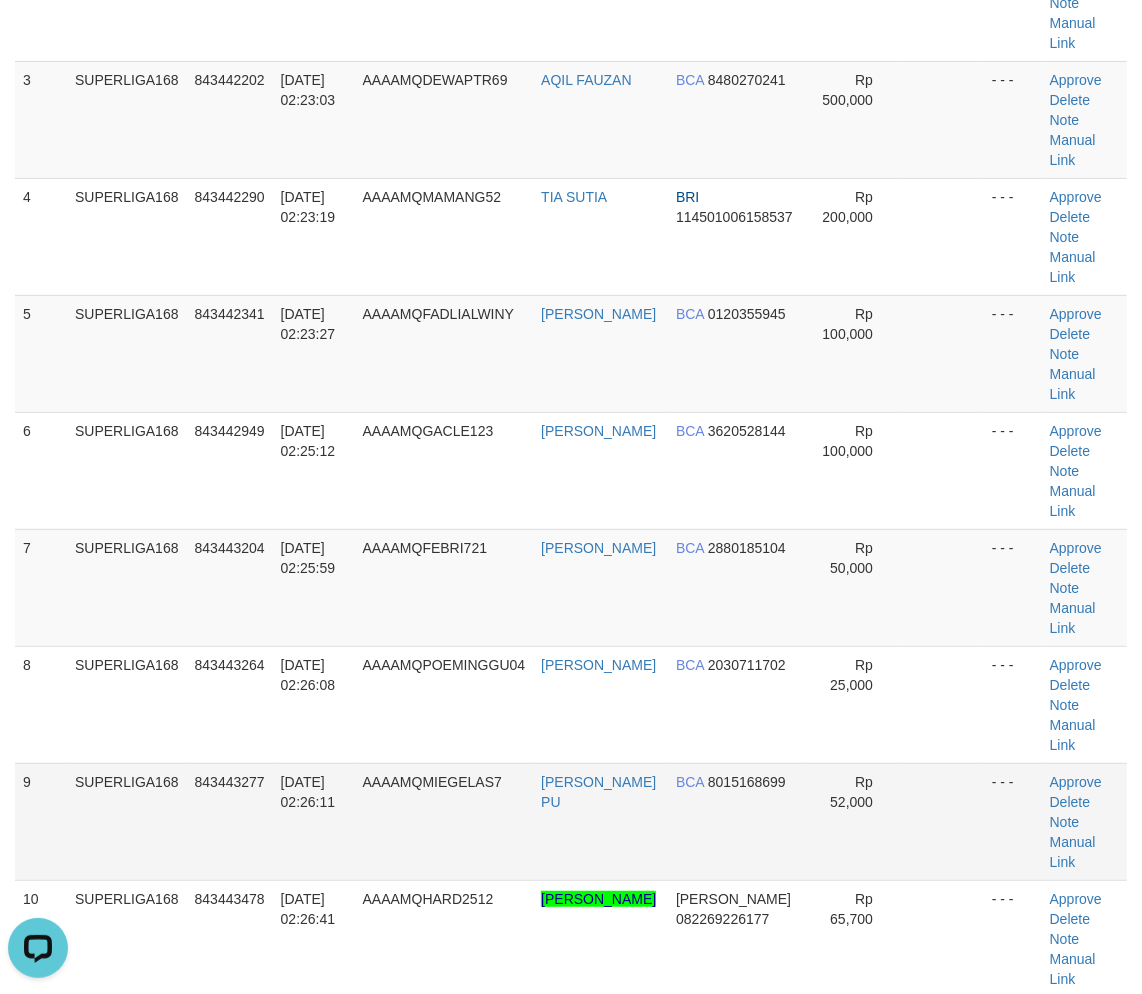 click on "SUPERLIGA168" at bounding box center (127, 821) 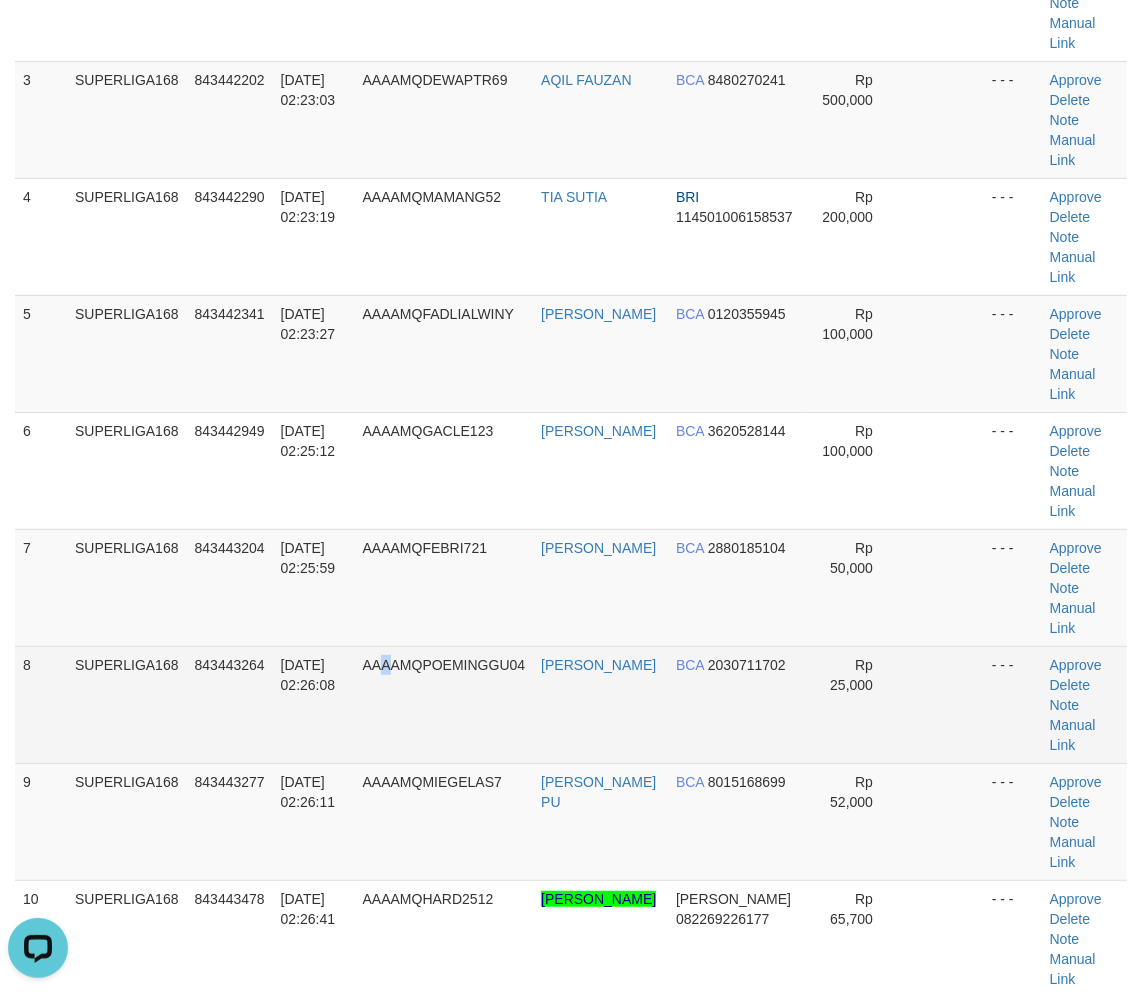 click on "AAAAMQPOEMINGGU04" at bounding box center [444, 704] 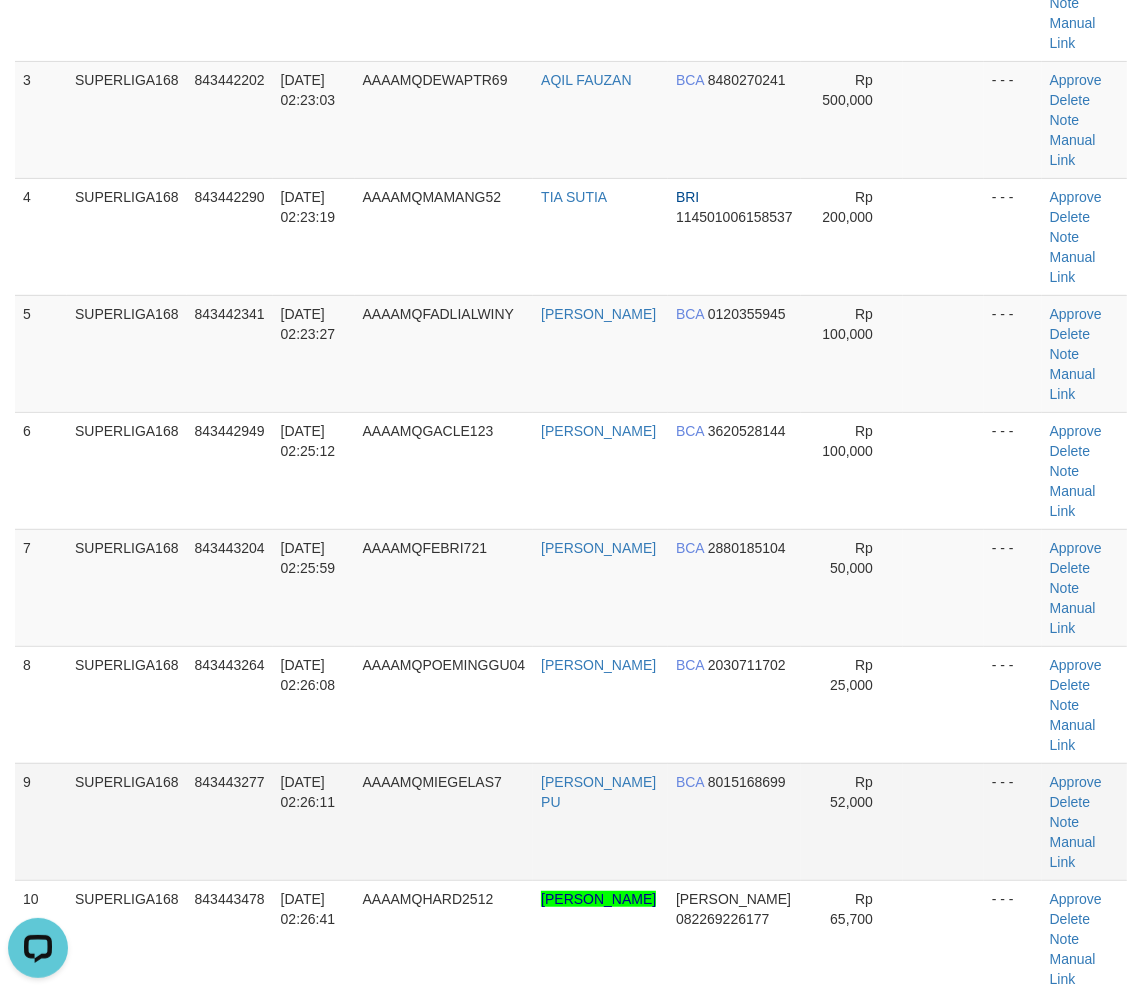 drag, startPoint x: 180, startPoint y: 627, endPoint x: 154, endPoint y: 647, distance: 32.80244 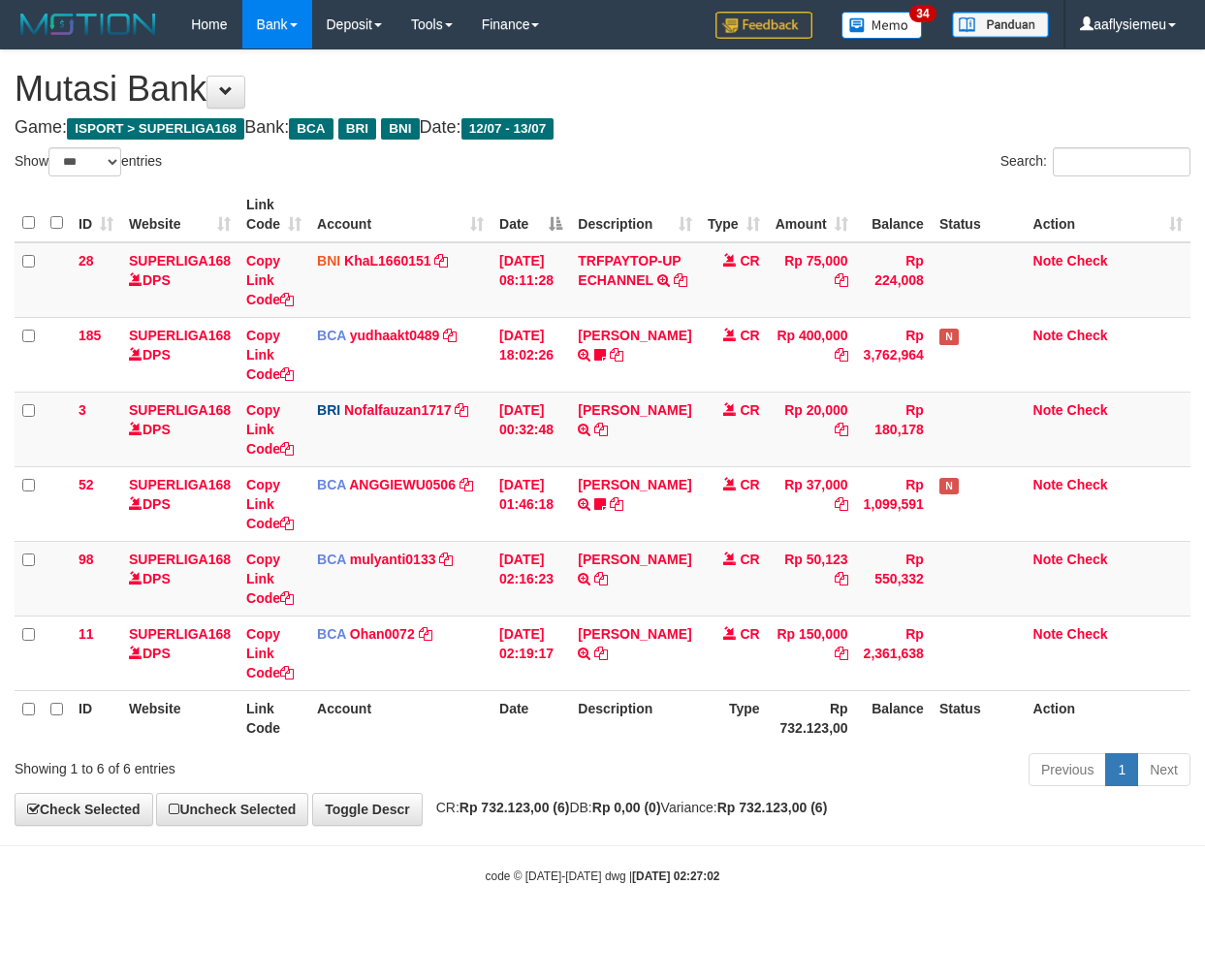 select on "***" 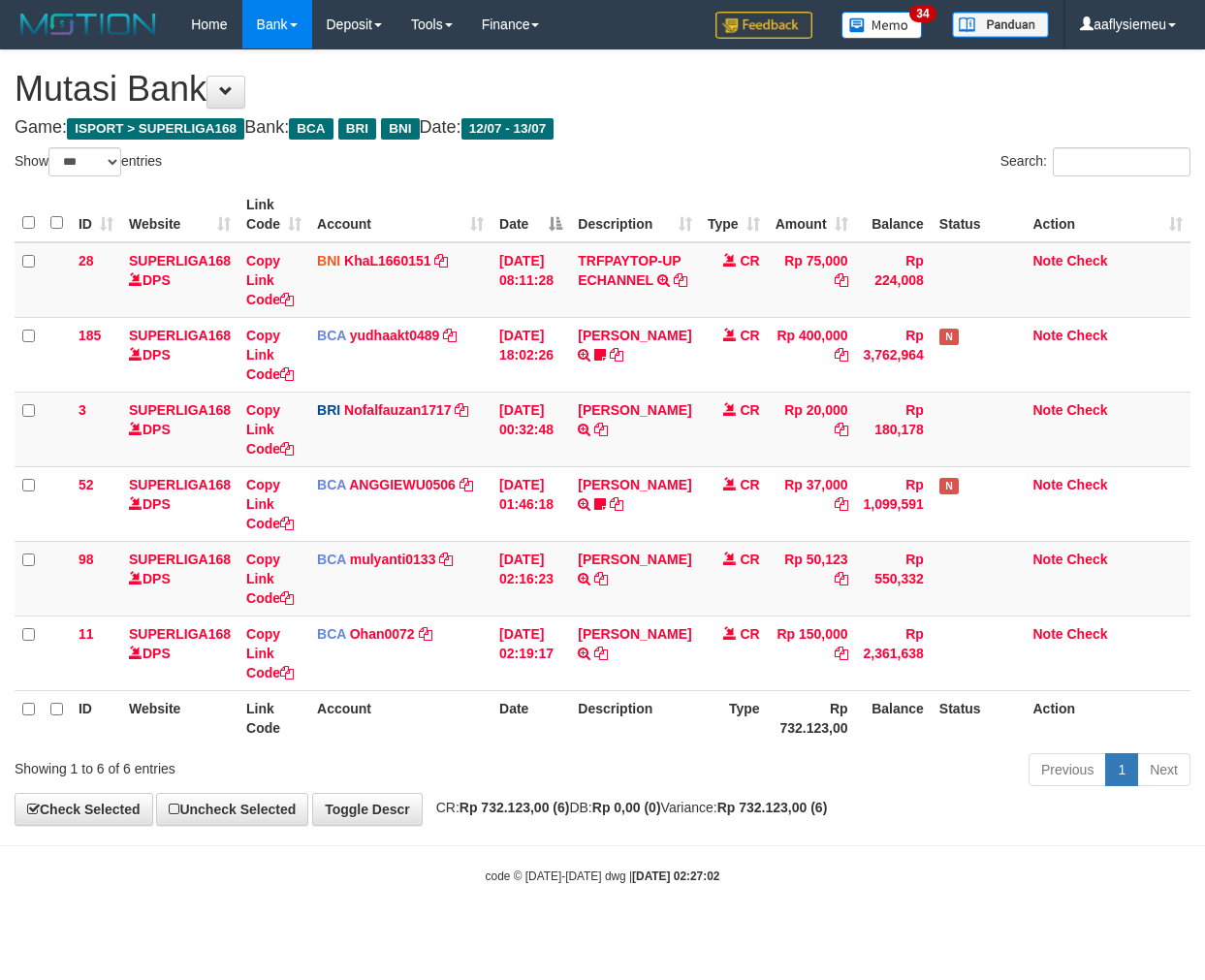 scroll, scrollTop: 0, scrollLeft: 0, axis: both 